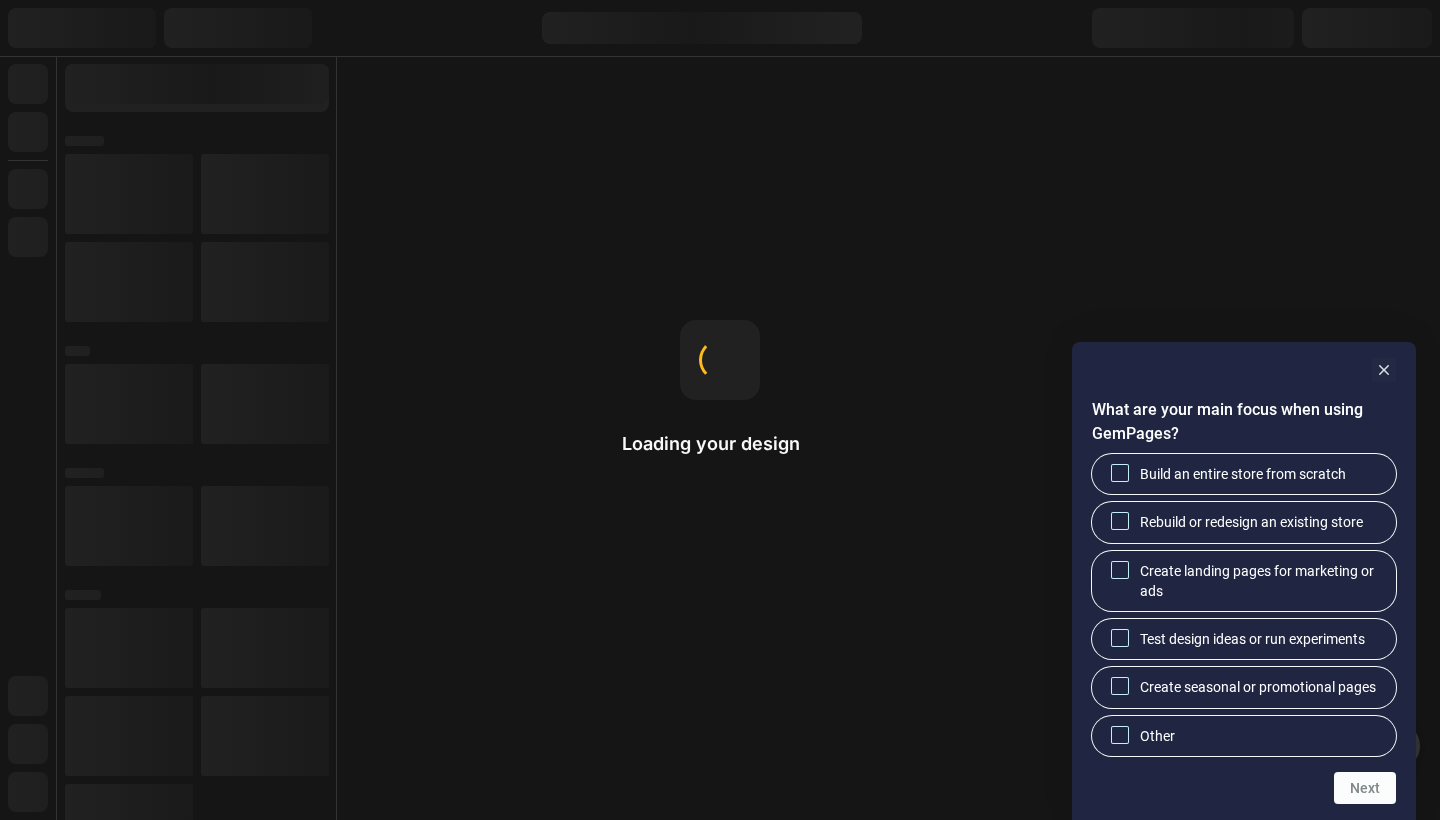 scroll, scrollTop: 0, scrollLeft: 0, axis: both 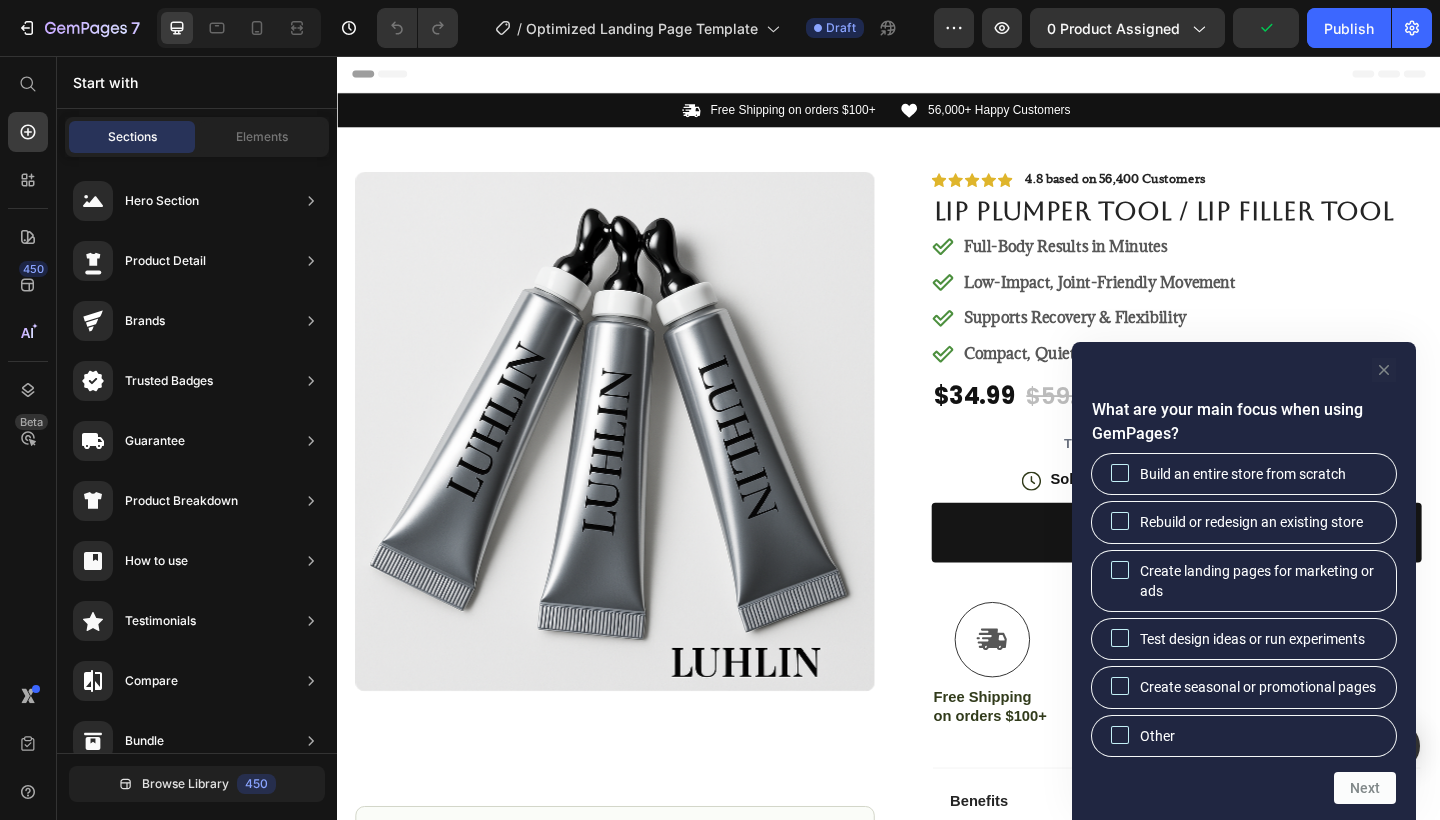 click 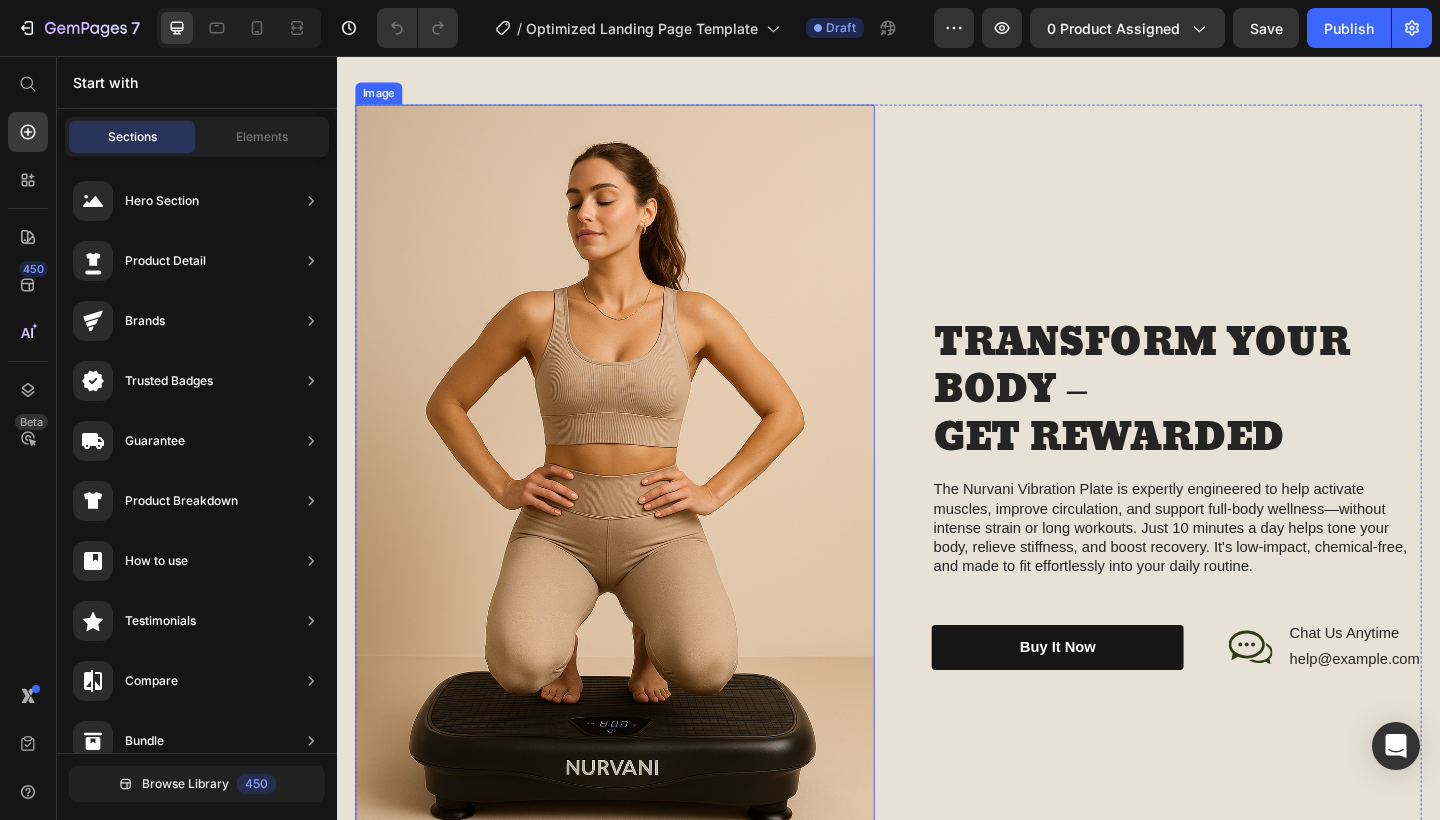 scroll, scrollTop: 1752, scrollLeft: 0, axis: vertical 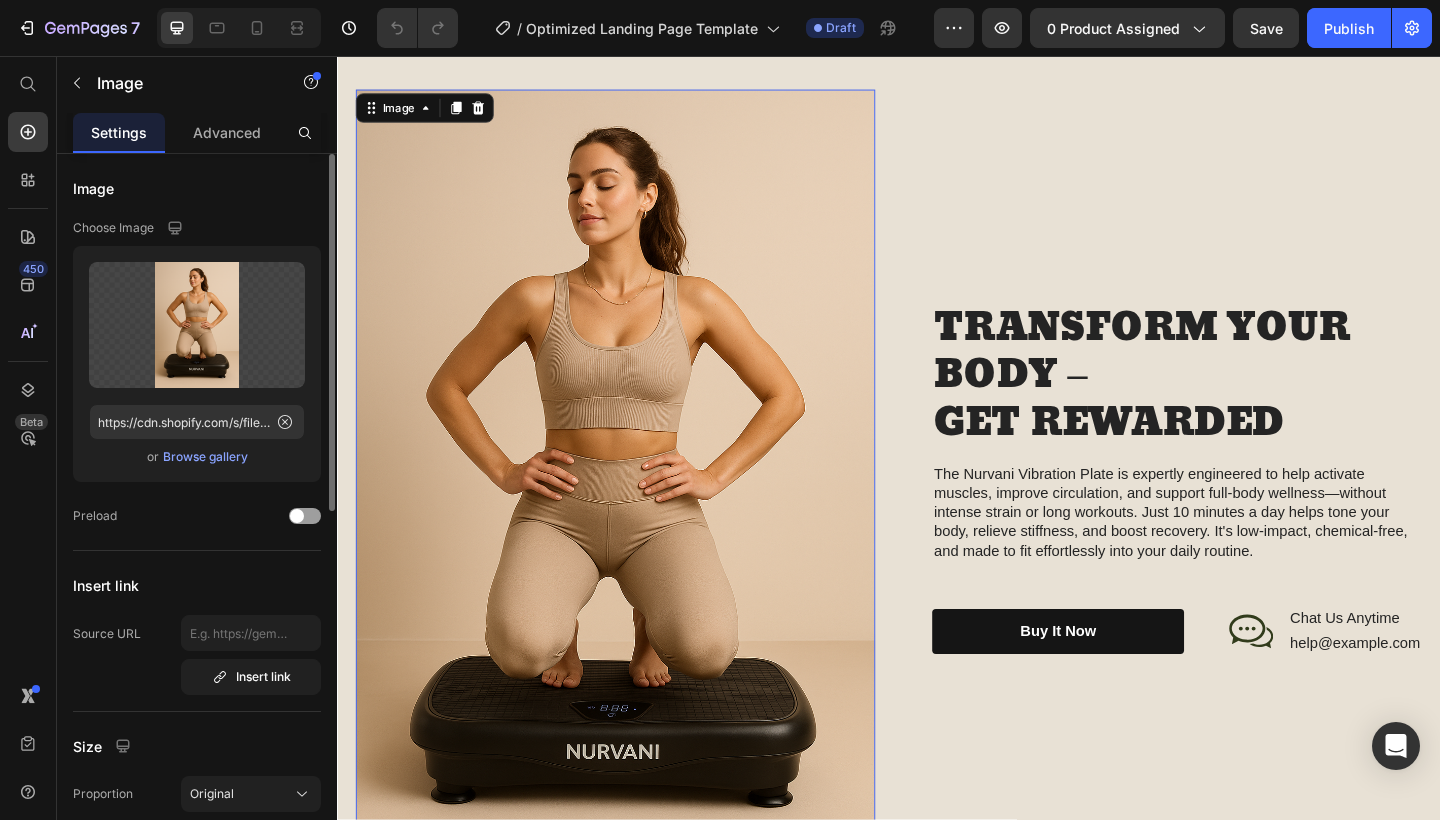 click on "Browse gallery" at bounding box center [205, 457] 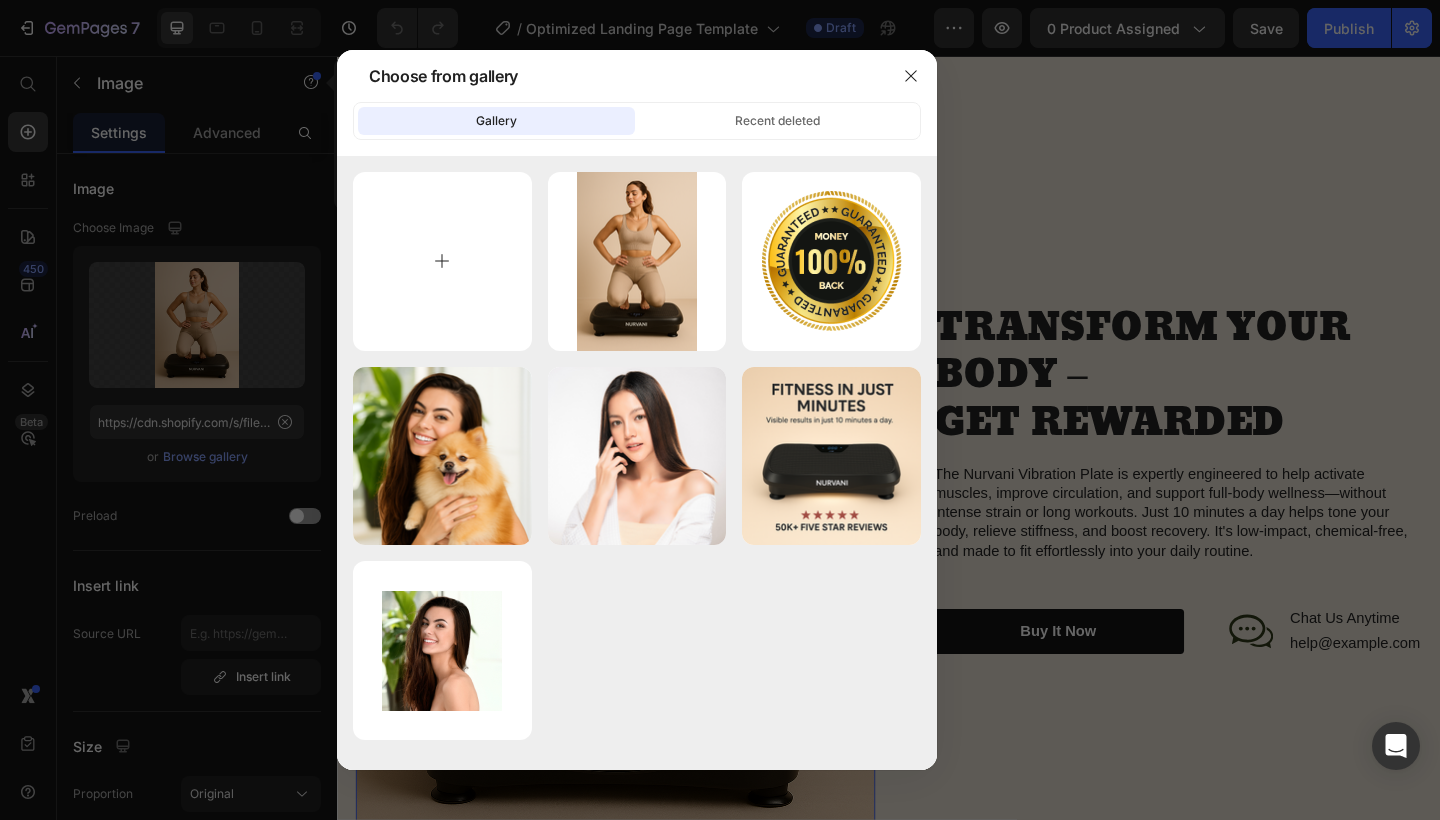 click at bounding box center [442, 261] 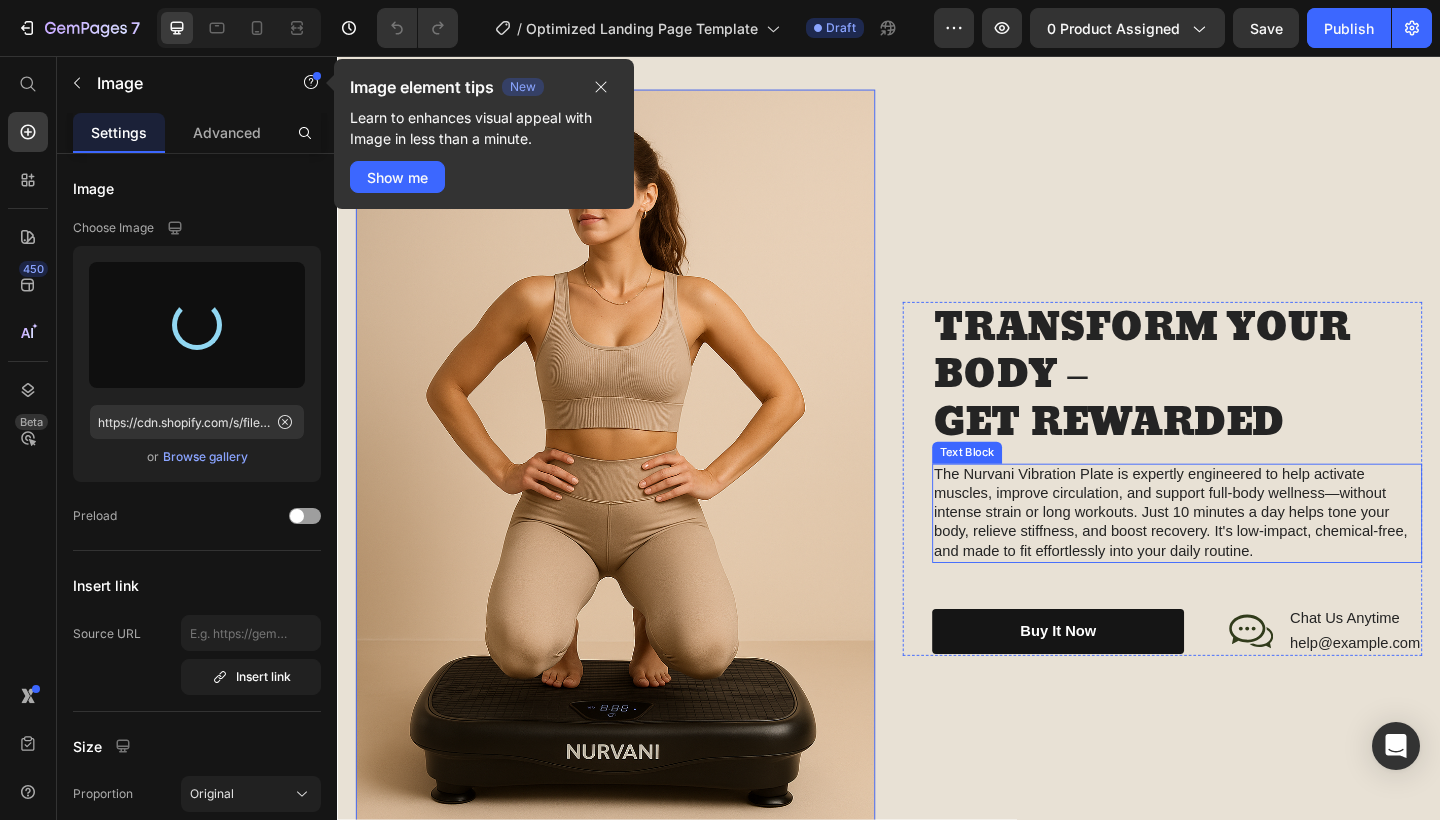 type on "https://cdn.shopify.com/s/files/1/0713/8531/7553/files/gempages_575171831661593375-904d56dc-c473-486a-b8f1-a3373726959e.png" 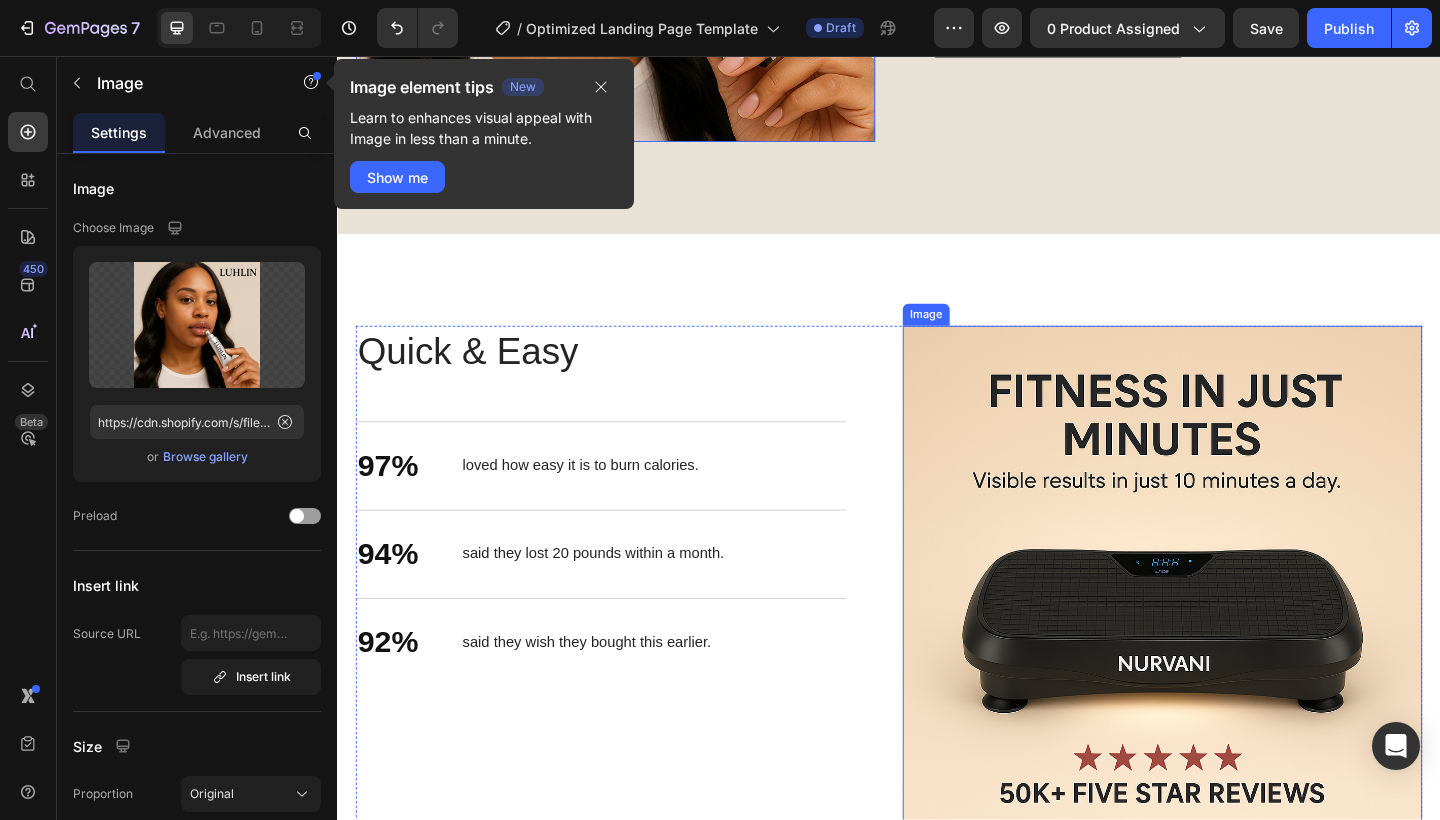 scroll, scrollTop: 2464, scrollLeft: 0, axis: vertical 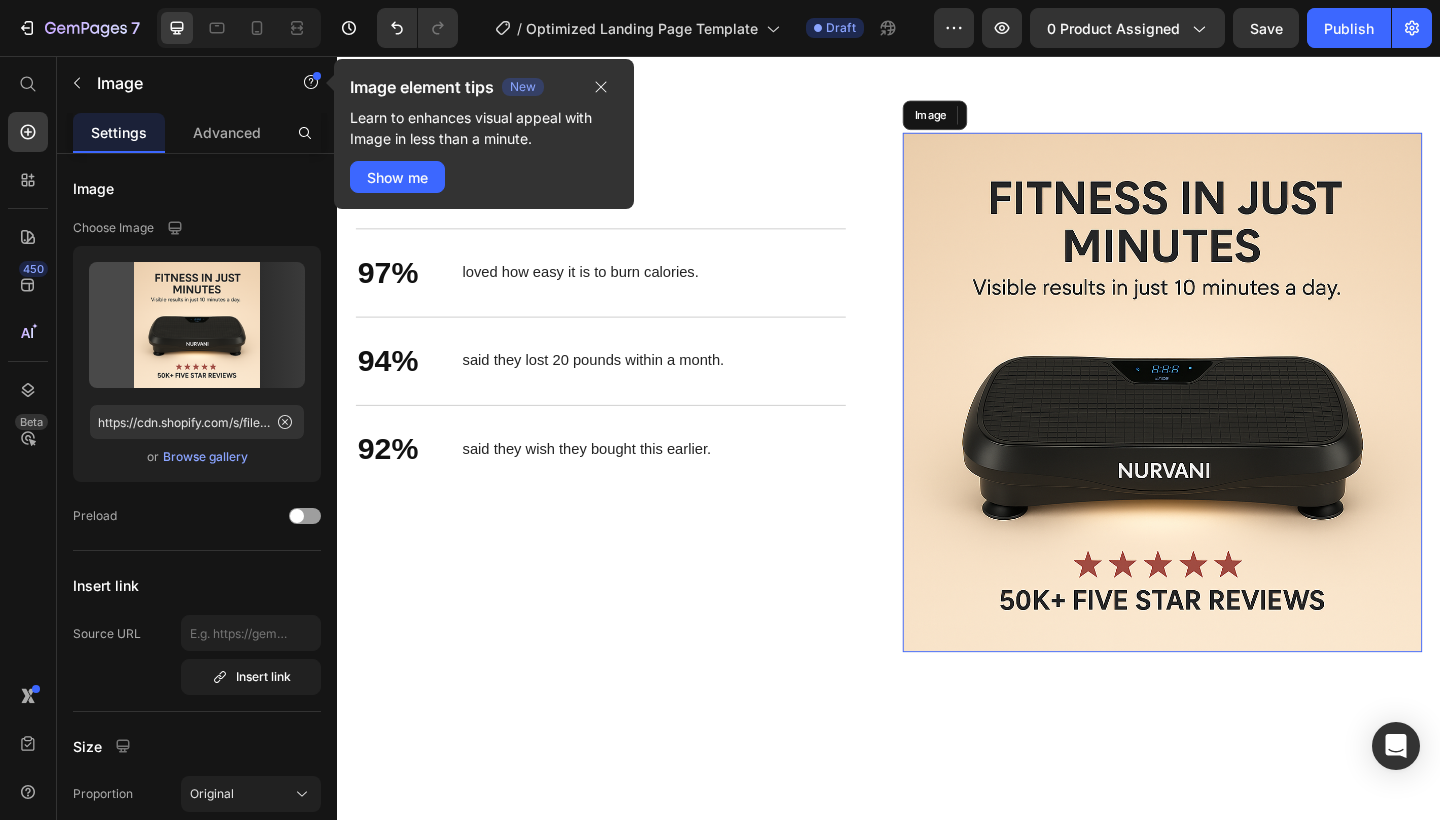 click at bounding box center (1234, 422) 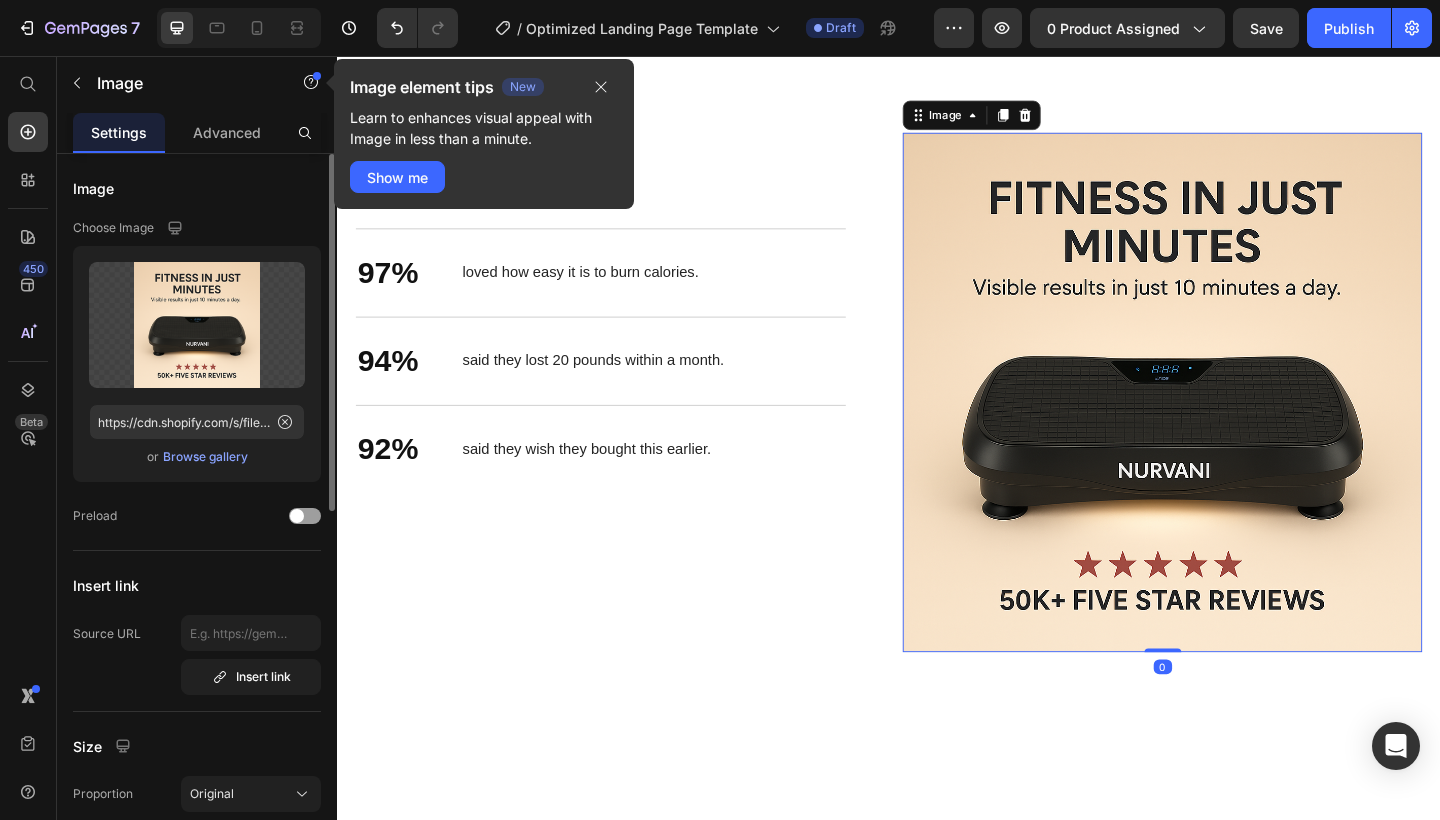 click on "Browse gallery" at bounding box center (205, 457) 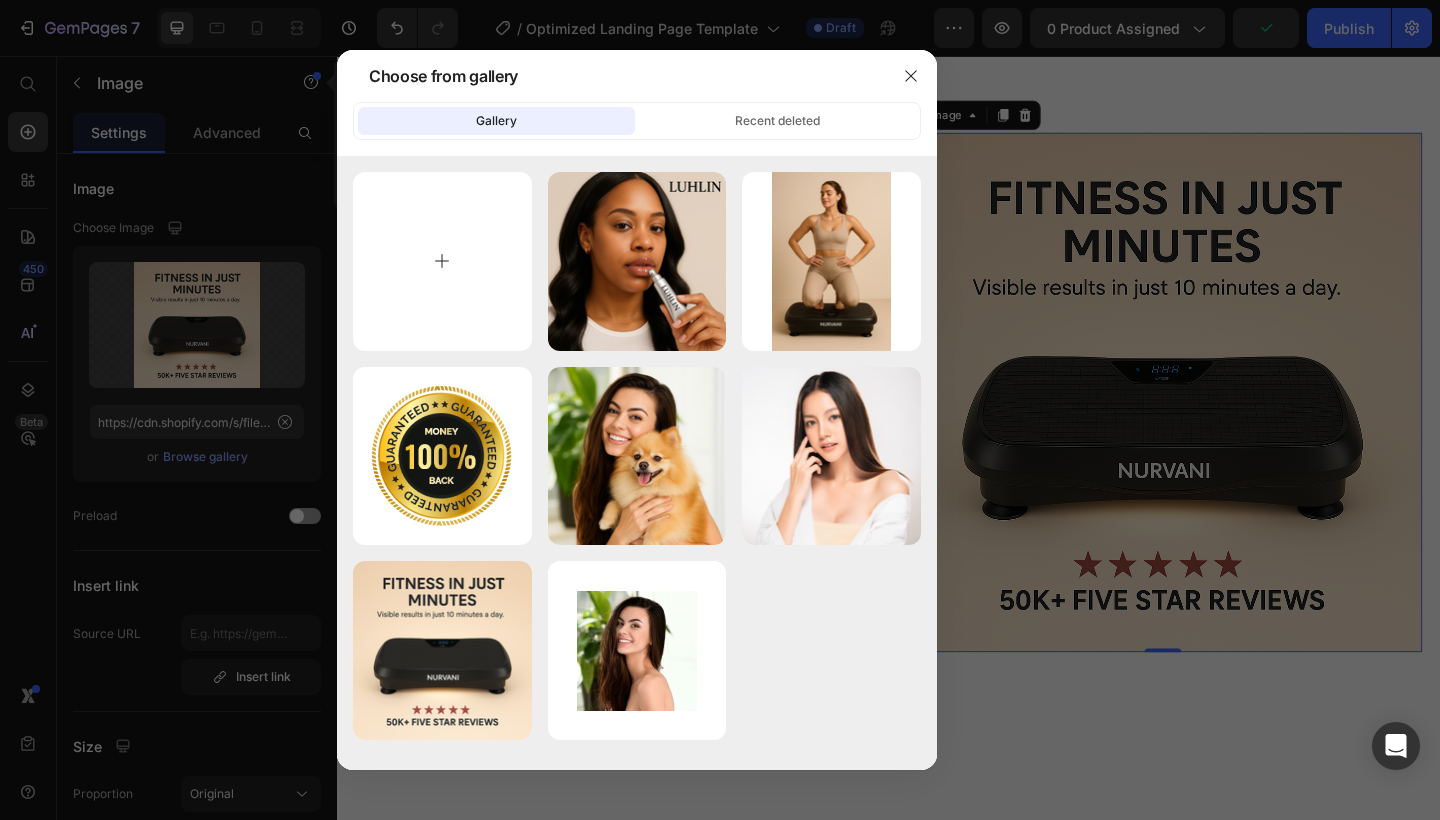 click at bounding box center [442, 261] 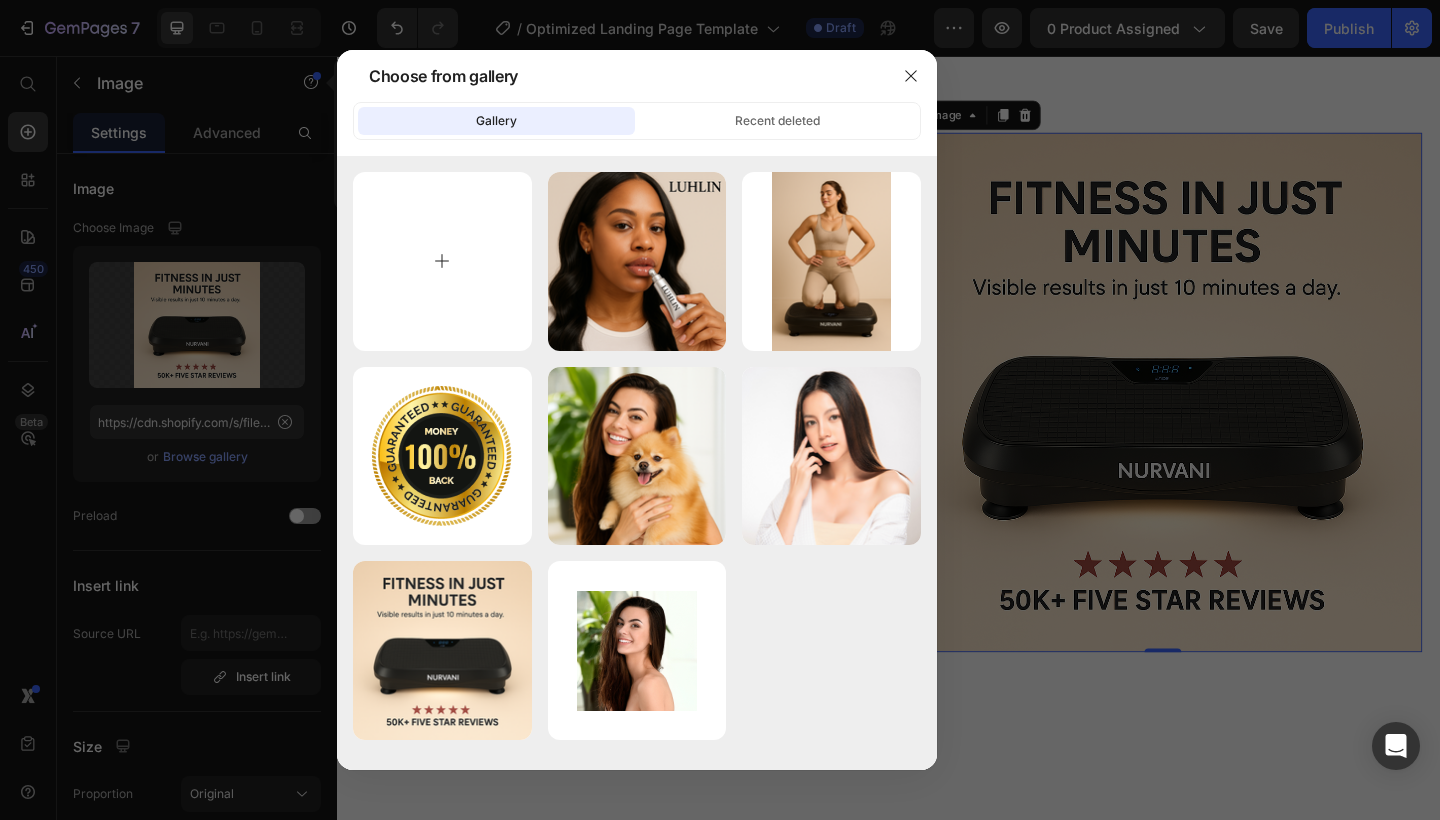 type on "C:\fakepath\ChatGPT Image Jul 13, 2025 at 01_37_09 PM.png" 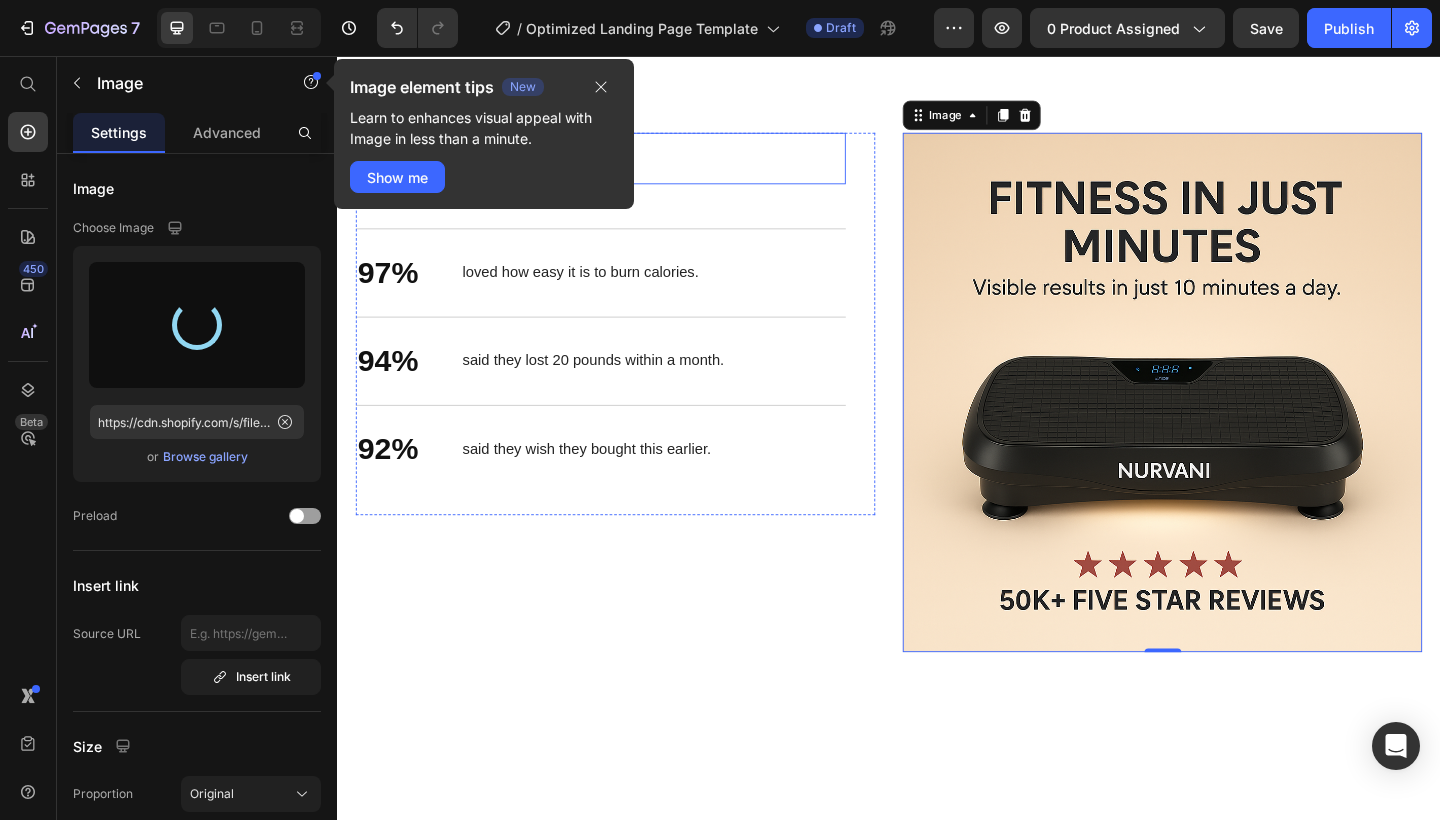type on "https://cdn.shopify.com/s/files/1/0713/8531/7553/files/gempages_575171831661593375-4fcd3ada-ccc0-4c26-90a8-968d3ef46978.png" 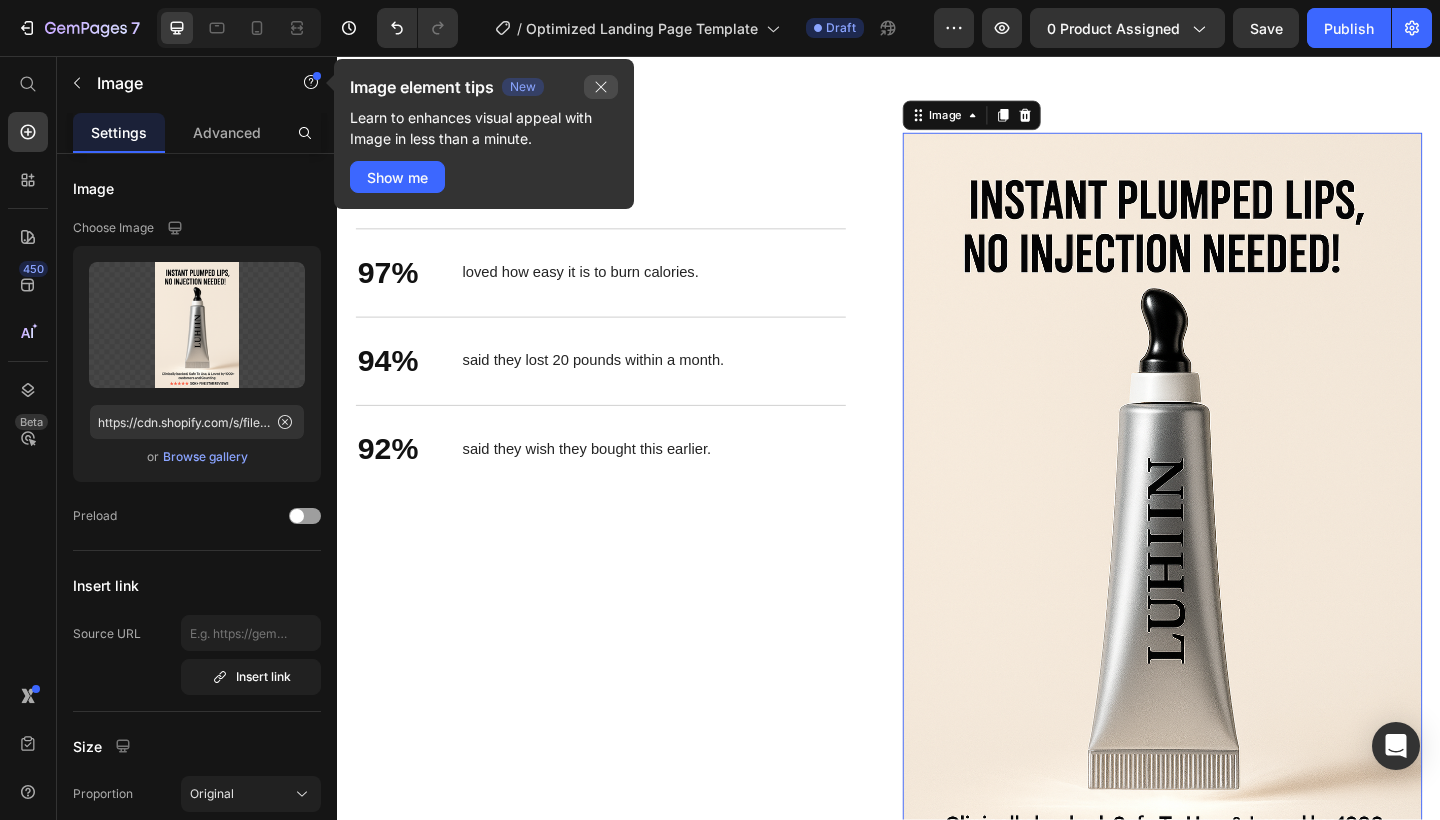 click at bounding box center (601, 87) 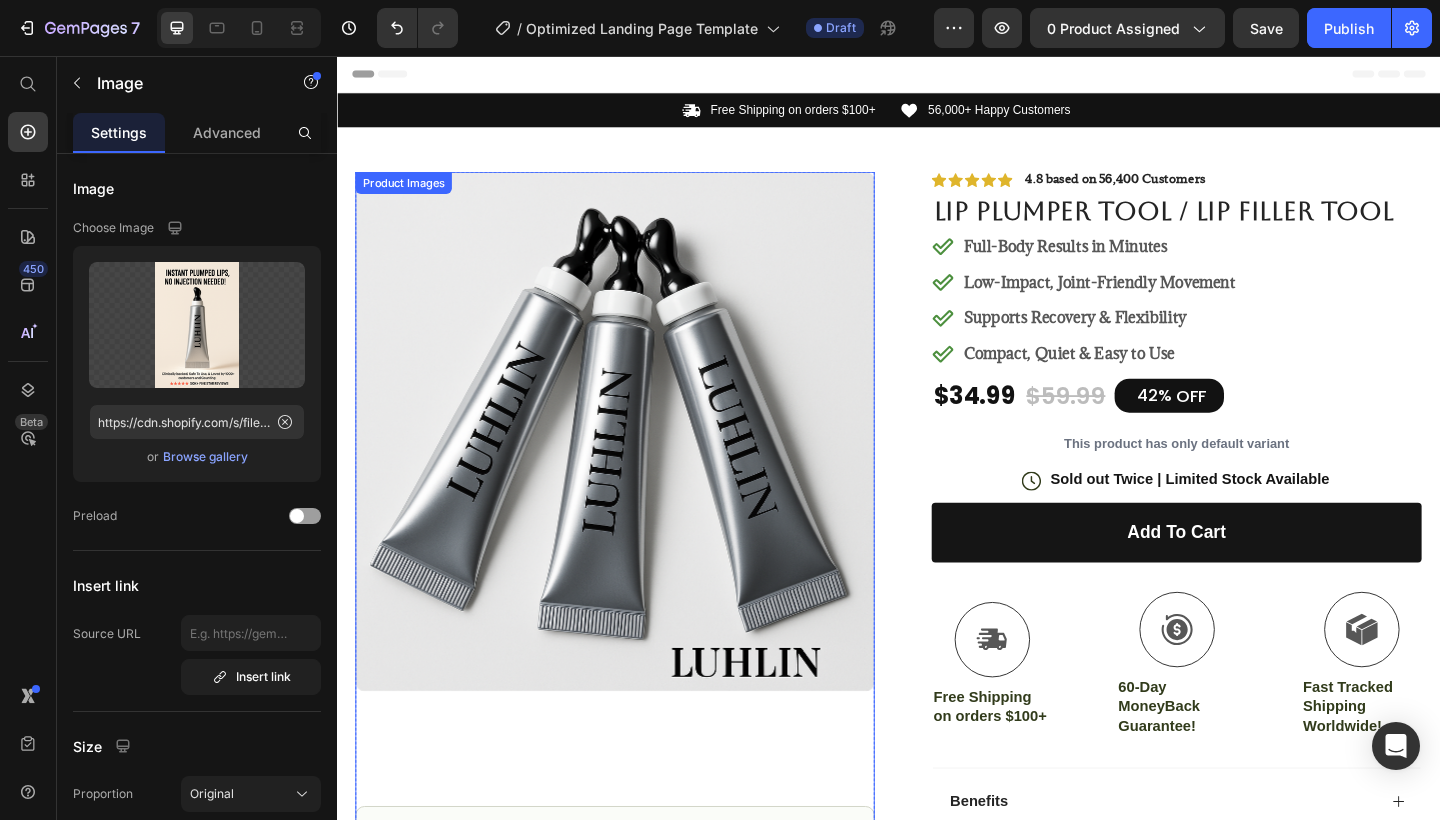 scroll, scrollTop: 5, scrollLeft: 0, axis: vertical 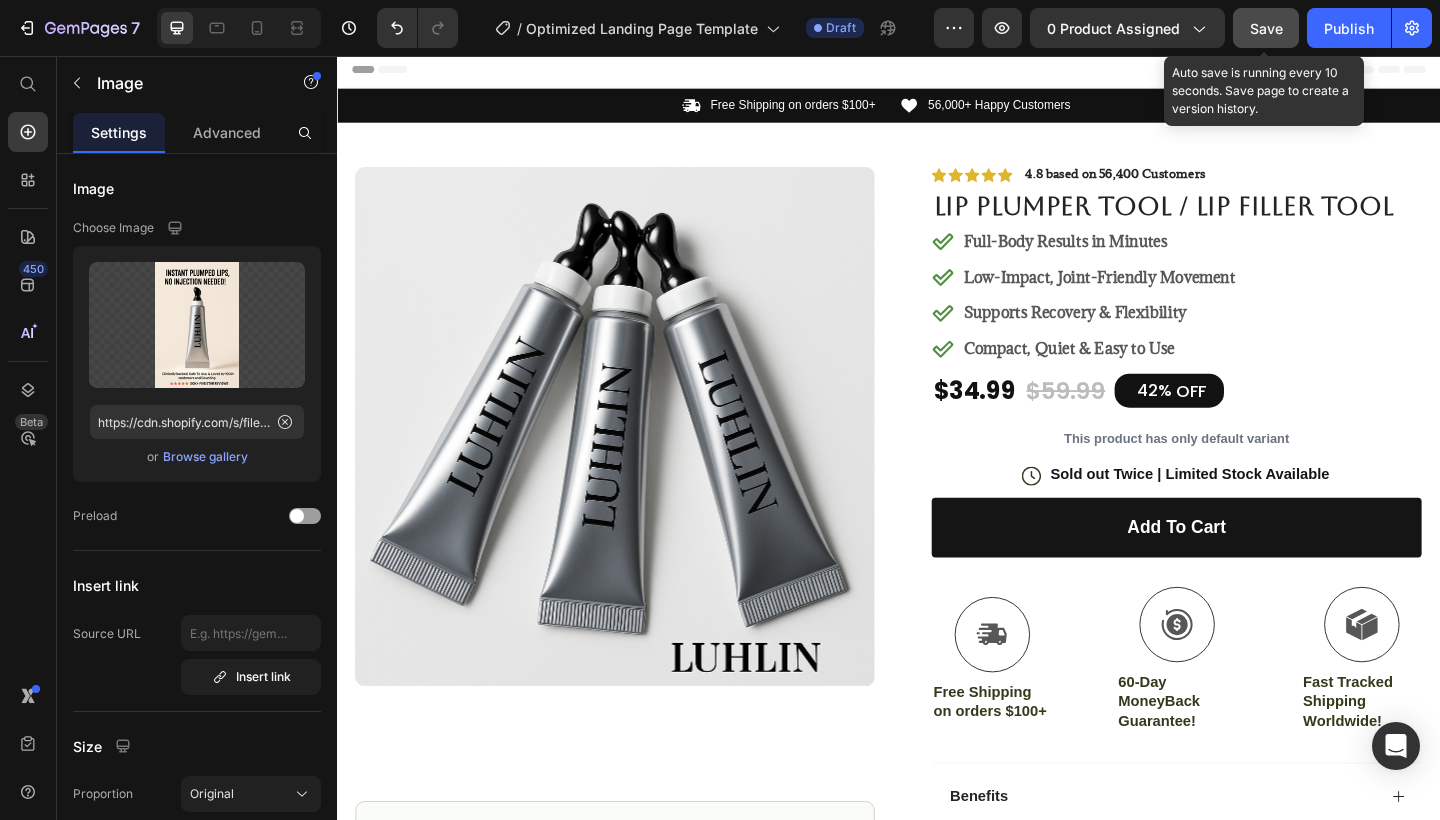 click on "Save" 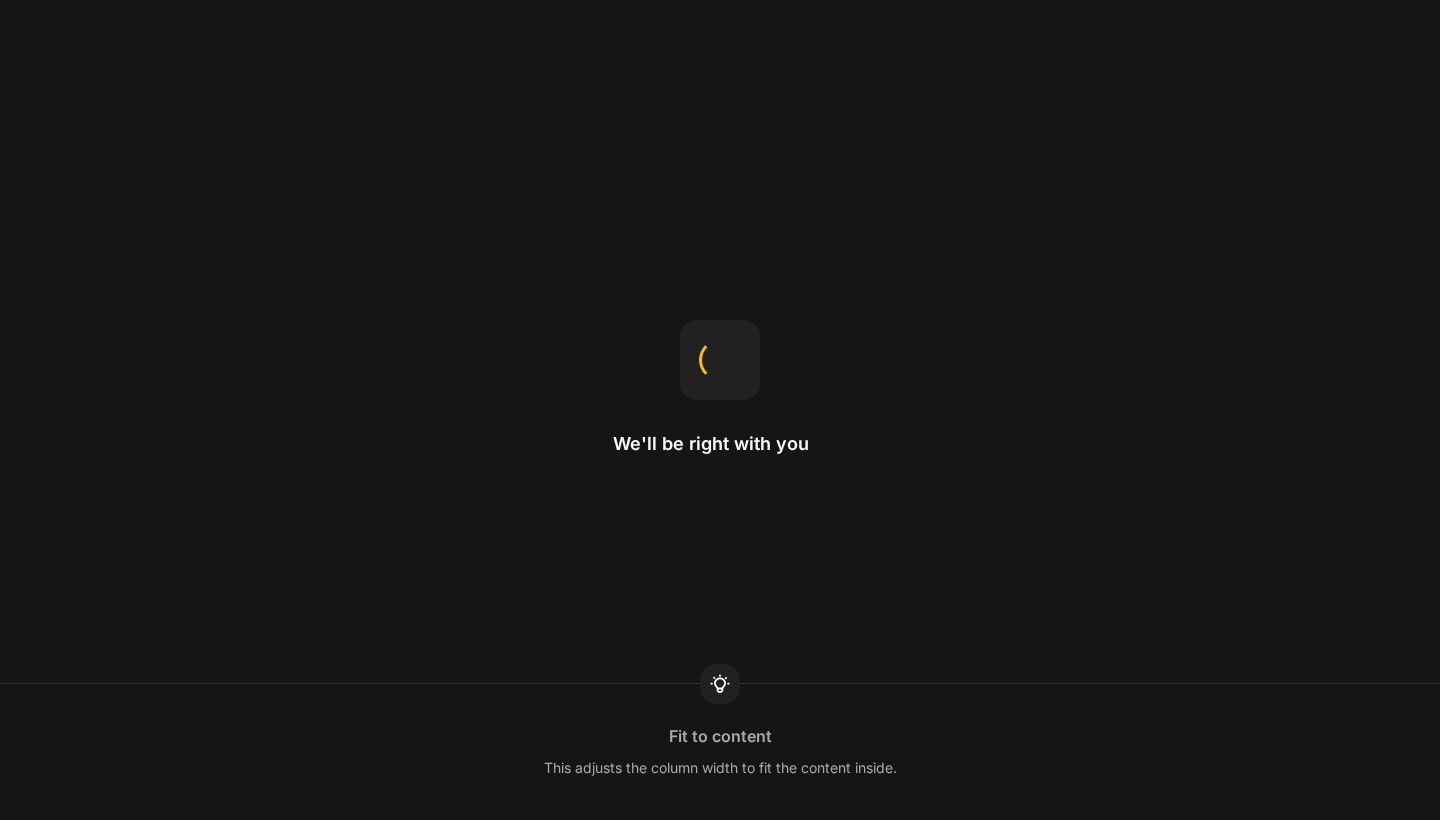 scroll, scrollTop: 0, scrollLeft: 0, axis: both 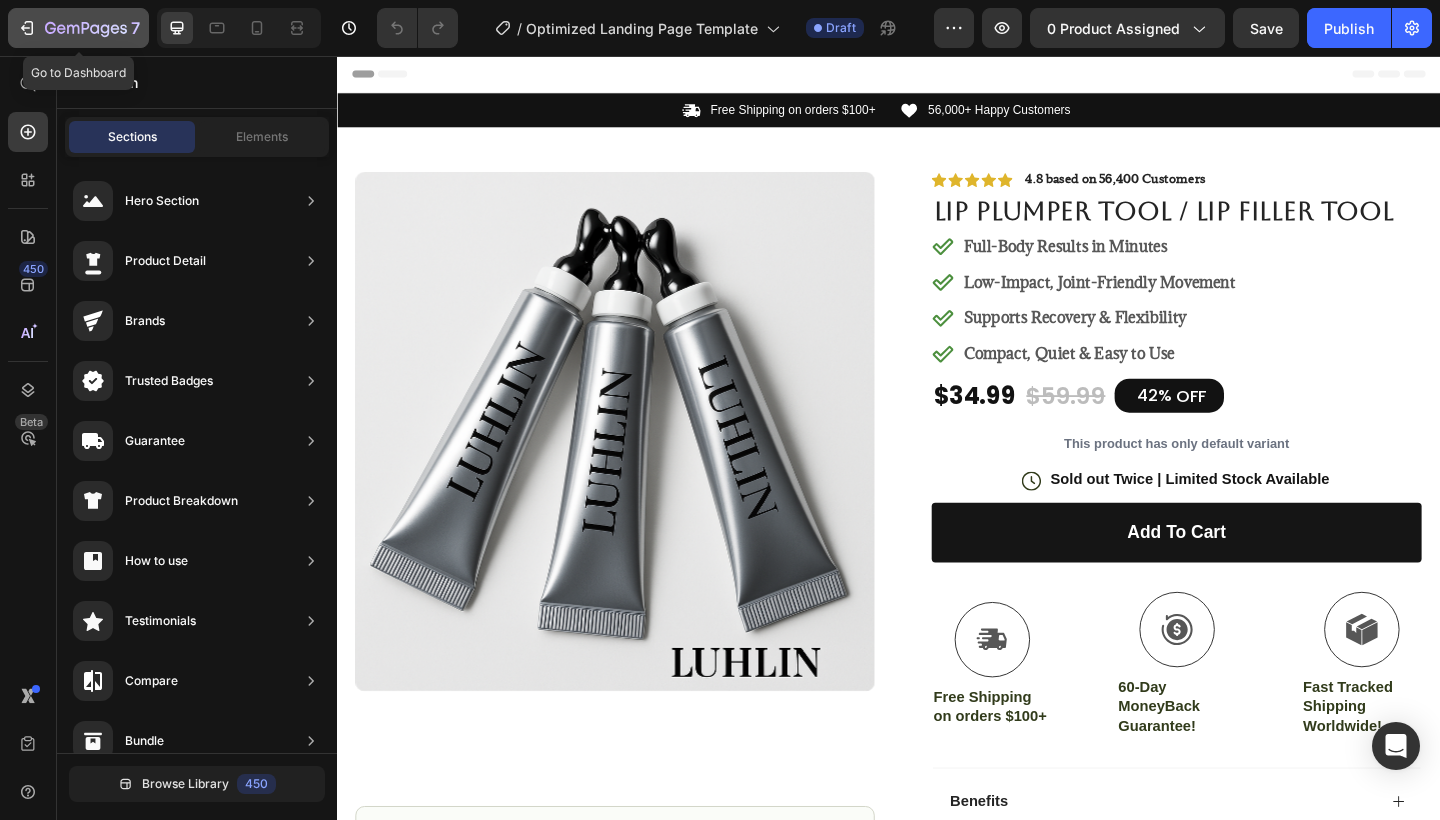 click 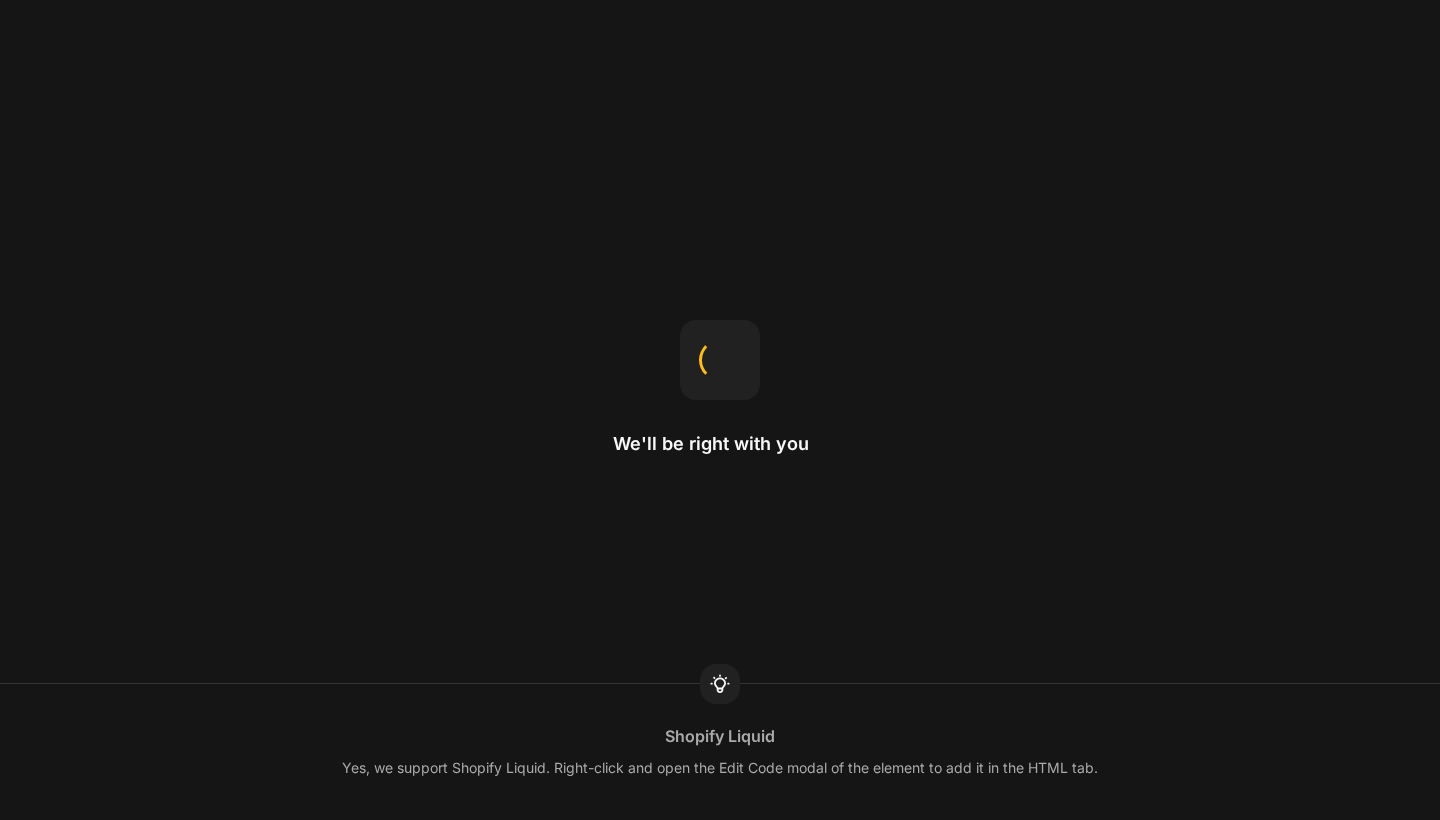 scroll, scrollTop: 0, scrollLeft: 0, axis: both 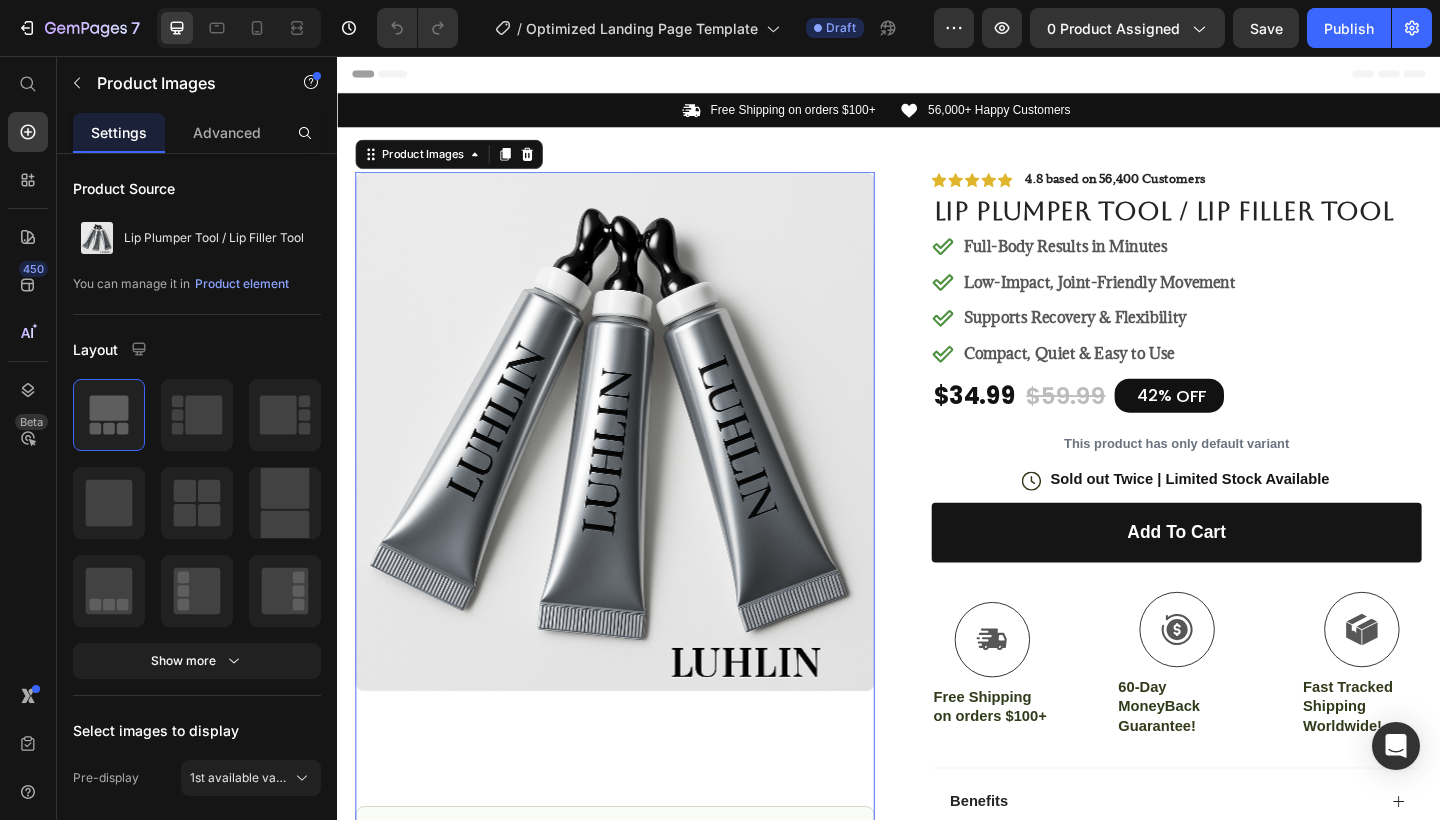 click at bounding box center [639, 464] 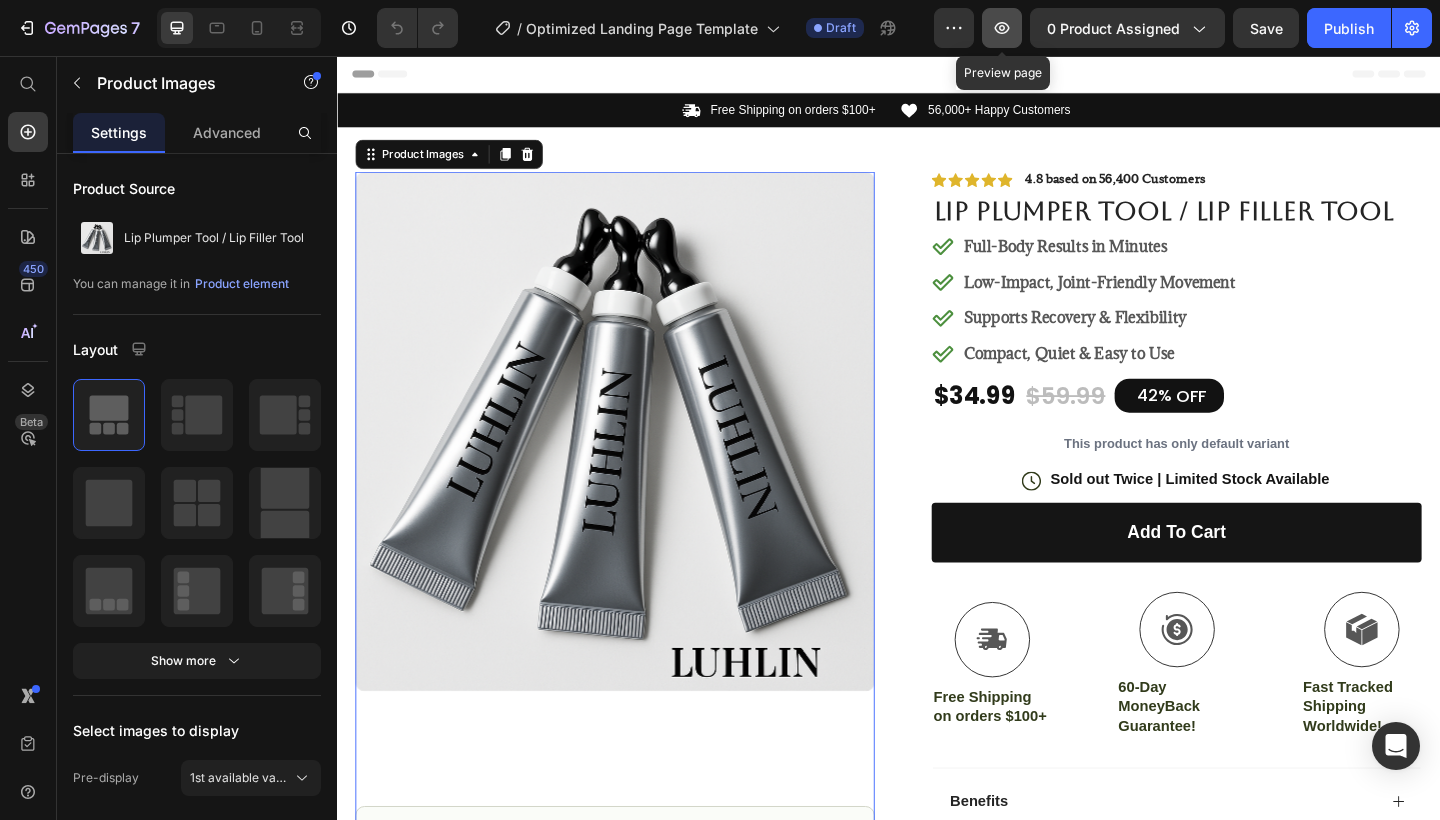 click 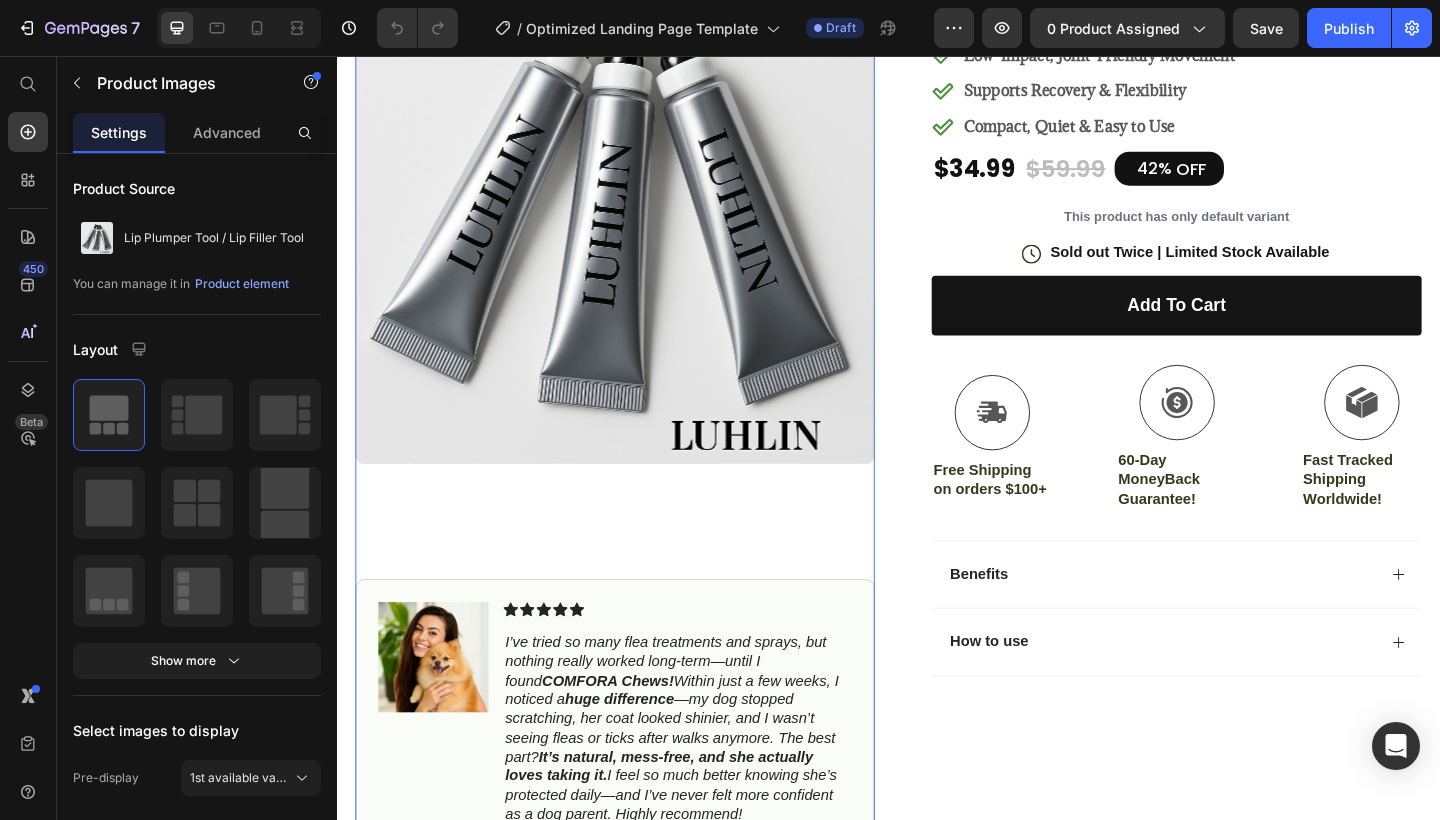scroll, scrollTop: 284, scrollLeft: 0, axis: vertical 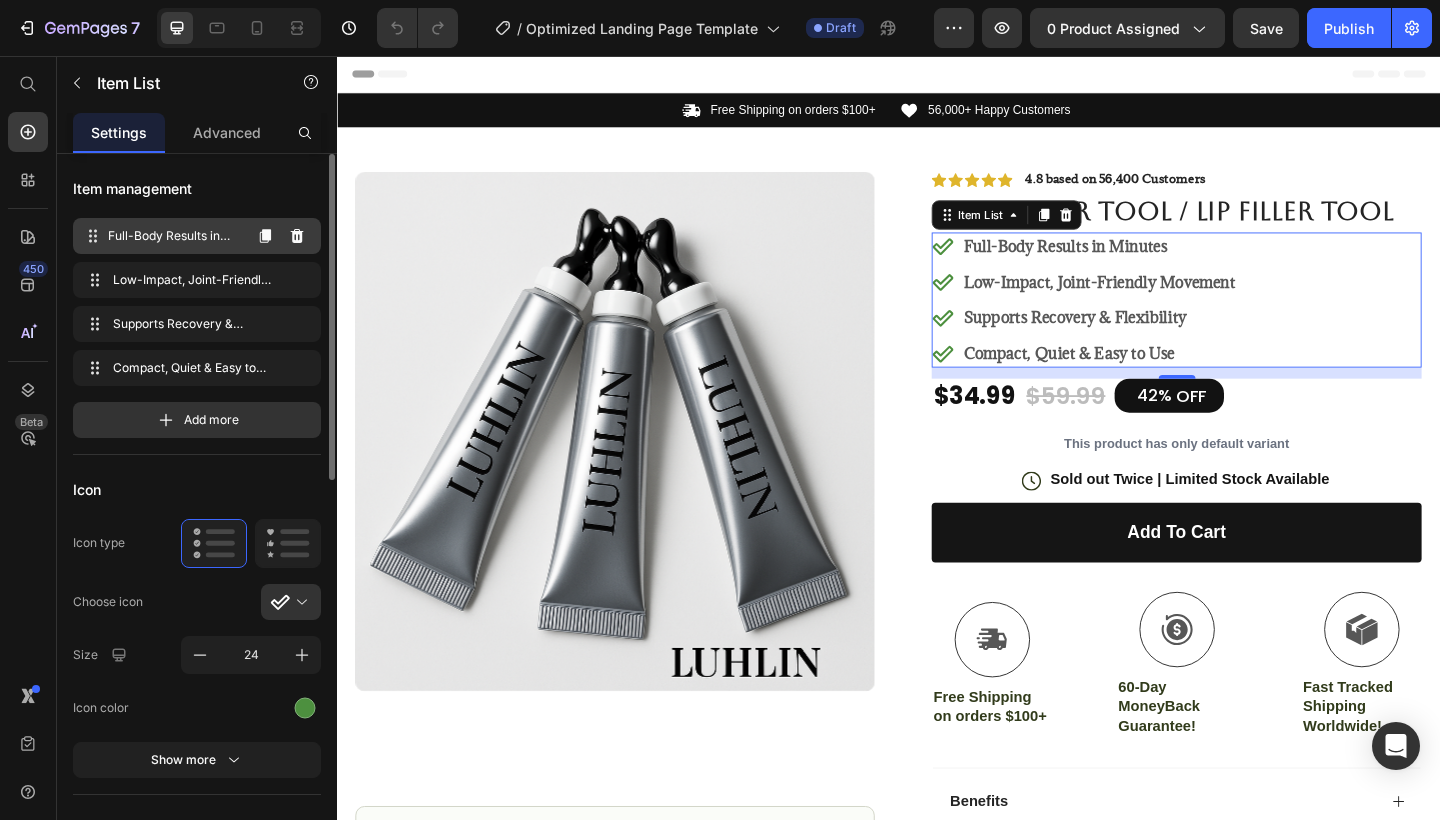 click on "Full-Body Results in Minutes" at bounding box center [174, 236] 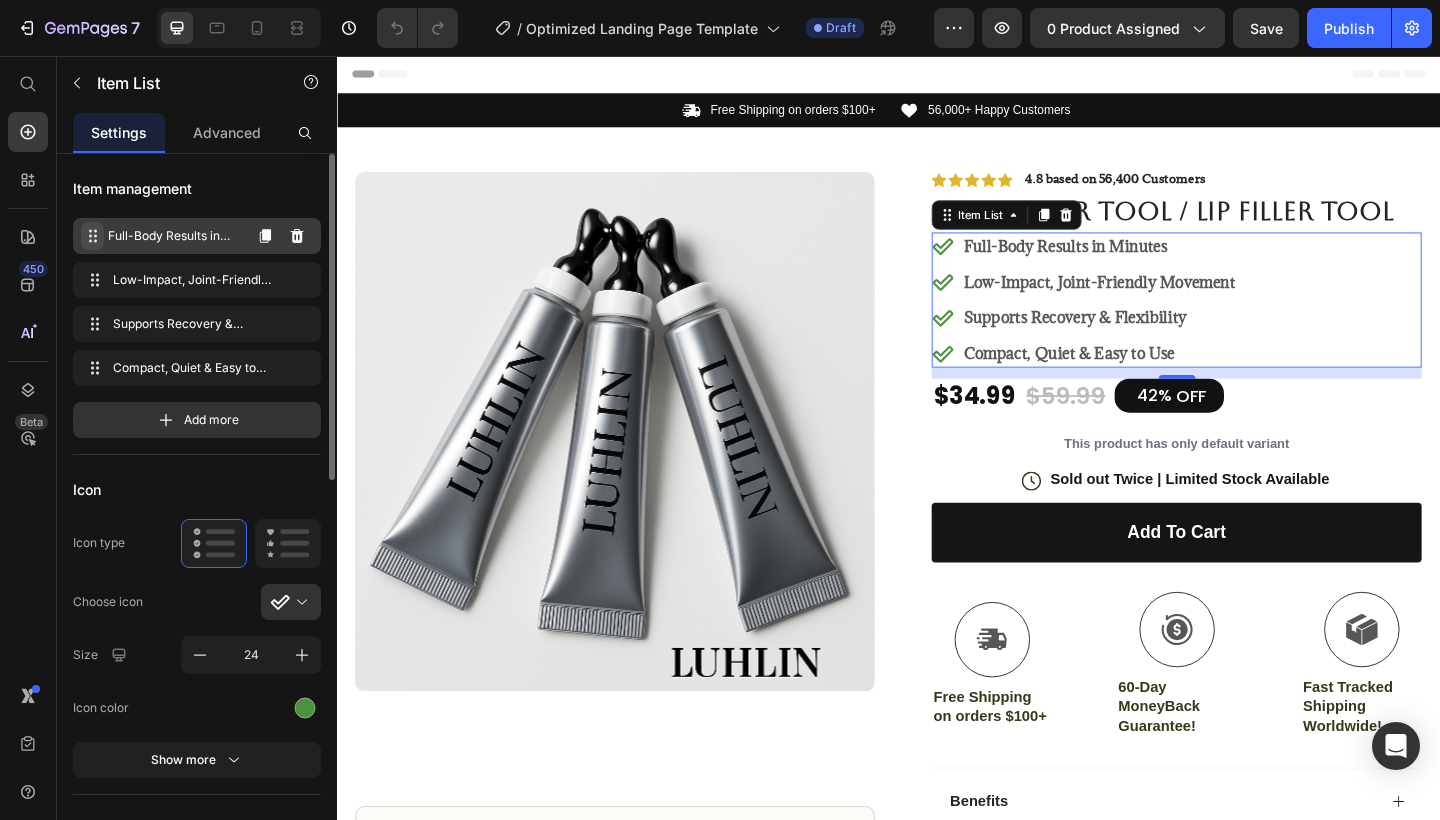 click 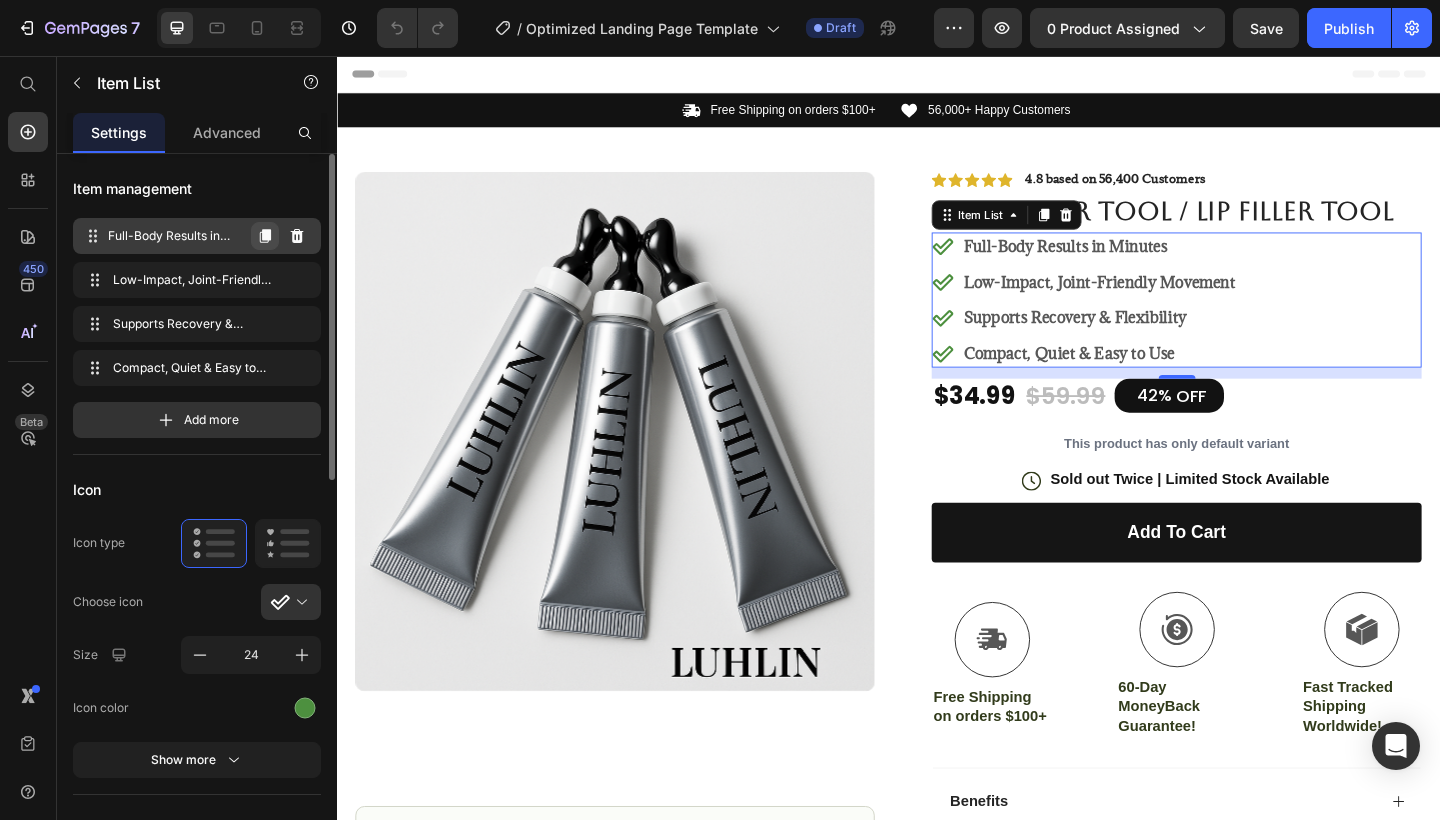 click 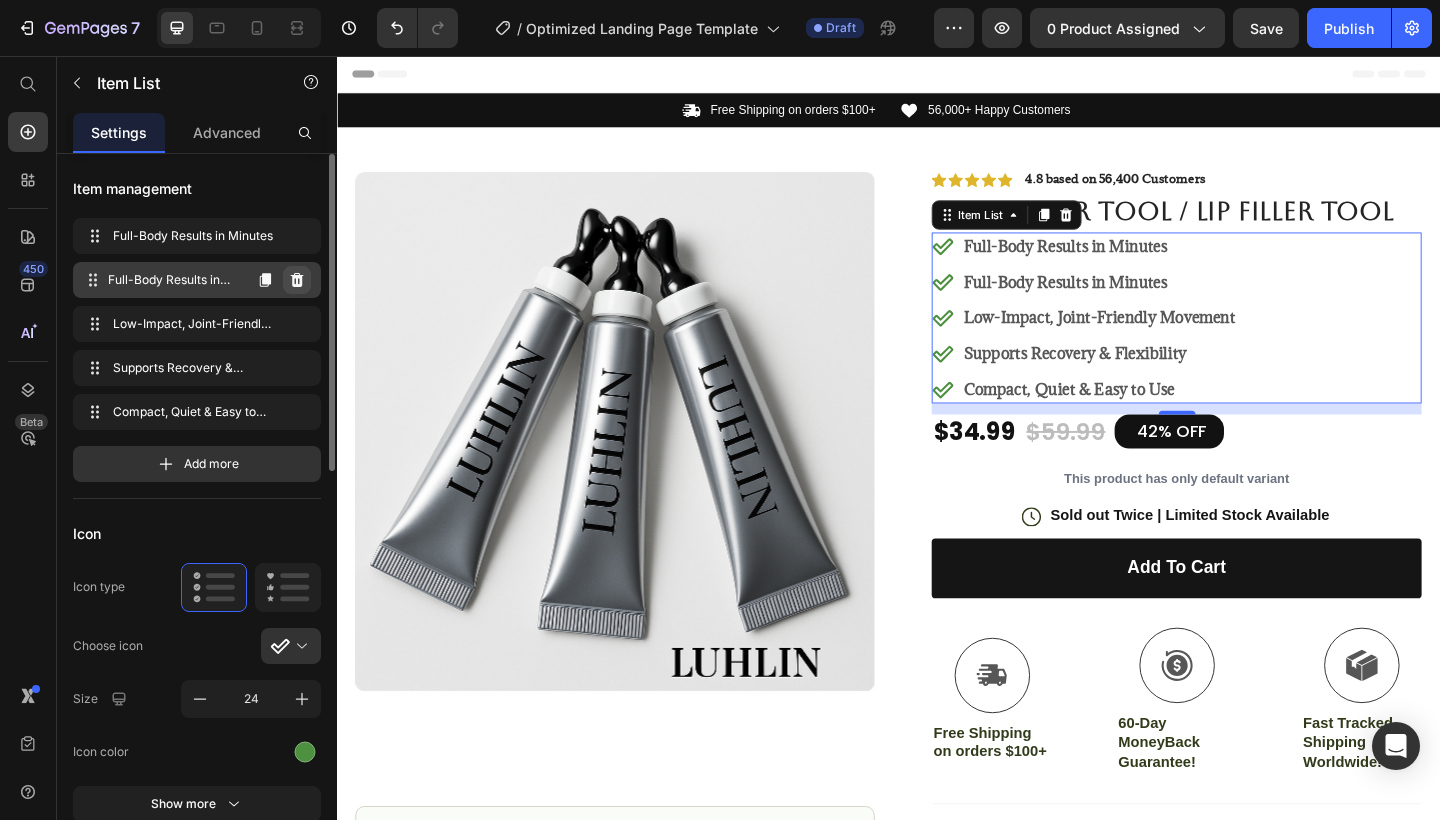 click 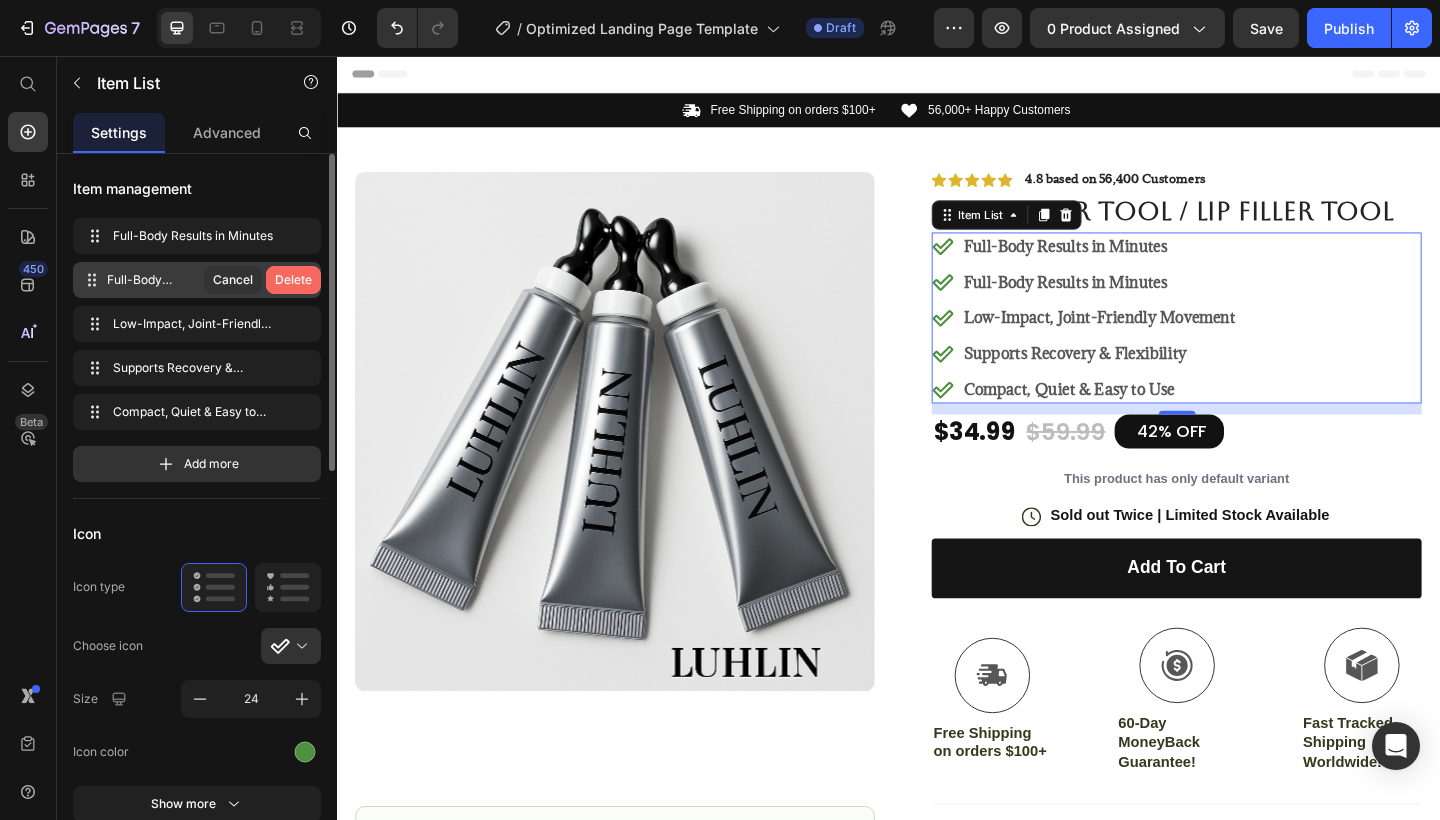 click on "Delete" at bounding box center [293, 280] 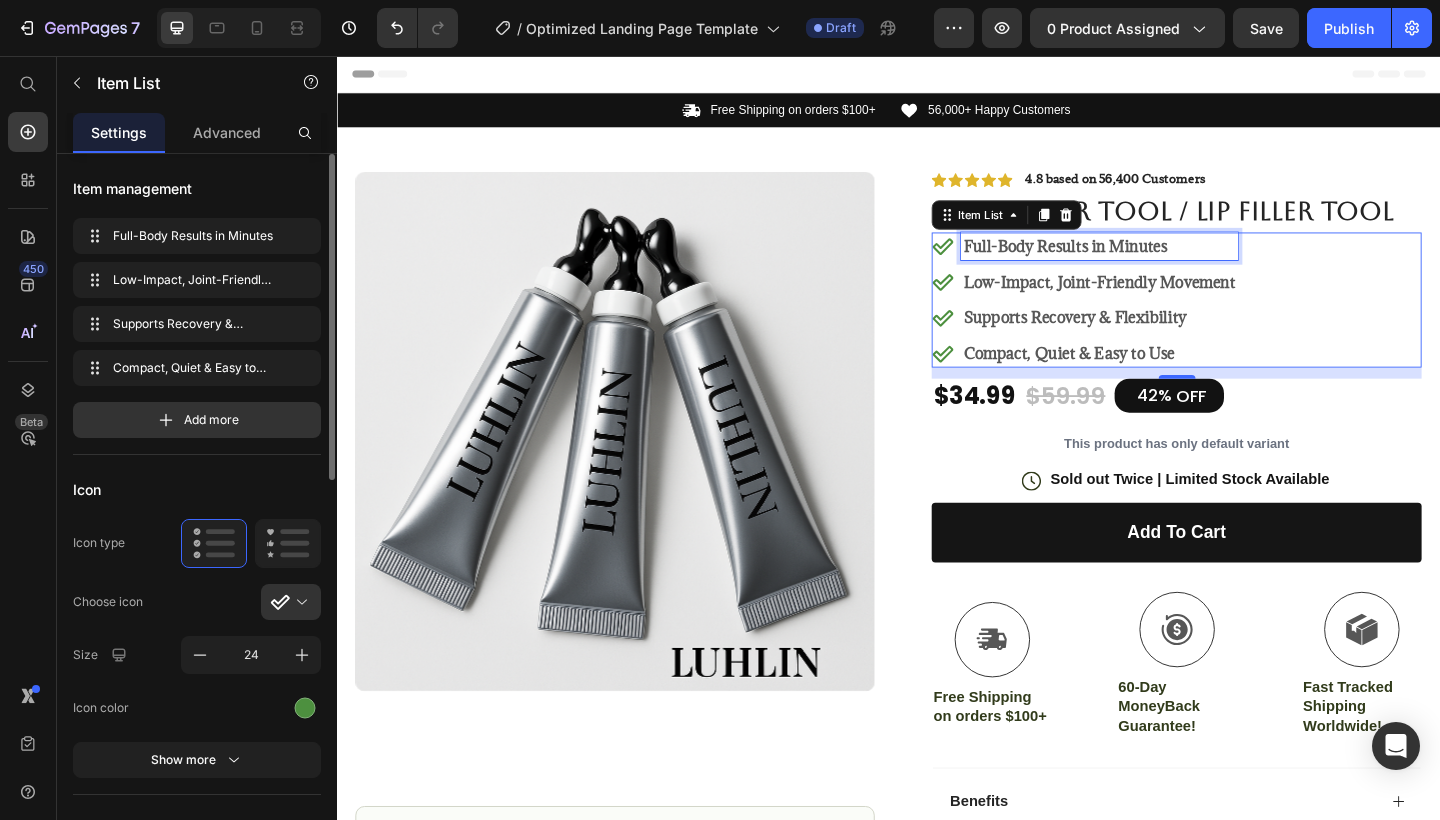 click on "Full-Body Results in Minutes" at bounding box center (1166, 263) 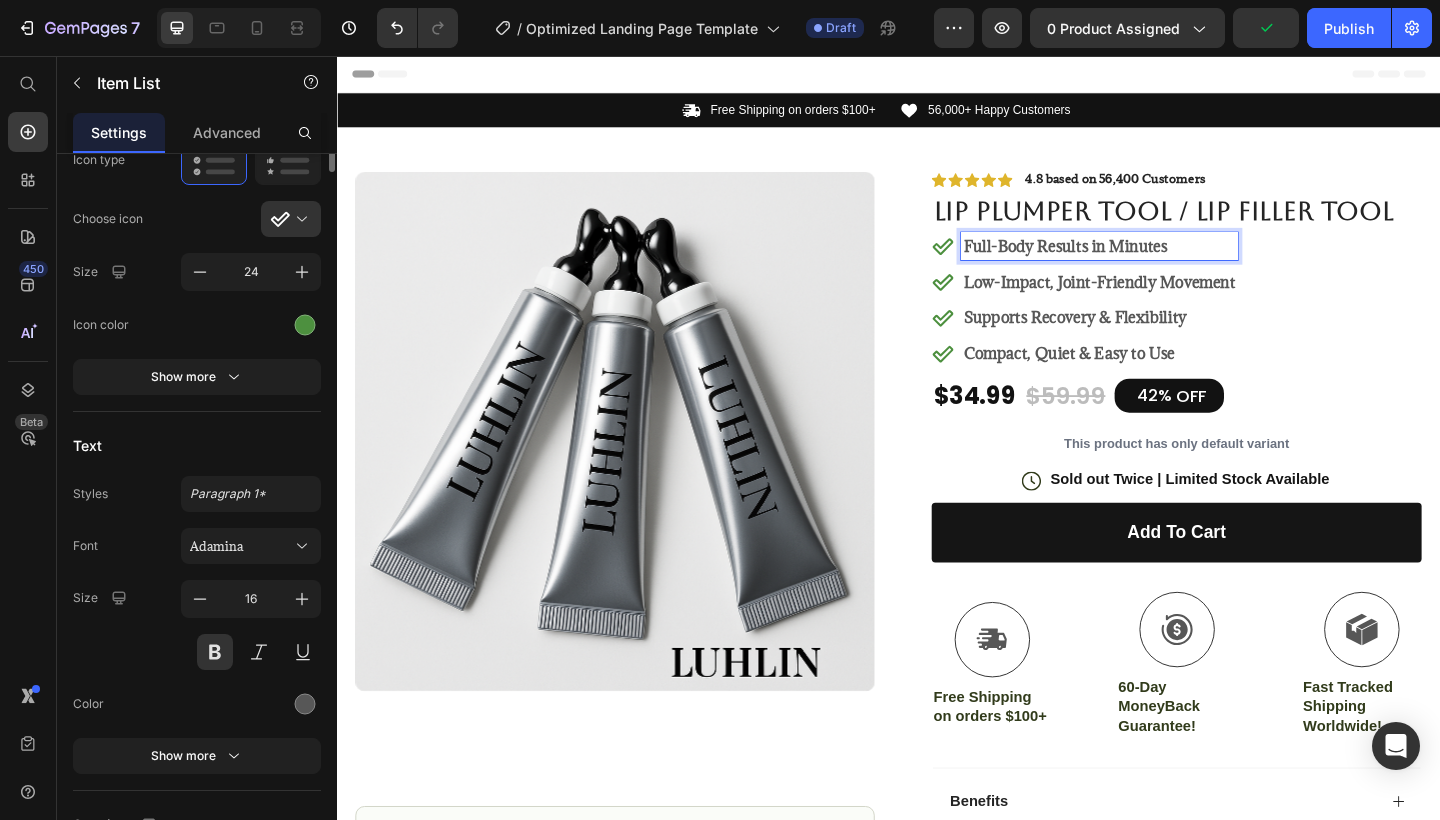 scroll, scrollTop: 0, scrollLeft: 0, axis: both 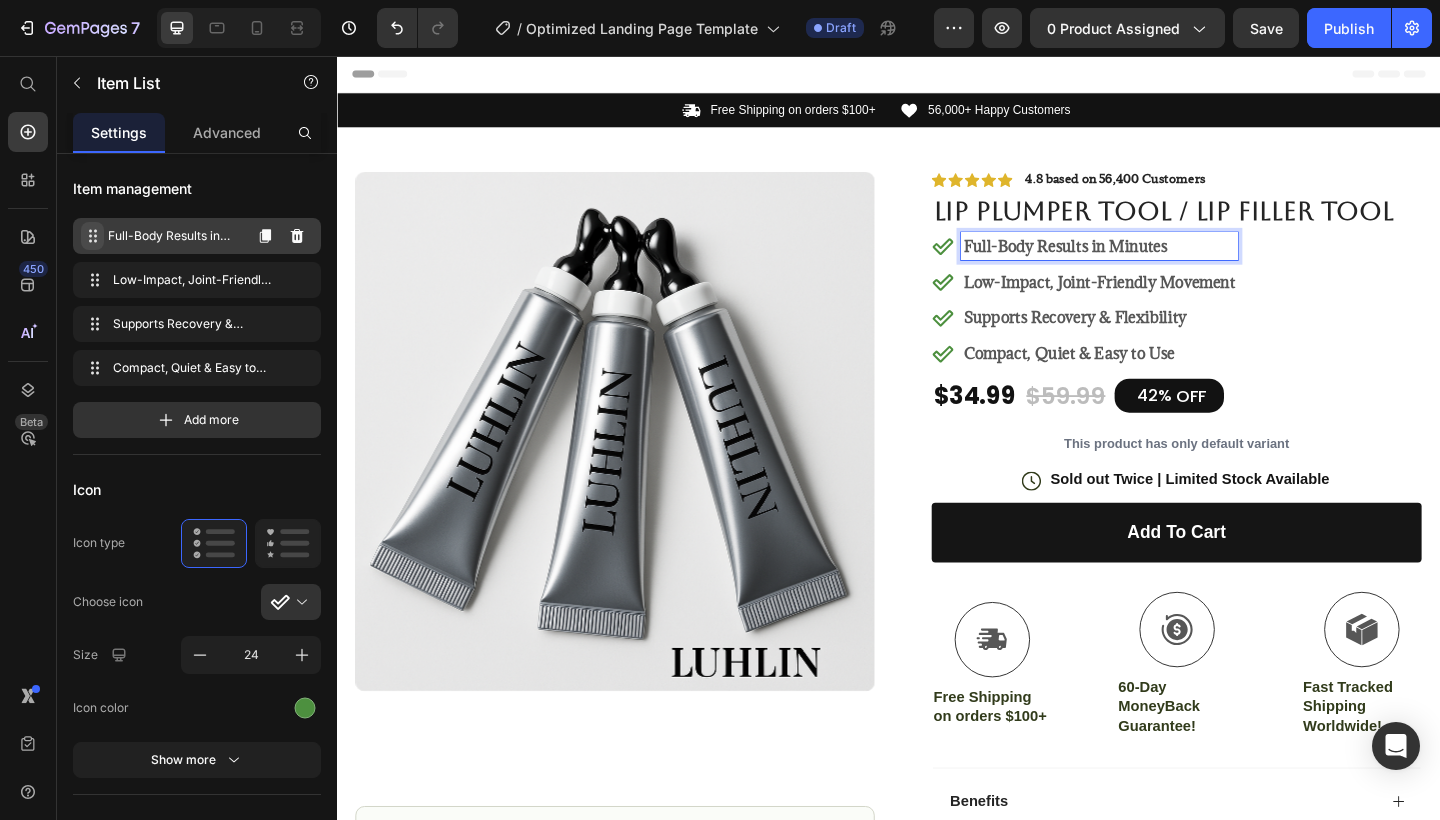 click 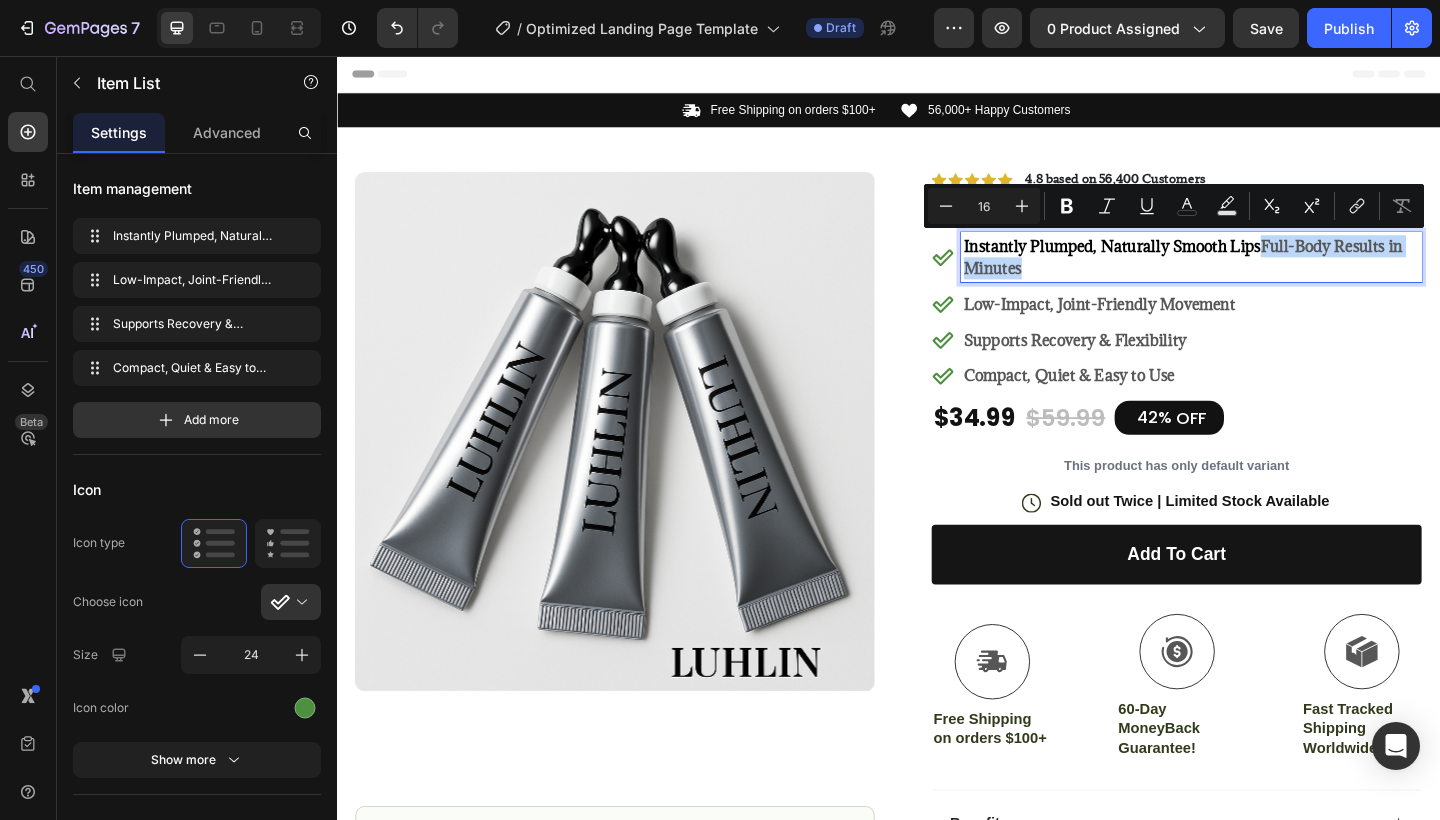 drag, startPoint x: 1363, startPoint y: 254, endPoint x: 1365, endPoint y: 303, distance: 49.0408 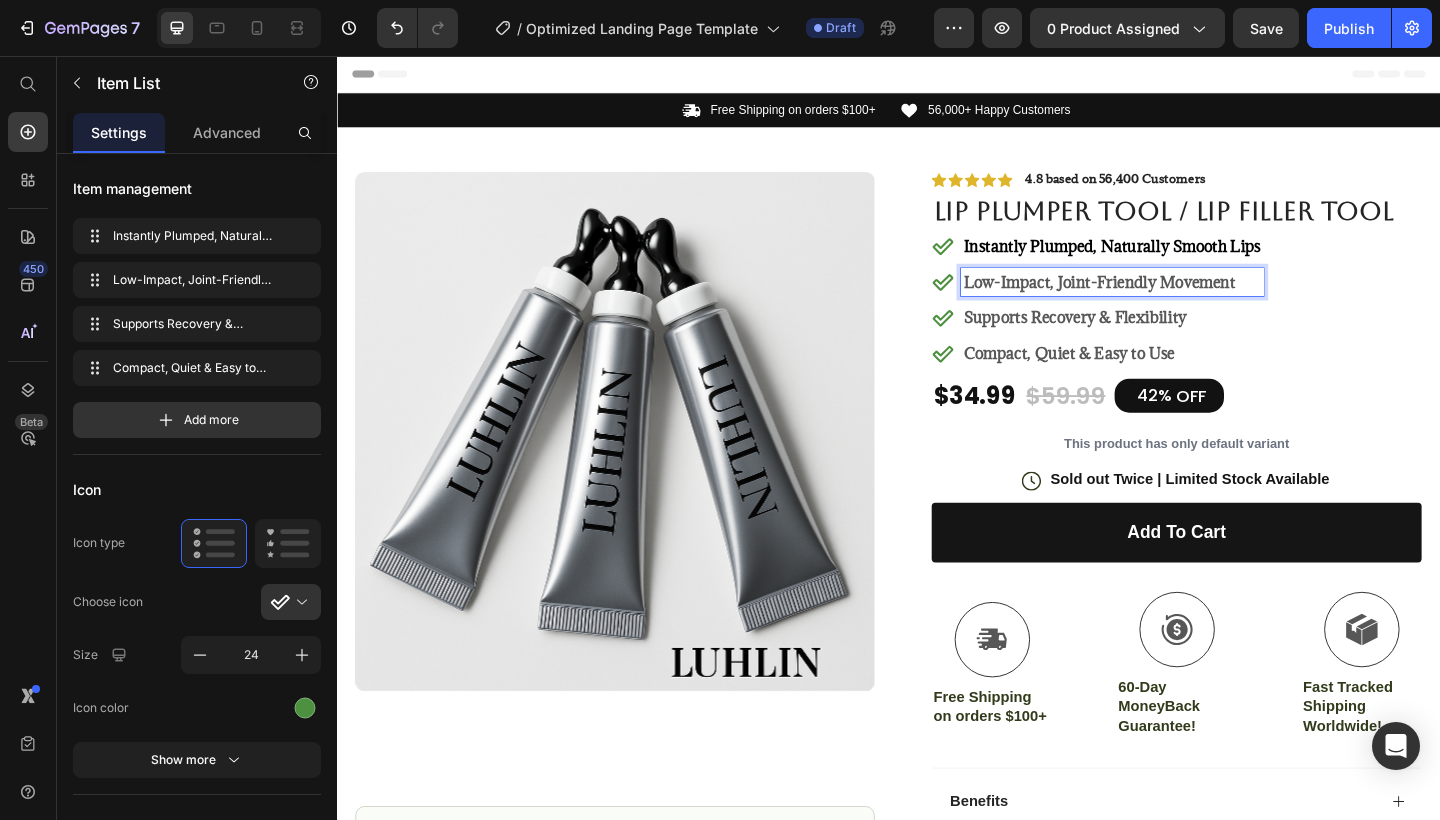 click on "Low-Impact, Joint-Friendly Movement" at bounding box center [1180, 302] 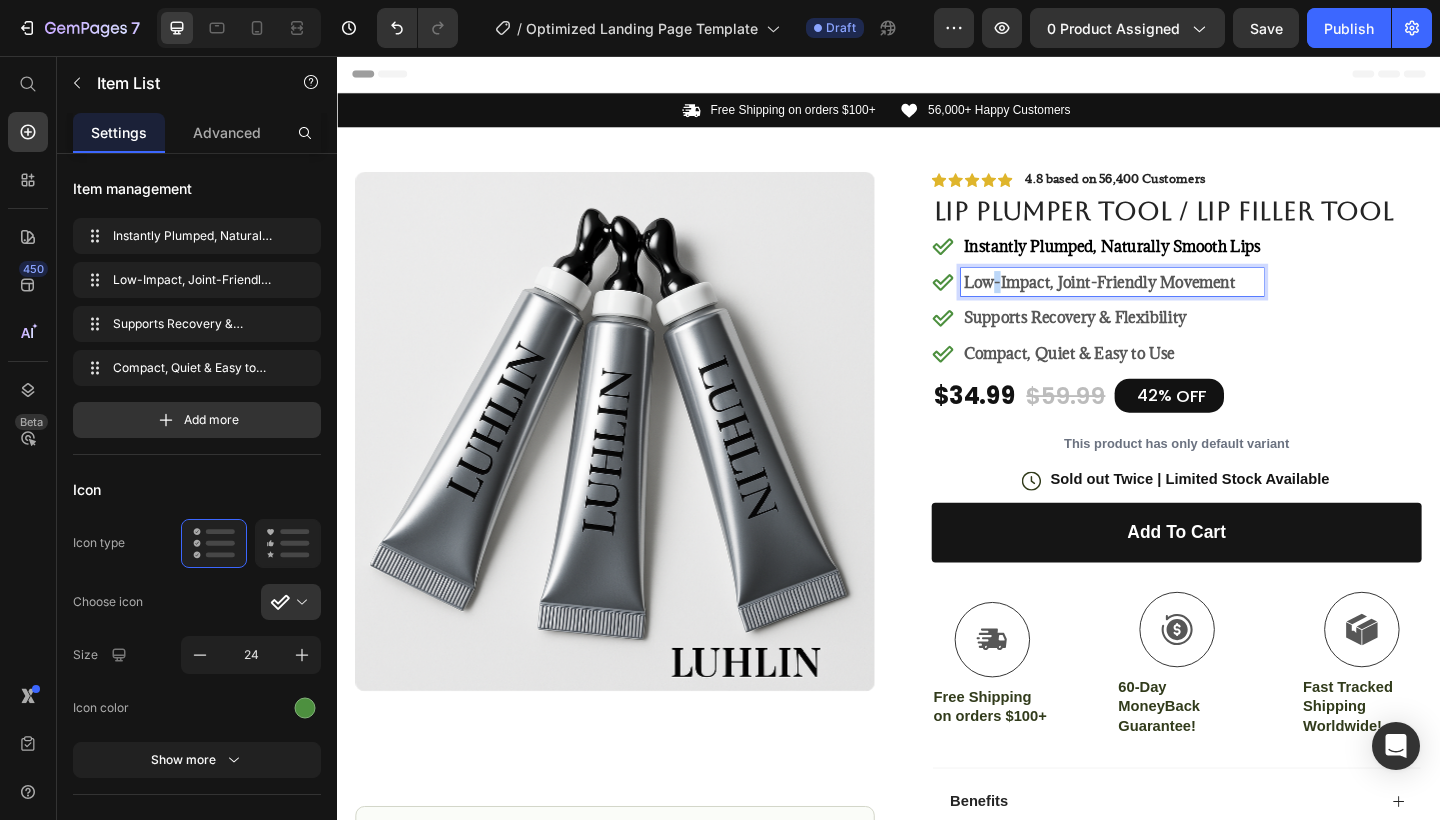 click on "Low-Impact, Joint-Friendly Movement" at bounding box center [1180, 302] 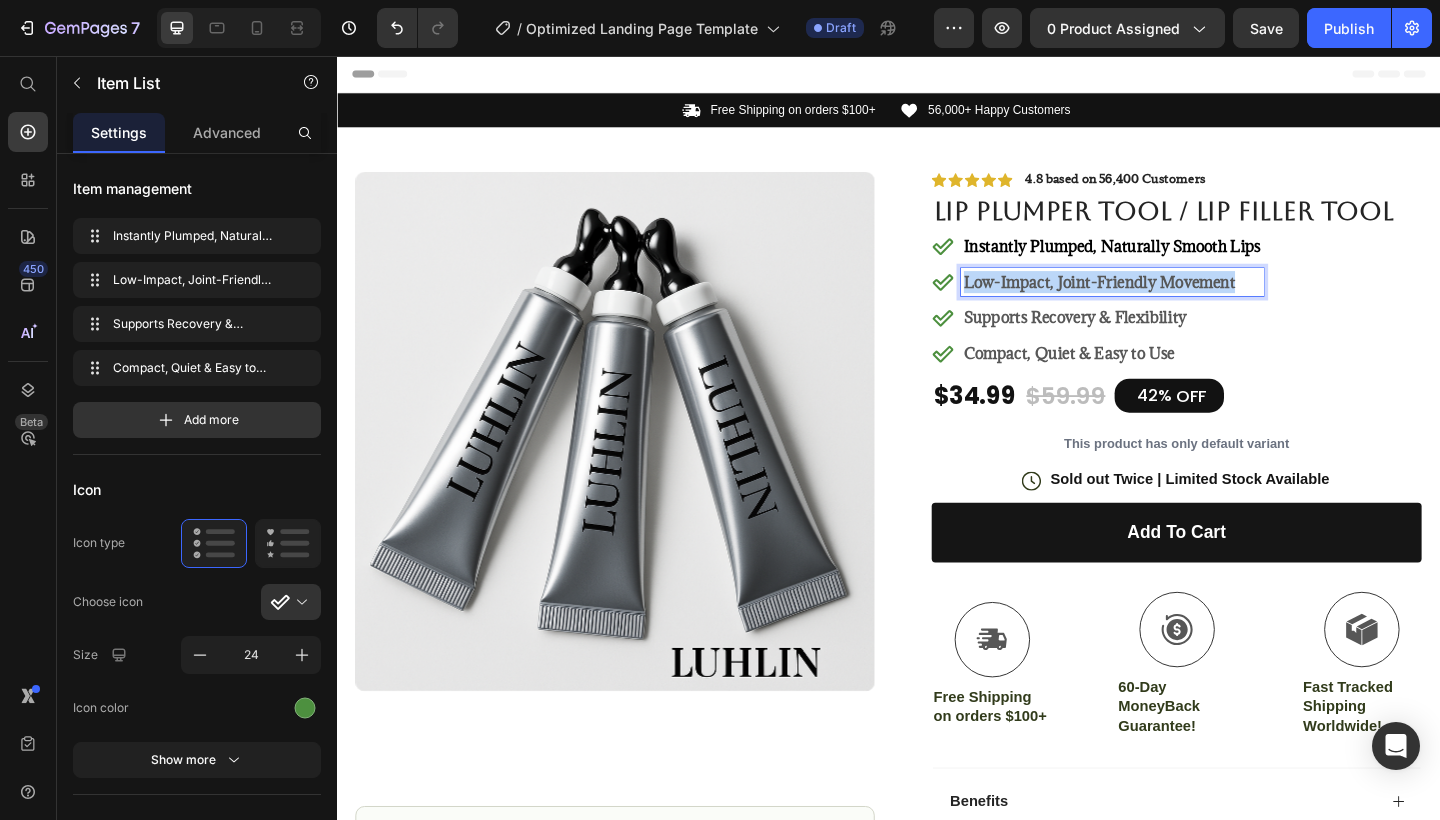 click on "Low-Impact, Joint-Friendly Movement" at bounding box center (1180, 302) 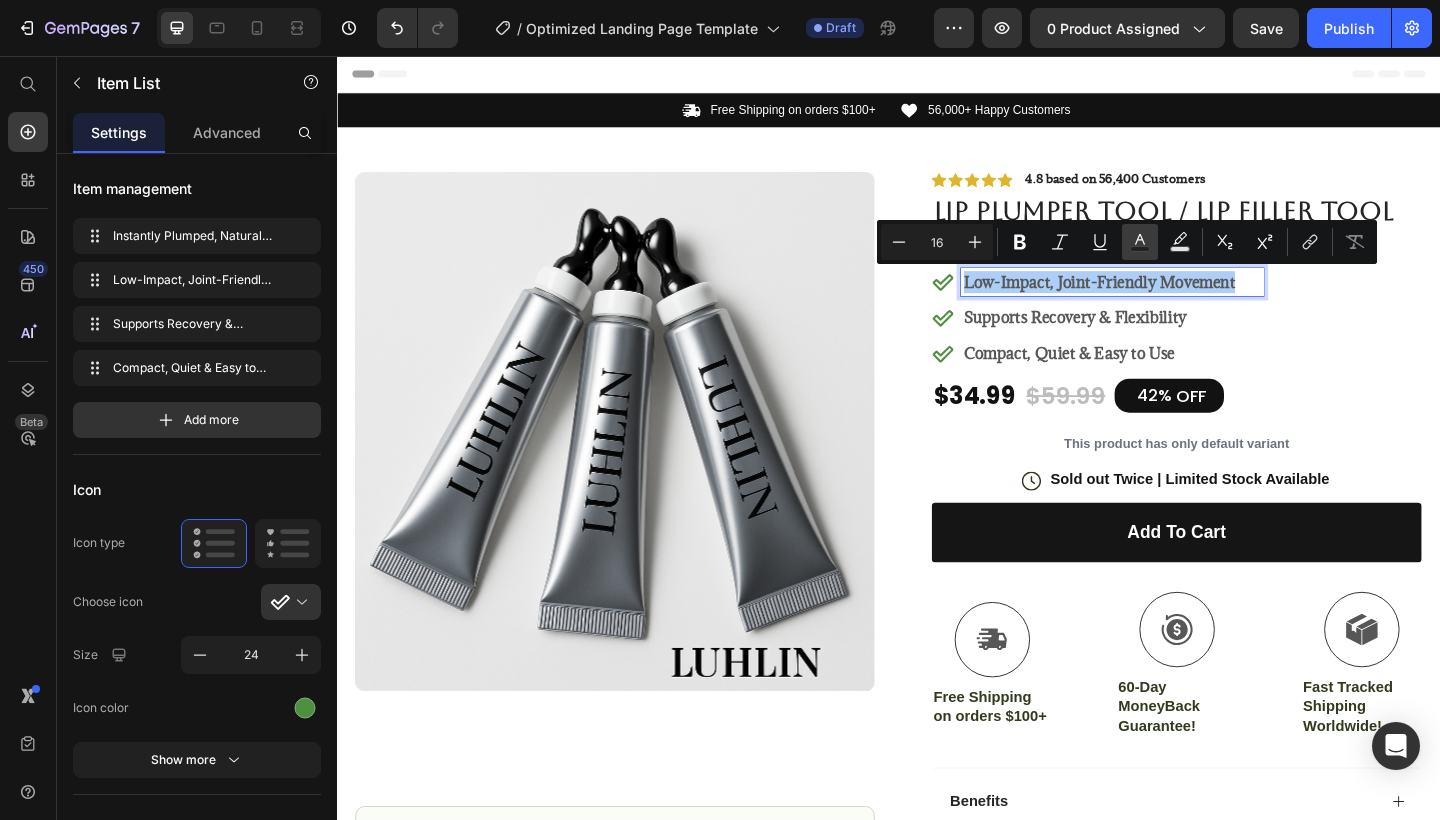 click 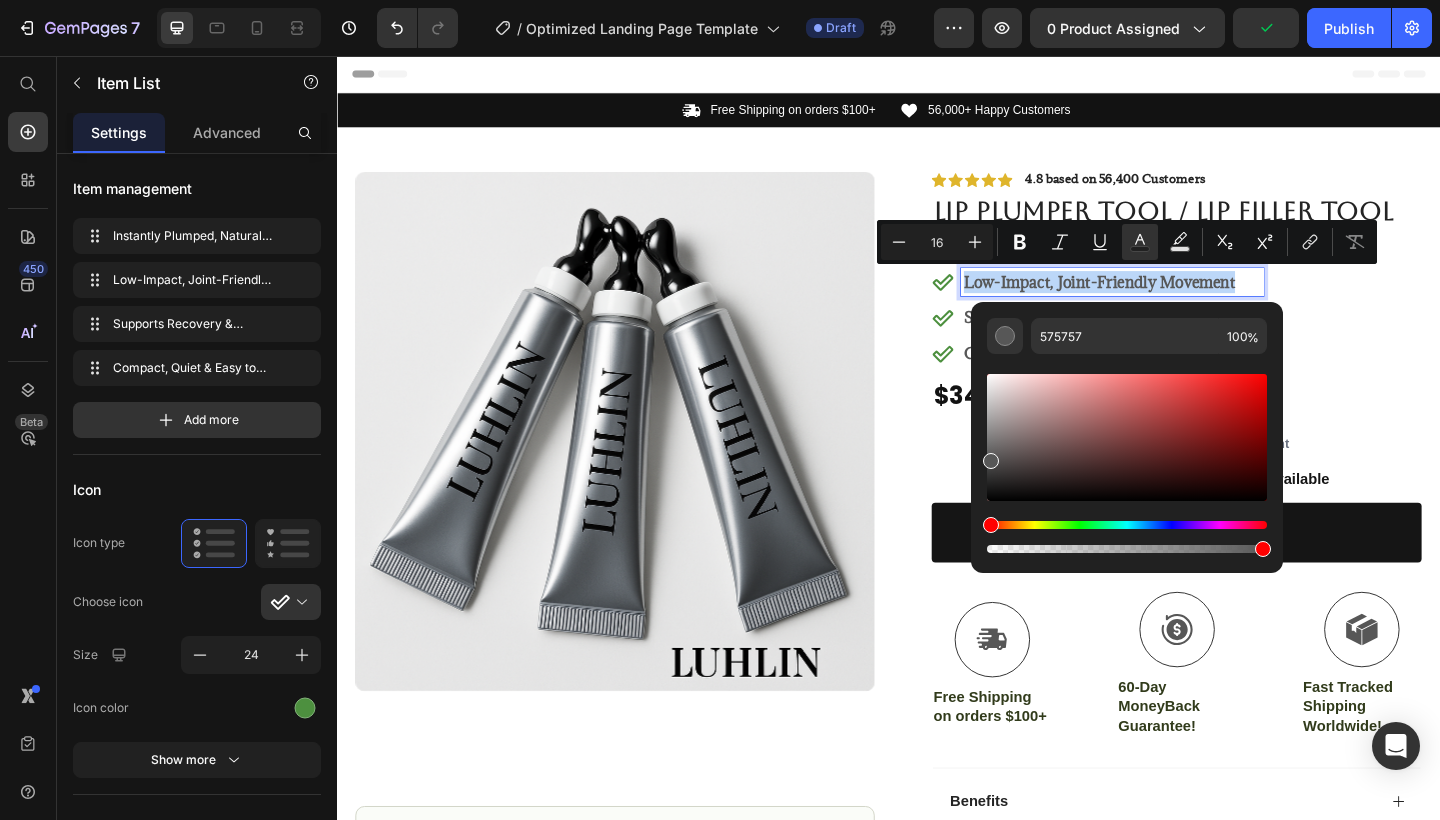 click on "Instantly Plumped, Naturally Smooth Lips
Low-Impact, Joint-Friendly Movement
Supports Recovery & Flexibility
Compact, Quiet & Easy to Use" at bounding box center (1250, 321) 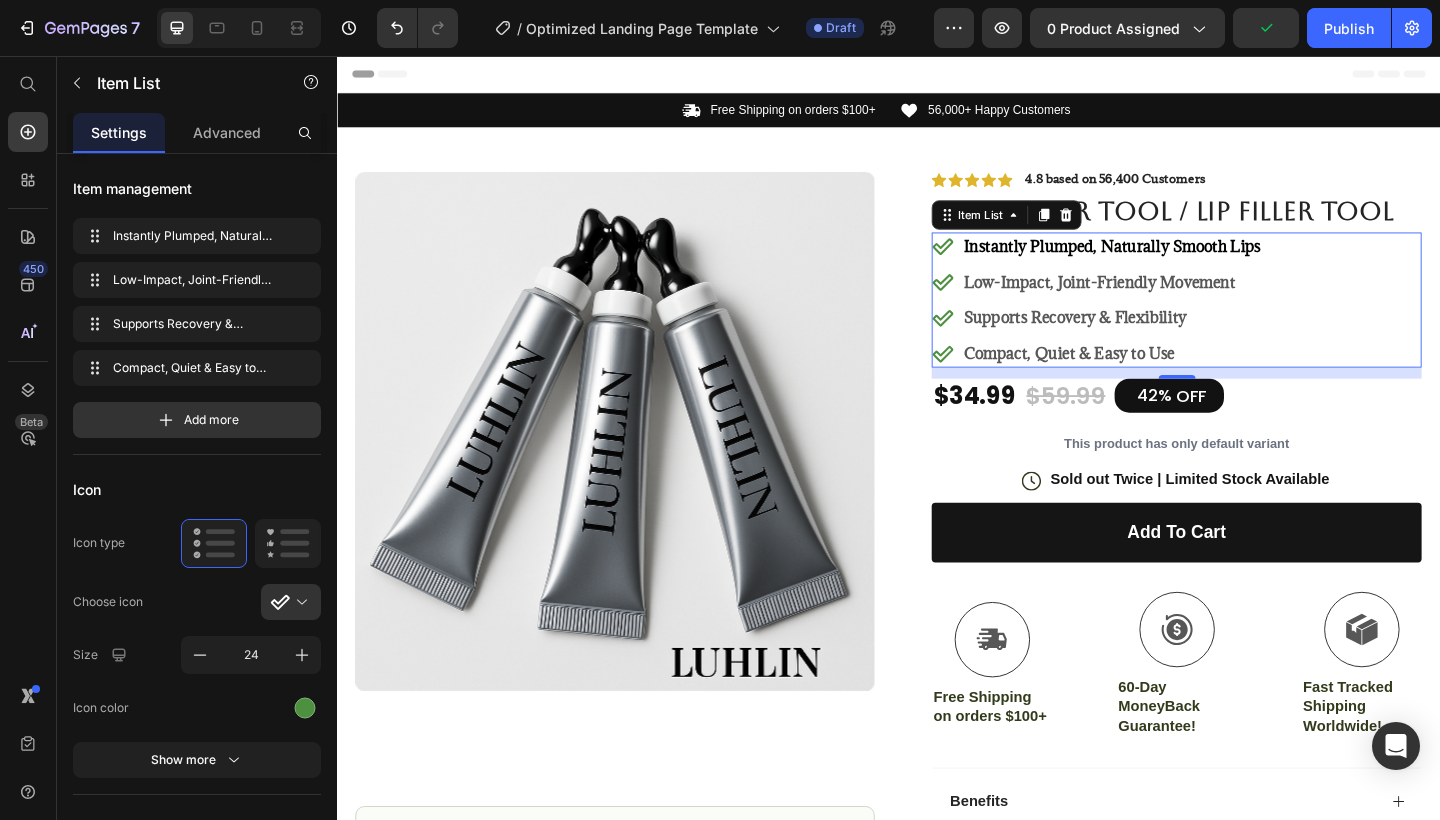 click on "Instantly Plumped, Naturally Smooth Lips" at bounding box center (1180, 263) 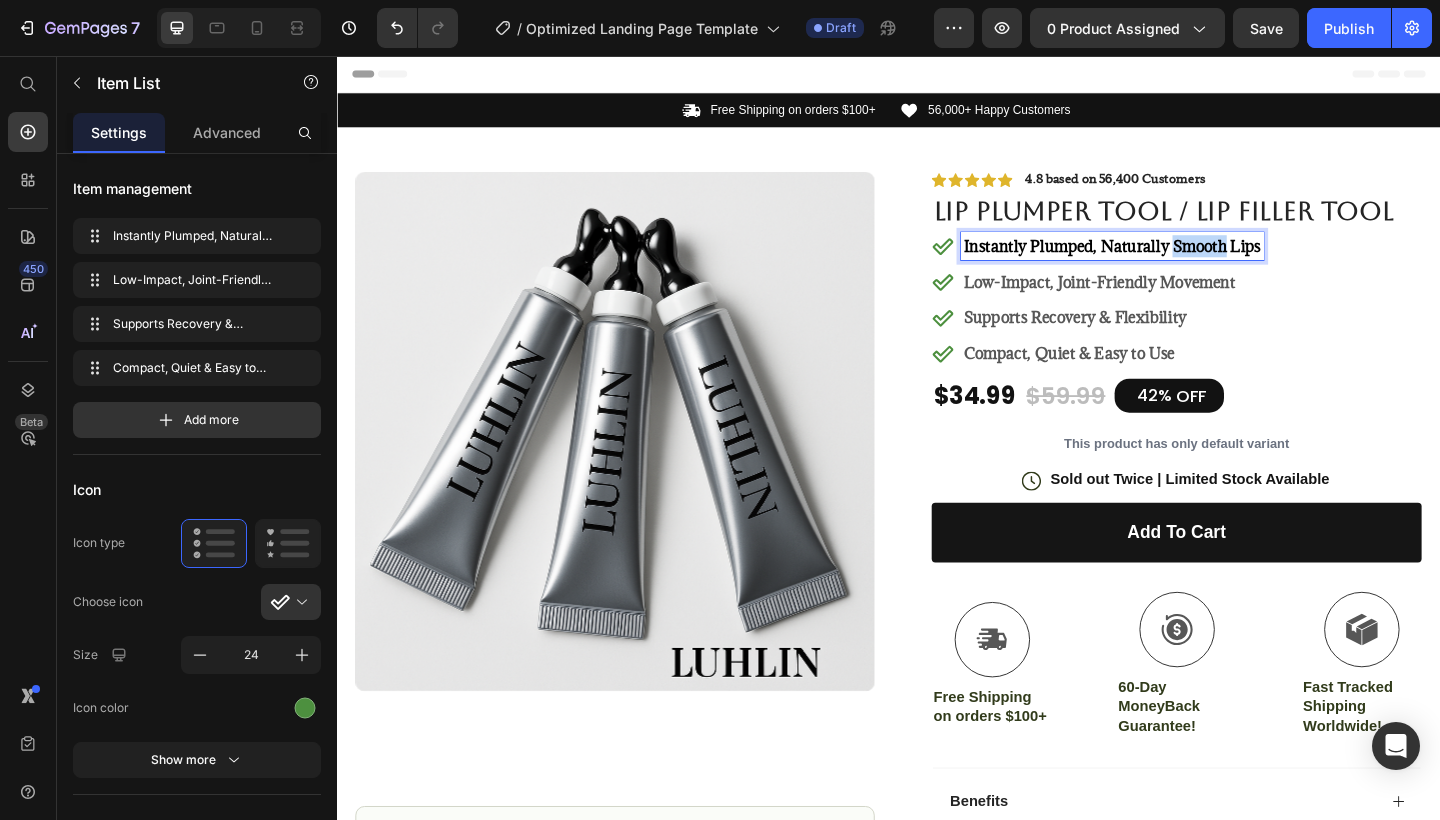 click on "Instantly Plumped, Naturally Smooth Lips" at bounding box center [1180, 263] 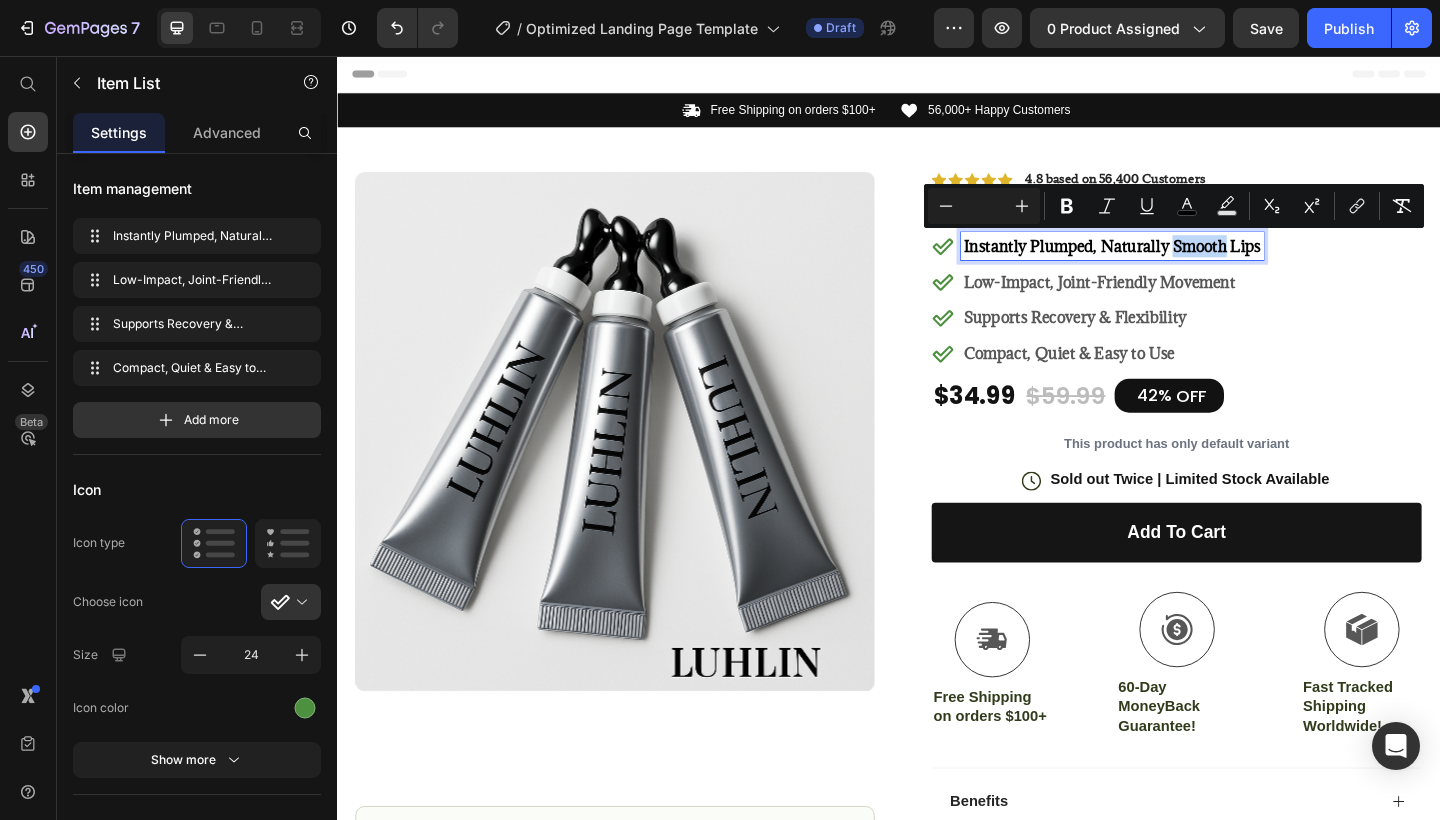 click on "Instantly Plumped, Naturally Smooth Lips" at bounding box center (1180, 263) 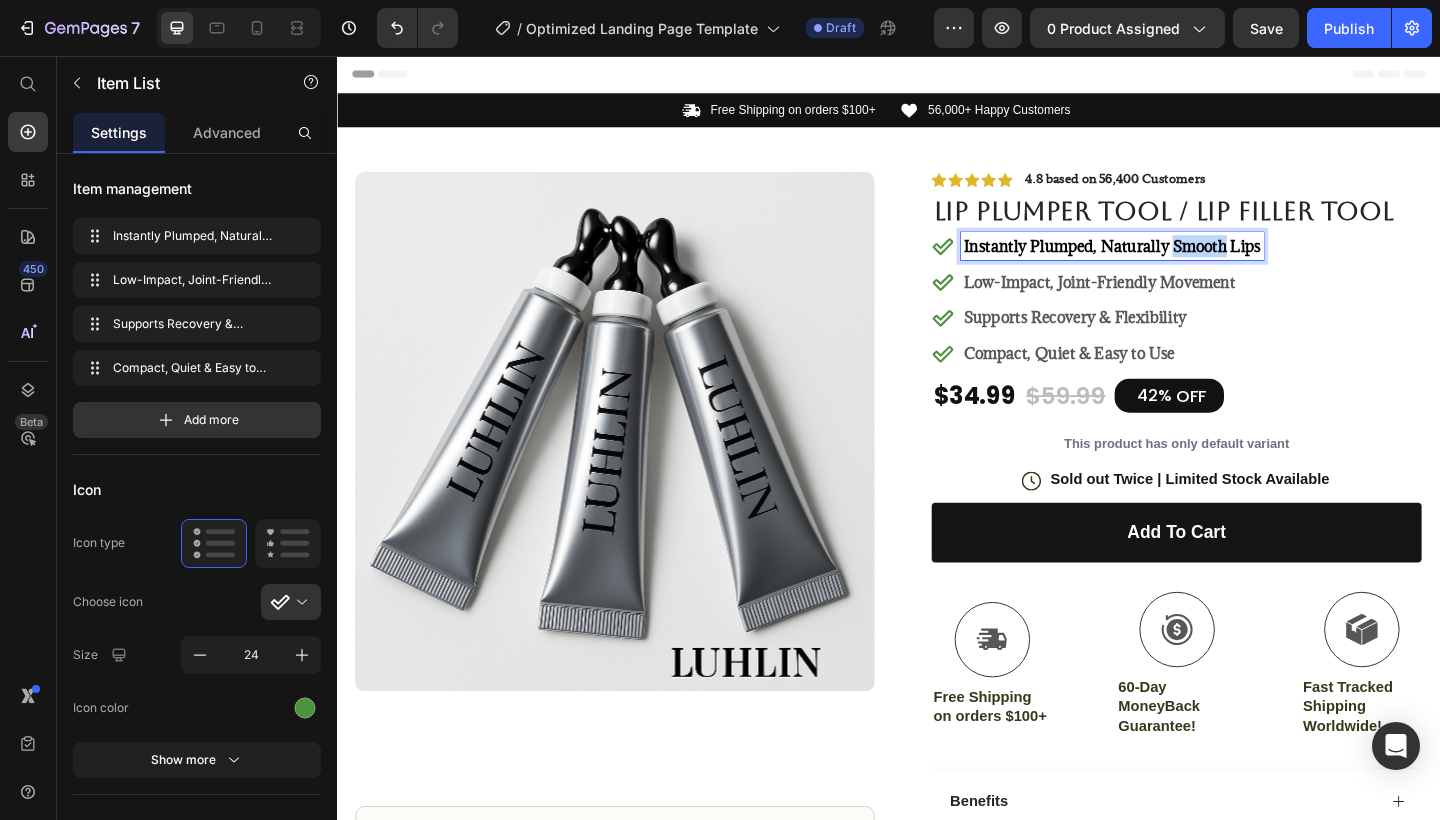 click on "Instantly Plumped, Naturally Smooth Lips" at bounding box center [1180, 263] 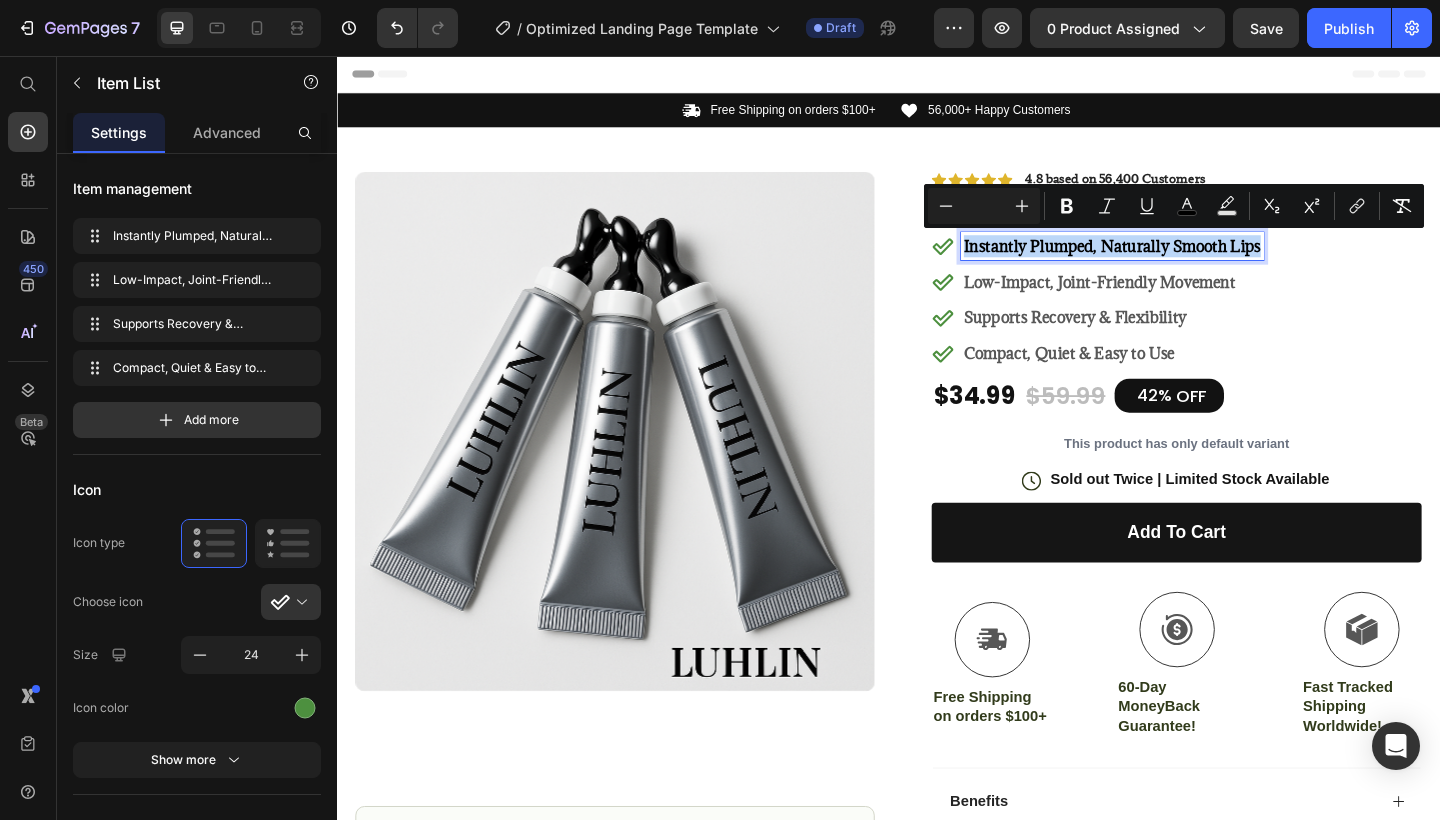 click on "Instantly Plumped, Naturally Smooth Lips" at bounding box center (1180, 263) 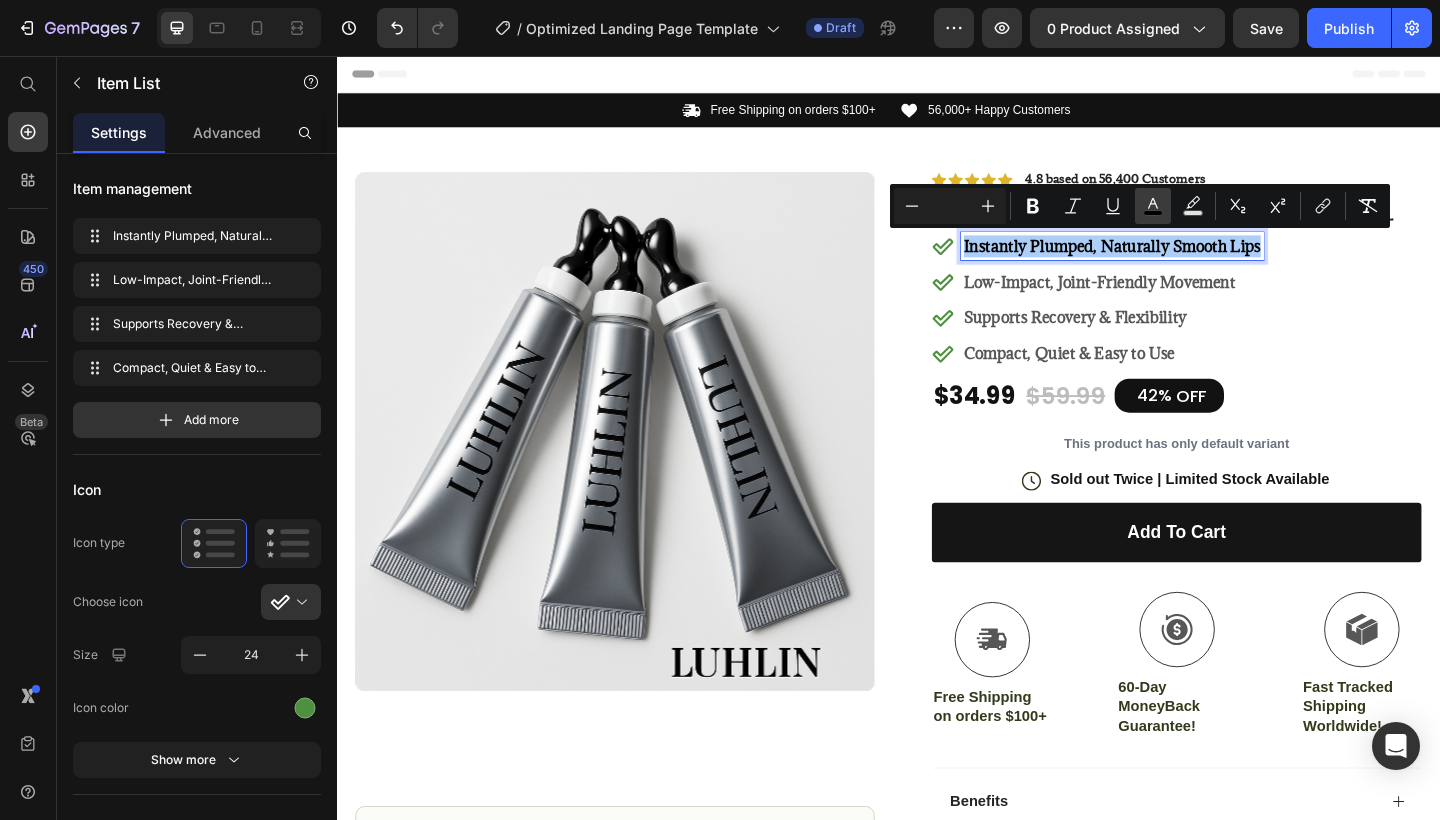 click 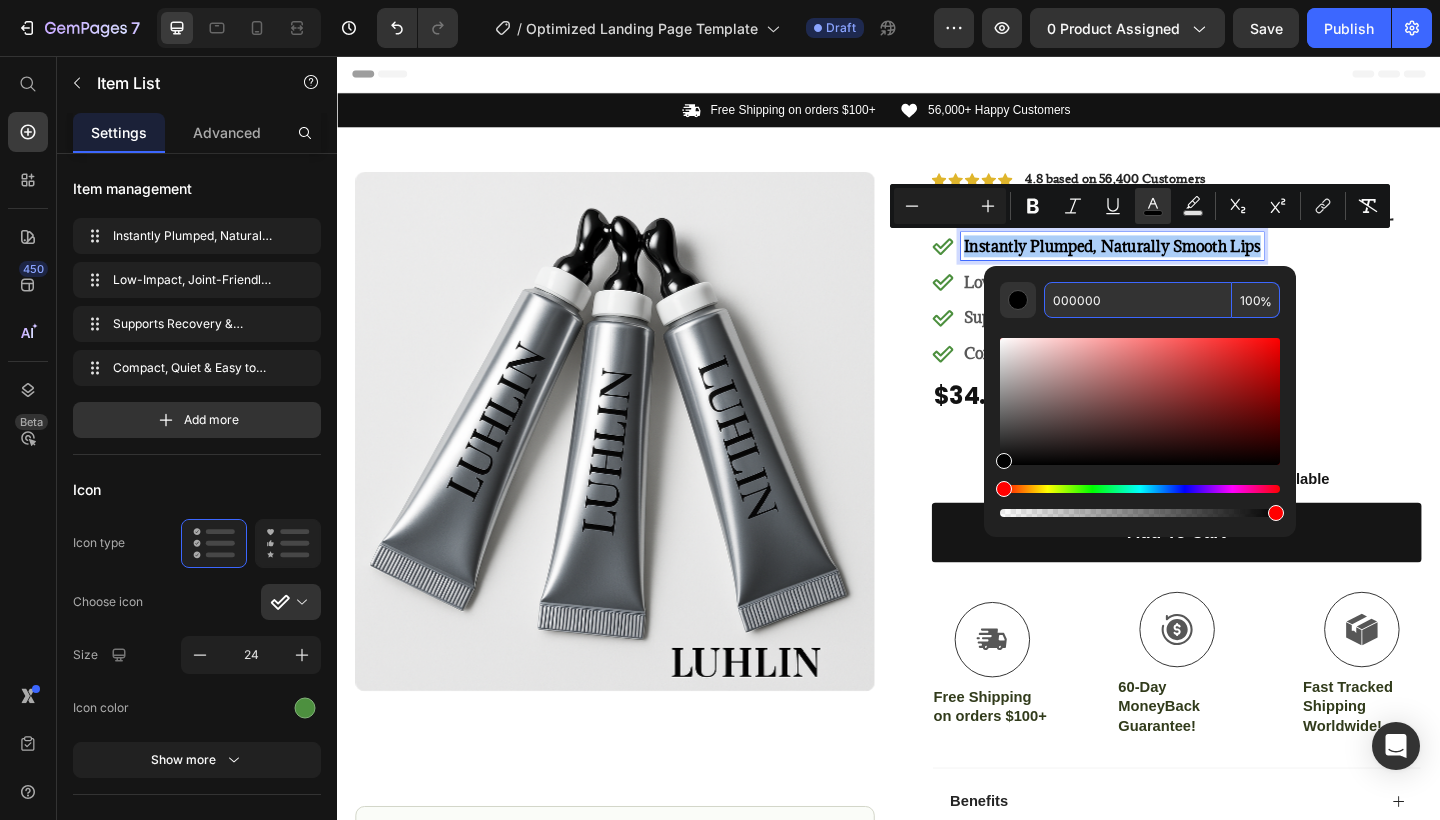 click on "000000" at bounding box center [1138, 300] 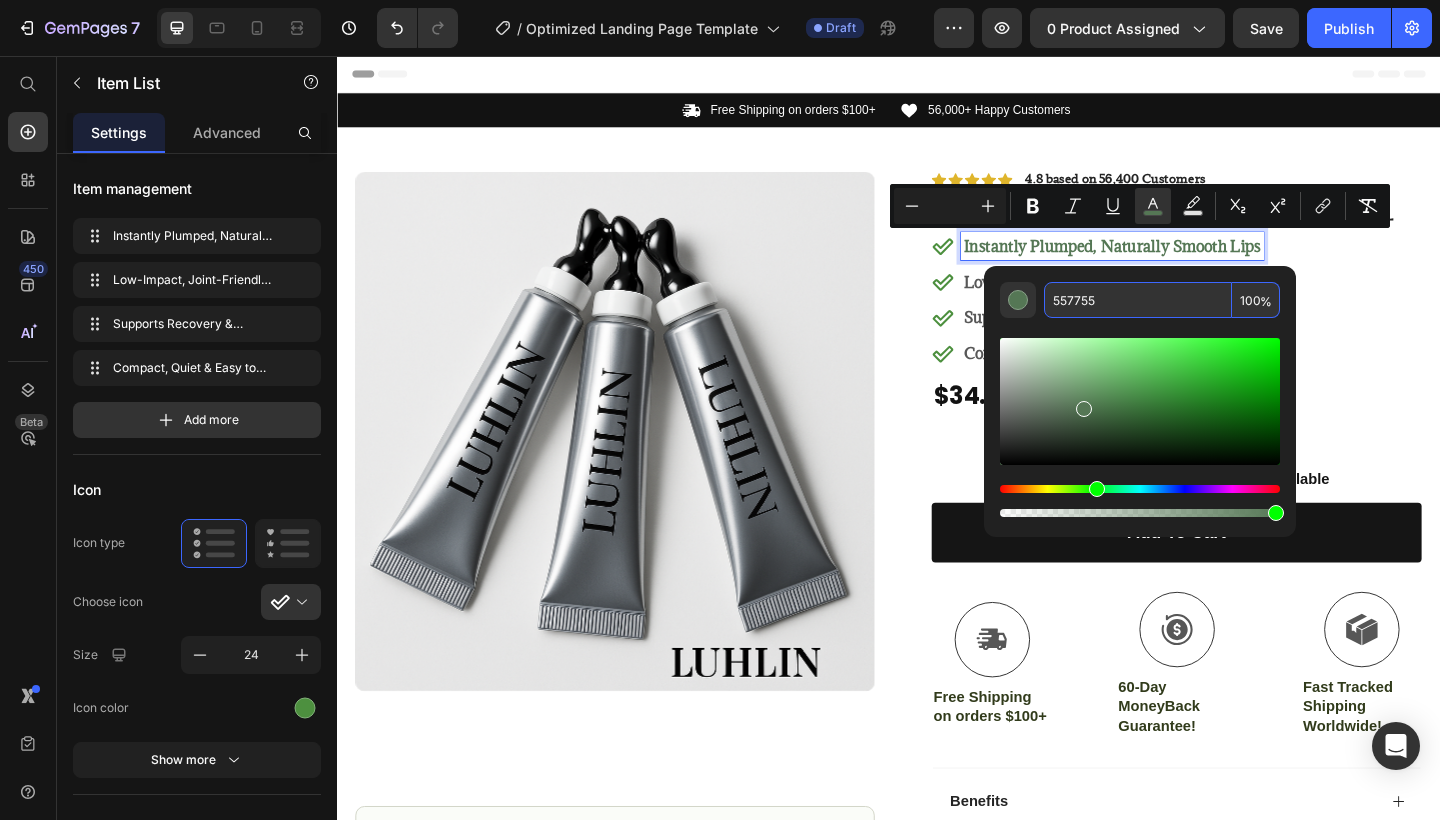 click on "557755" at bounding box center (1138, 300) 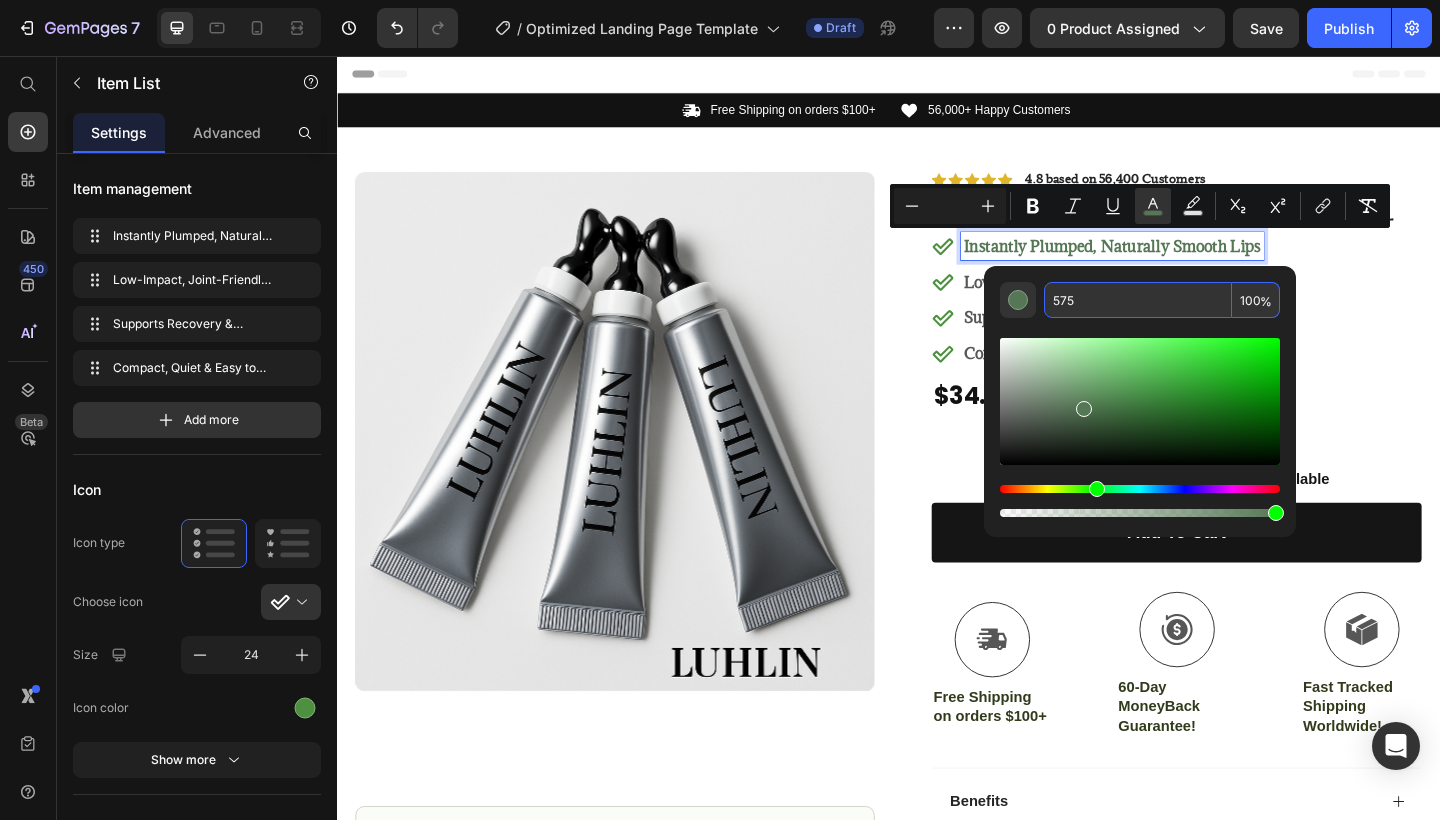 type on "557755" 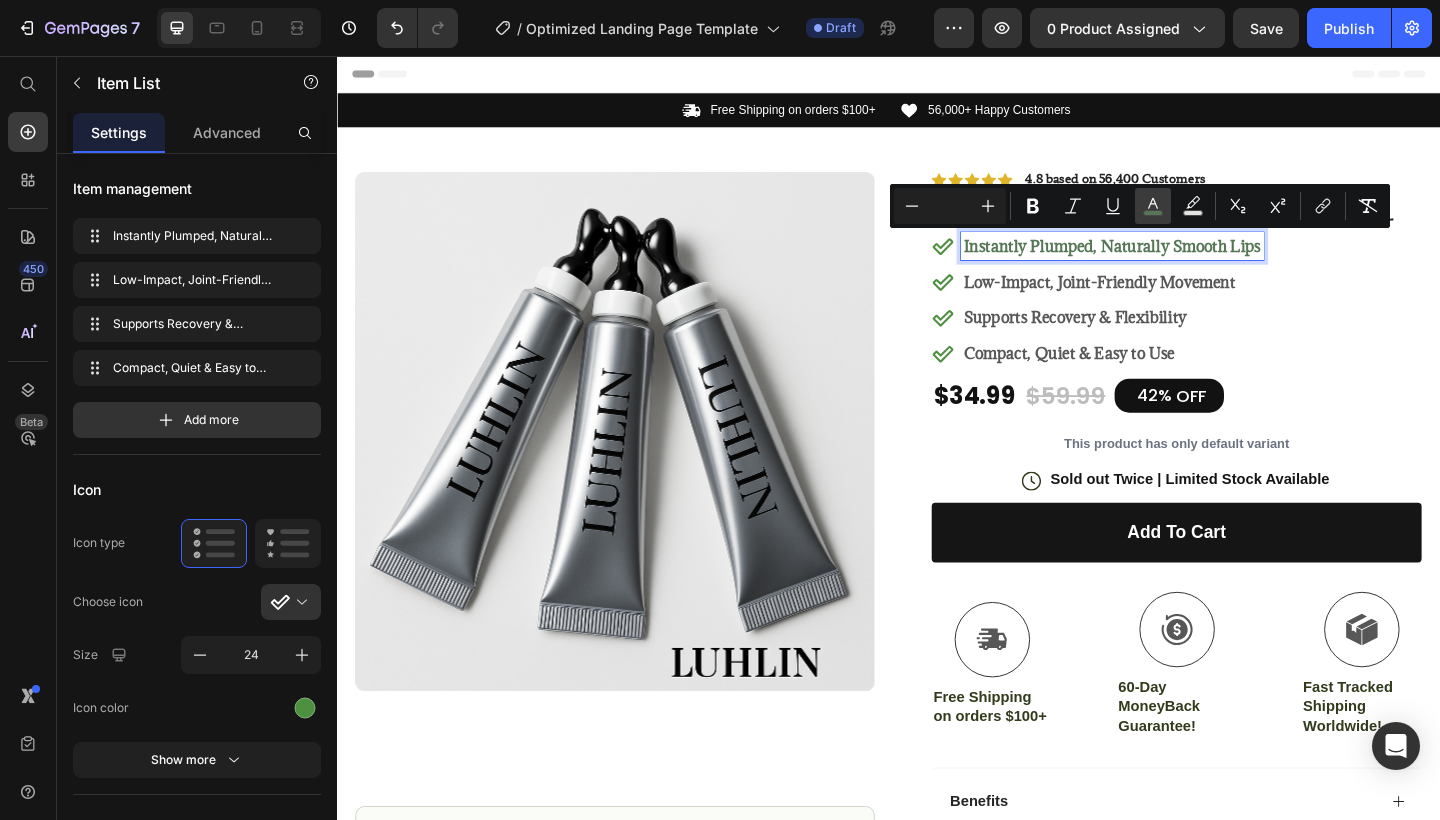 click 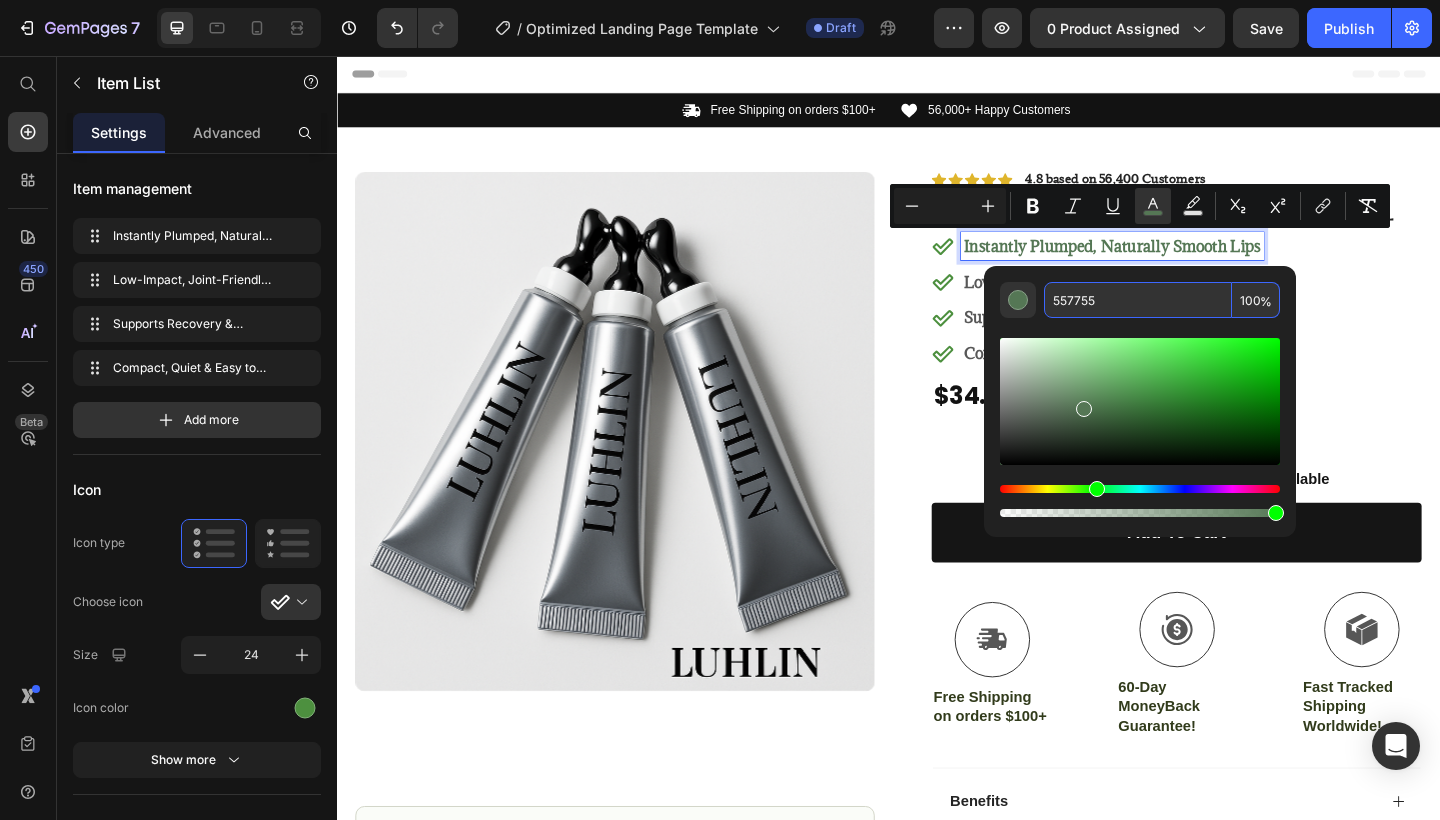 click on "557755" at bounding box center [1138, 300] 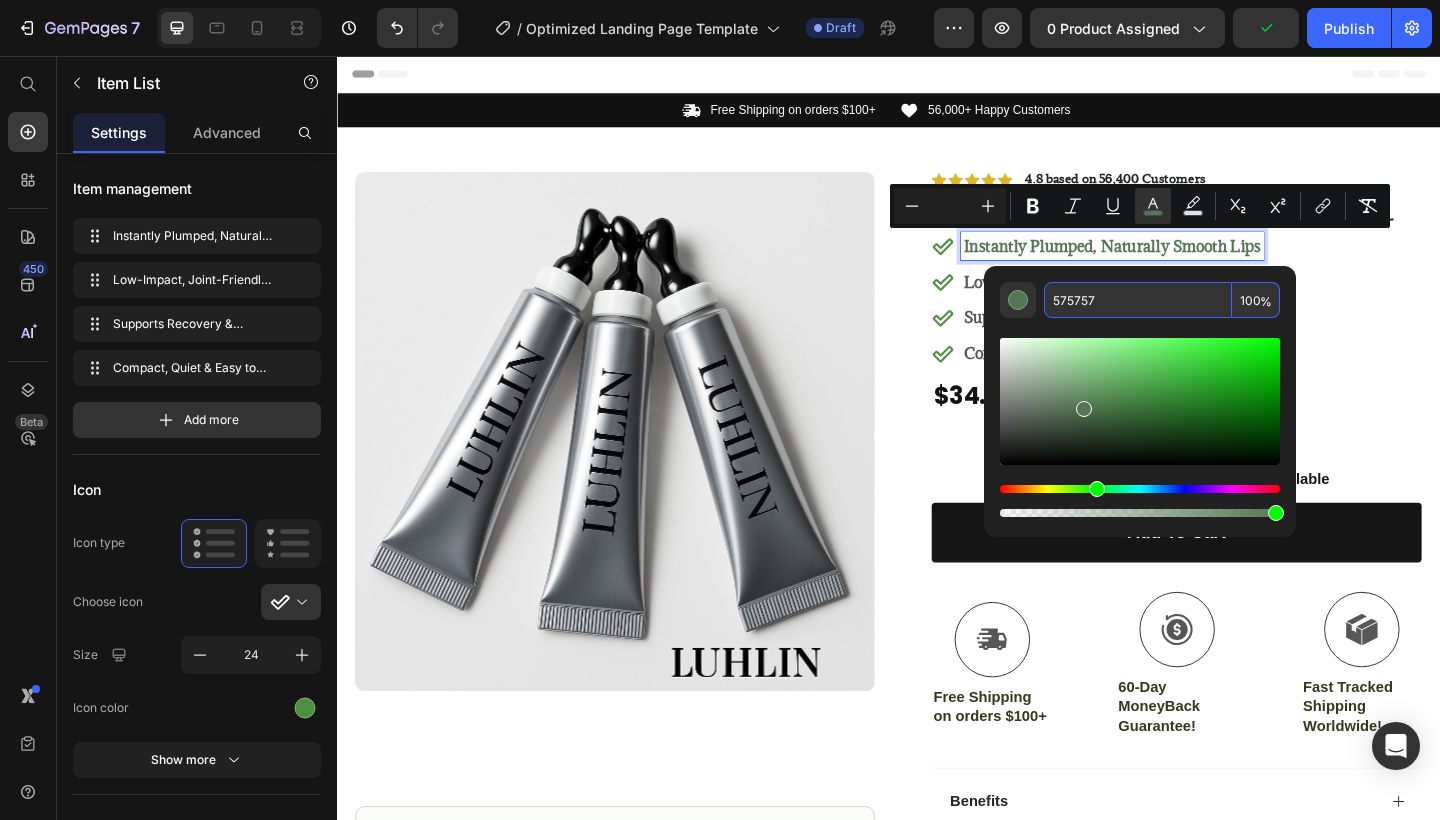 type on "575757" 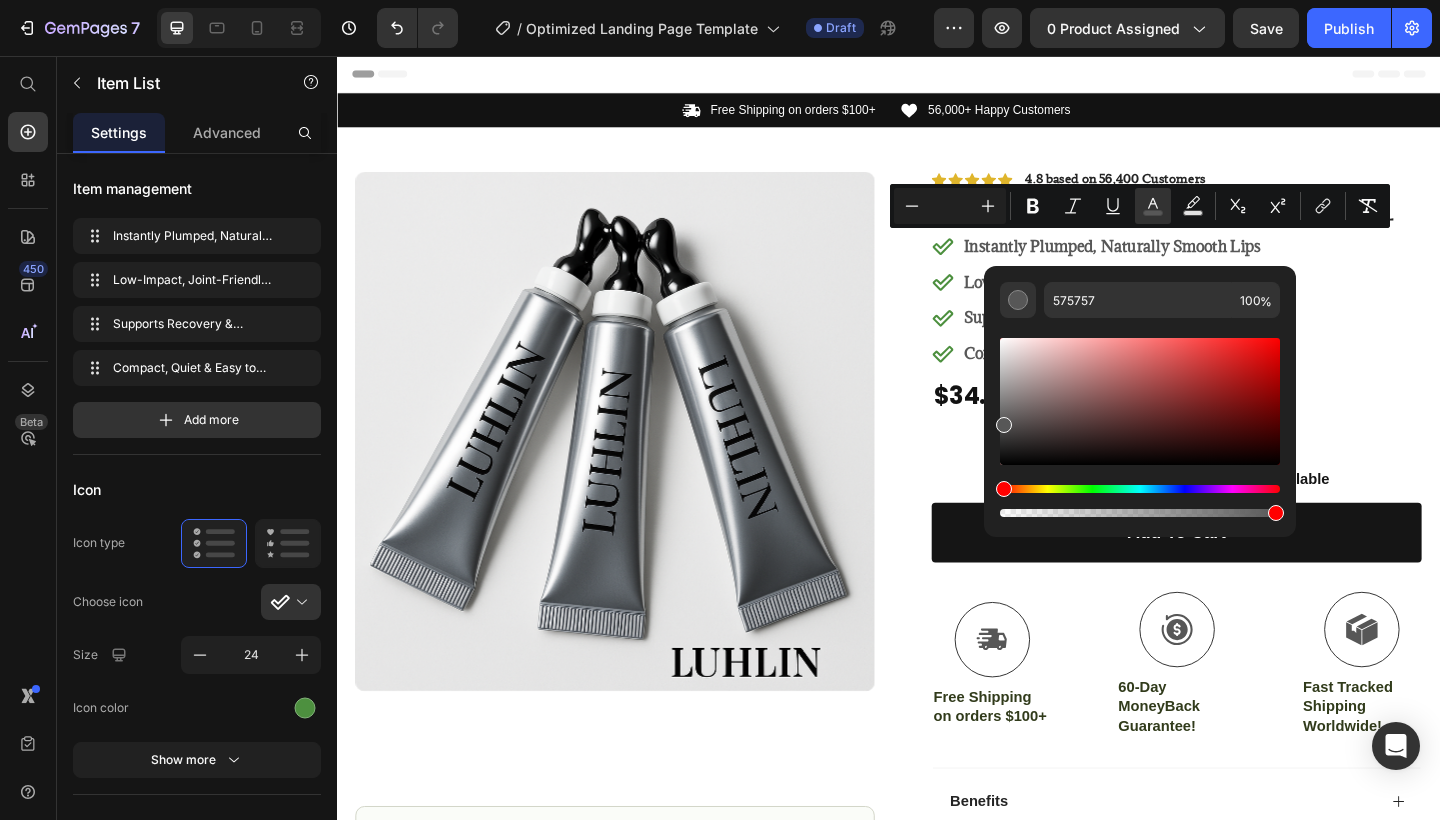 click on "Instantly Plumped, Naturally Smooth Lips
Low-Impact, Joint-Friendly Movement
Supports Recovery & Flexibility
Compact, Quiet & Easy to Use" at bounding box center [1250, 321] 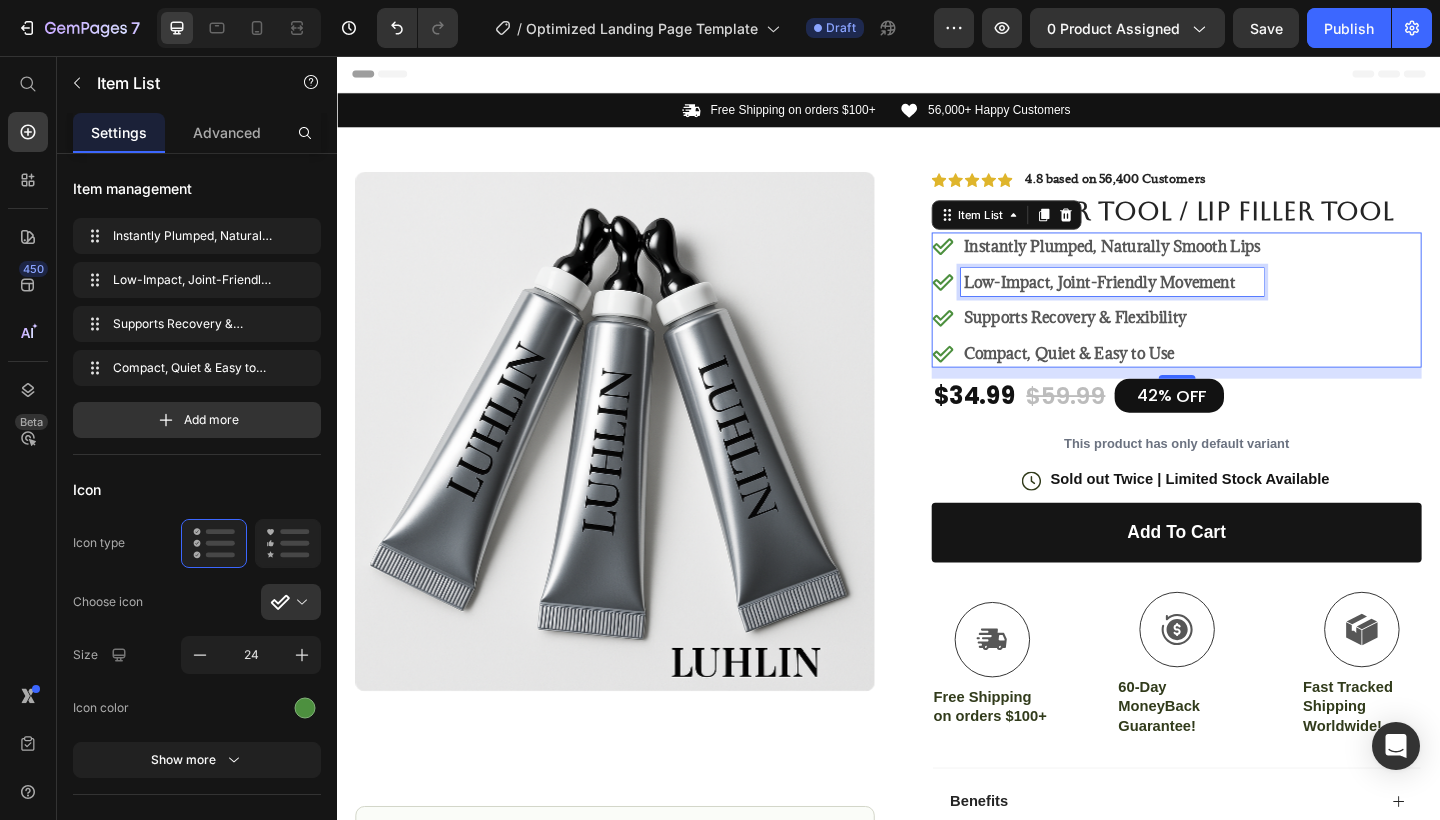 click on "Low-Impact, Joint-Friendly Movement" at bounding box center (1180, 302) 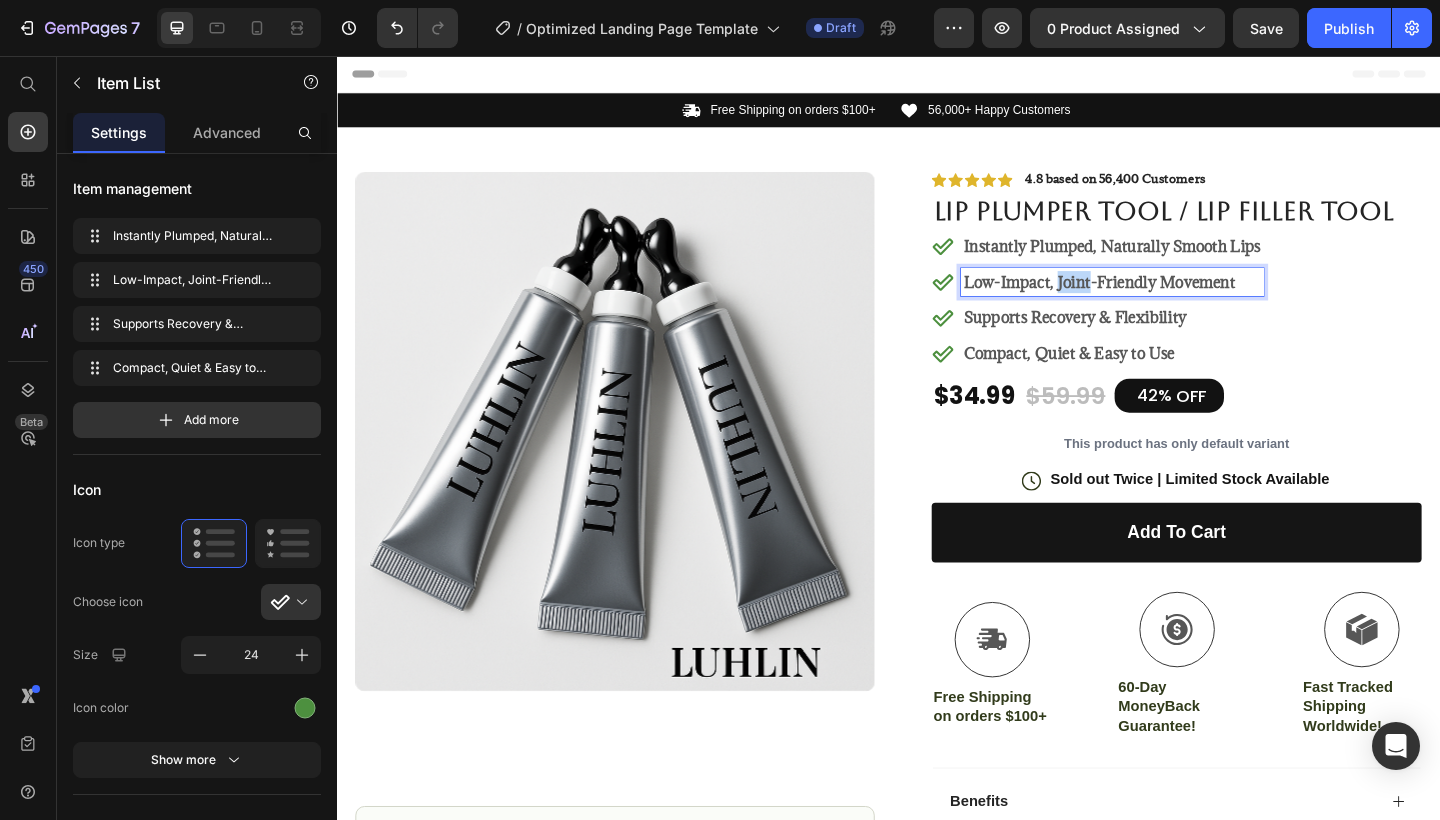 click on "Low-Impact, Joint-Friendly Movement" at bounding box center (1180, 302) 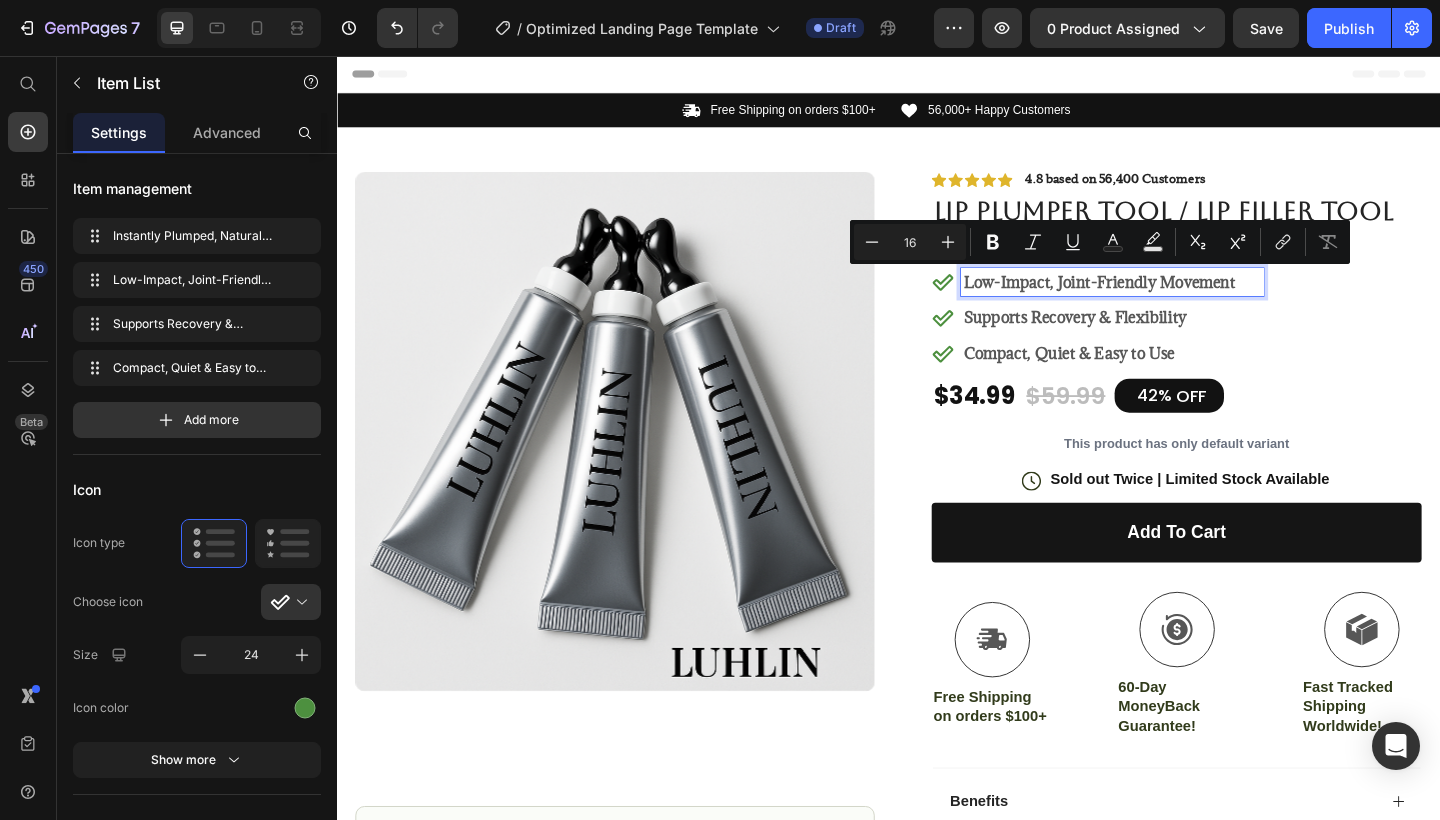 click on "Low-Impact, Joint-Friendly Movement" at bounding box center [1180, 302] 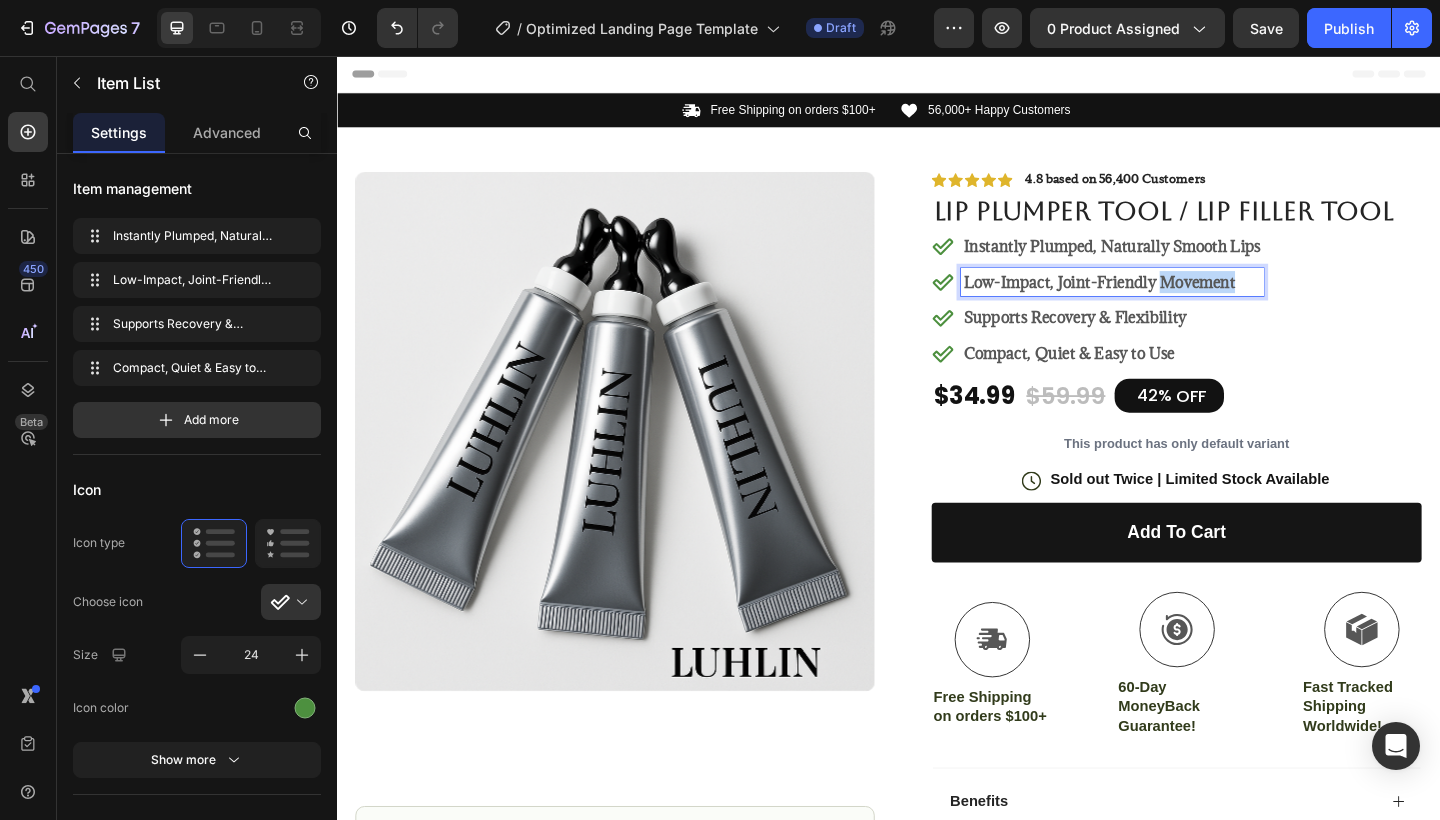 click on "Low-Impact, Joint-Friendly Movement" at bounding box center [1180, 302] 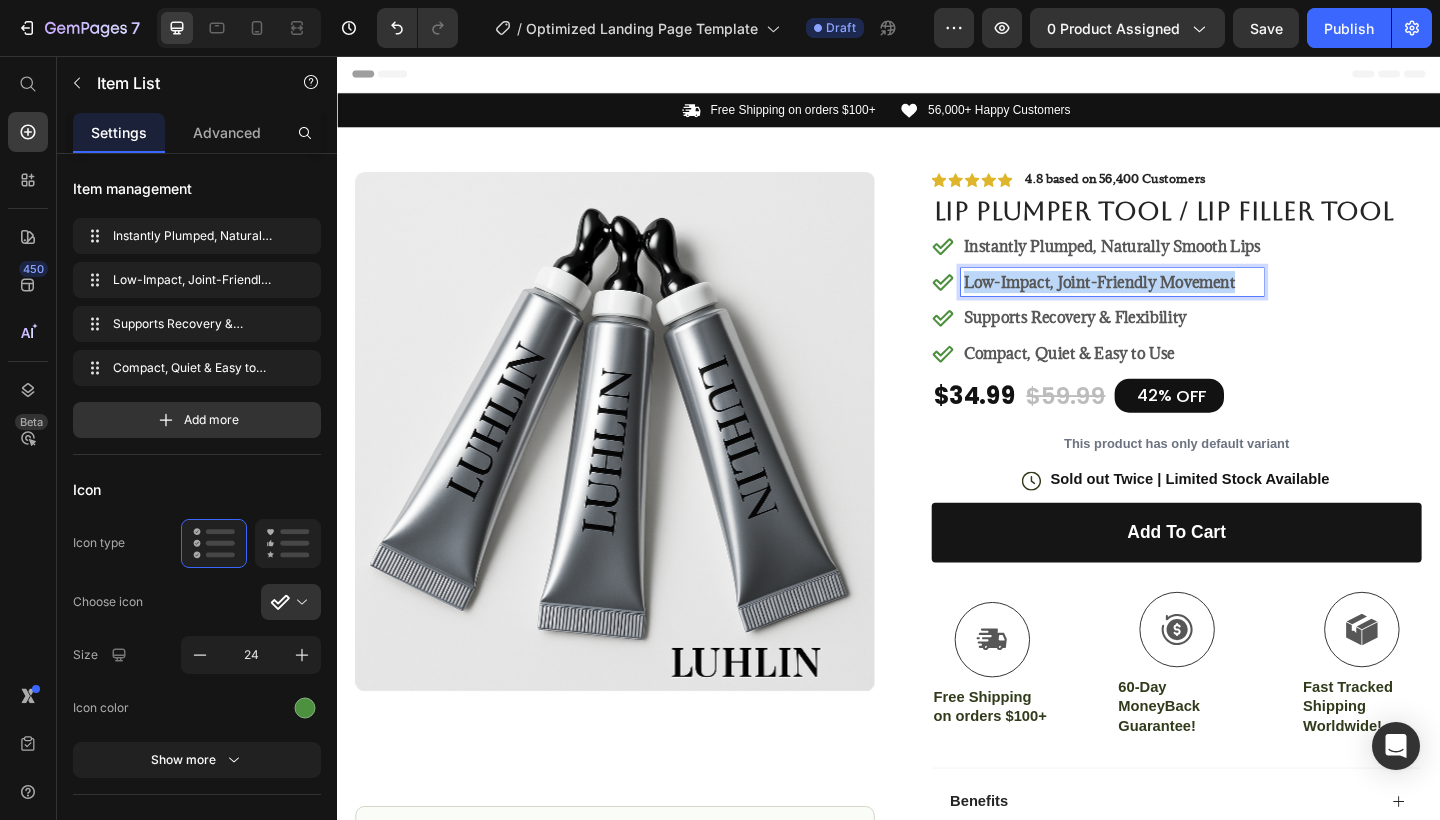 click on "Low-Impact, Joint-Friendly Movement" at bounding box center [1180, 302] 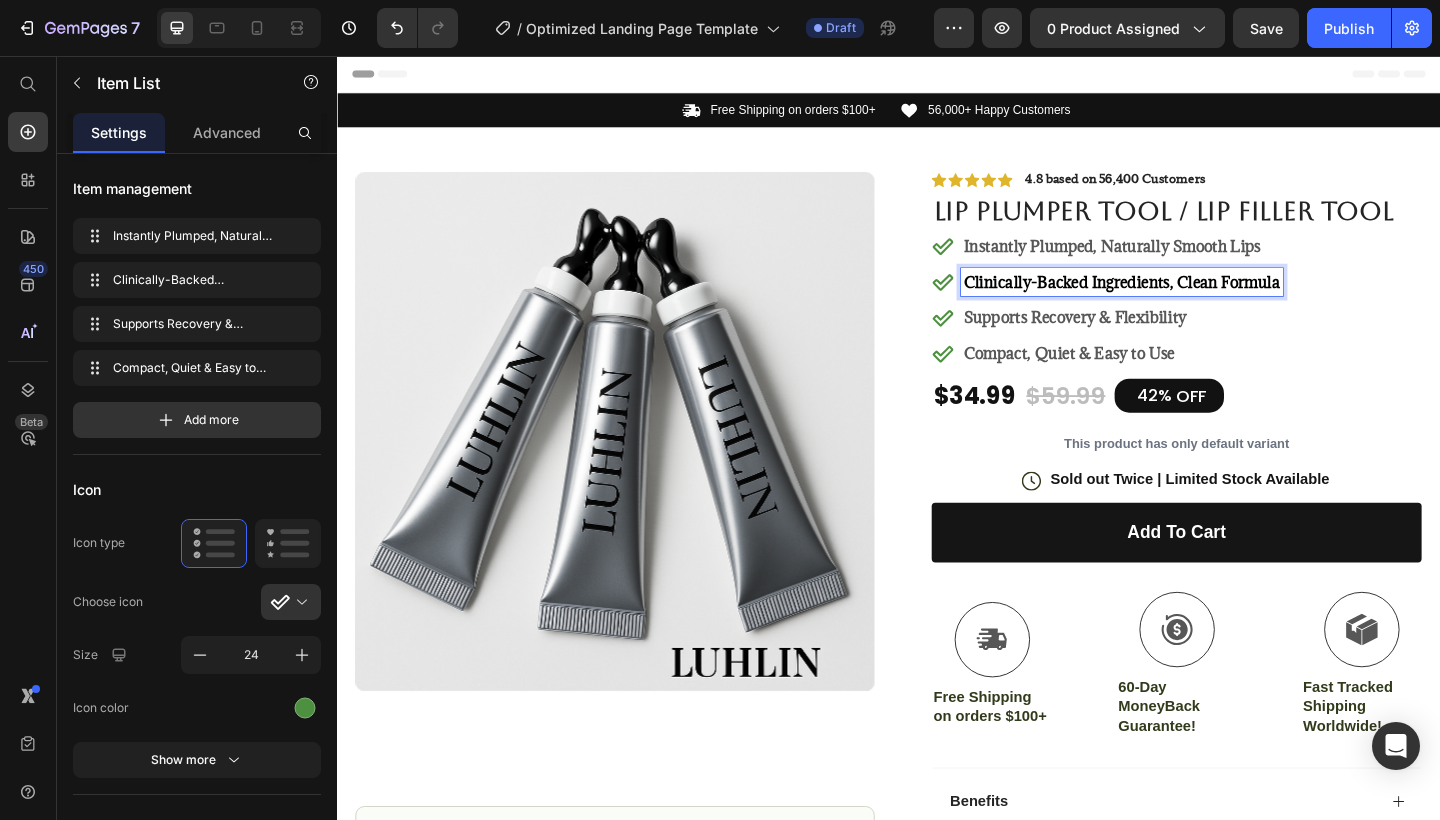 click on "Clinically-Backed Ingredients, Clean Formula" at bounding box center (1191, 302) 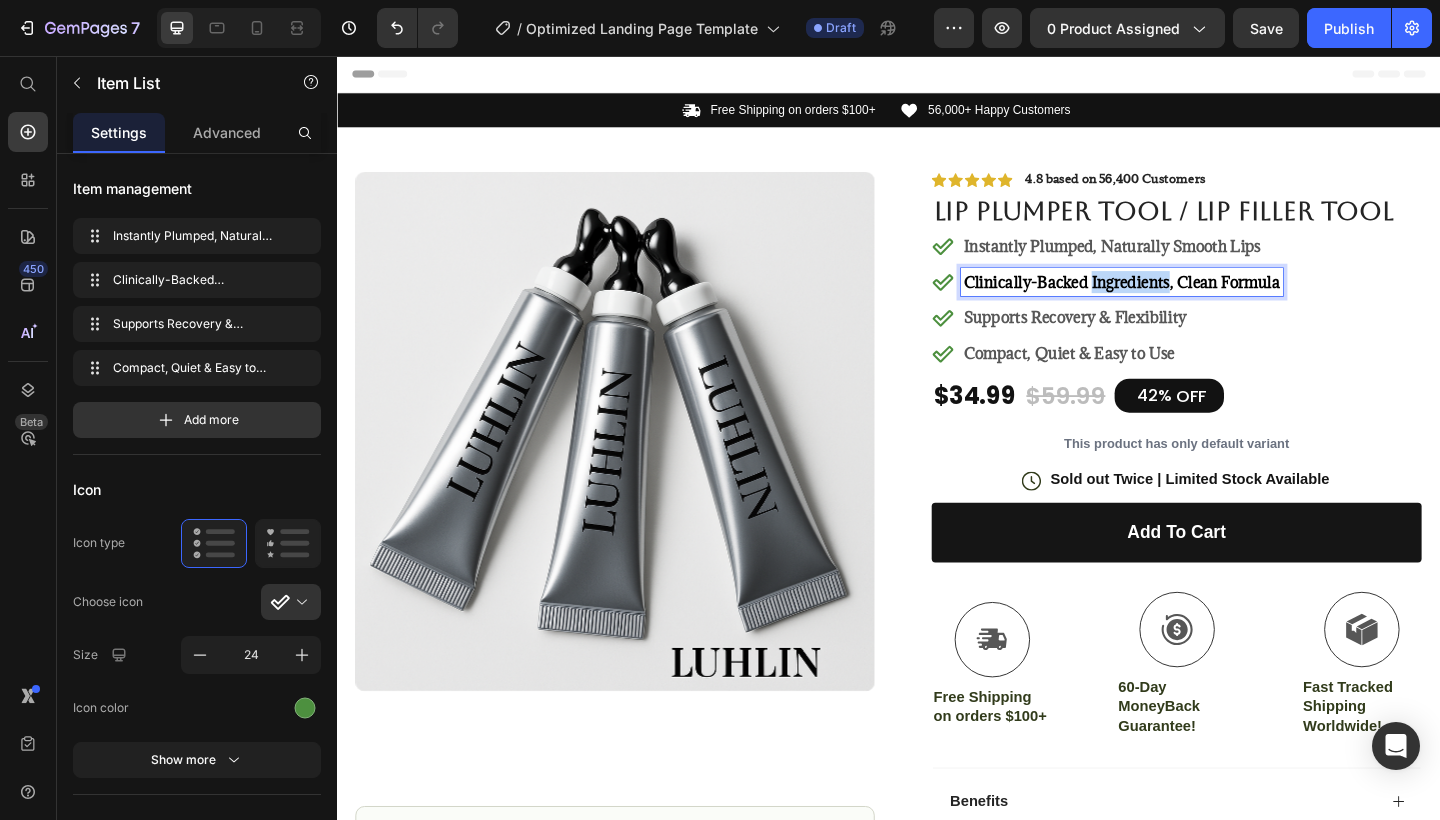 click on "Clinically-Backed Ingredients, Clean Formula" at bounding box center (1191, 302) 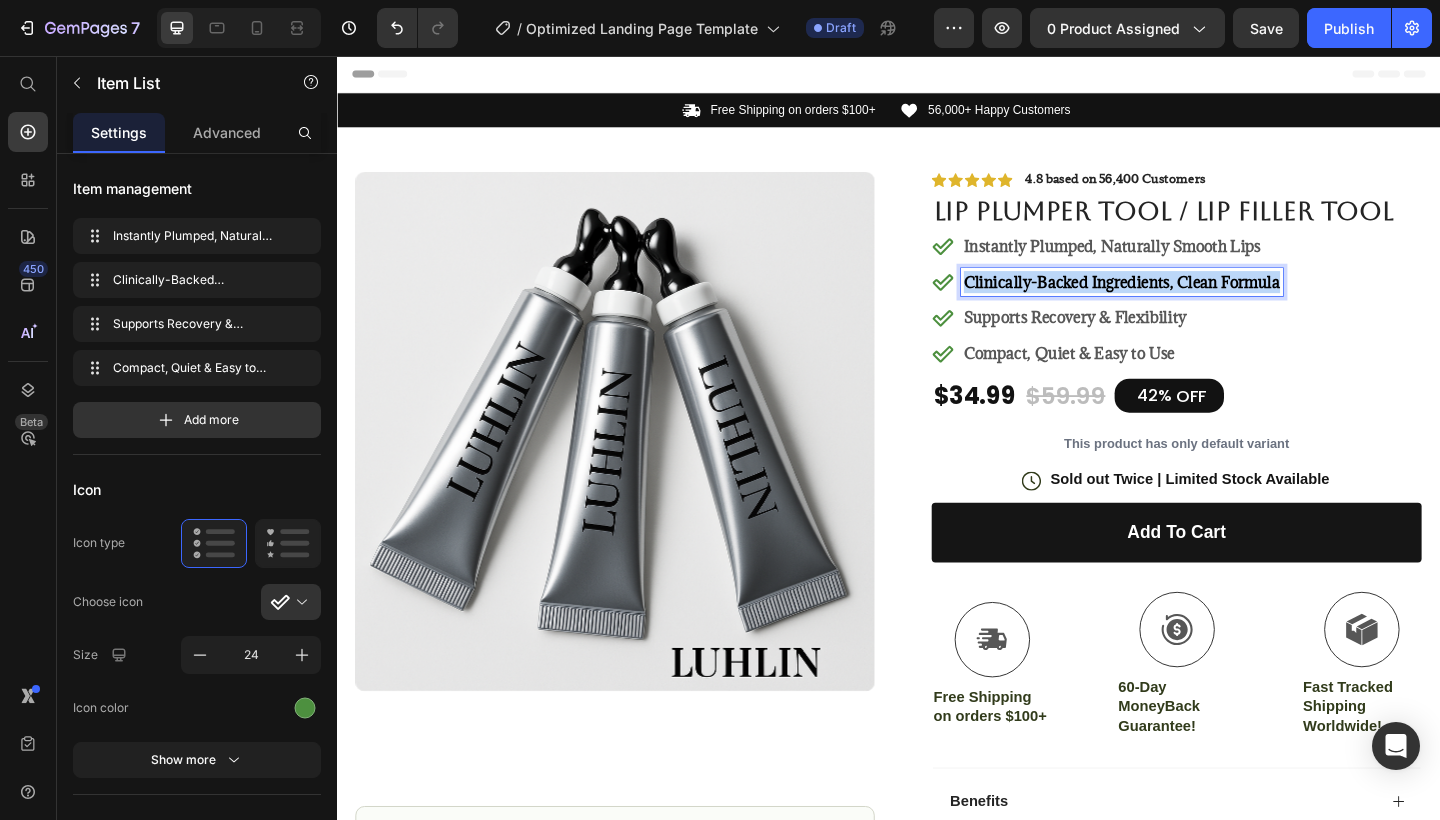 click on "Clinically-Backed Ingredients, Clean Formula" at bounding box center [1191, 302] 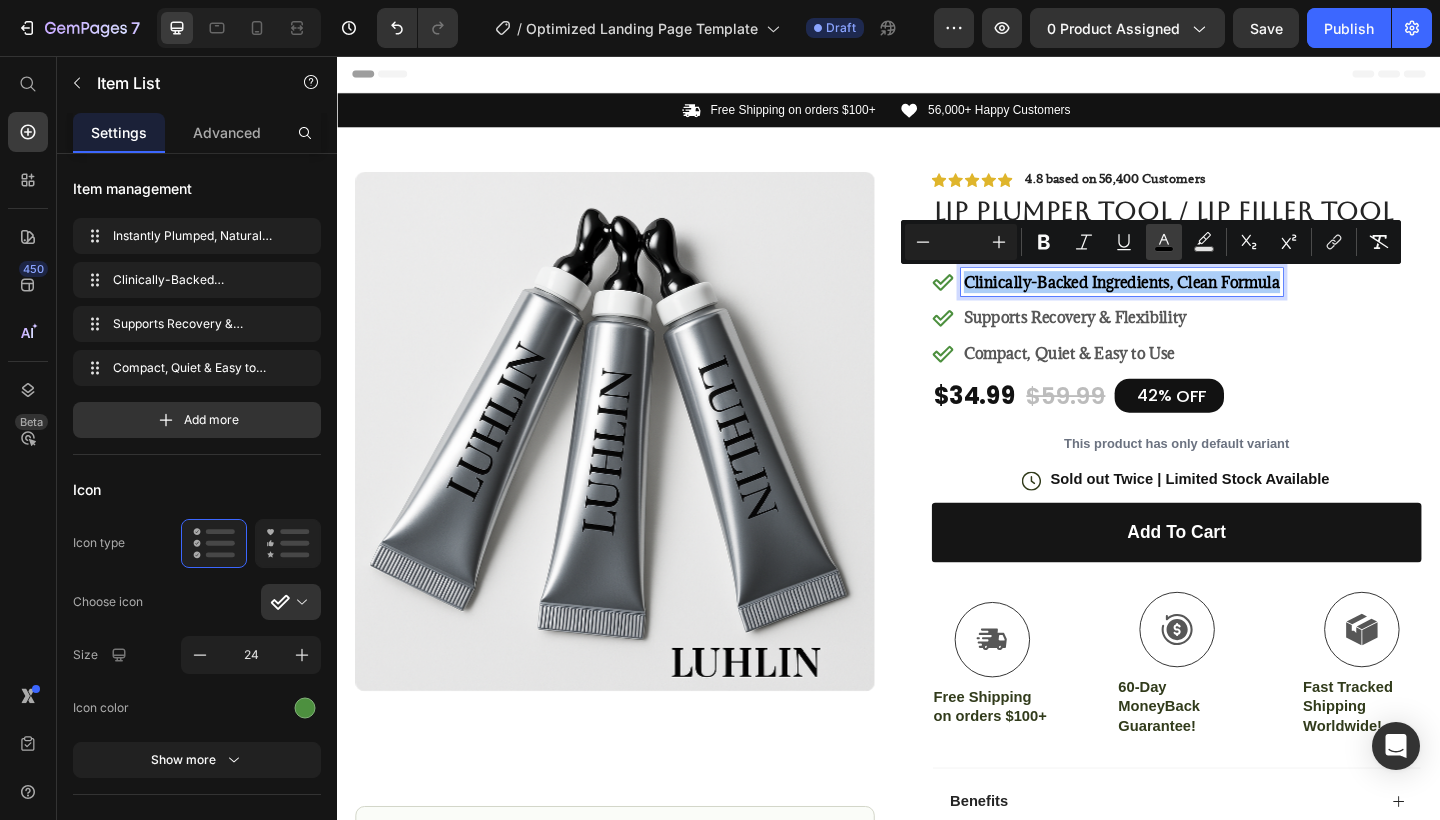 click 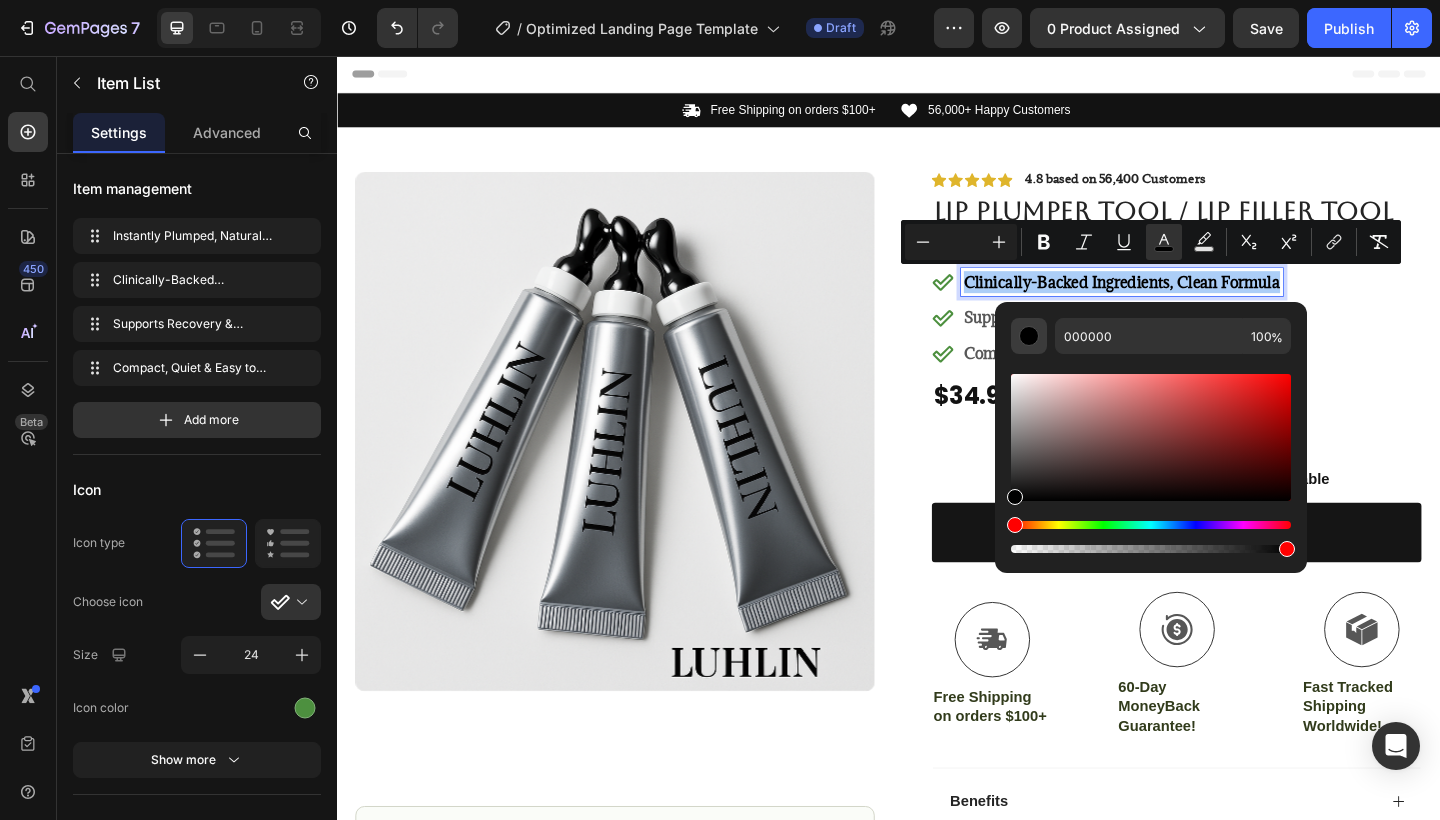 click at bounding box center (1029, 336) 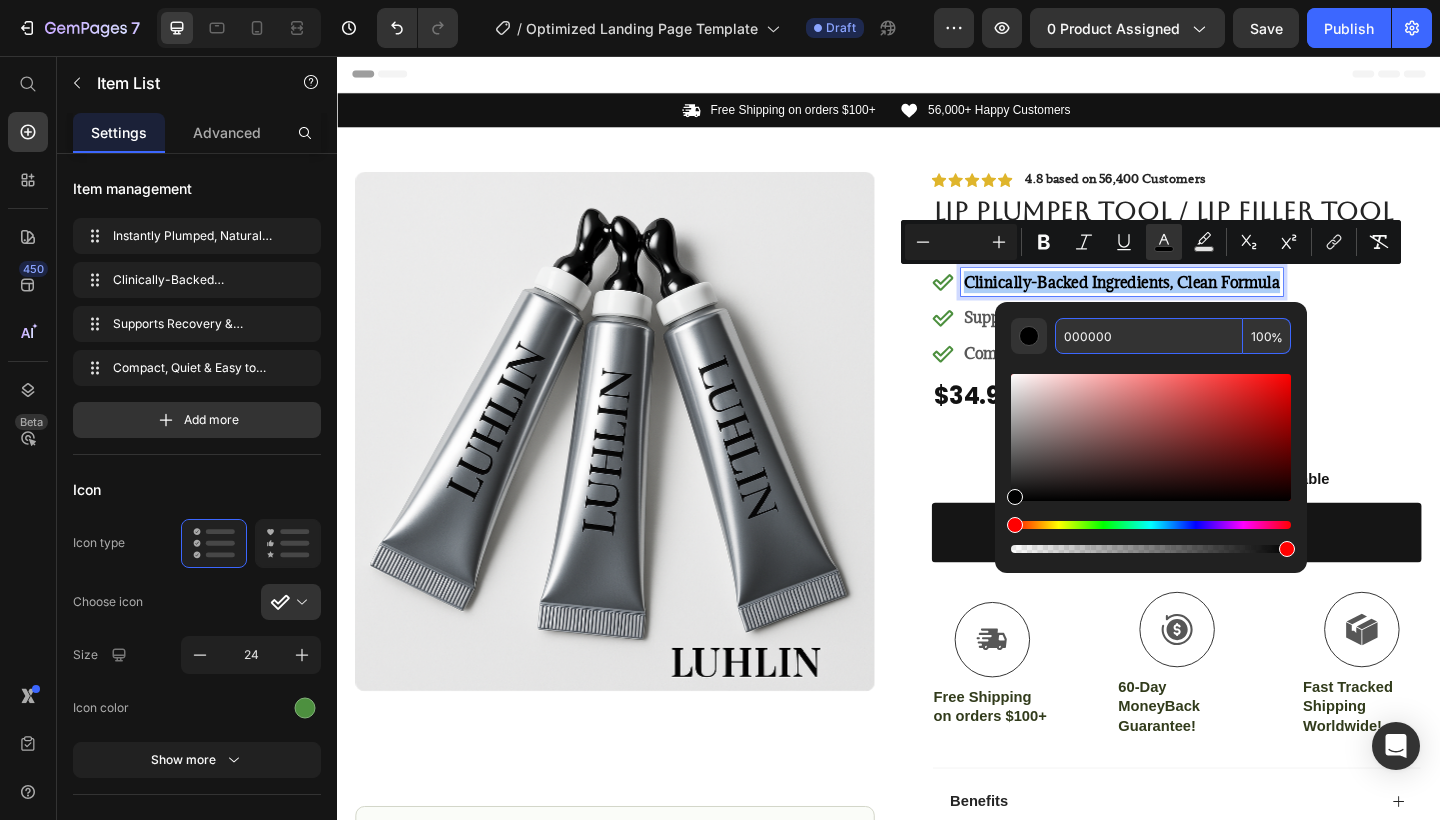 click on "000000" at bounding box center [1149, 336] 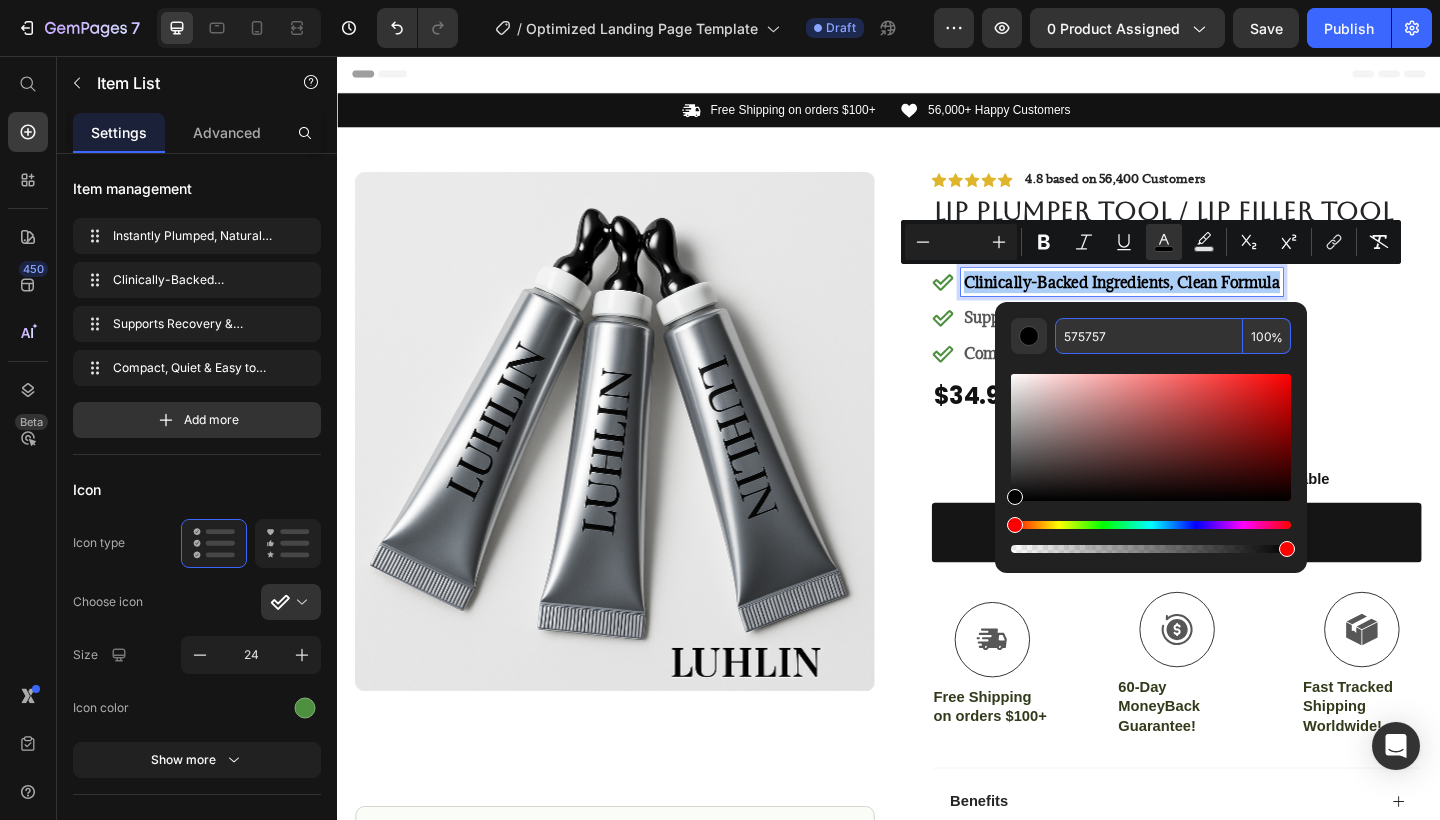 type on "575757" 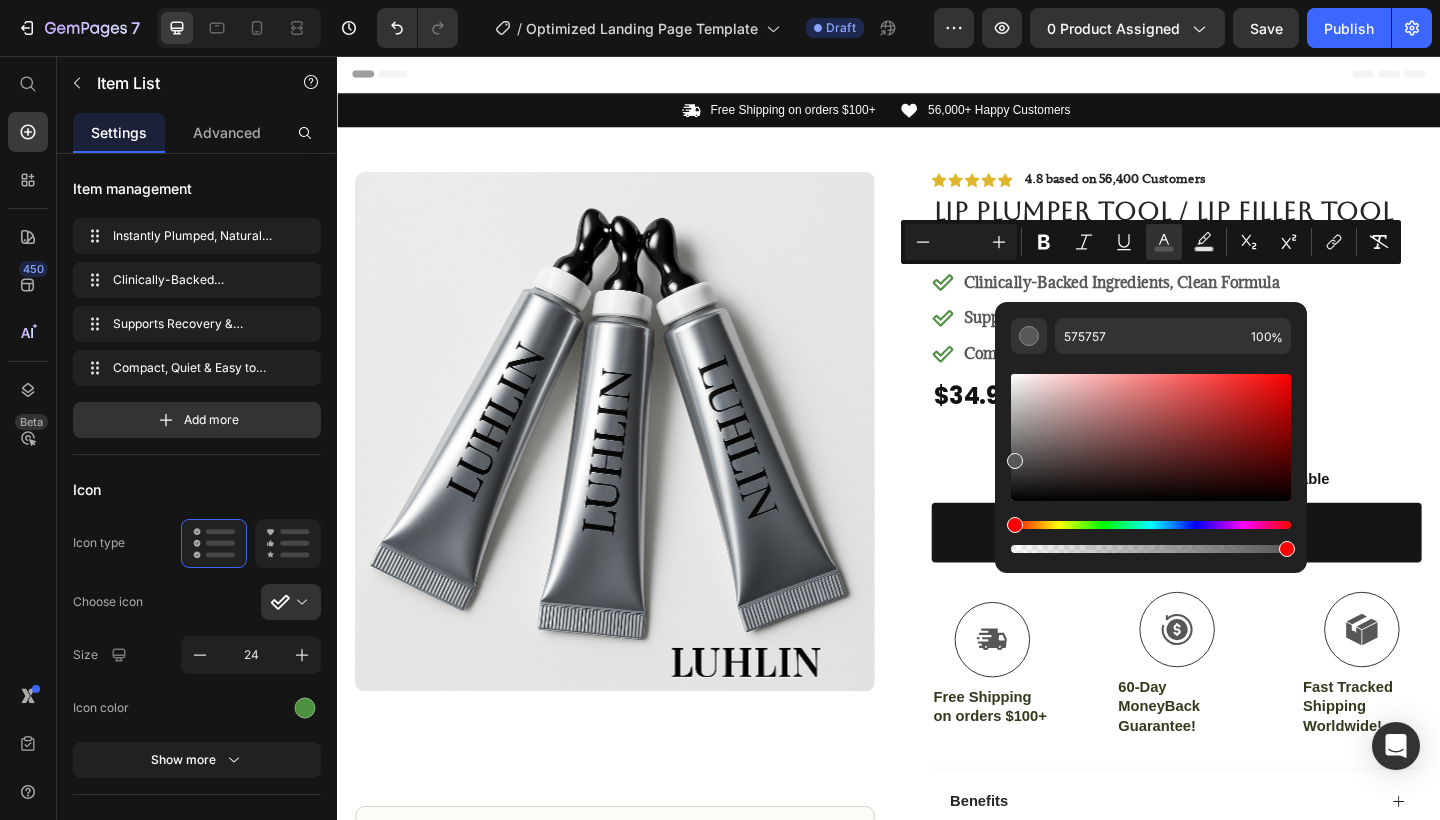 click on "Instantly Plumped, Naturally Smooth Lips
Clinically-Backed Ingredients, Clean Formula
Supports Recovery & Flexibility
Compact, Quiet & Easy to Use" at bounding box center [1250, 321] 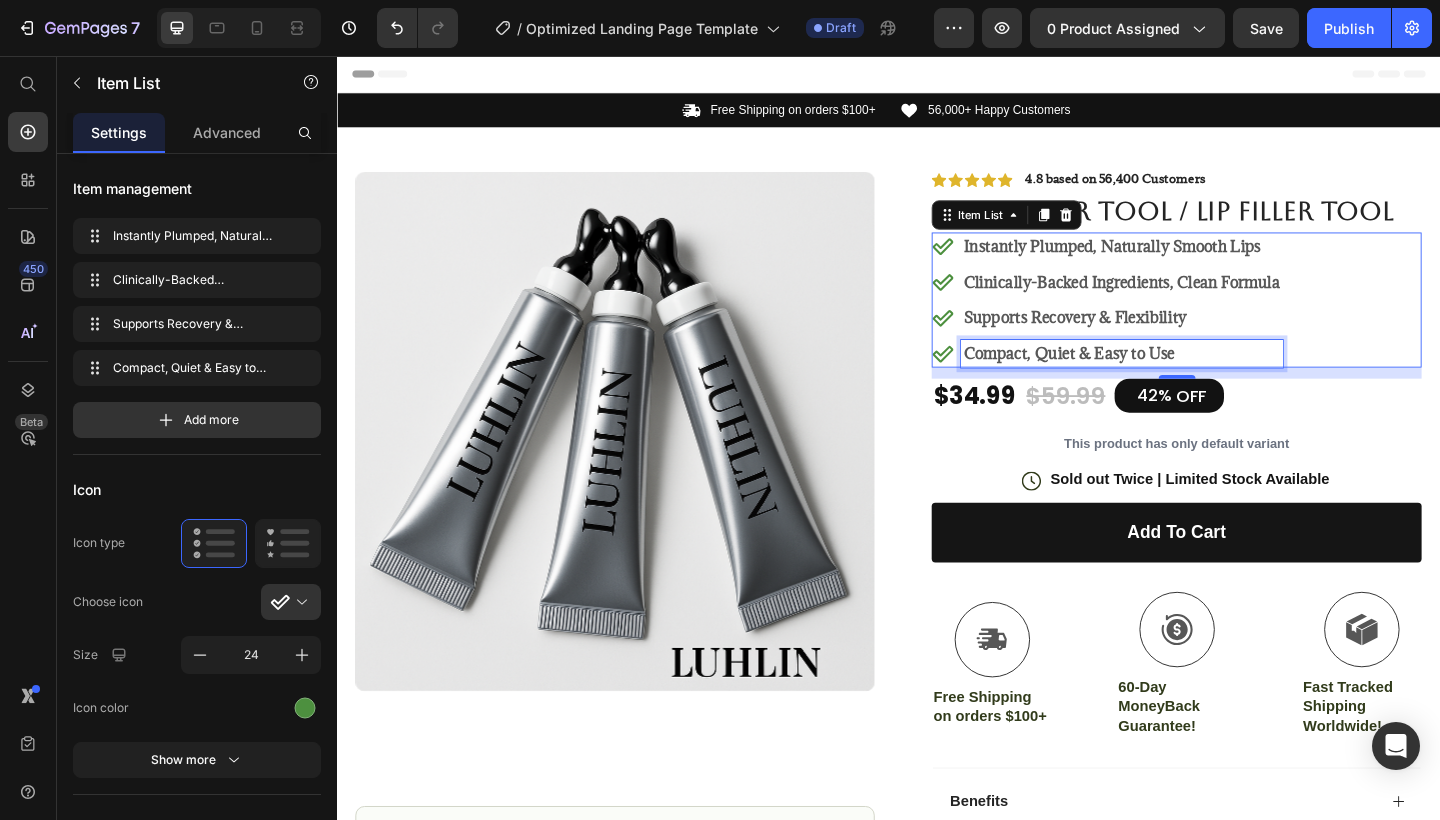 click on "Compact, Quiet & Easy to Use" at bounding box center [1133, 380] 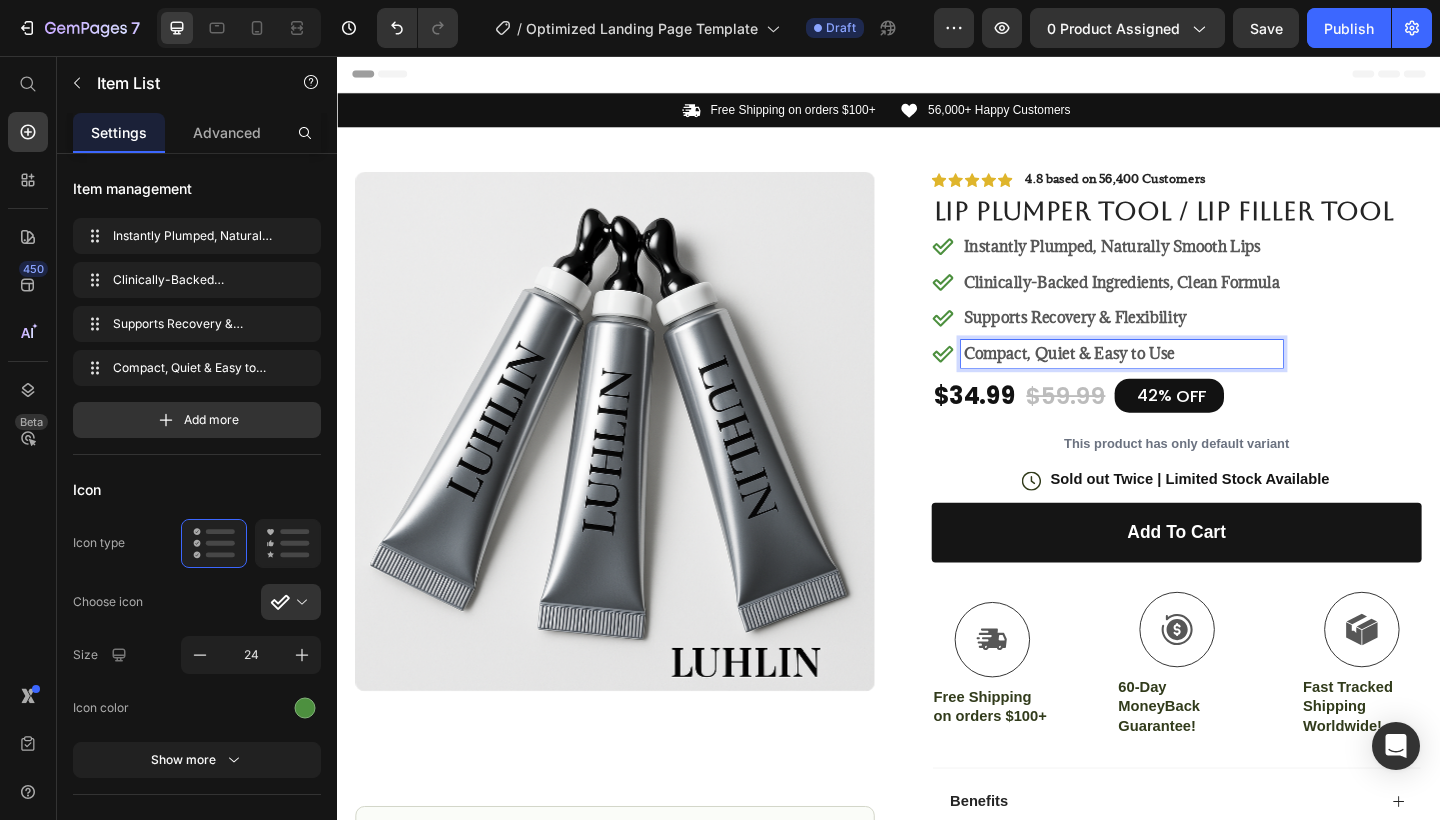 click on "Compact, Quiet & Easy to Use" at bounding box center [1133, 380] 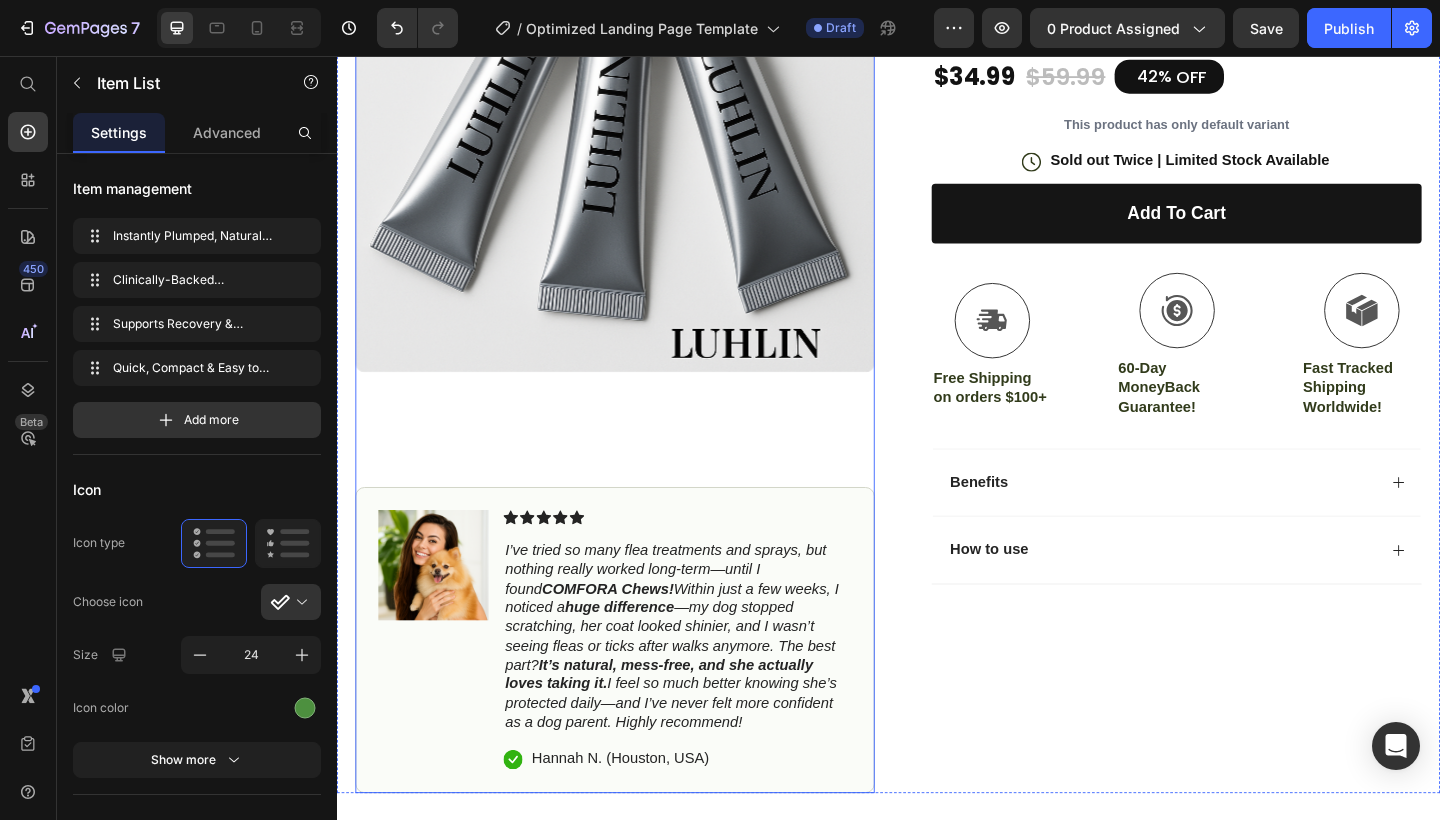 scroll, scrollTop: 545, scrollLeft: 0, axis: vertical 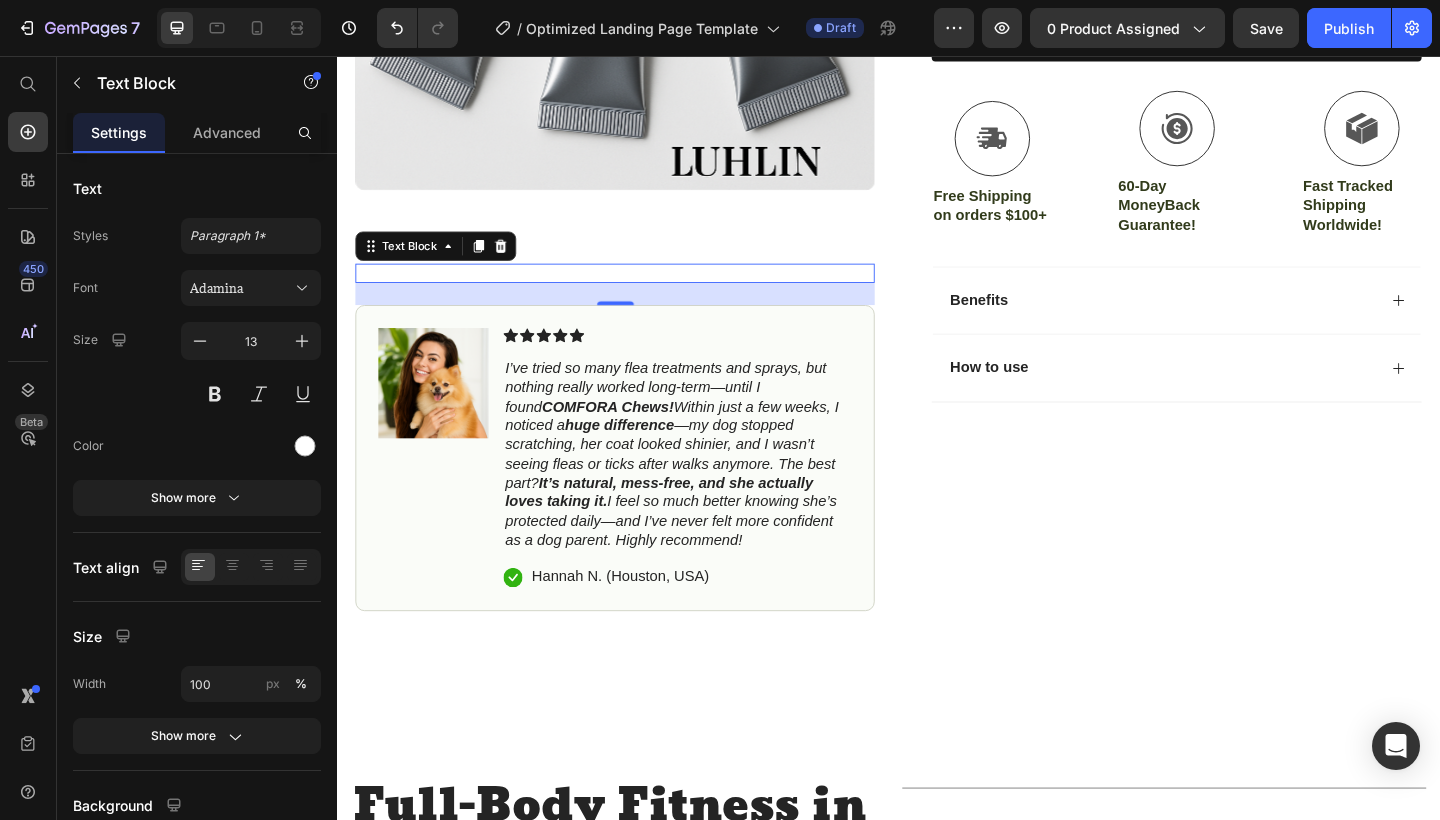 click on "0" at bounding box center [639, 315] 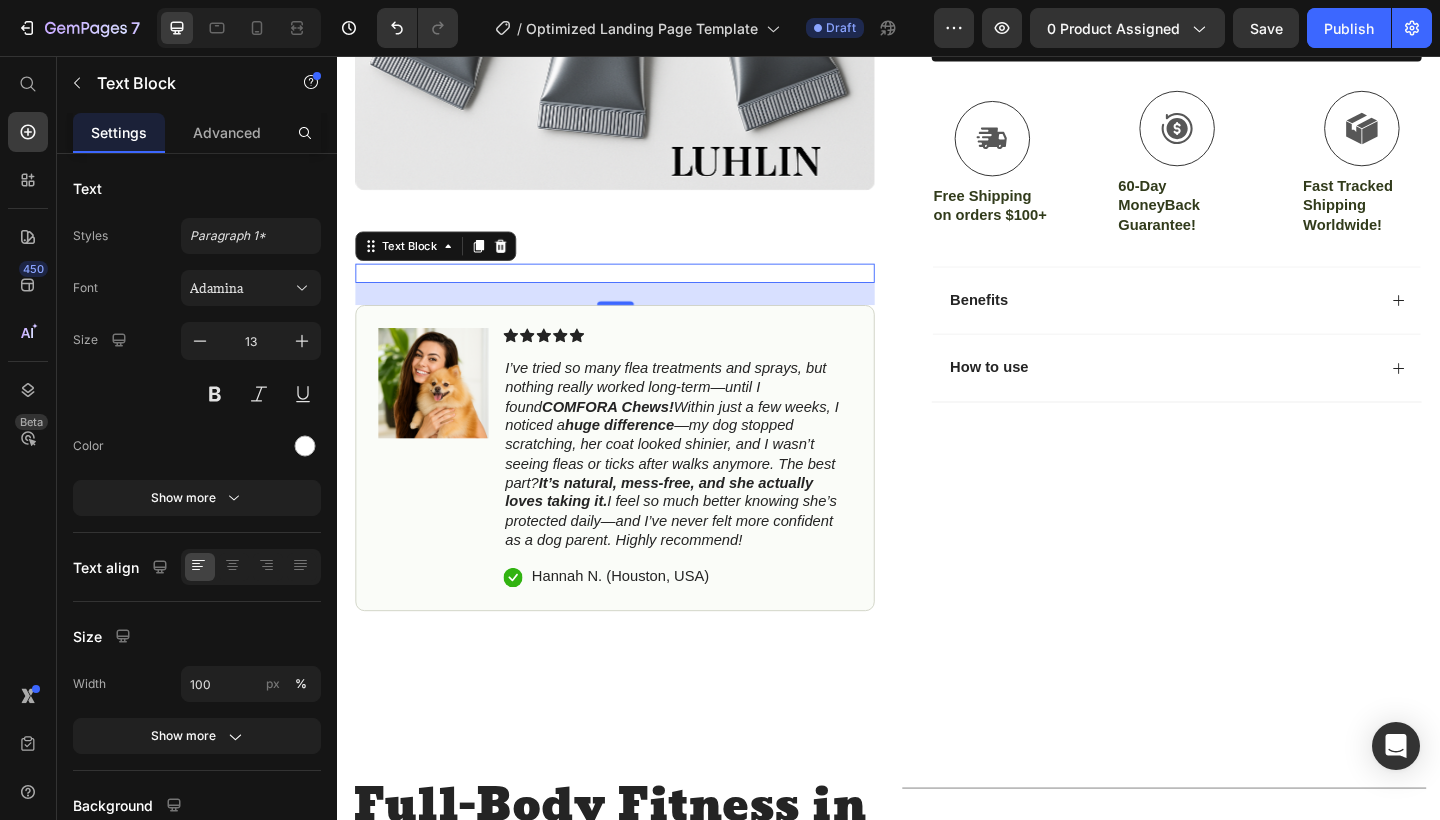 drag, startPoint x: 482, startPoint y: 307, endPoint x: 418, endPoint y: 308, distance: 64.00781 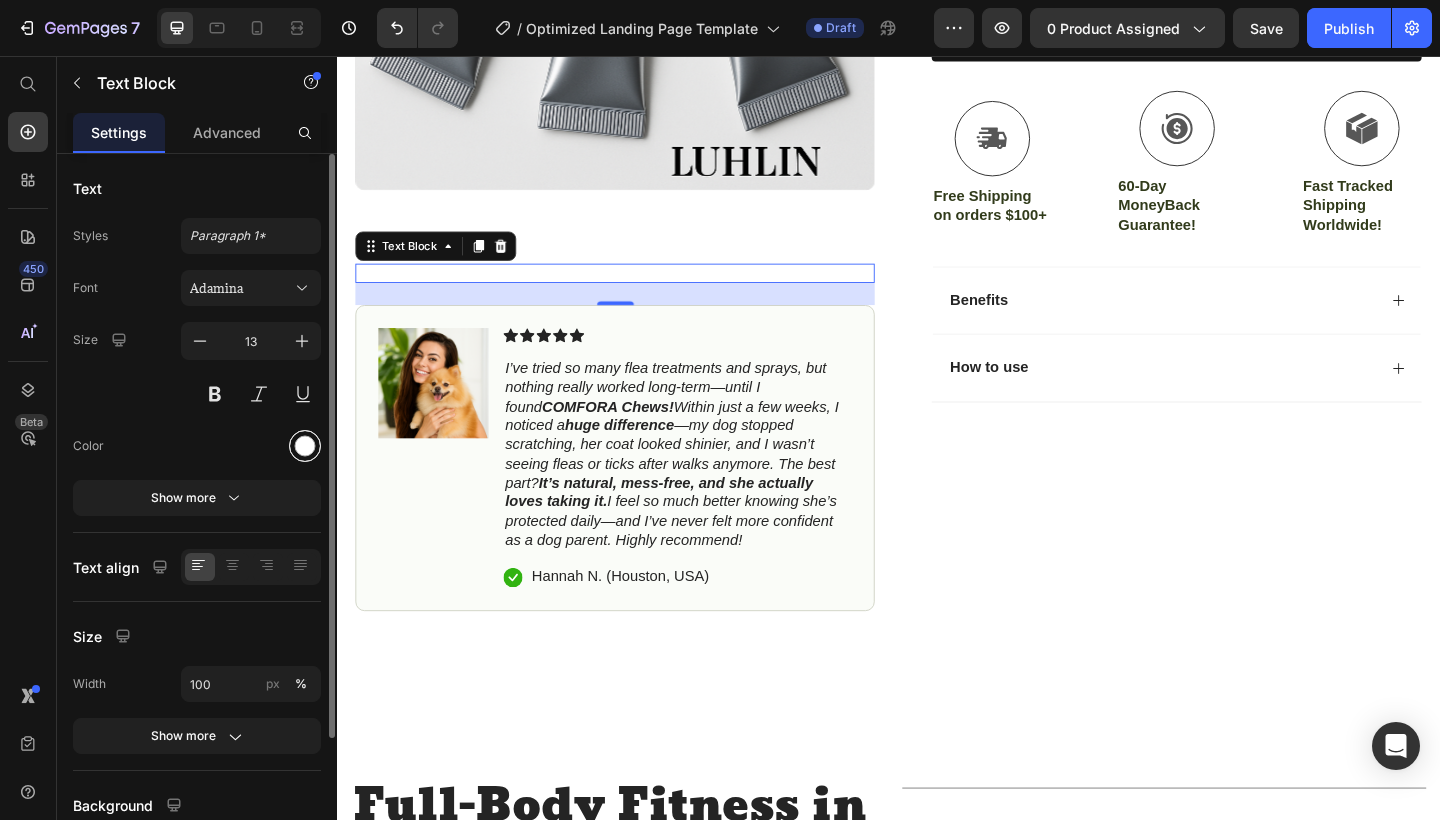 click at bounding box center [305, 446] 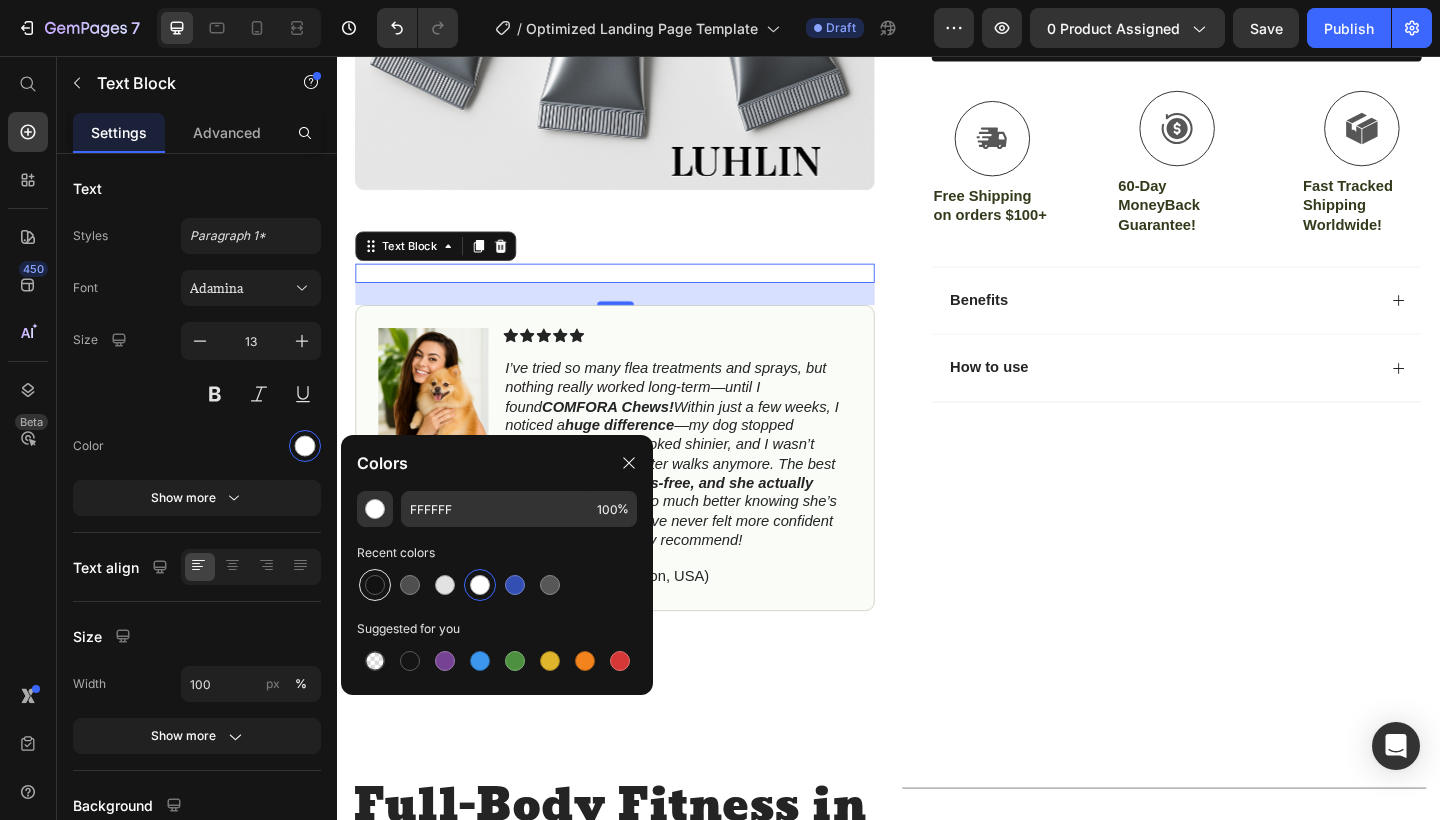 click at bounding box center [375, 585] 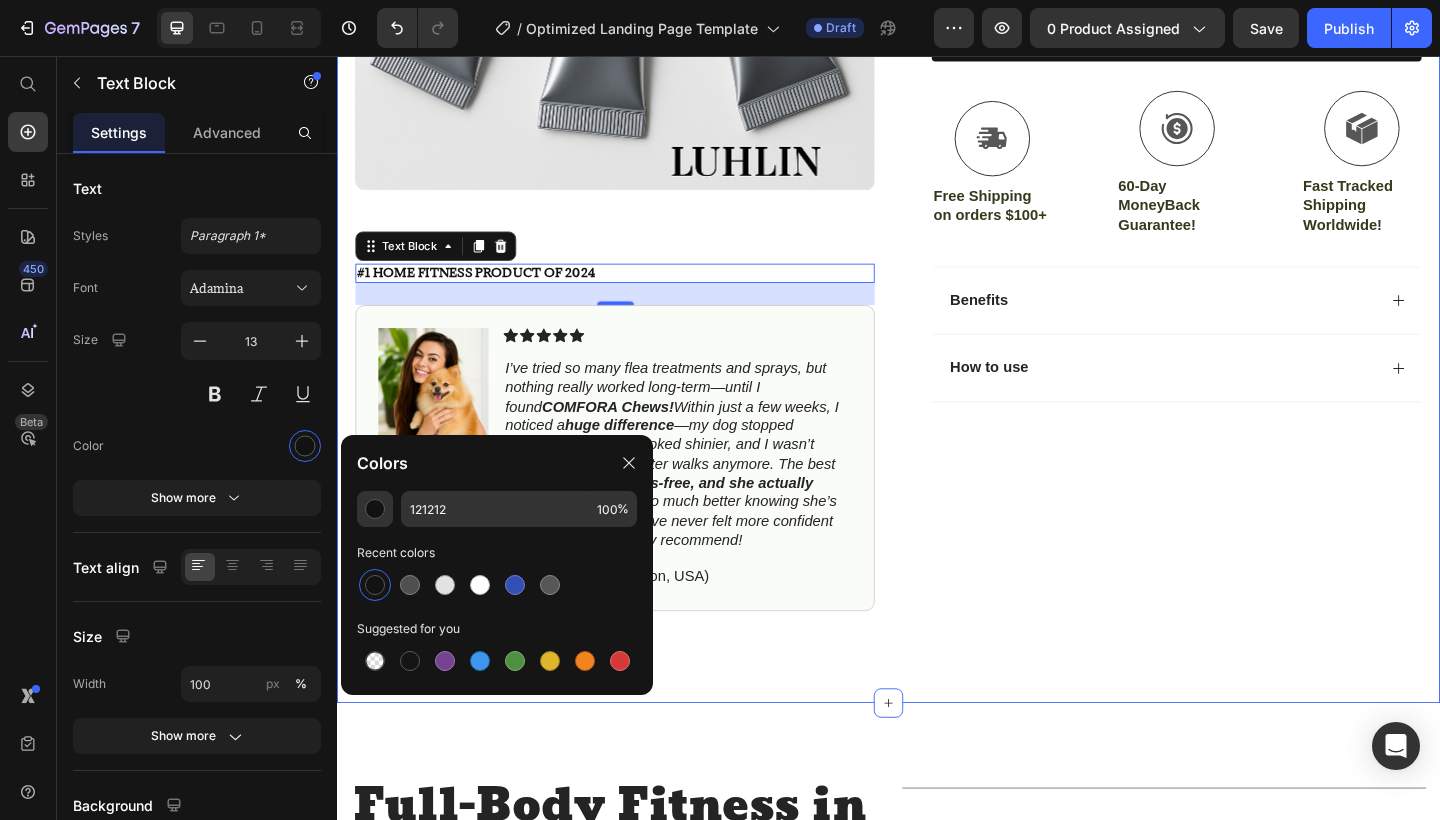 click on "Icon Free Shipping on orders $100+ Text Block Row
Icon 56,000+ Happy Customers Text Block Row Carousel Row Product Images #1 Home fitness Product of 2024 Text Block   0 Image Icon Icon Icon Icon Icon Icon List I’ve tried so many flea treatments and sprays, but nothing really worked long-term—until I found  COMFORA Chews!  Within just a few weeks, I noticed a  huge difference —my dog stopped scratching, her coat looked shinier, and I wasn’t seeing fleas or ticks after walks anymore. The best part?  It’s natural, mess-free, and she actually loves taking it.  I feel so much better knowing she’s protected daily—and I’ve never felt more confident as a dog parent. Highly recommend! Text Block
Icon Hannah N. (Houston, USA) Text Block Row Row Row Icon Icon Icon Icon Icon Icon List 4.8 based on 56,400 Customers Text Block Row Lip Plumper Tool / Lip Filler Tool Product Title
Instantly Plumped, Naturally Smooth Lips
Item List" at bounding box center [937, 156] 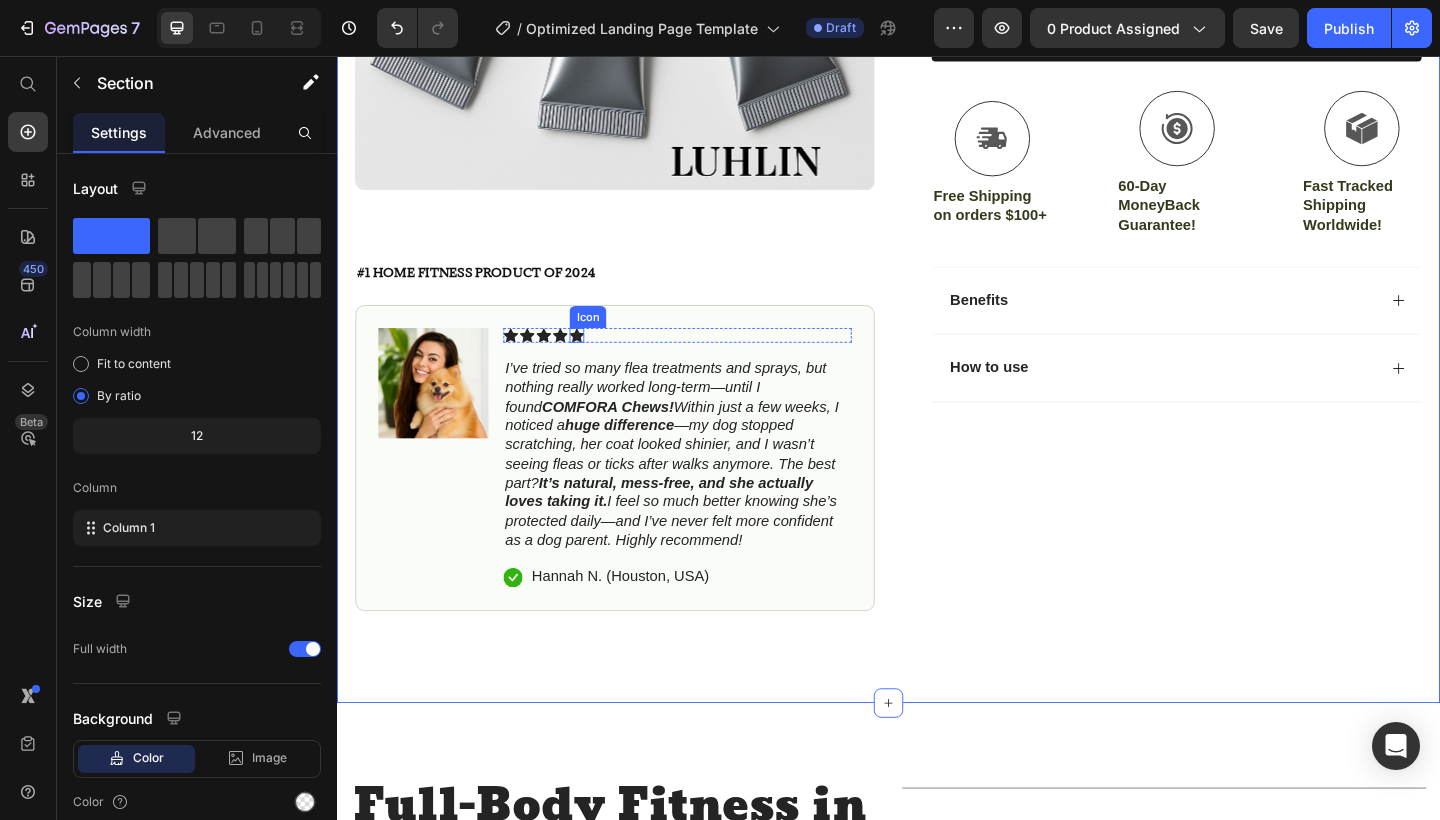 click 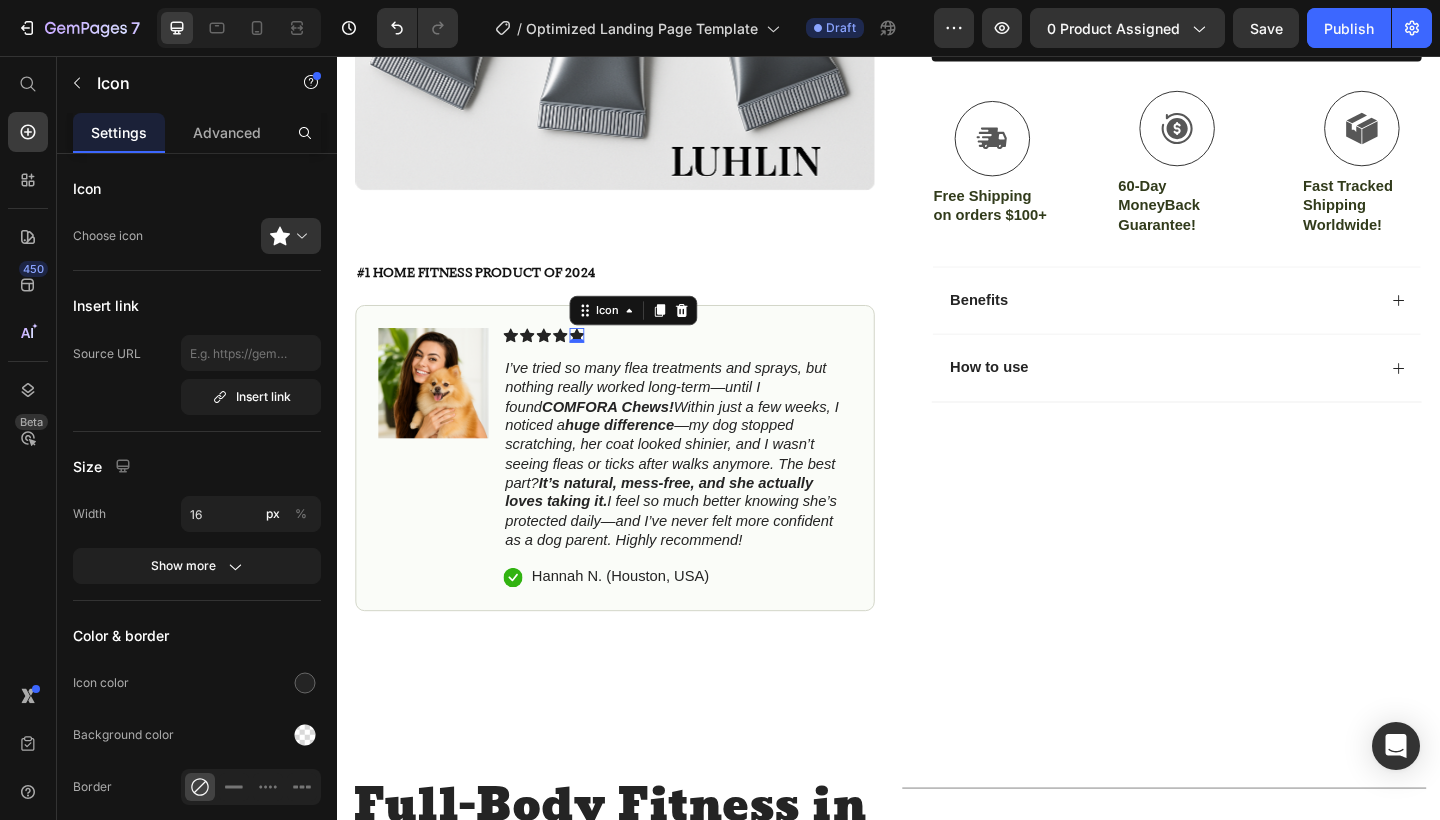 click 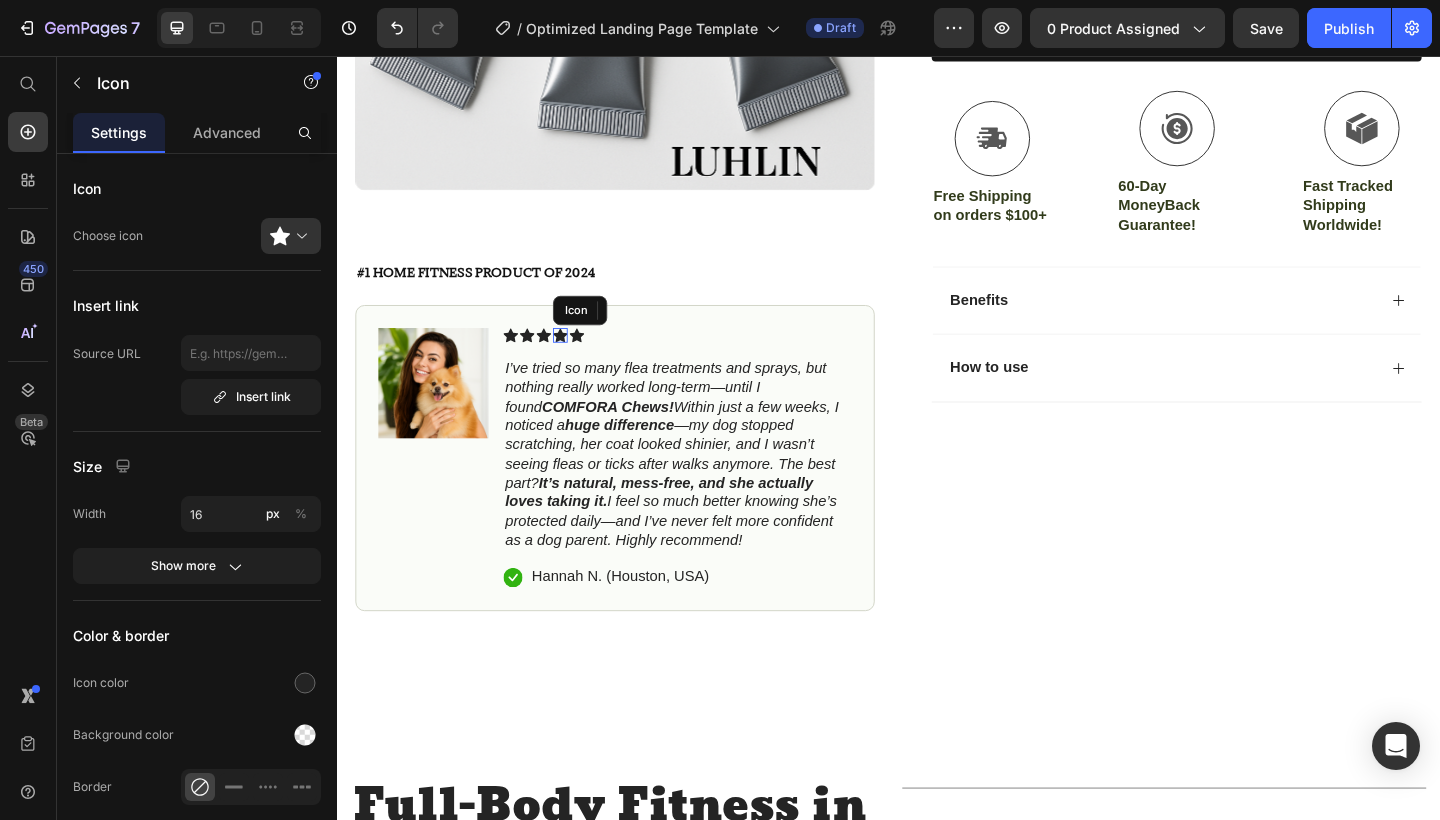 click 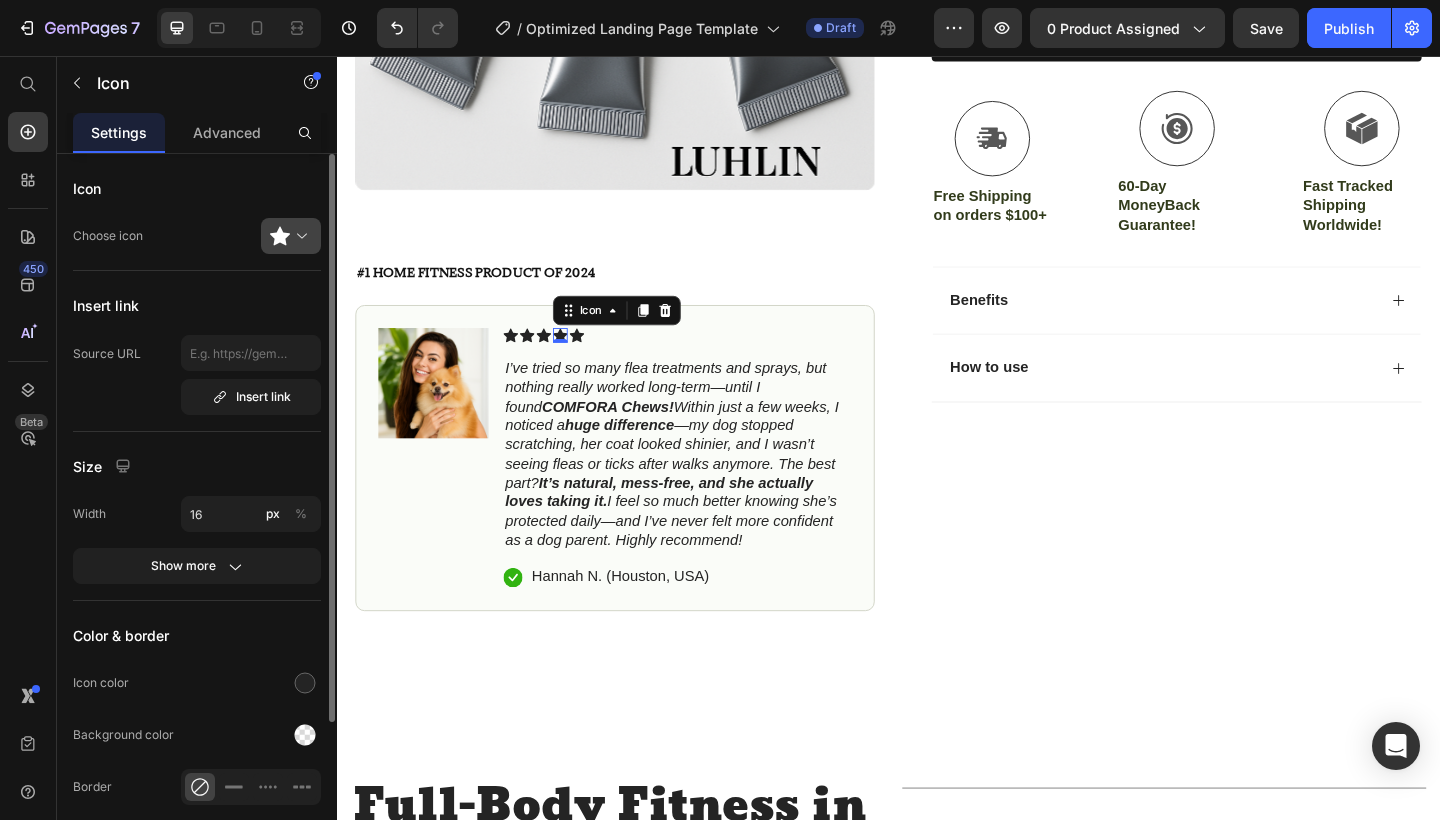 click at bounding box center (299, 236) 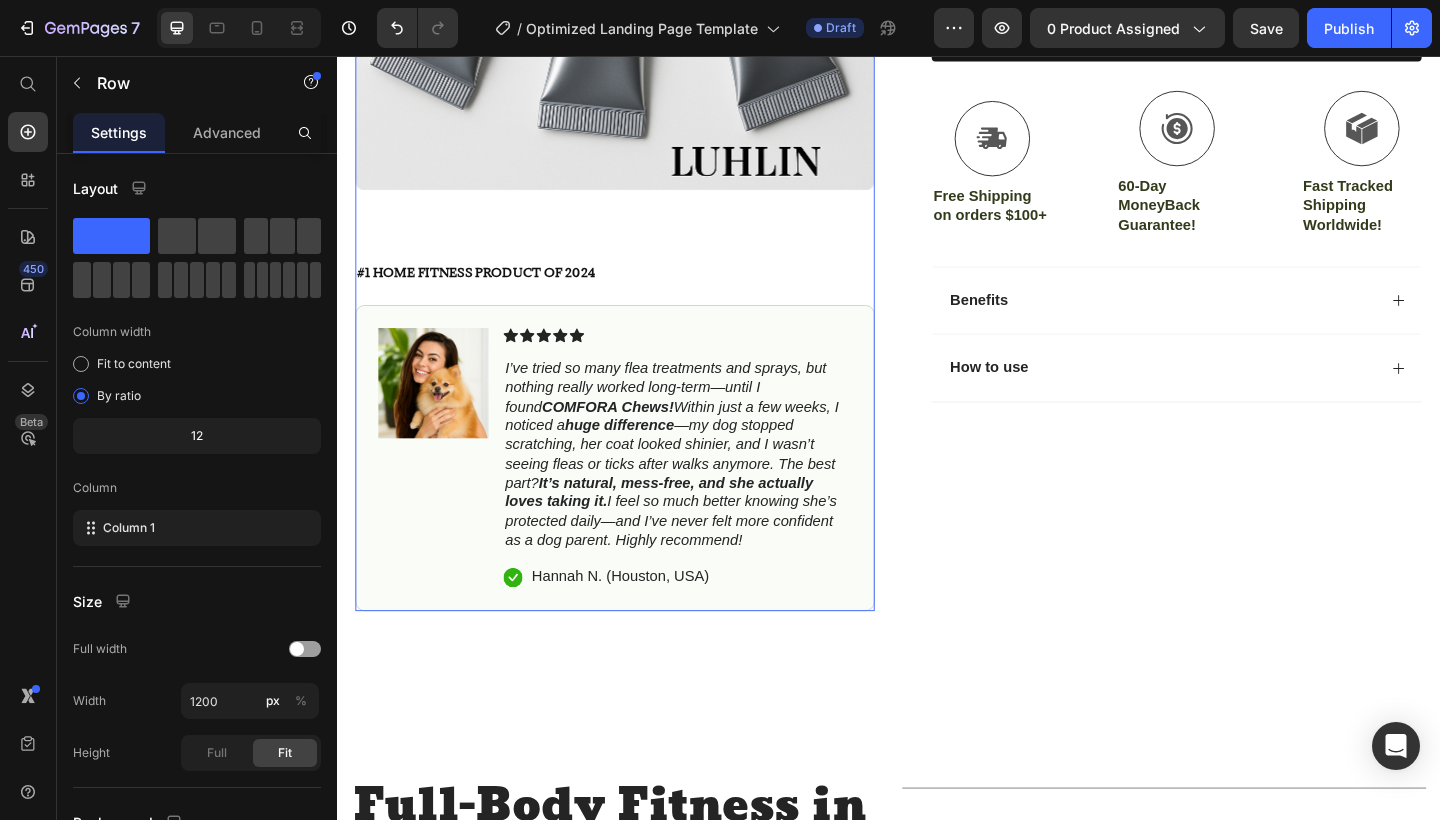 click on "Product Images #1 Home fitness Product of 2024 Text Block Image Icon Icon Icon Icon   0 Icon Icon List I’ve tried so many flea treatments and sprays, but nothing really worked long-term—until I found  COMFORA Chews!  Within just a few weeks, I noticed a  huge difference —my dog stopped scratching, her coat looked shinier, and I wasn’t seeing fleas or ticks after walks anymore. The best part?  It’s natural, mess-free, and she actually loves taking it.  I feel so much better knowing she’s protected daily—and I’ve never felt more confident as a dog parent. Highly recommend! Text Block
Icon Hannah N. (Houston, USA) Text Block Row Row" at bounding box center [639, 148] 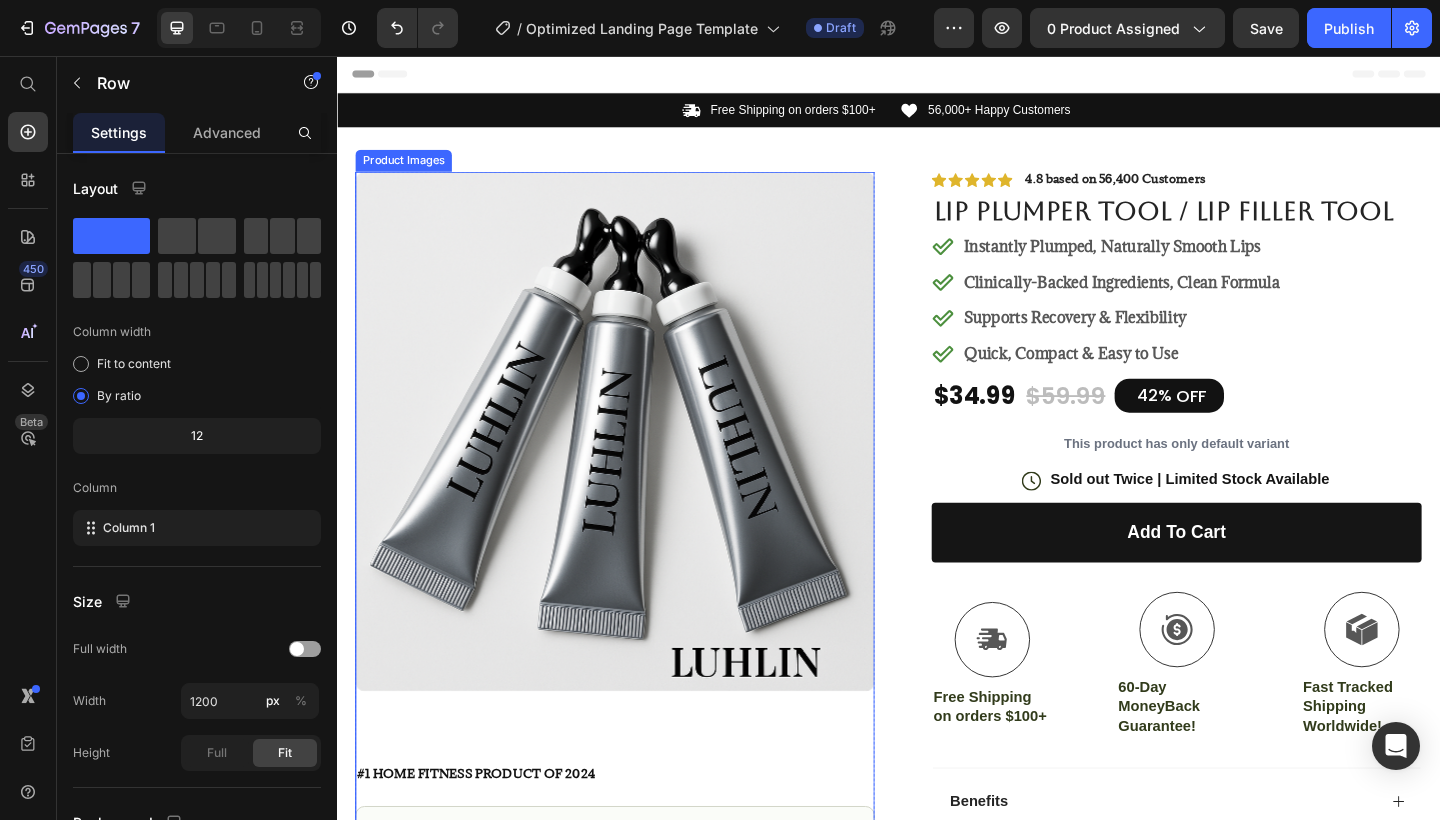 scroll, scrollTop: 0, scrollLeft: 0, axis: both 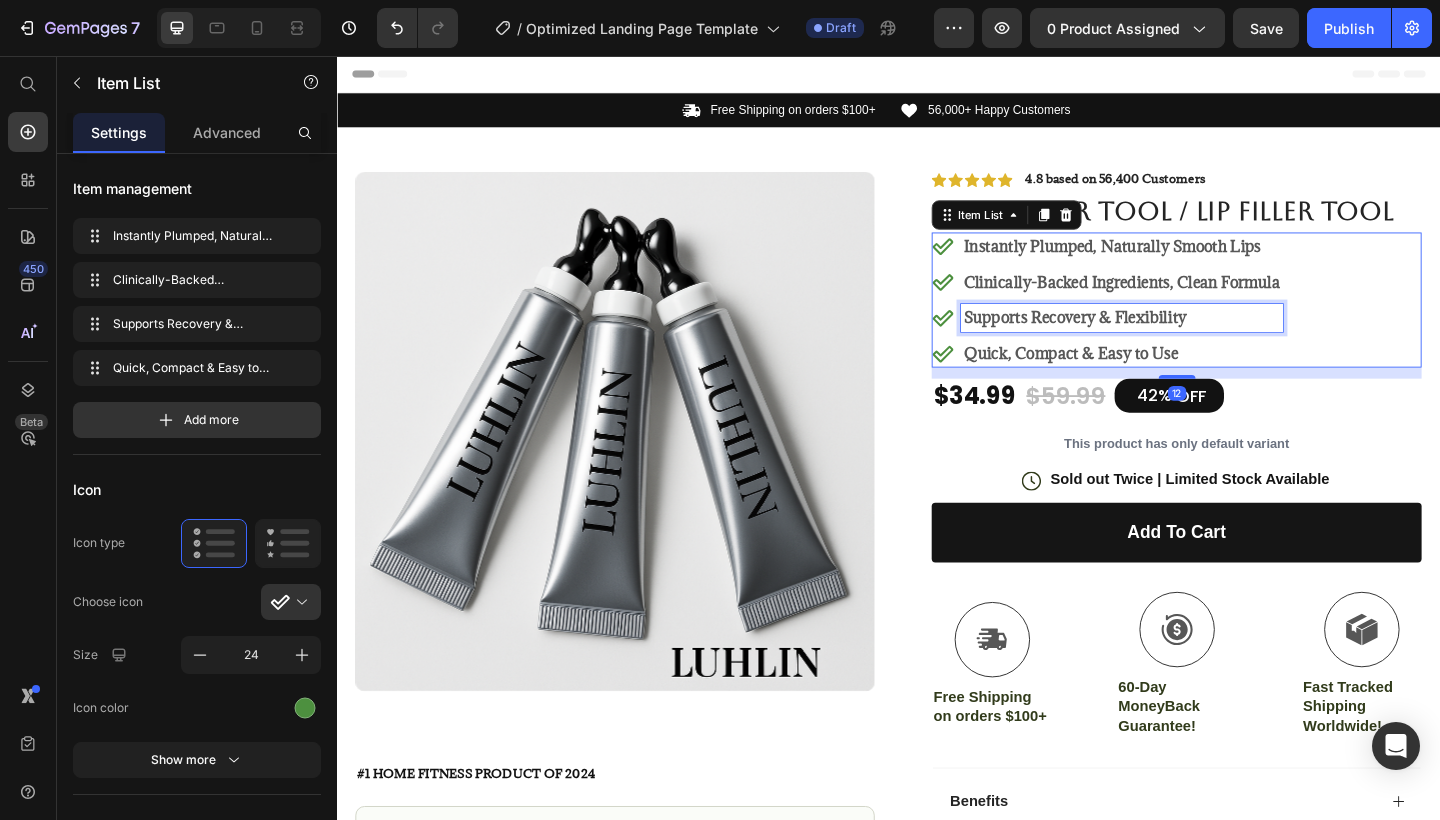 click on "Supports Recovery & Flexibility" at bounding box center (1140, 341) 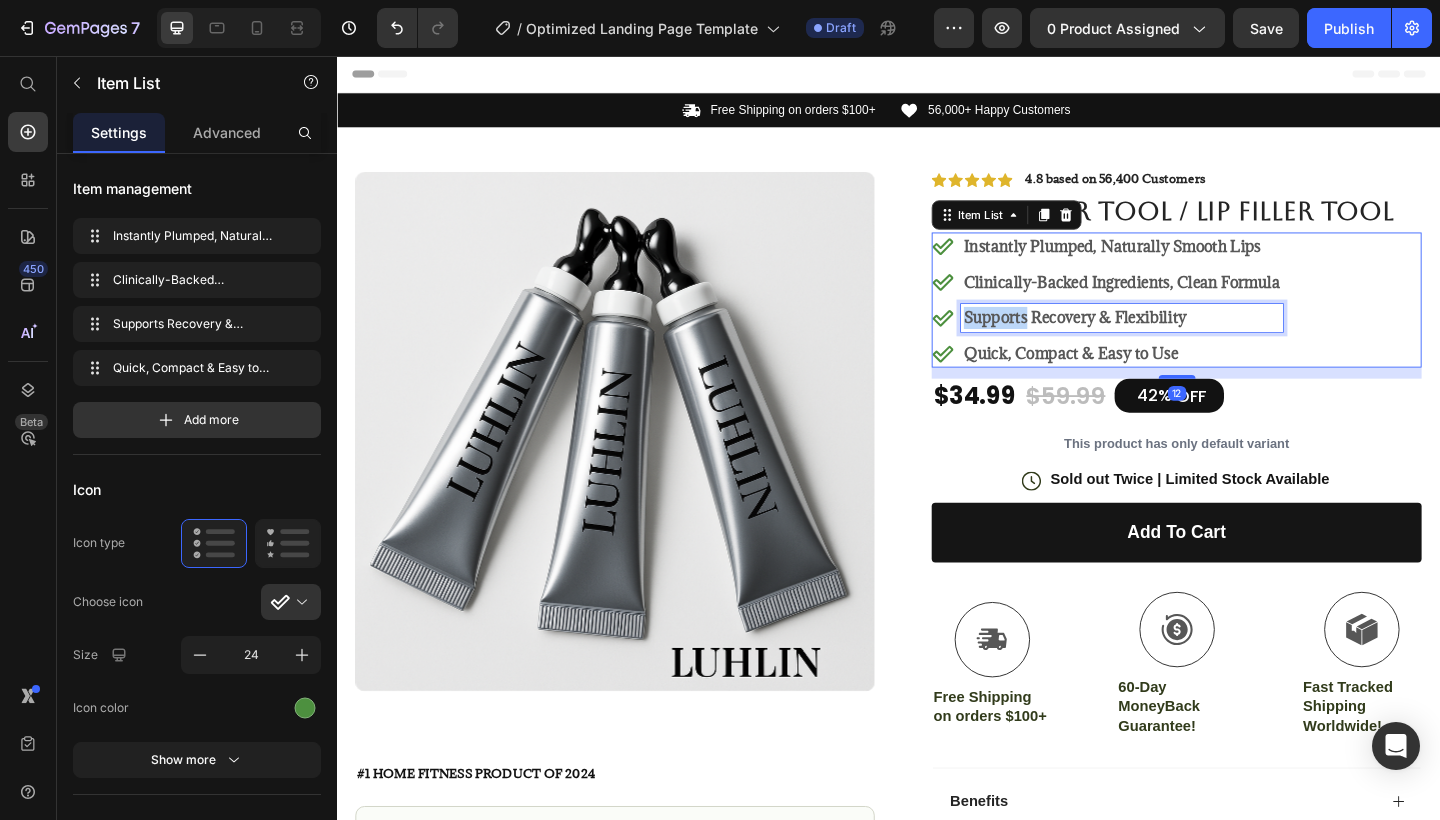 click on "Supports Recovery & Flexibility" at bounding box center [1140, 341] 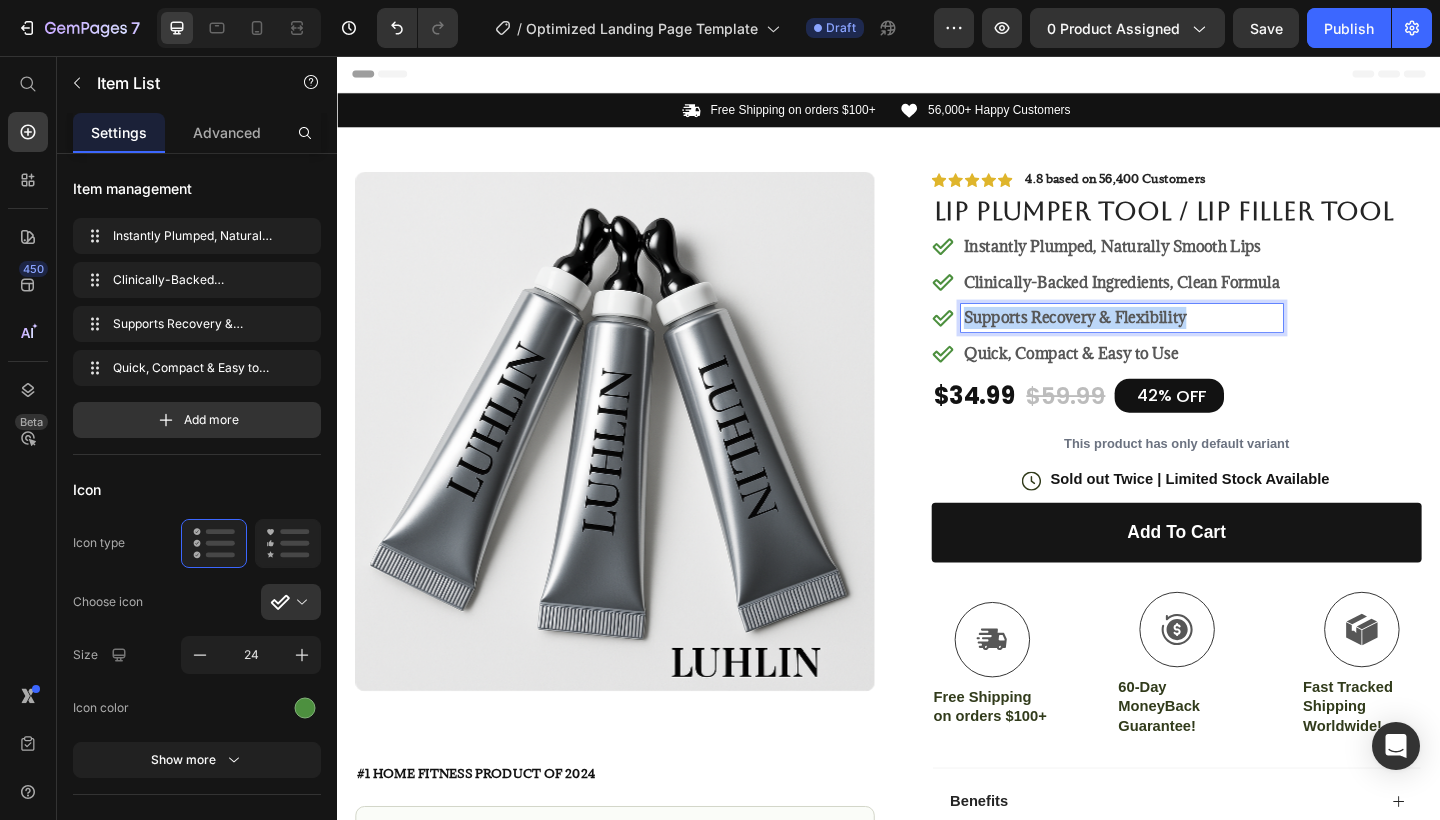 click on "Supports Recovery & Flexibility" at bounding box center [1140, 341] 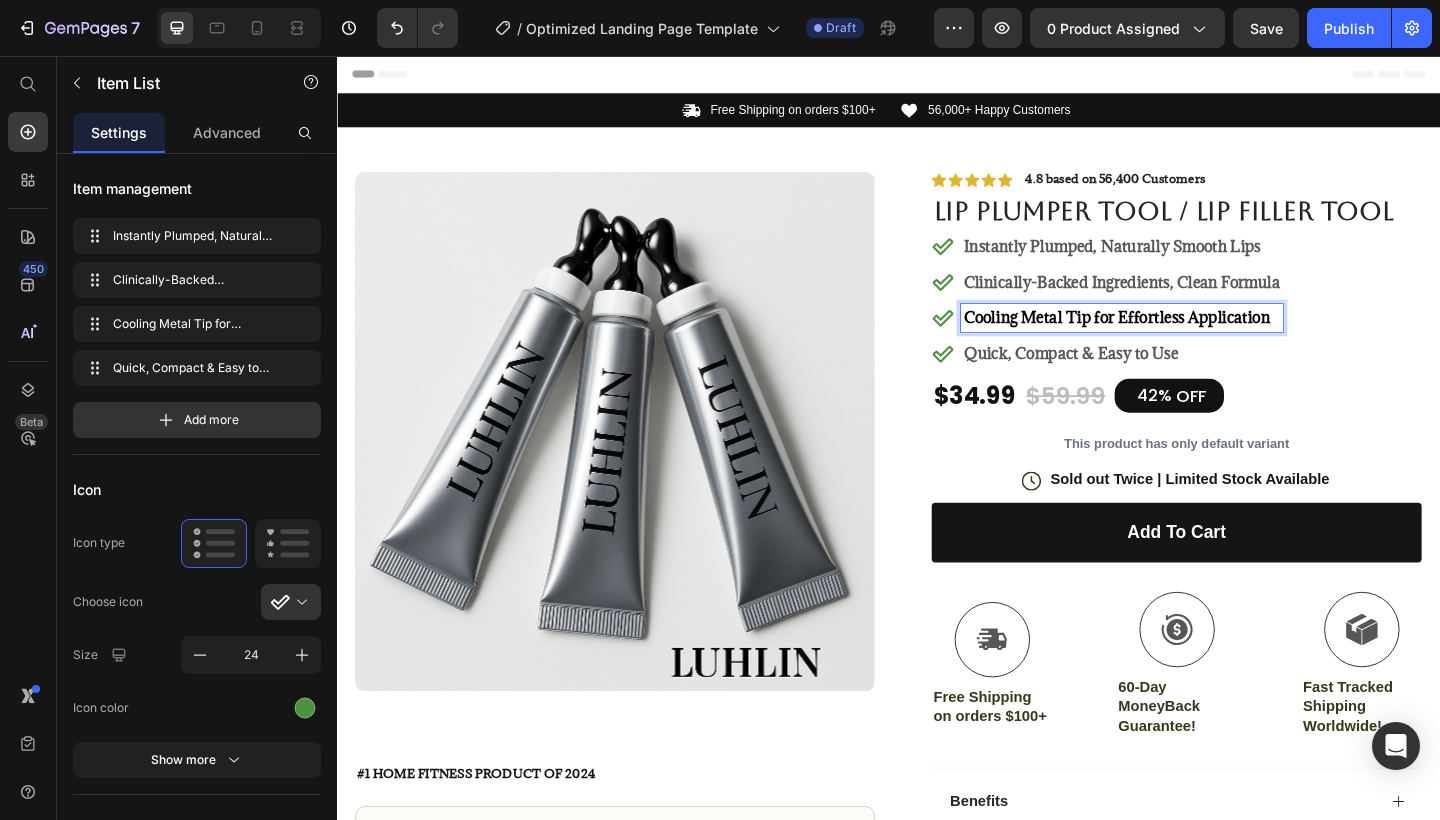 click on "Cooling Metal Tip for Effortless Application" at bounding box center [1185, 341] 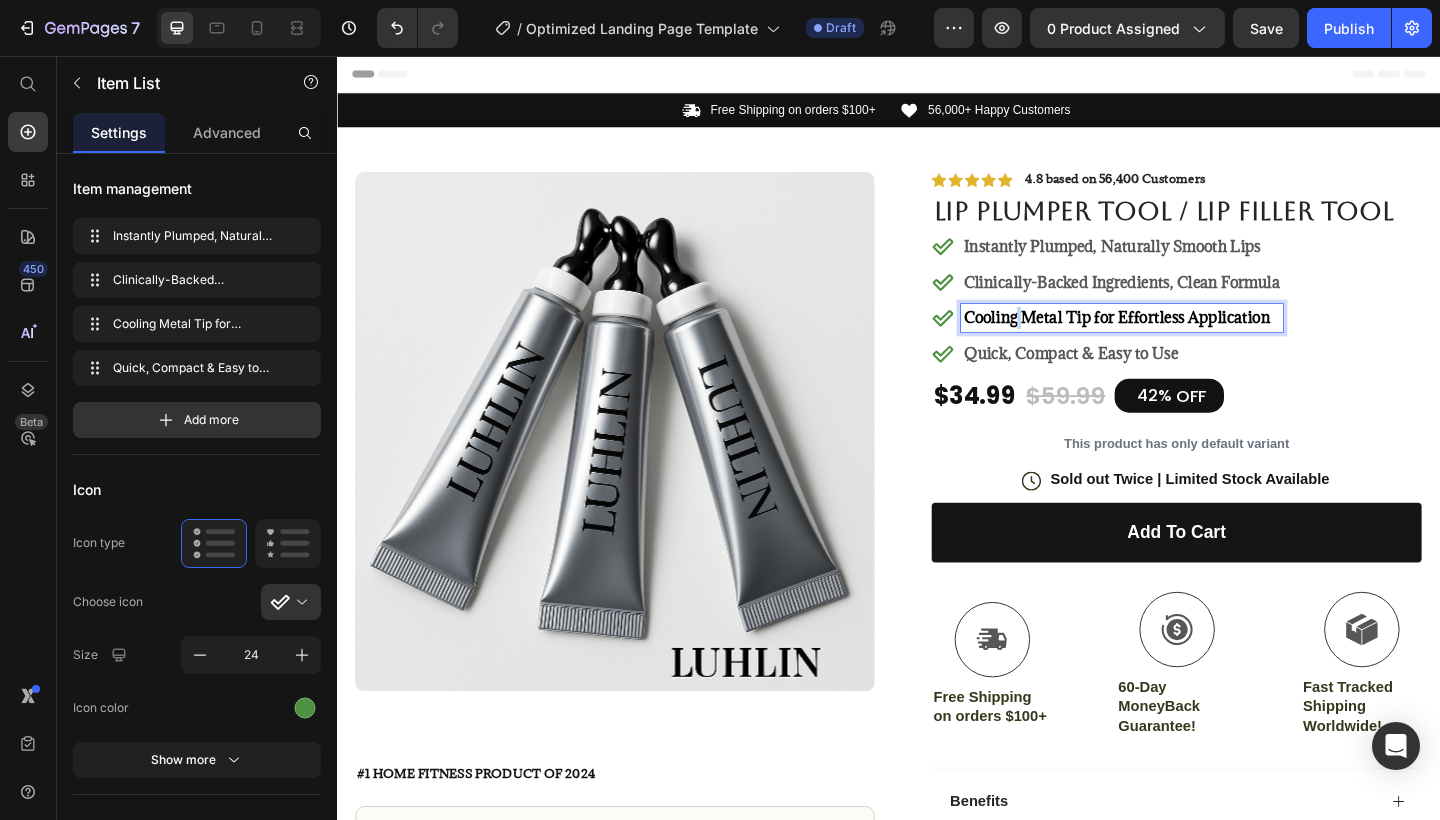 click on "Cooling Metal Tip for Effortless Application" at bounding box center [1185, 341] 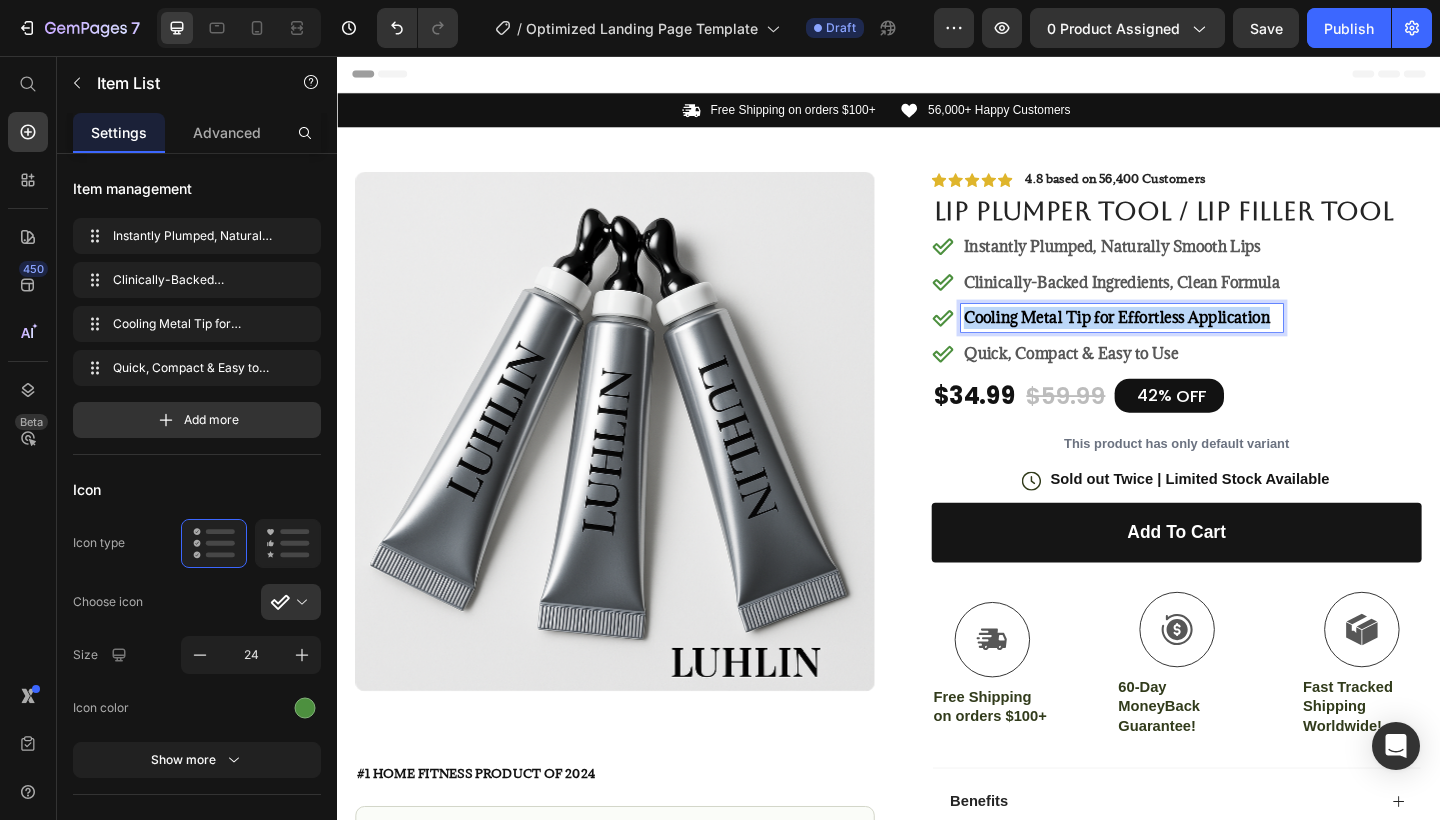 click on "Cooling Metal Tip for Effortless Application" at bounding box center [1185, 341] 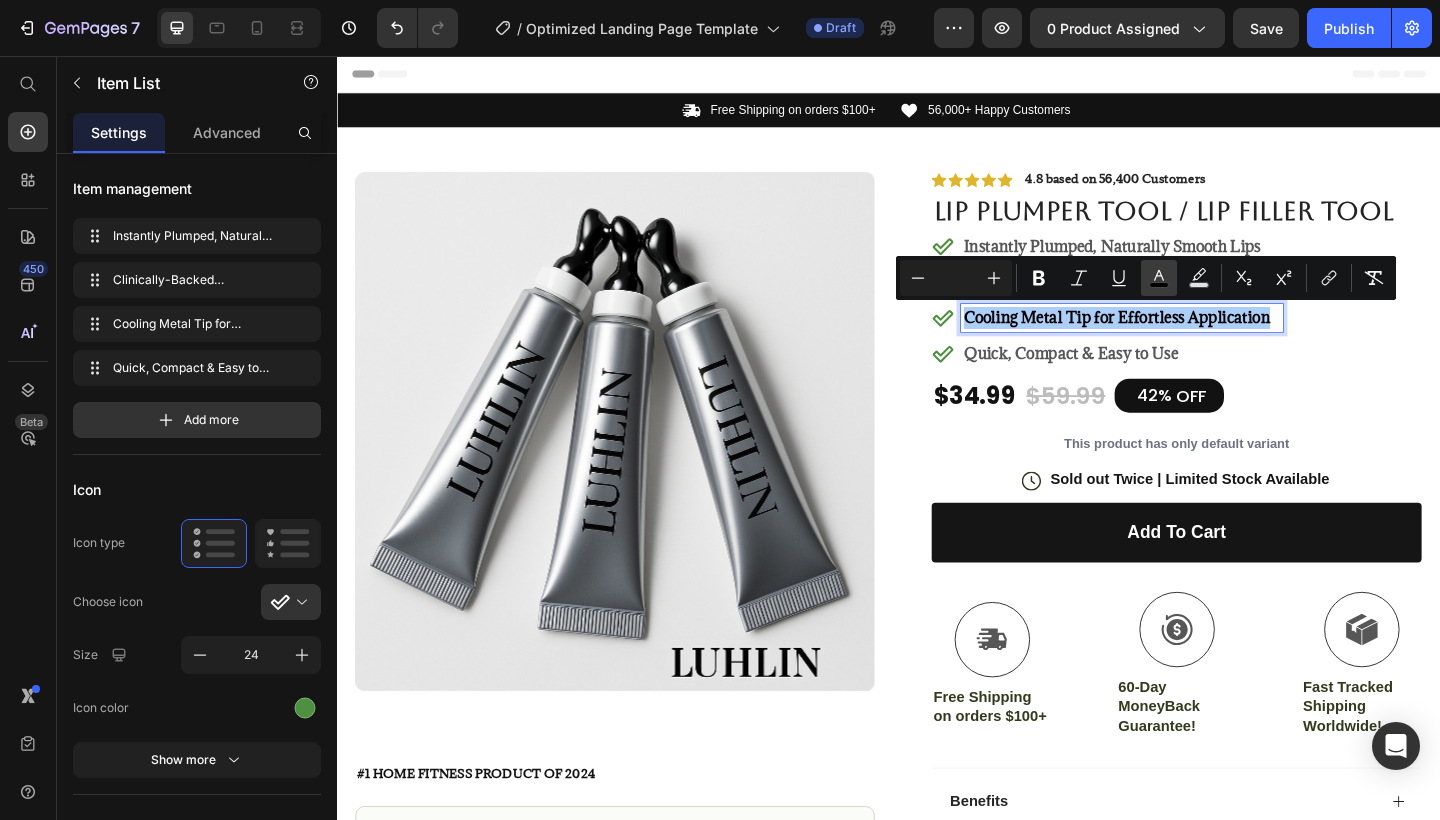 click 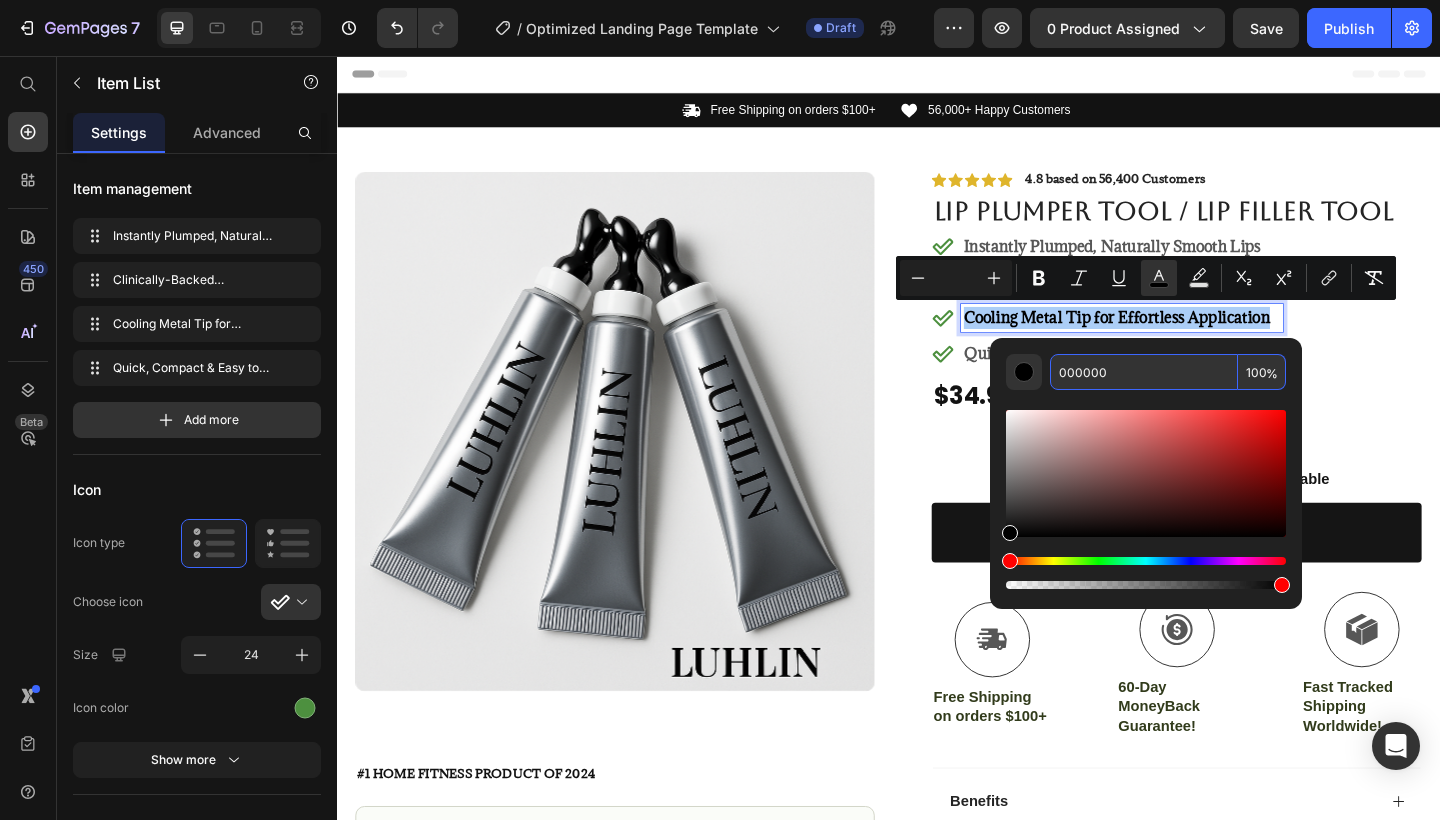 click on "000000" at bounding box center (1144, 372) 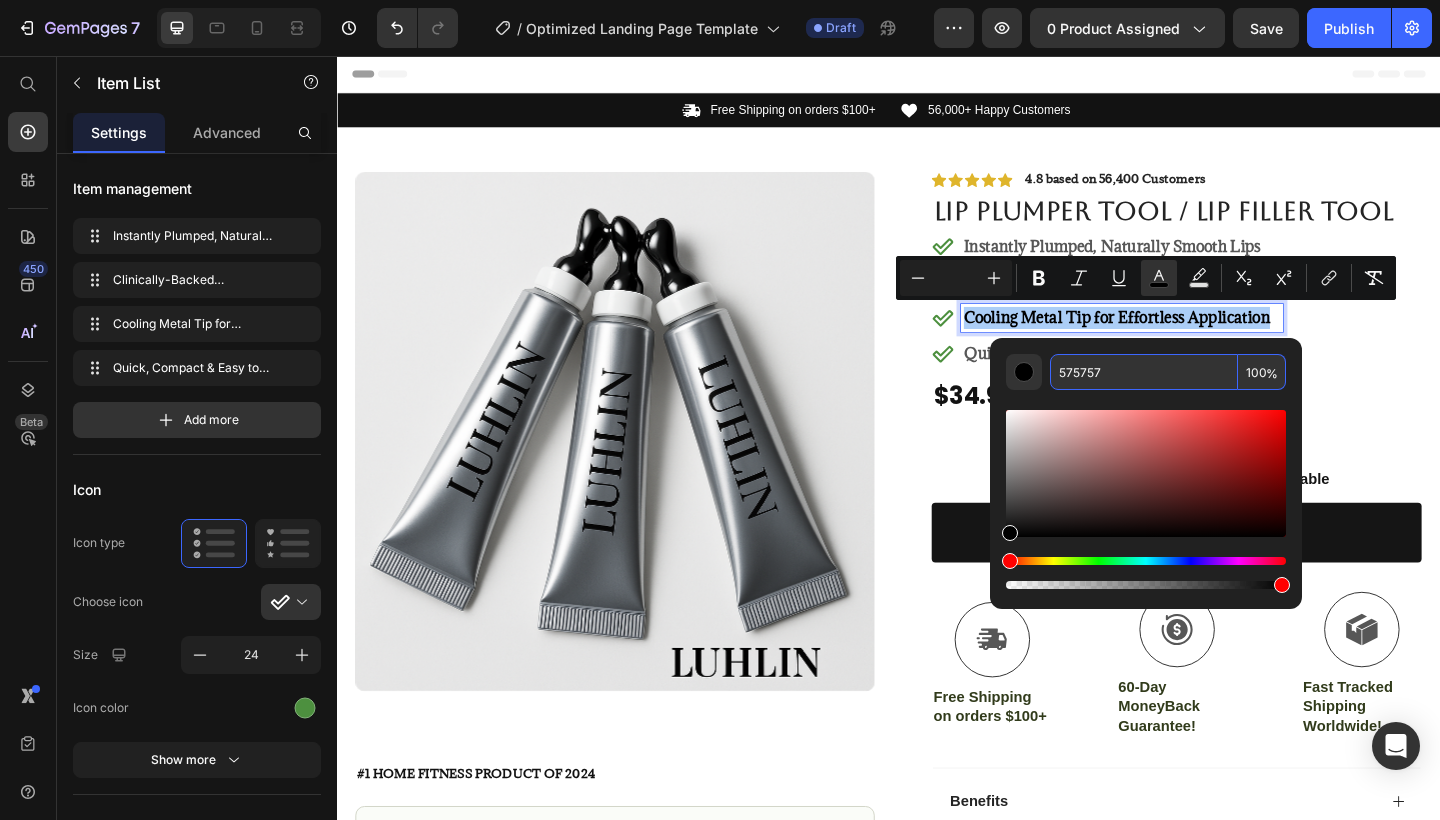 type on "575757" 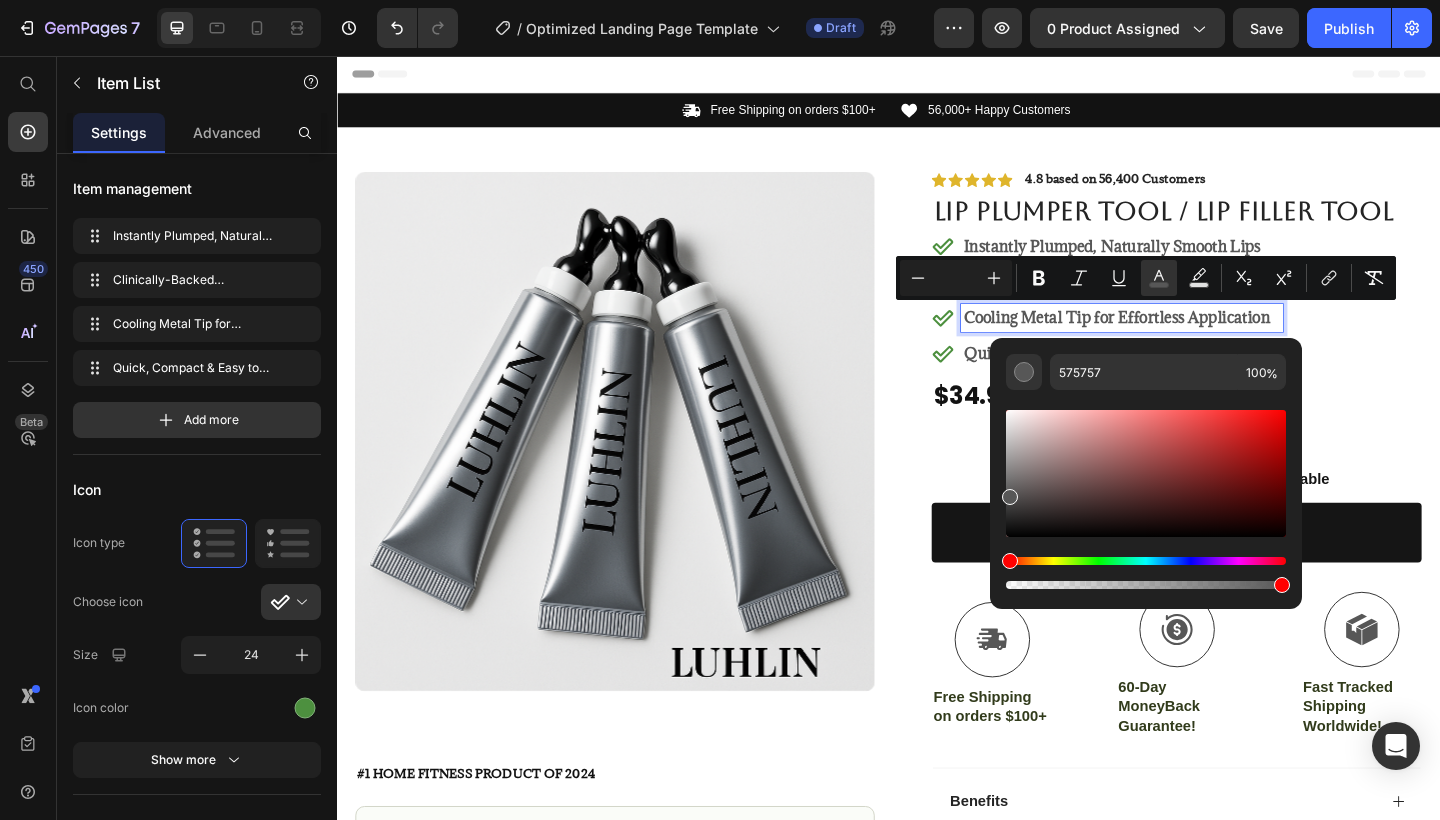 click on "Instantly Plumped, Naturally Smooth Lips
Clinically-Backed Ingredients, Clean Formula
Cooling Metal Tip for Effortless Application
Quick, Compact & Easy to Use" at bounding box center [1250, 321] 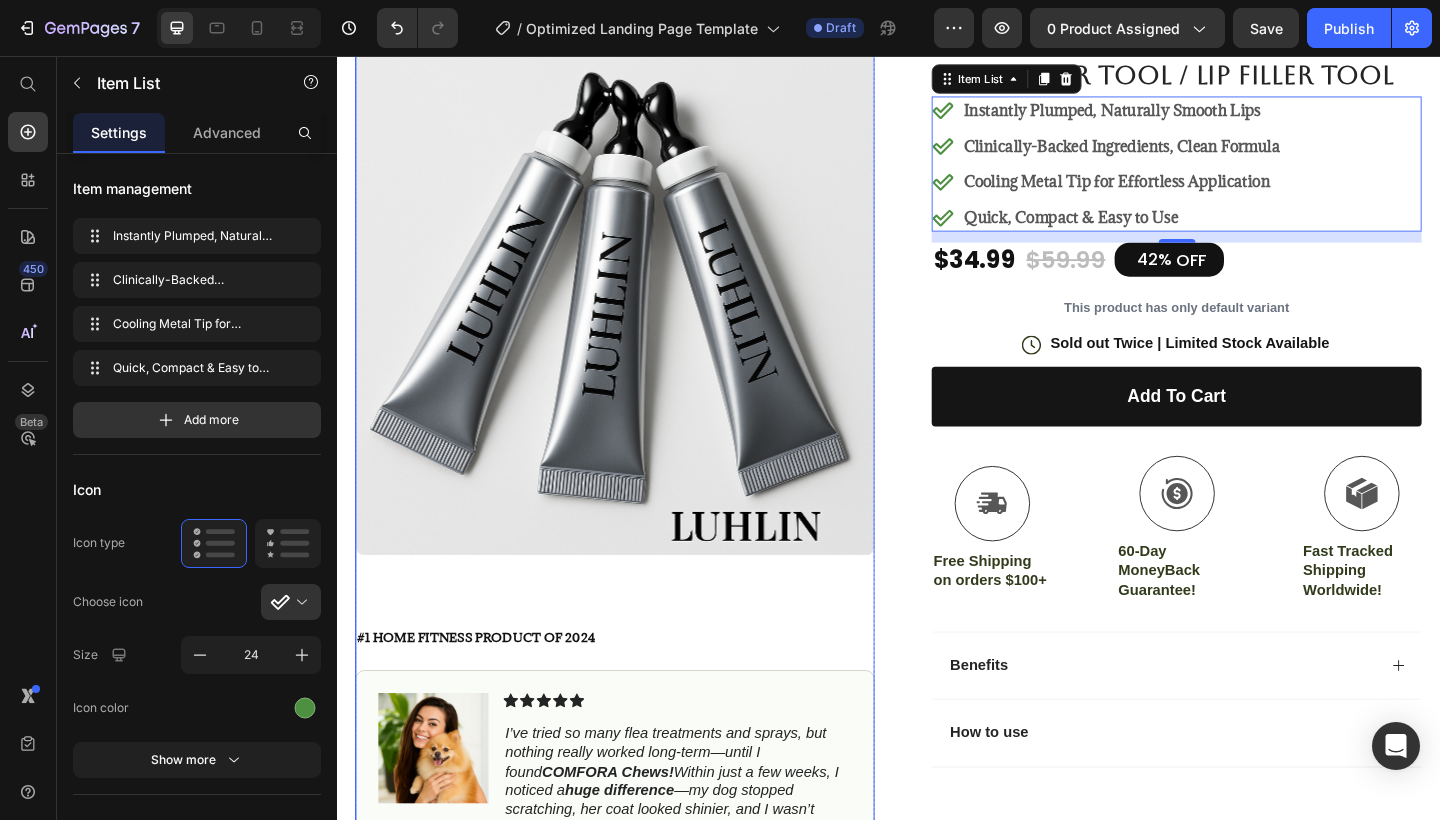 scroll, scrollTop: 183, scrollLeft: 0, axis: vertical 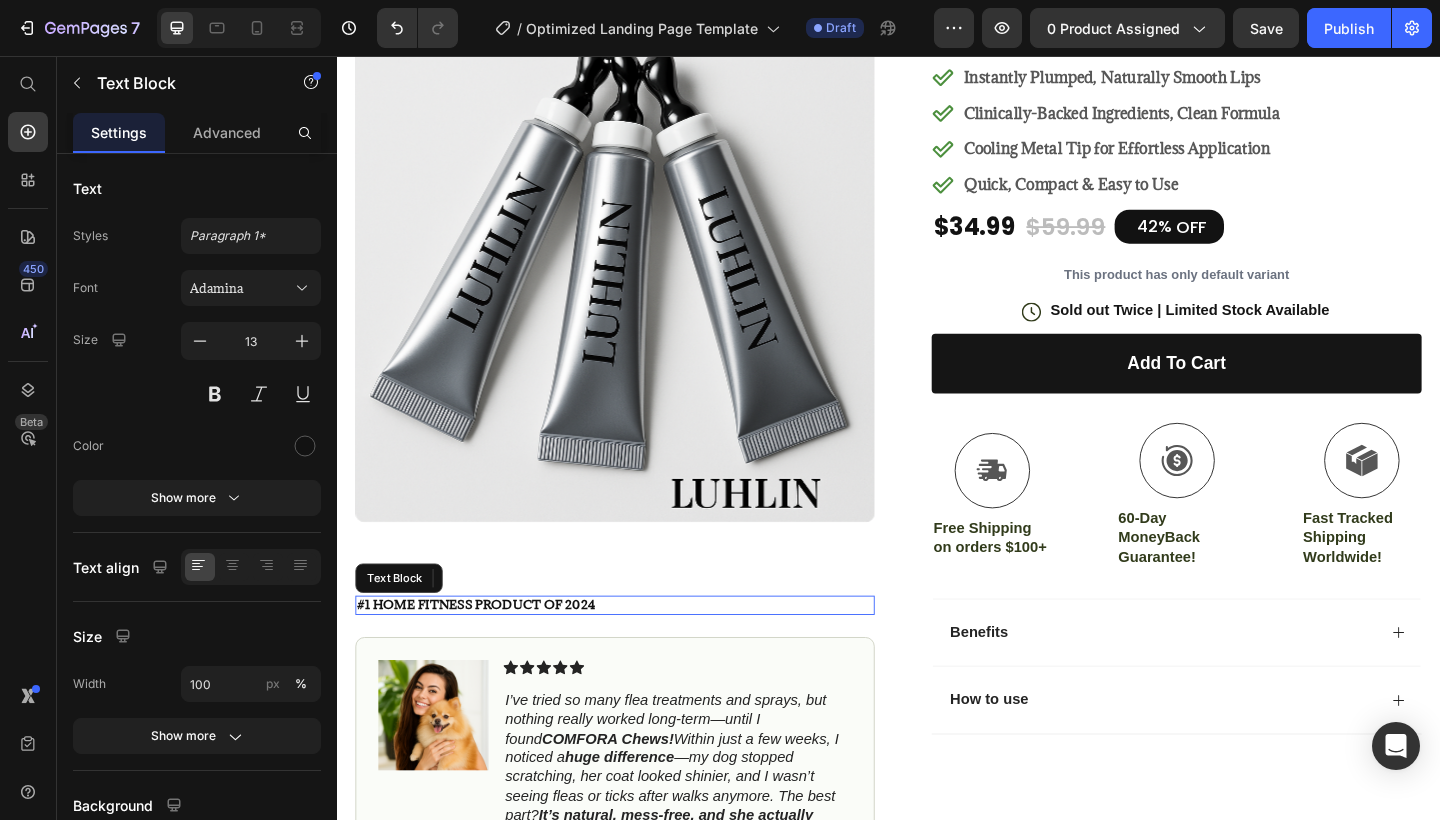 click on "#1 Home fitness Product of 2024" at bounding box center [488, 654] 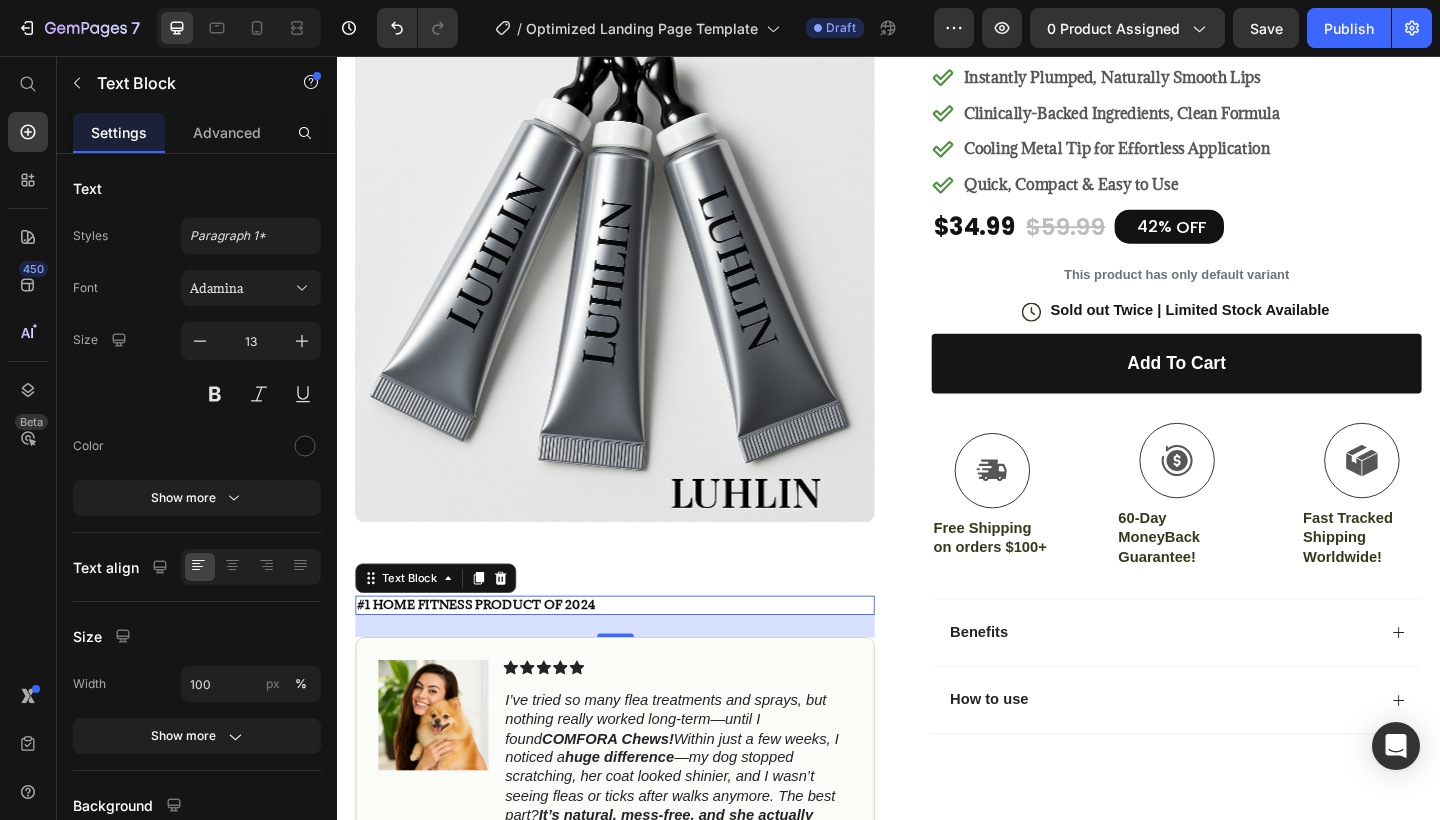 click on "#1 Home fitness Product of 2024" at bounding box center [488, 654] 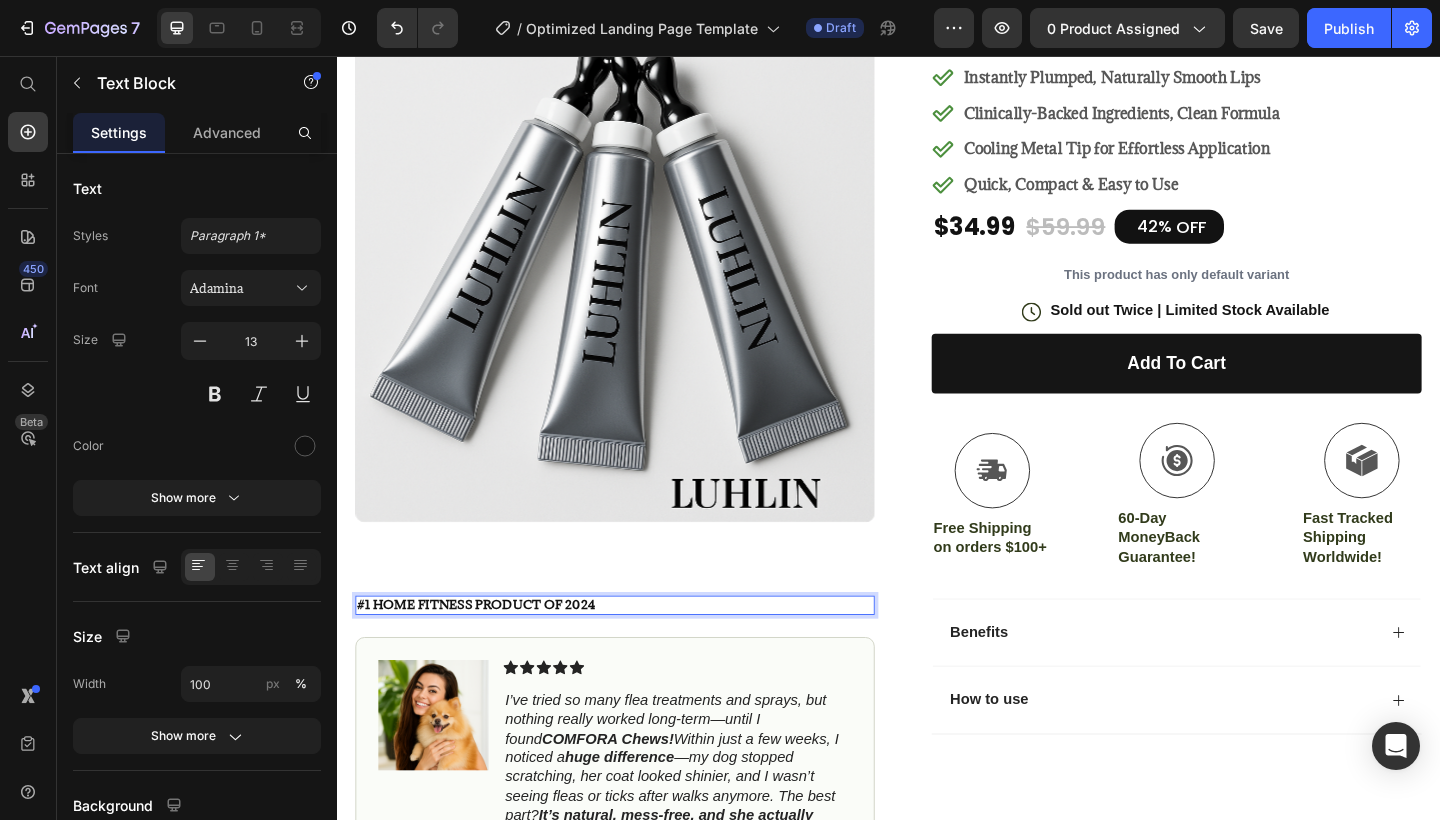 click on "#1 Home fitness Product of 2024" at bounding box center [488, 654] 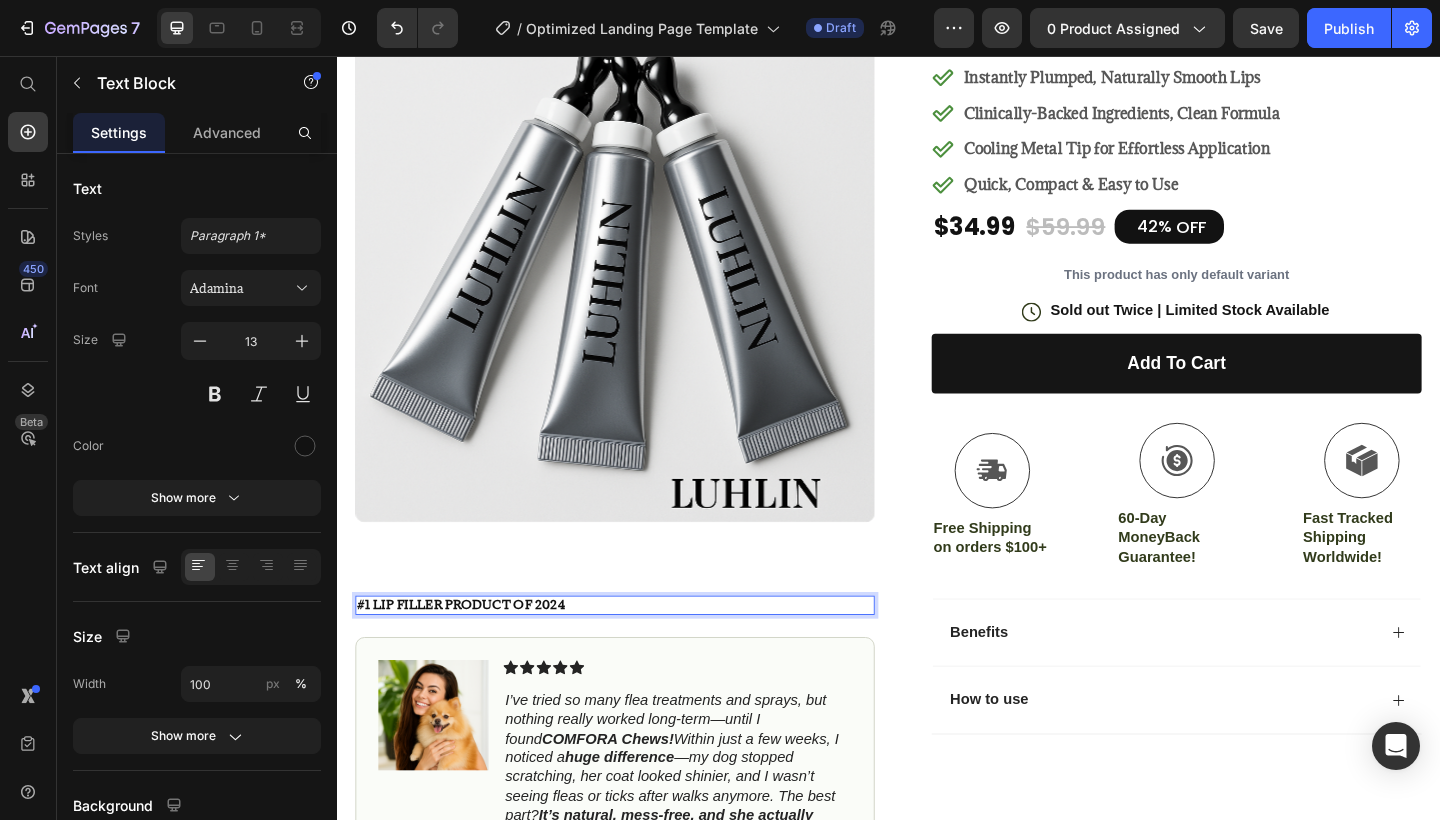 click on "#1 LIP Filler Product of 2024" at bounding box center (639, 654) 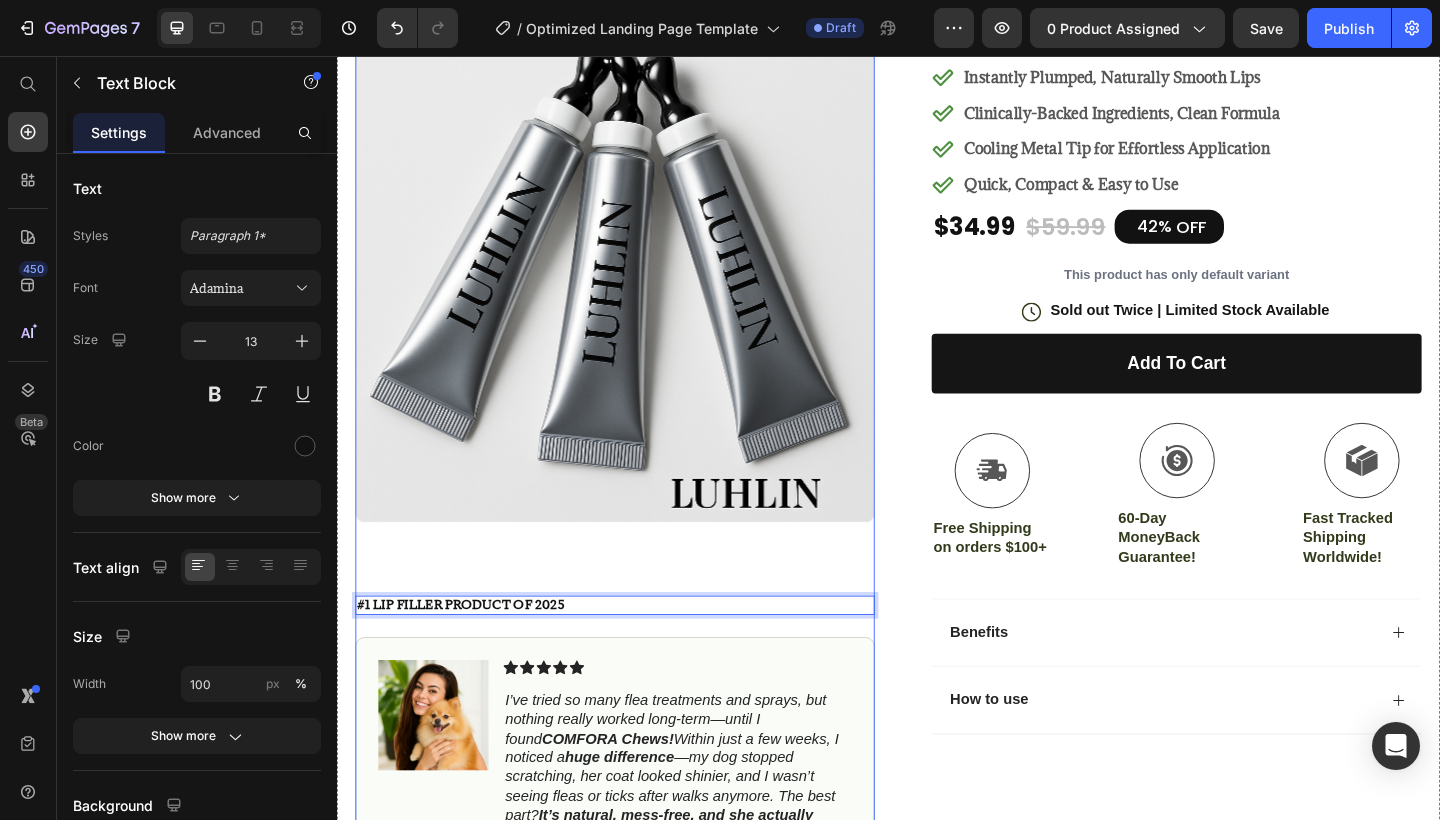 click on "Product Images #1 LIP Filler Product of 2025 Text Block   24 Image Icon Icon Icon Icon Icon Icon List I’ve tried so many flea treatments and sprays, but nothing really worked long-term—until I found  COMFORA Chews!  Within just a few weeks, I noticed a  huge difference —my dog stopped scratching, her coat looked shinier, and I wasn’t seeing fleas or ticks after walks anymore. The best part?  It’s natural, mess-free, and she actually loves taking it.  I feel so much better knowing she’s protected daily—and I’ve never felt more confident as a dog parent. Highly recommend! Text Block
Icon Hannah N. (Houston, USA) Text Block Row Row" at bounding box center [639, 510] 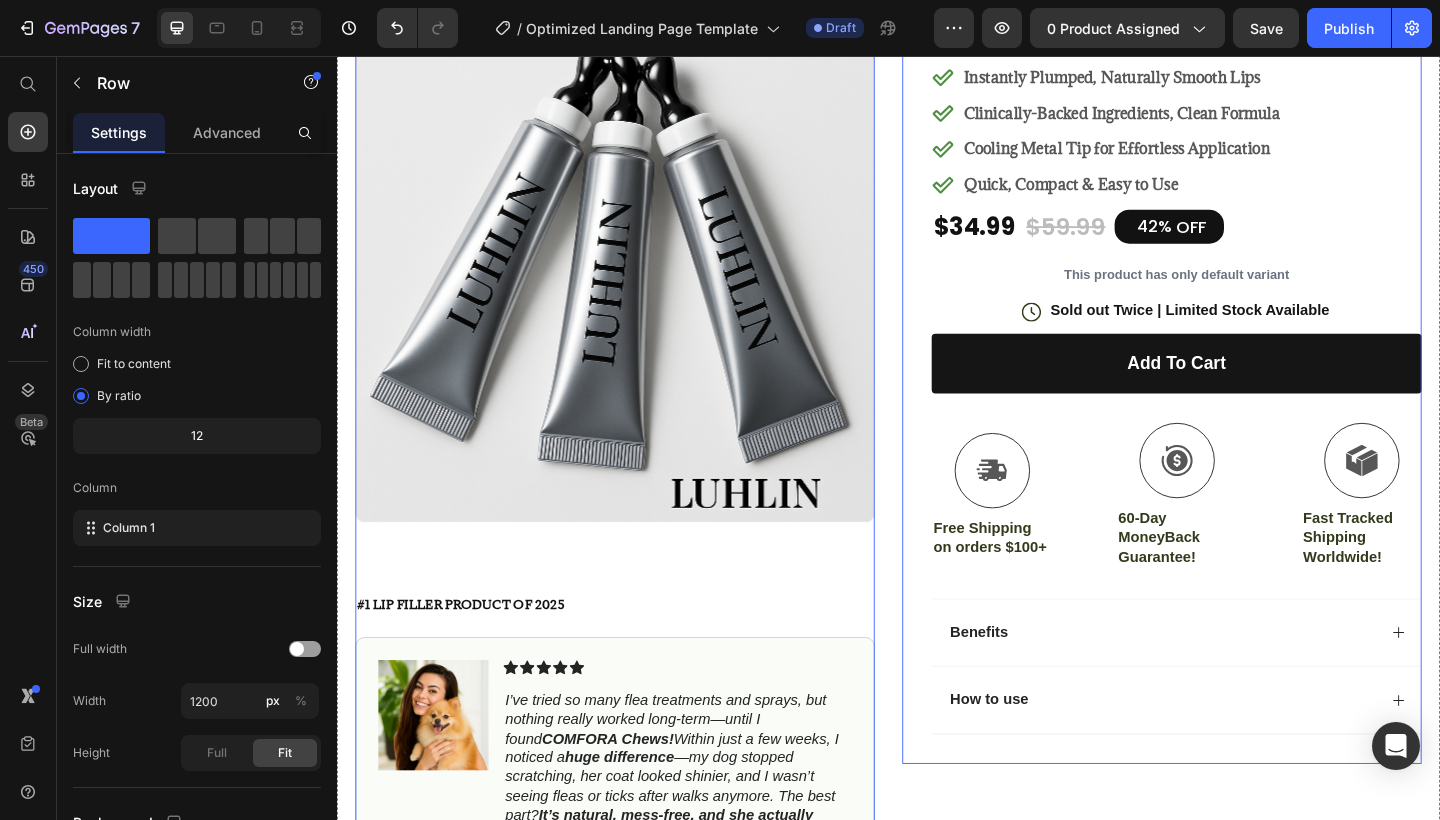 scroll, scrollTop: 0, scrollLeft: 0, axis: both 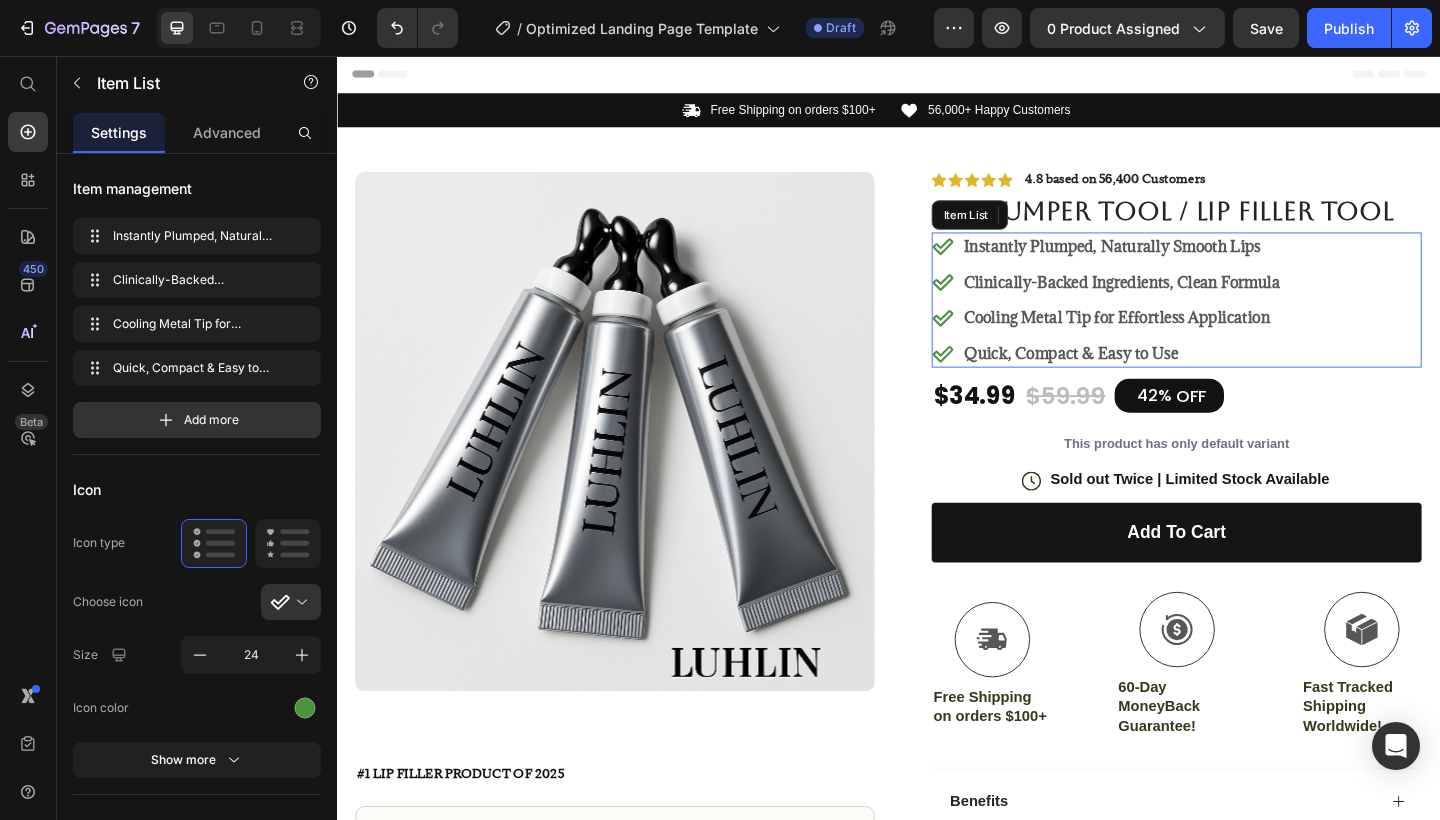 click on "Quick, Compact & Easy to Use" at bounding box center [1135, 380] 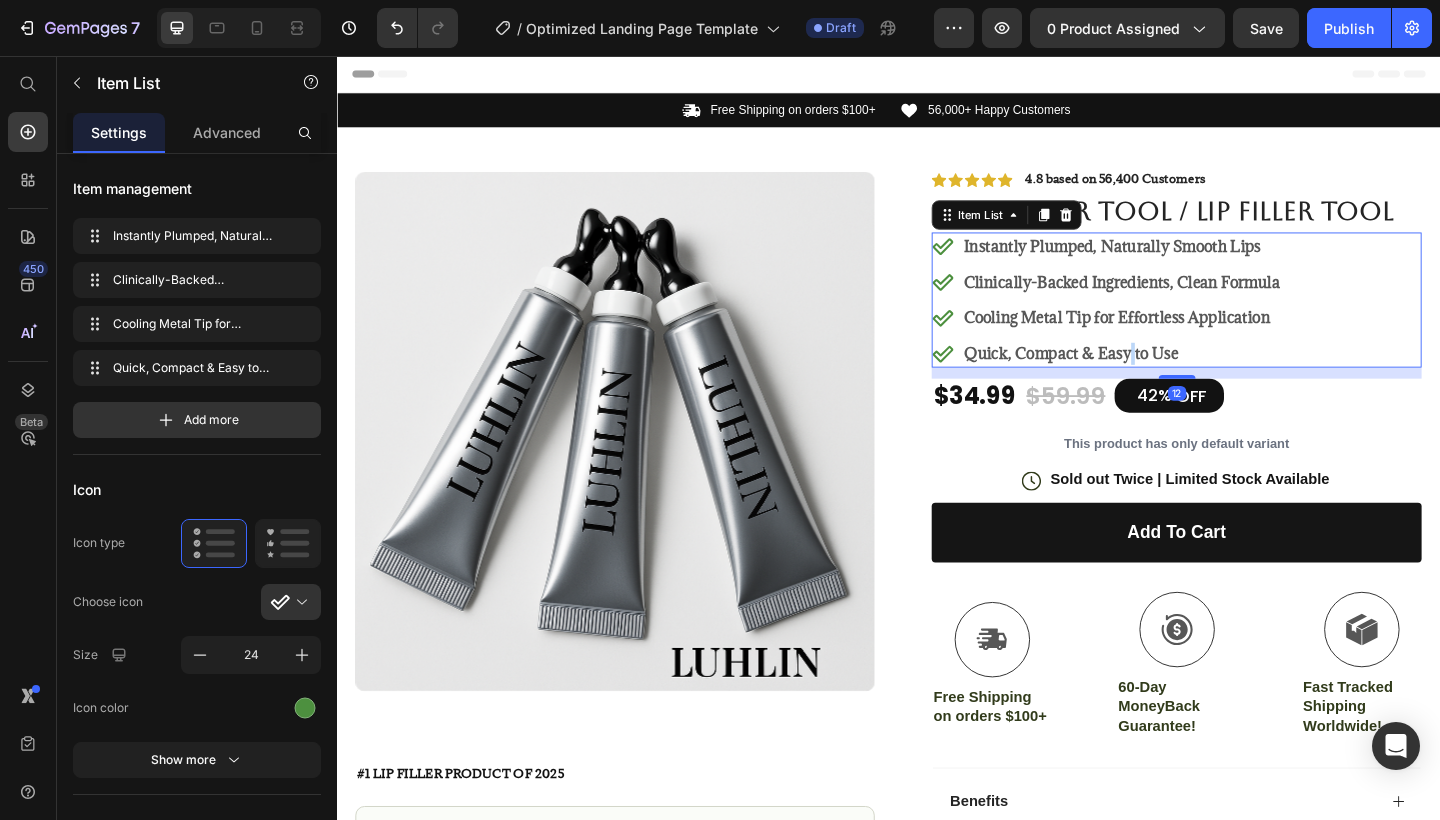 click on "Quick, Compact & Easy to Use" at bounding box center [1135, 380] 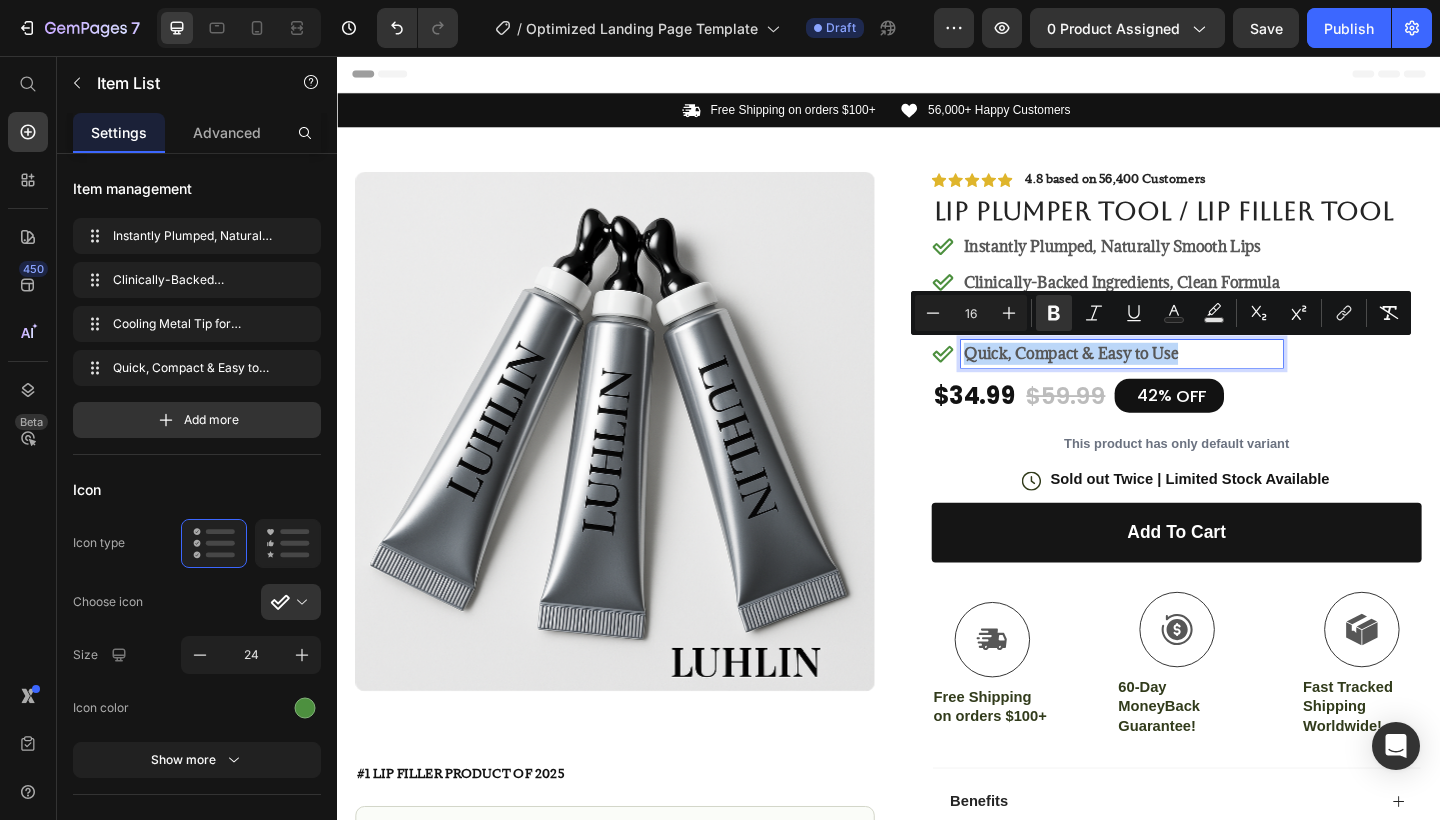 click on "Quick, Compact & Easy to Use" at bounding box center [1135, 380] 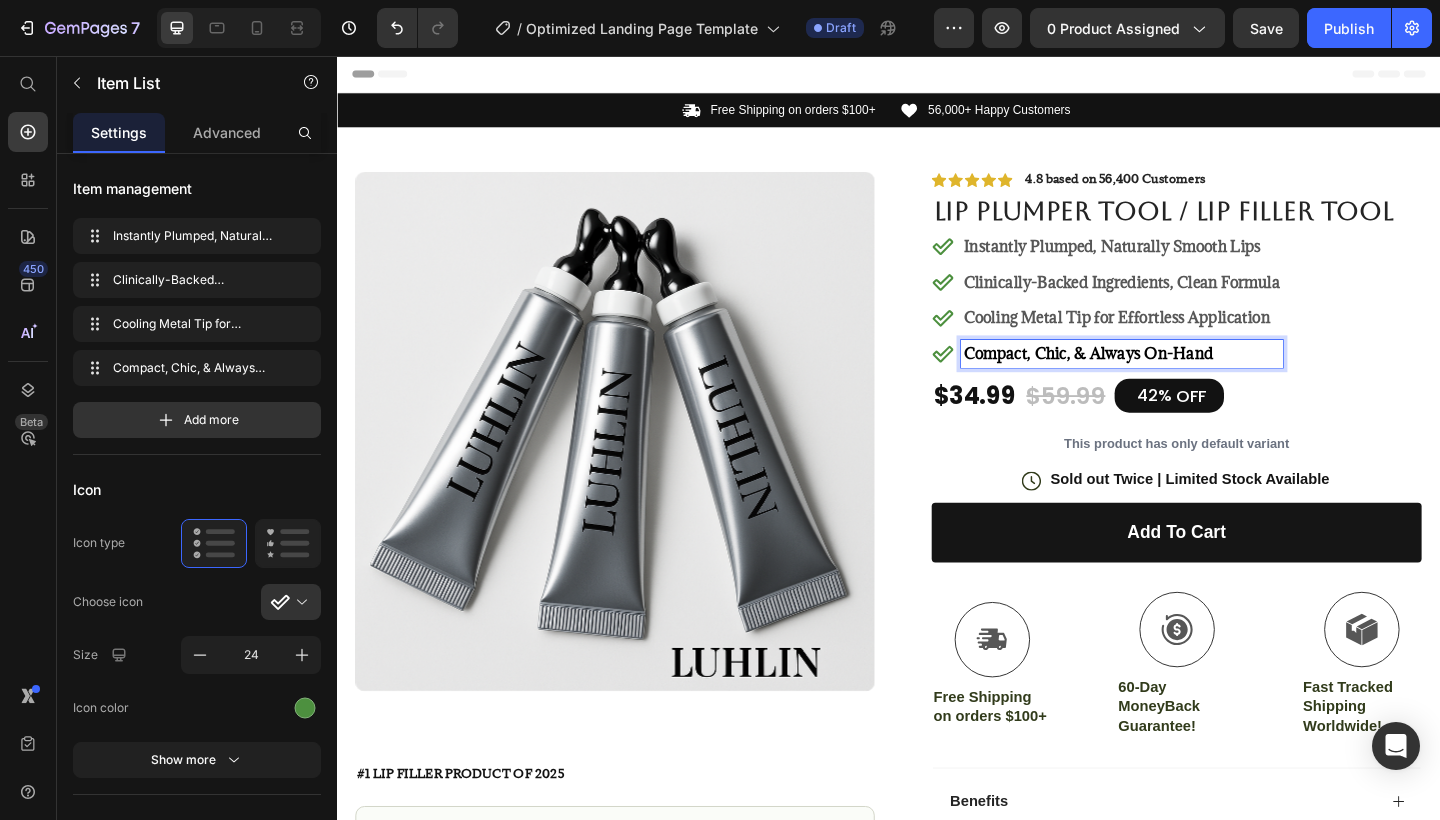 click on "Compact, Chic, & Always On-Hand" at bounding box center [1154, 380] 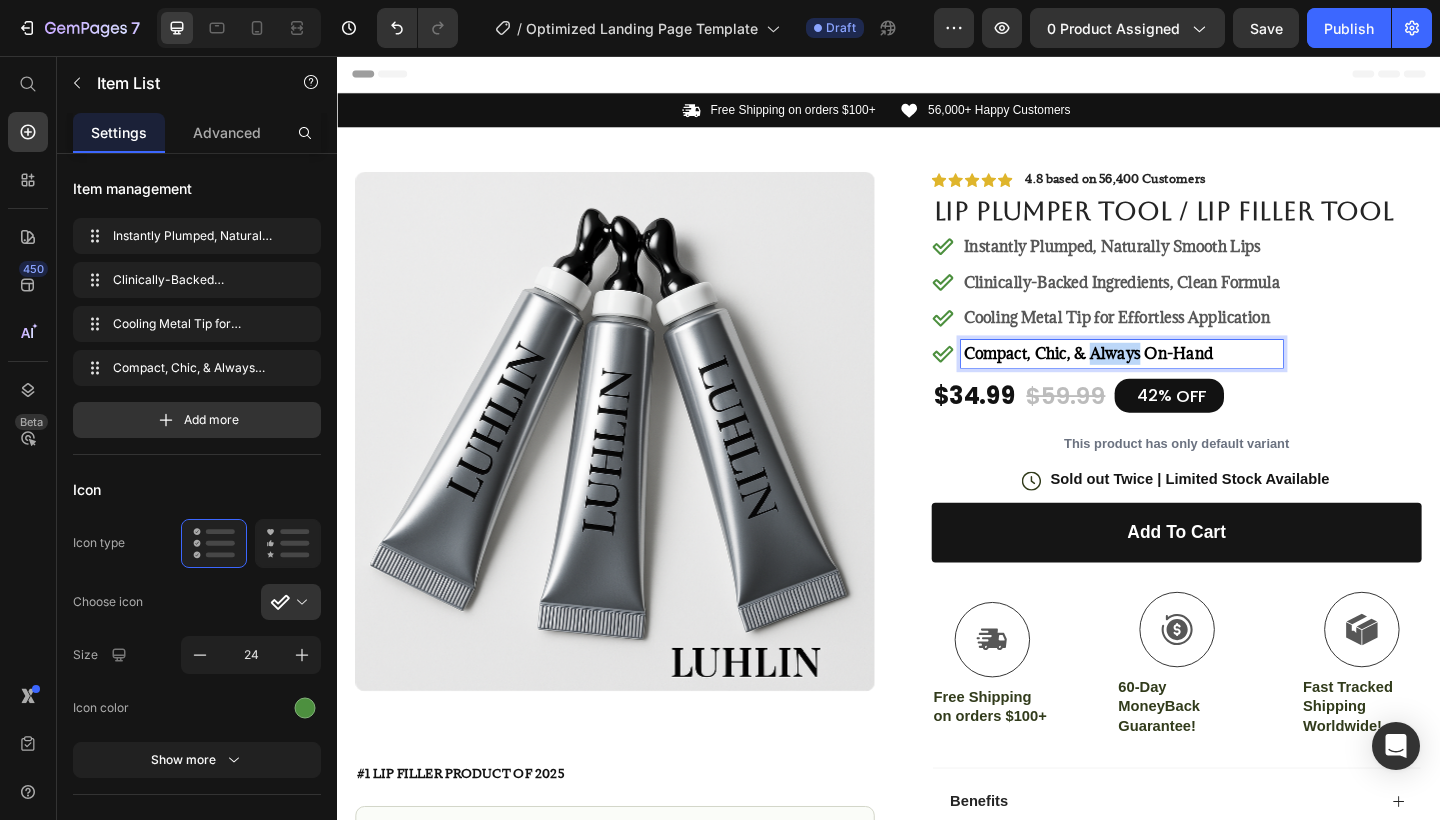 click on "Compact, Chic, & Always On-Hand" at bounding box center (1154, 380) 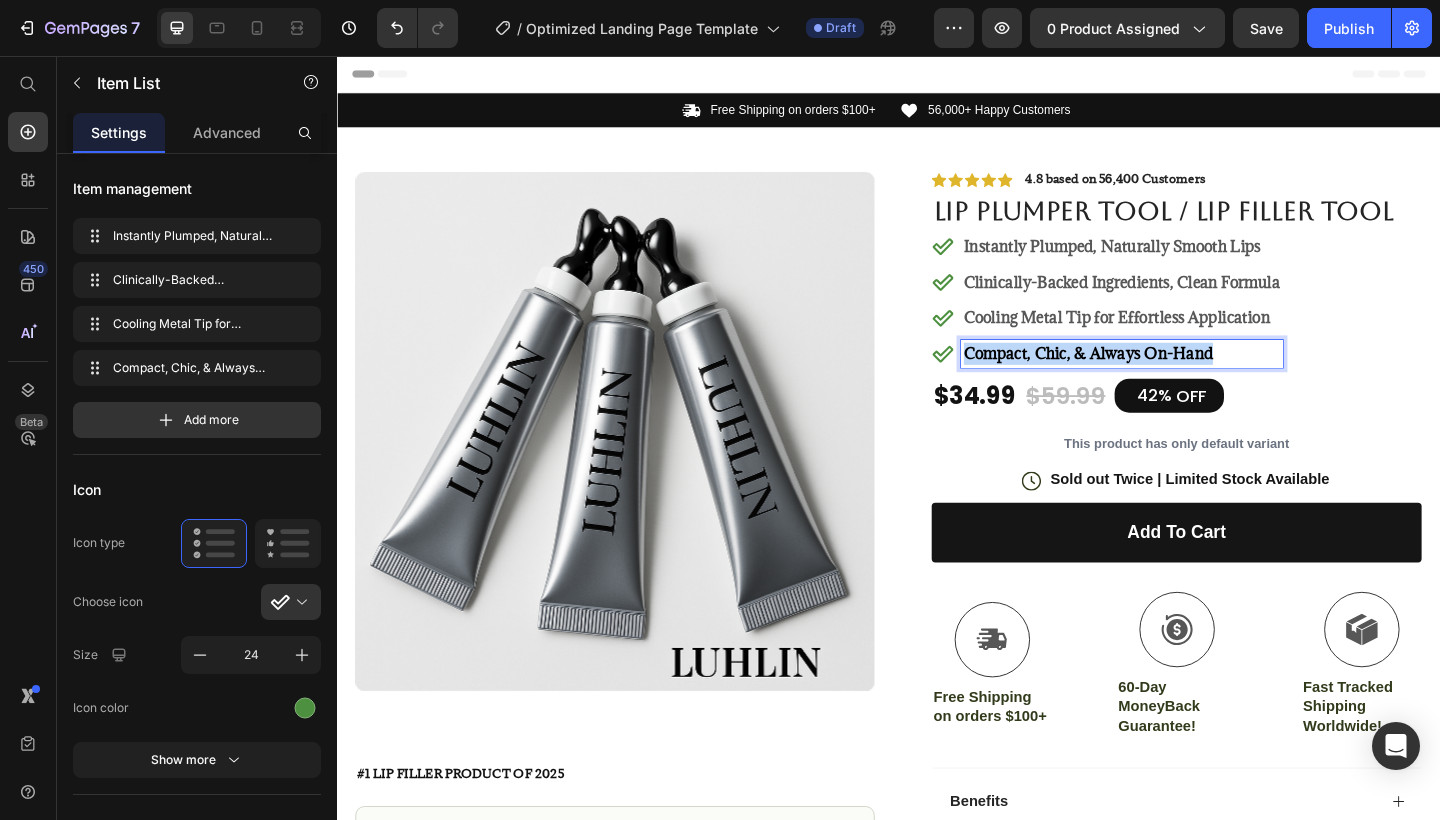 click on "Compact, Chic, & Always On-Hand" at bounding box center [1154, 380] 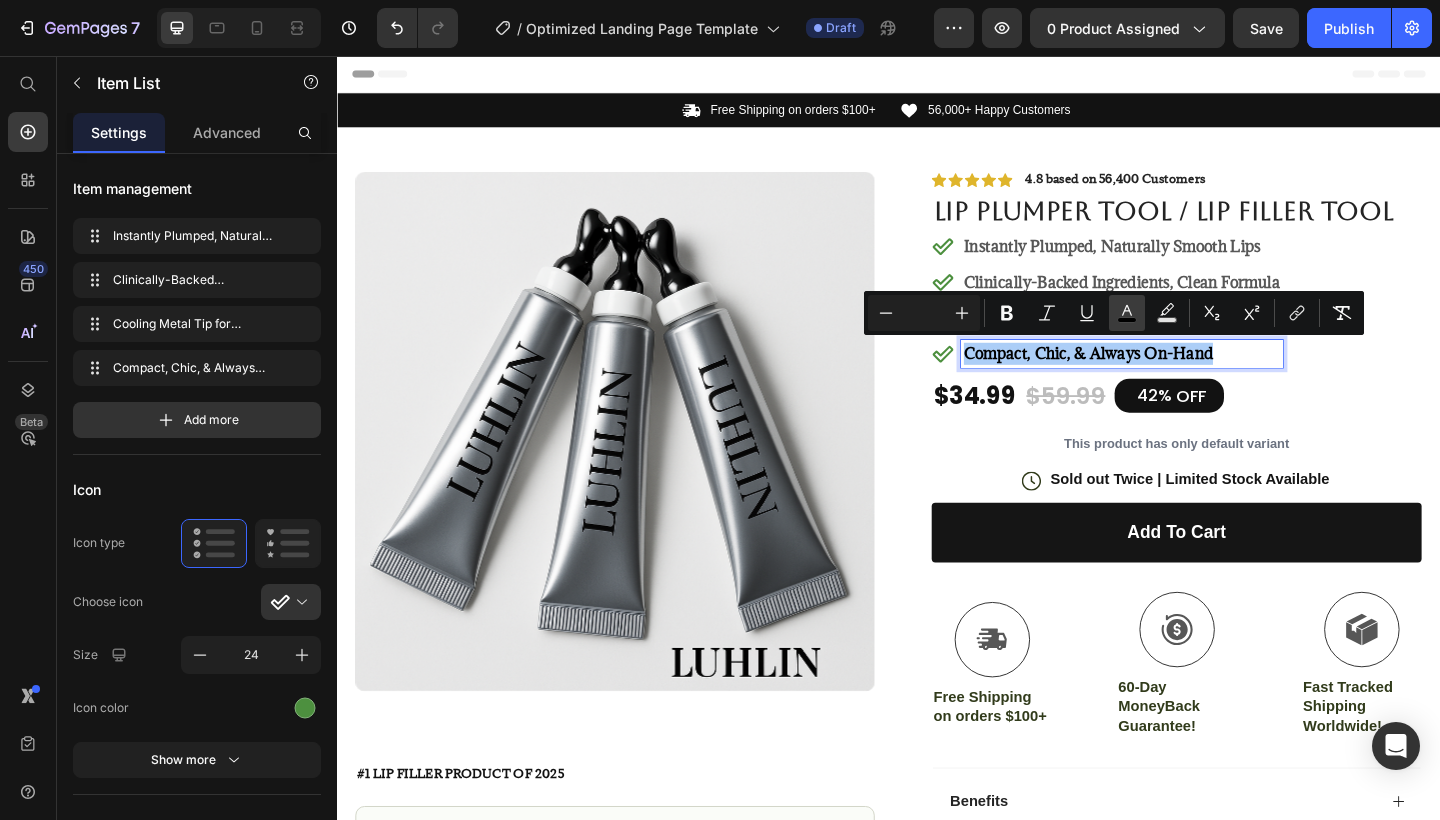 click 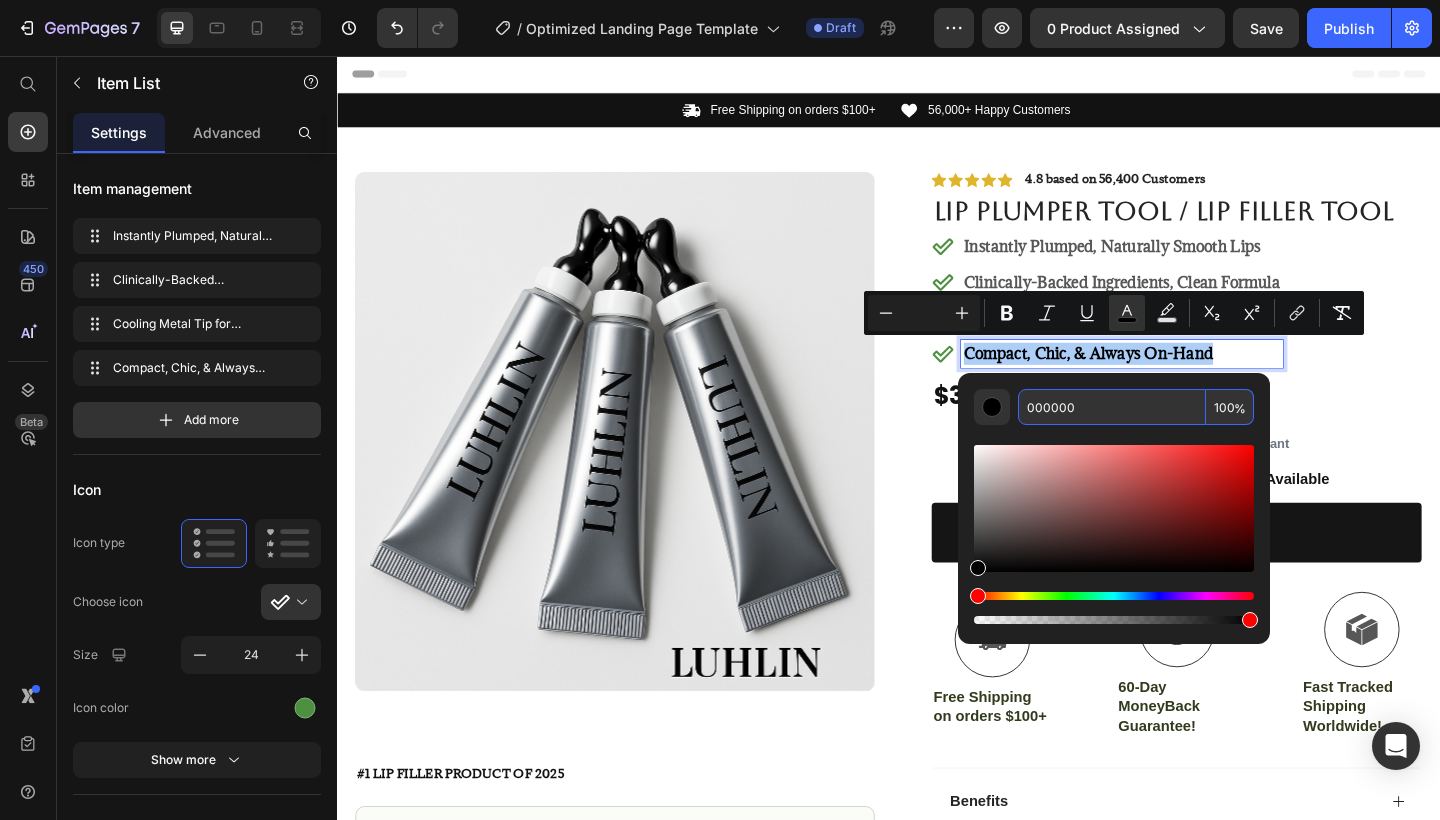 click on "000000" at bounding box center (1112, 407) 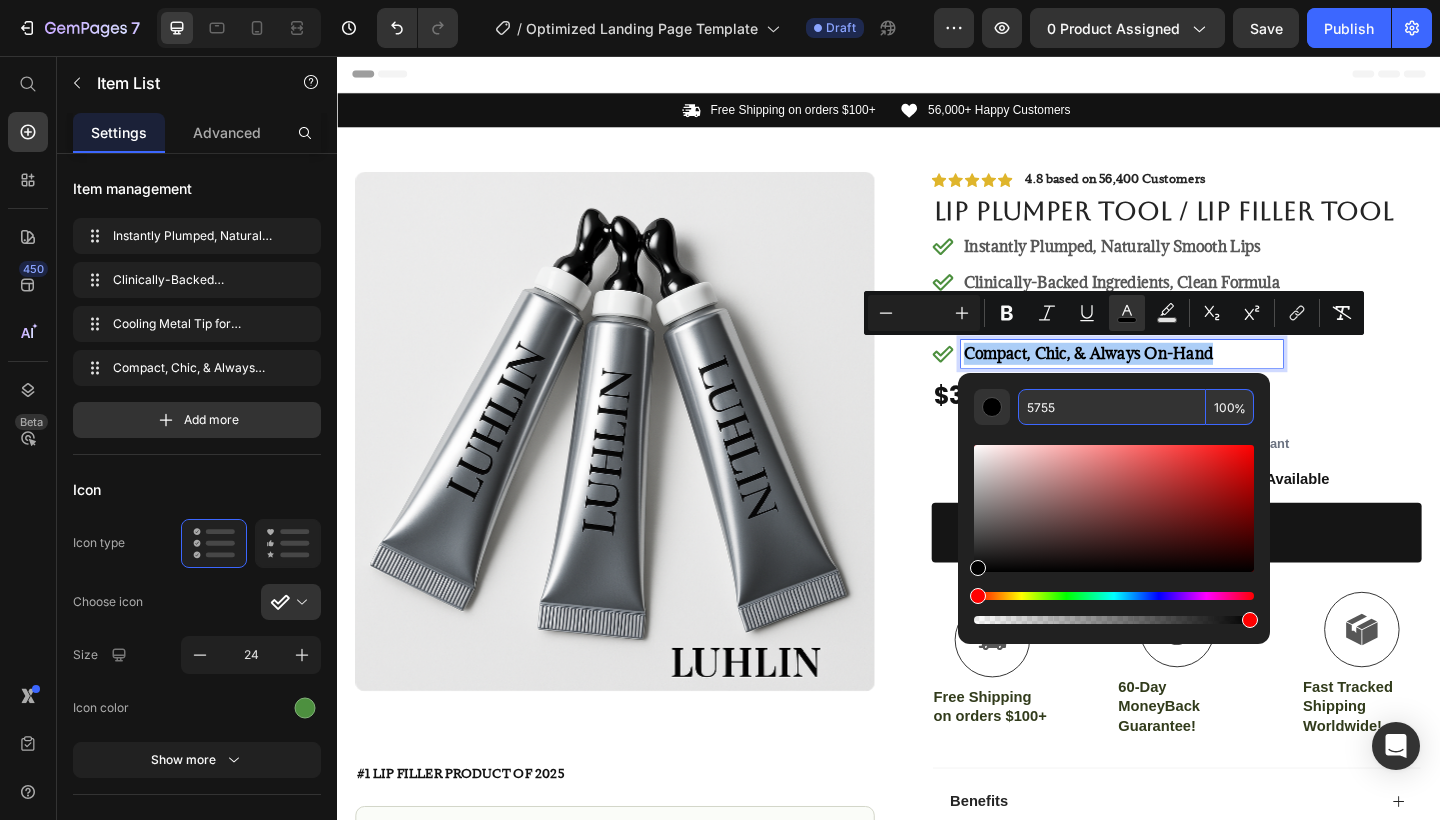 type on "575" 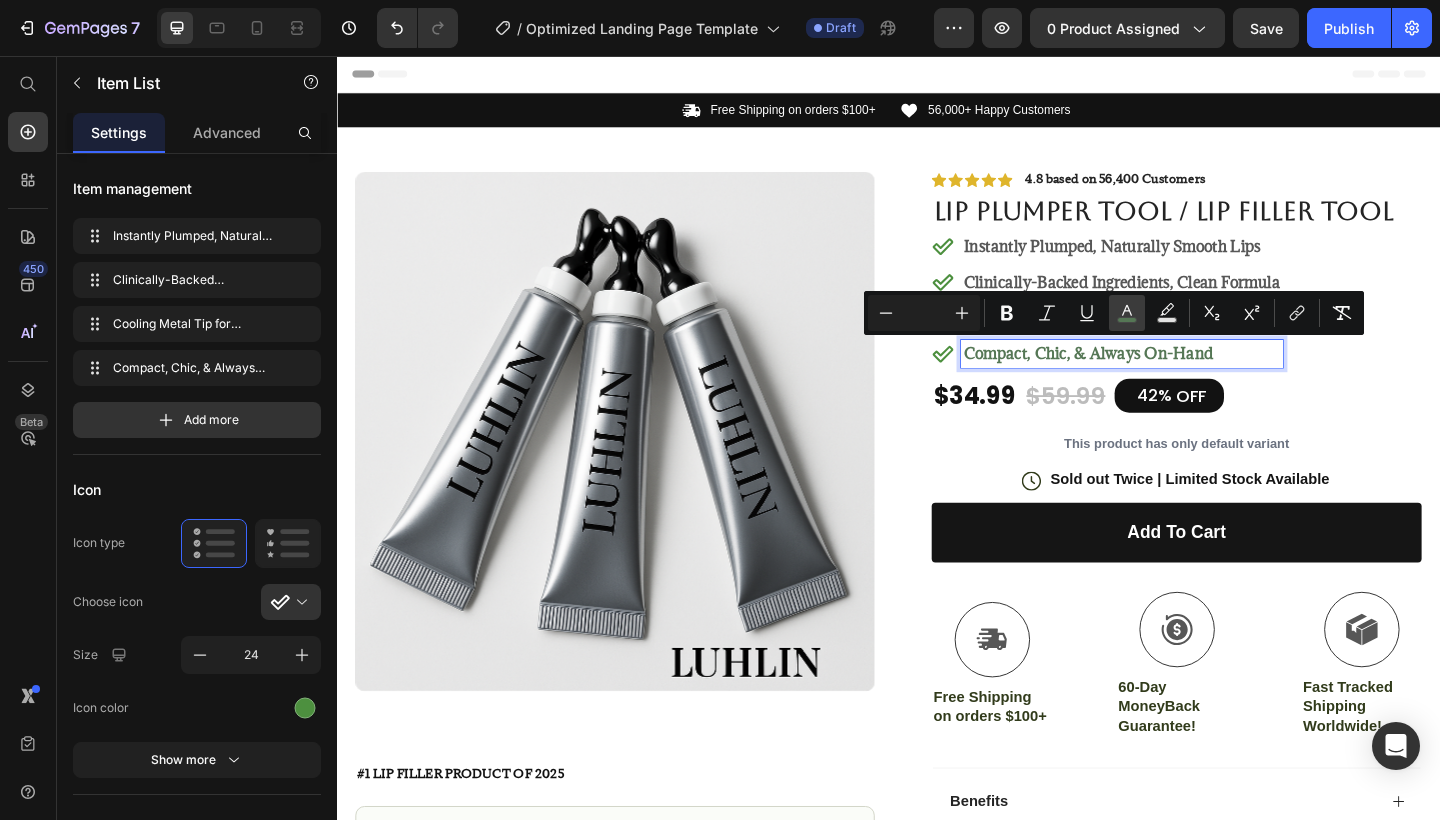 click 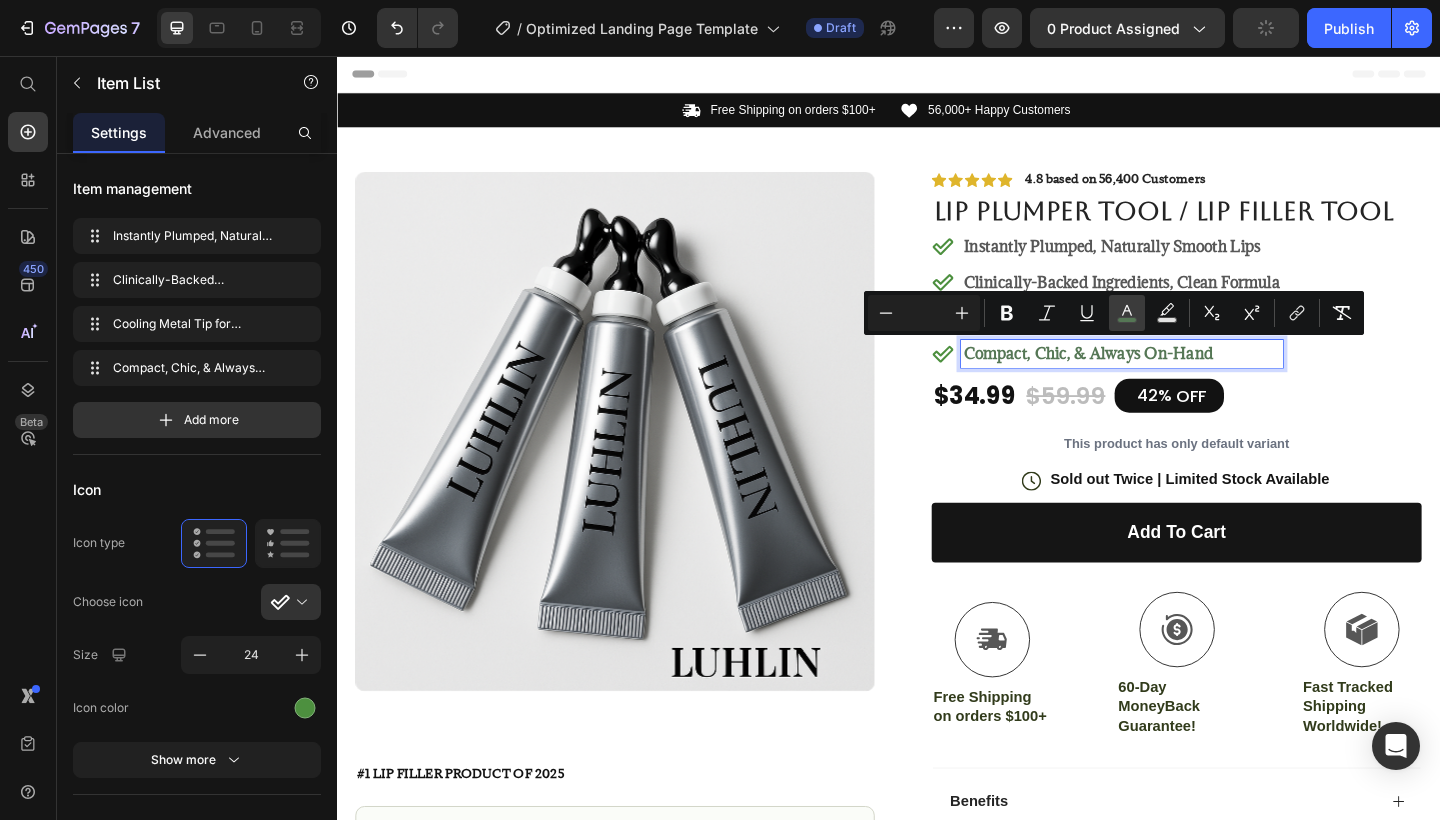 click 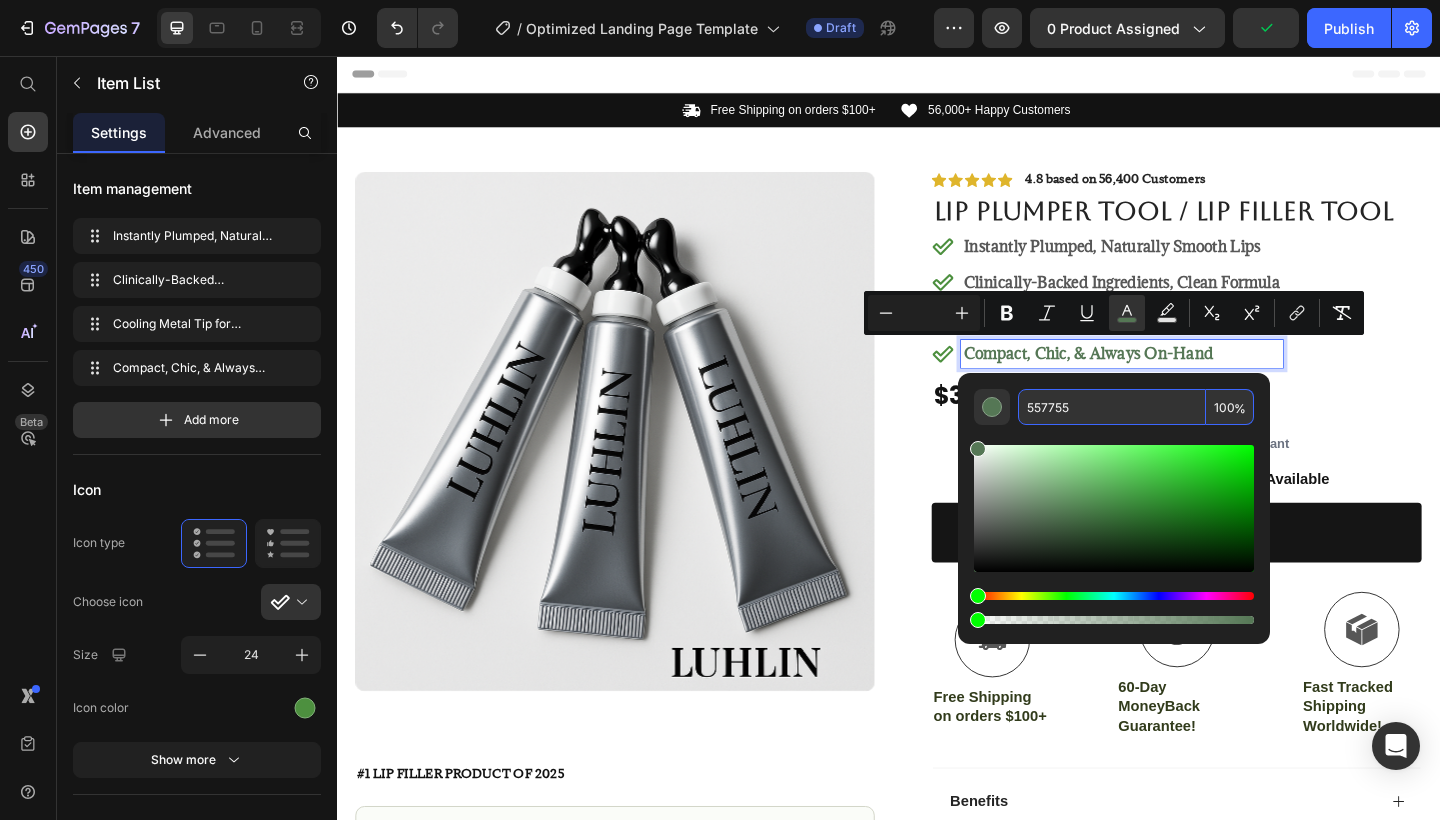 click on "557755" at bounding box center [1112, 407] 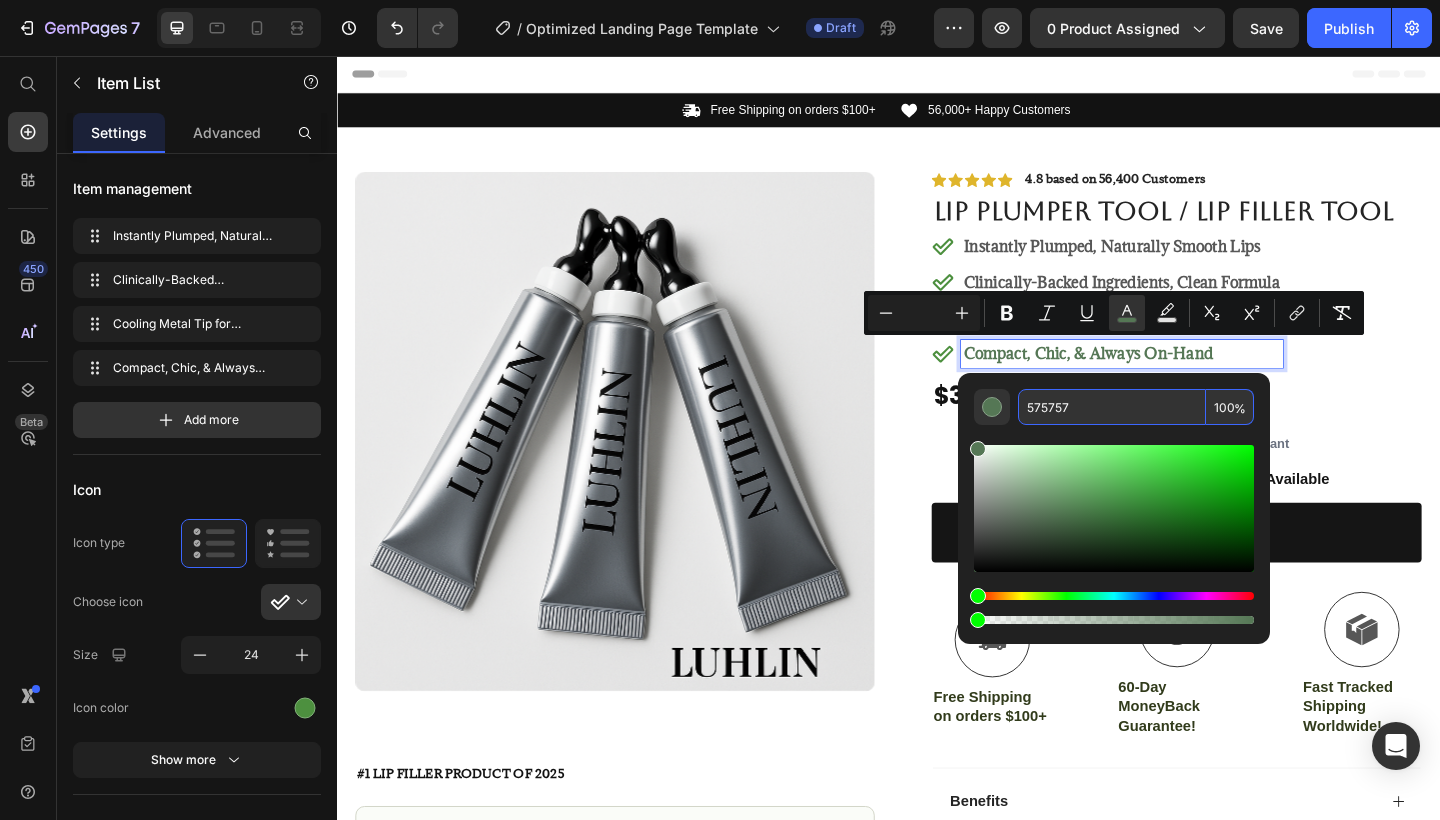 type on "575757" 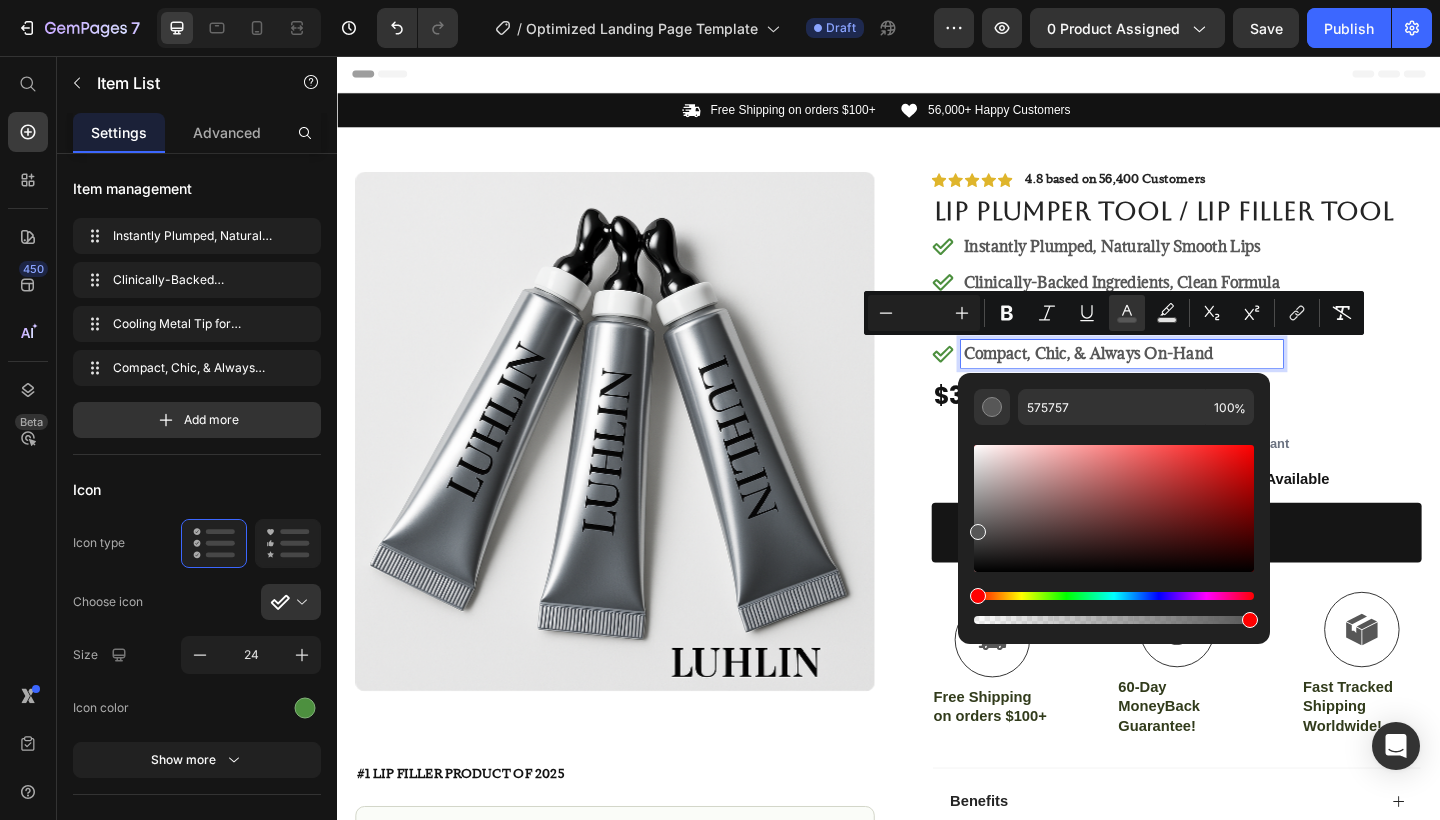 click on "Instantly Plumped, Naturally Smooth Lips
Clinically-Backed Ingredients, Clean Formula
Cooling Metal Tip for Effortless Application
Compact, Chic, & Always On-Hand" at bounding box center [1250, 321] 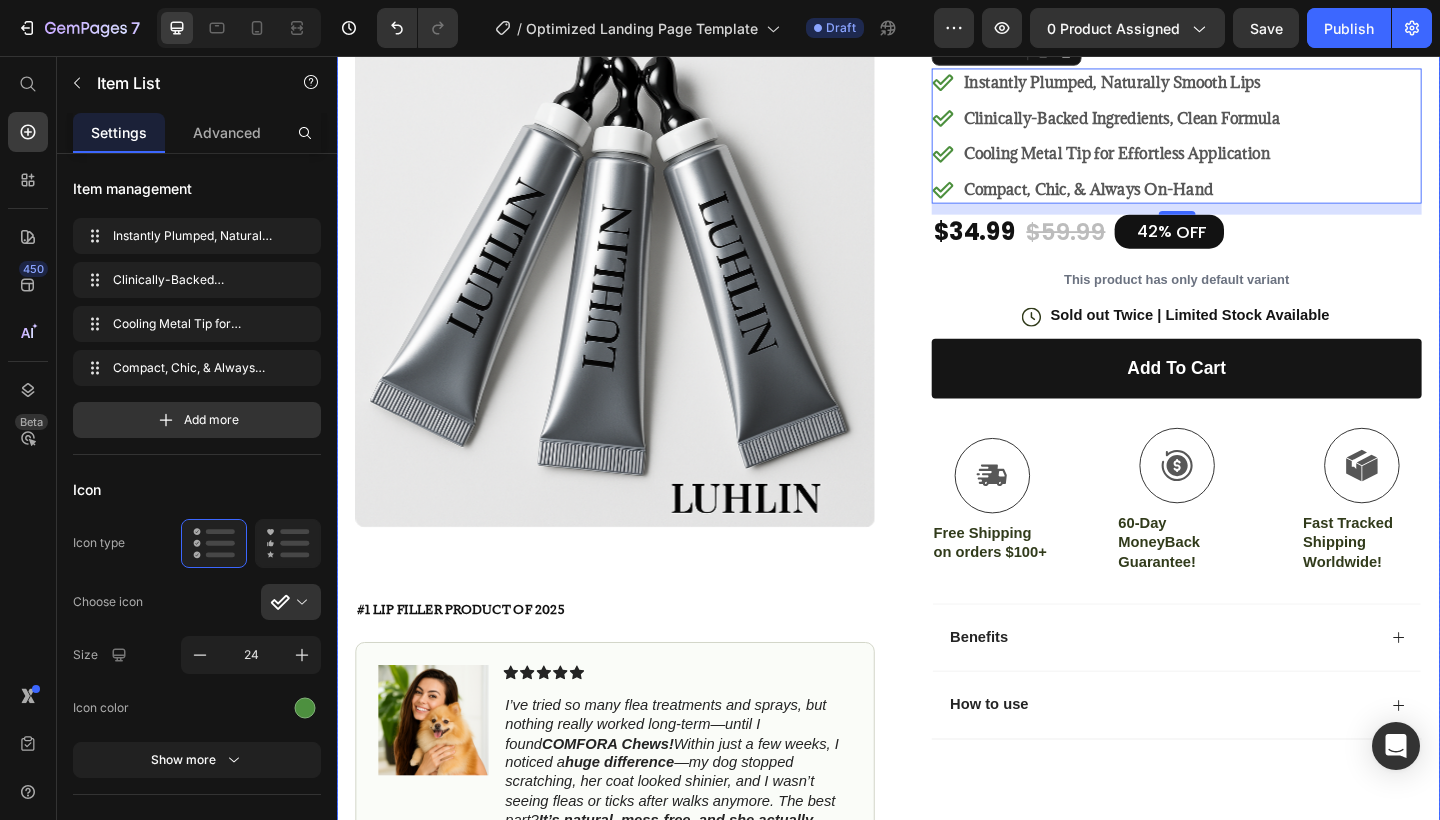 scroll, scrollTop: 195, scrollLeft: 0, axis: vertical 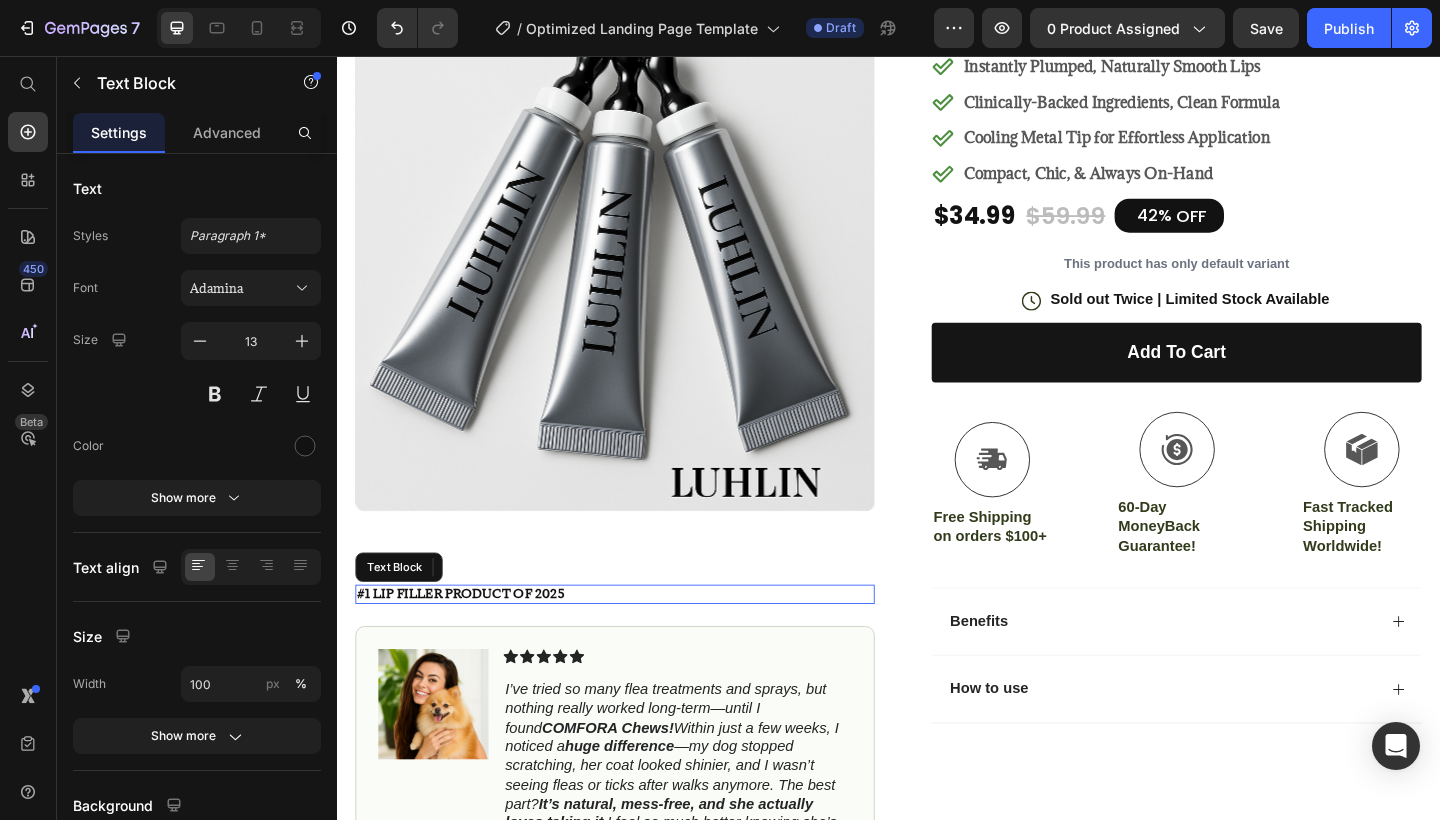 click on "#1 LIP Filler Product of 2025" at bounding box center [471, 642] 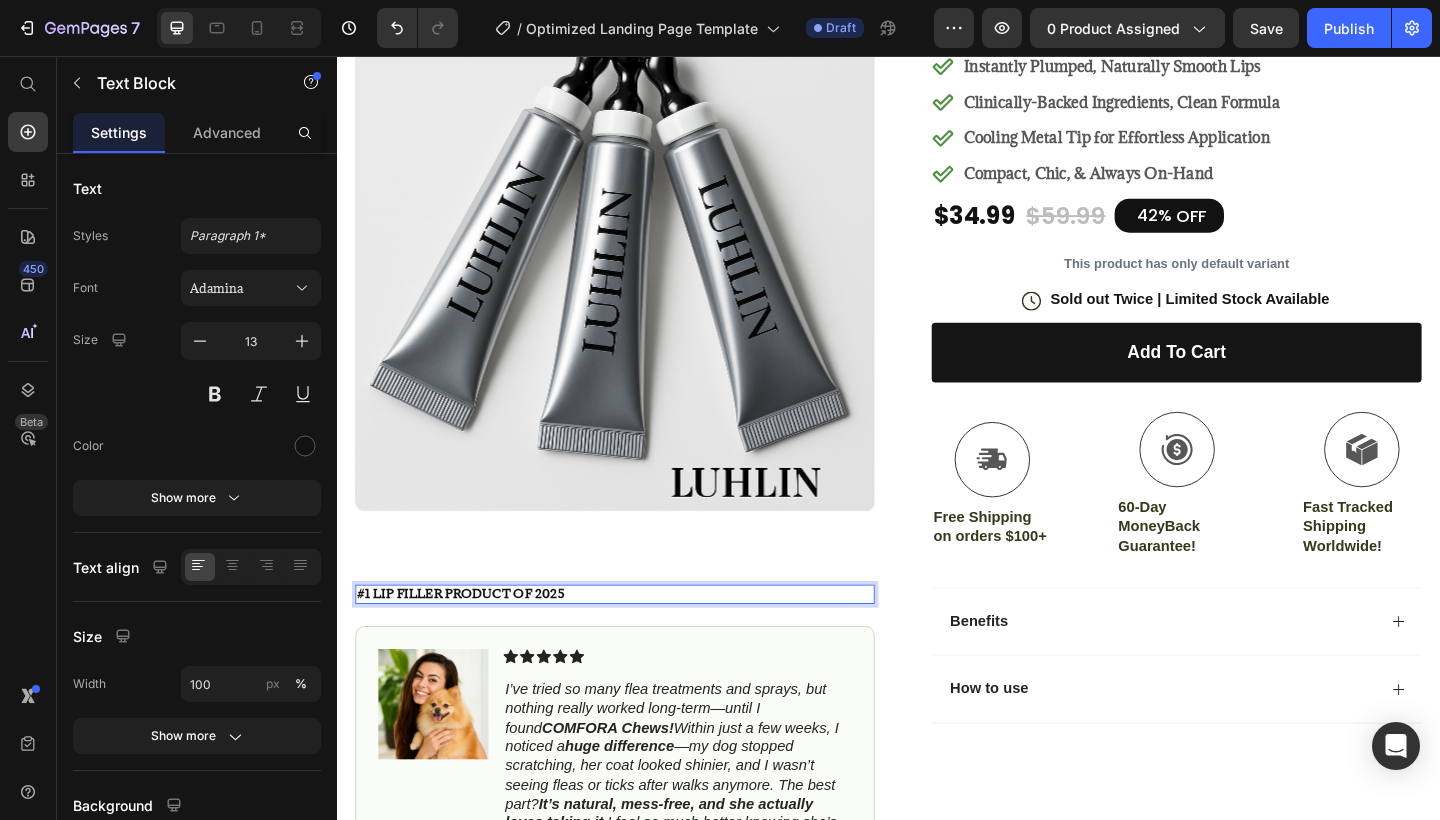 click on "#1 LIP Filler Product of 2025" at bounding box center [471, 642] 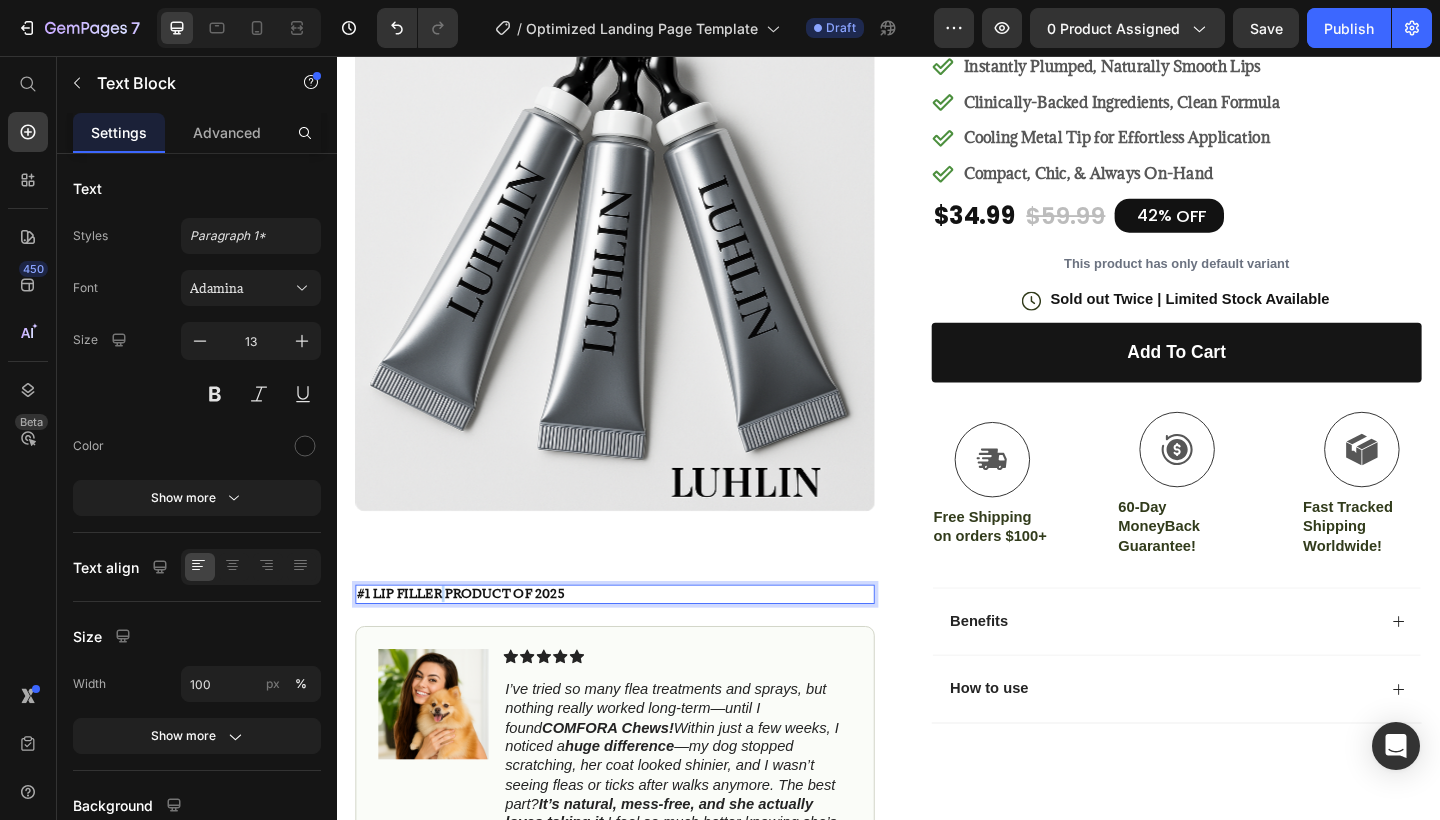 click on "#1 LIP Filler Product of 2025" at bounding box center (471, 642) 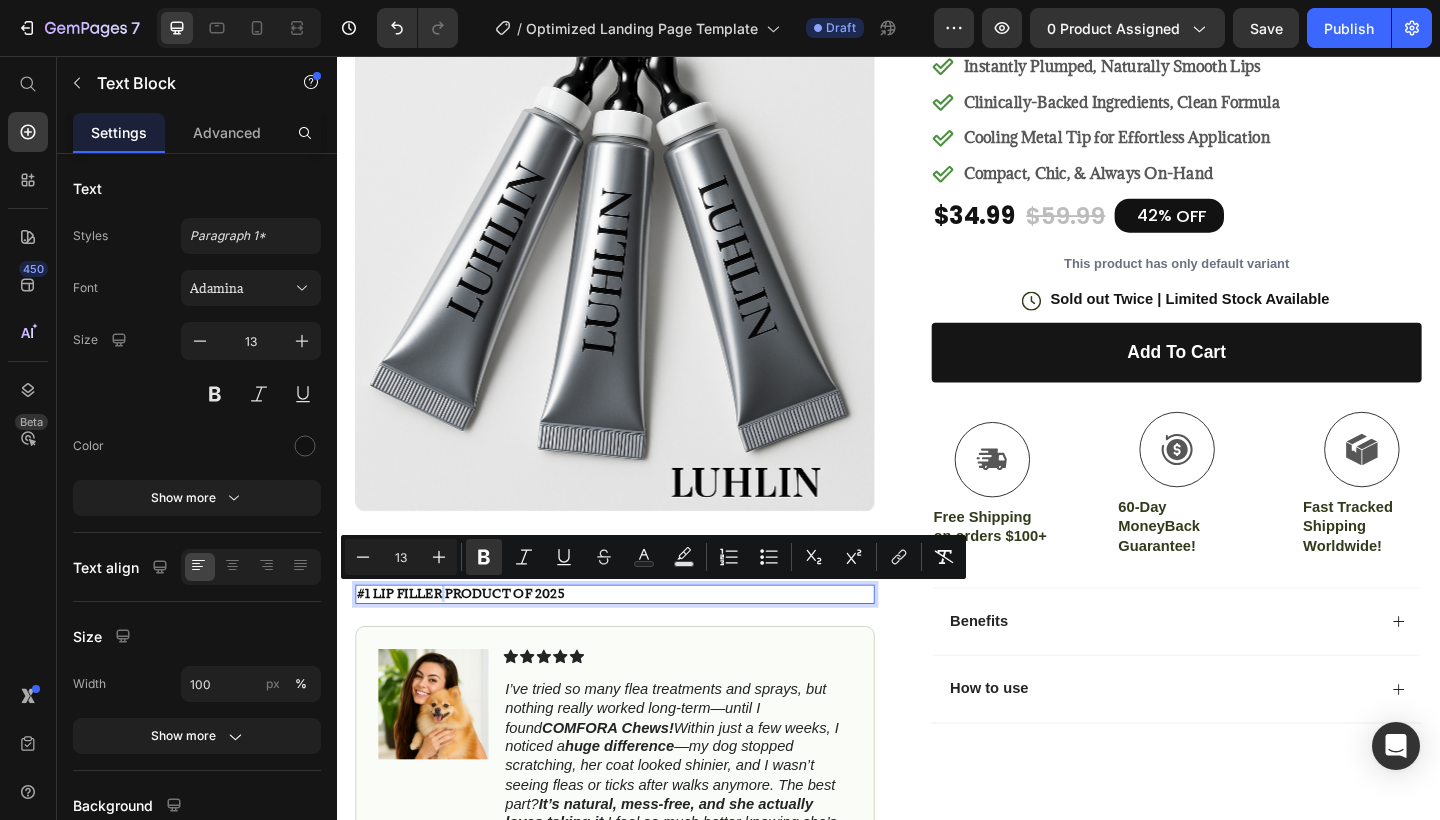 click on "#1 LIP Filler Product of 2025" at bounding box center (471, 642) 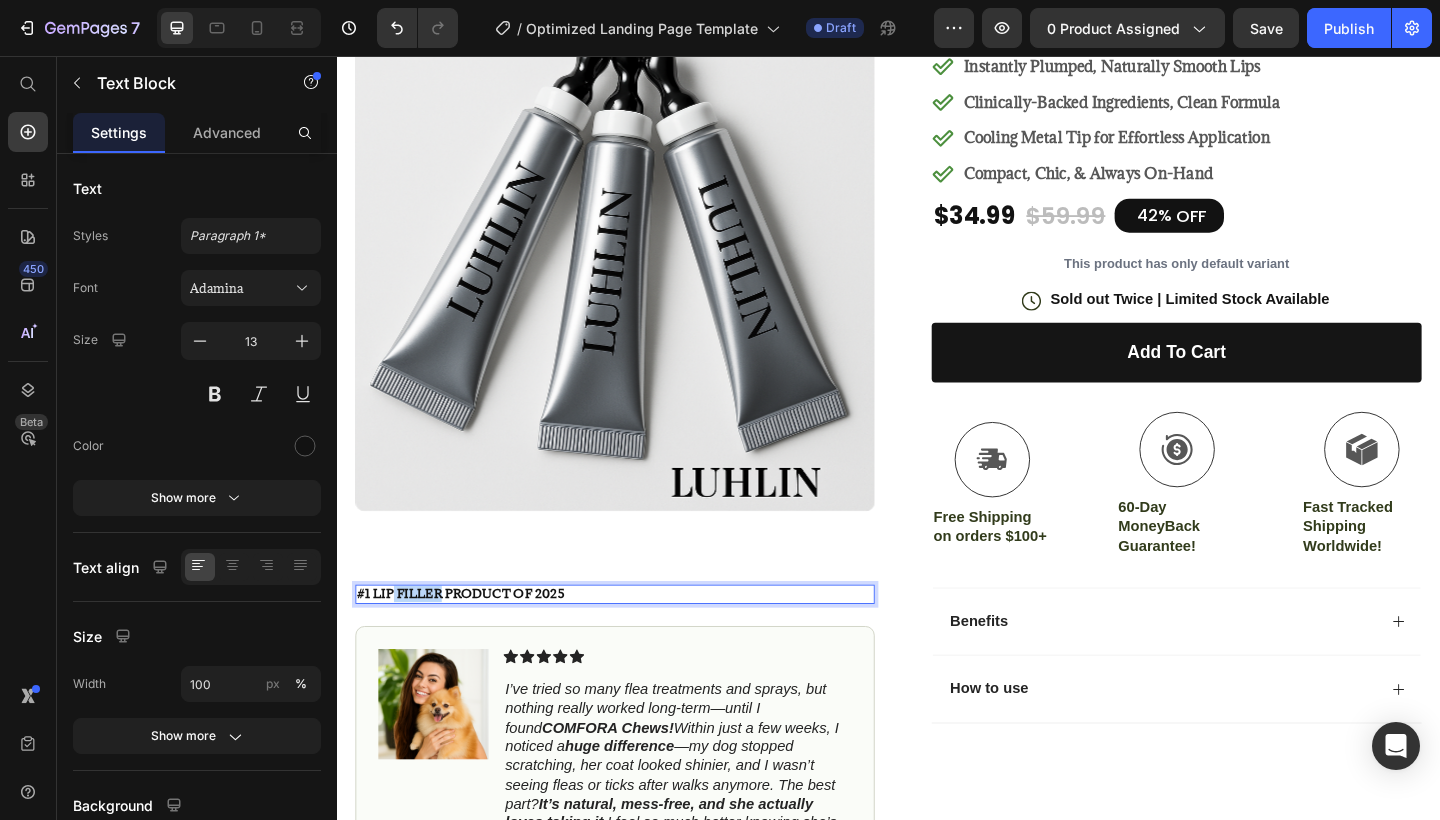 drag, startPoint x: 452, startPoint y: 638, endPoint x: 401, endPoint y: 638, distance: 51 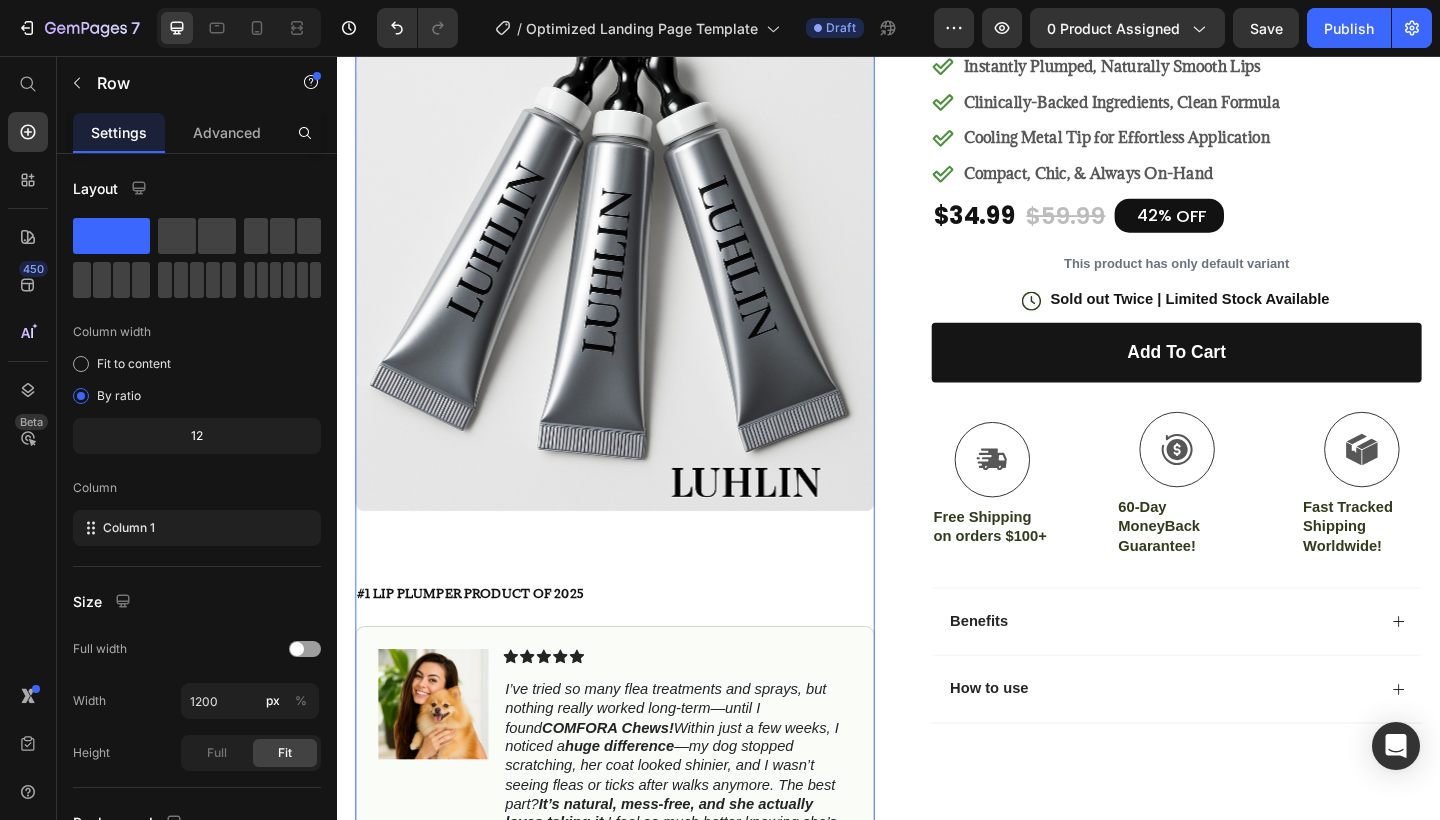 click on "Product Images #1 LIP PLUMPER Product of 2025 Text Block   24 Image Icon Icon Icon Icon Icon Icon List I’ve tried so many flea treatments and sprays, but nothing really worked long-term—until I found  COMFORA Chews!  Within just a few weeks, I noticed a  huge difference —my dog stopped scratching, her coat looked shinier, and I wasn’t seeing fleas or ticks after walks anymore. The best part?  It’s natural, mess-free, and she actually loves taking it.  I feel so much better knowing she’s protected daily—and I’ve never felt more confident as a dog parent. Highly recommend! Text Block
Icon Hannah N. (Houston, USA) Text Block Row Row" at bounding box center (639, 498) 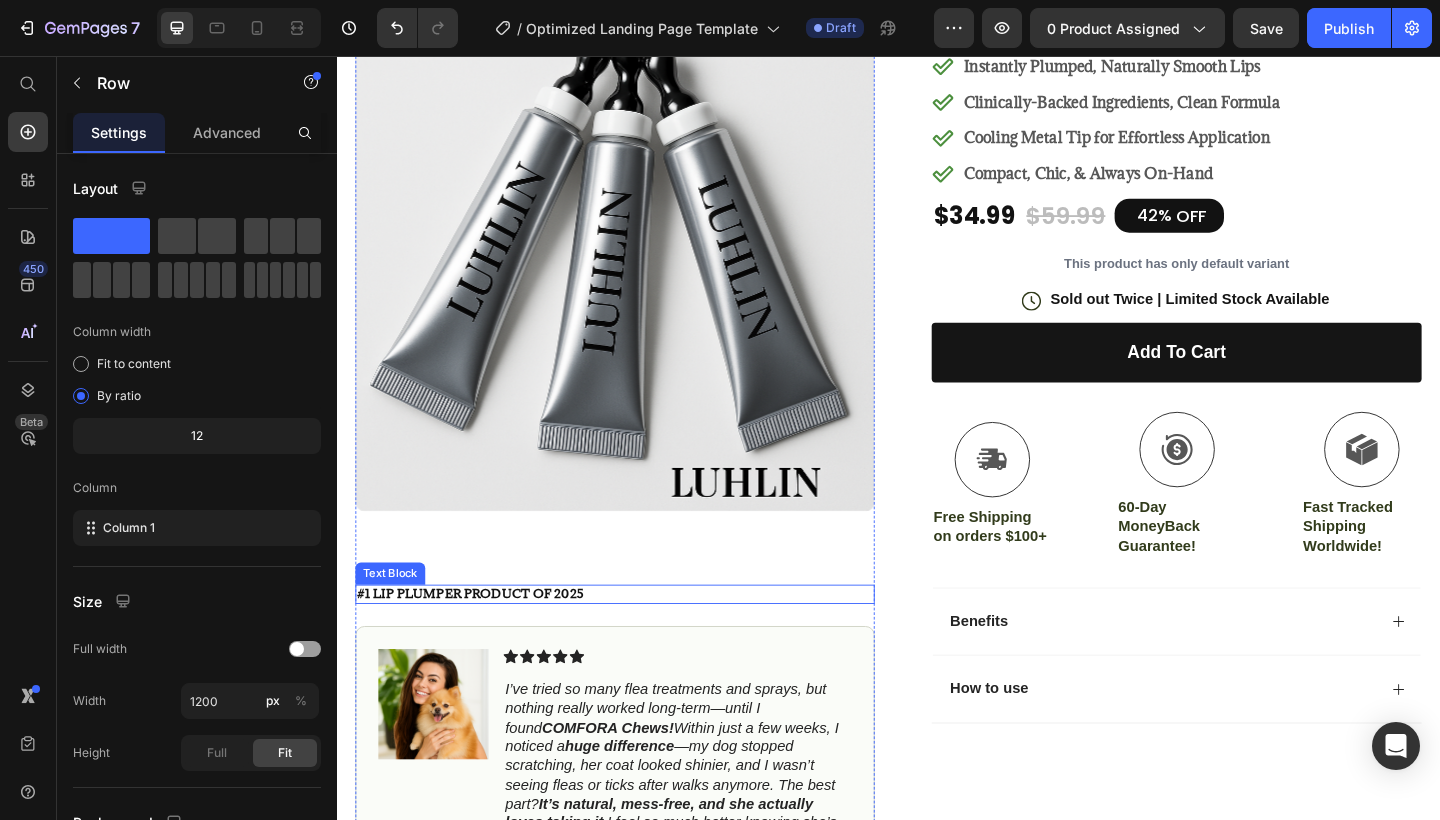 click on "#1 LIP PLUMPER Product of 2025" at bounding box center (482, 642) 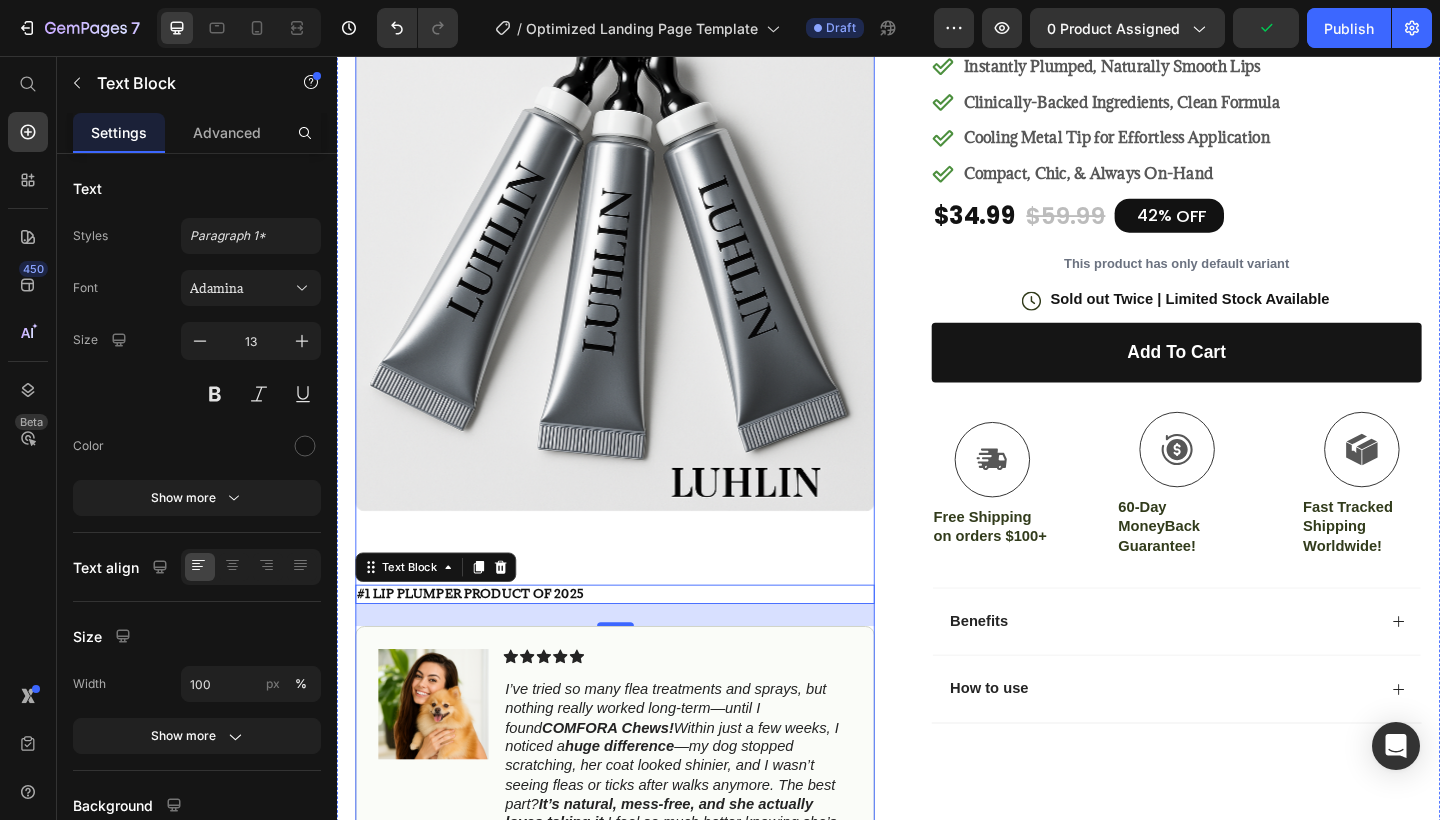 click on "Product Images #1 LIP PLUMPER Product of 2025 Text Block   24 Image Icon Icon Icon Icon Icon Icon List I’ve tried so many flea treatments and sprays, but nothing really worked long-term—until I found  COMFORA Chews!  Within just a few weeks, I noticed a  huge difference —my dog stopped scratching, her coat looked shinier, and I wasn’t seeing fleas or ticks after walks anymore. The best part?  It’s natural, mess-free, and she actually loves taking it.  I feel so much better knowing she’s protected daily—and I’ve never felt more confident as a dog parent. Highly recommend! Text Block
Icon Hannah N. (Houston, USA) Text Block Row Row" at bounding box center (639, 498) 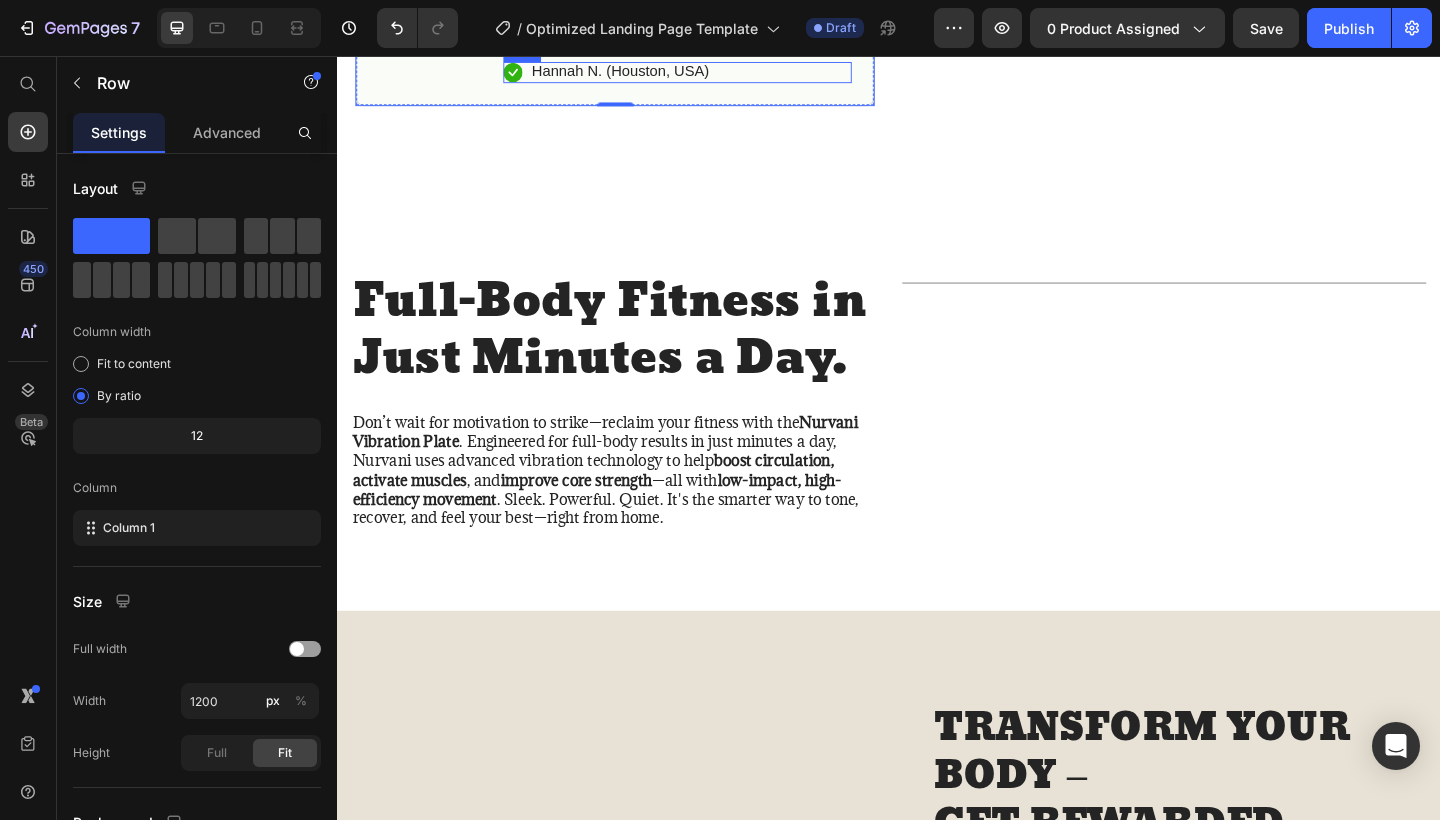 scroll, scrollTop: 1098, scrollLeft: 0, axis: vertical 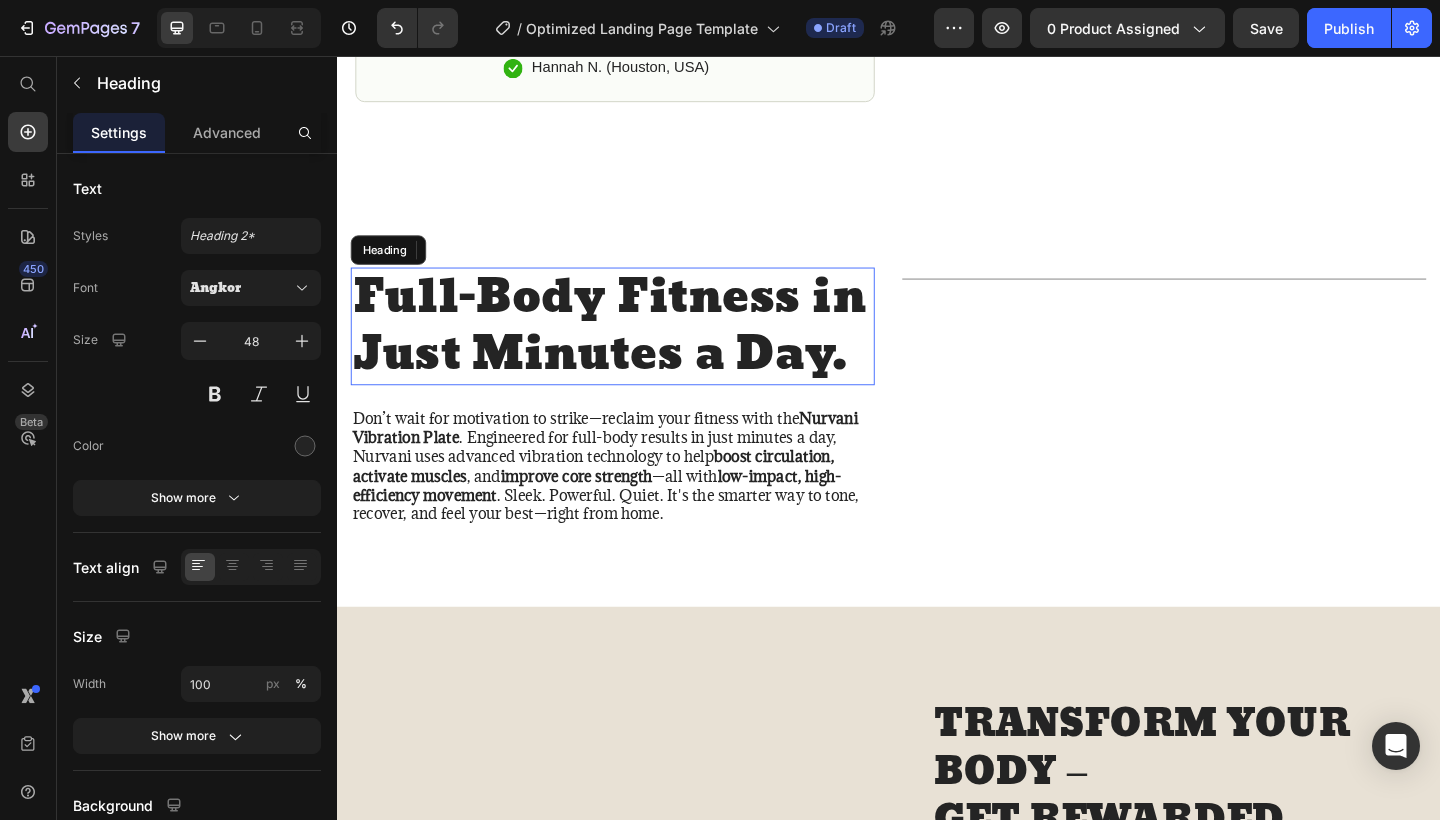 click on "Full-Body Fitness in Just Minutes a Day." at bounding box center (637, 351) 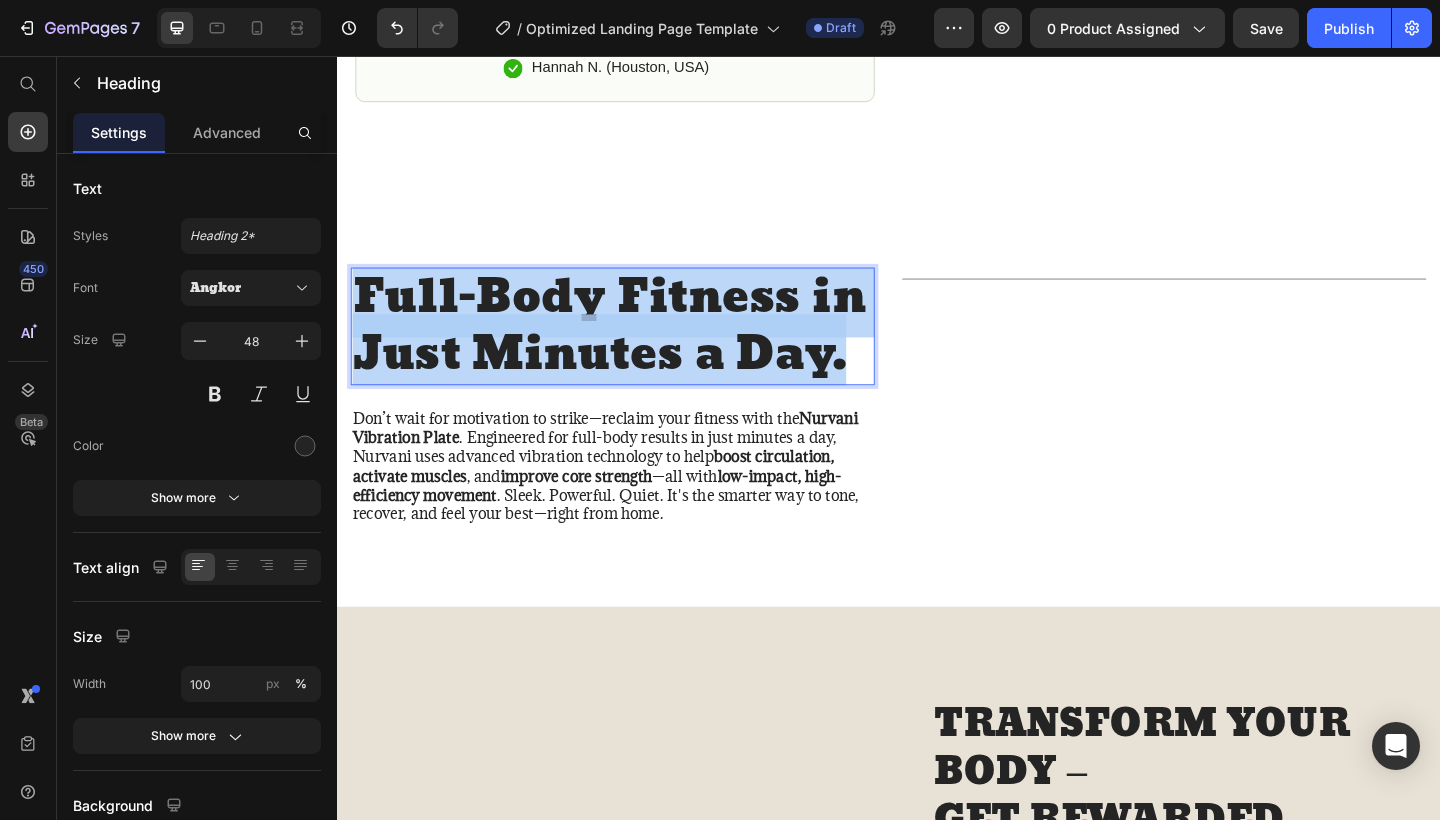 click on "Full-Body Fitness in Just Minutes a Day." at bounding box center (637, 351) 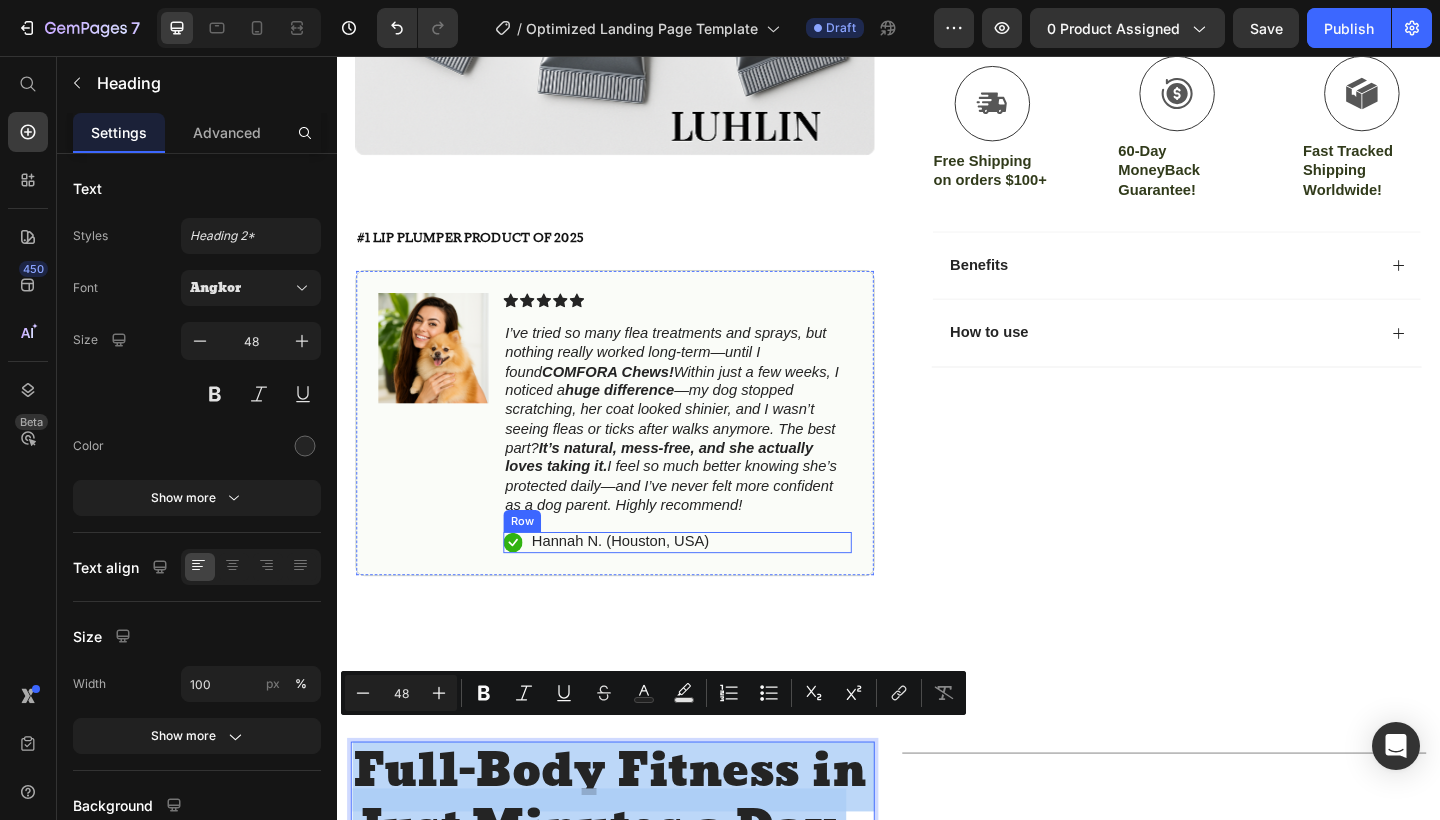 scroll, scrollTop: 596, scrollLeft: 0, axis: vertical 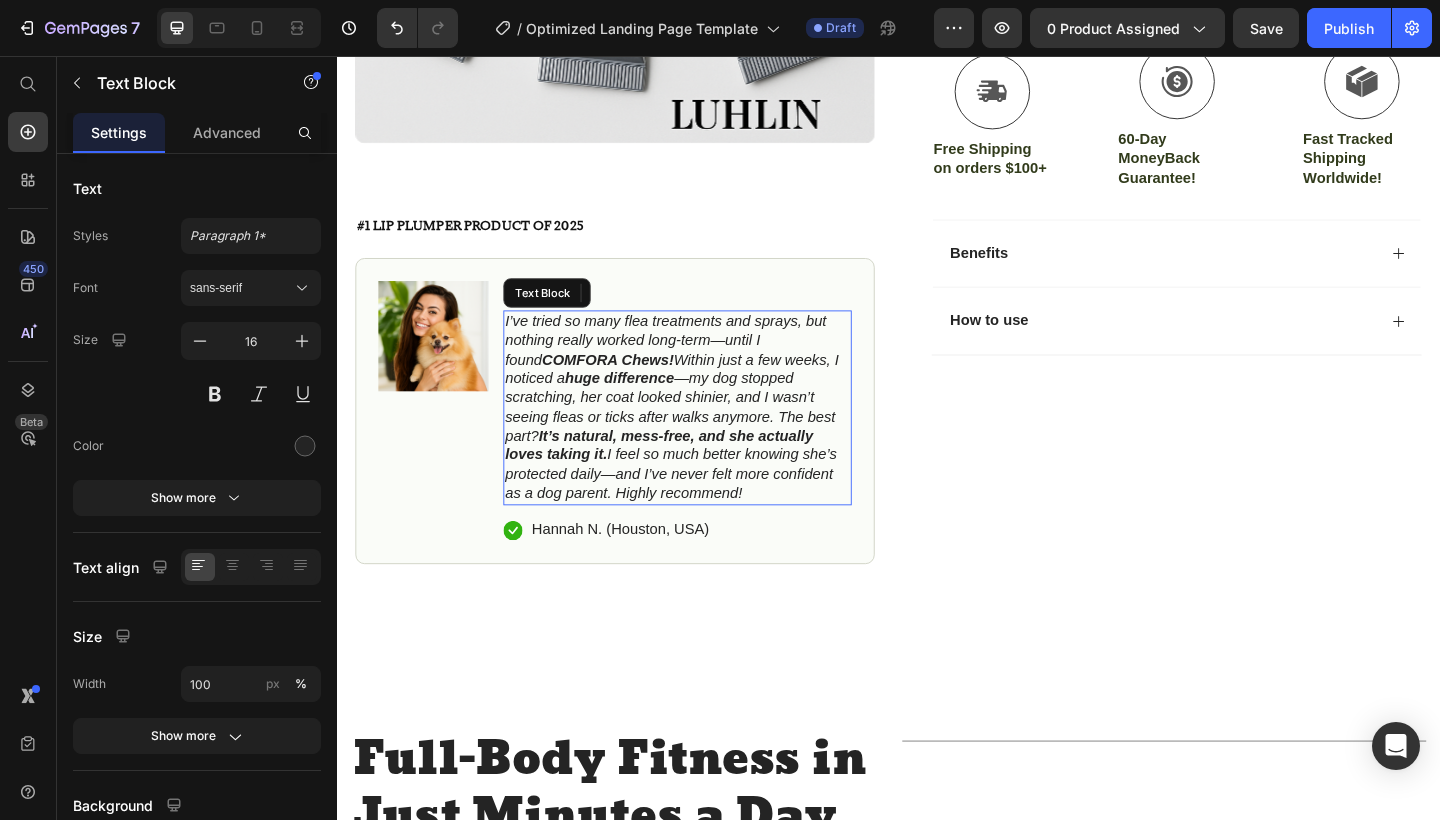click on "huge difference" at bounding box center [644, 406] 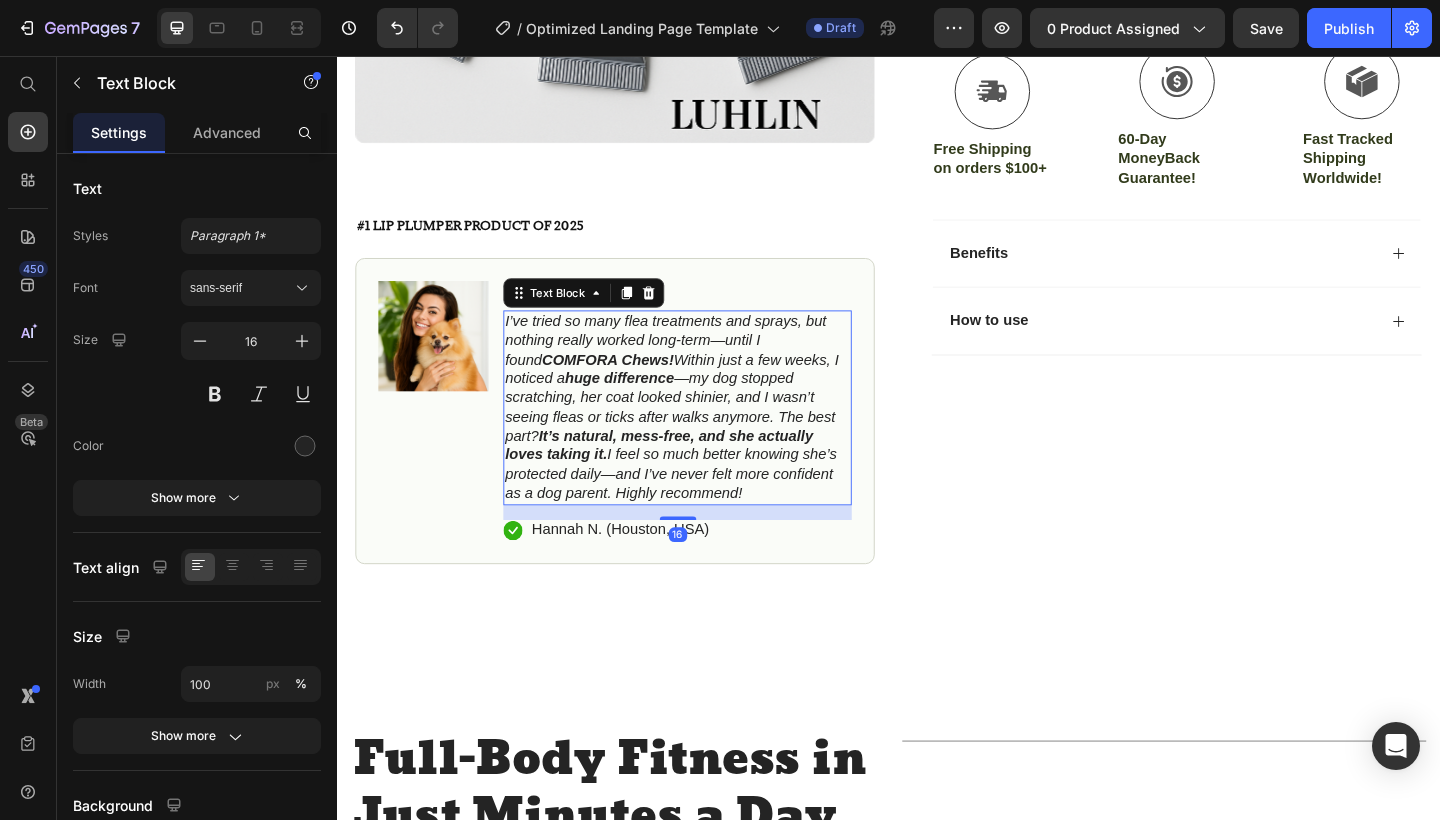 click on "I’ve tried so many flea treatments and sprays, but nothing really worked long-term—until I found  COMFORA Chews!  Within just a few weeks, I noticed a  huge difference —my dog stopped scratching, her coat looked shinier, and I wasn’t seeing fleas or ticks after walks anymore. The best part?  It’s natural, mess-free, and she actually loves taking it.  I feel so much better knowing she’s protected daily—and I’ve never felt more confident as a dog parent. Highly recommend!" at bounding box center (701, 438) 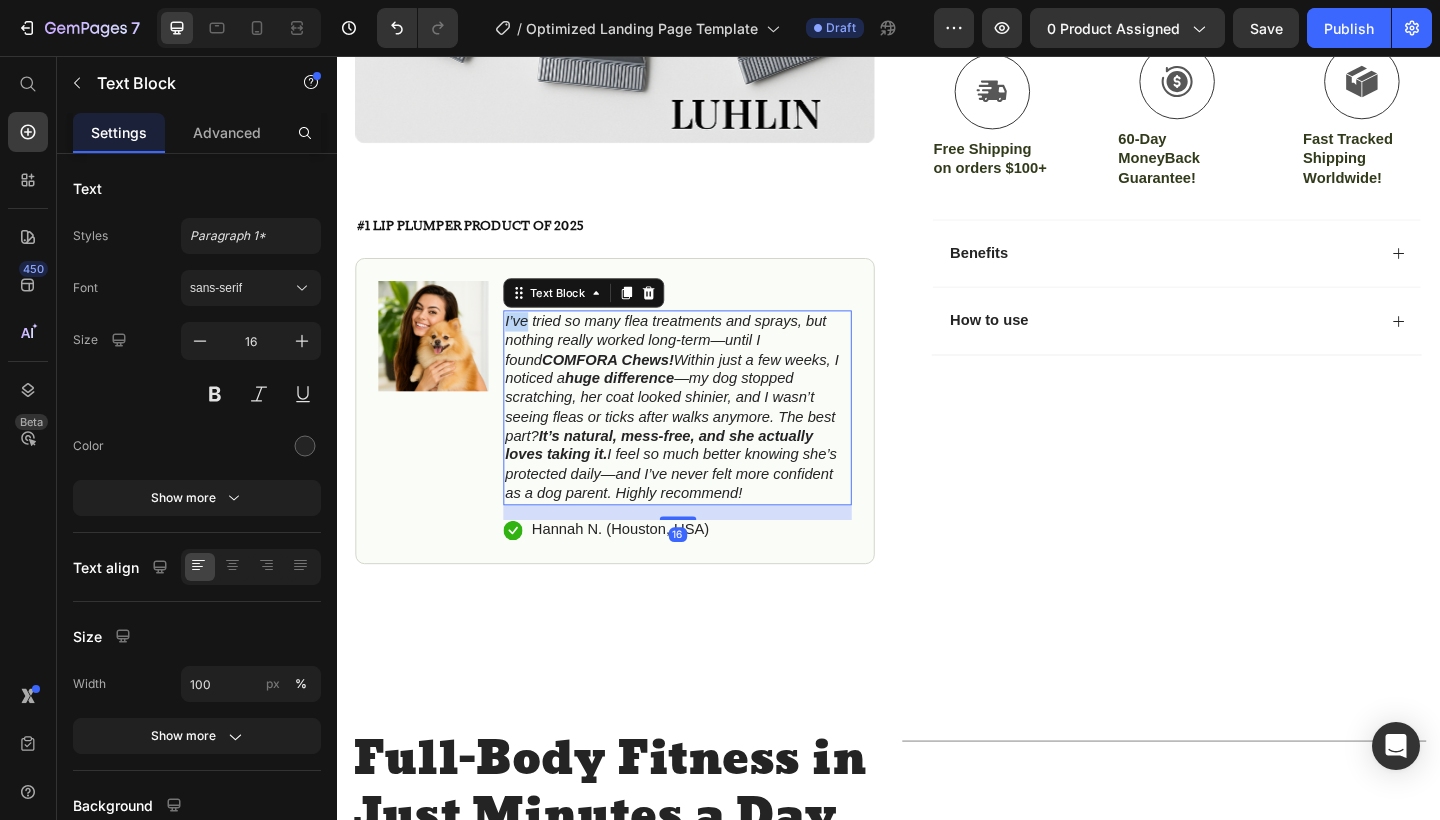 click on "I’ve tried so many flea treatments and sprays, but nothing really worked long-term—until I found  COMFORA Chews!  Within just a few weeks, I noticed a  huge difference —my dog stopped scratching, her coat looked shinier, and I wasn’t seeing fleas or ticks after walks anymore. The best part?  It’s natural, mess-free, and she actually loves taking it.  I feel so much better knowing she’s protected daily—and I’ve never felt more confident as a dog parent. Highly recommend!" at bounding box center (701, 438) 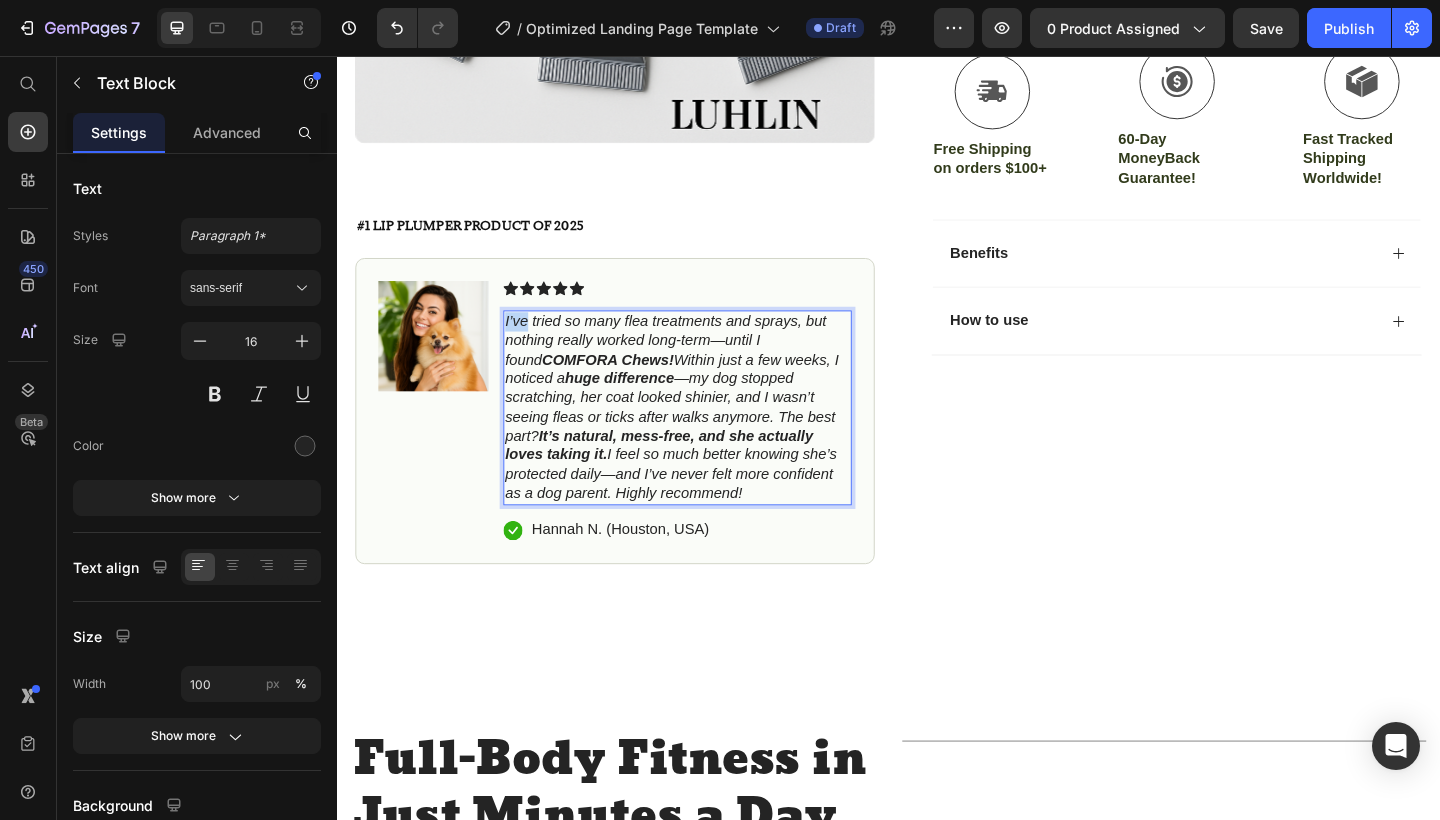 click on "I’ve tried so many flea treatments and sprays, but nothing really worked long-term—until I found  COMFORA Chews!  Within just a few weeks, I noticed a  huge difference —my dog stopped scratching, her coat looked shinier, and I wasn’t seeing fleas or ticks after walks anymore. The best part?  It’s natural, mess-free, and she actually loves taking it.  I feel so much better knowing she’s protected daily—and I’ve never felt more confident as a dog parent. Highly recommend!" at bounding box center (707, 439) 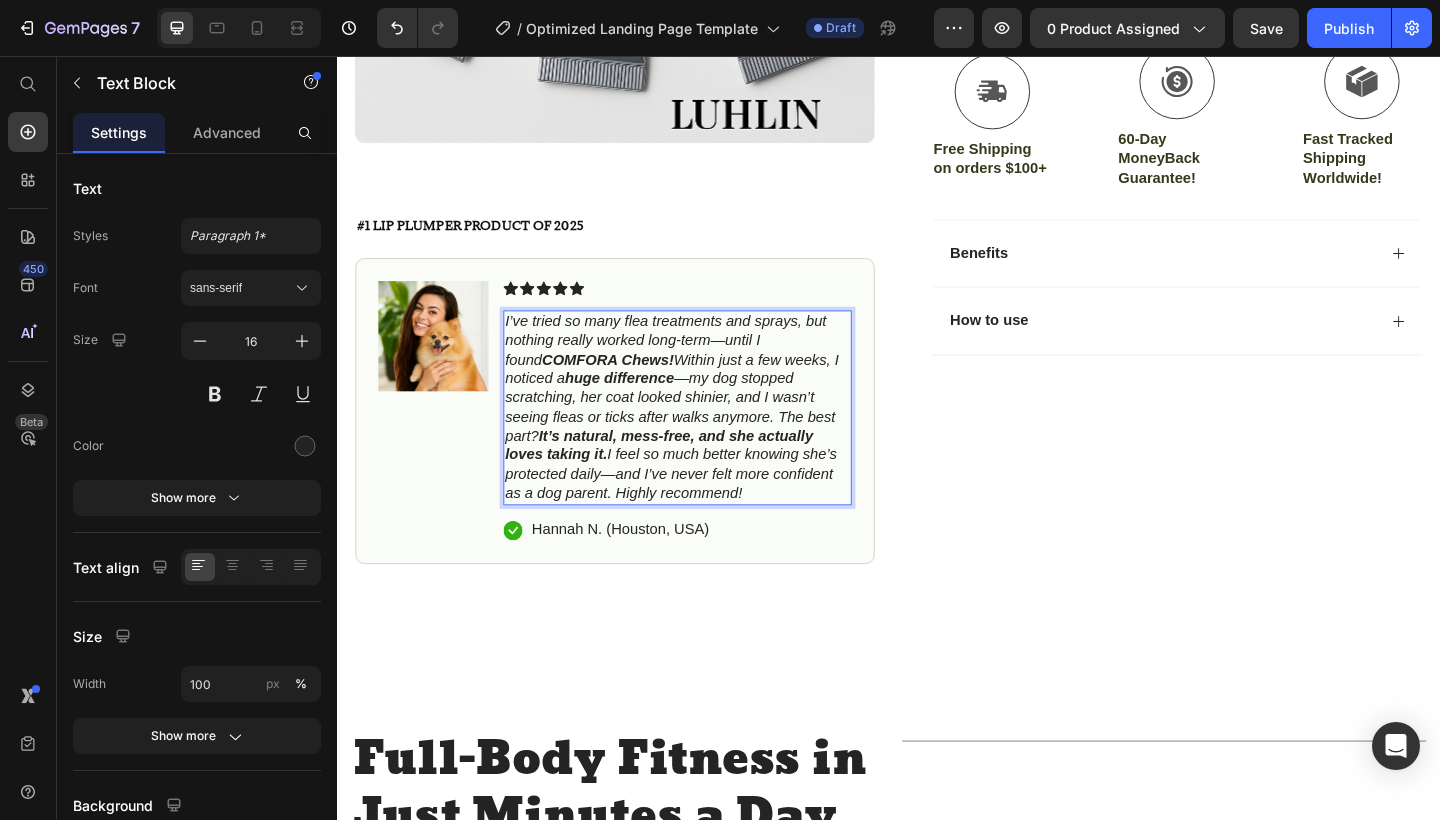 click on "I’ve tried so many flea treatments and sprays, but nothing really worked long-term—until I found  COMFORA Chews!  Within just a few weeks, I noticed a  huge difference —my dog stopped scratching, her coat looked shinier, and I wasn’t seeing fleas or ticks after walks anymore. The best part?  It’s natural, mess-free, and she actually loves taking it.  I feel so much better knowing she’s protected daily—and I’ve never felt more confident as a dog parent. Highly recommend!" at bounding box center [707, 439] 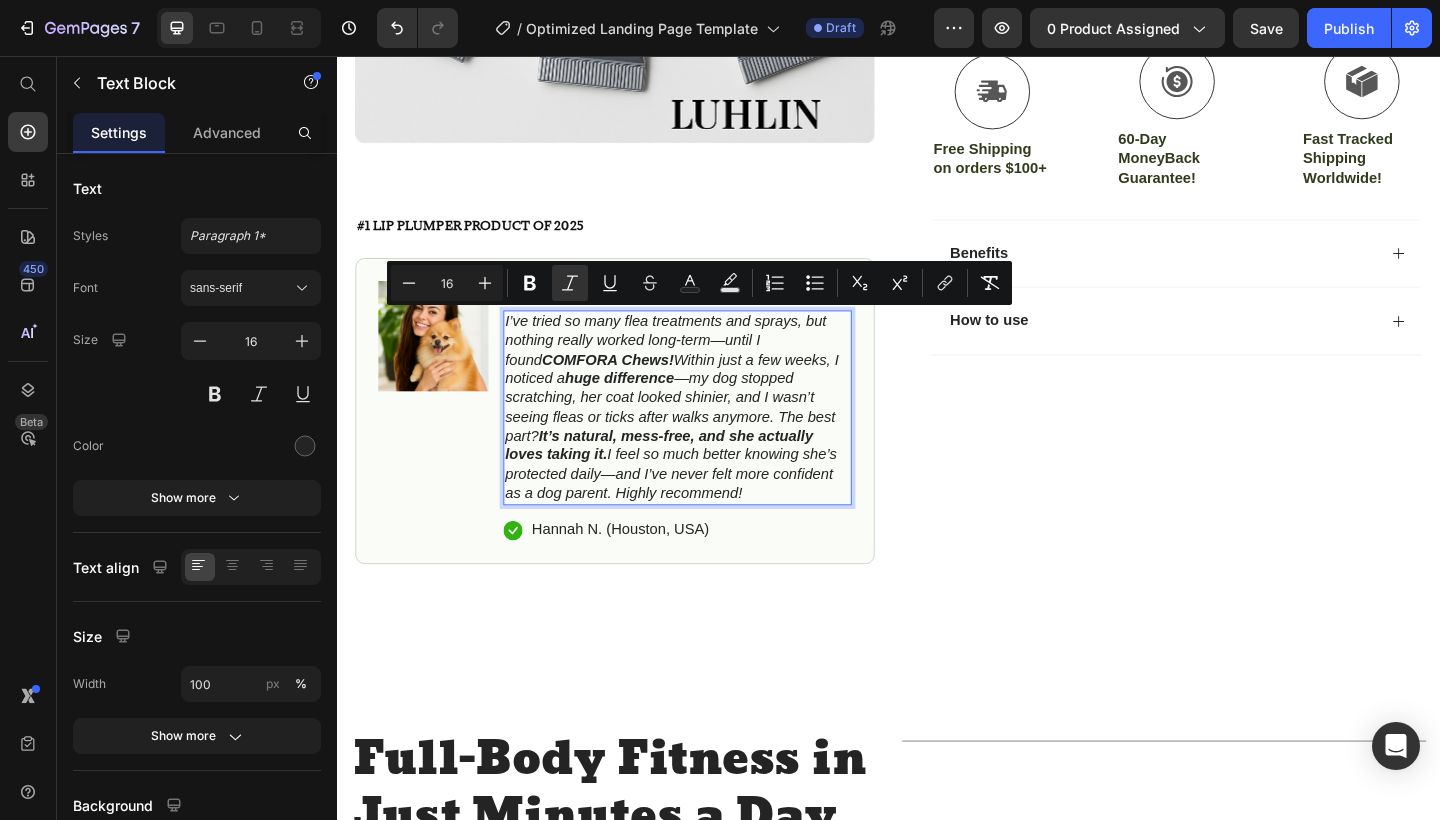 copy on "I’ve tried so many flea treatments and sprays, but nothing really worked long-term—until I found  COMFORA Chews!  Within just a few weeks, I noticed a  huge difference —my dog stopped scratching, her coat looked shinier, and I wasn’t seeing fleas or ticks after walks anymore. The best part?  It’s natural, mess-free, and she actually loves taking it.  I feel so much better knowing she’s protected daily—and I’ve never felt more confident as a dog parent. Highly recommend!" 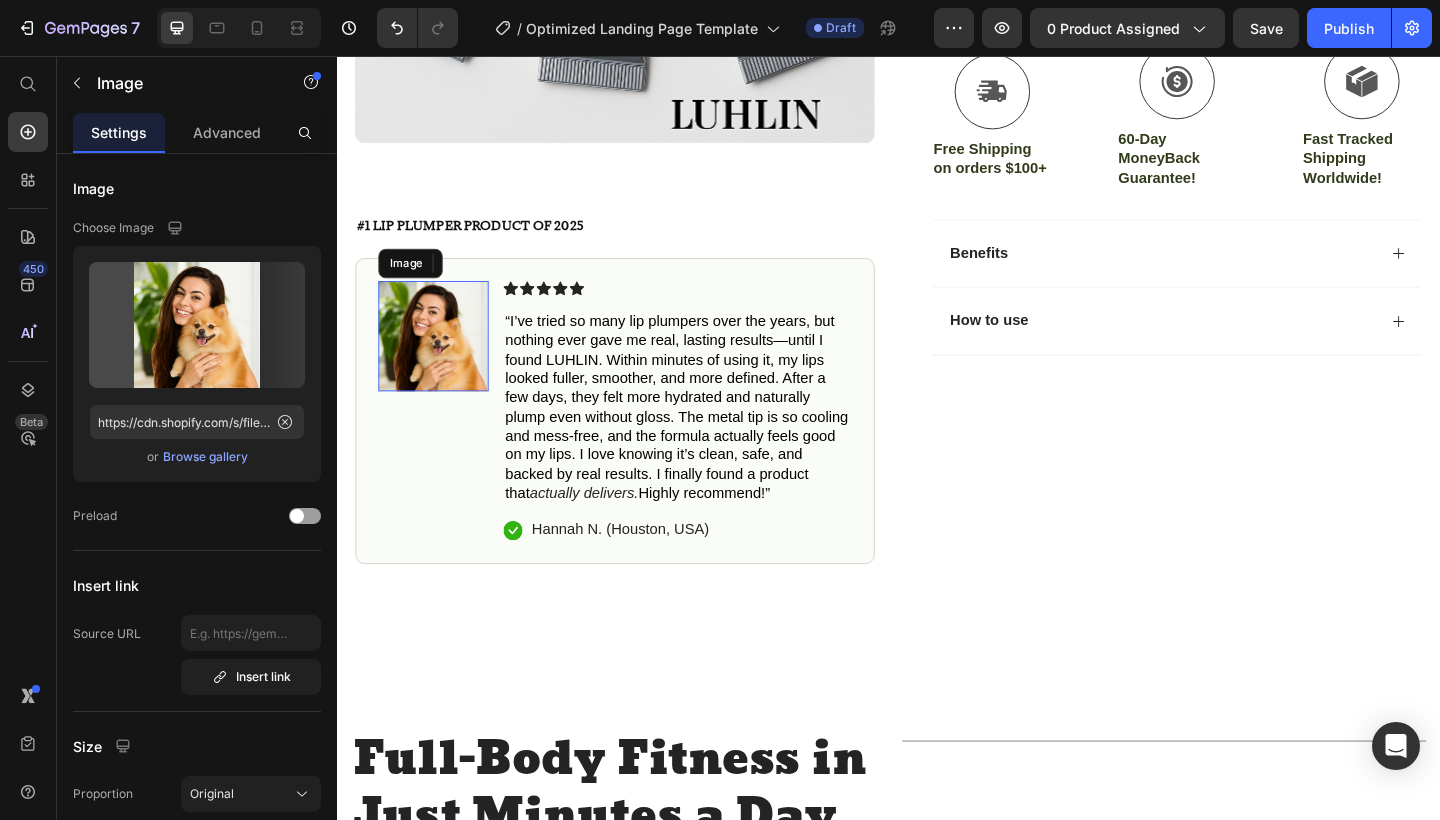 click at bounding box center [442, 361] 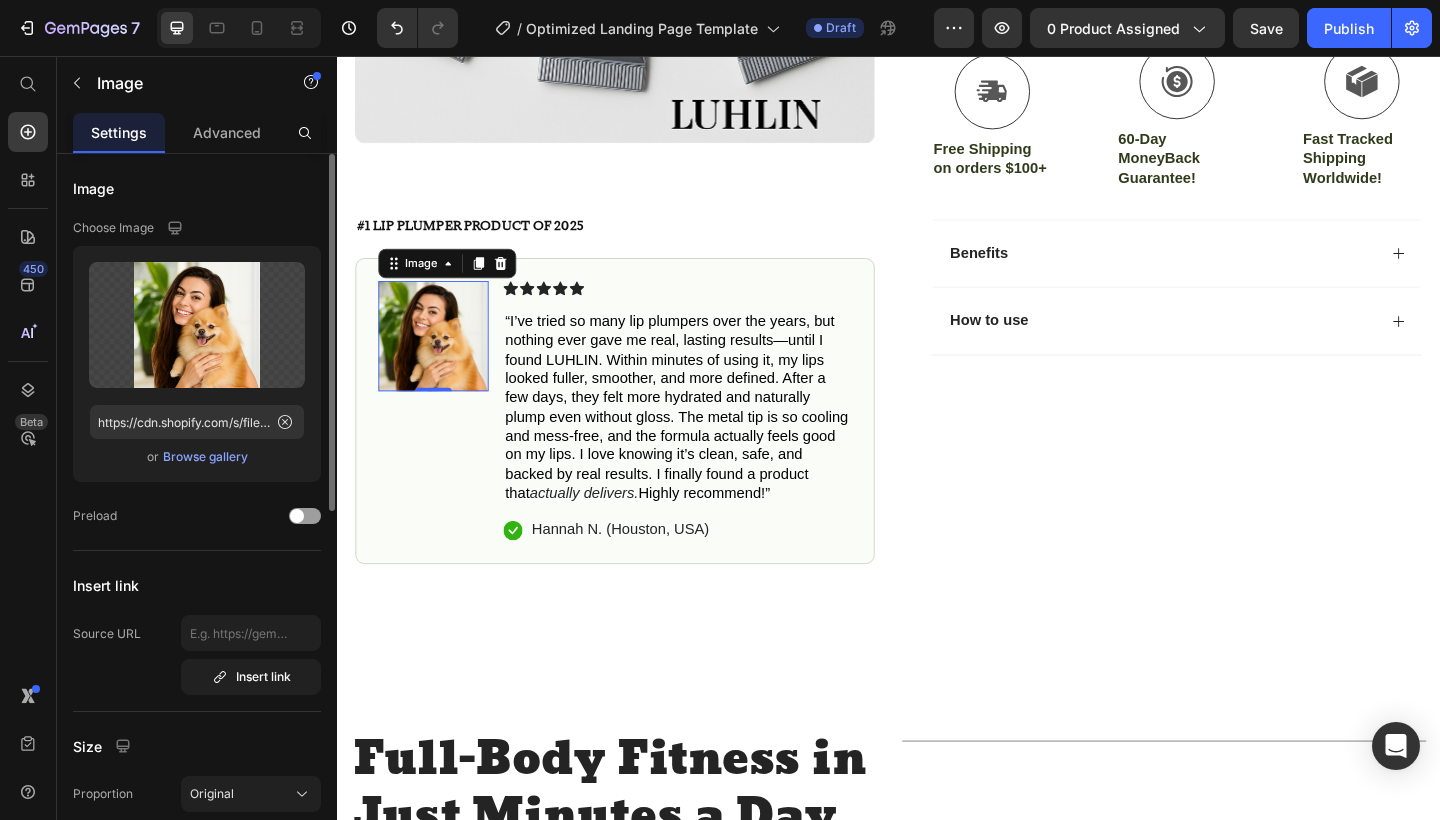 click on "Browse gallery" at bounding box center (205, 457) 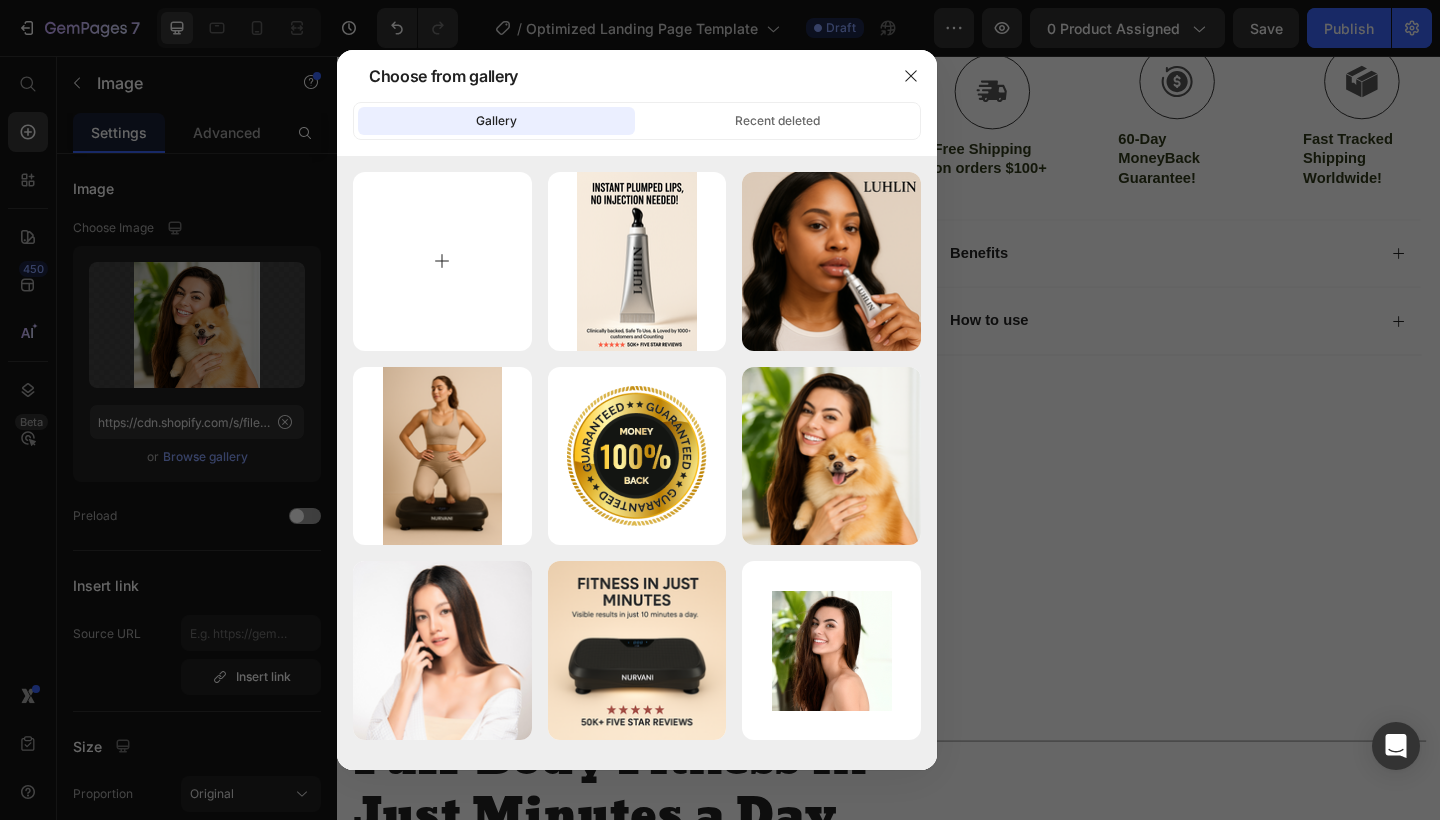 click at bounding box center [442, 261] 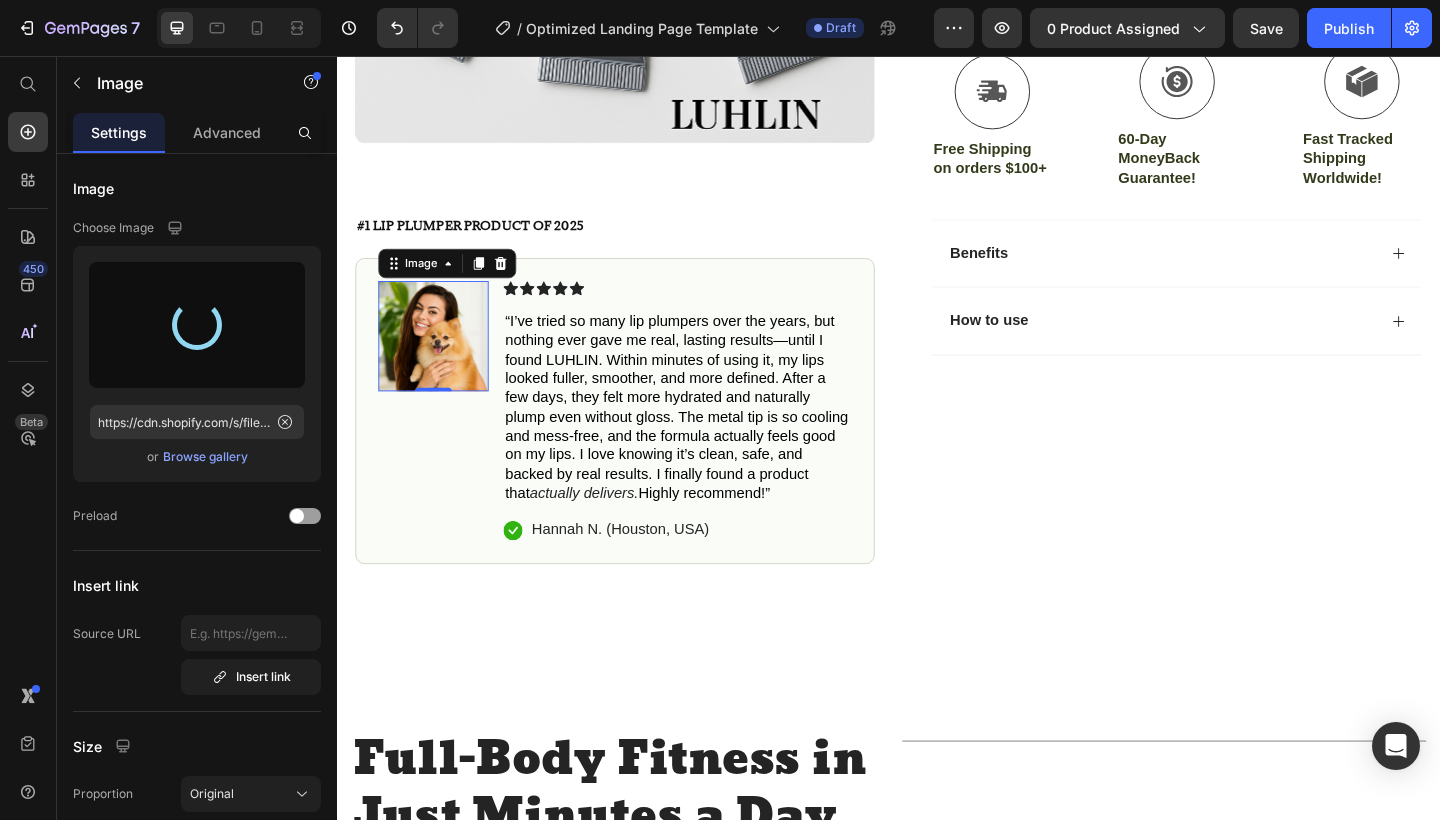 type on "https://cdn.shopify.com/s/files/1/0713/8531/7553/files/gempages_575171831661593375-06d19bc4-9a1e-46c1-bcfb-938f39dca7ec.png" 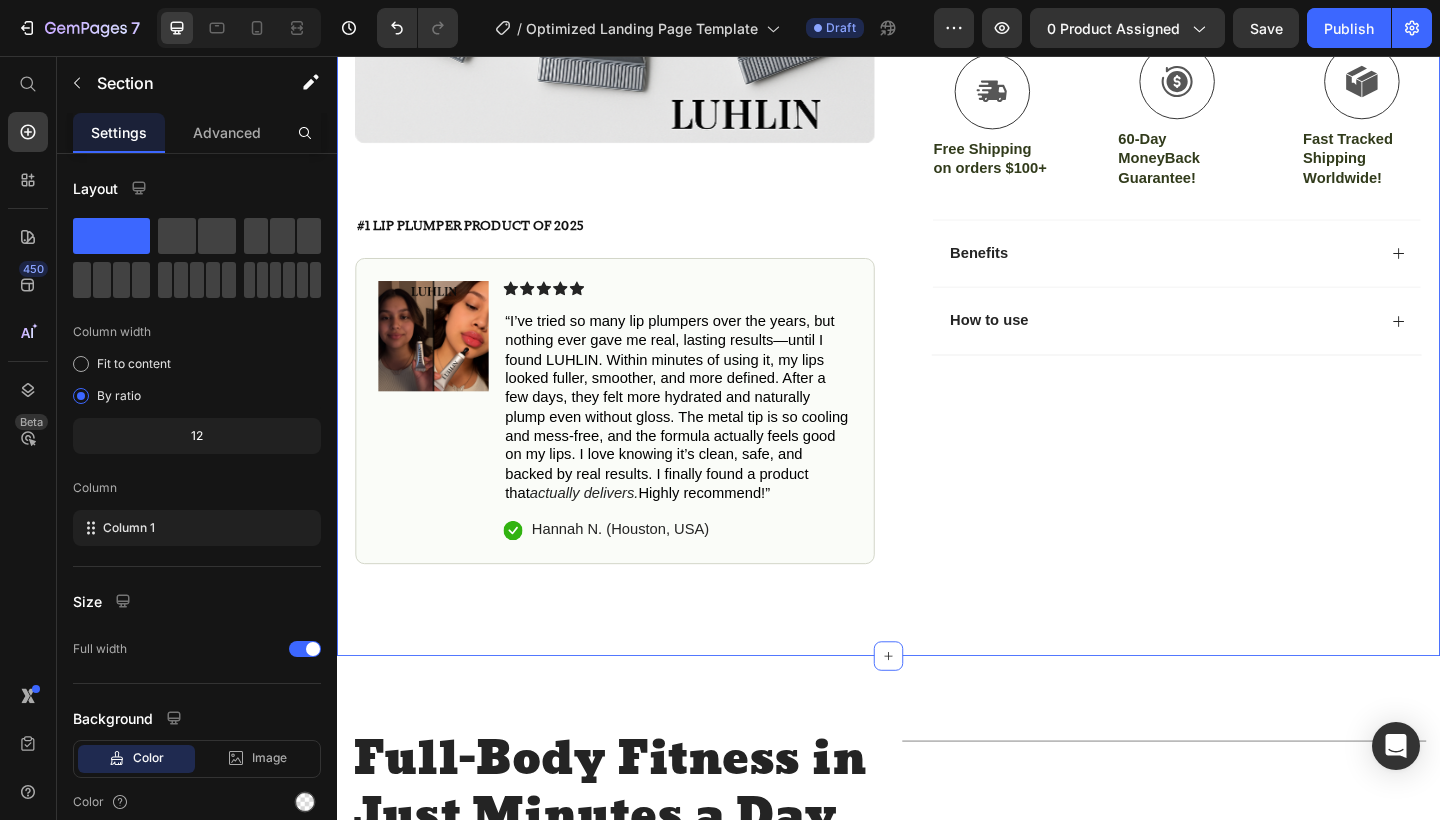 click on "Icon Free Shipping on orders $100+ Text Block Row
Icon 56,000+ Happy Customers Text Block Row Carousel Row Product Images #1 LIP PLUMPER Product of 2025 Text Block Image   0 Icon Icon Icon Icon Icon Icon List “I’ve tried so many lip plumpers over the years, but nothing ever gave me real, lasting results—until I found LUHLIN. Within minutes of using it, my lips looked fuller, smoother, and more defined. After a few days, they felt more hydrated and naturally plump even without gloss. The metal tip is so cooling and mess-free, and the formula actually feels good on my lips. I love knowing it’s clean, safe, and backed by real results. I finally found a product that  actually delivers.  Highly recommend!” Text Block
Icon Hannah N. (Houston, USA) Text Block Row Row Row Icon Icon Icon Icon Icon Icon List 4.8 based on 56,400 Customers Text Block Row Lip Plumper Tool / Lip Filler Tool Product Title
Instantly Plumped, Naturally Smooth Lips
42%" at bounding box center (937, 105) 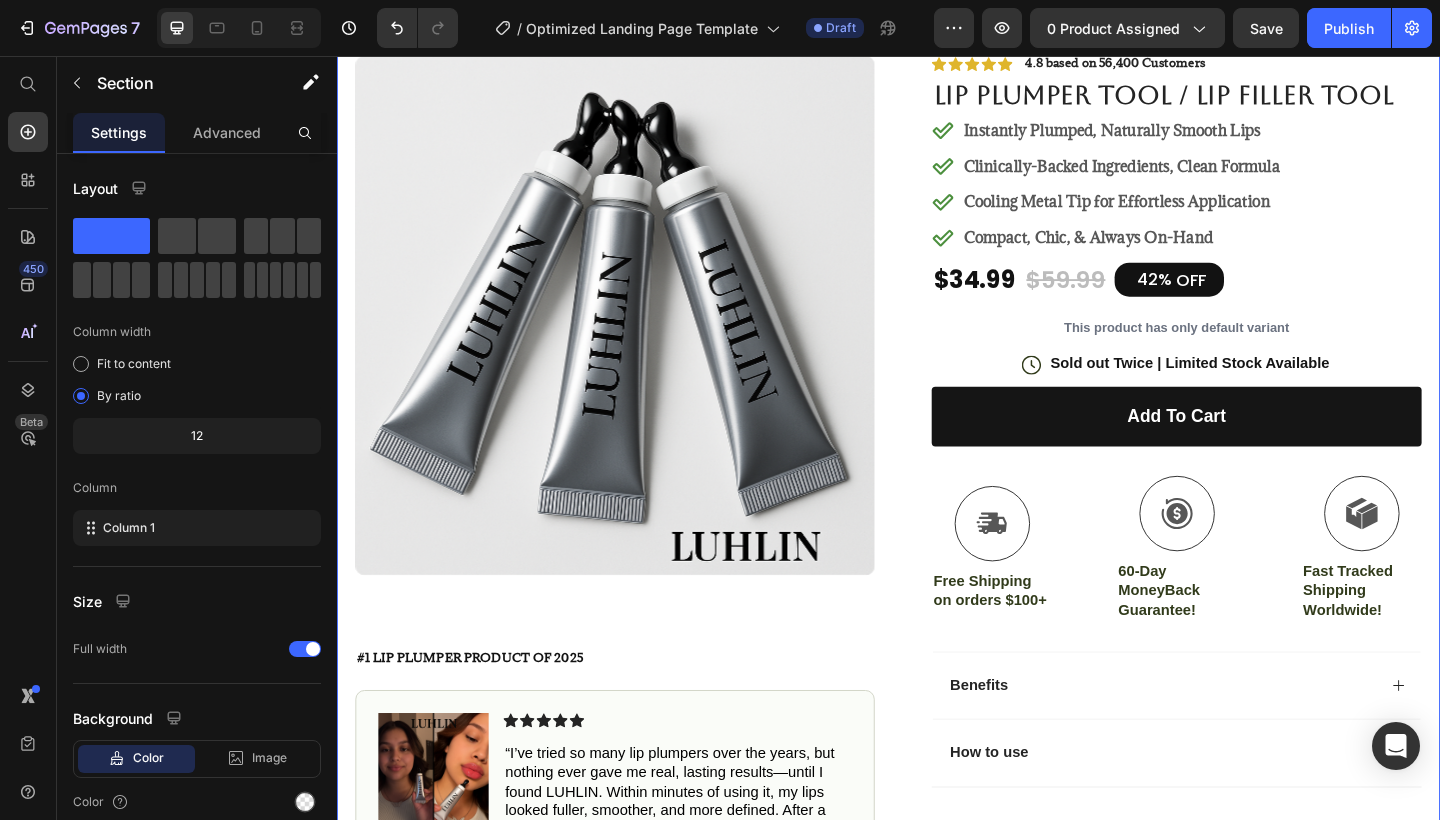 scroll, scrollTop: 805, scrollLeft: 0, axis: vertical 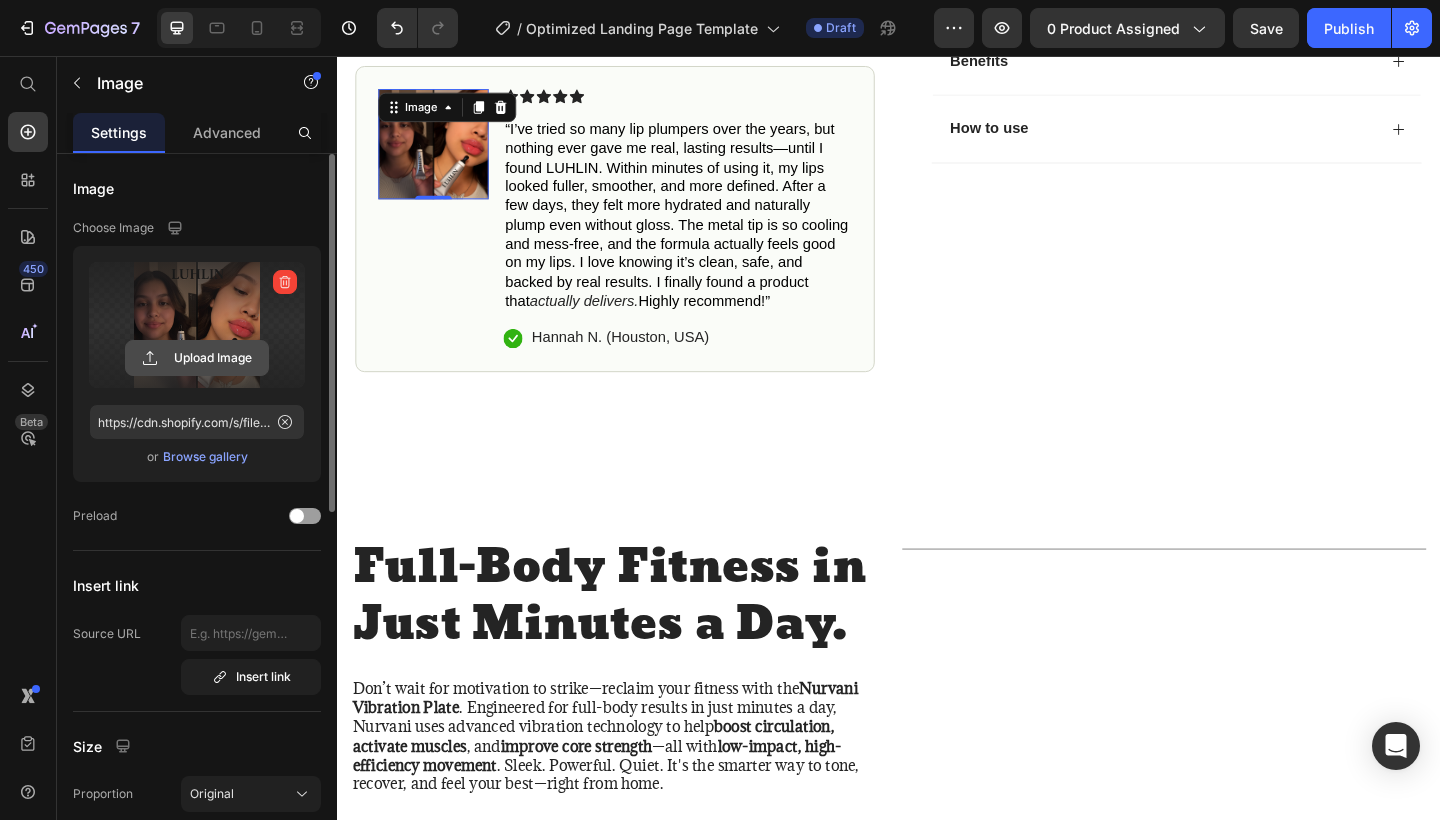 click 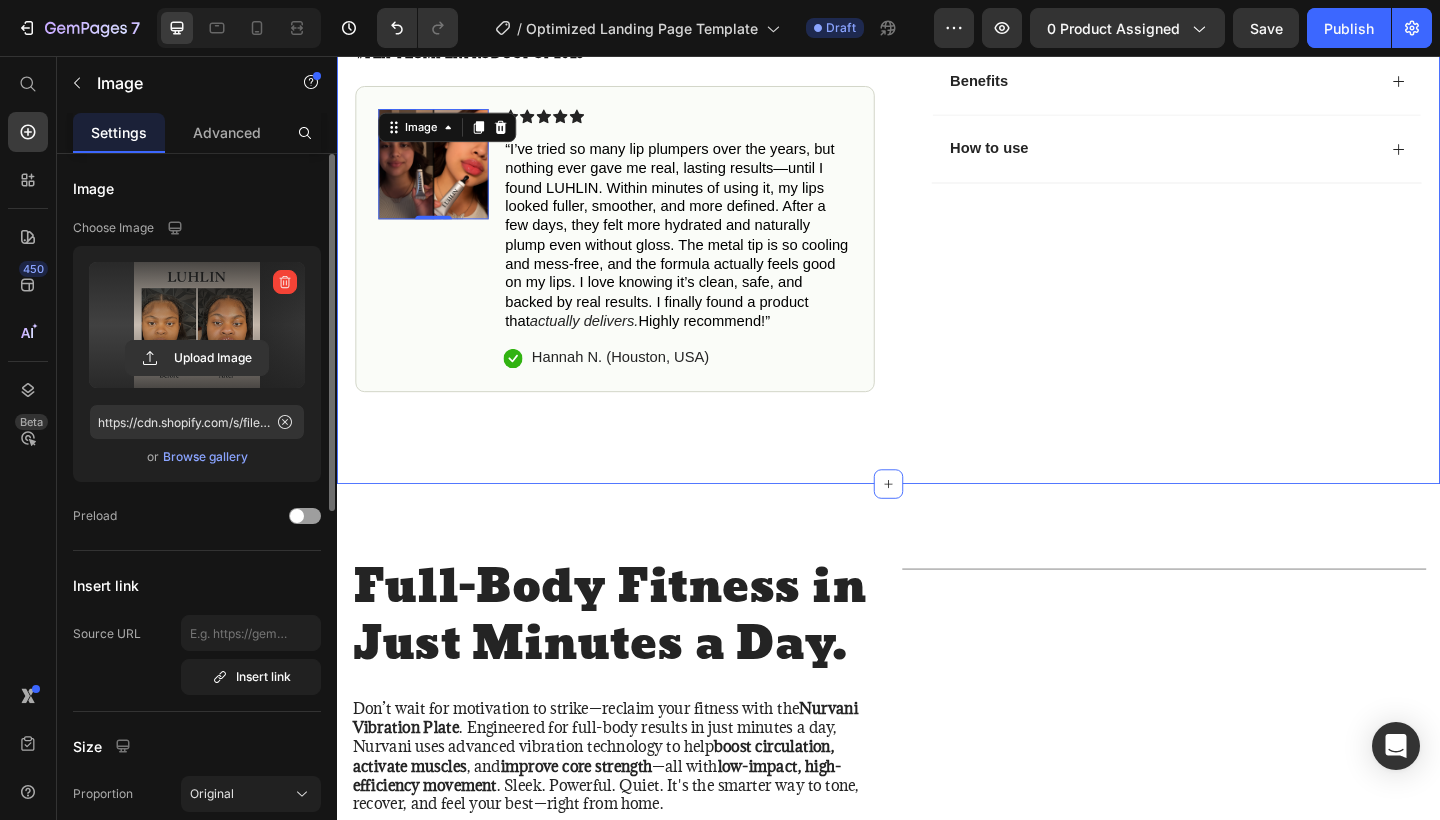 type on "https://cdn.shopify.com/s/files/1/0713/8531/7553/files/gempages_575171831661593375-64737a20-0f4a-4b5e-aa03-11f6b94378fc.png" 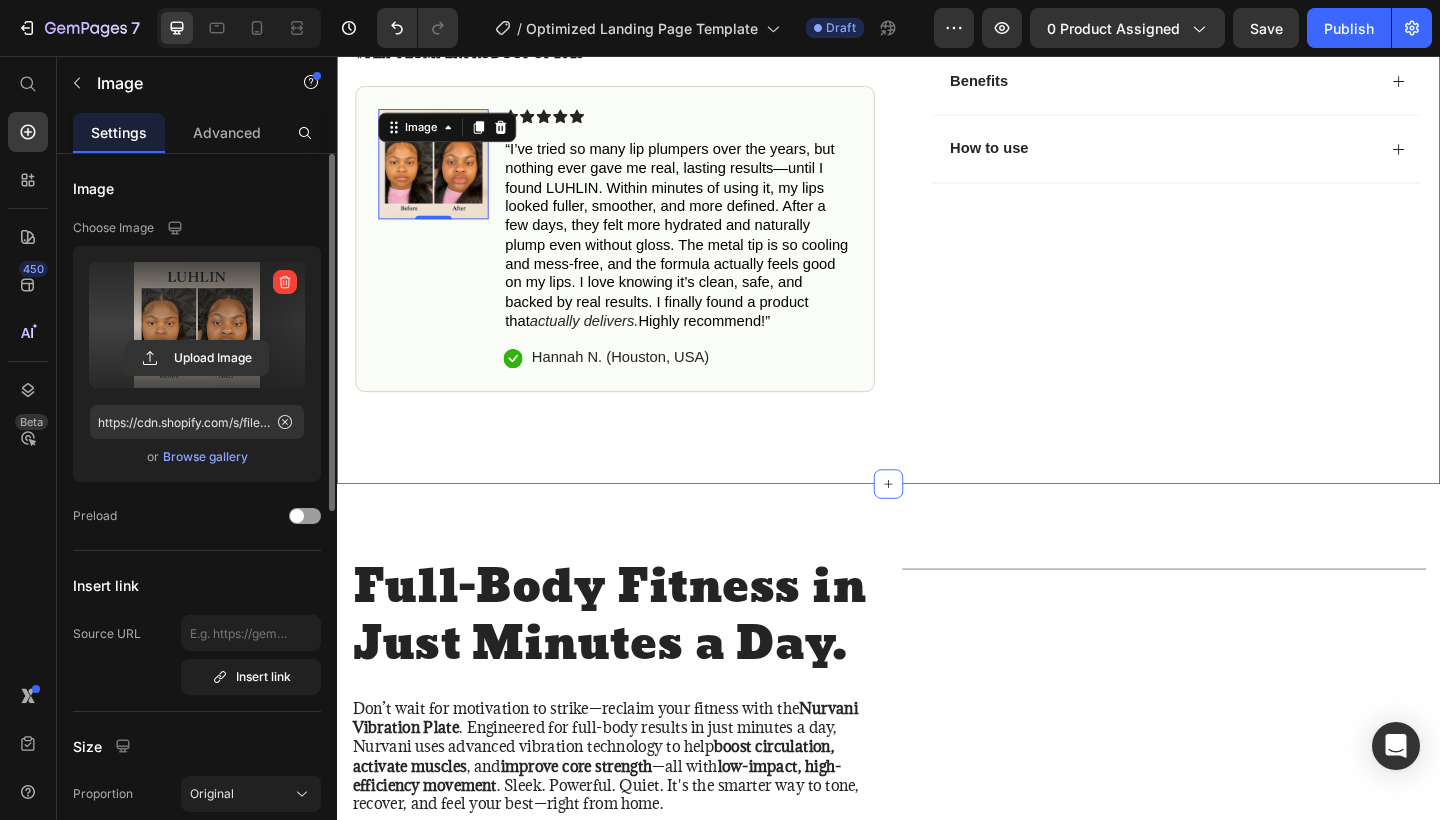 scroll, scrollTop: 774, scrollLeft: 0, axis: vertical 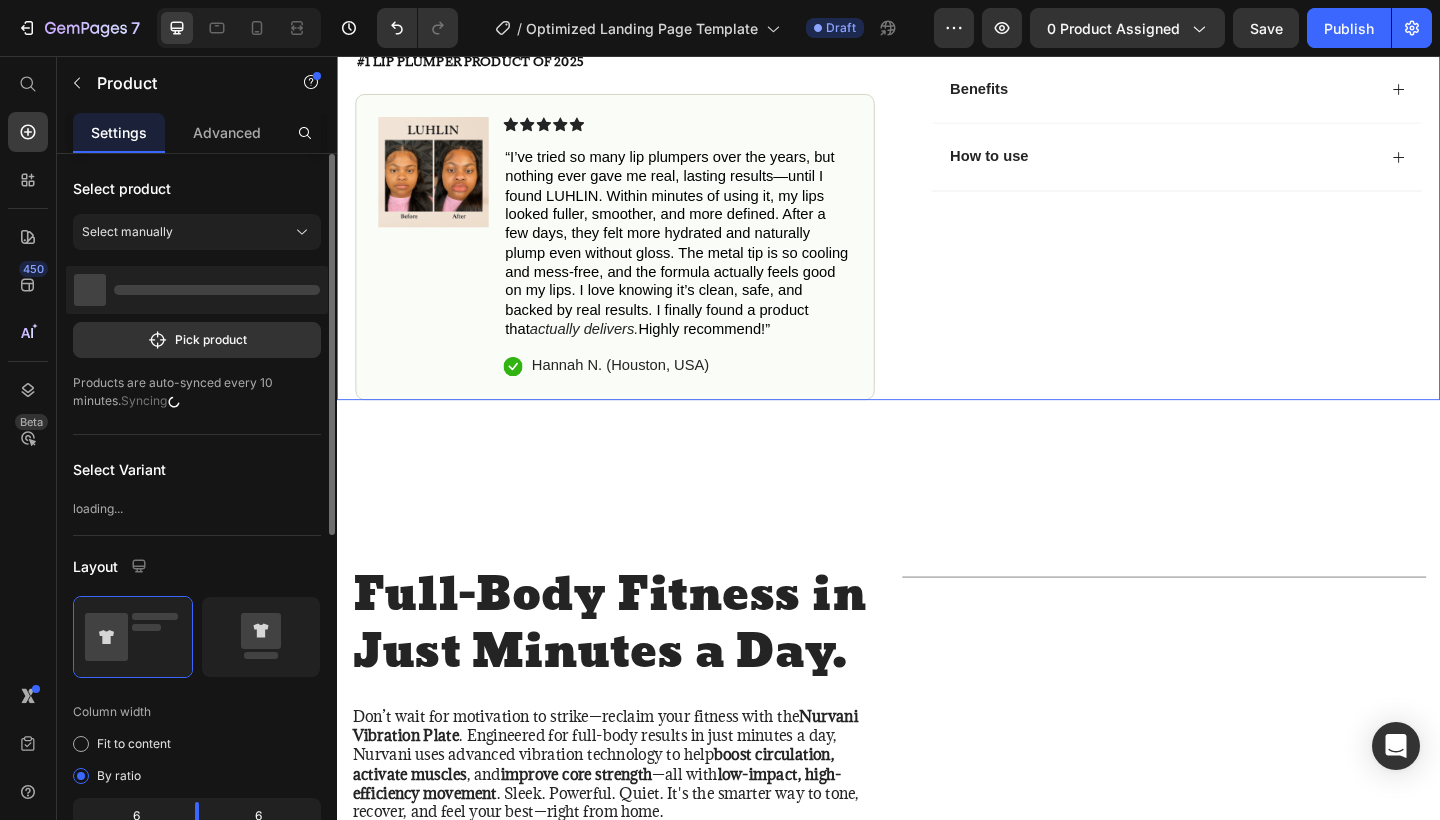 click on "Icon Icon Icon Icon Icon Icon List 4.8 based on 56,400 Customers Text Block Row Lip Plumper Tool / Lip Filler Tool Product Title
Instantly Plumped, Naturally Smooth Lips
Clinically-Backed Ingredients, Clean Formula
Cooling Metal Tip for Effortless Application
Compact, Chic, & Always On-Hand Item List $34.99 Product Price $59.99 Product Price 42% OFF Discount Tag Row This product has only default variant Product Variants & Swatches
Icon Sold out Twice | Limited Stock Available Text Block Row add to cart Add to Cart
Icon Free Shipping on orders $100+ Text Block
Icon 60-Day MoneyBack Guarantee! Text Block
Icon Fast Tracked Shipping Worldwide! Text Block Row Image Icon Icon Icon Icon Icon Icon List “I knew the Nurvani Plate was working when my friends started asking, ‘What are you doing? You look stronger and more toned!’ Text Block
Icon Hannah N. (Houston, USA)" at bounding box center (1234, -81) 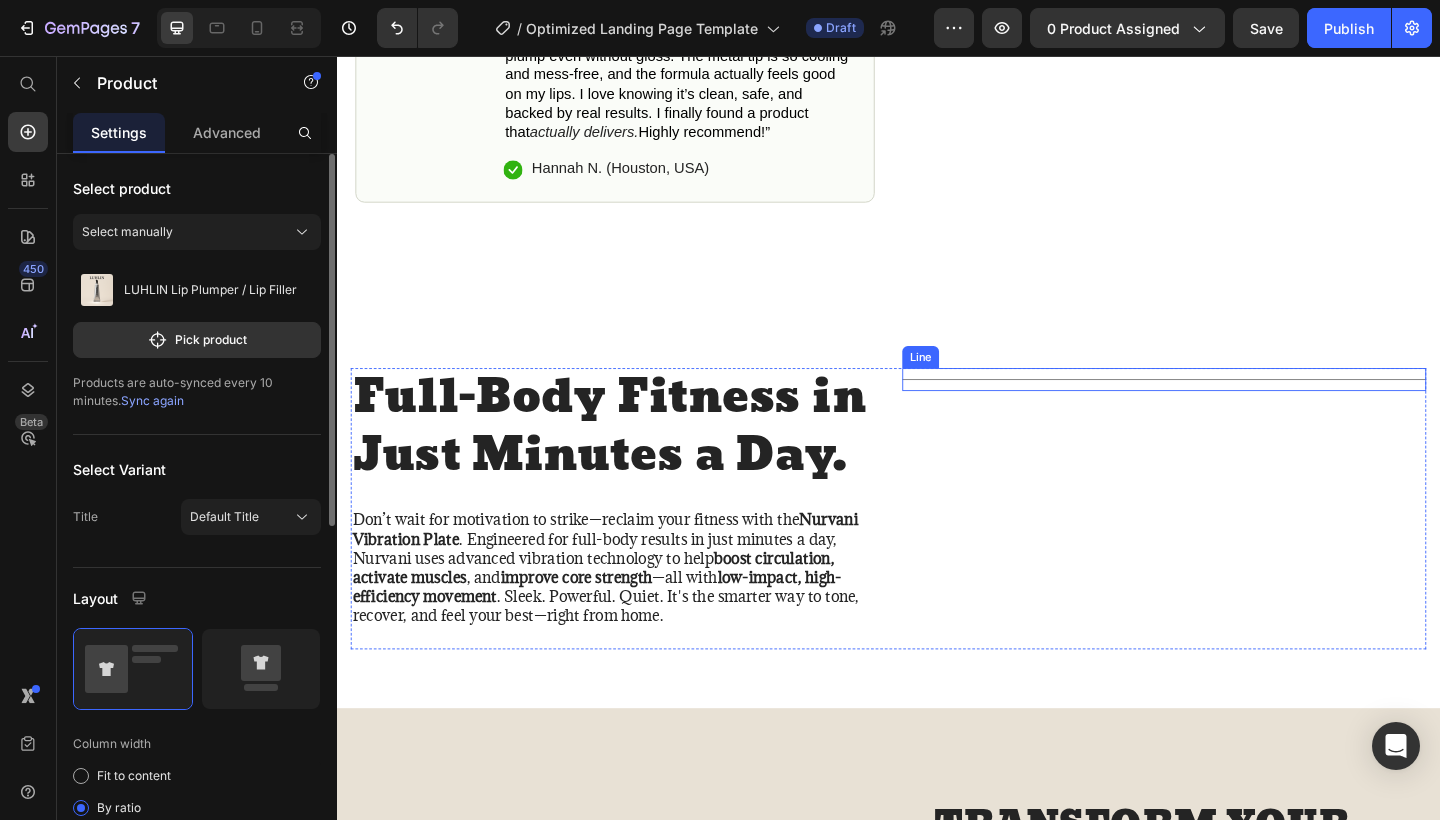 scroll, scrollTop: 1098, scrollLeft: 0, axis: vertical 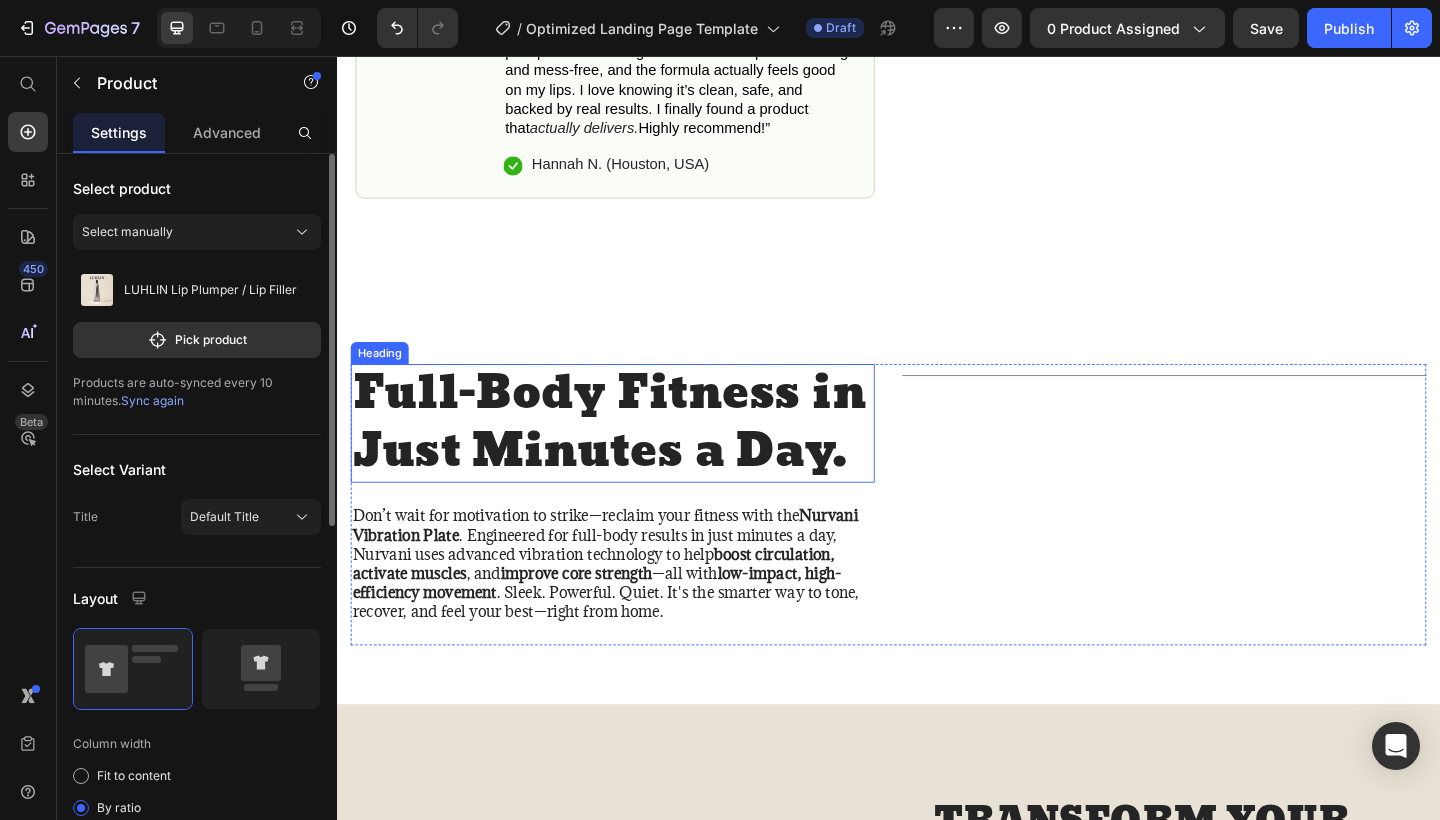 click on "Full-Body Fitness in Just Minutes a Day." at bounding box center (637, 456) 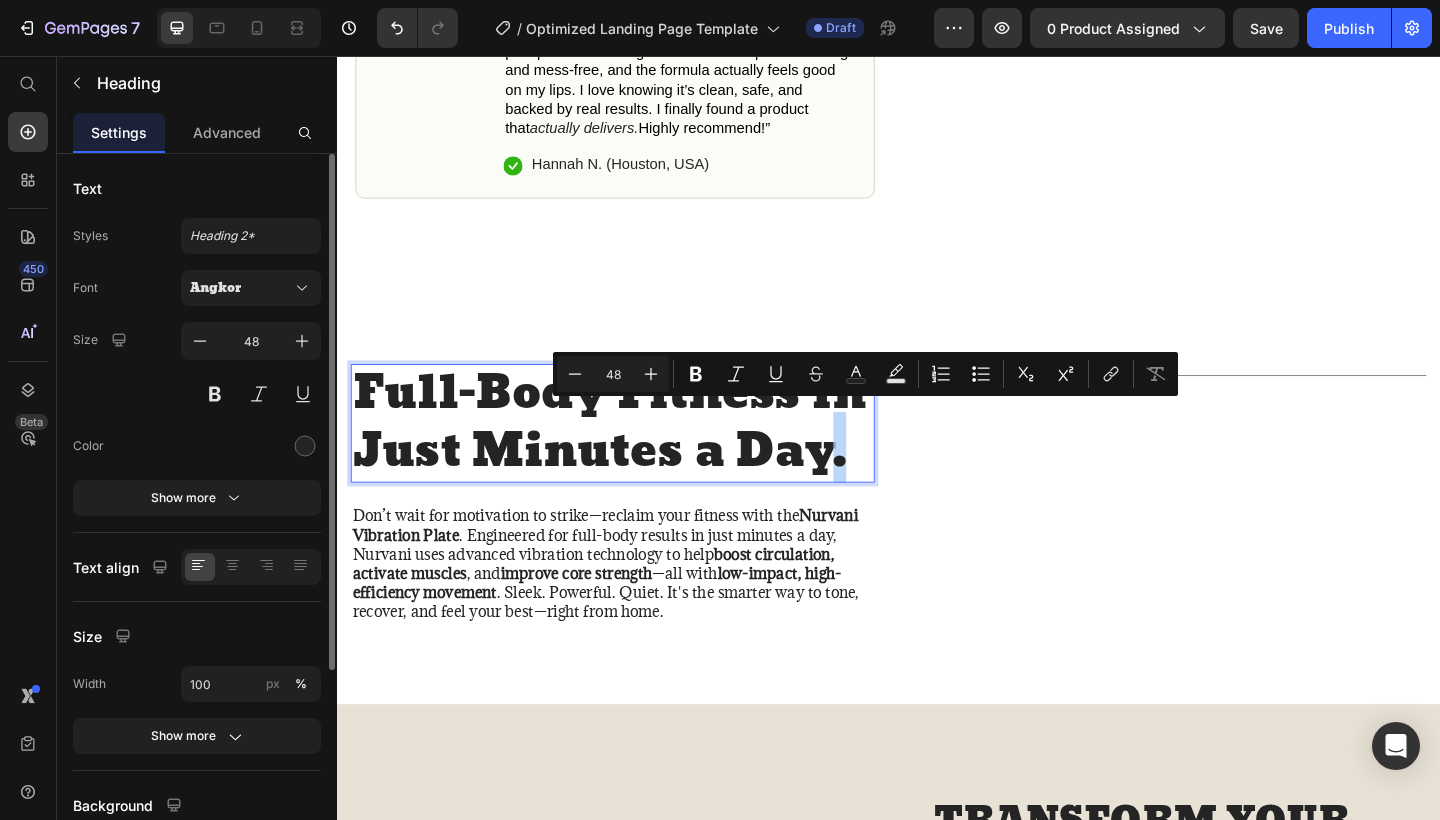 click on "Full-Body Fitness in Just Minutes a Day." at bounding box center (637, 456) 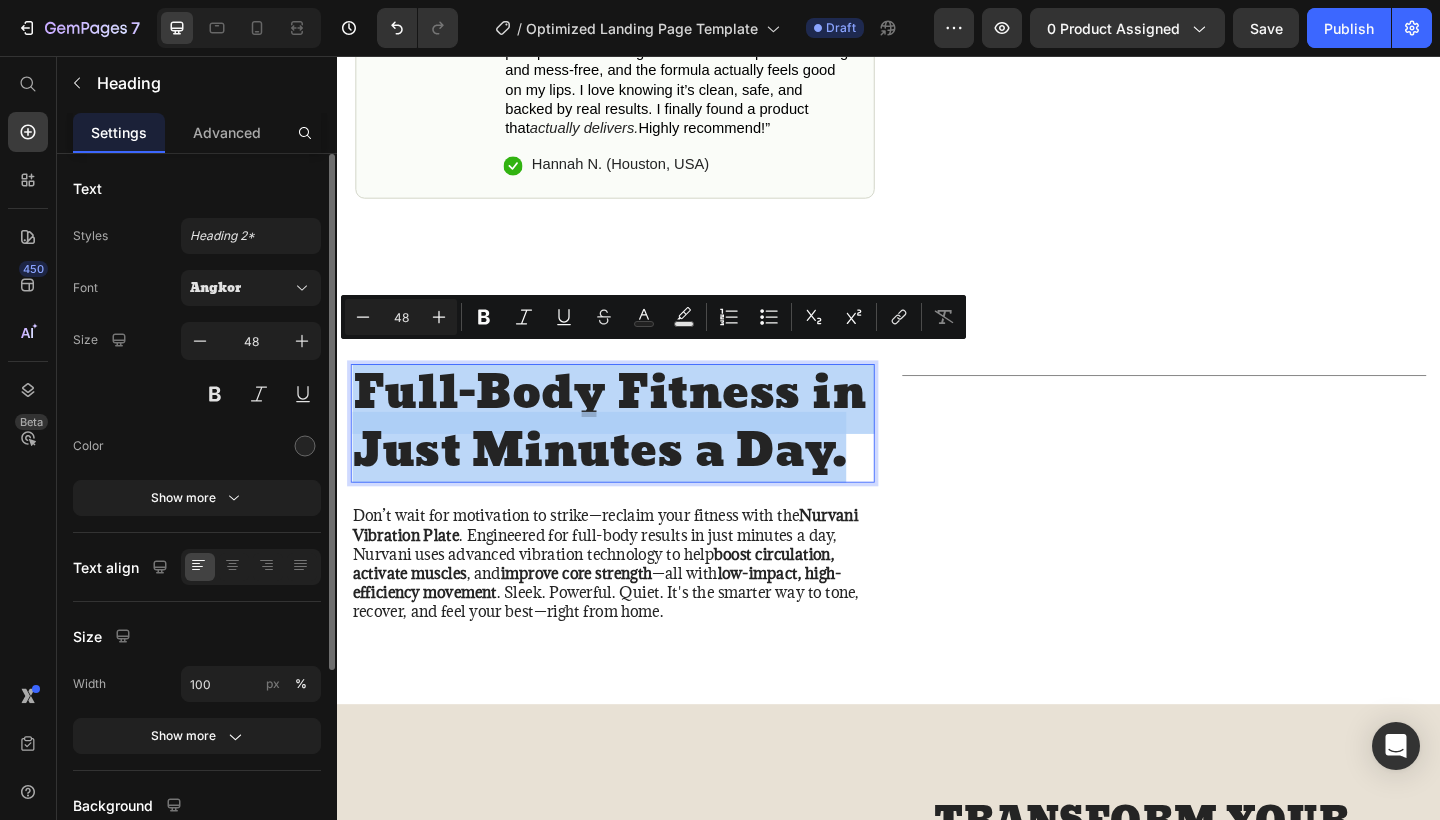 drag, startPoint x: 896, startPoint y: 485, endPoint x: 361, endPoint y: 415, distance: 539.56 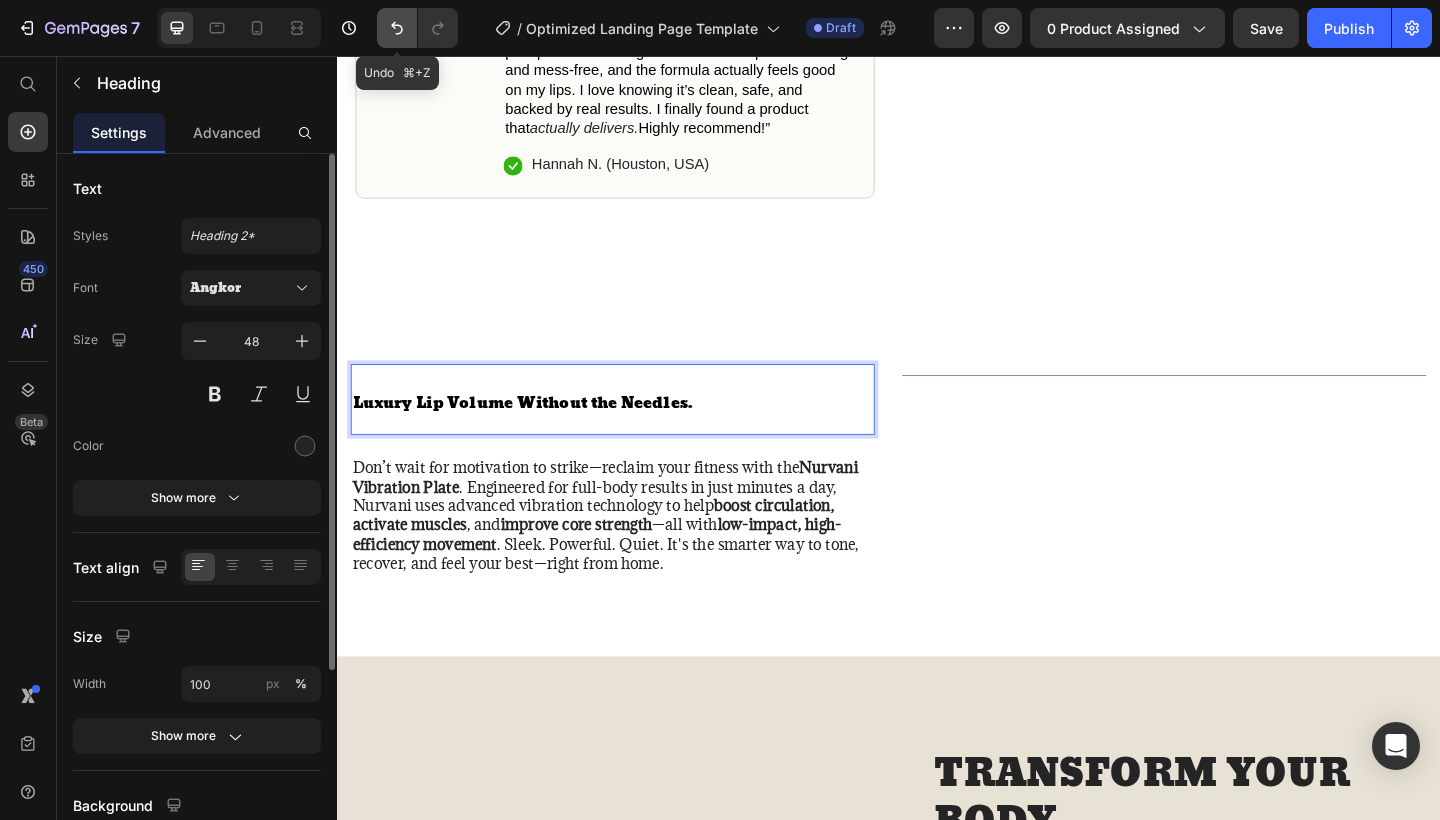 click 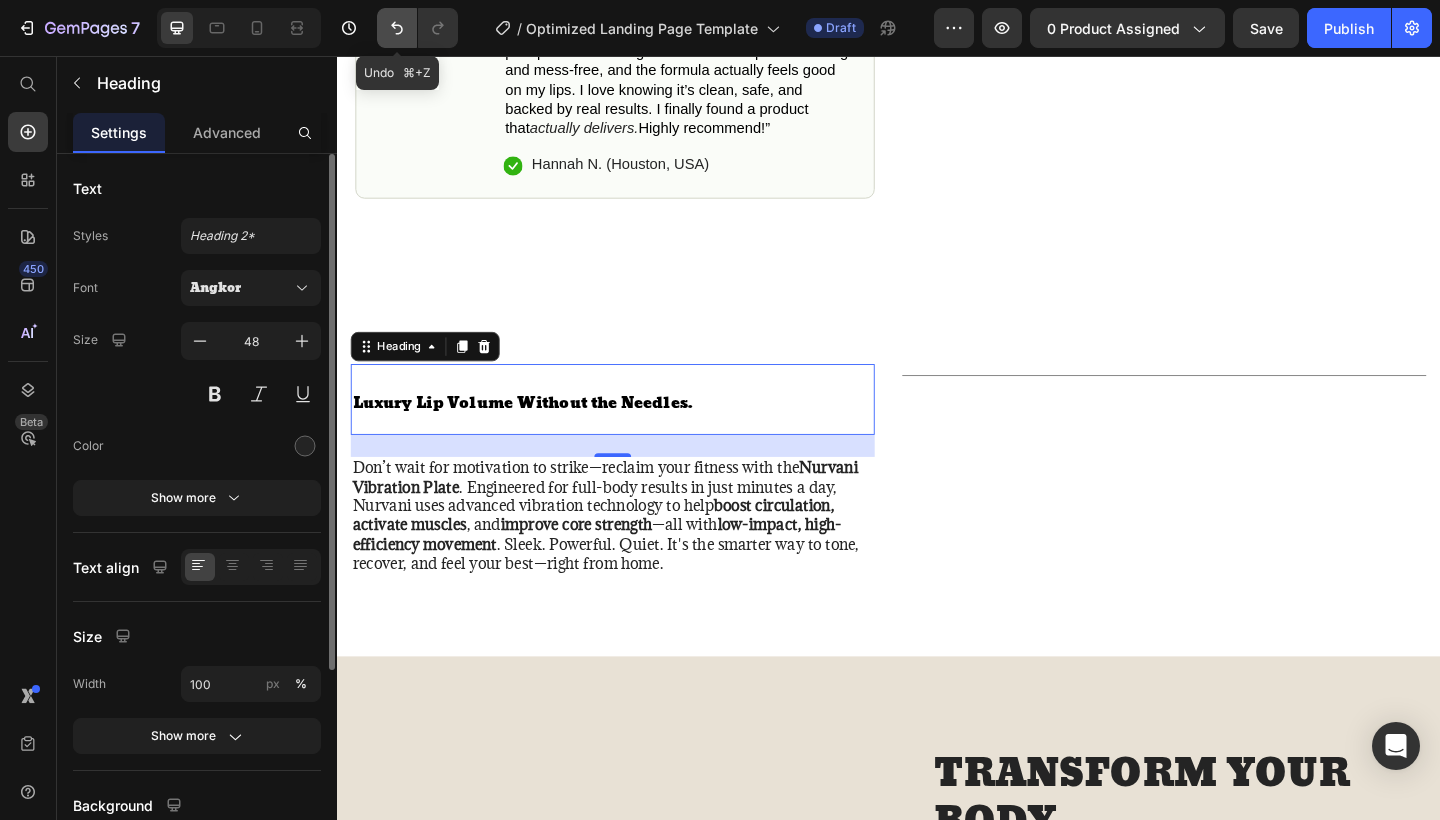 click 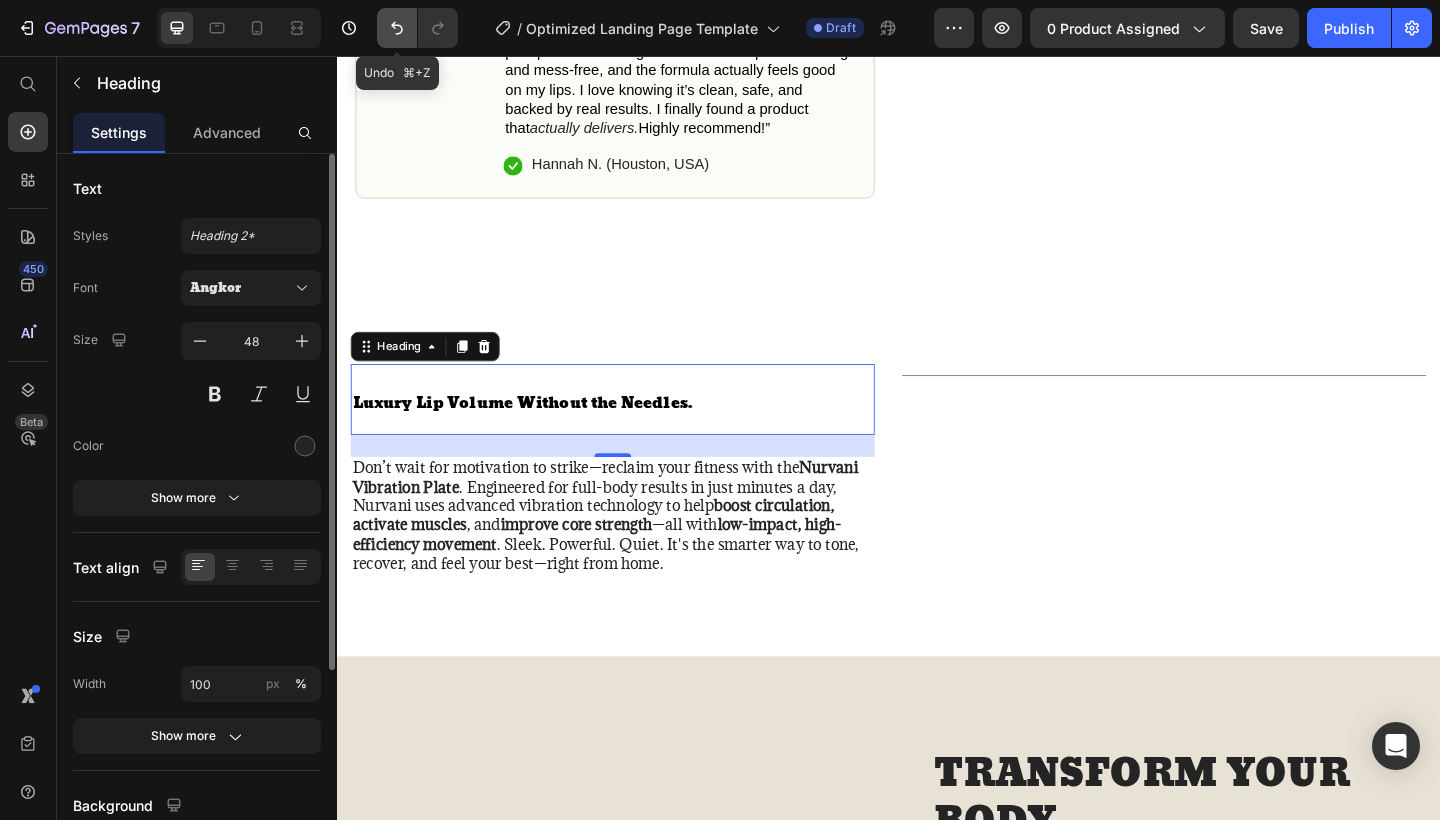 click 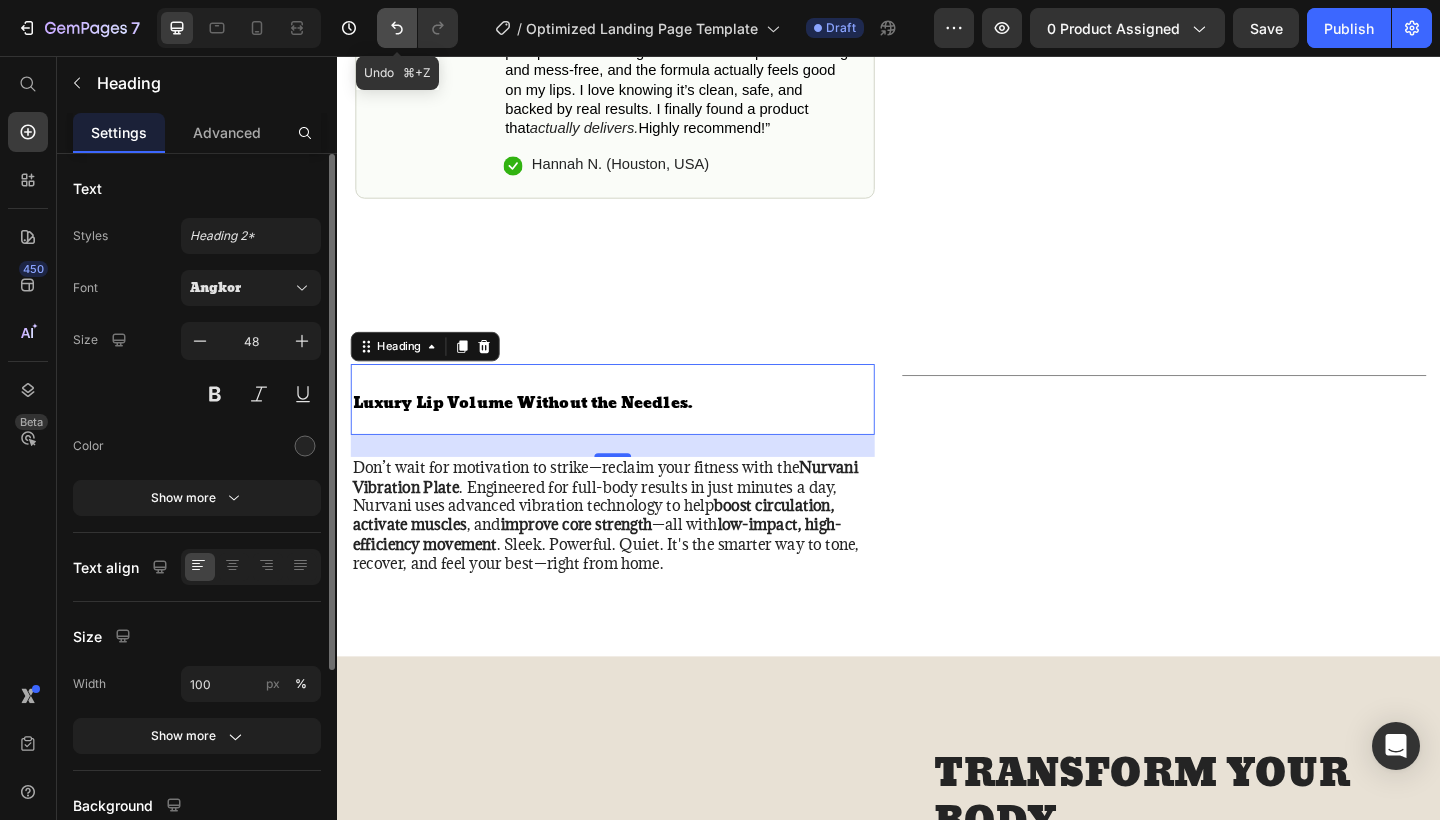 click 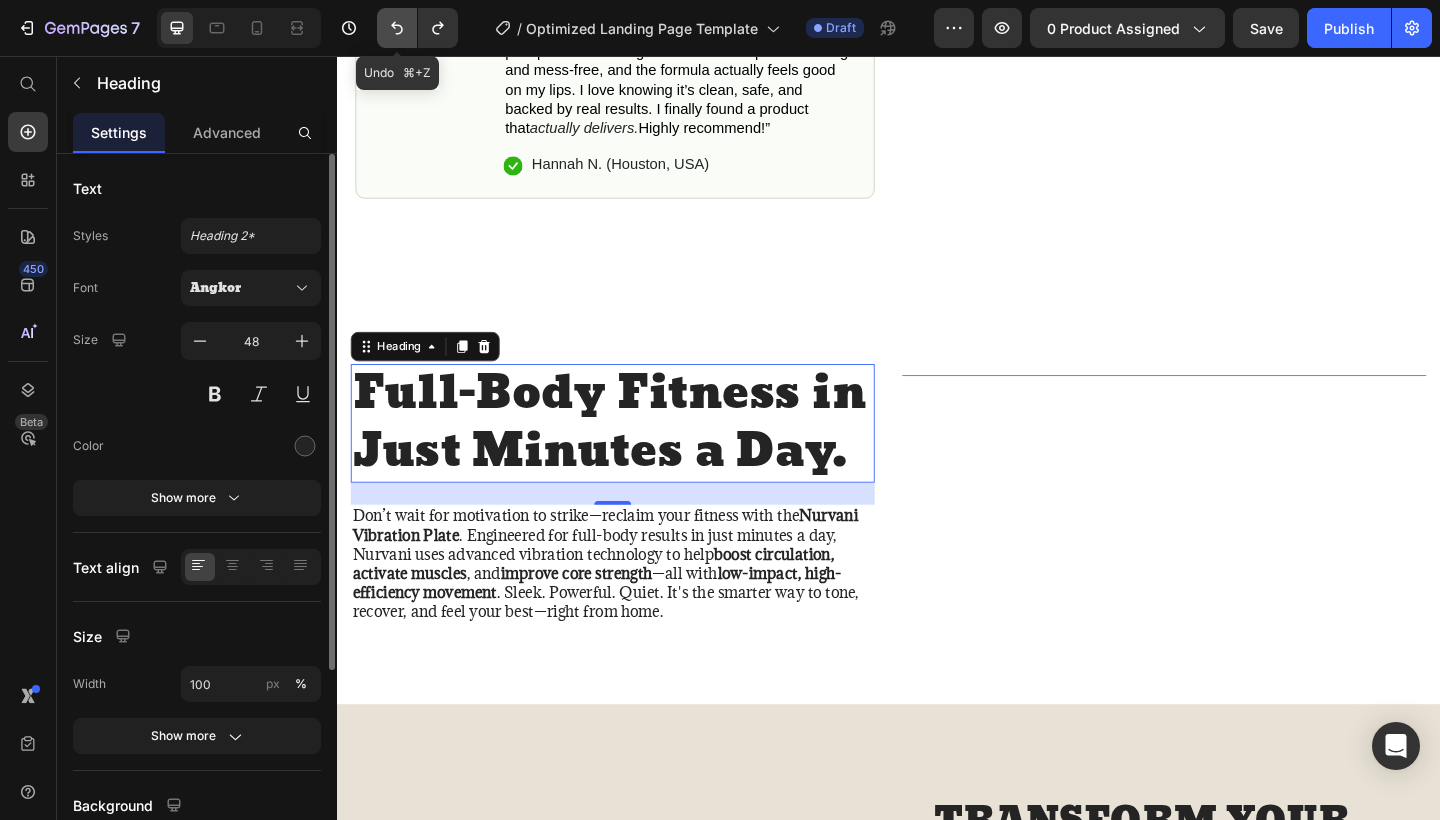 click 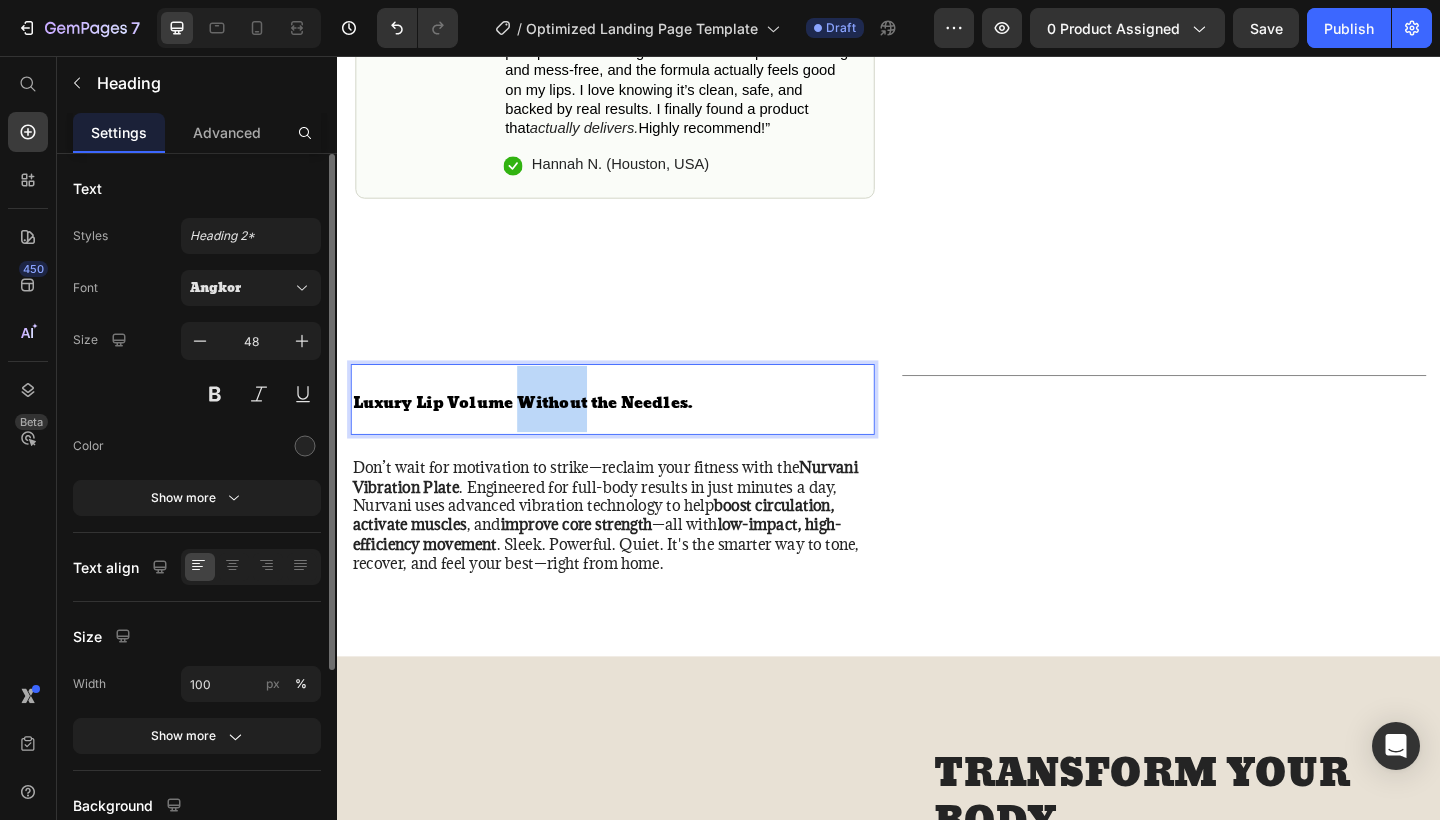 click on "Luxury Lip Volume Without the Needles." at bounding box center (539, 434) 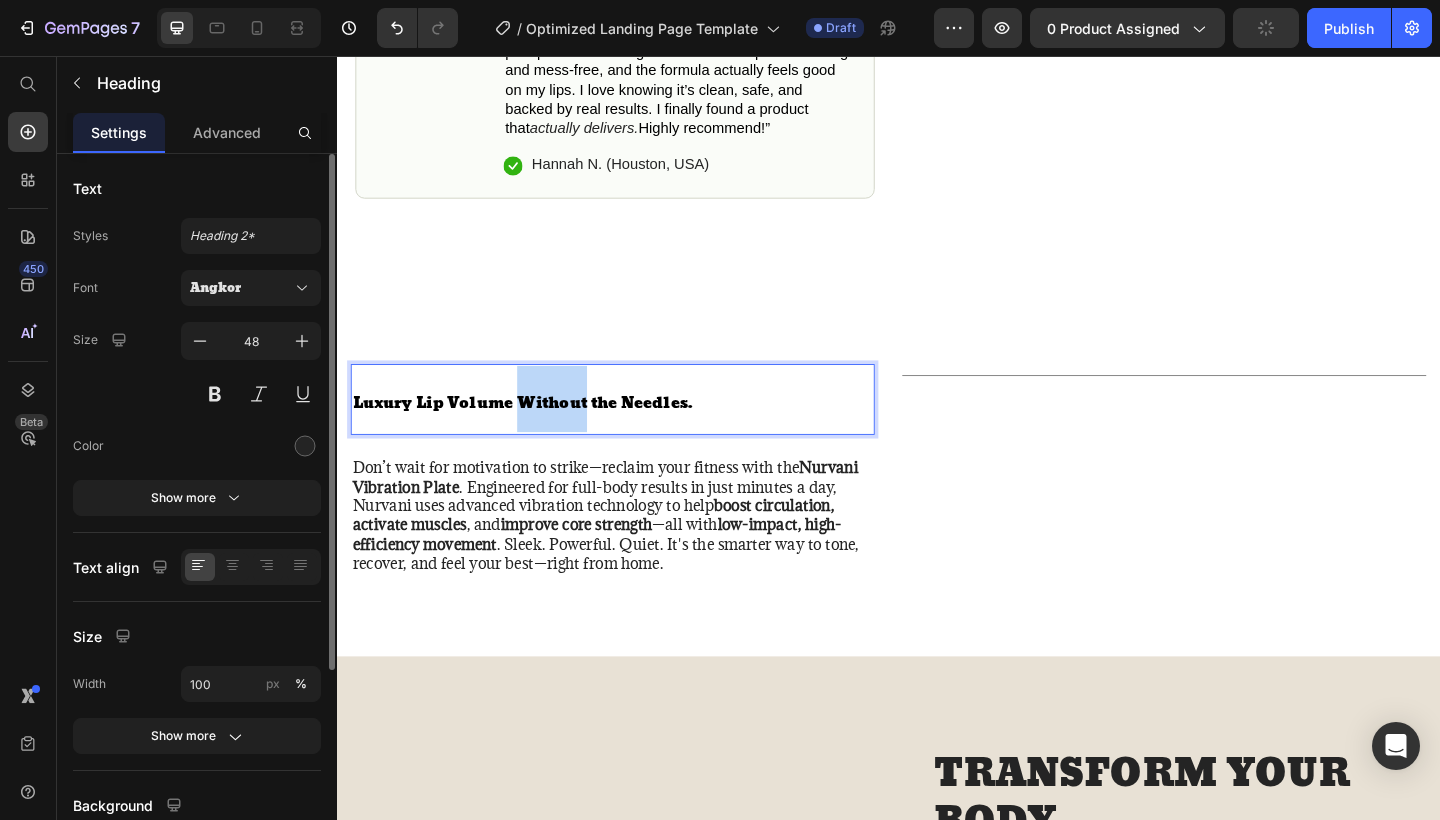 click on "Luxury Lip Volume Without the Needles." at bounding box center (539, 434) 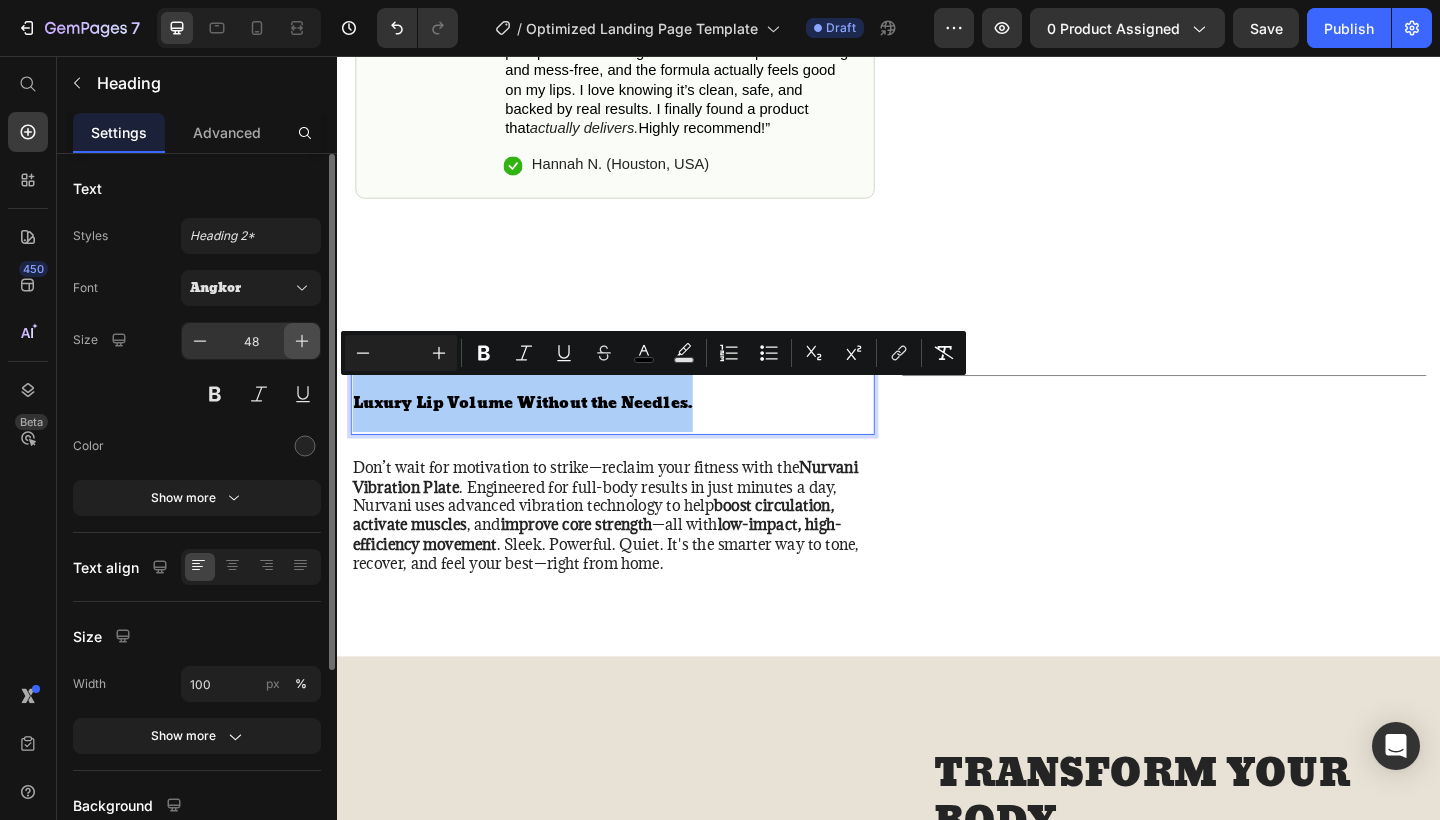 click 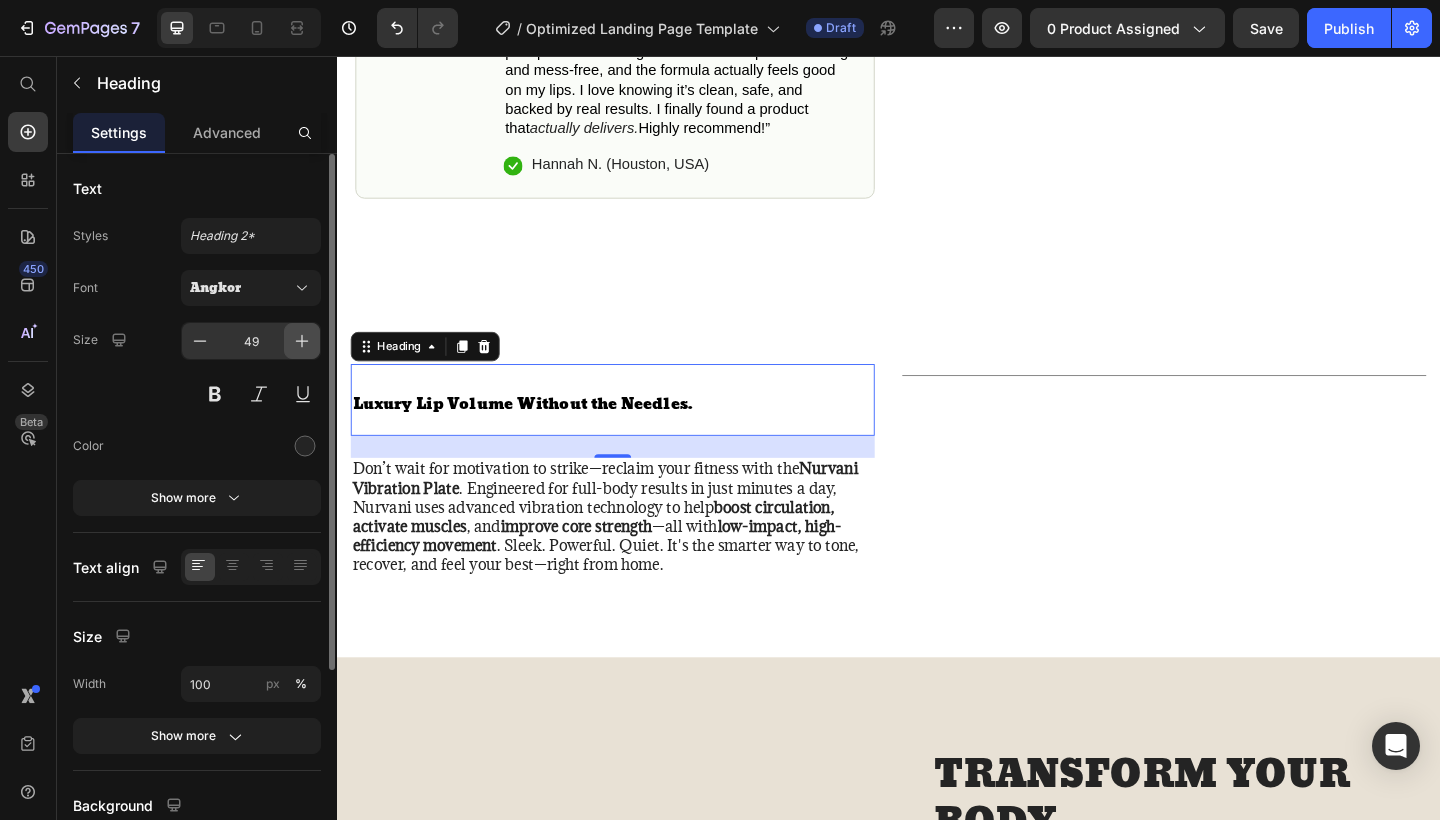 click 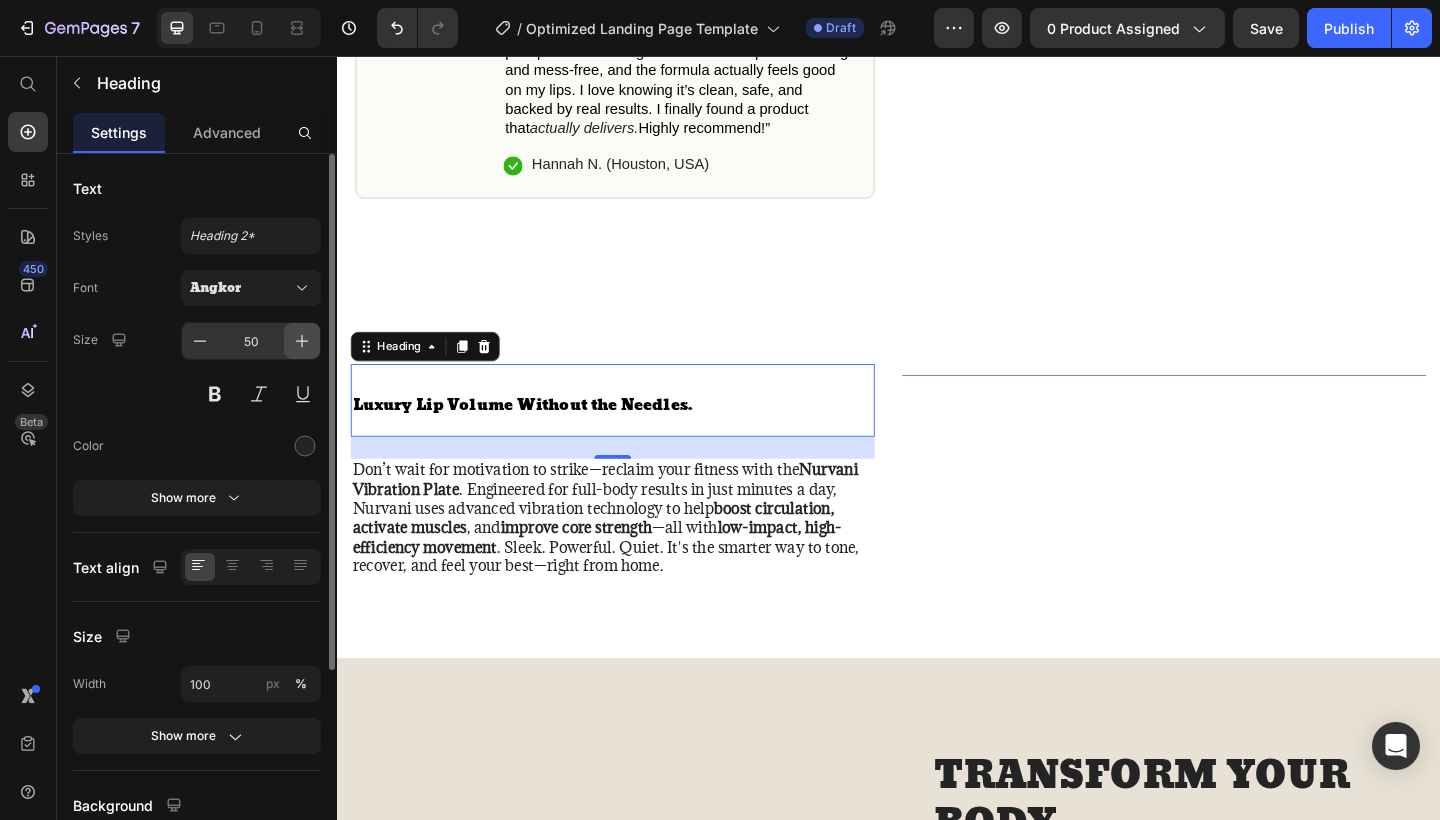 click 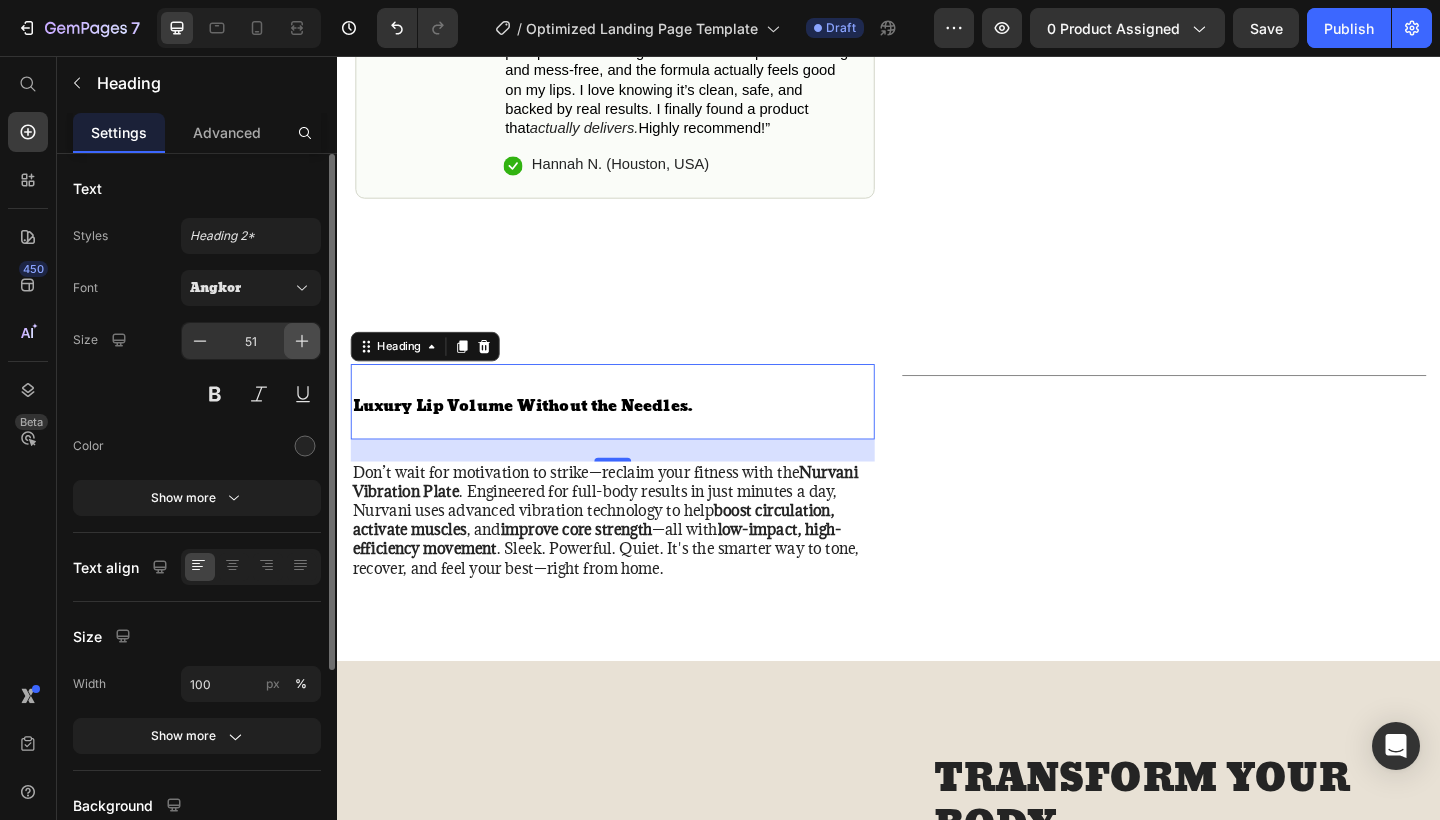 click 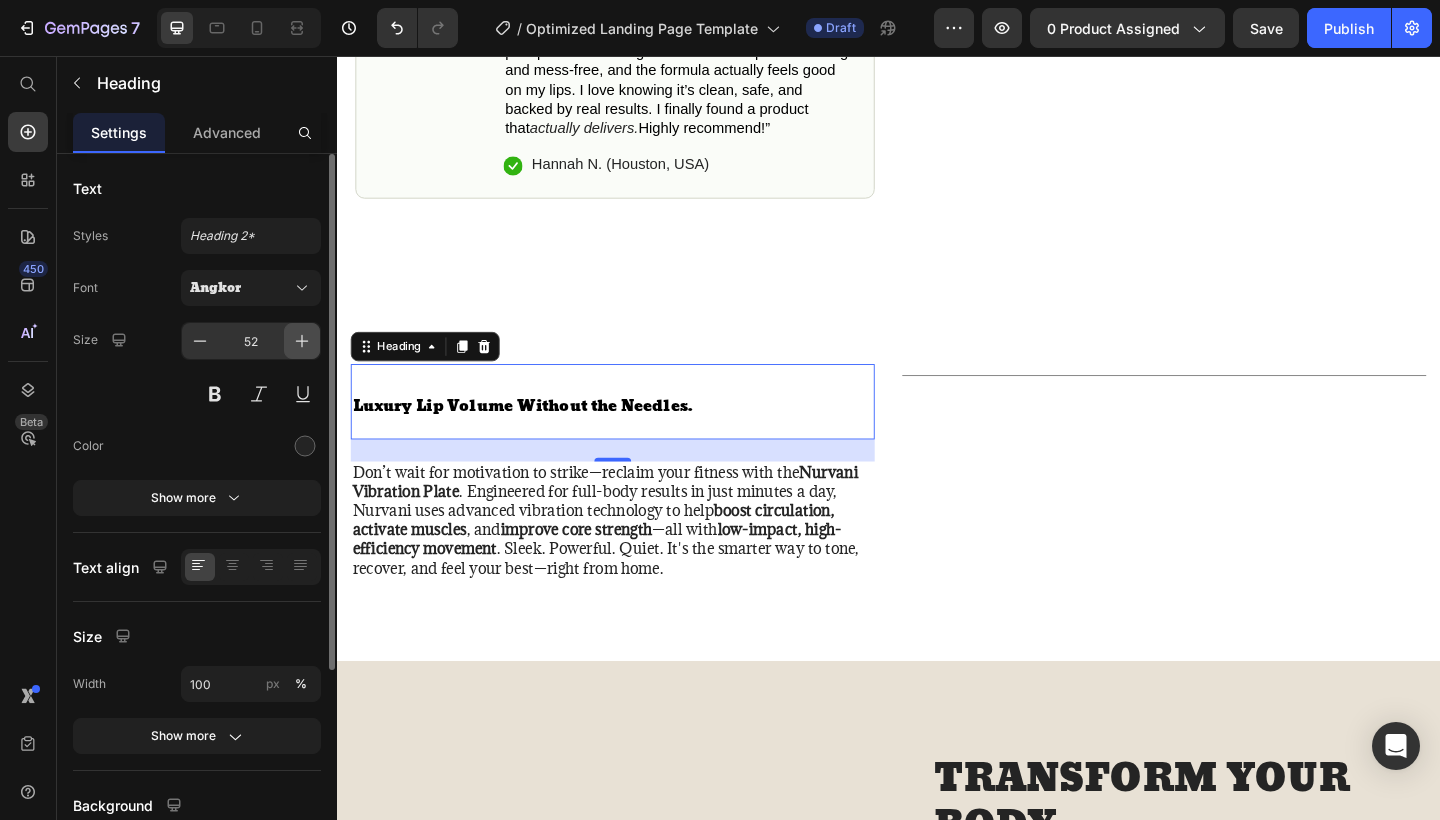 click 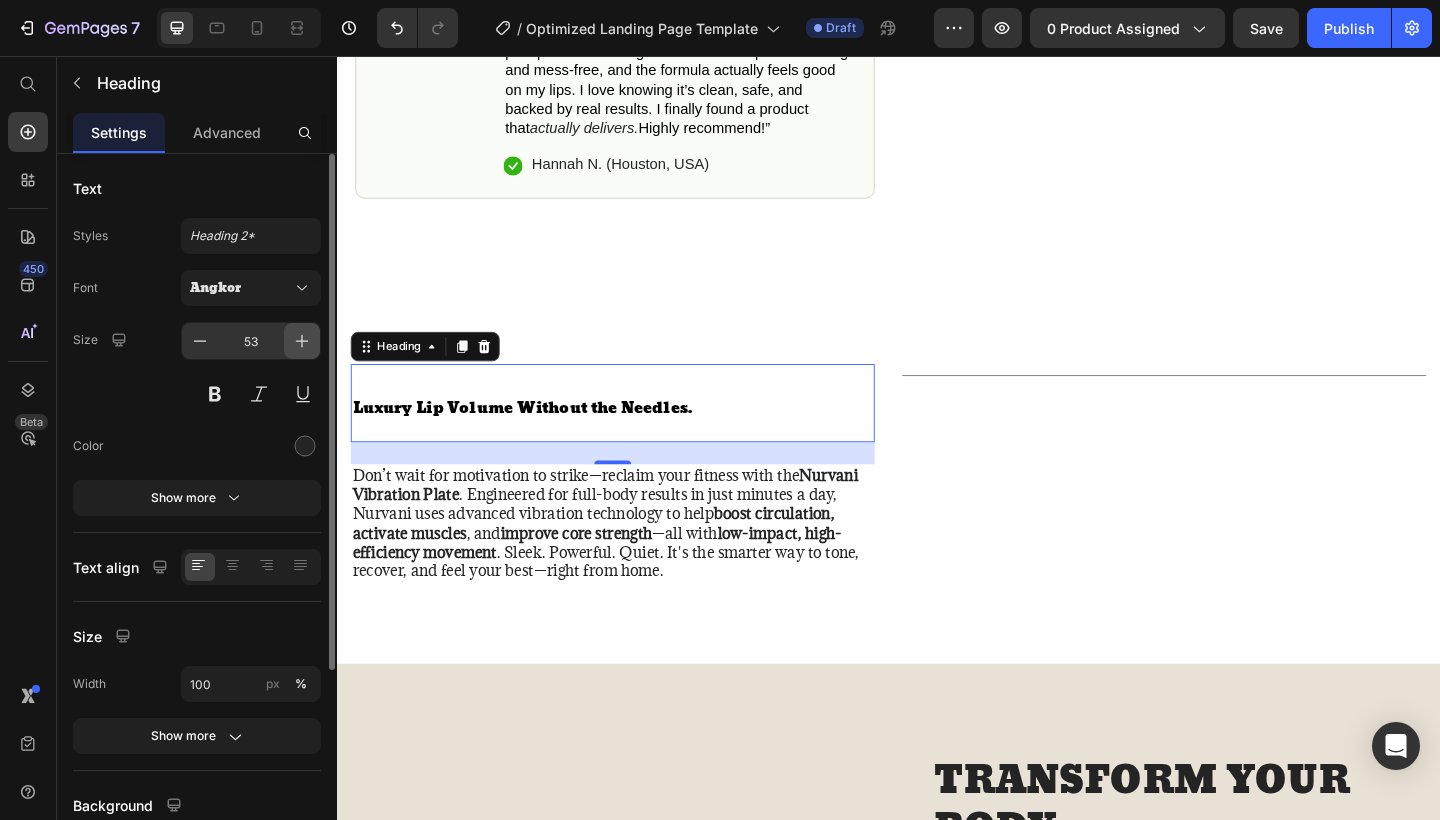 click 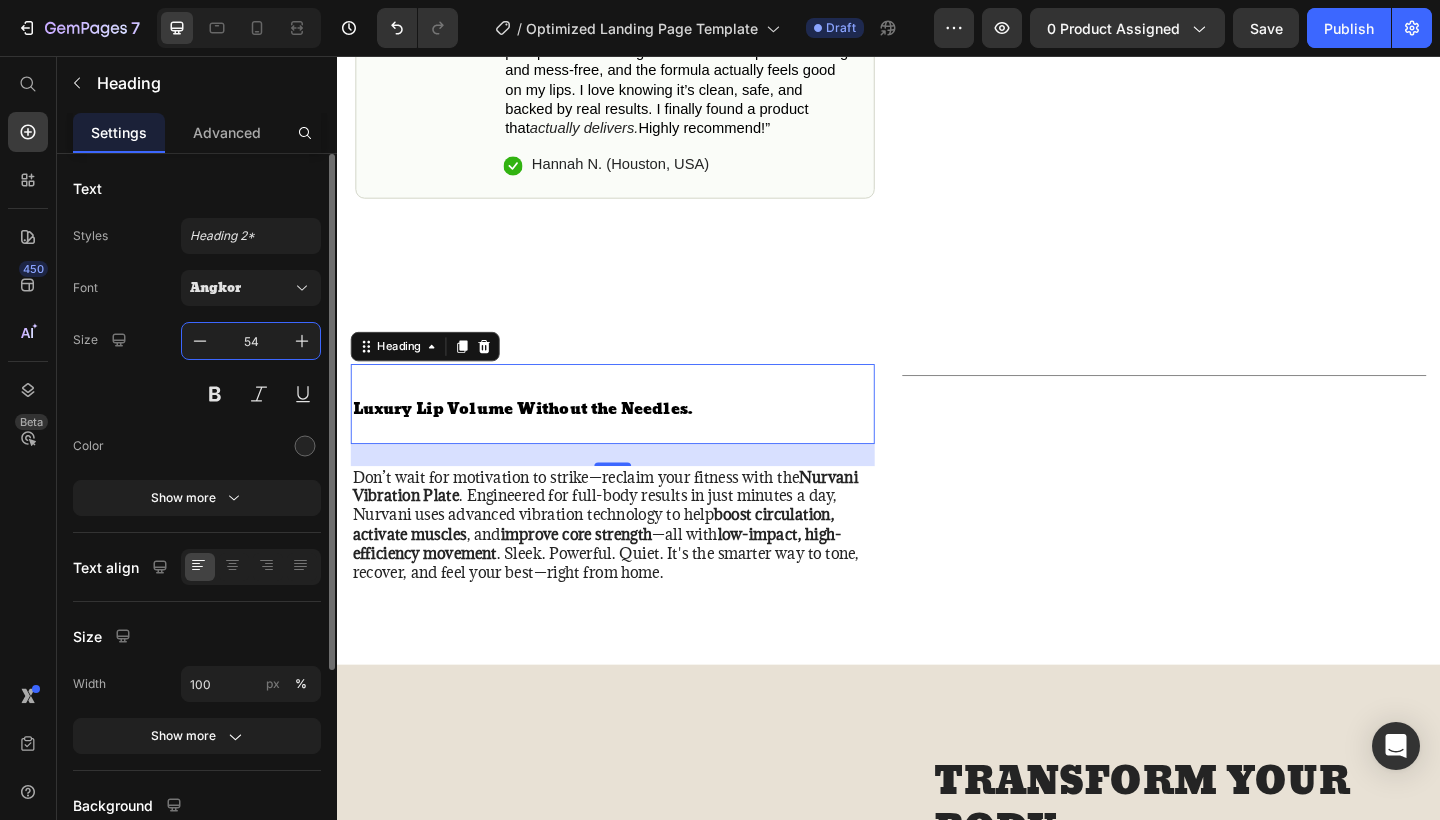 click on "54" at bounding box center (251, 341) 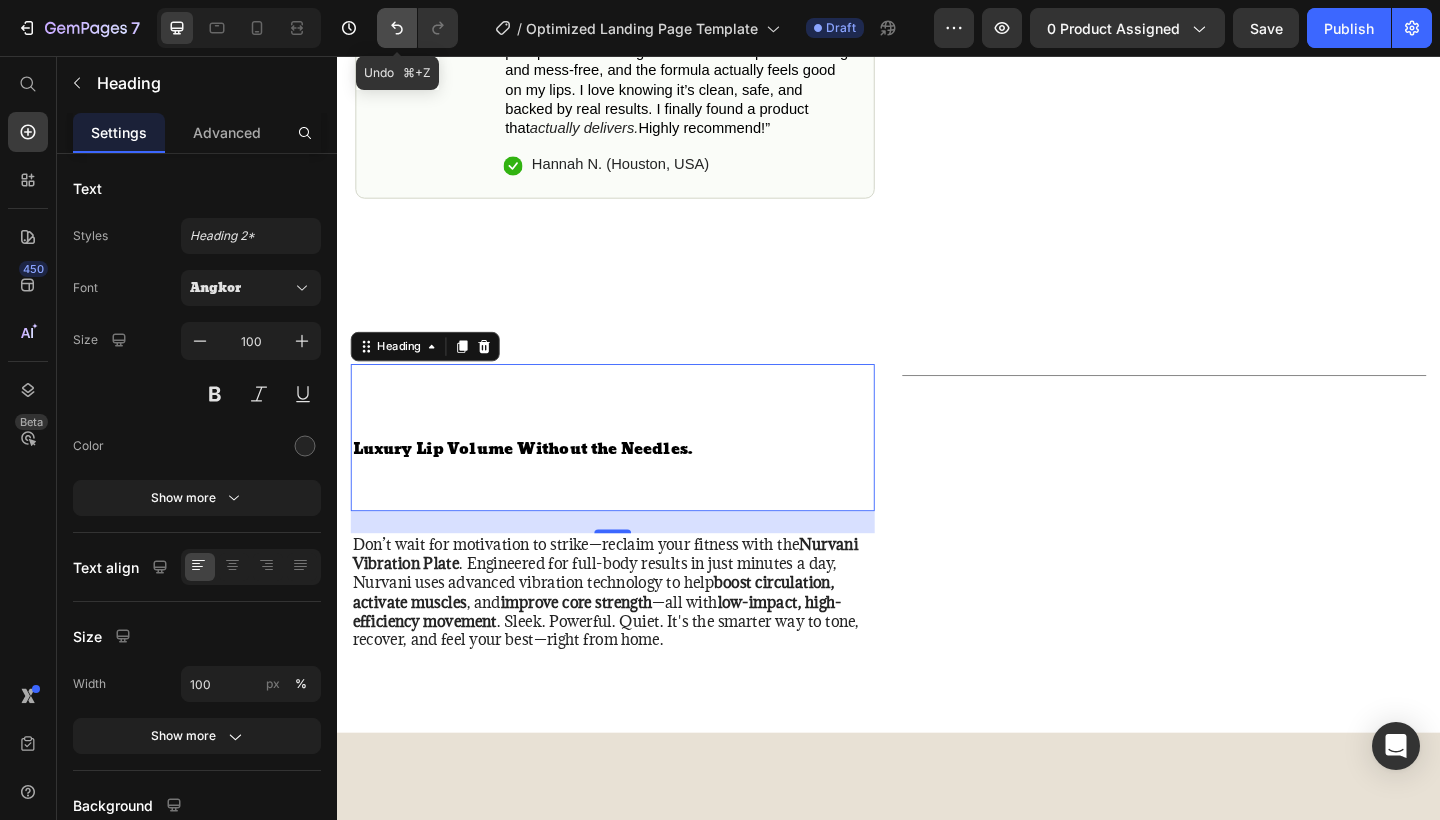 click 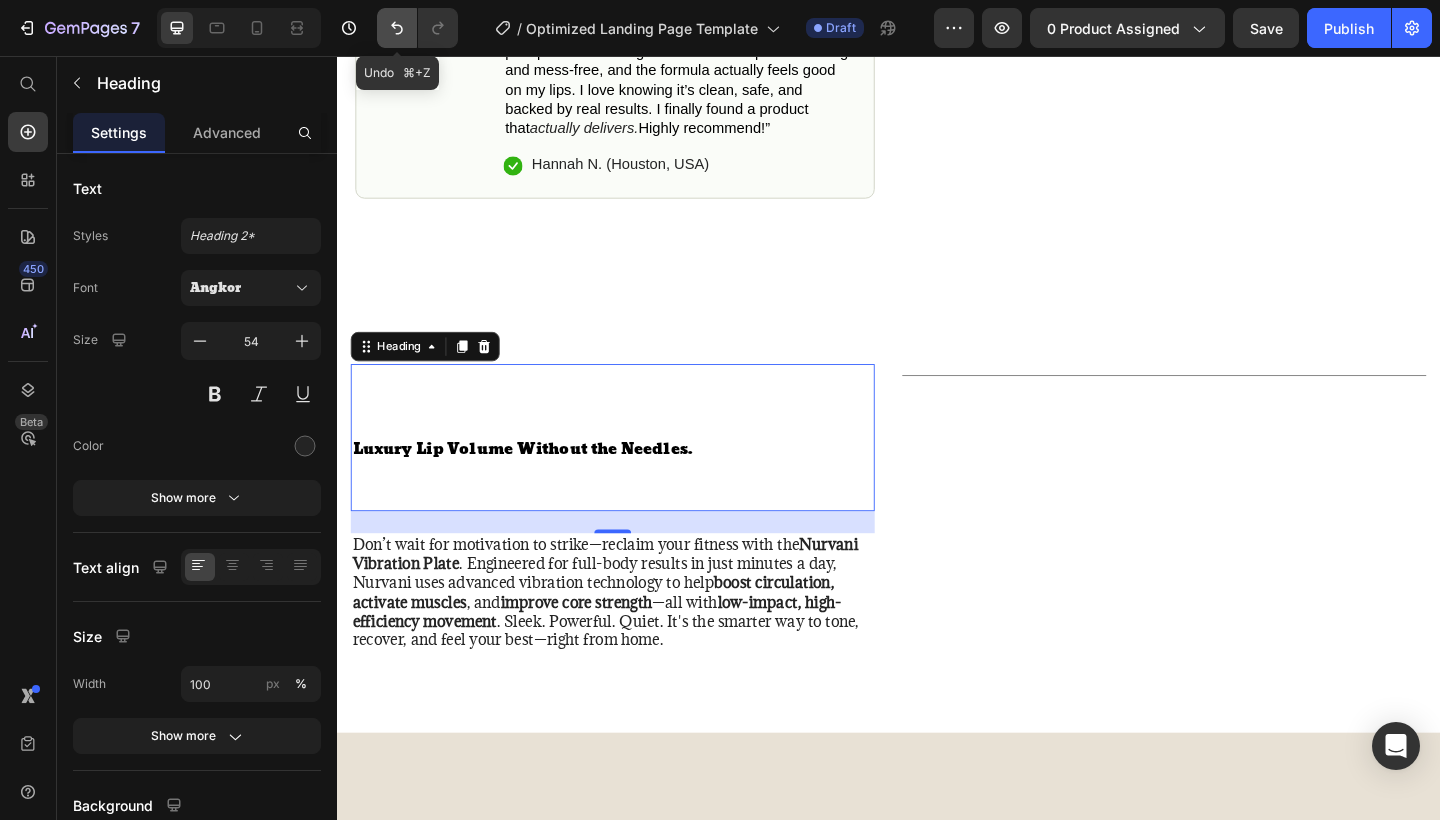 click 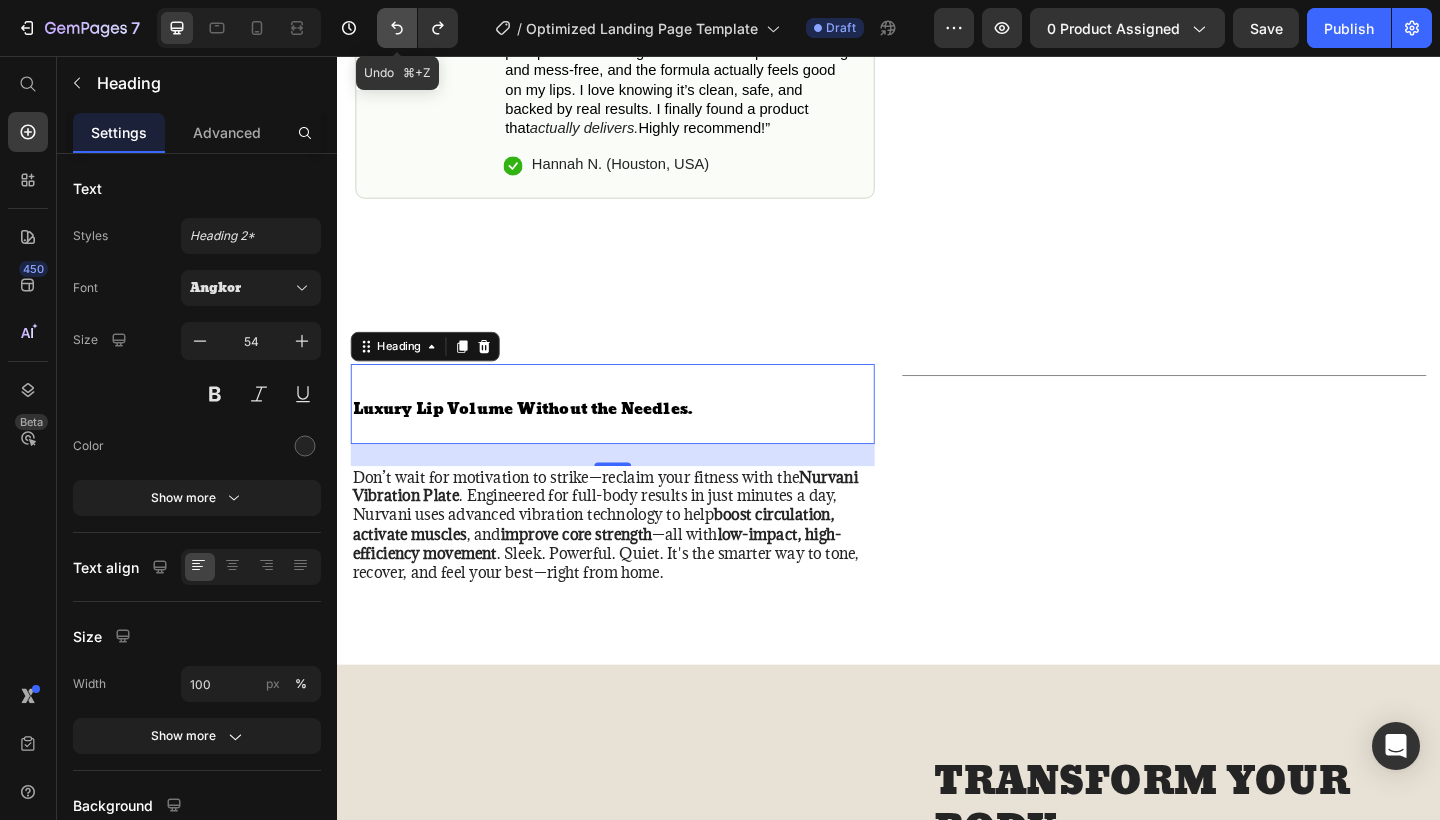 click 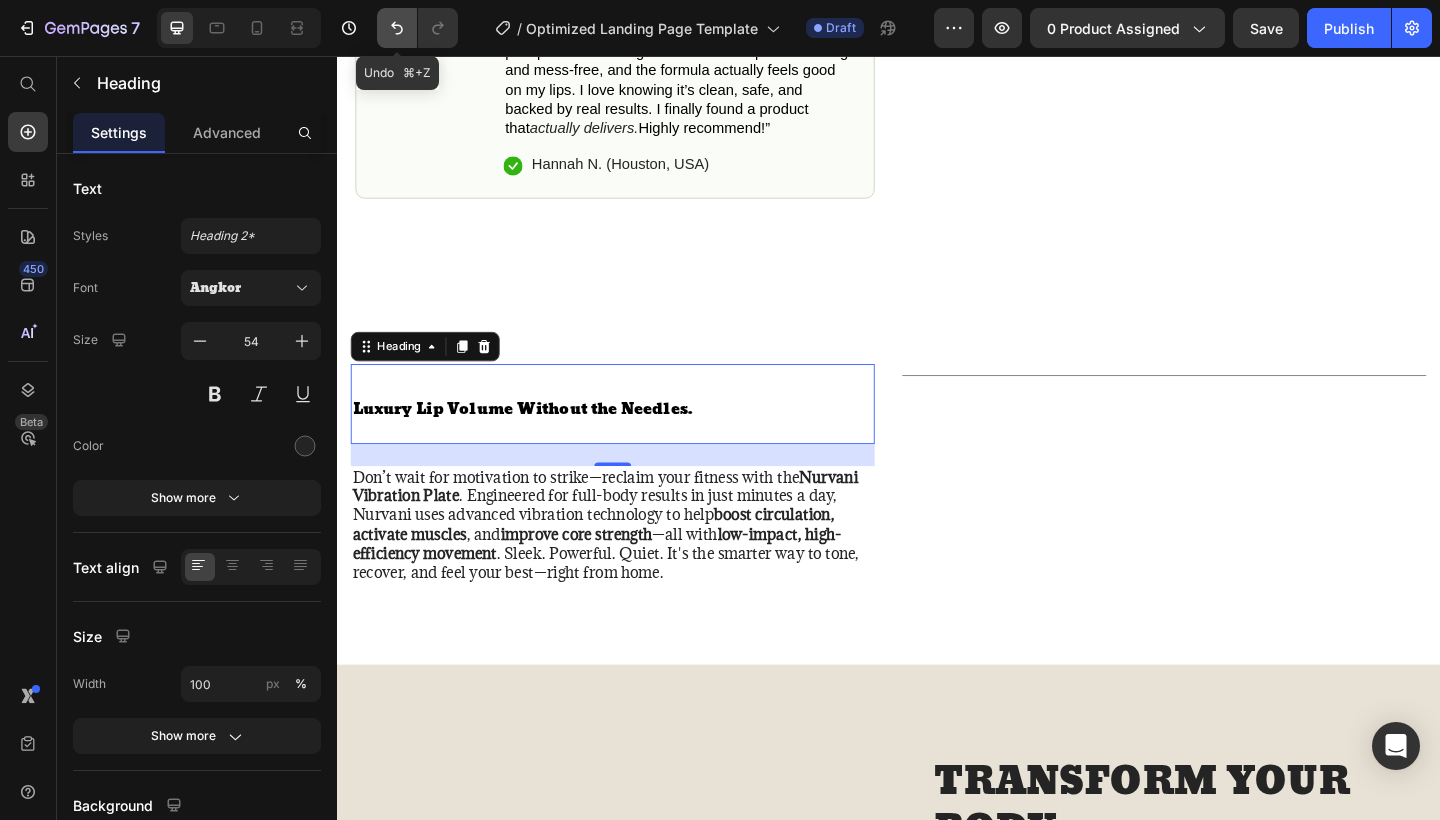 click 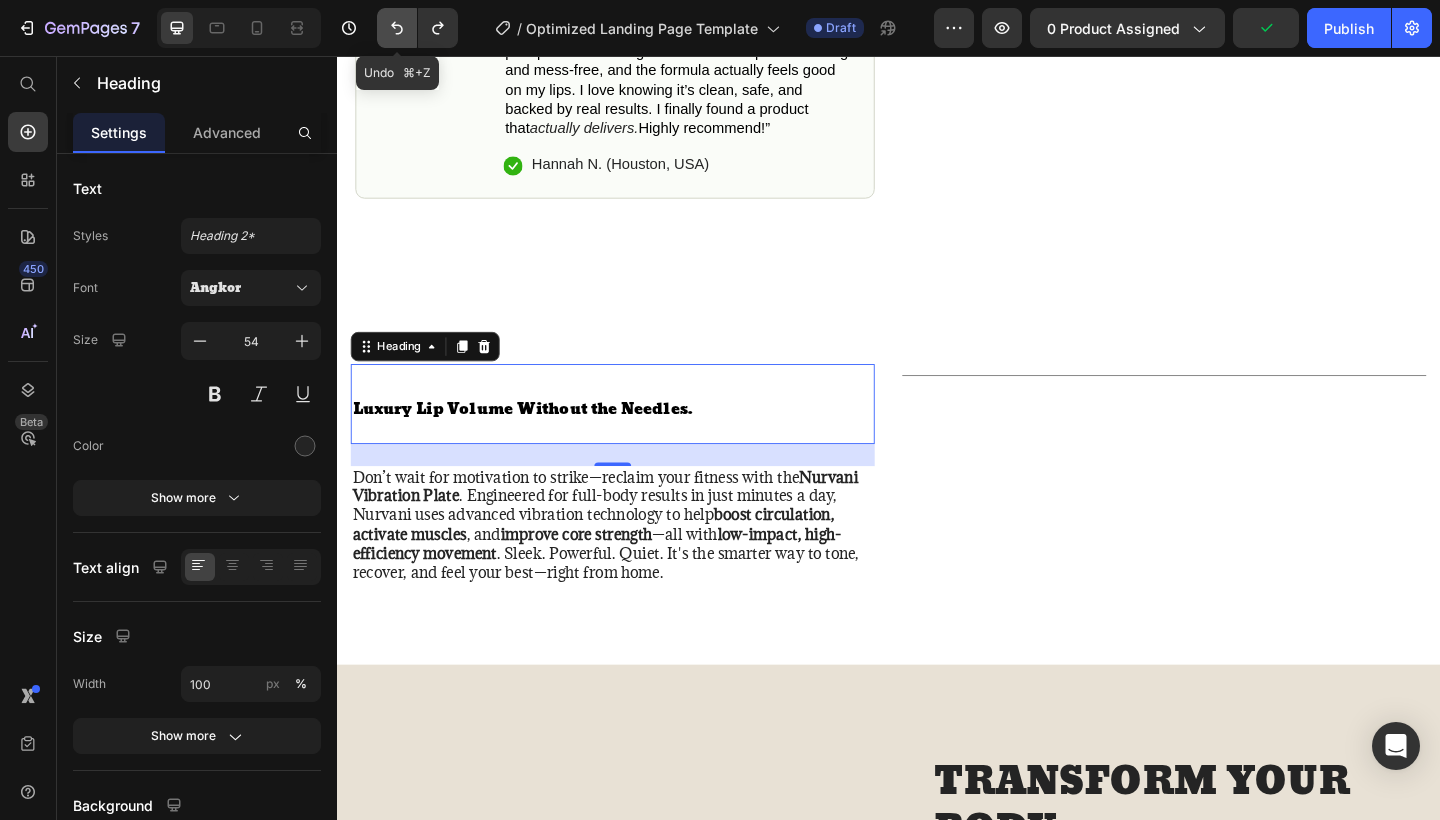 click 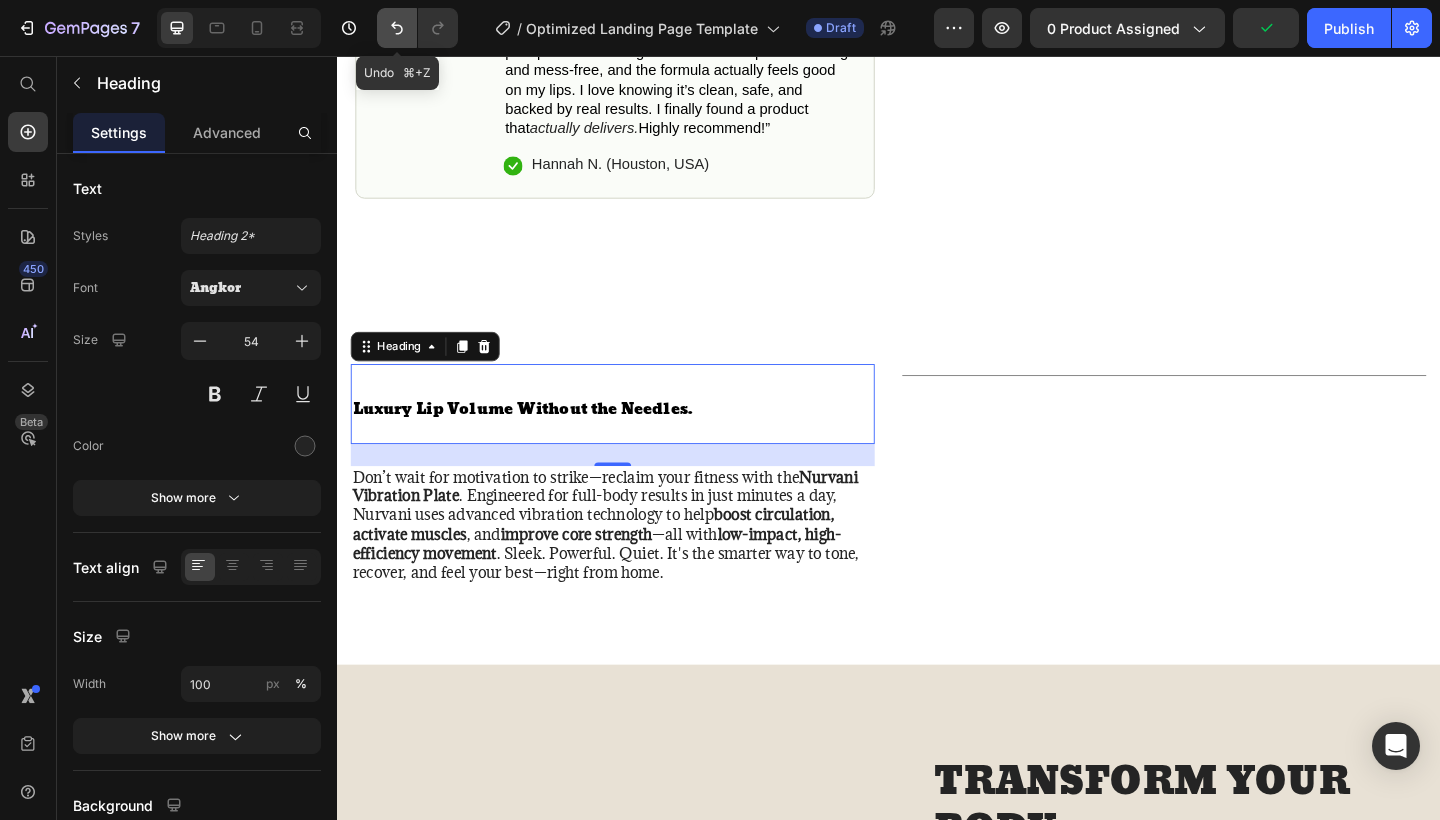click 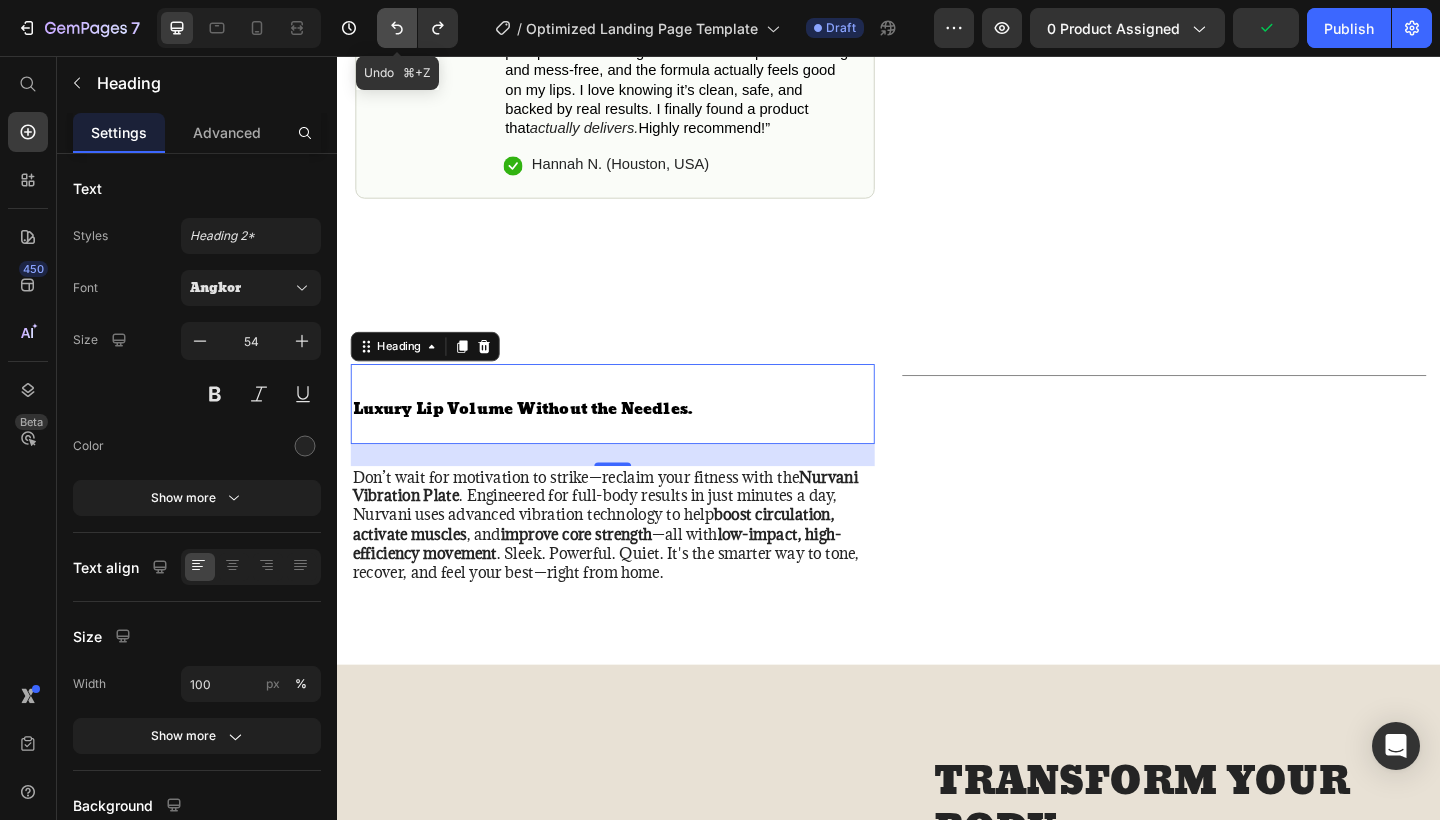 click 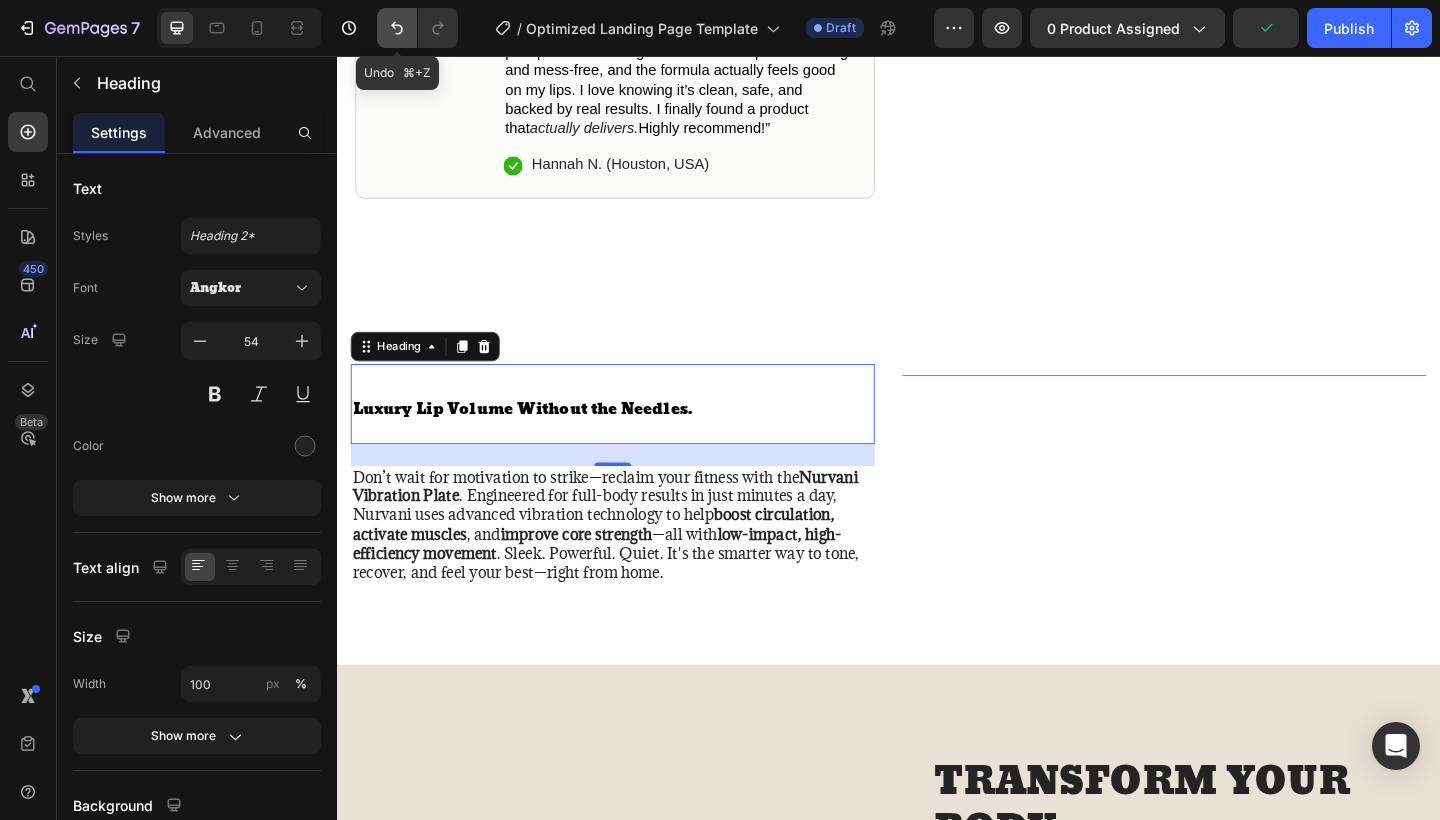 click 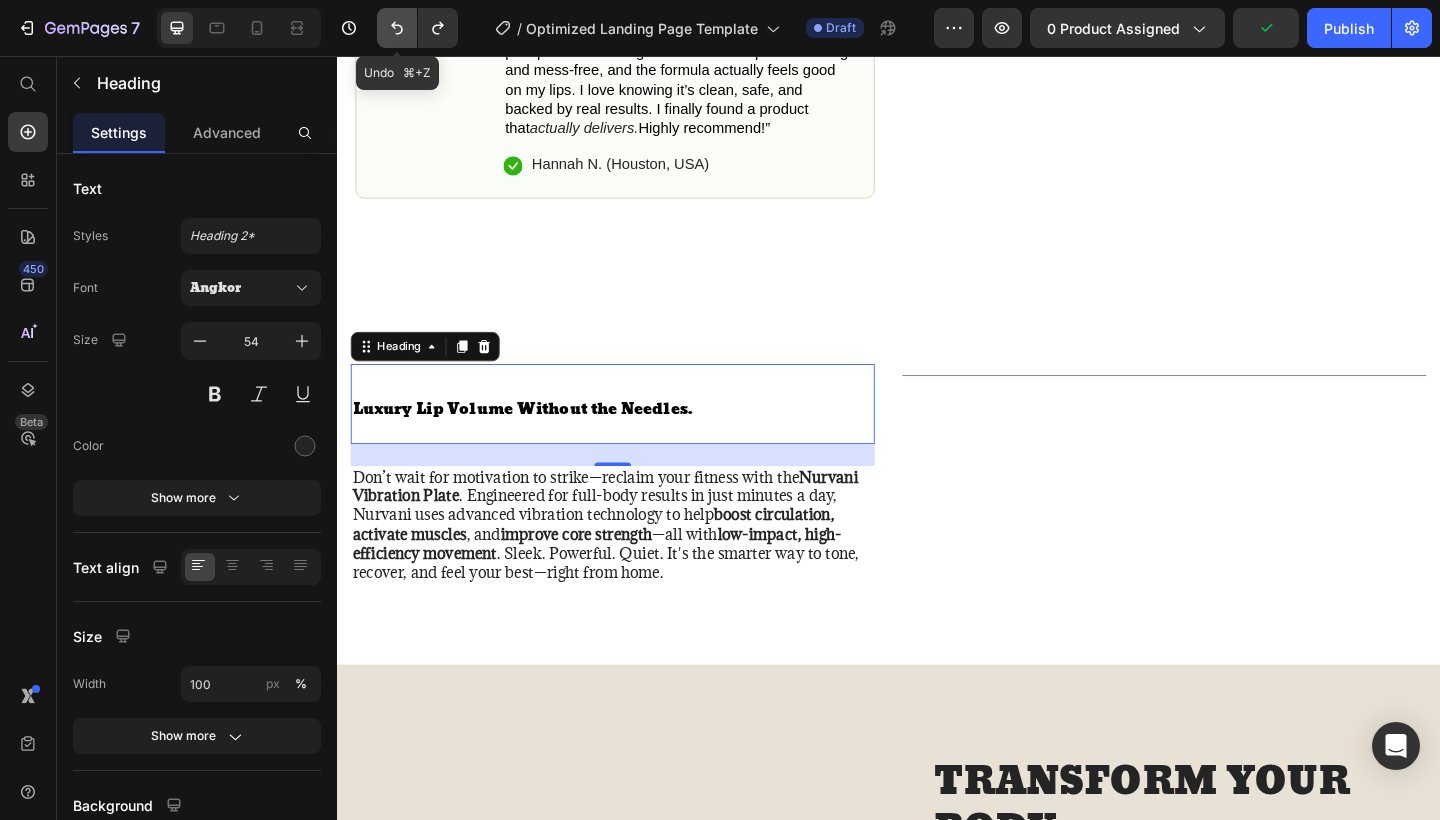 click 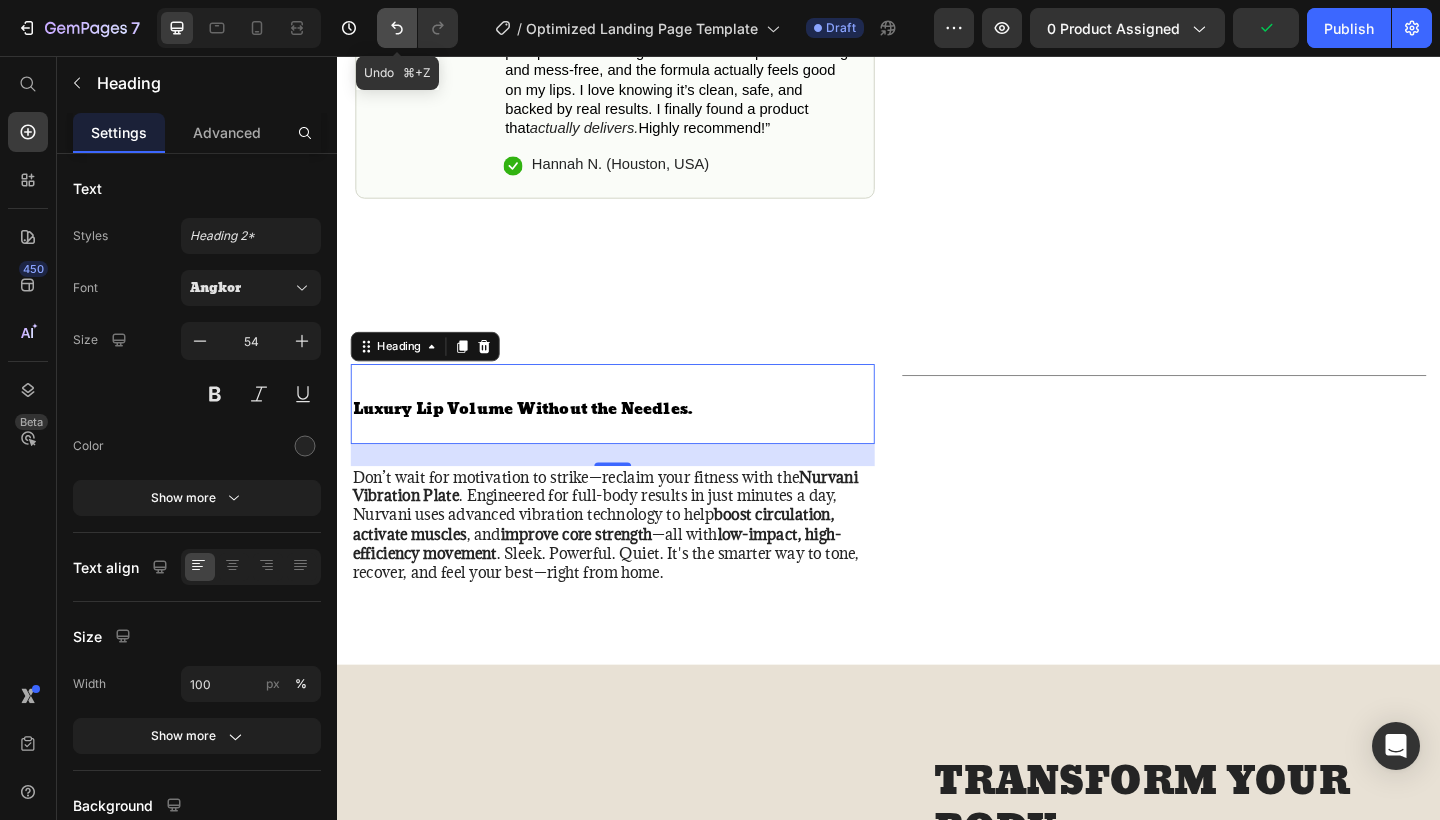 click 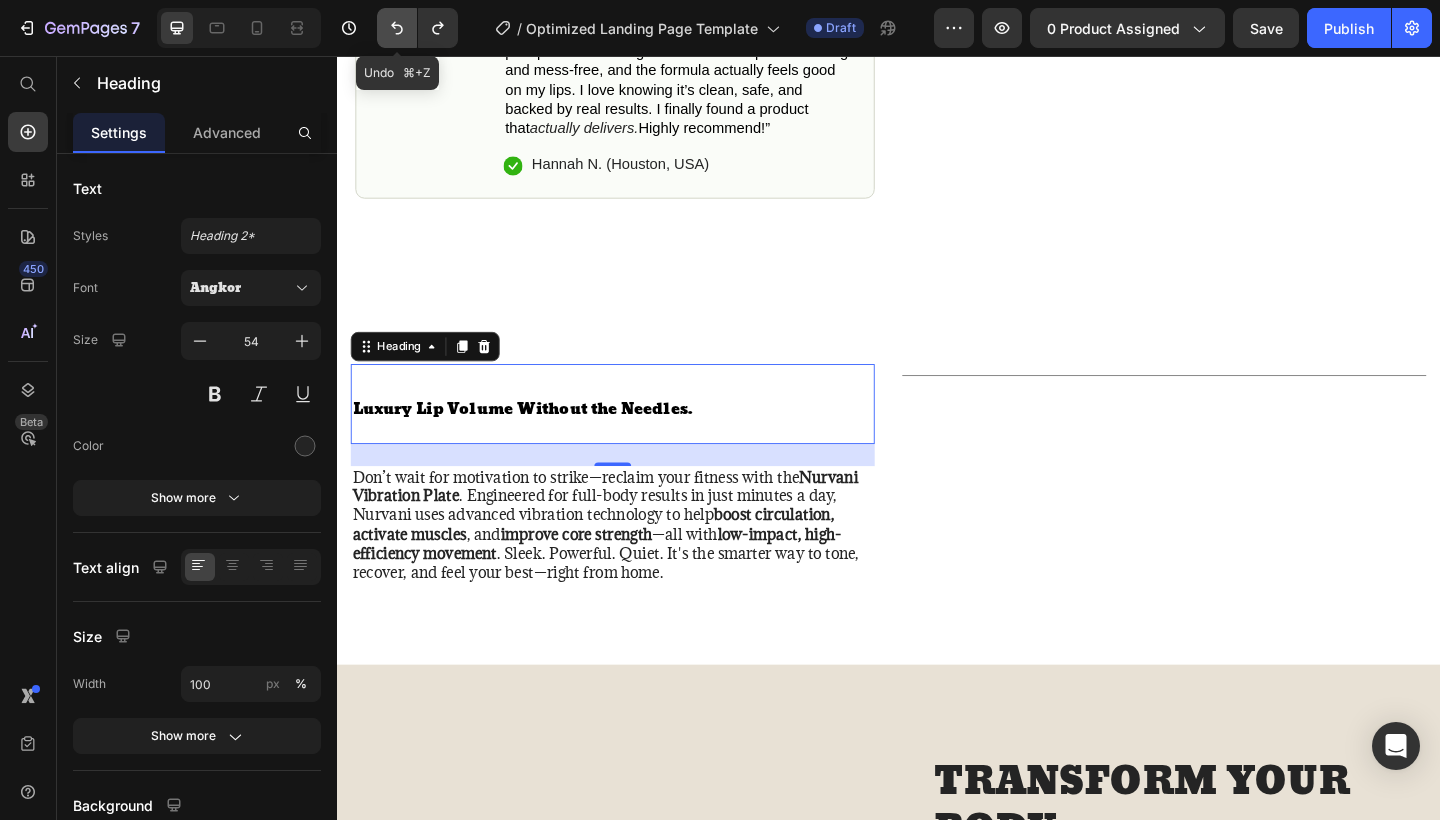 click 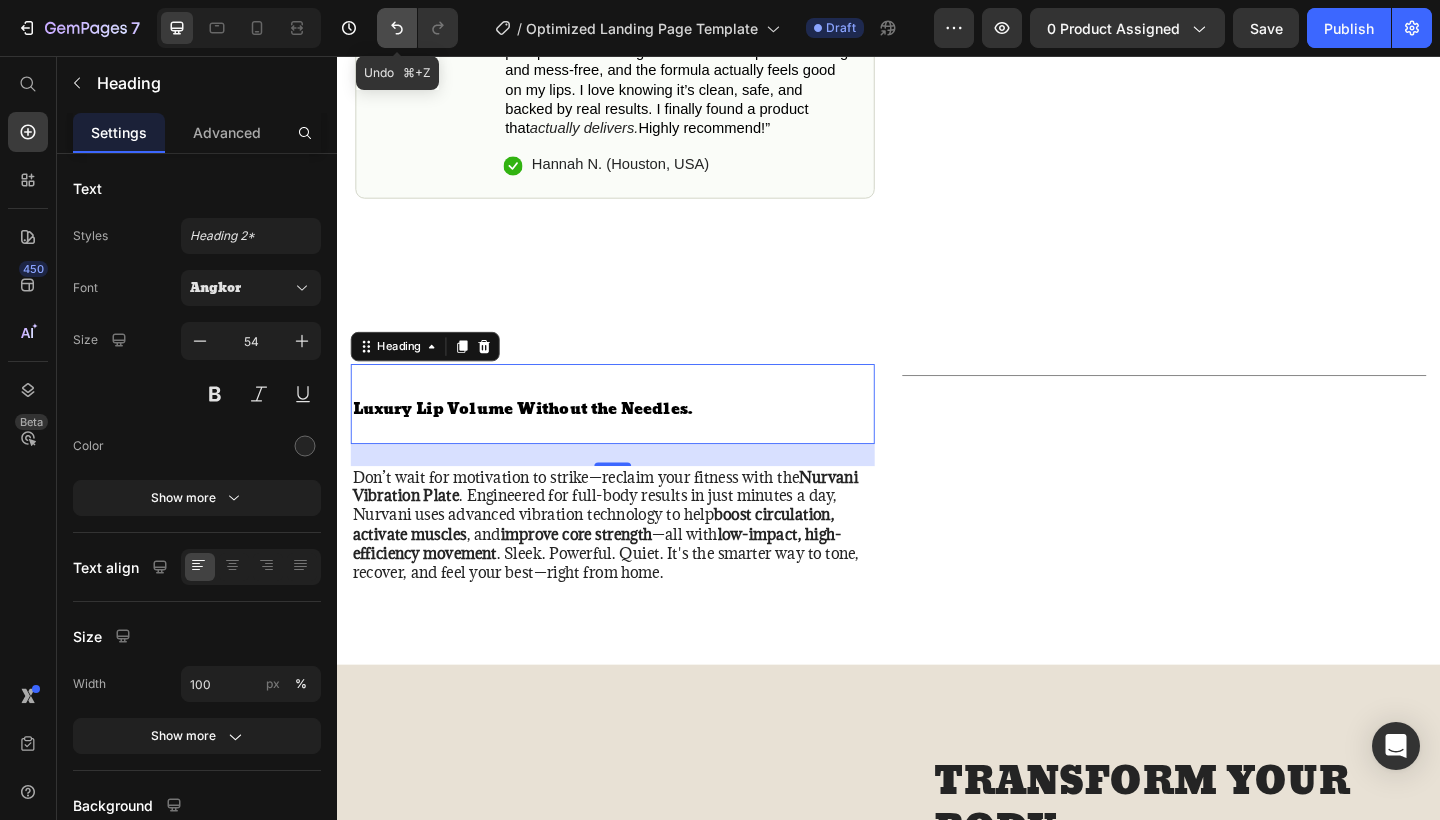 click 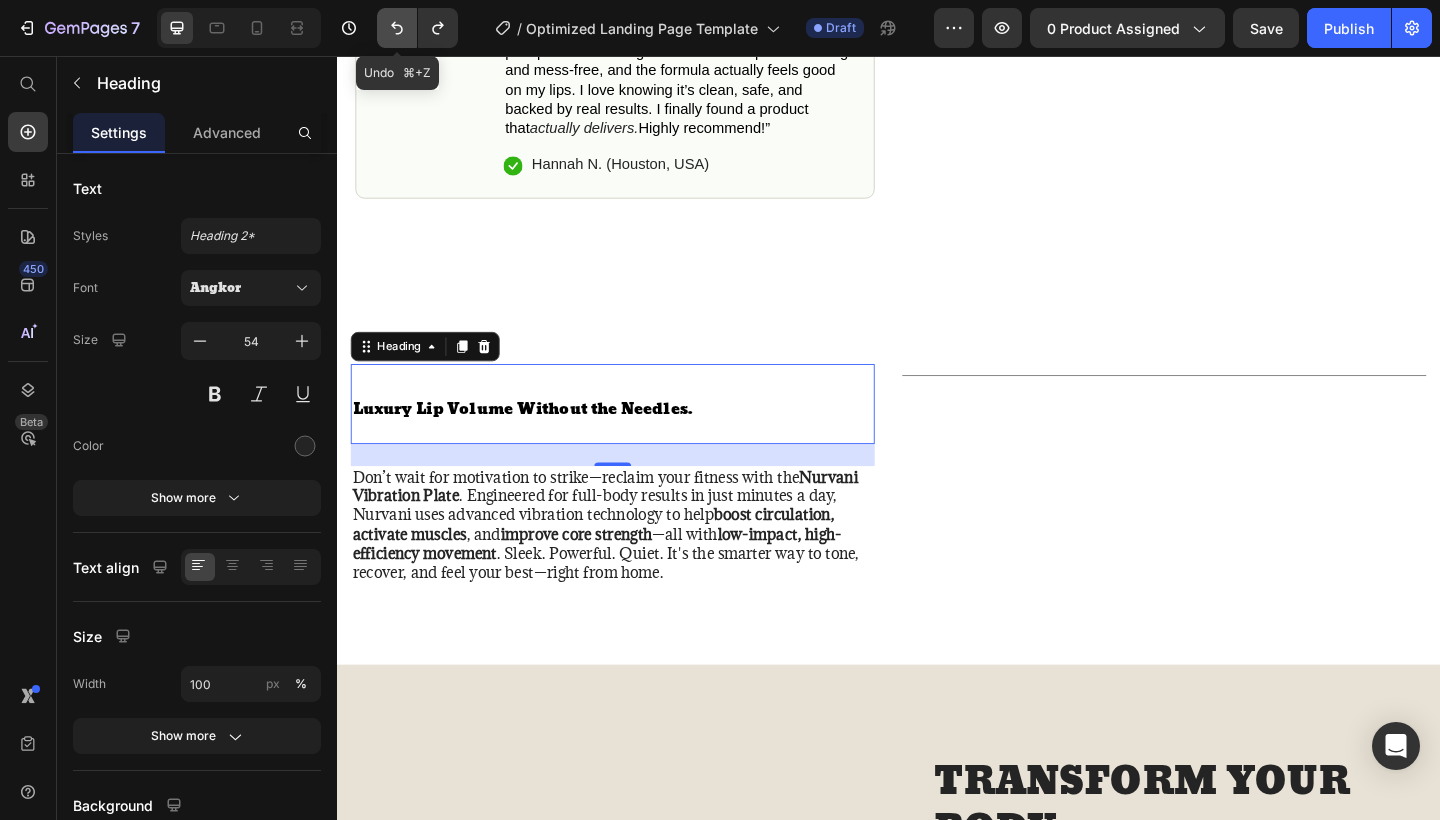 click 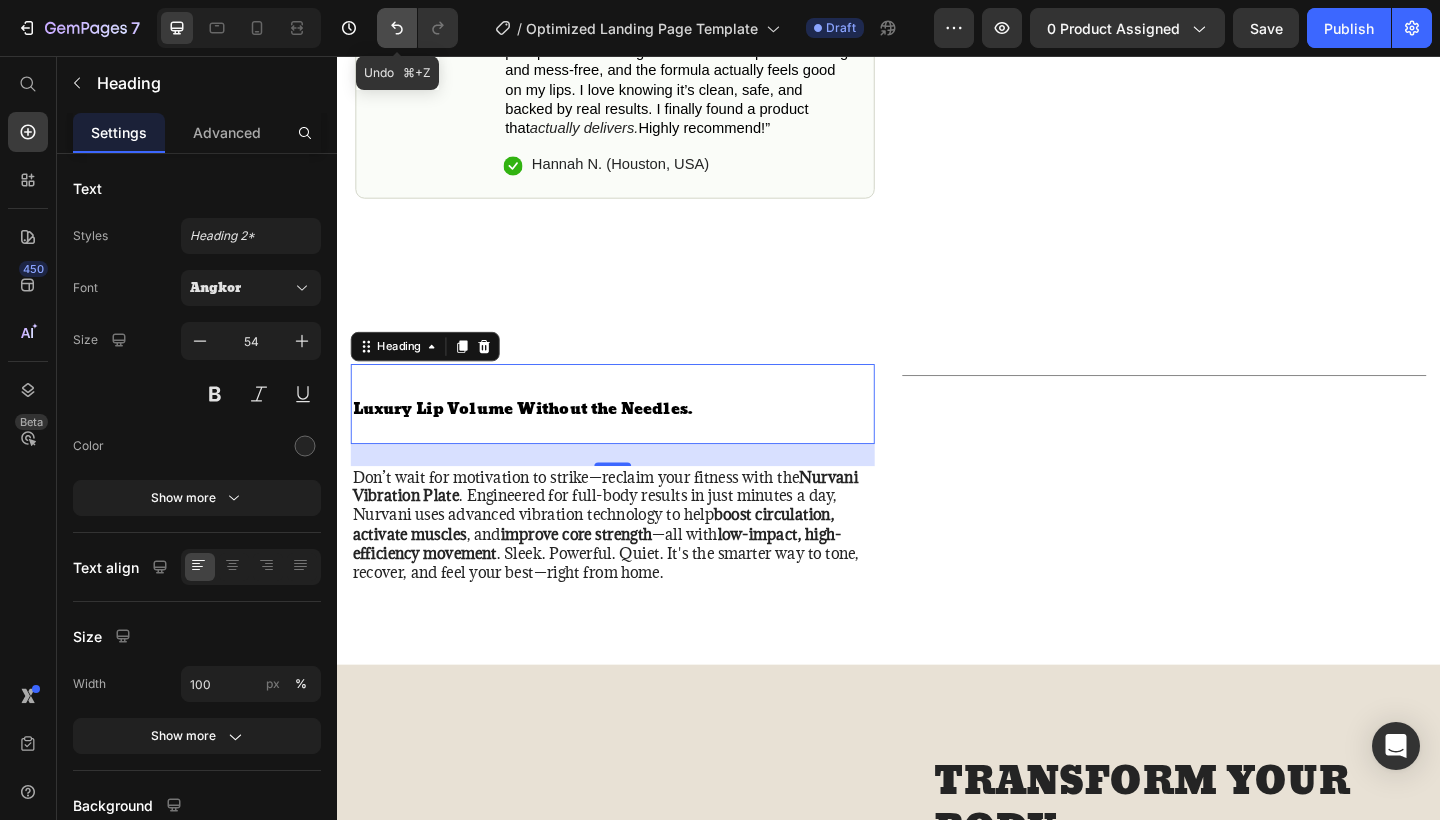 click 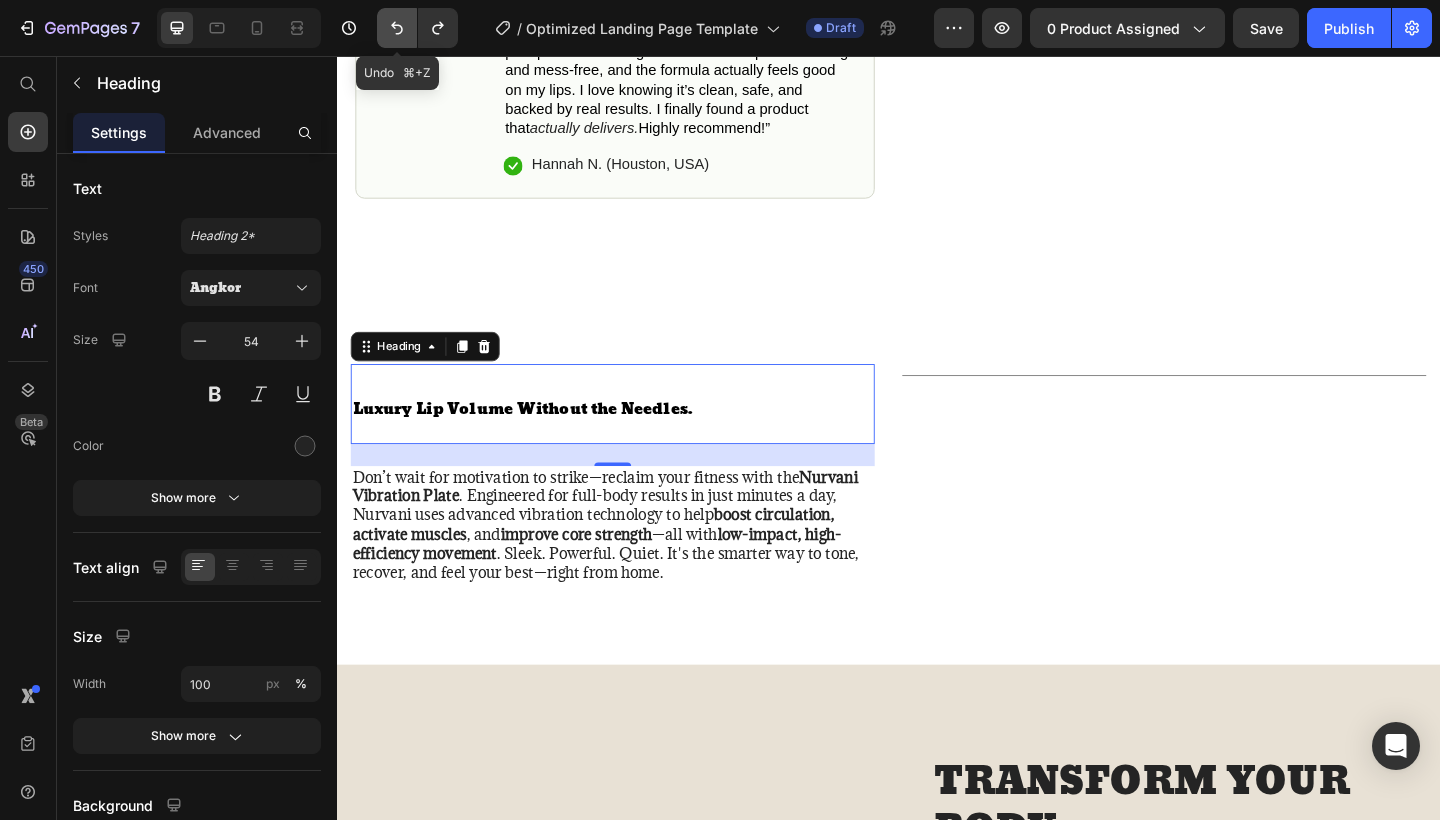 click 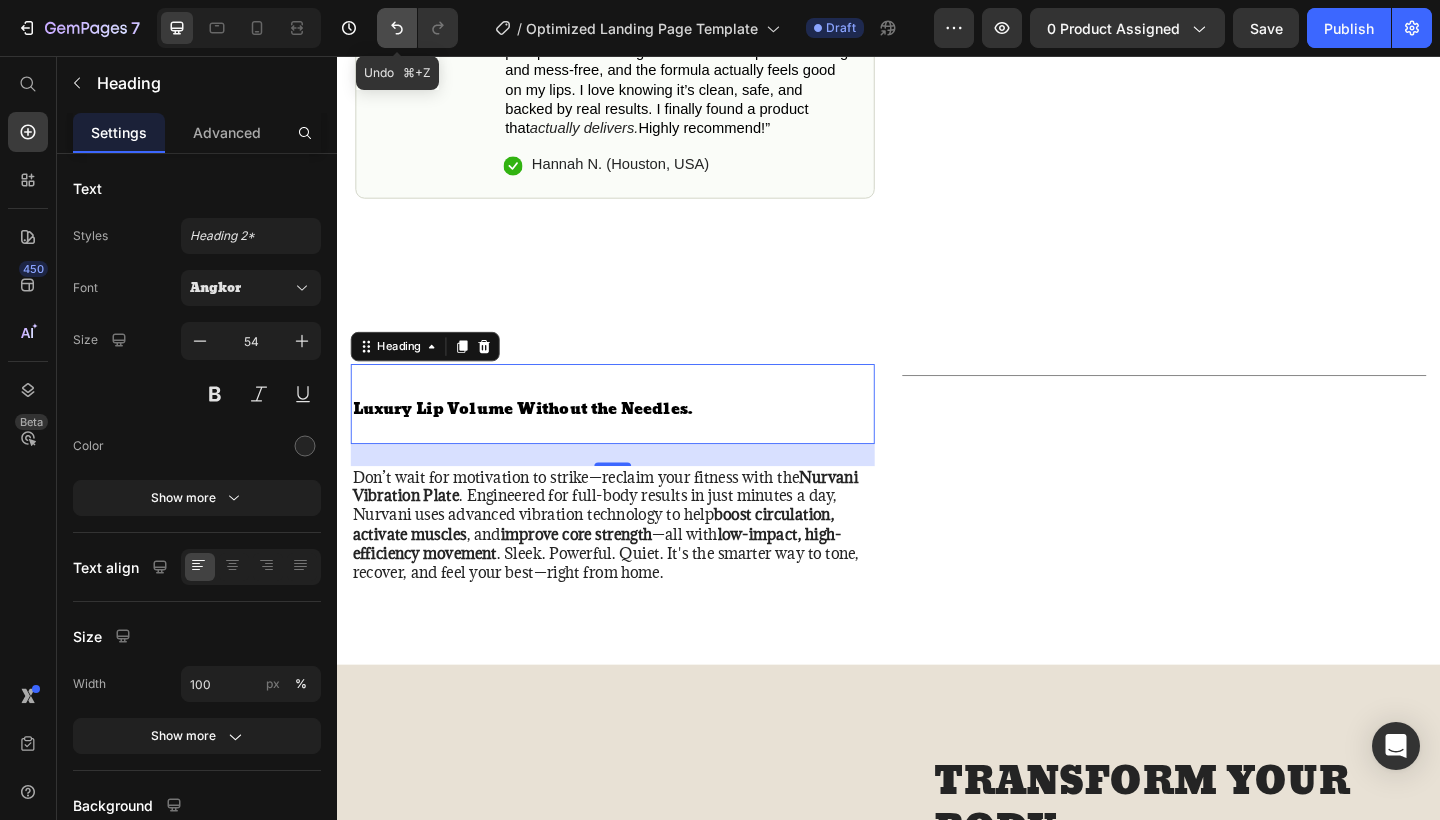 click 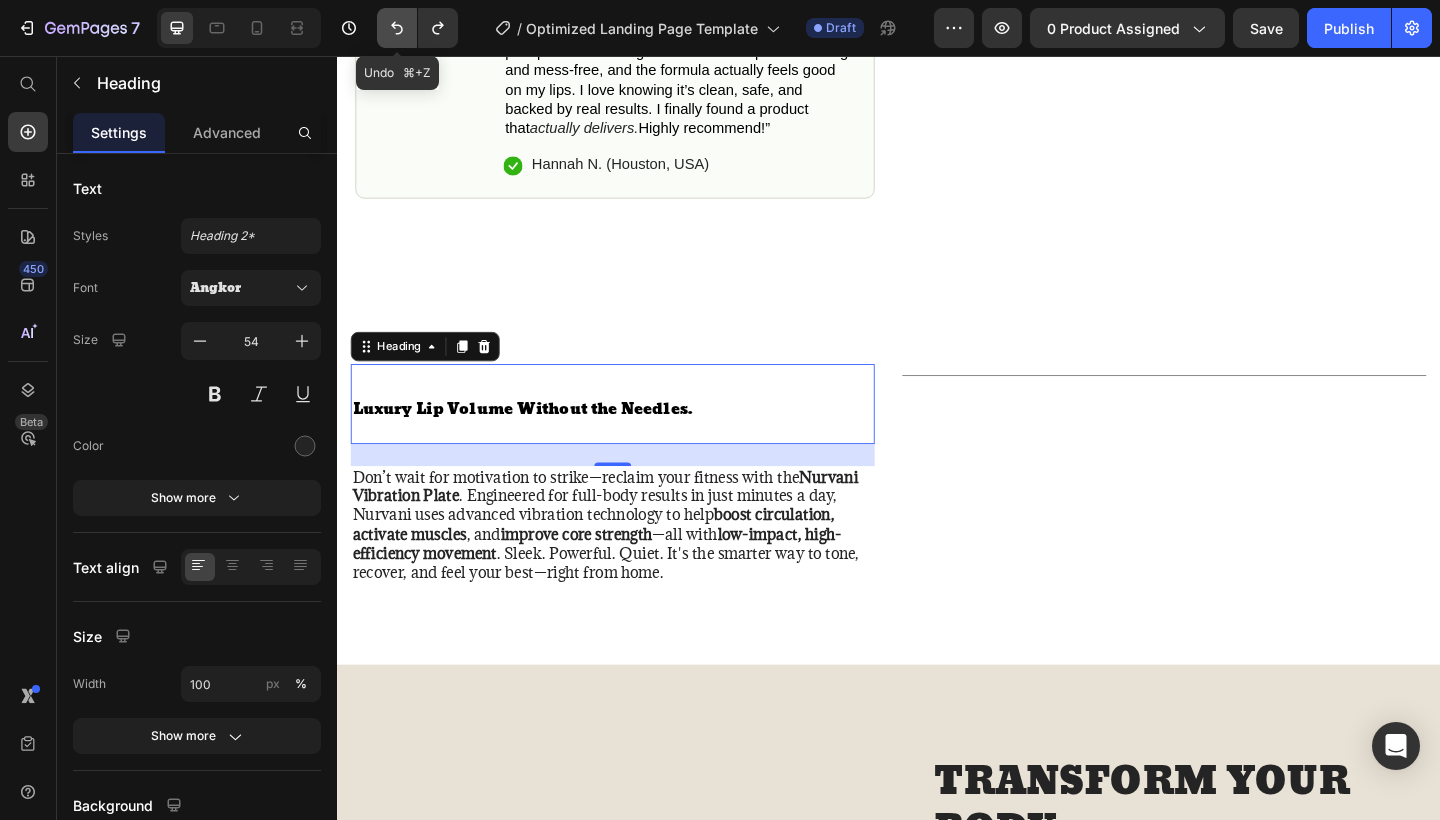 click 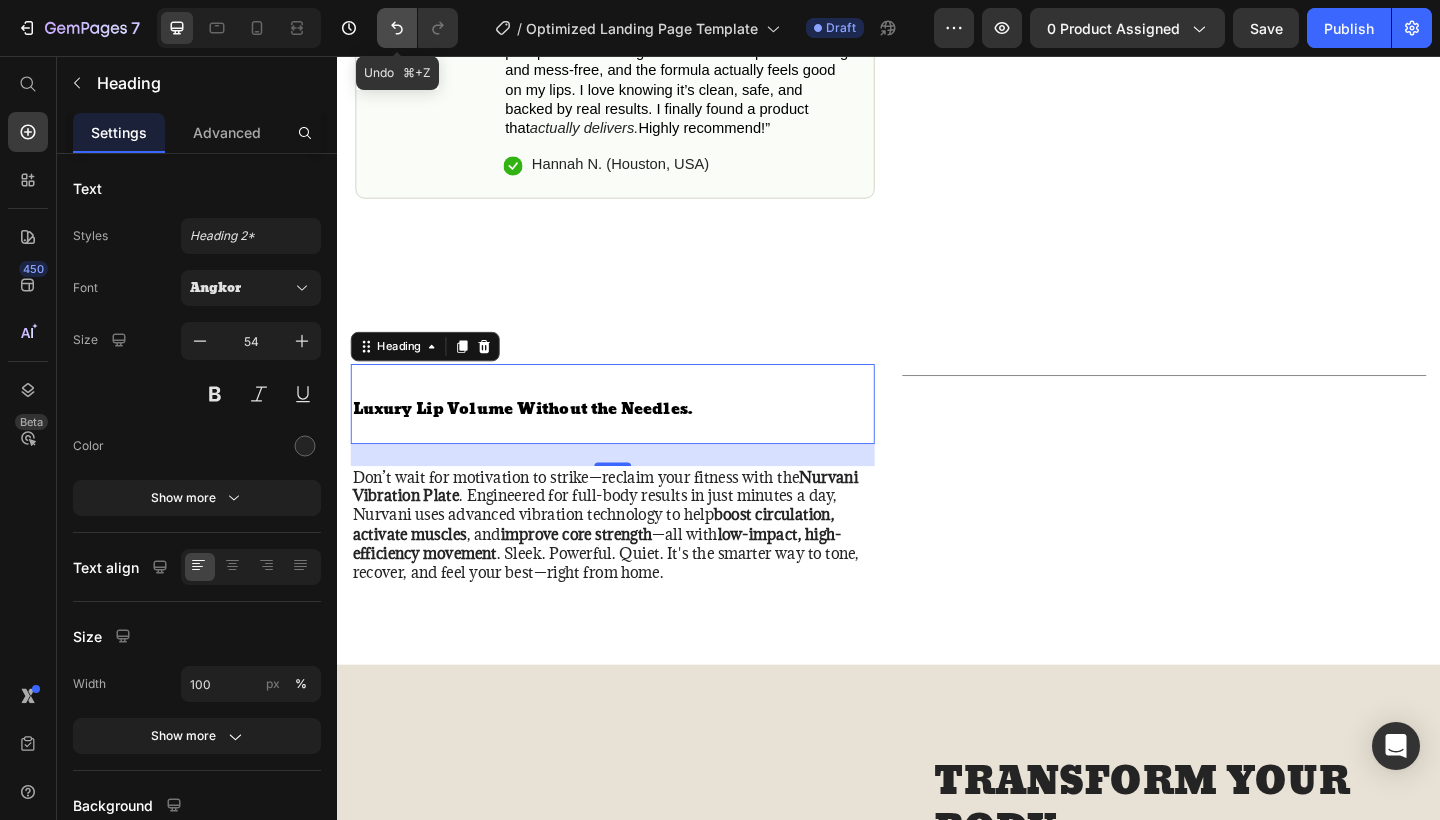 click 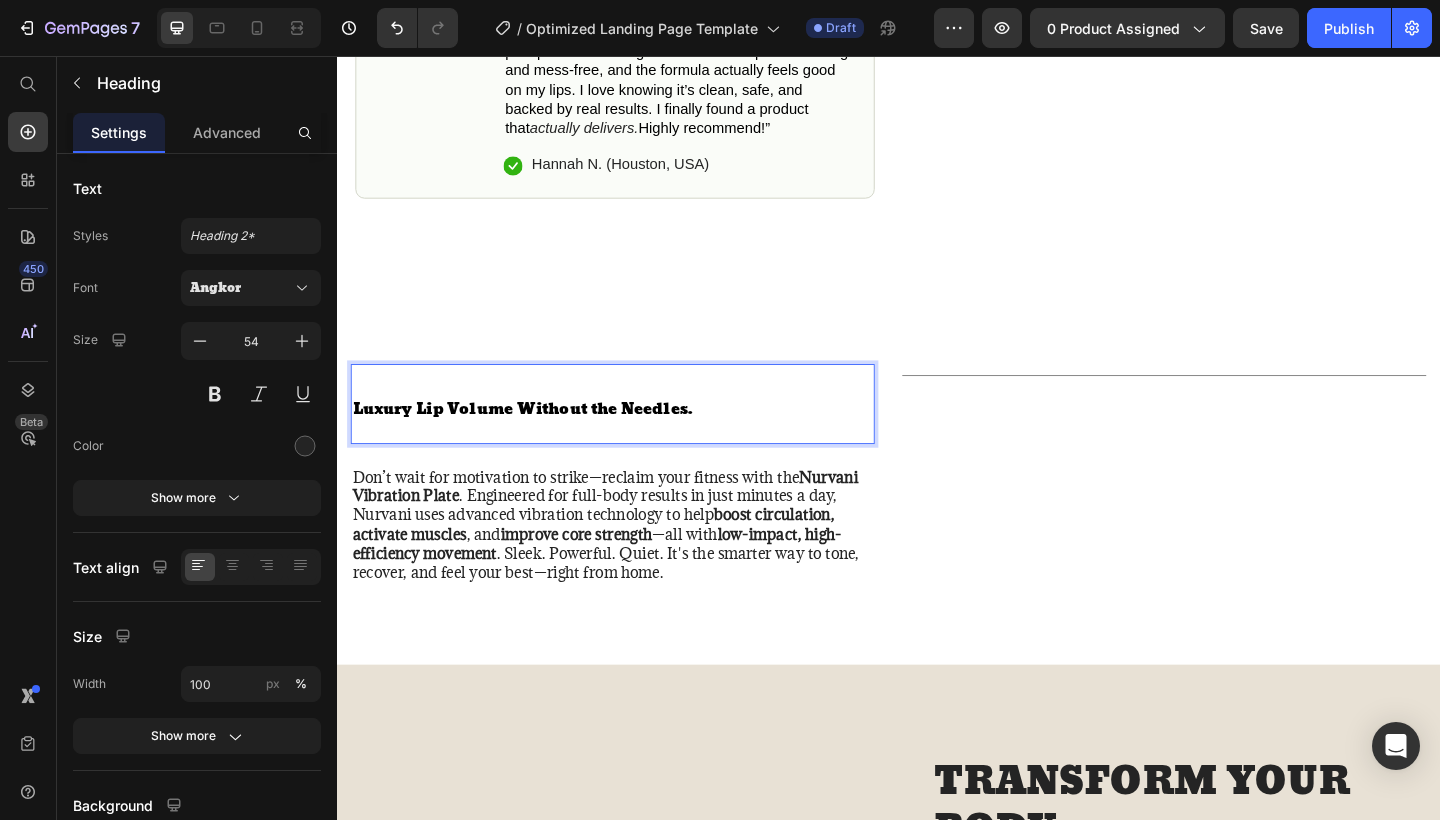 click on "Luxury Lip Volume Without the Needles." at bounding box center (637, 435) 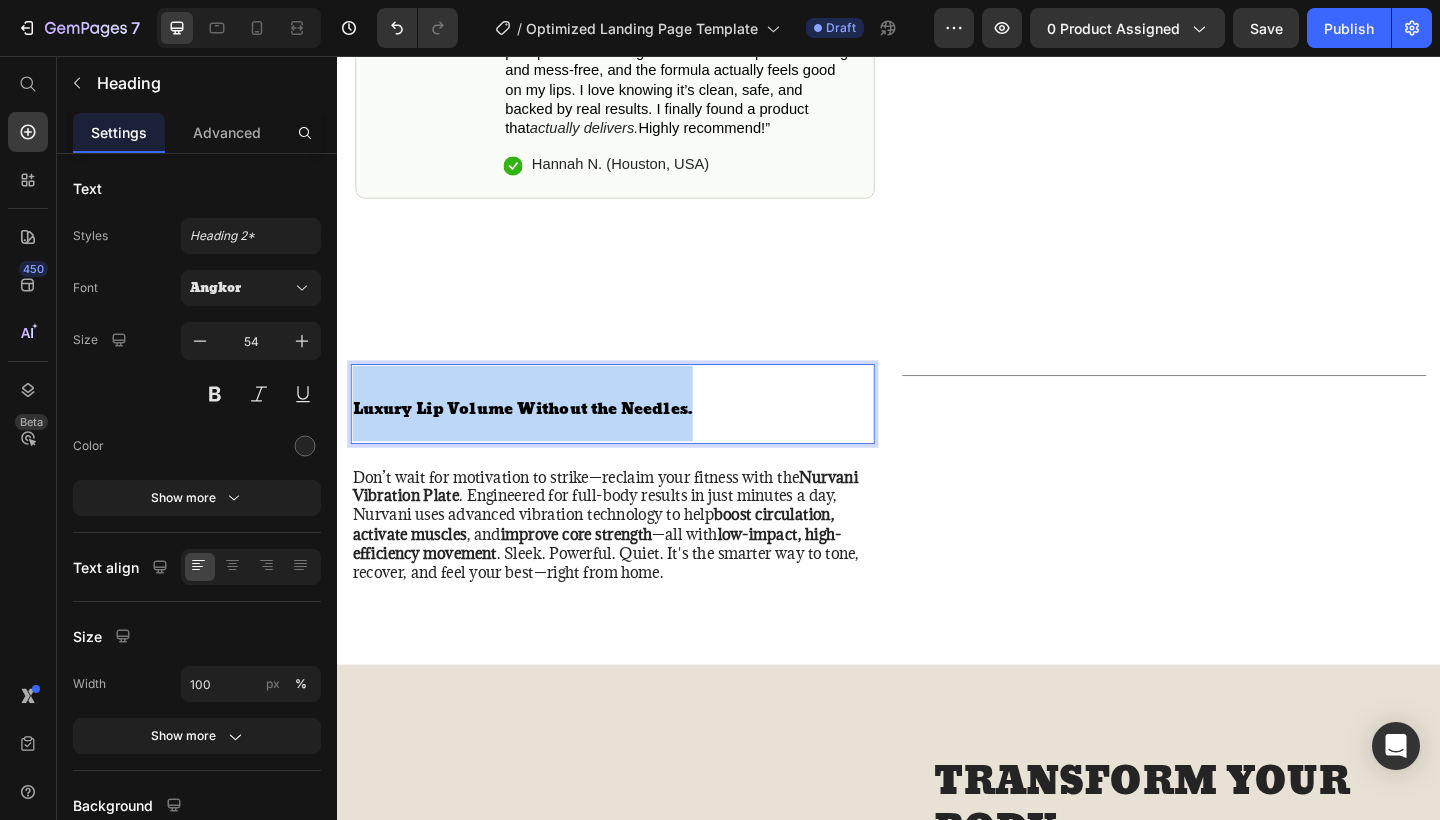 click on "Luxury Lip Volume Without the Needles." at bounding box center [637, 435] 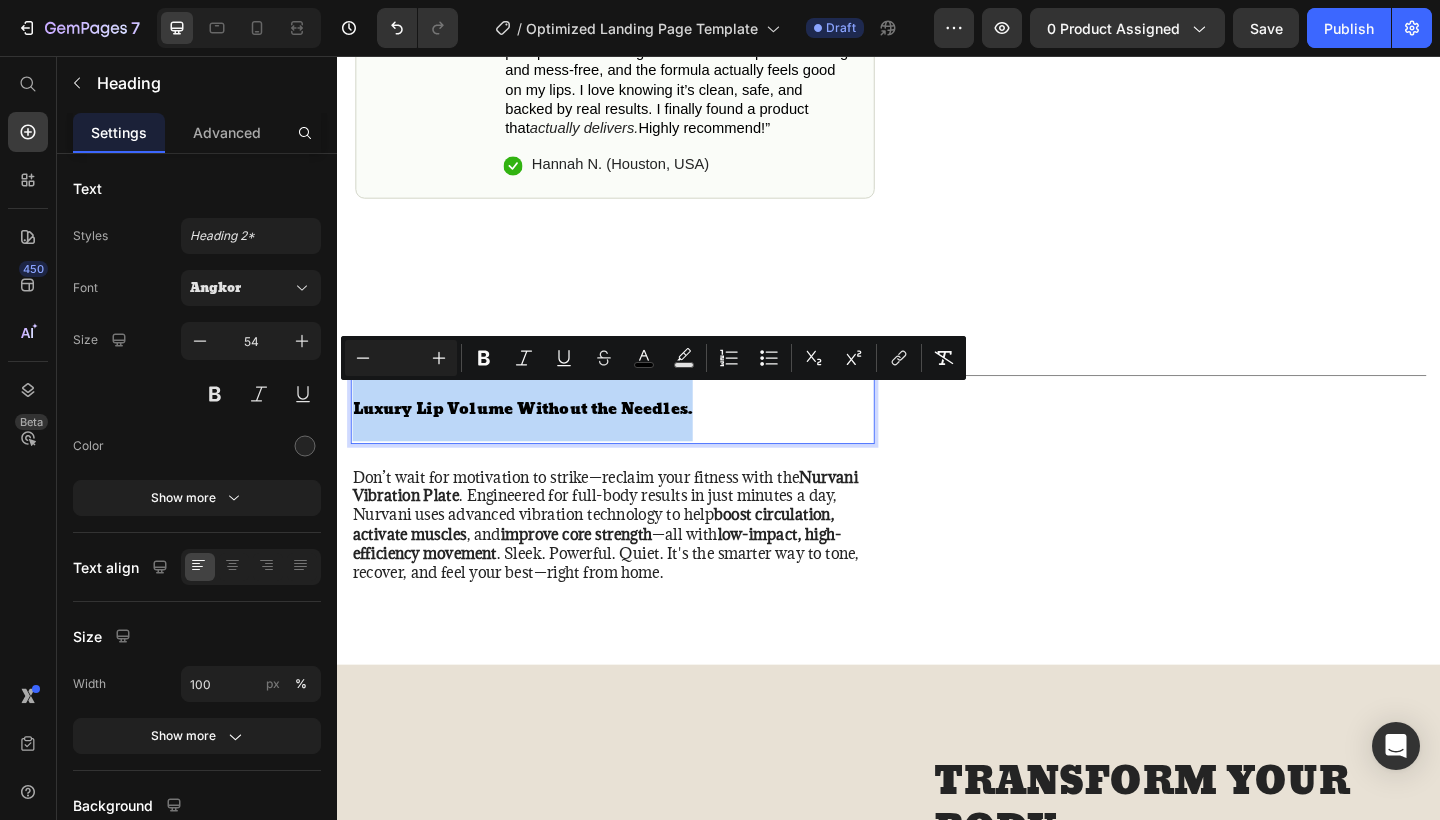 click on "Luxury Lip Volume Without the Needles." at bounding box center (637, 435) 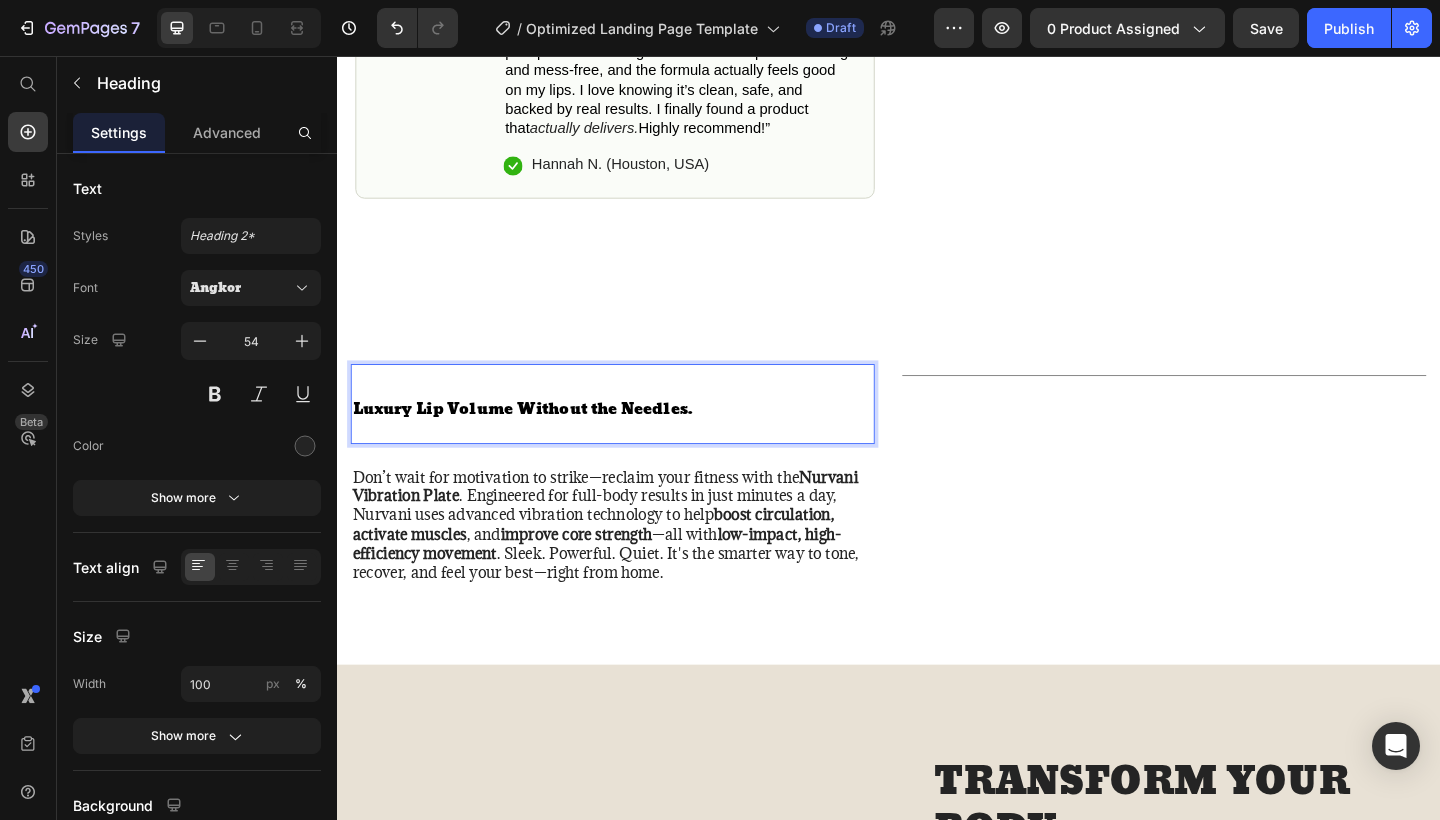 click on "Luxury Lip Volume Without the Needles." at bounding box center (637, 435) 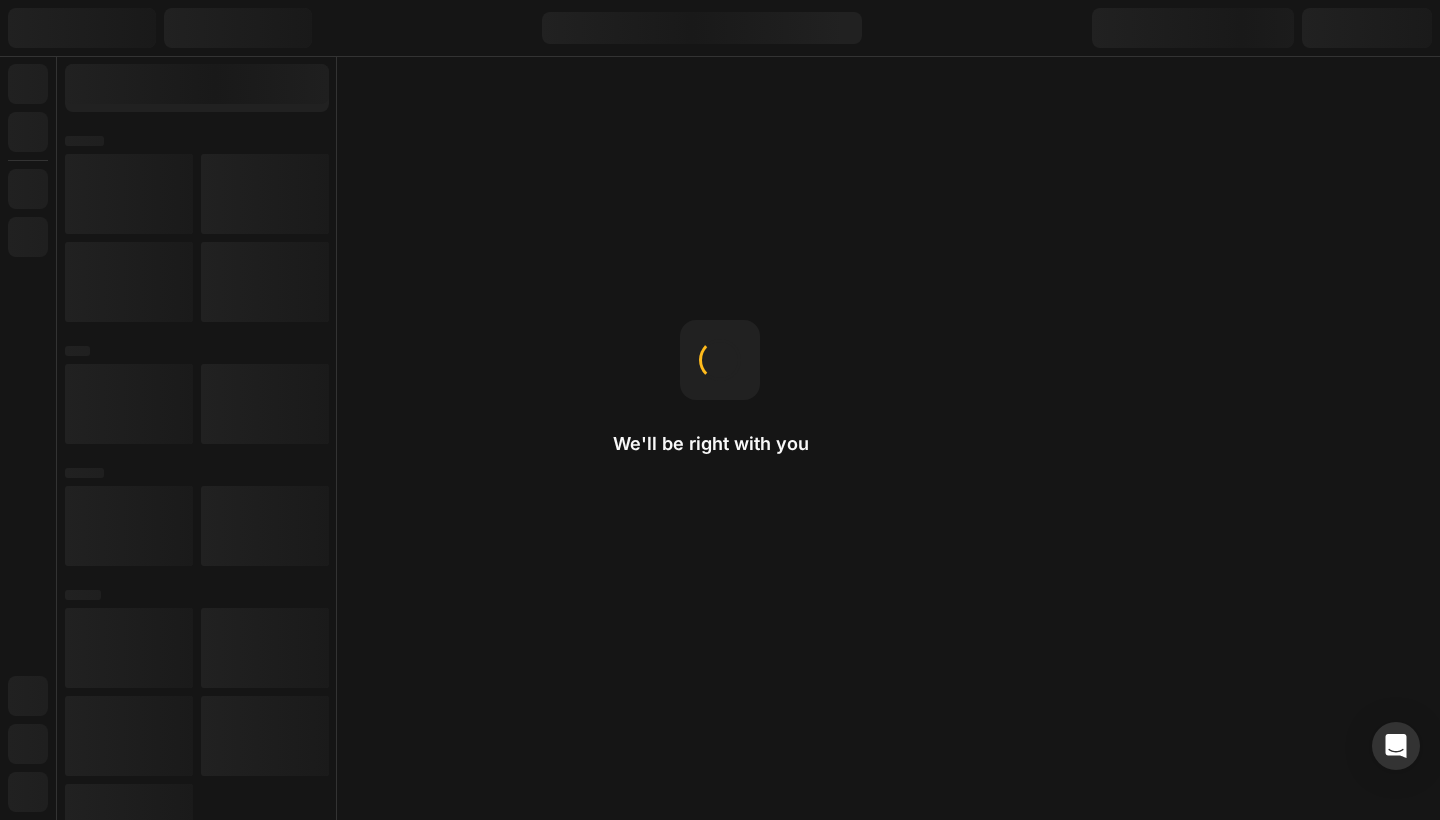 scroll, scrollTop: 0, scrollLeft: 0, axis: both 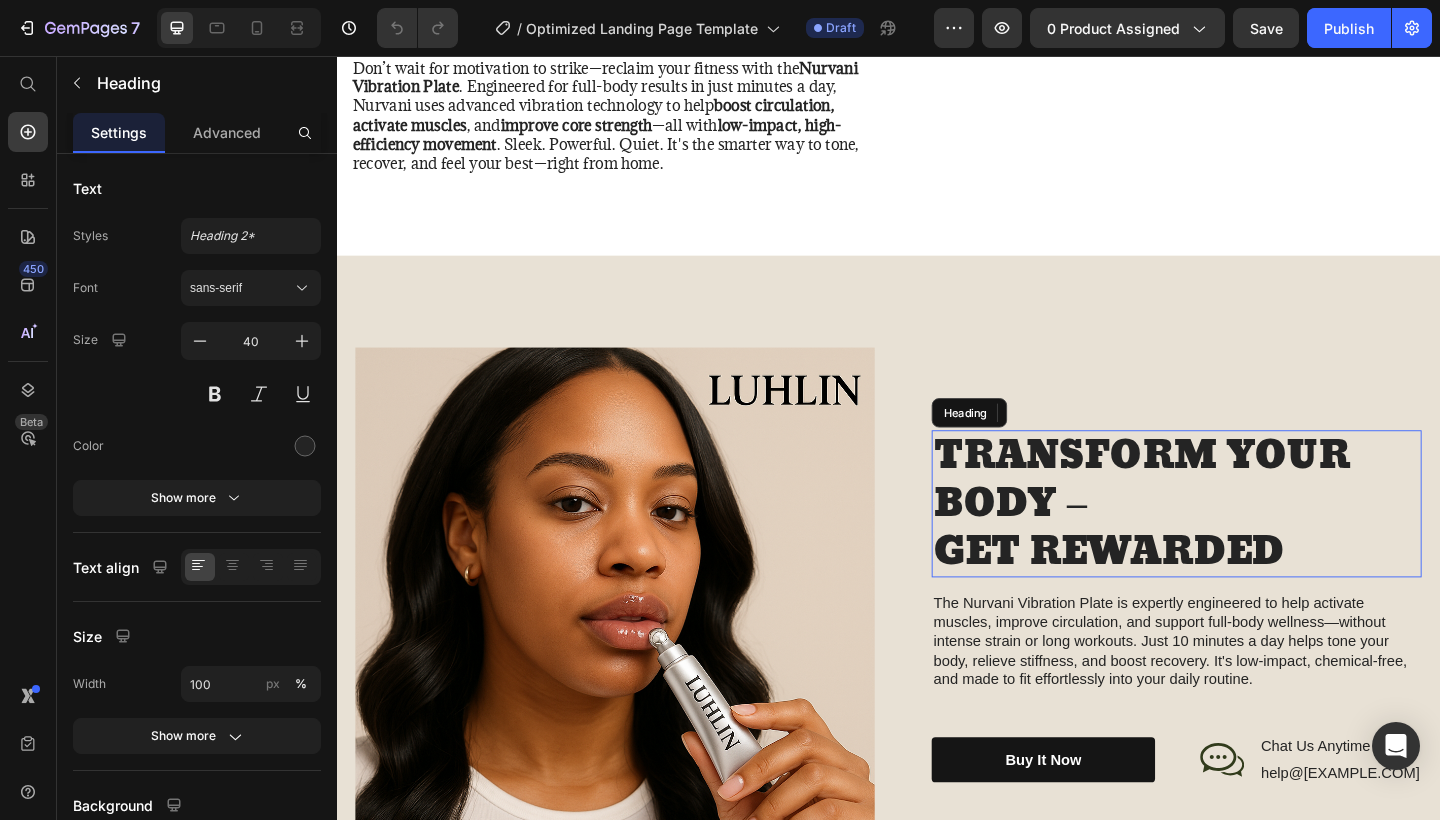 click on "TRANSFORM YOUR BODY –  GET REWARDED" at bounding box center (1250, 544) 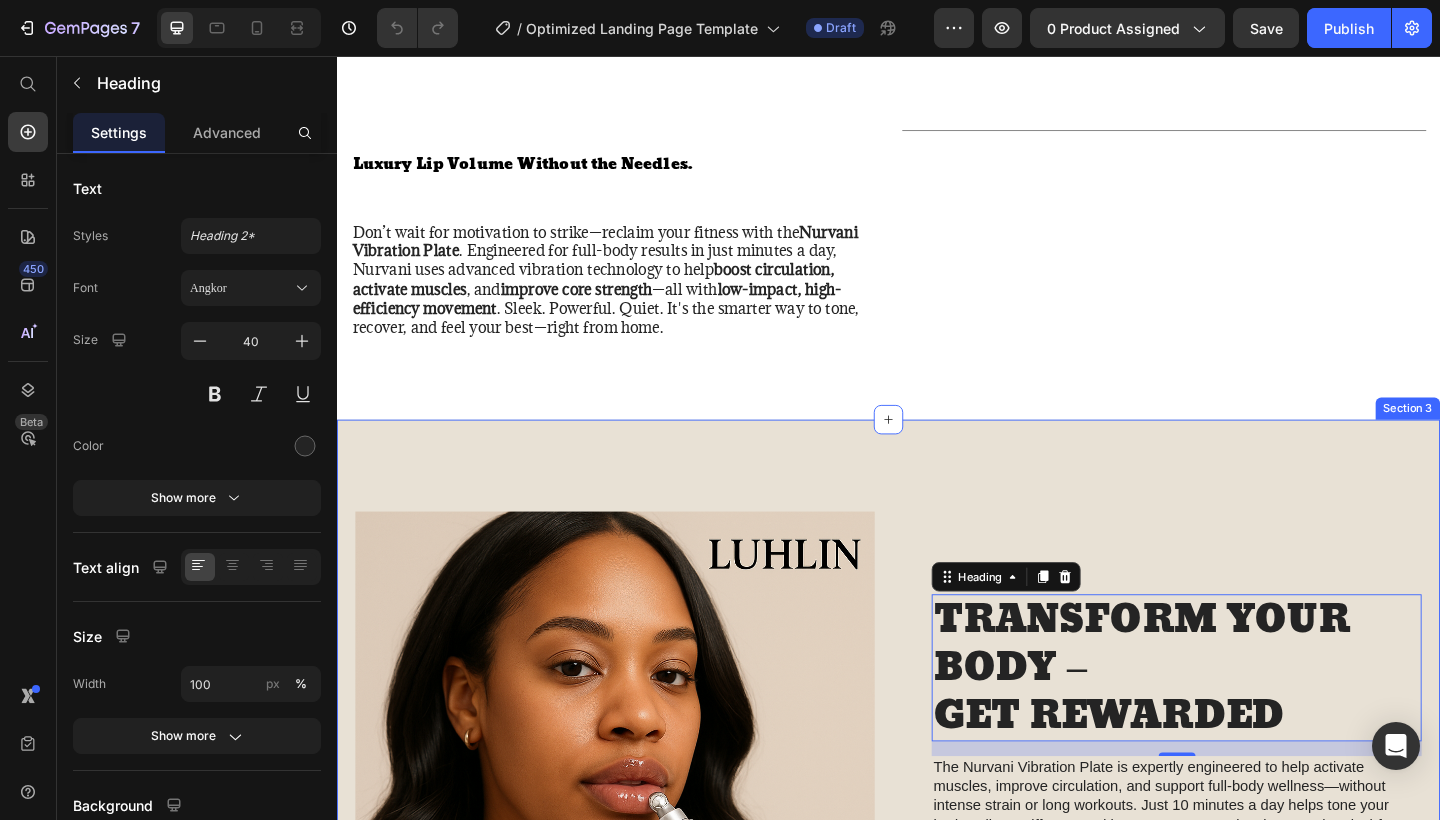 scroll, scrollTop: 1117, scrollLeft: 0, axis: vertical 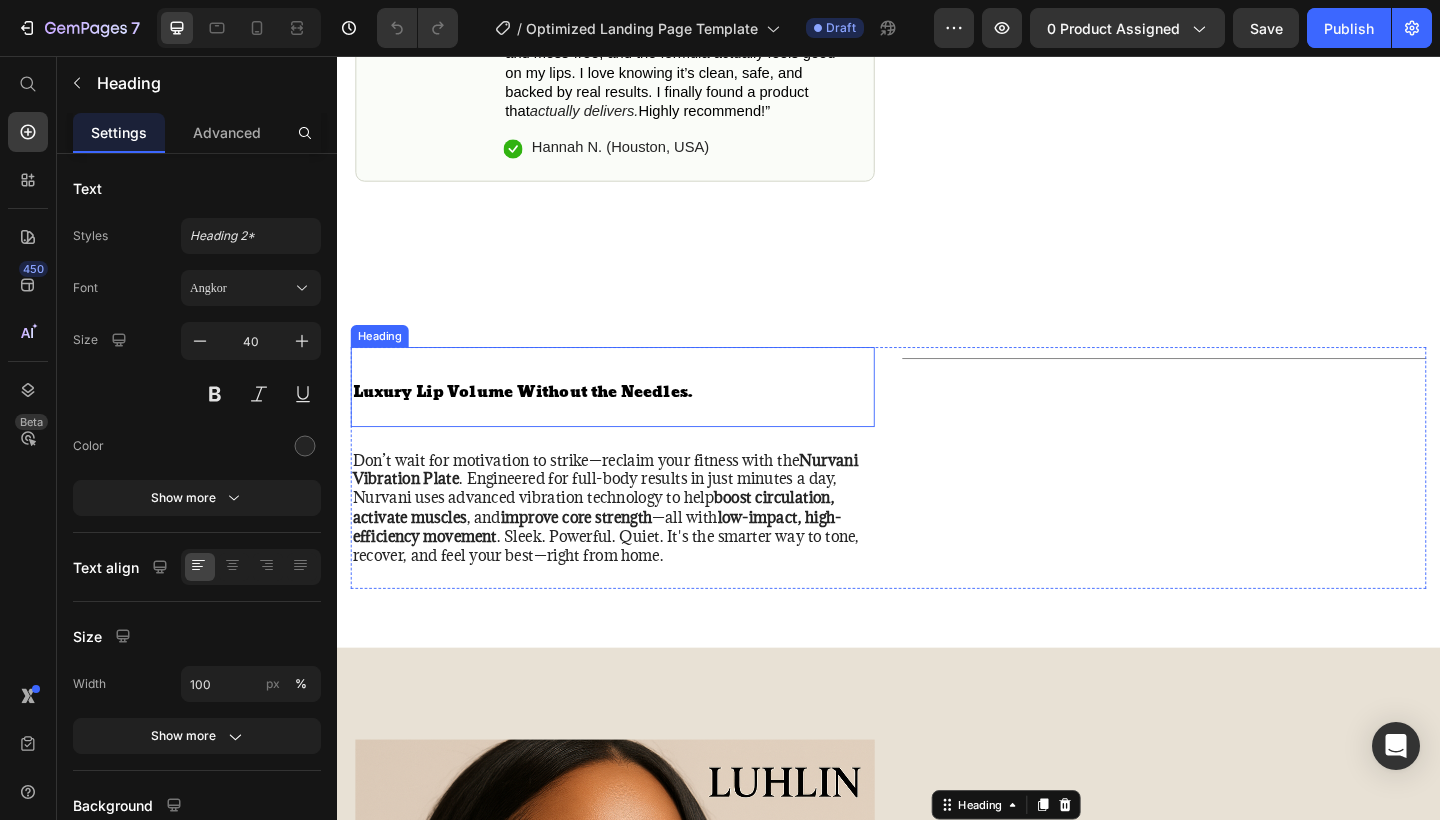 click on "Luxury Lip Volume Without the Needles." at bounding box center [539, 421] 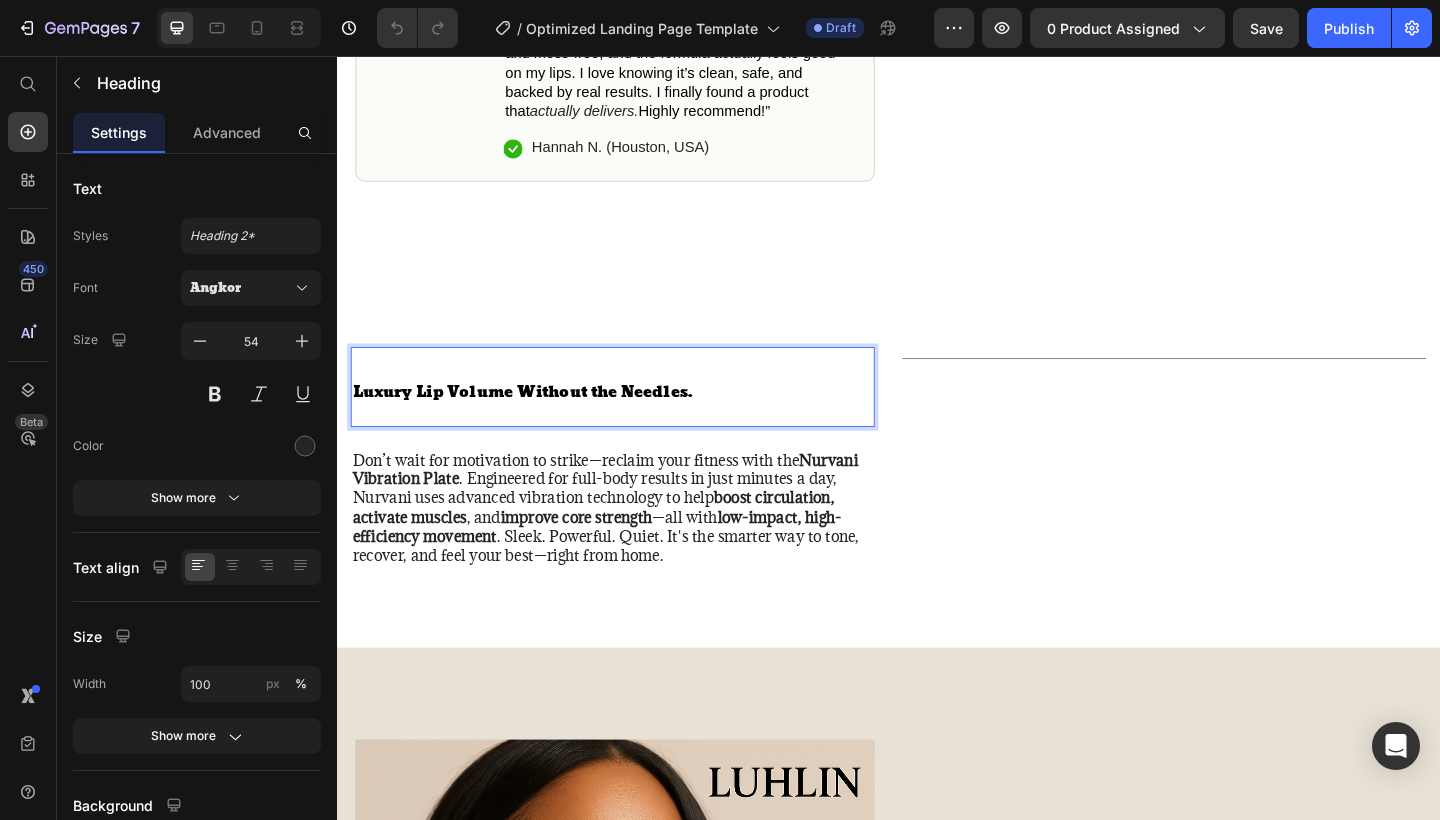 click on "Luxury Lip Volume Without the Needles." at bounding box center [539, 421] 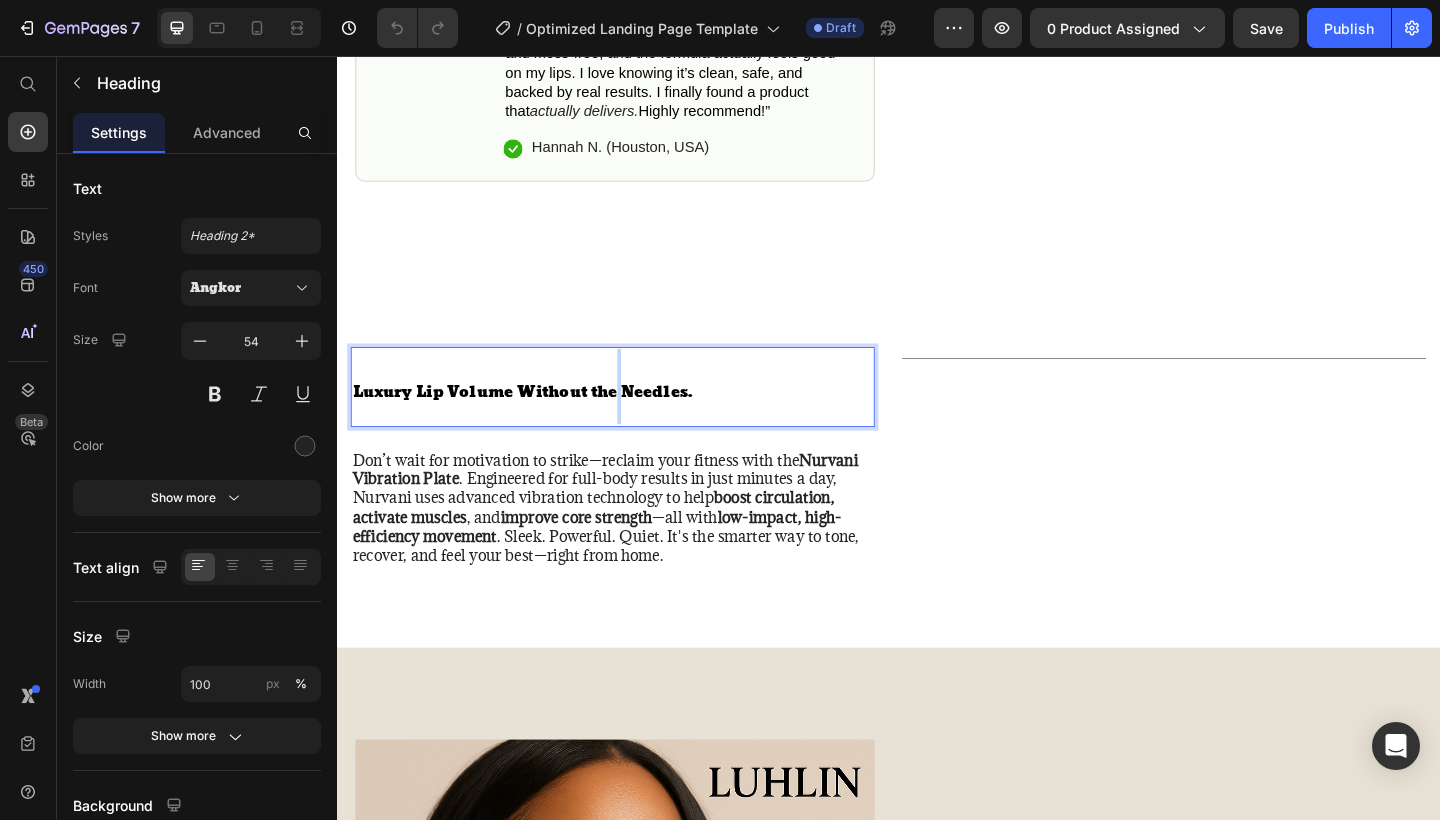click on "Luxury Lip Volume Without the Needles." at bounding box center (539, 421) 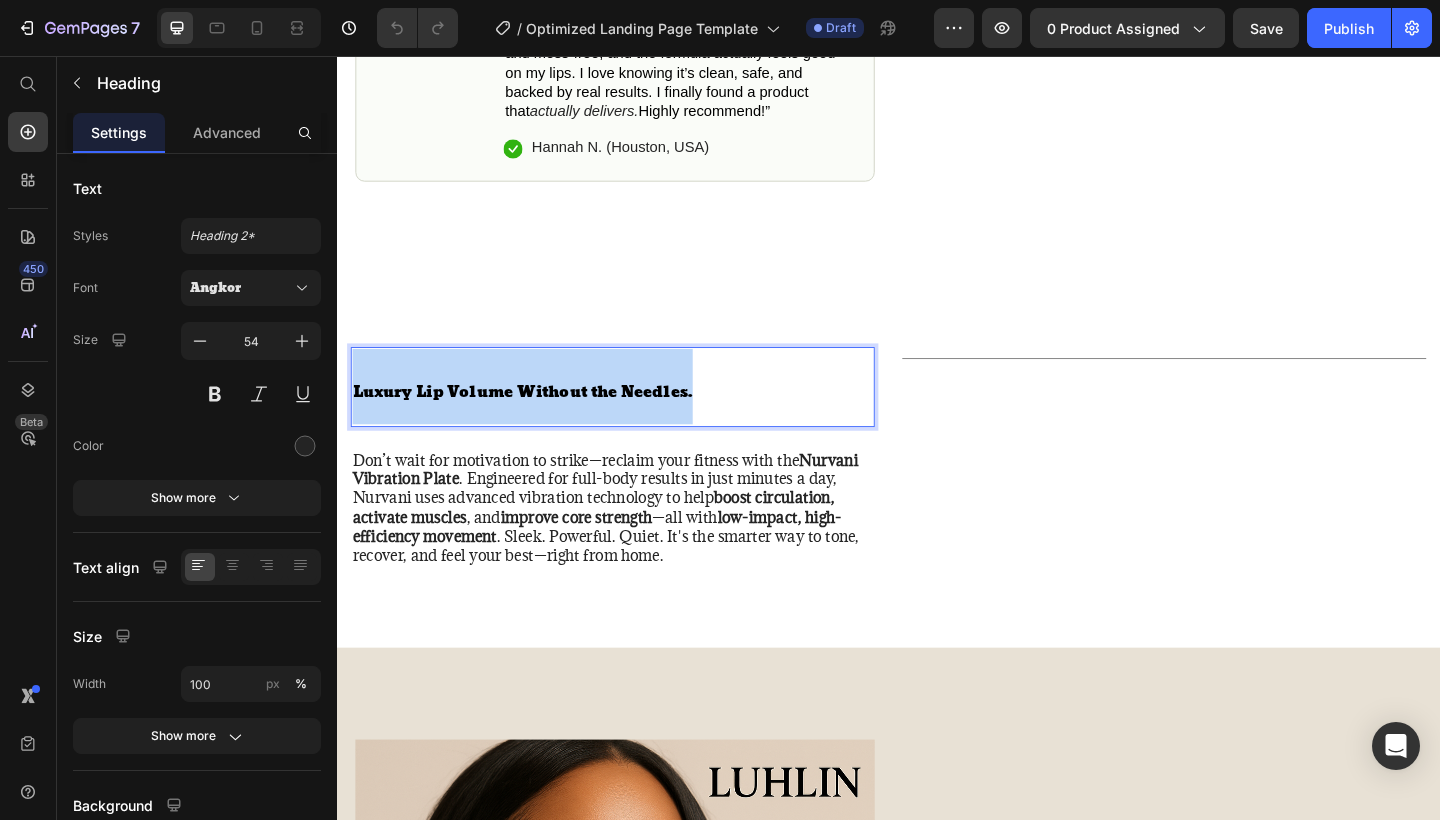 click on "Luxury Lip Volume Without the Needles." at bounding box center [539, 421] 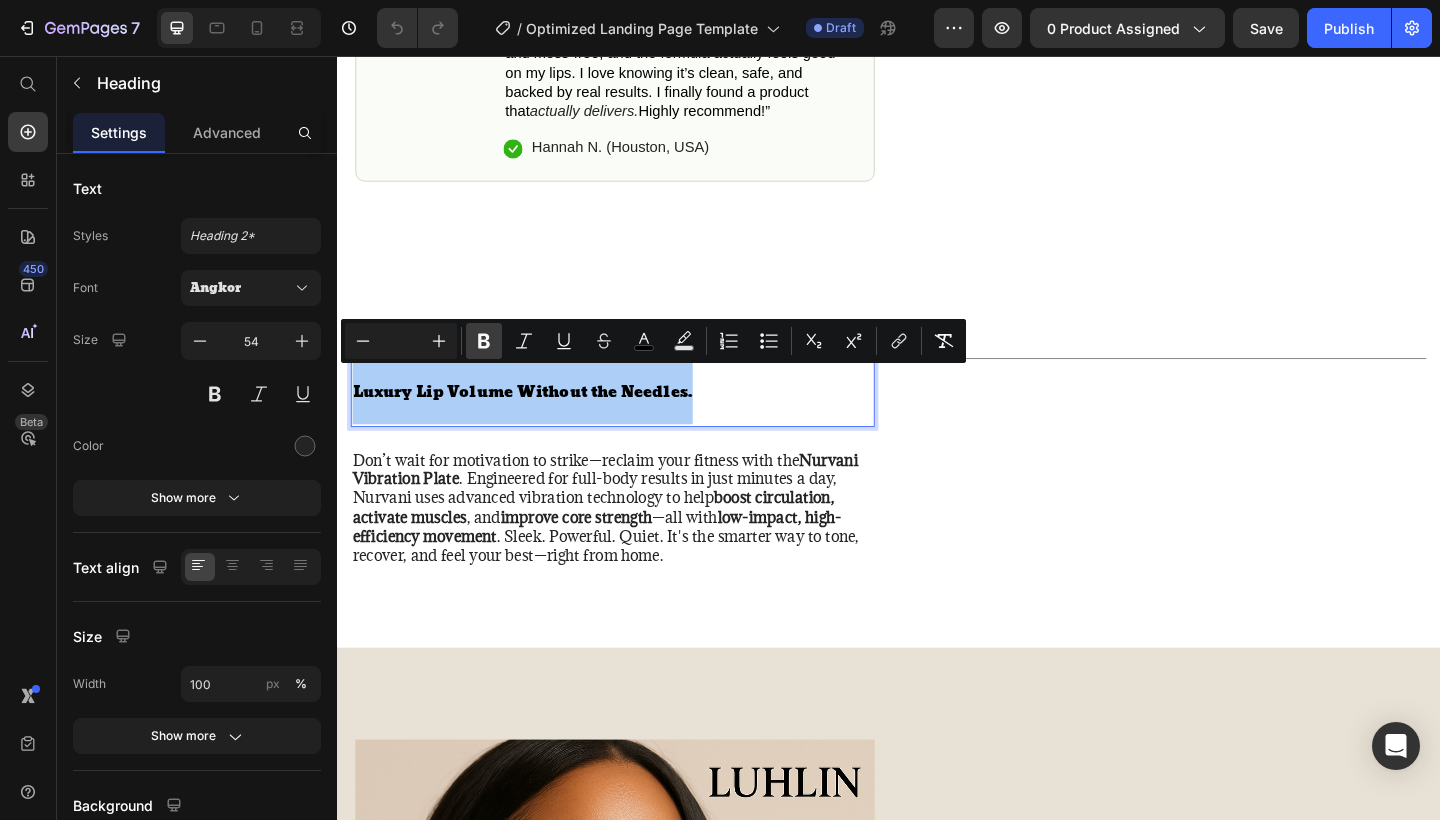 click 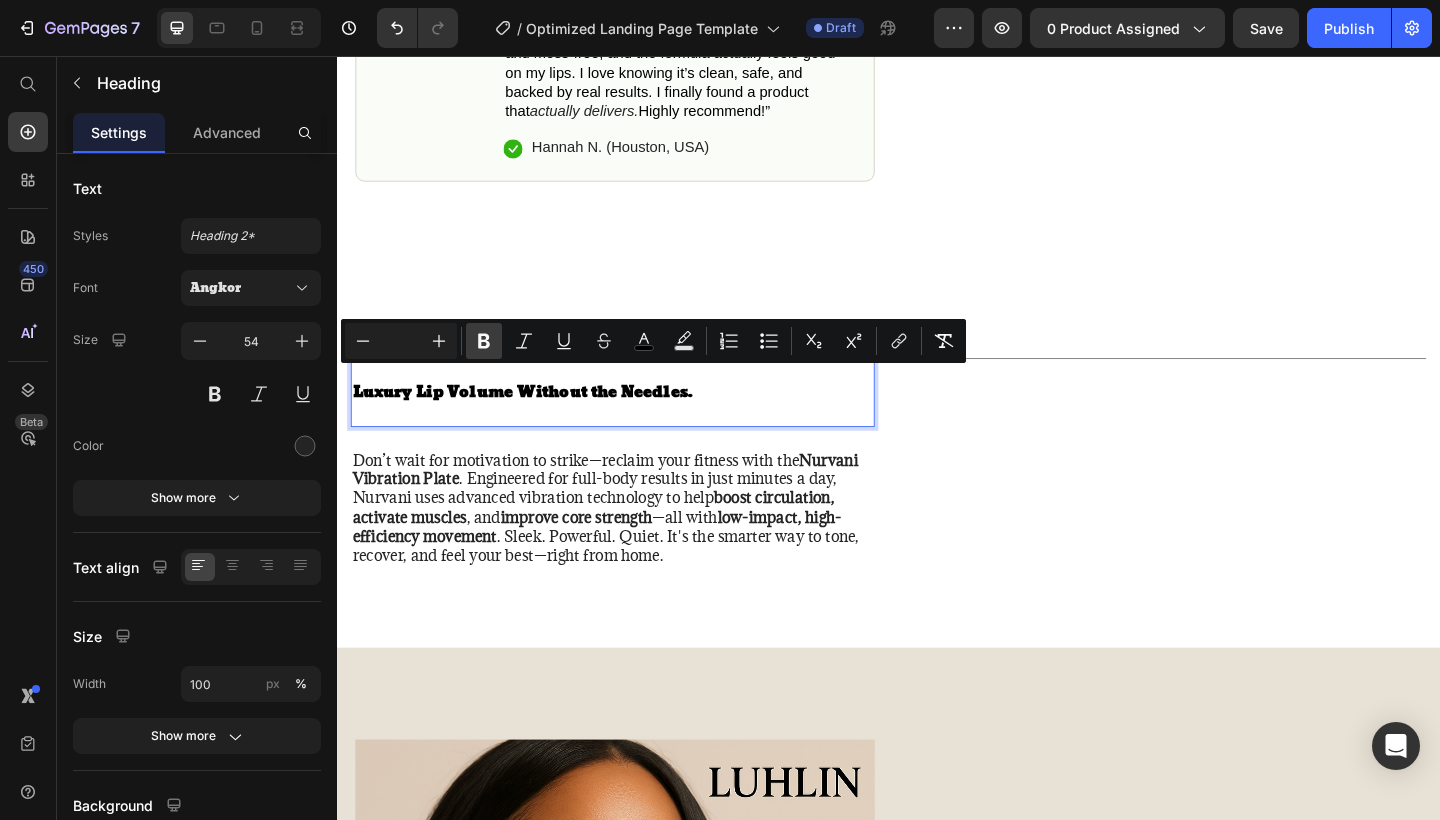 click 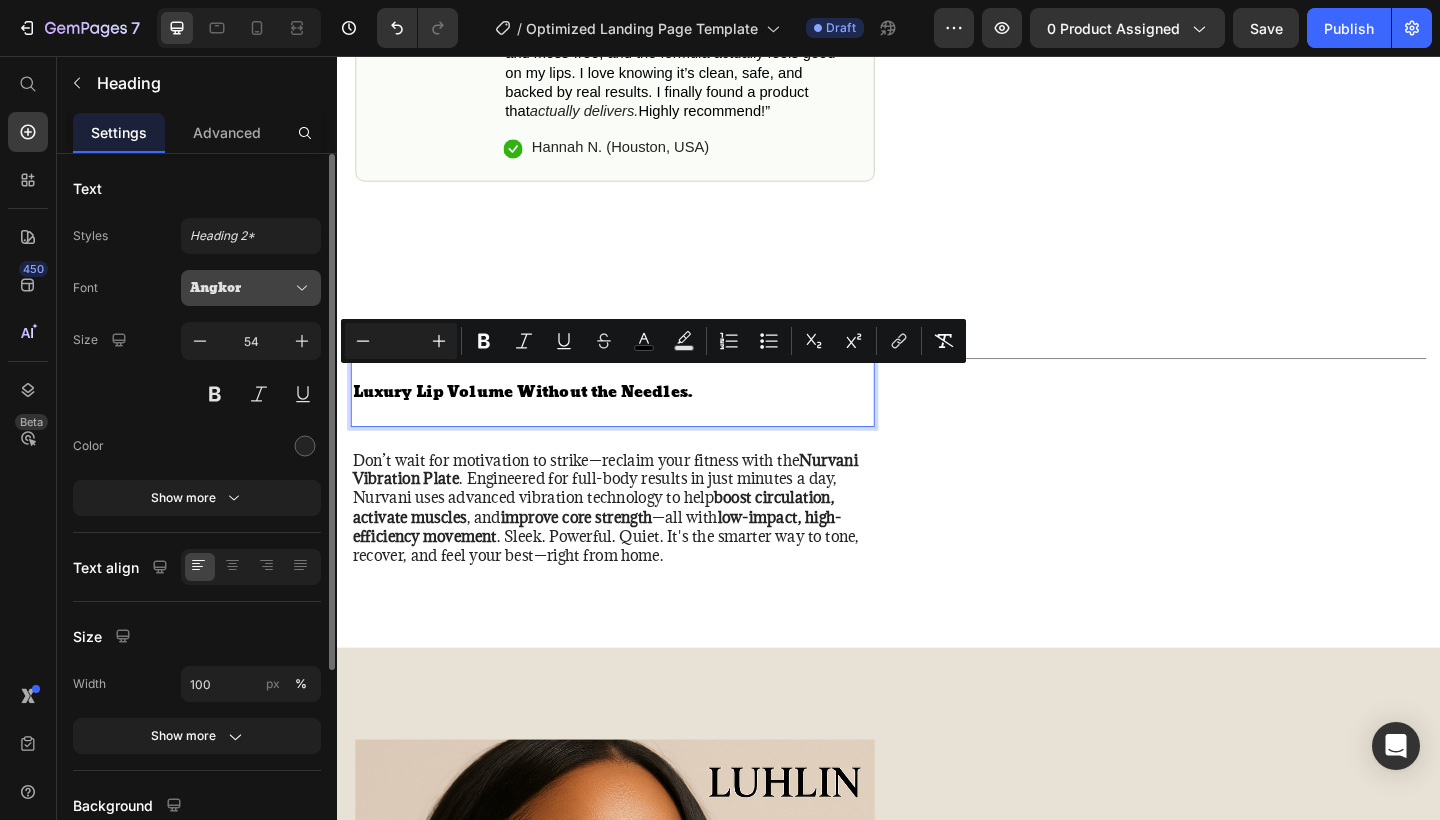 click 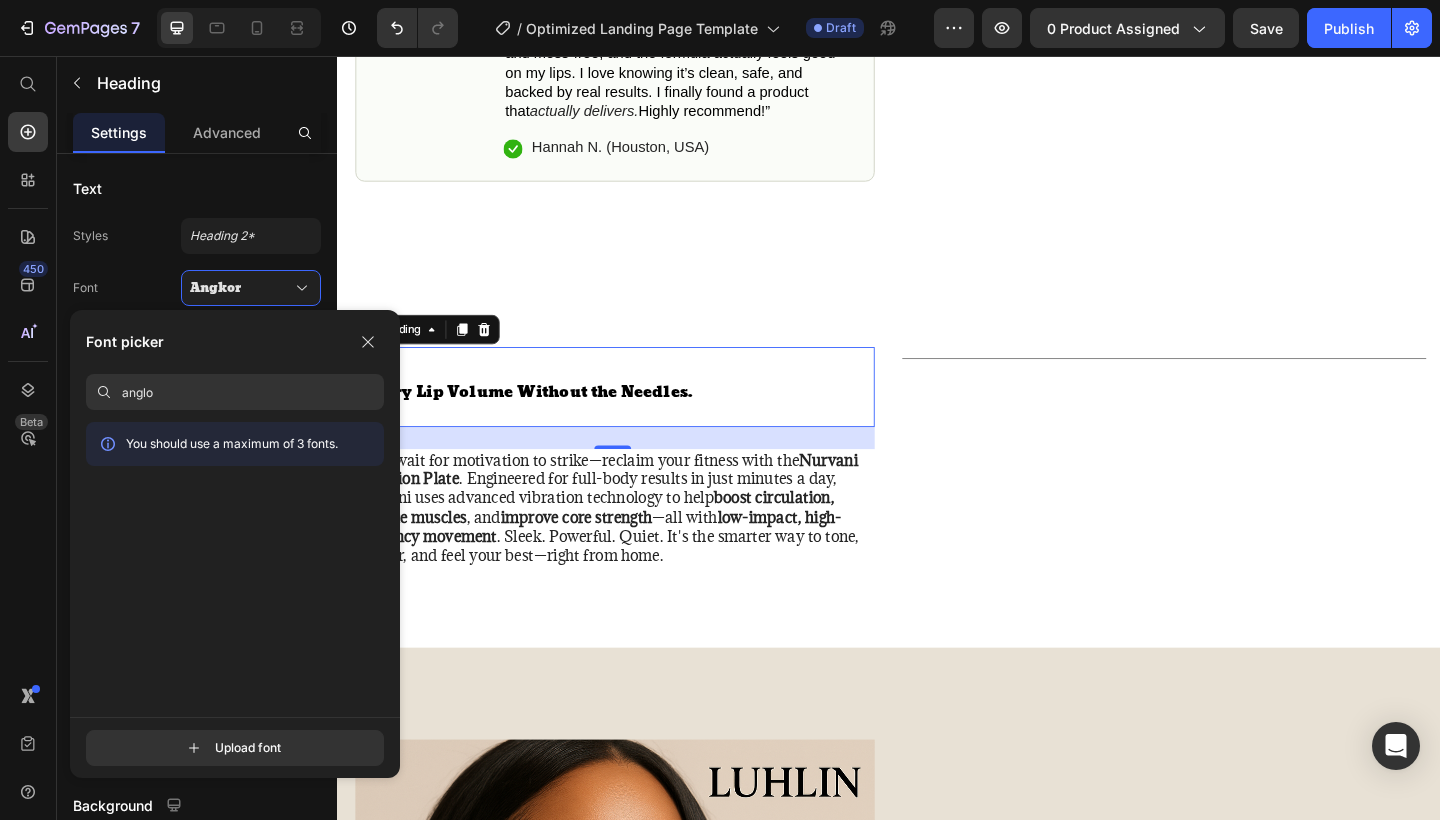 drag, startPoint x: 250, startPoint y: 343, endPoint x: 162, endPoint y: 528, distance: 204.86337 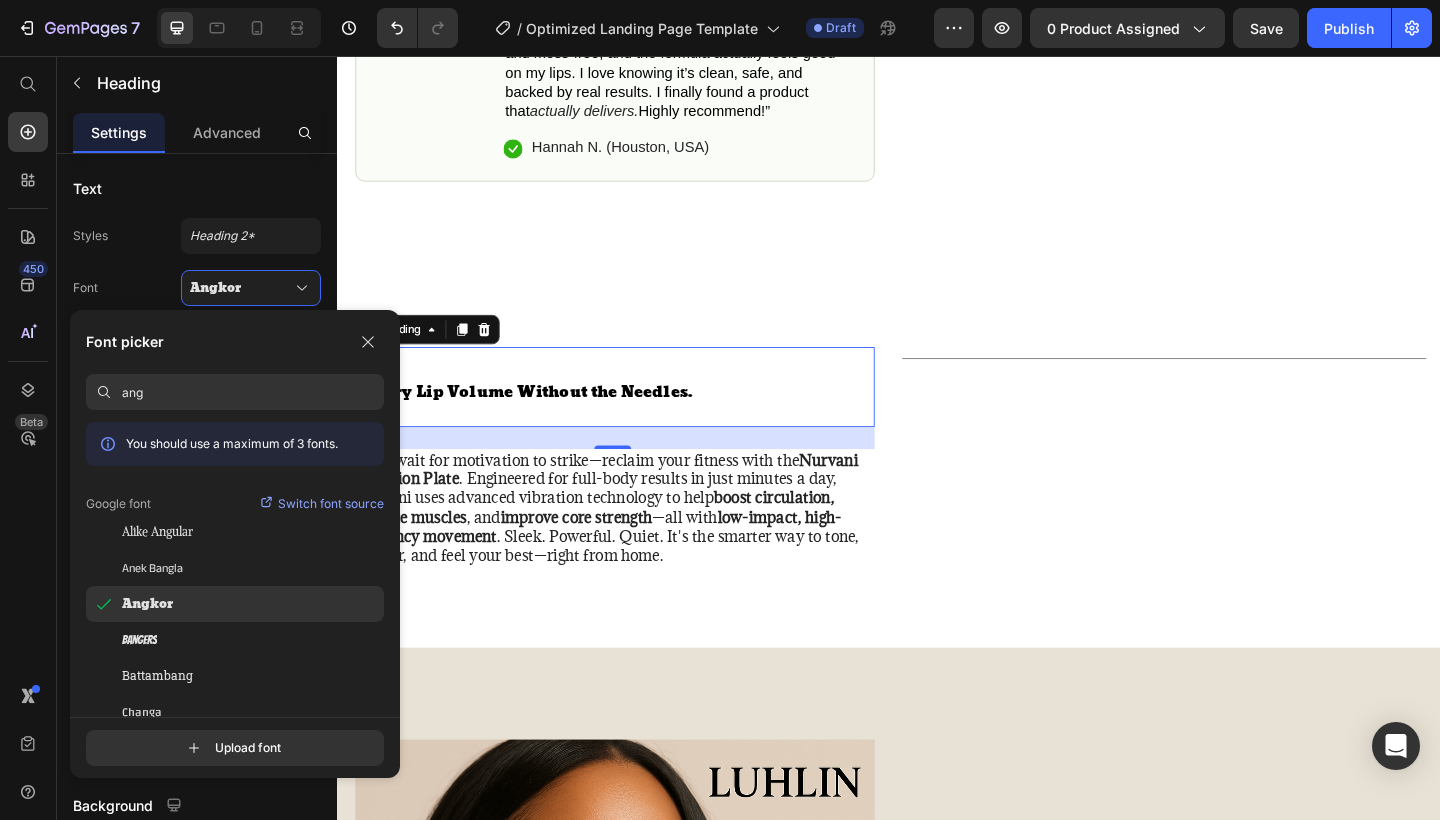 type on "ang" 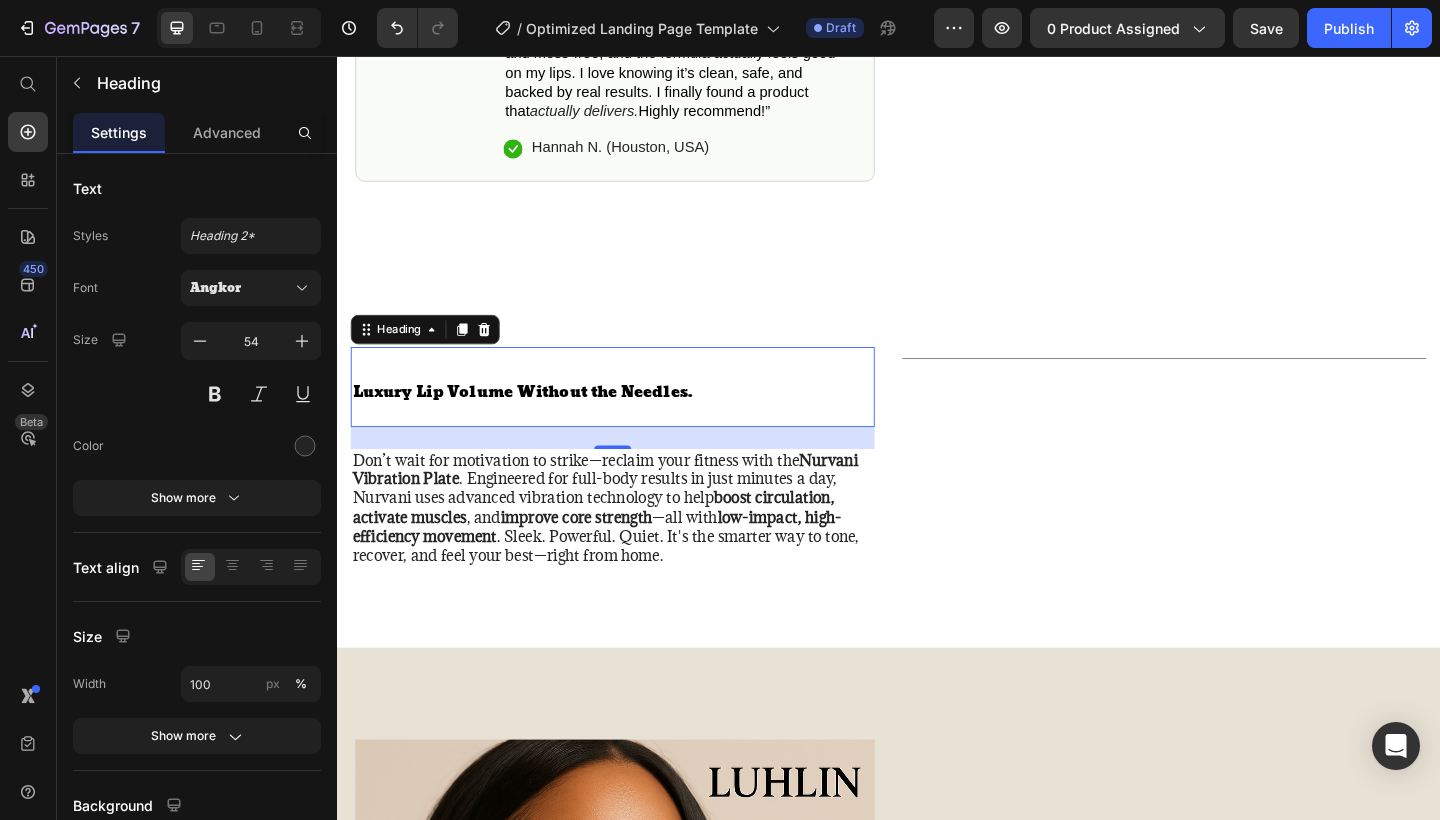 click on "Luxury Lip Volume Without the Needles." at bounding box center [637, 416] 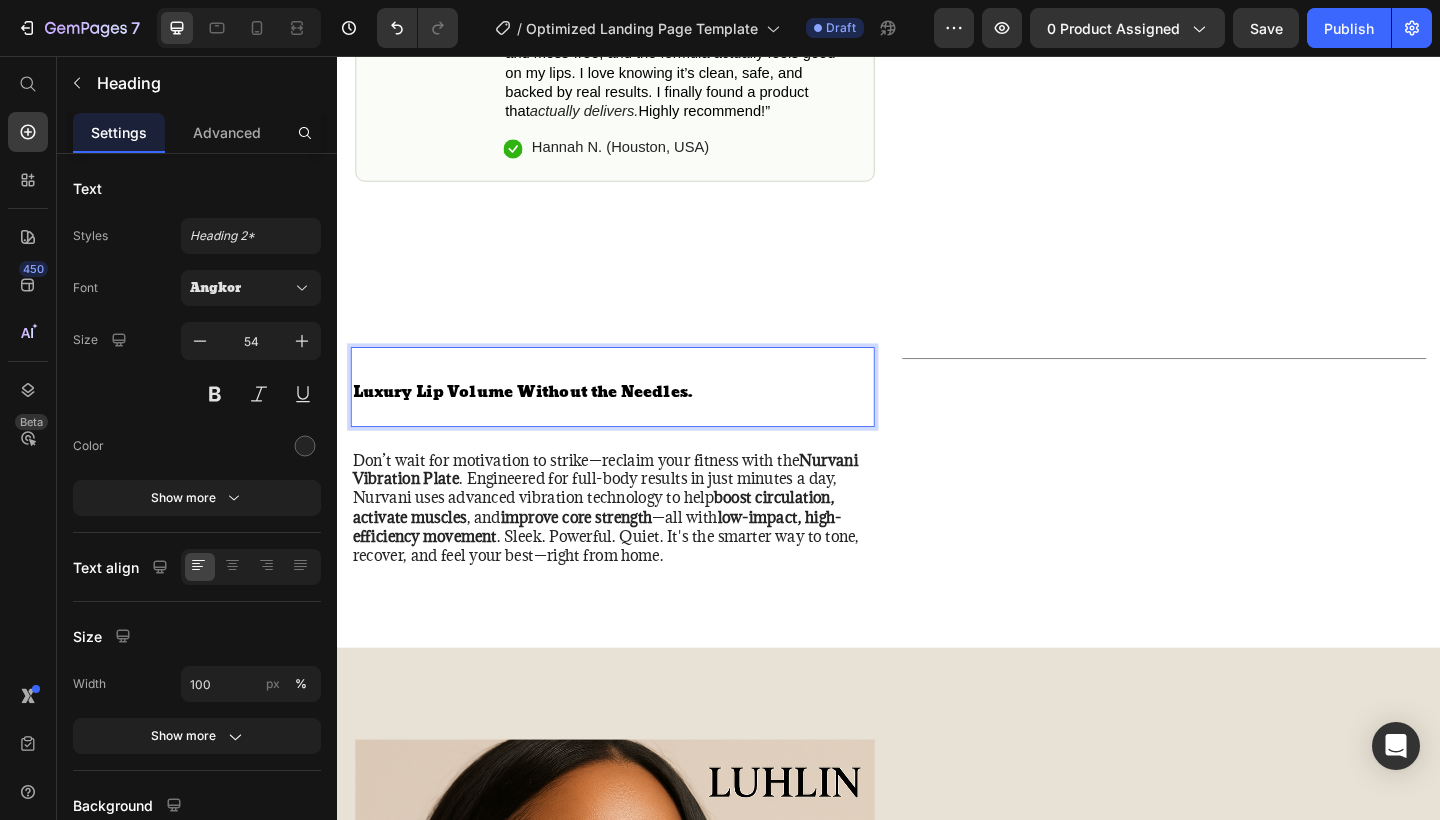 click on "Luxury Lip Volume Without the Needles." at bounding box center (637, 416) 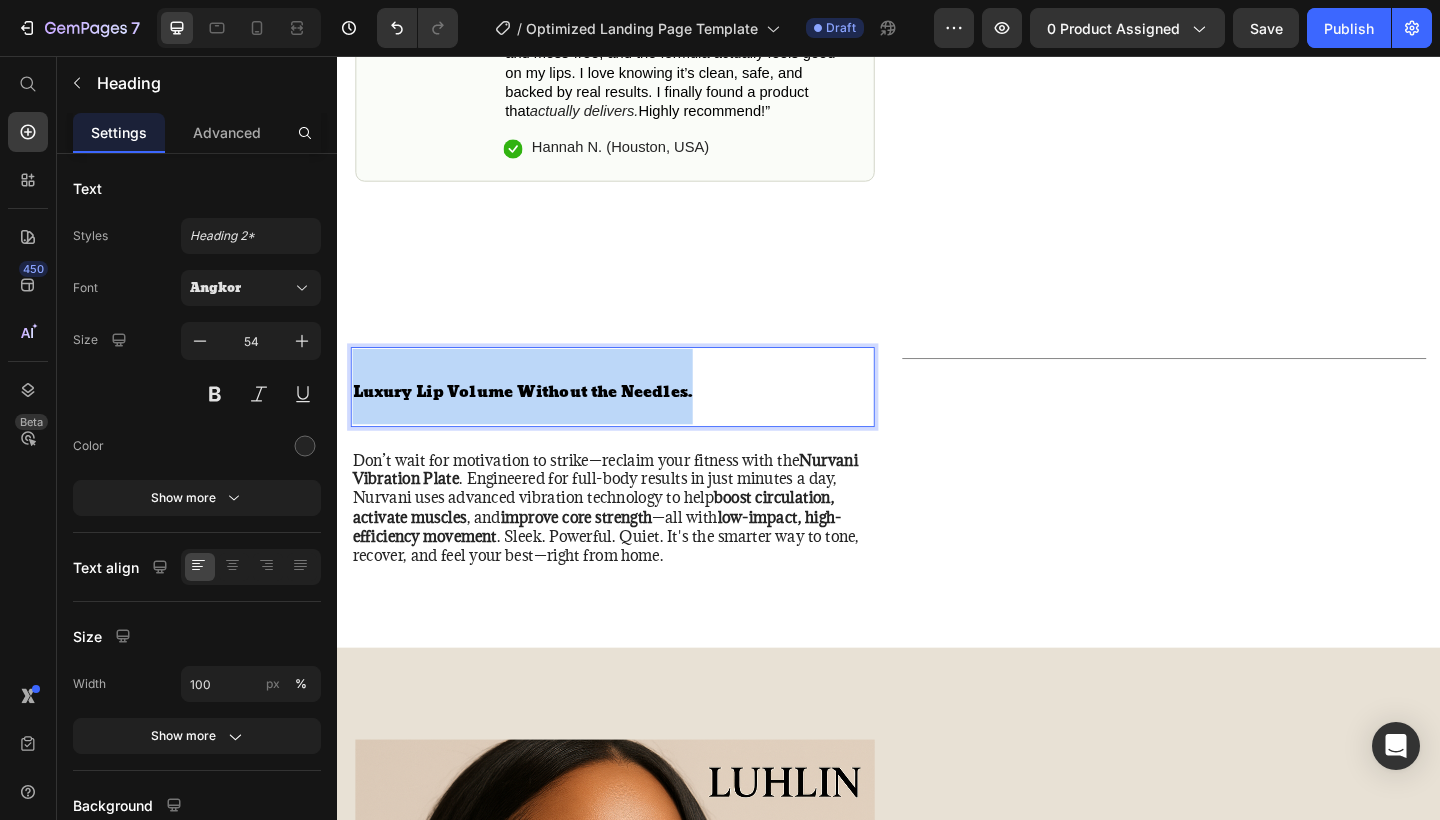 click on "Luxury Lip Volume Without the Needles." at bounding box center (637, 416) 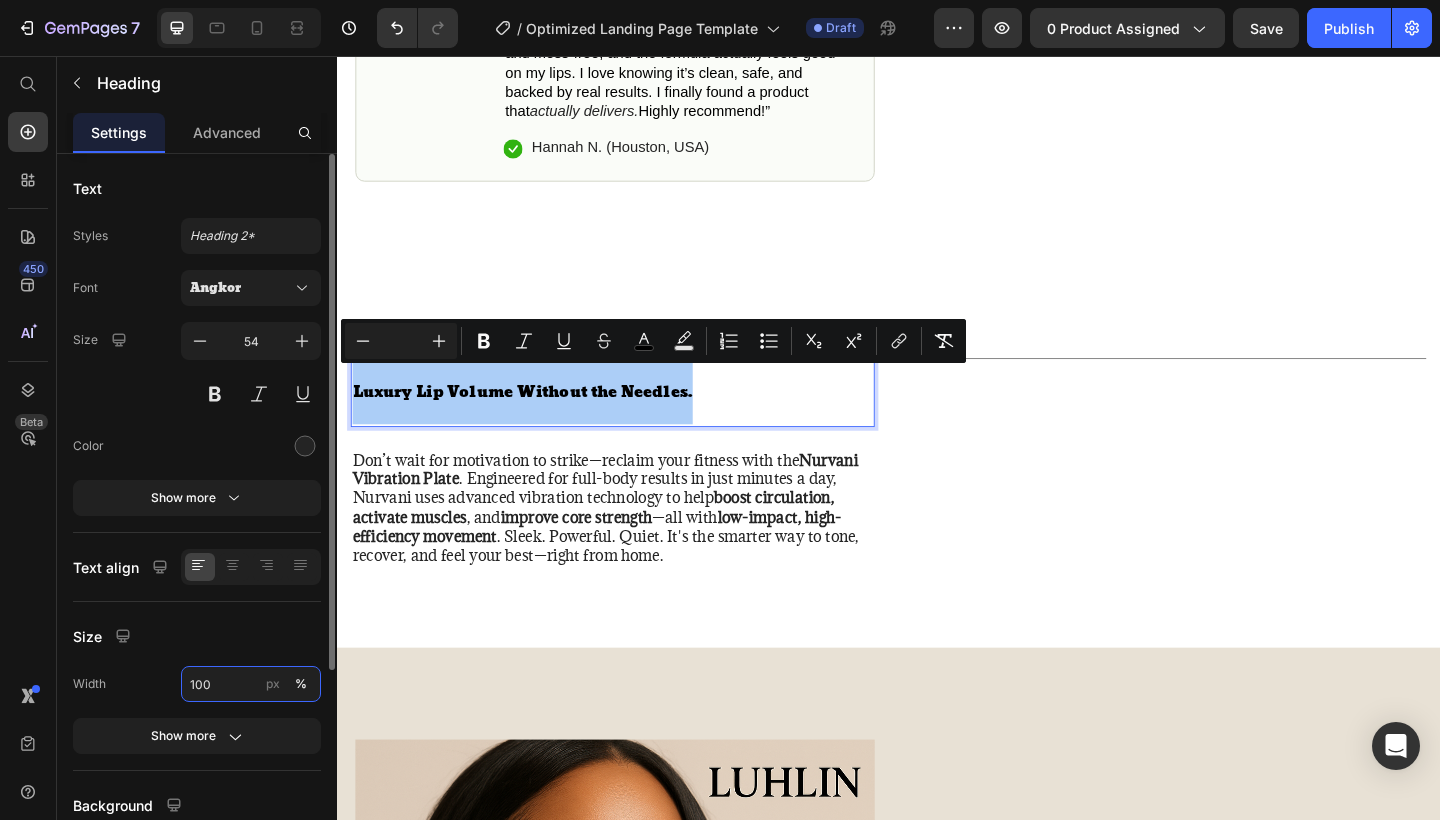 click on "100" at bounding box center [251, 684] 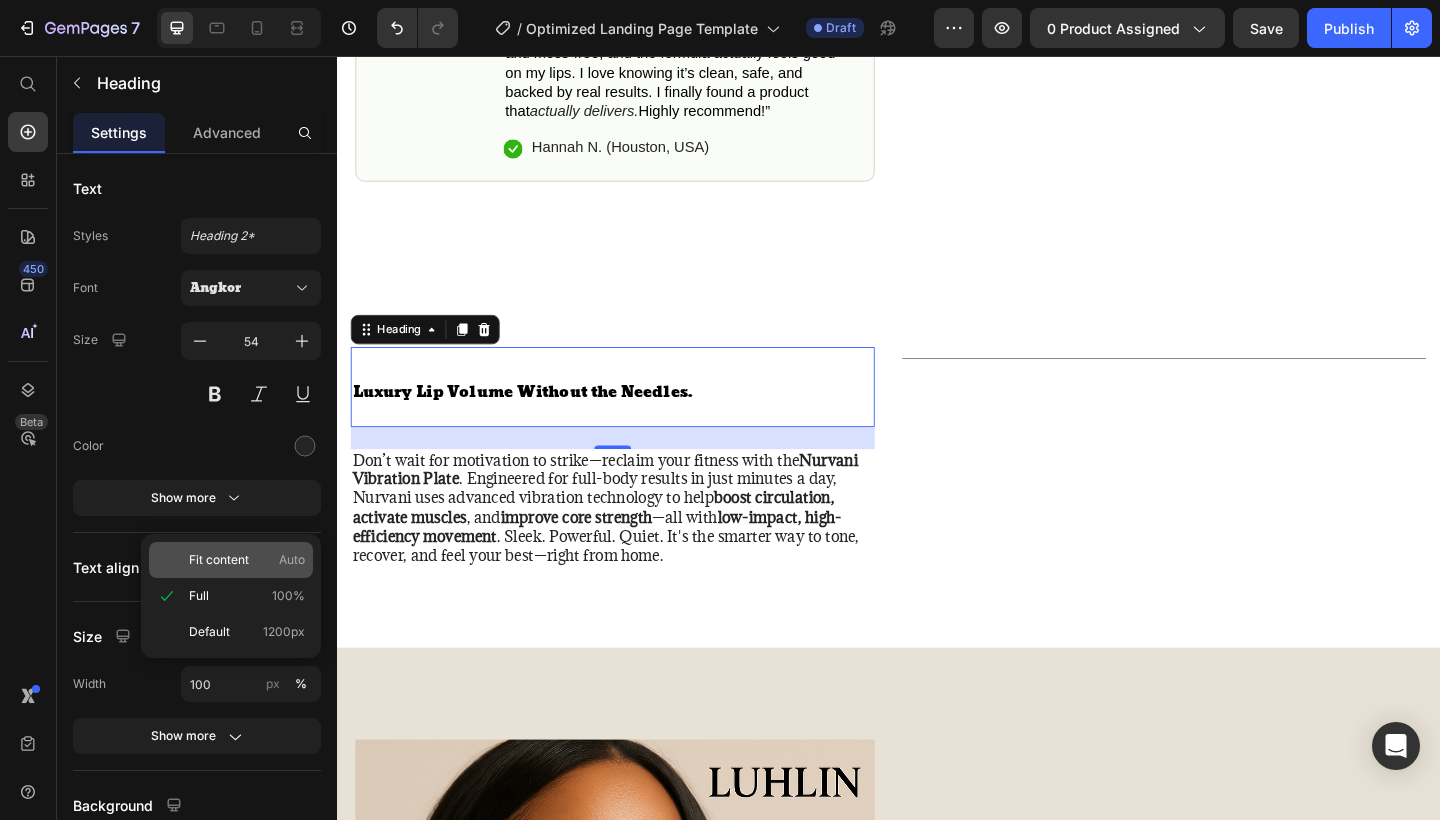 click on "Fit content Auto" 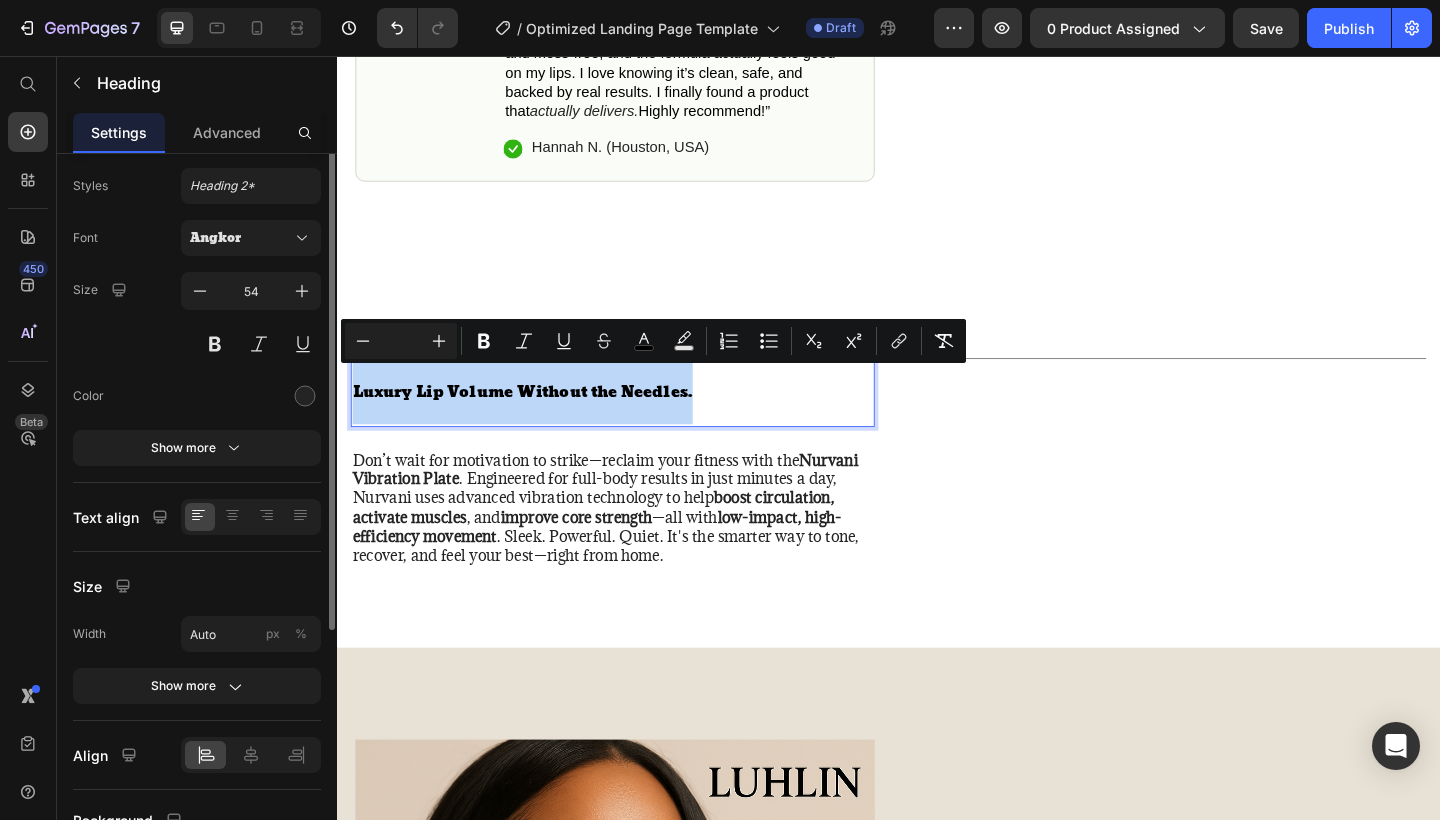 scroll, scrollTop: 0, scrollLeft: 0, axis: both 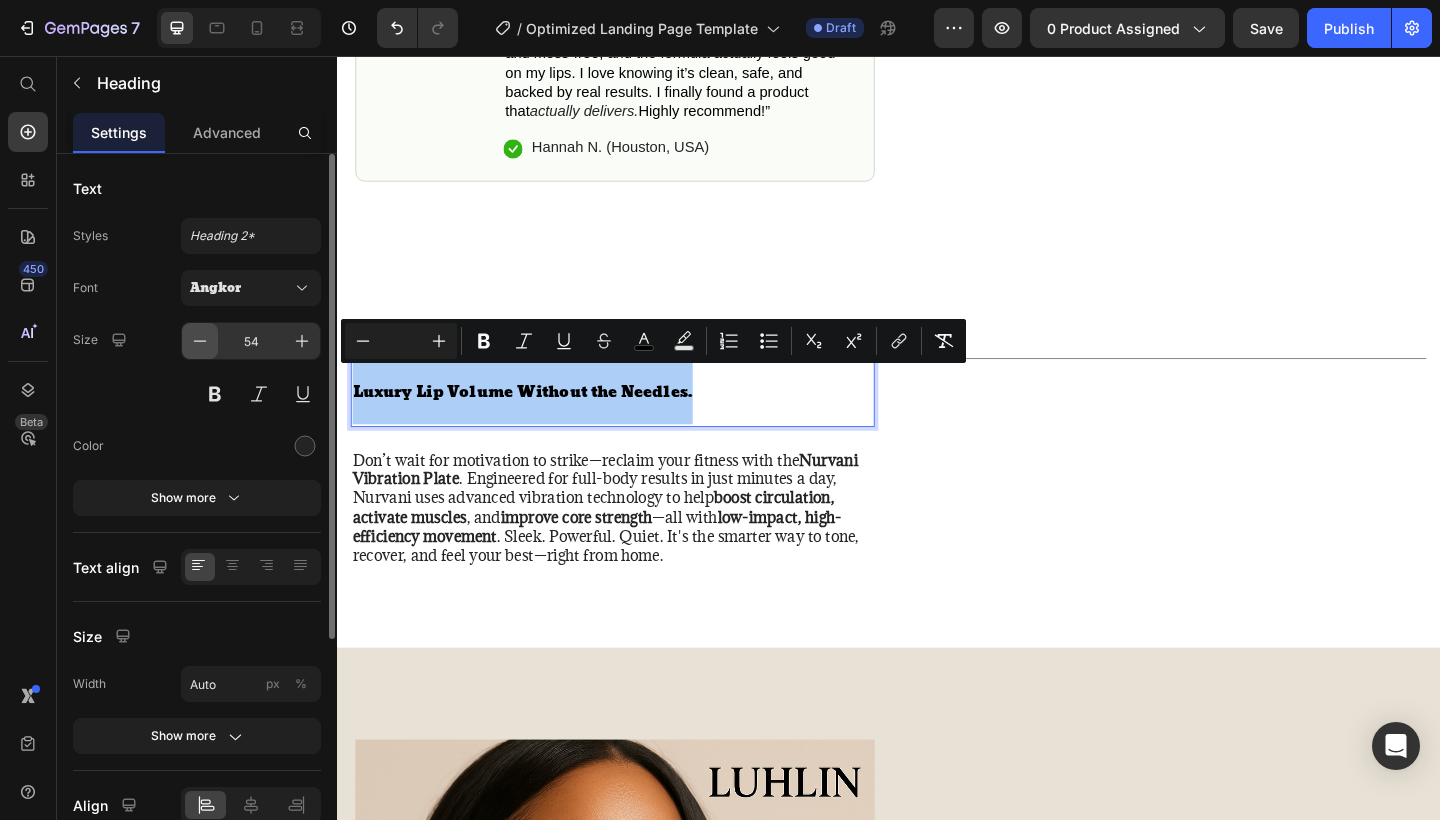 click 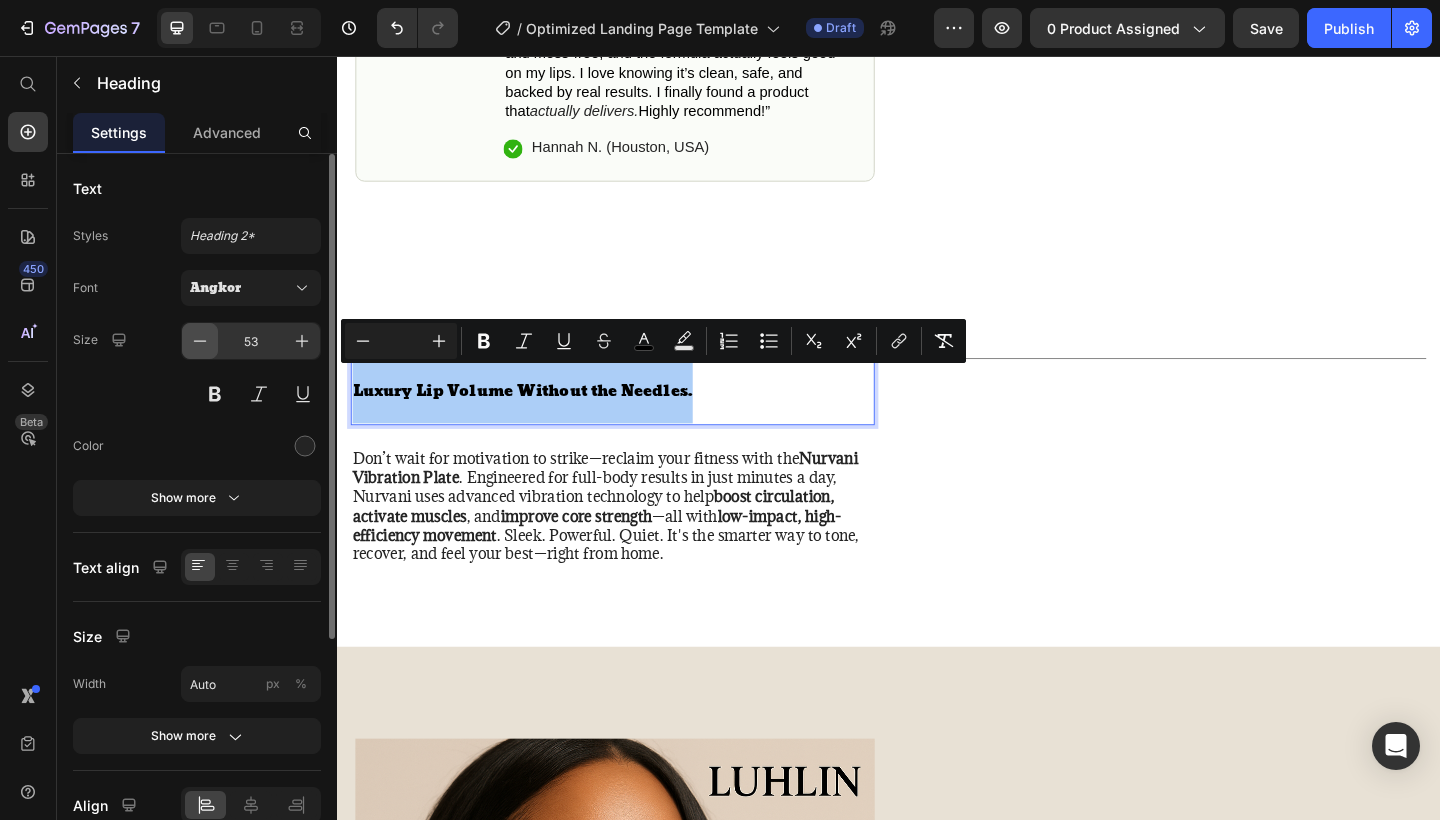click 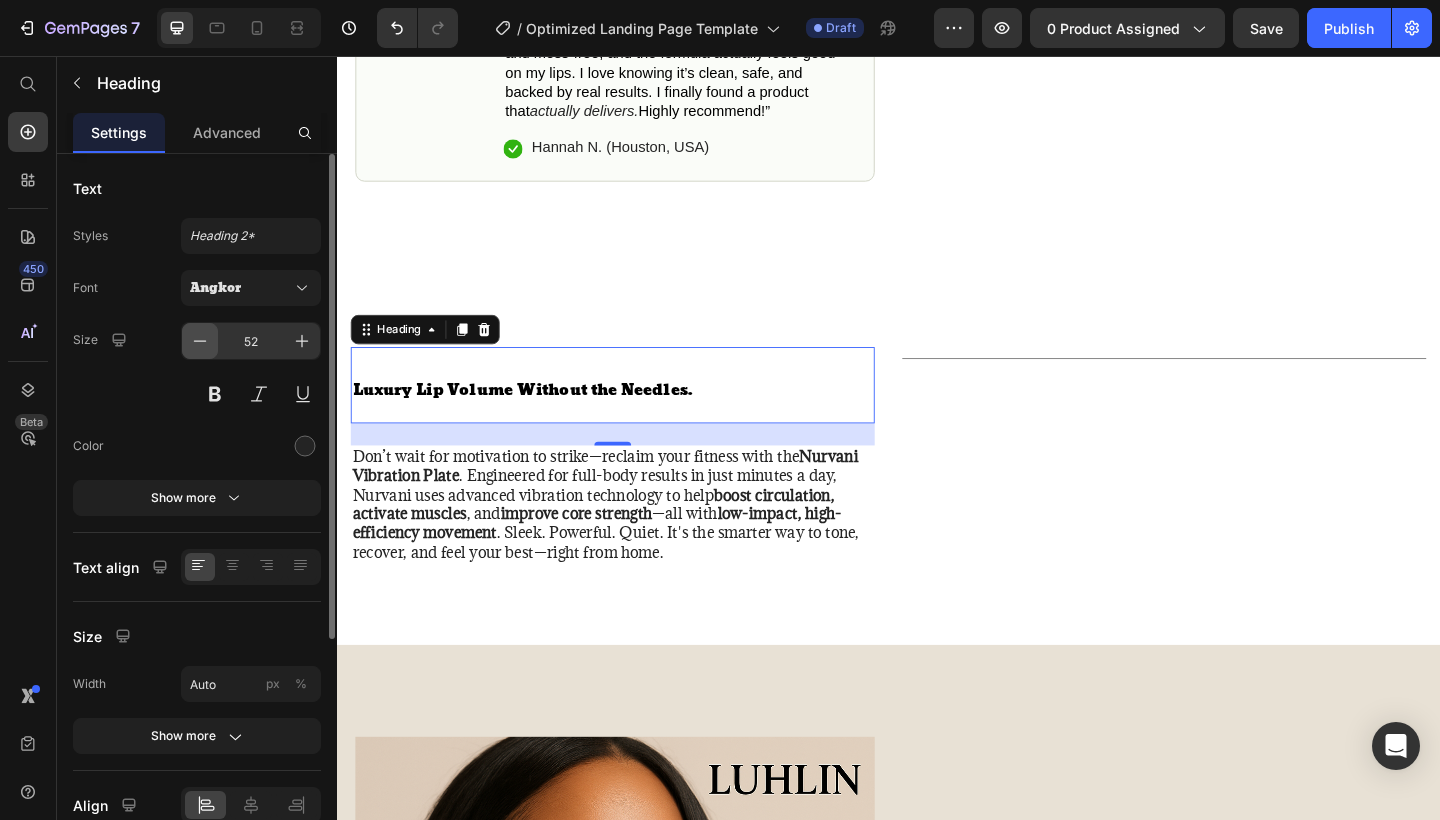 click 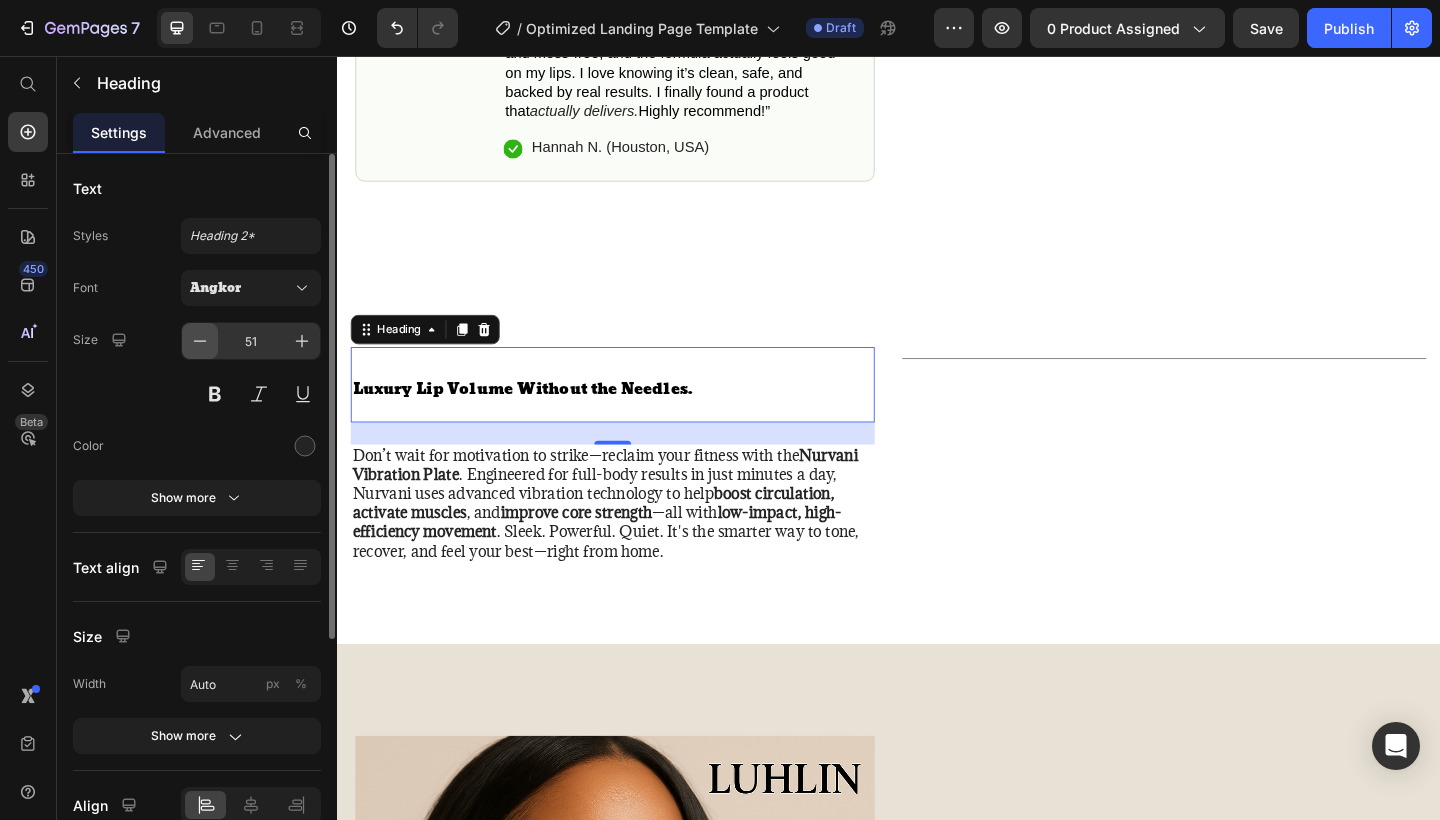 click 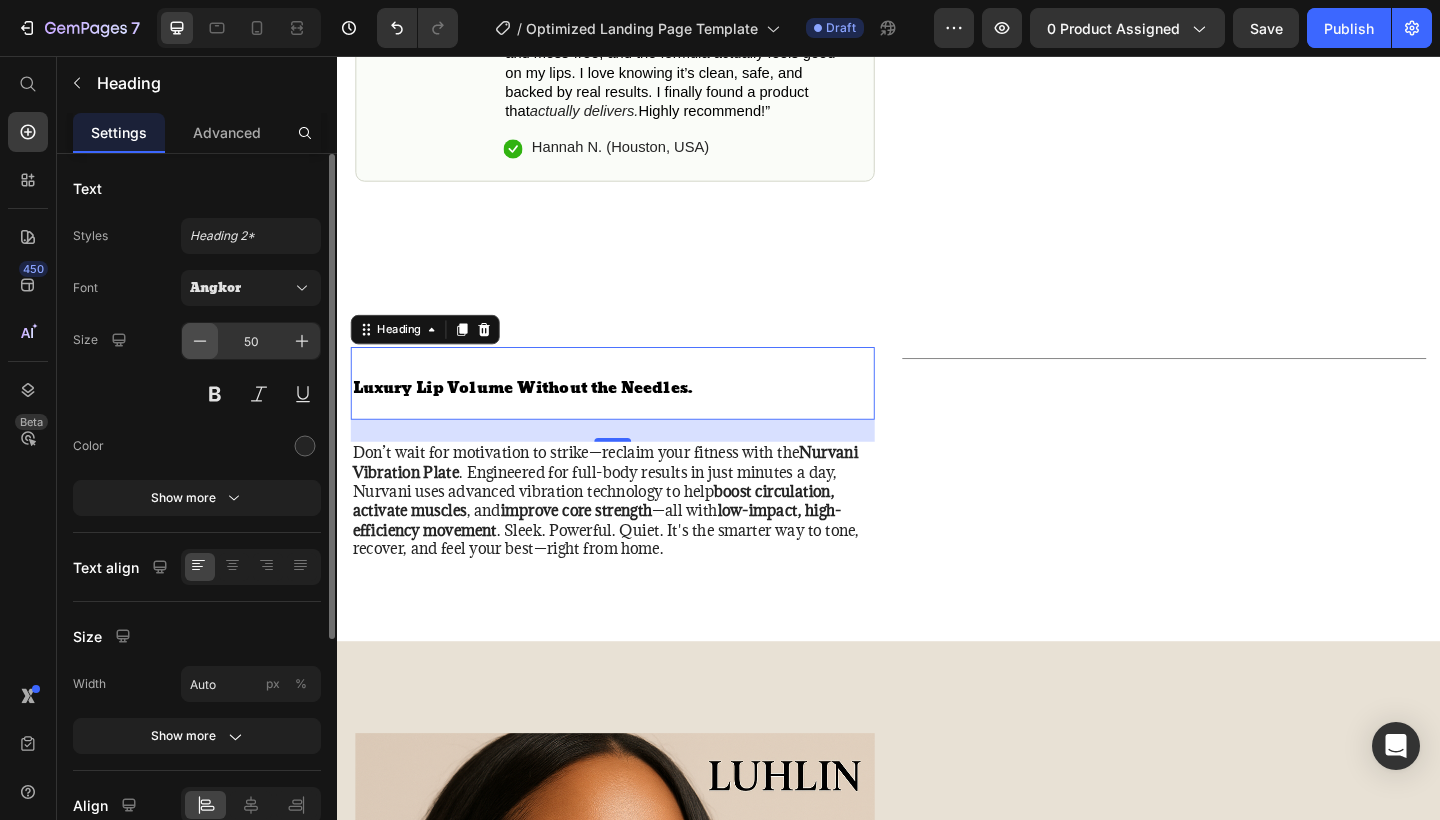 click 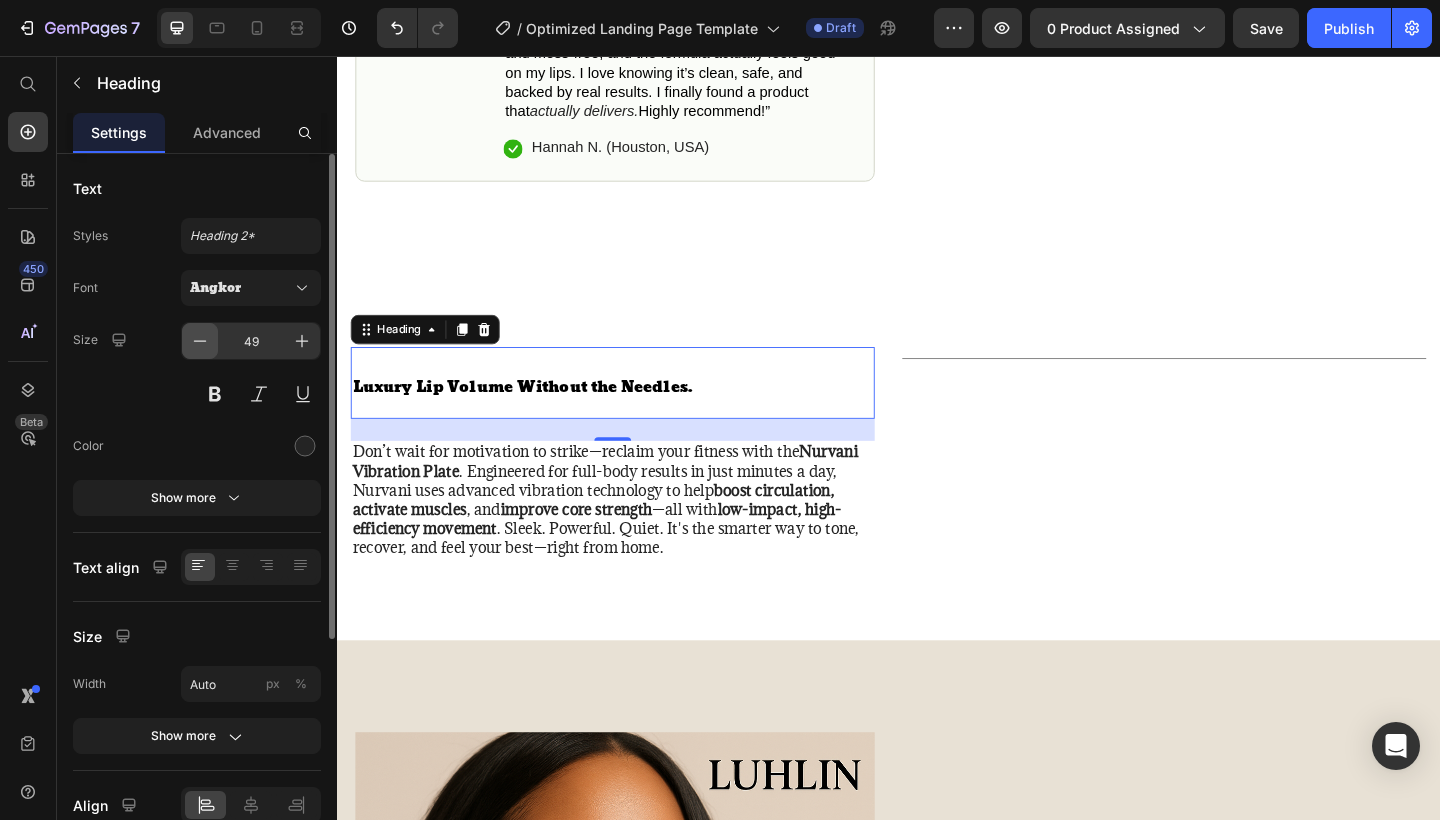 click 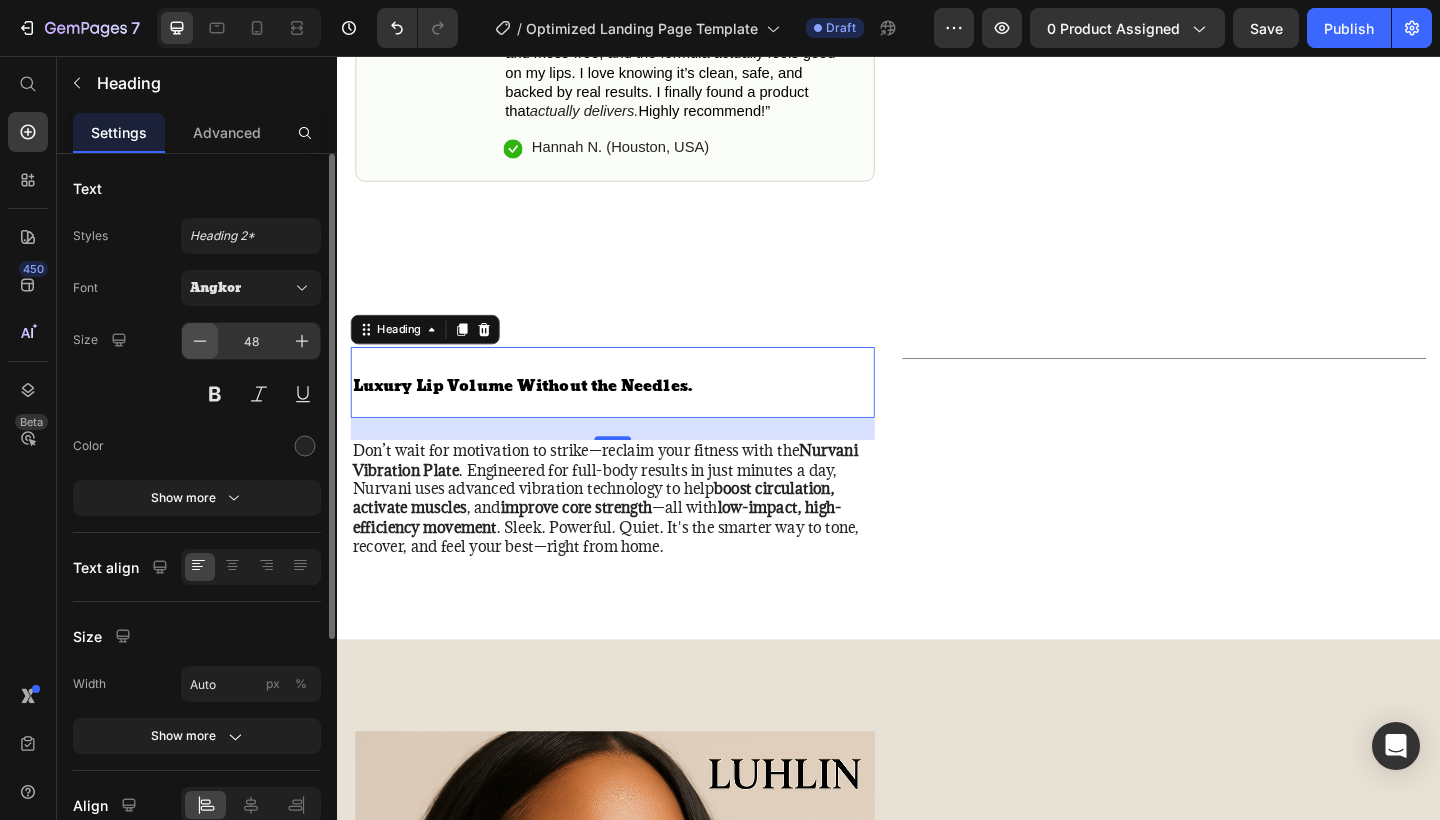 click 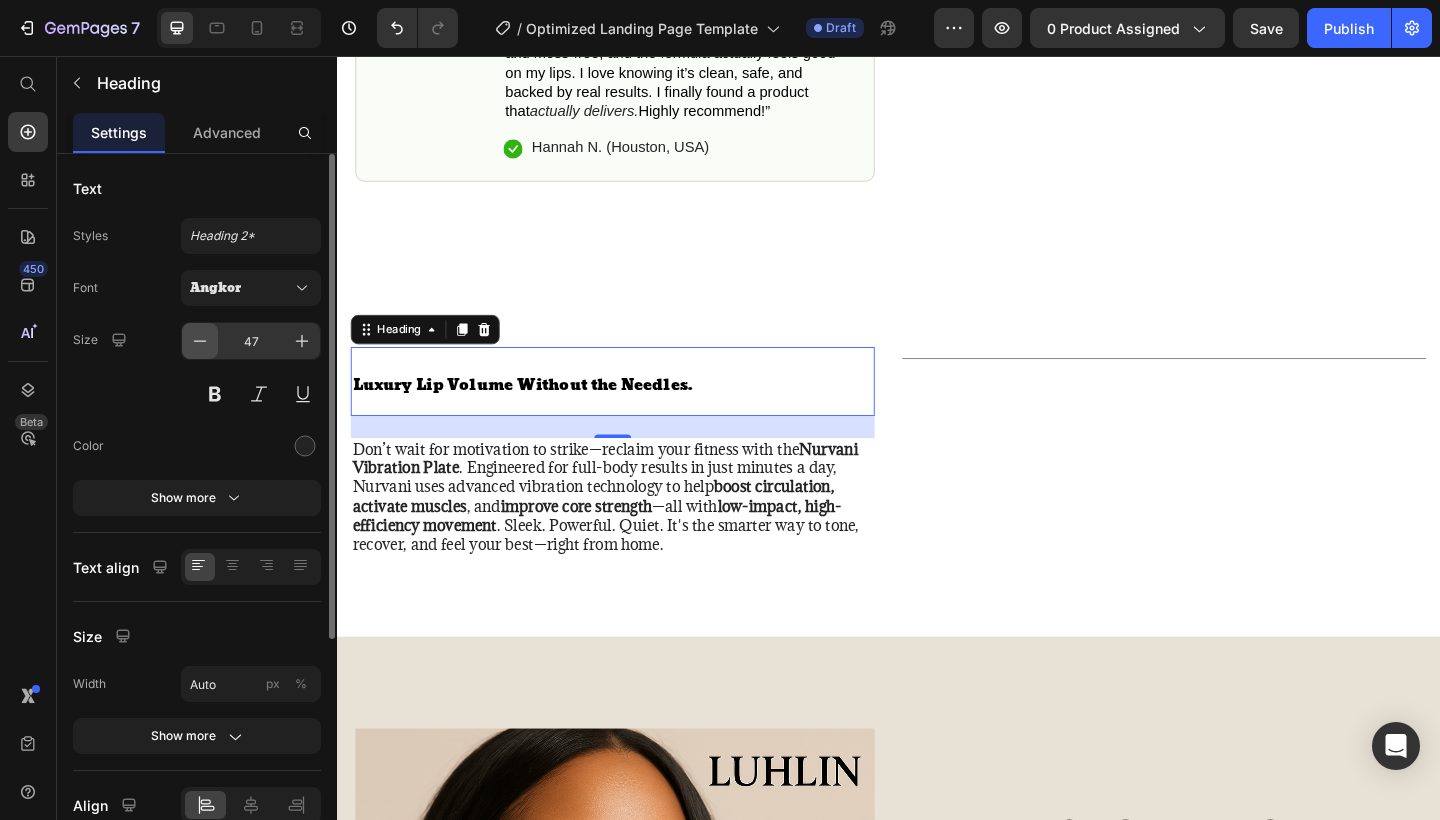 click 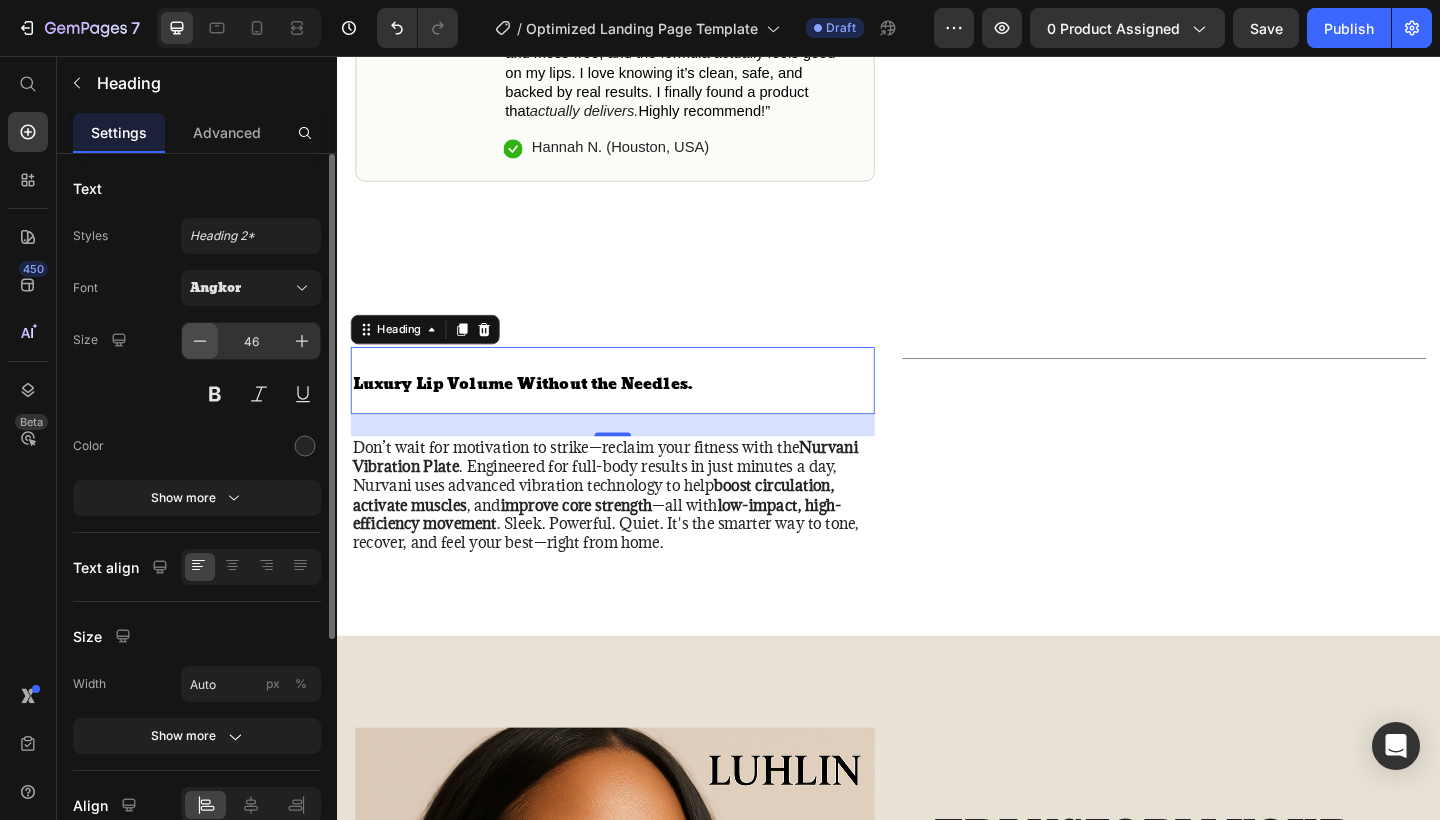 click 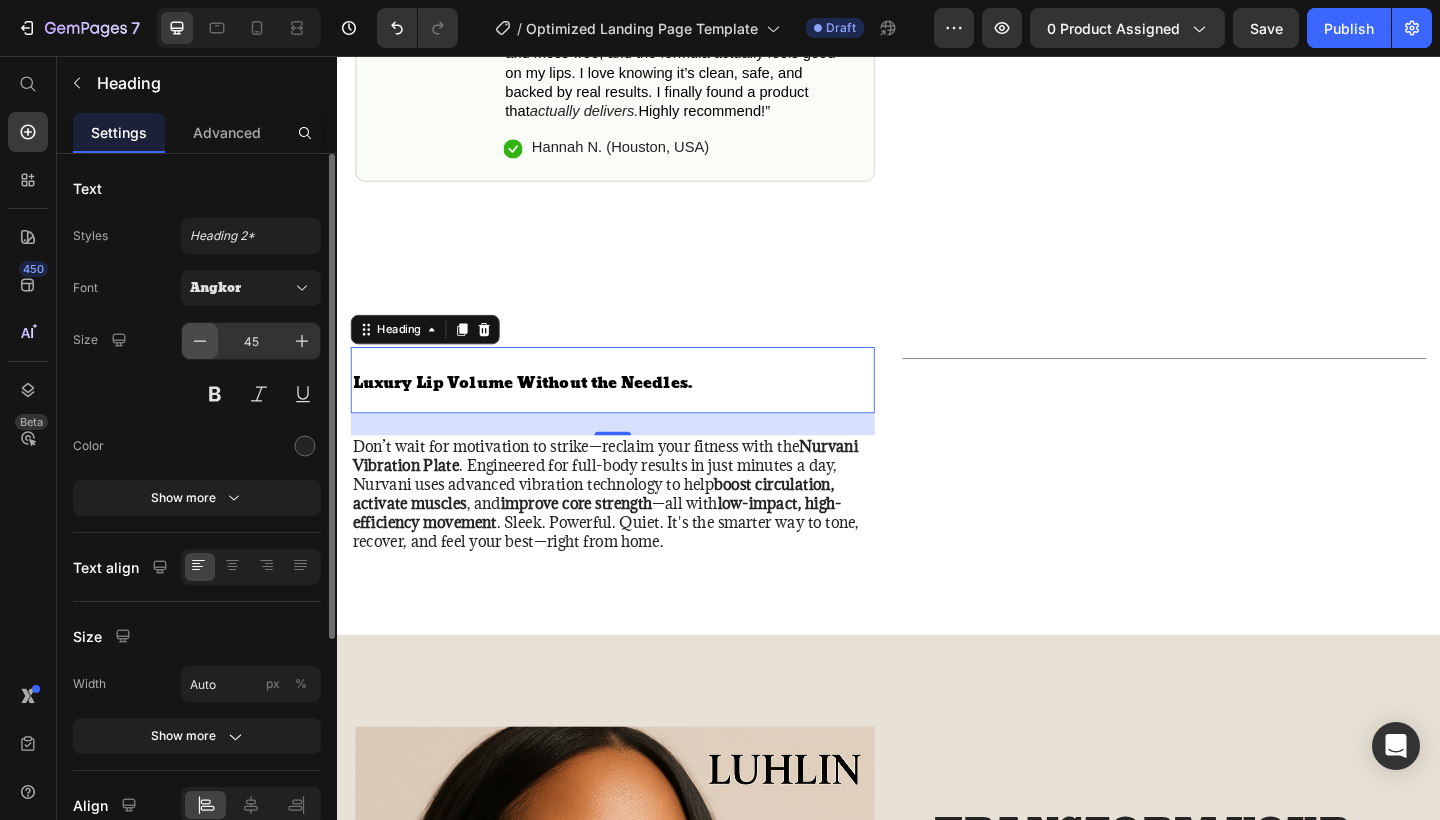 click 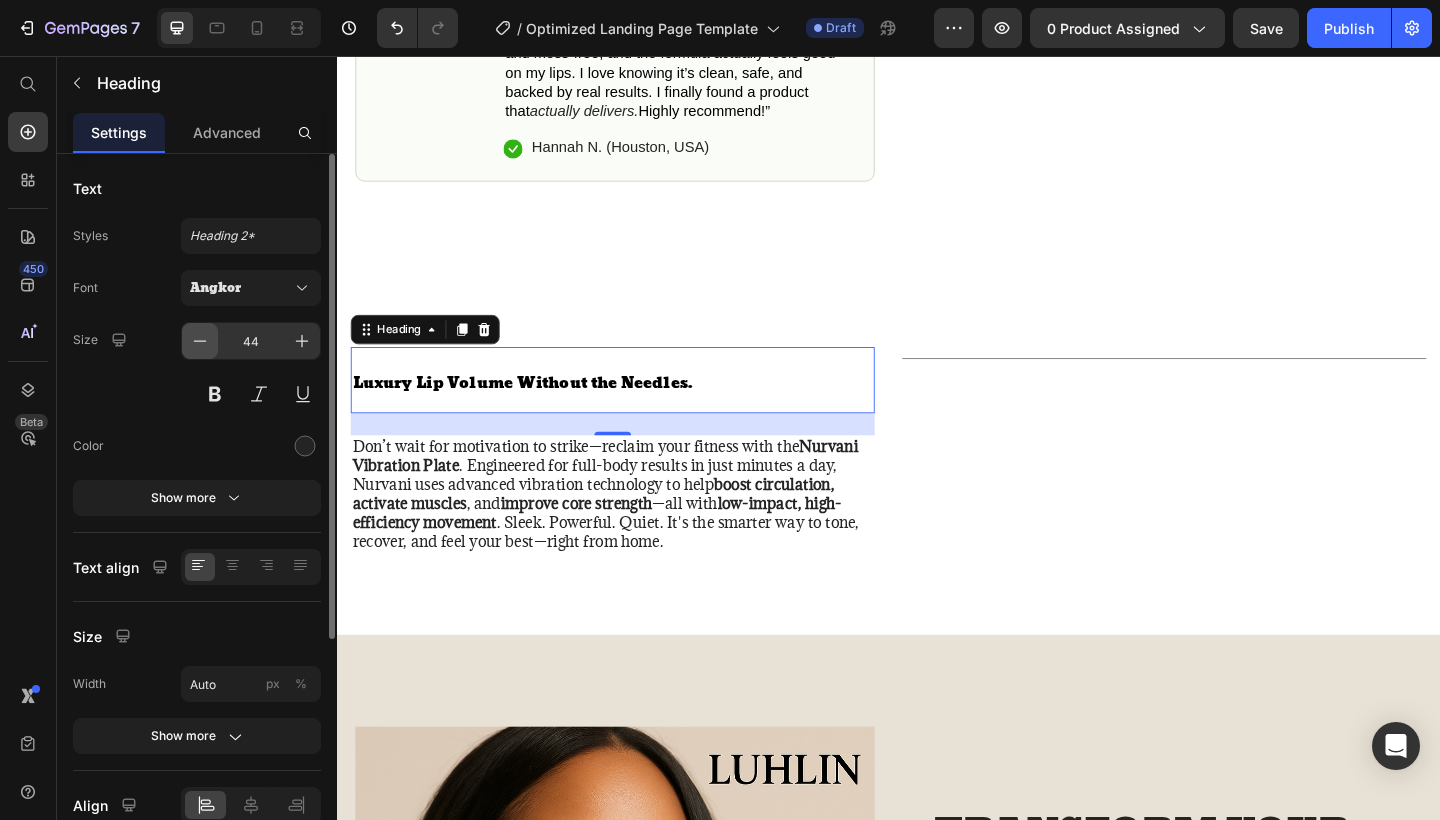 click 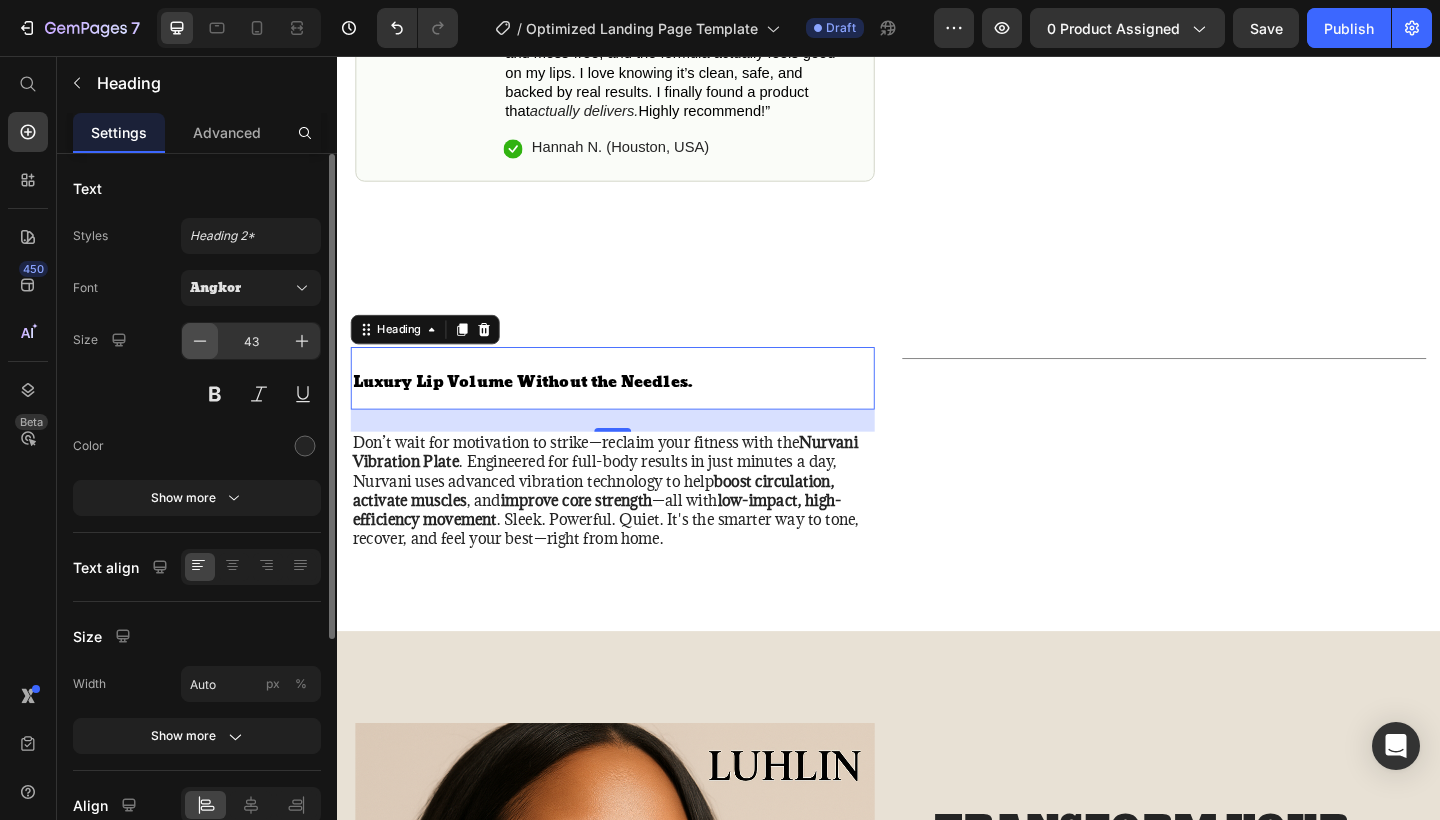 click 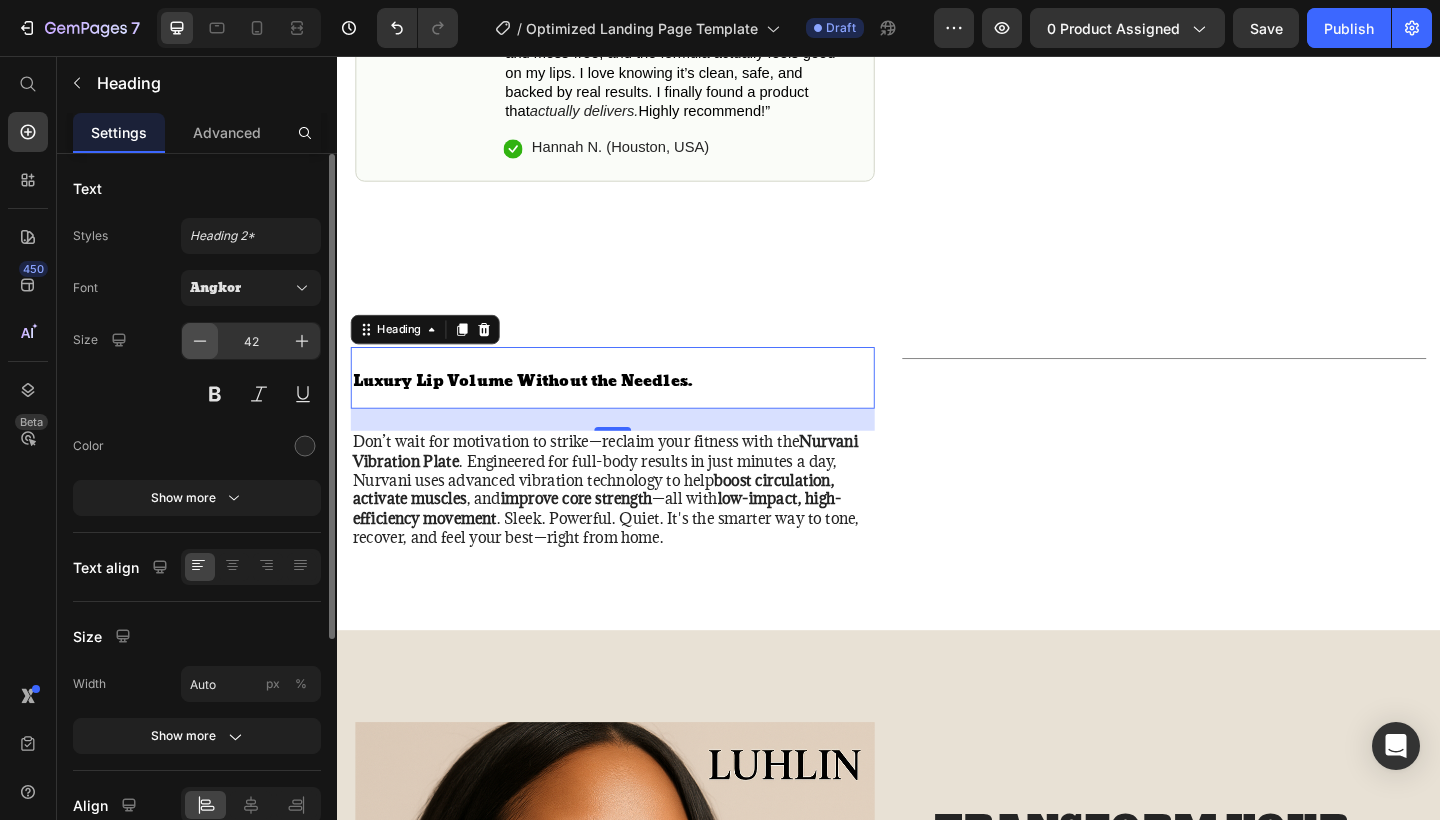 click 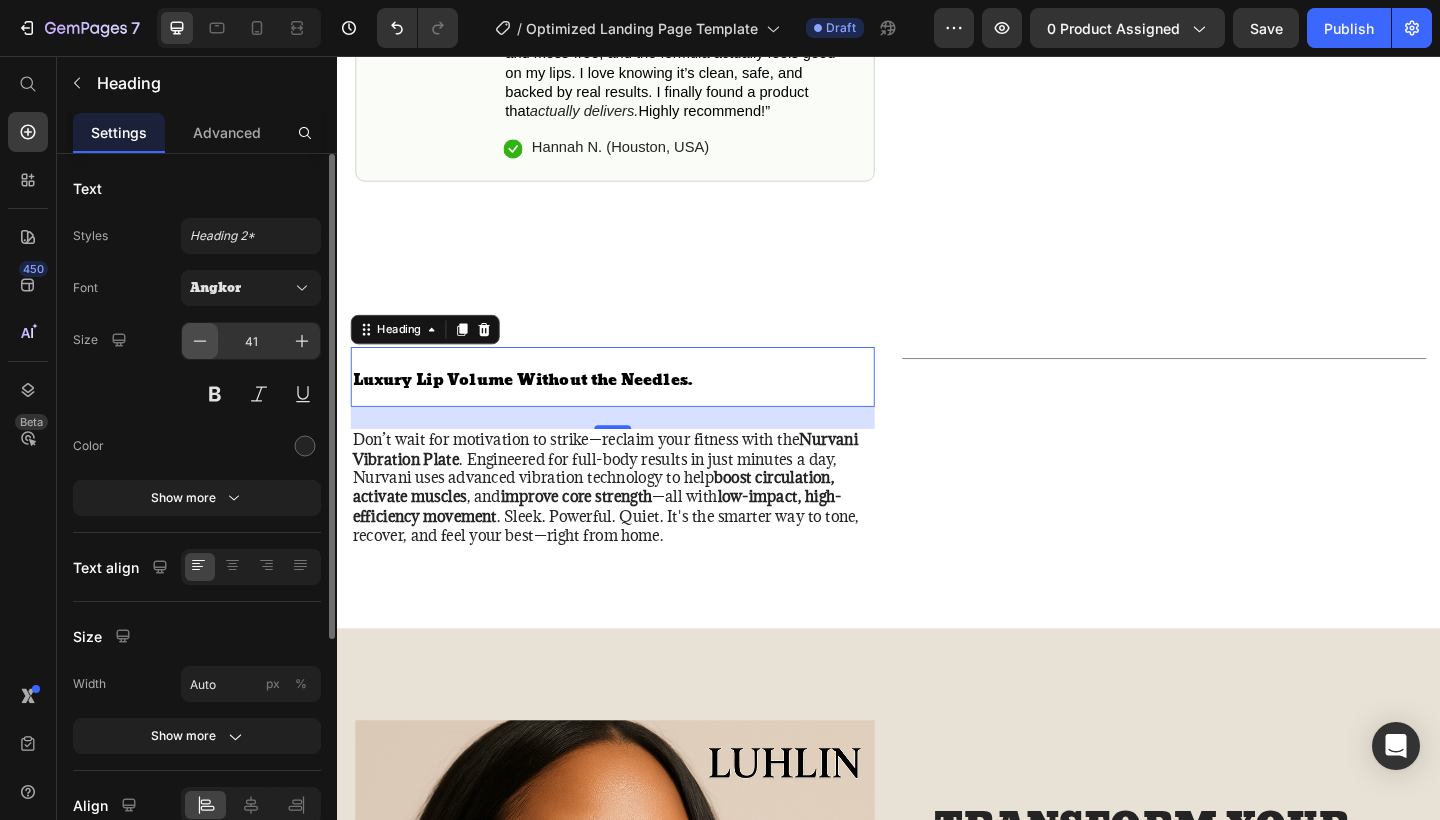 click 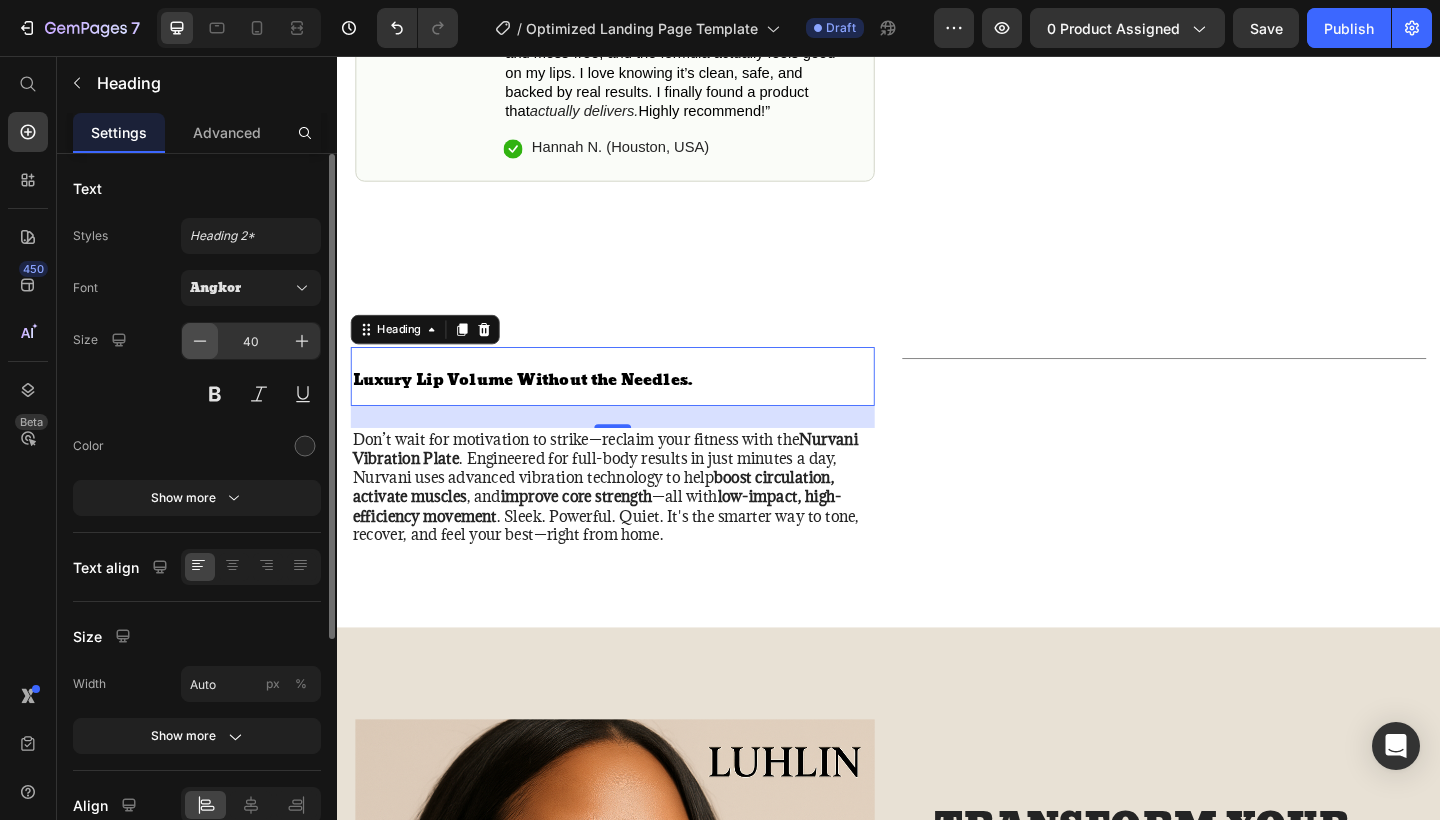 click 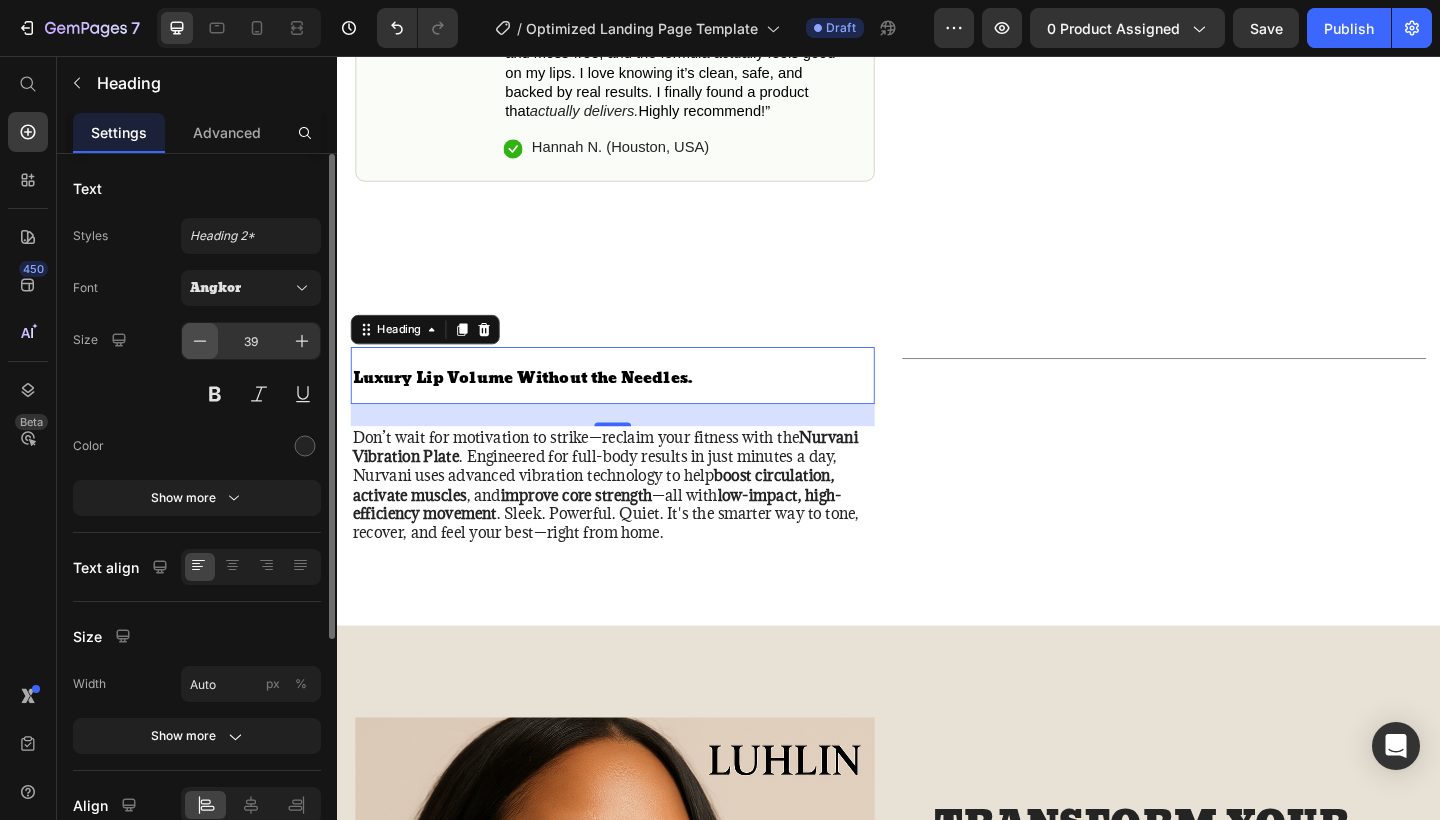 click 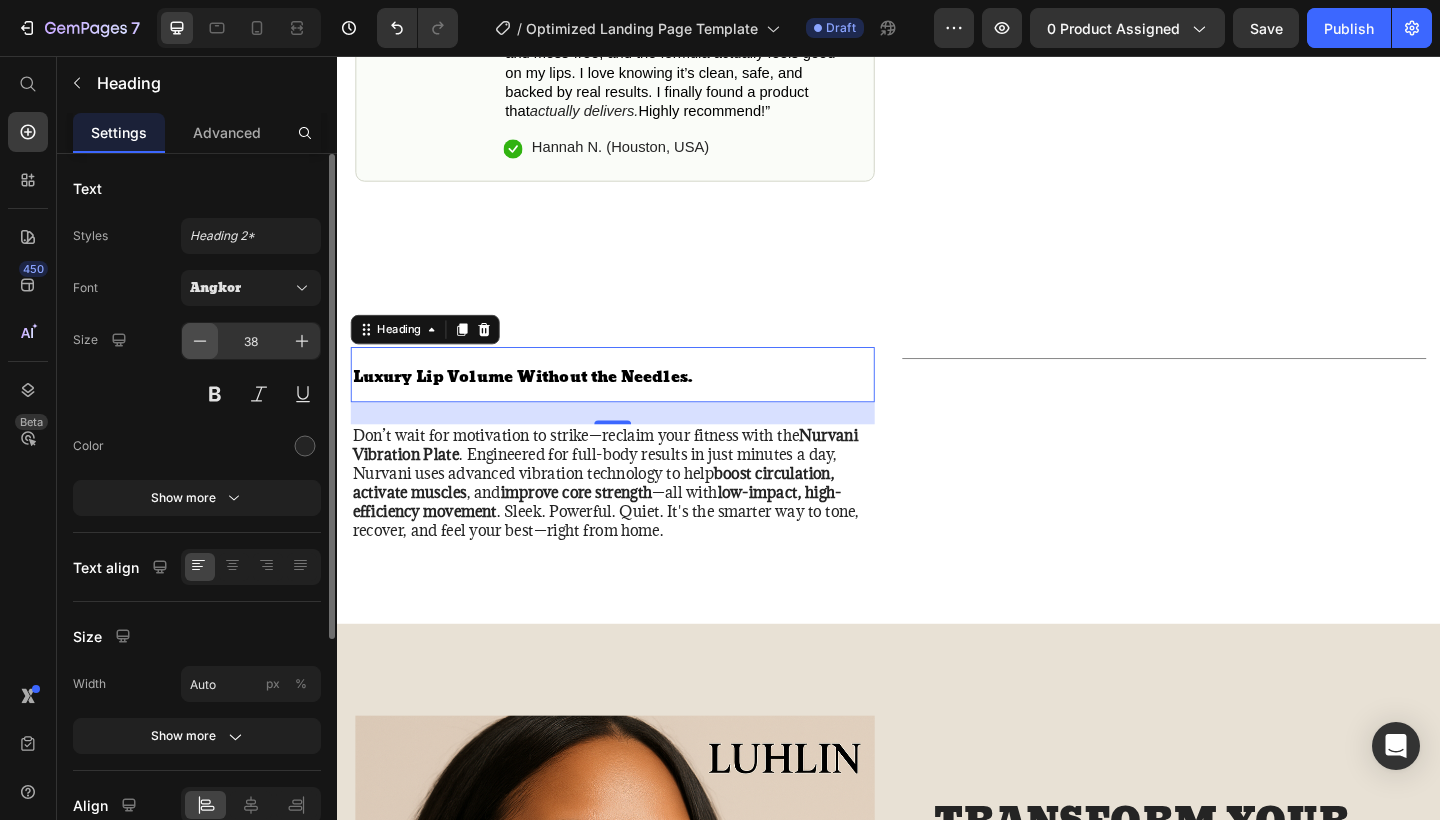 click 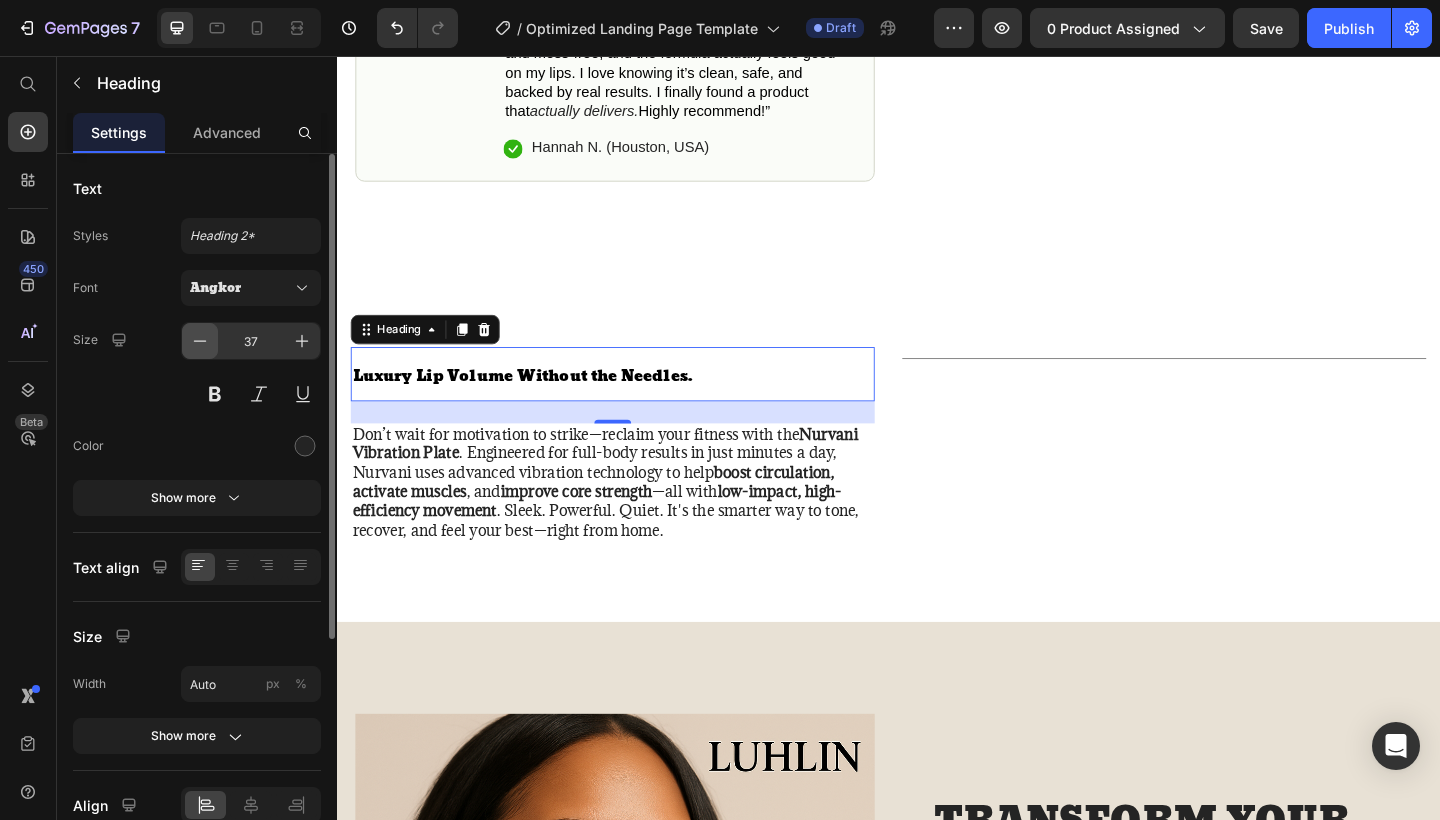 click 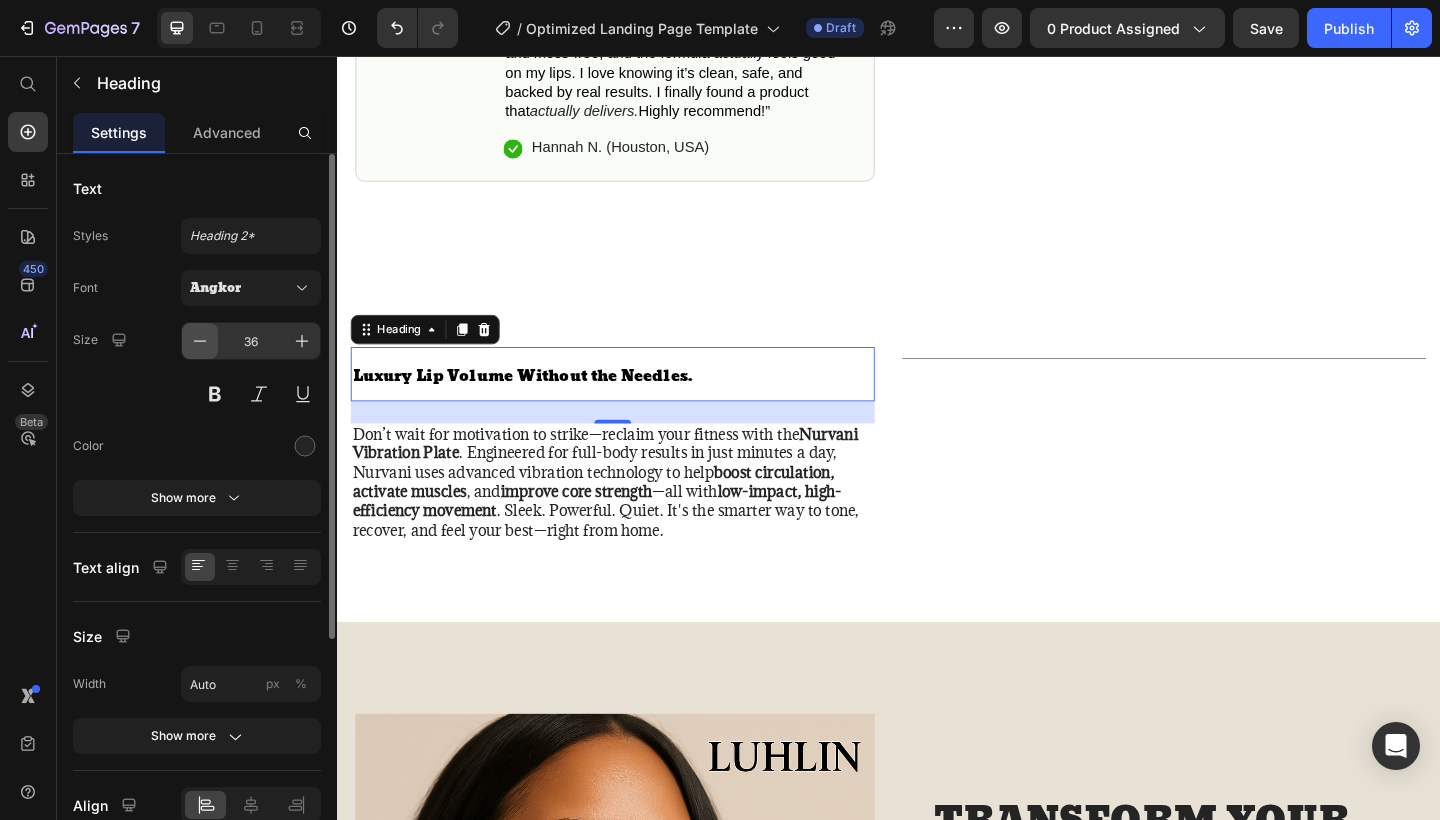 click 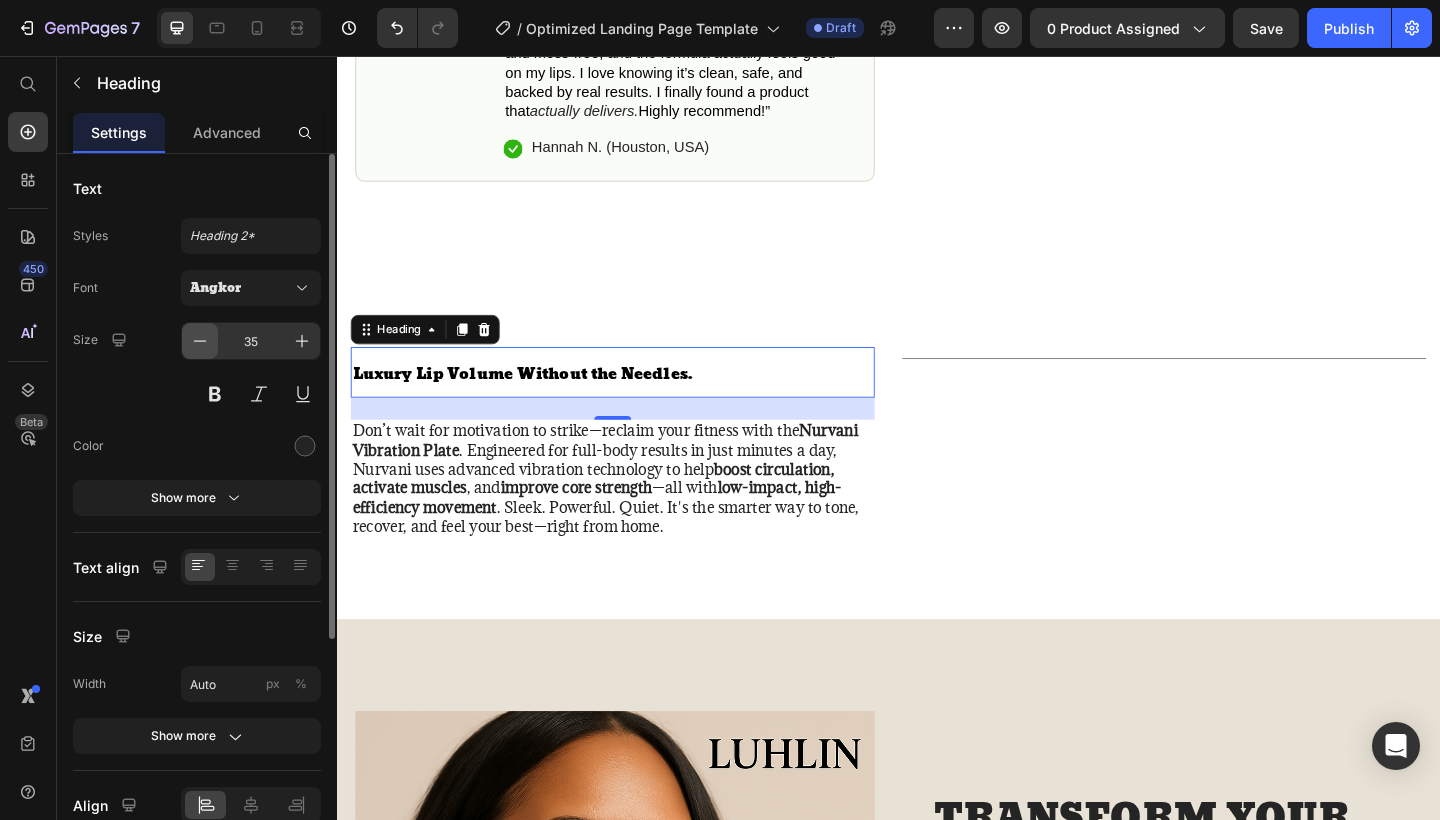click 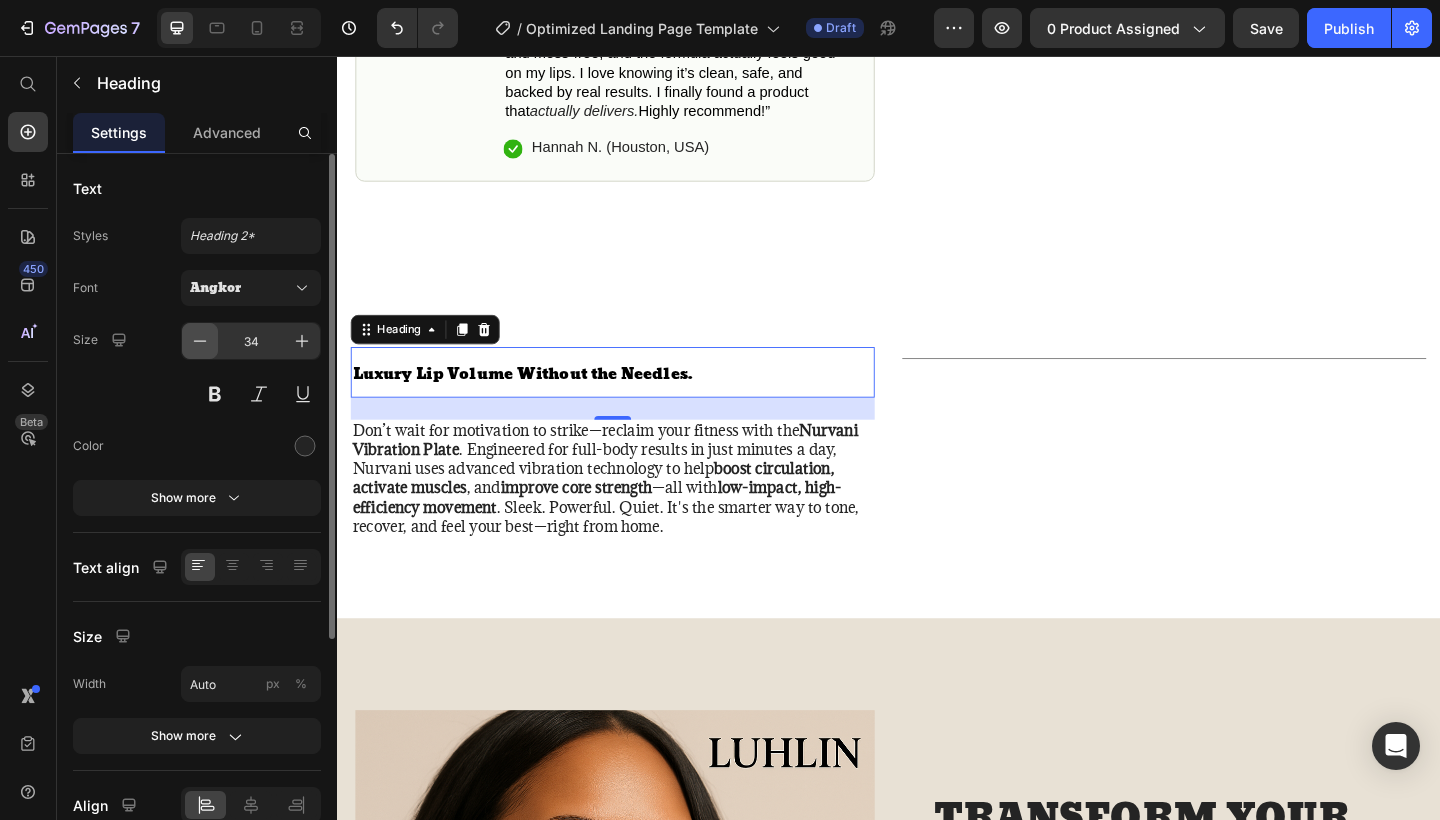 click 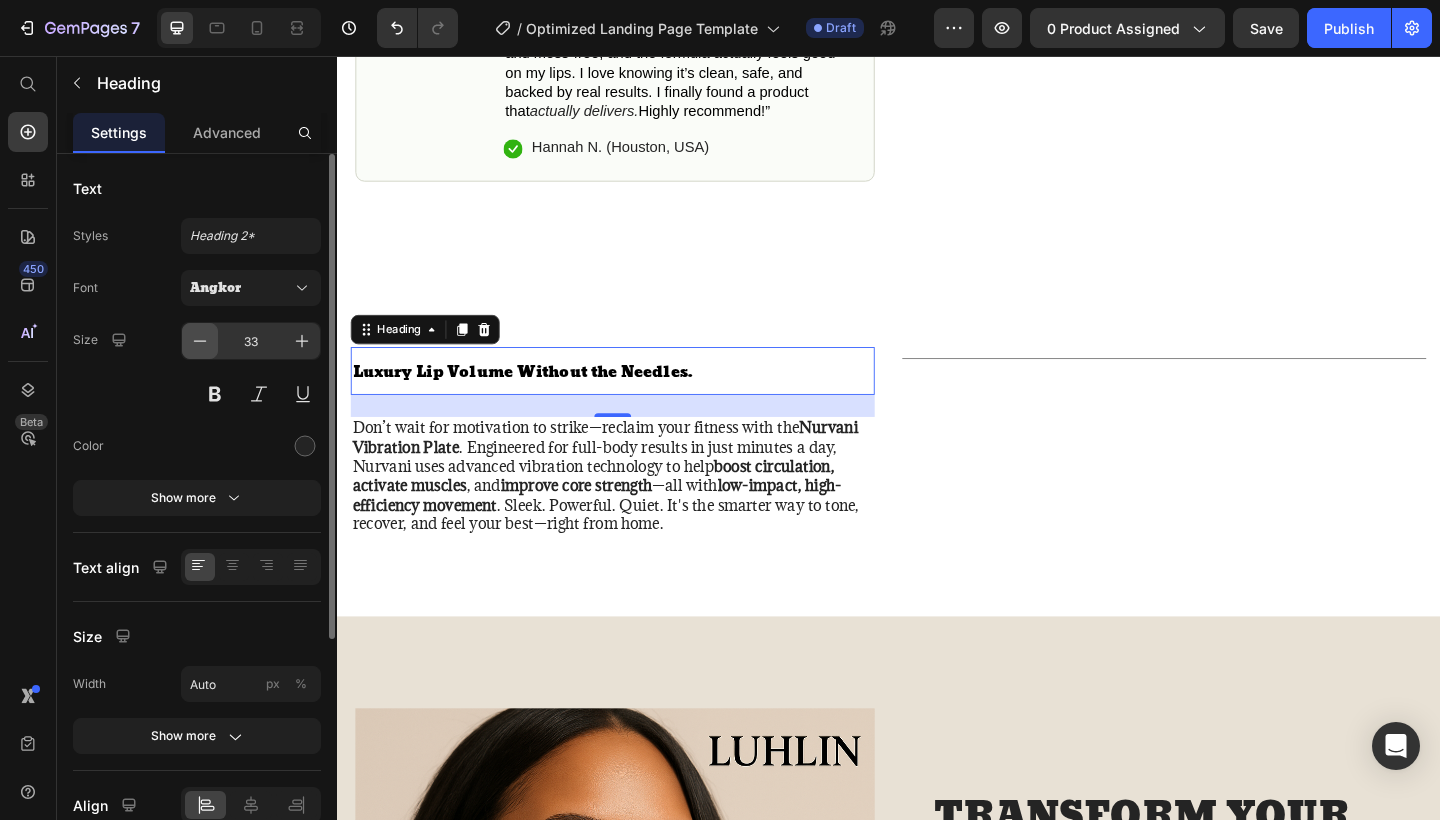 click 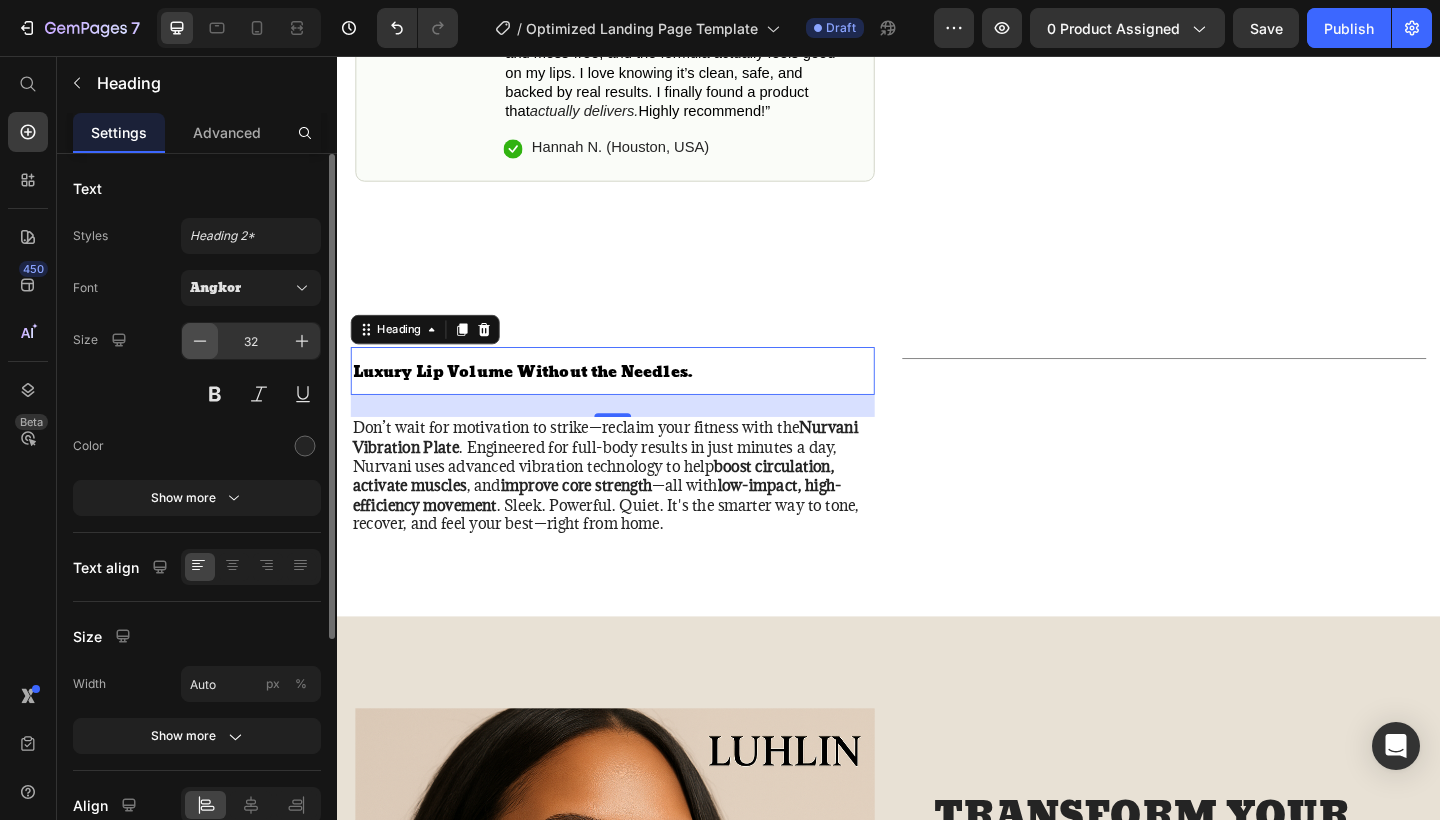 click 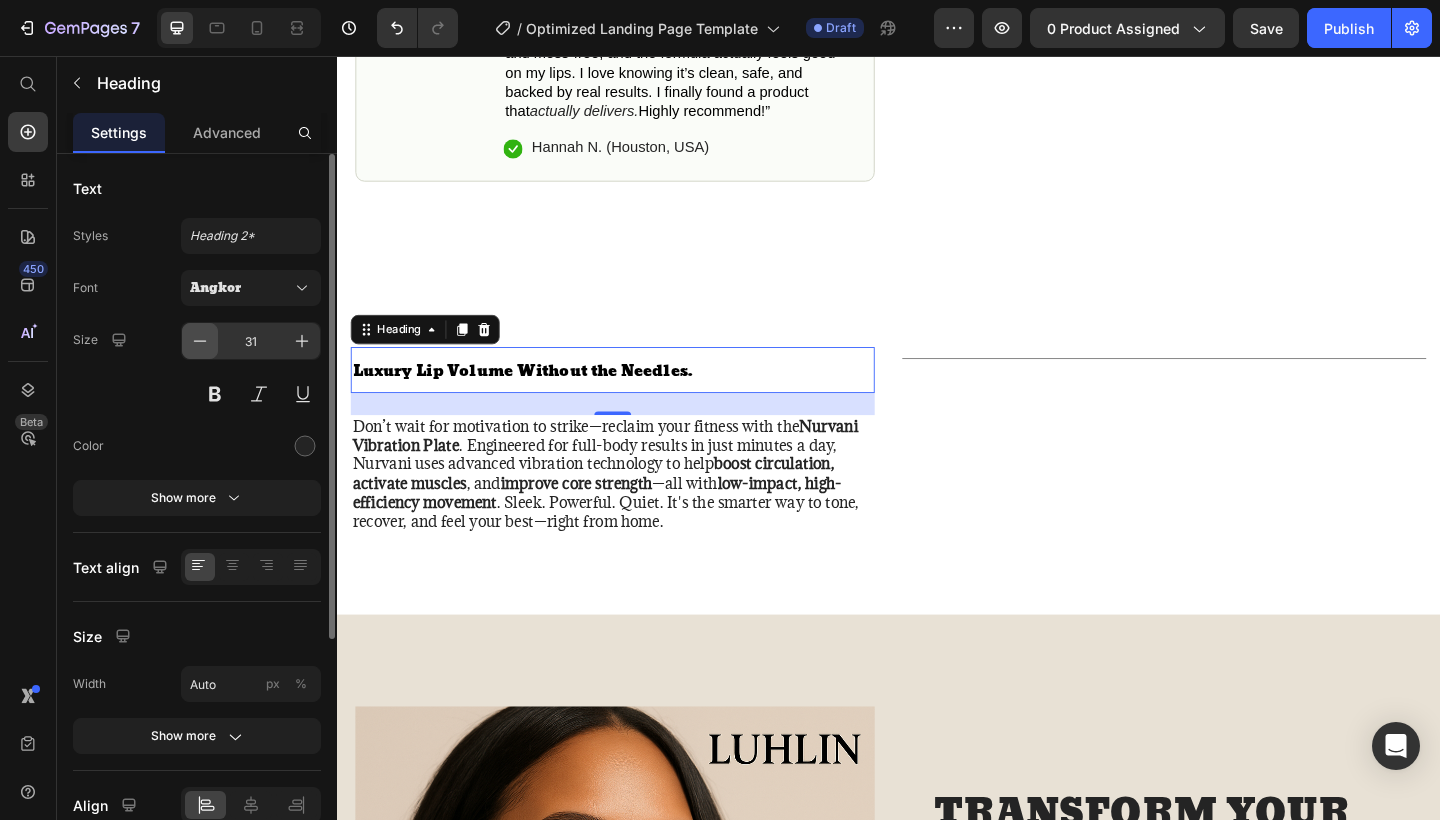 click 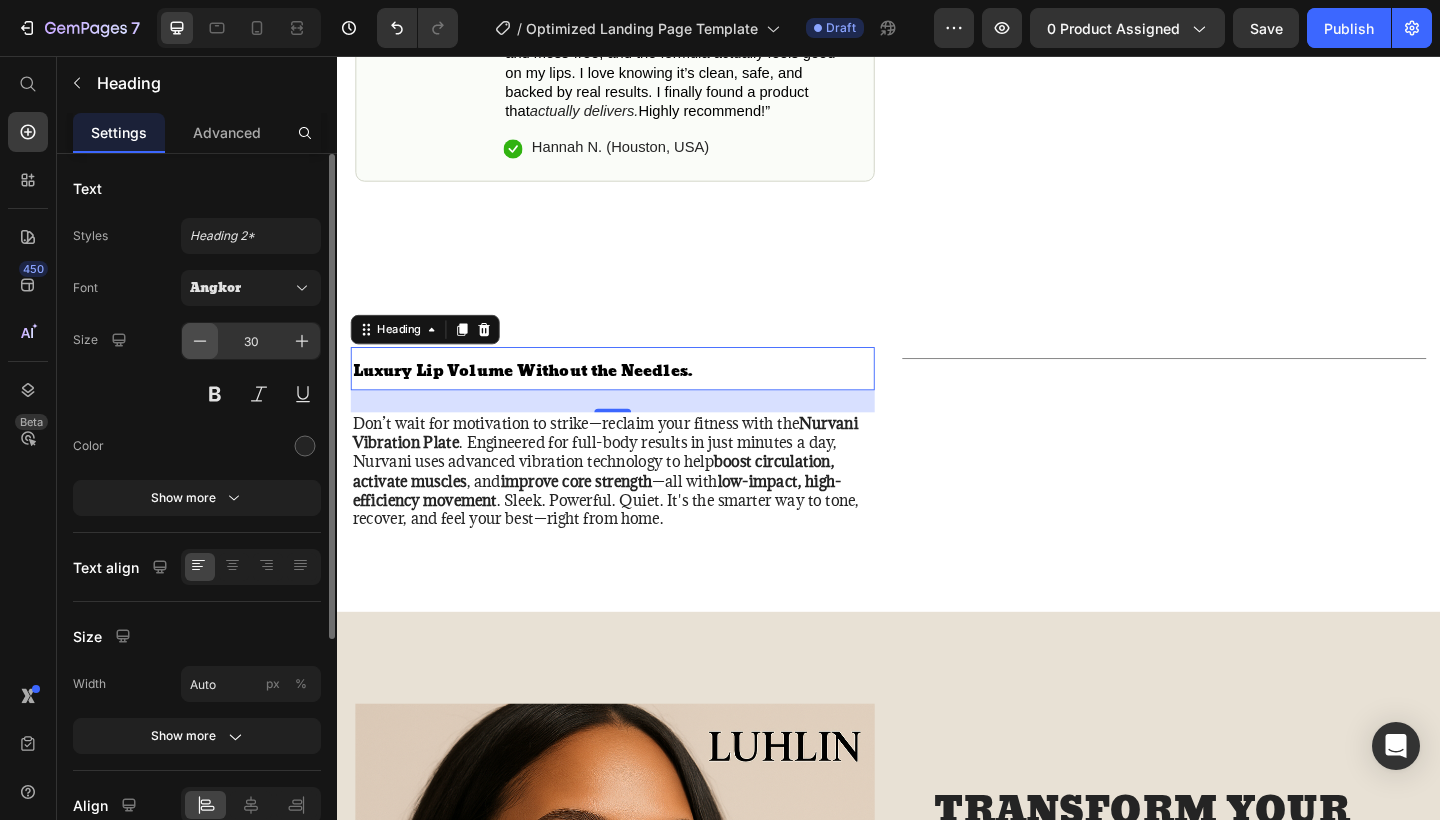 click 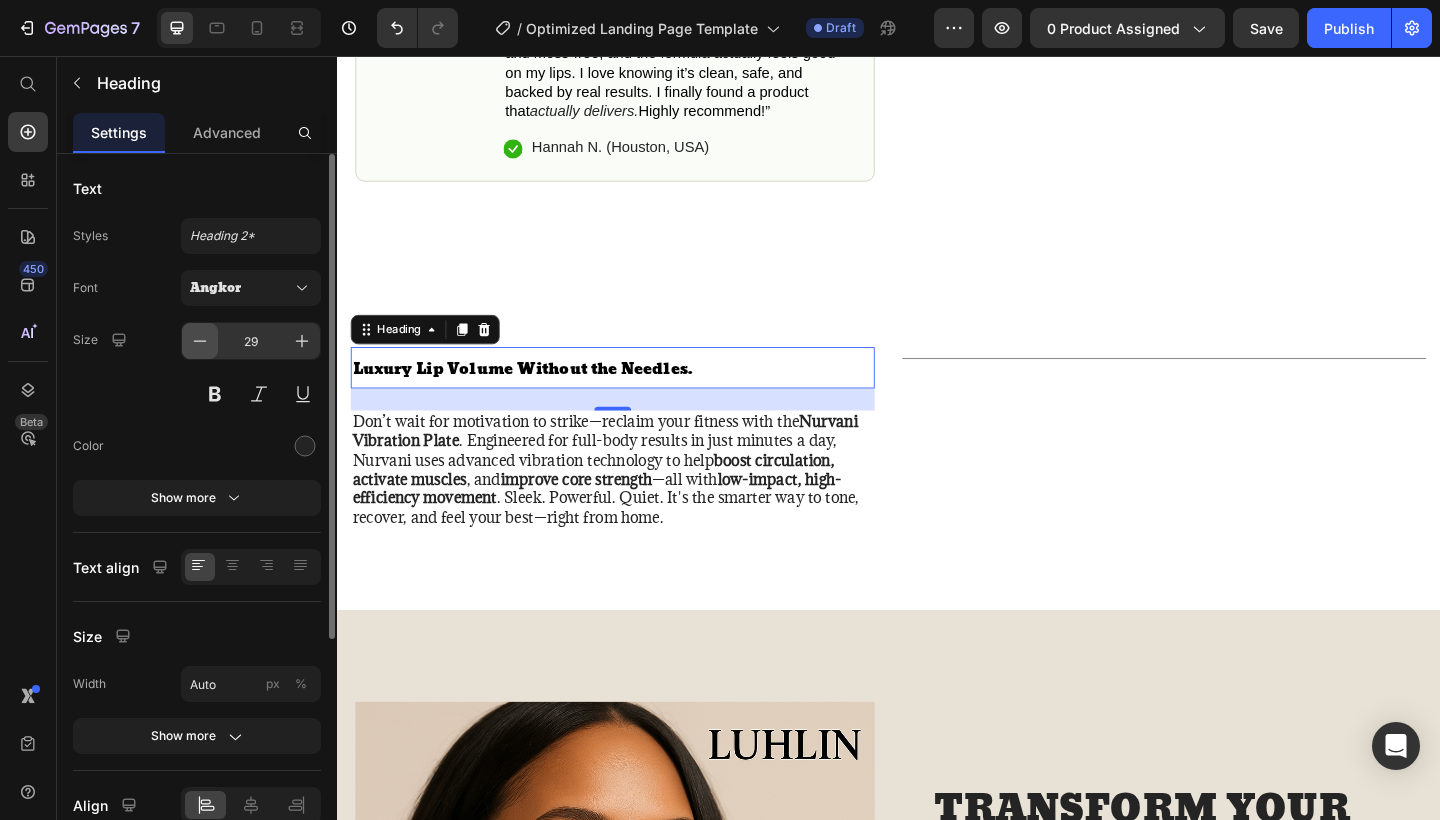 click 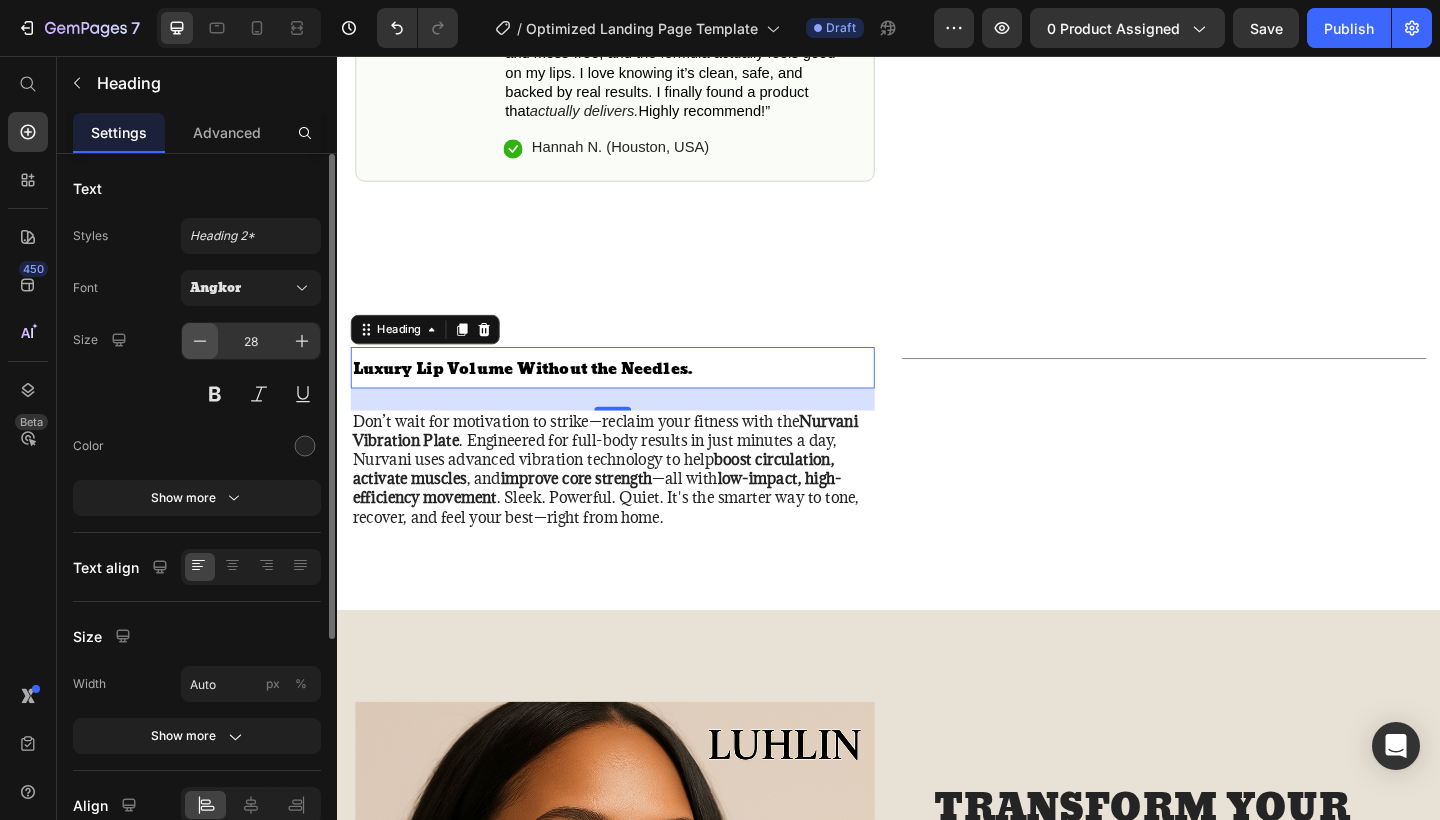 click 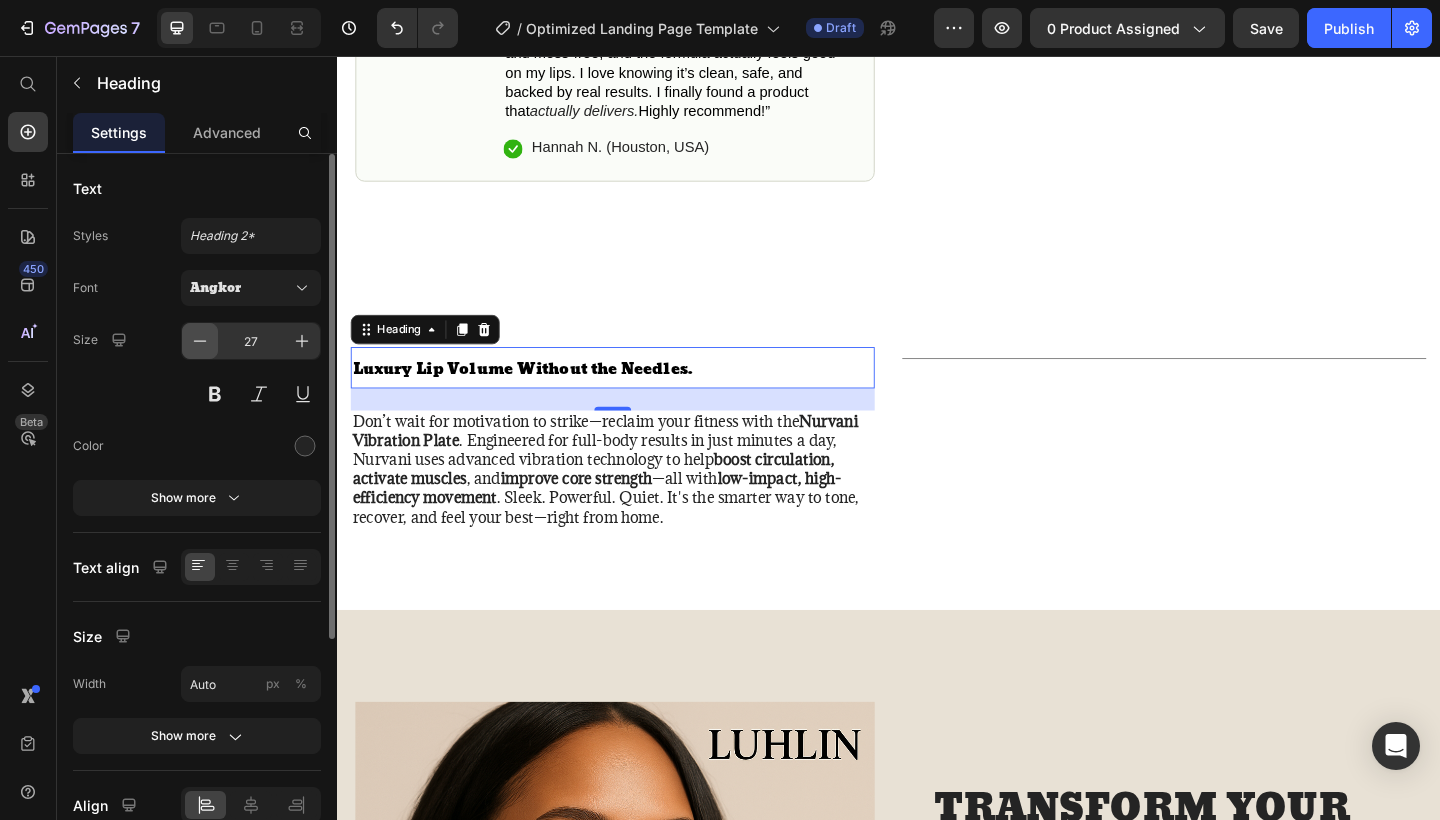 click 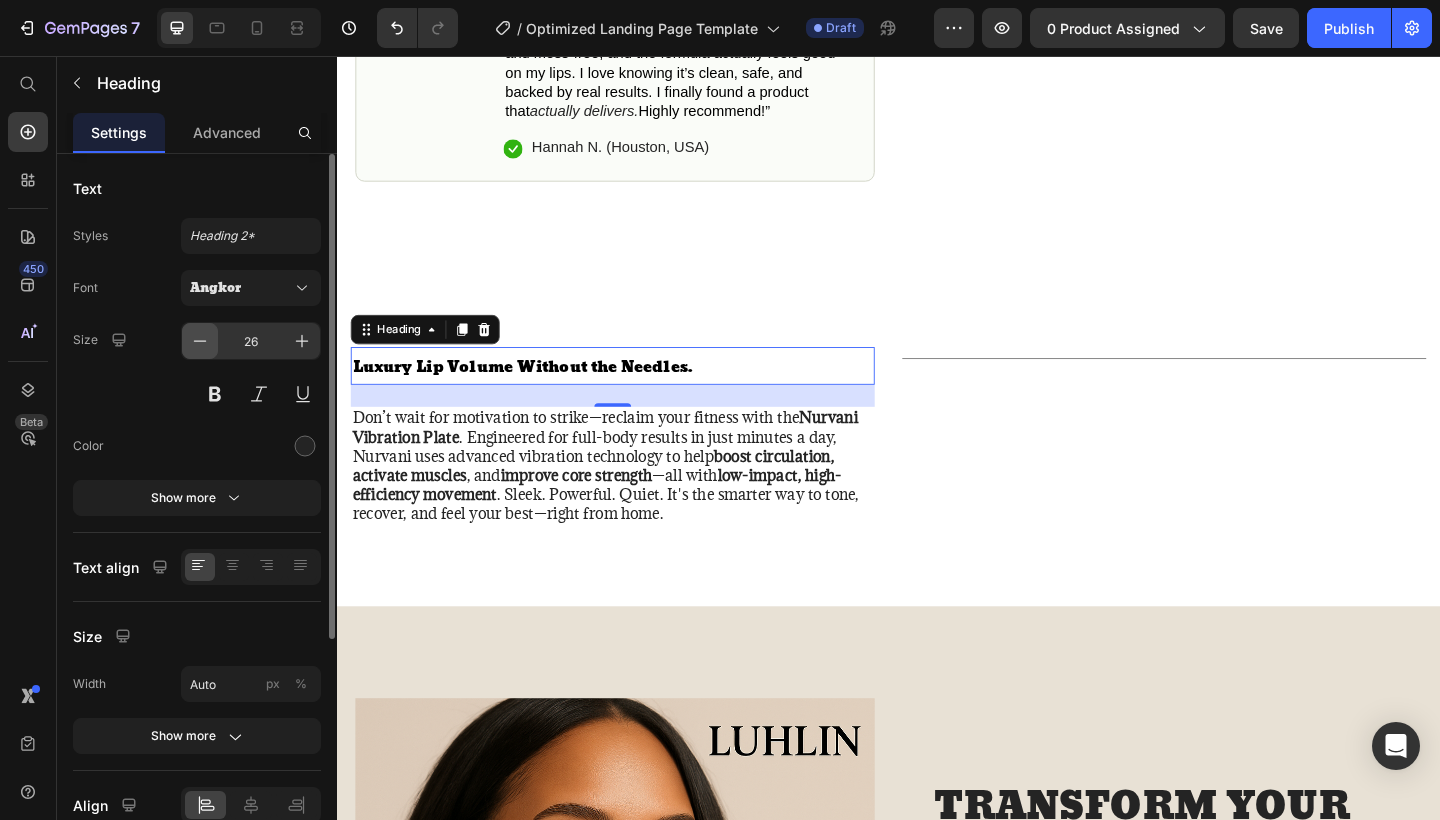 click 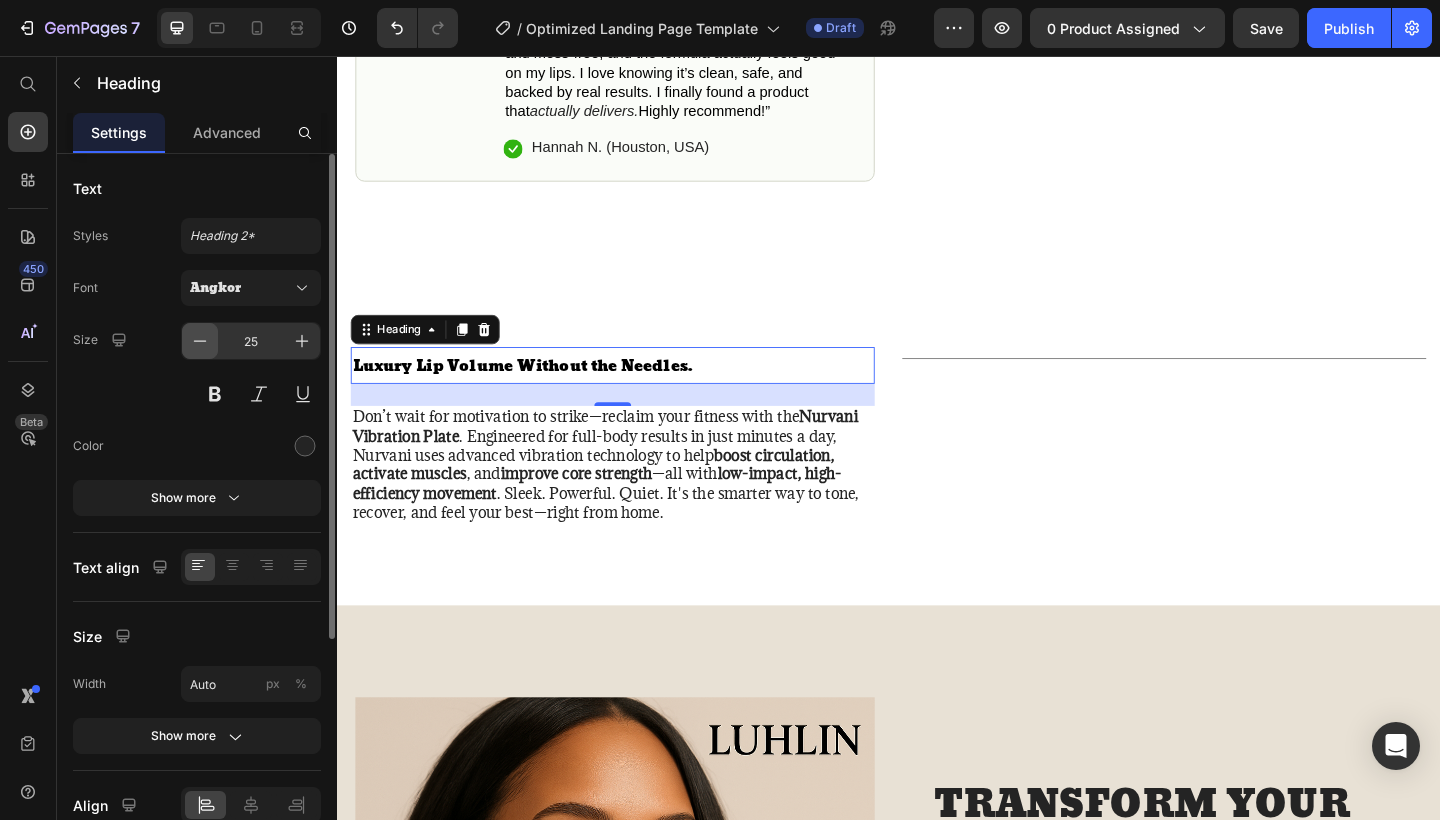 click 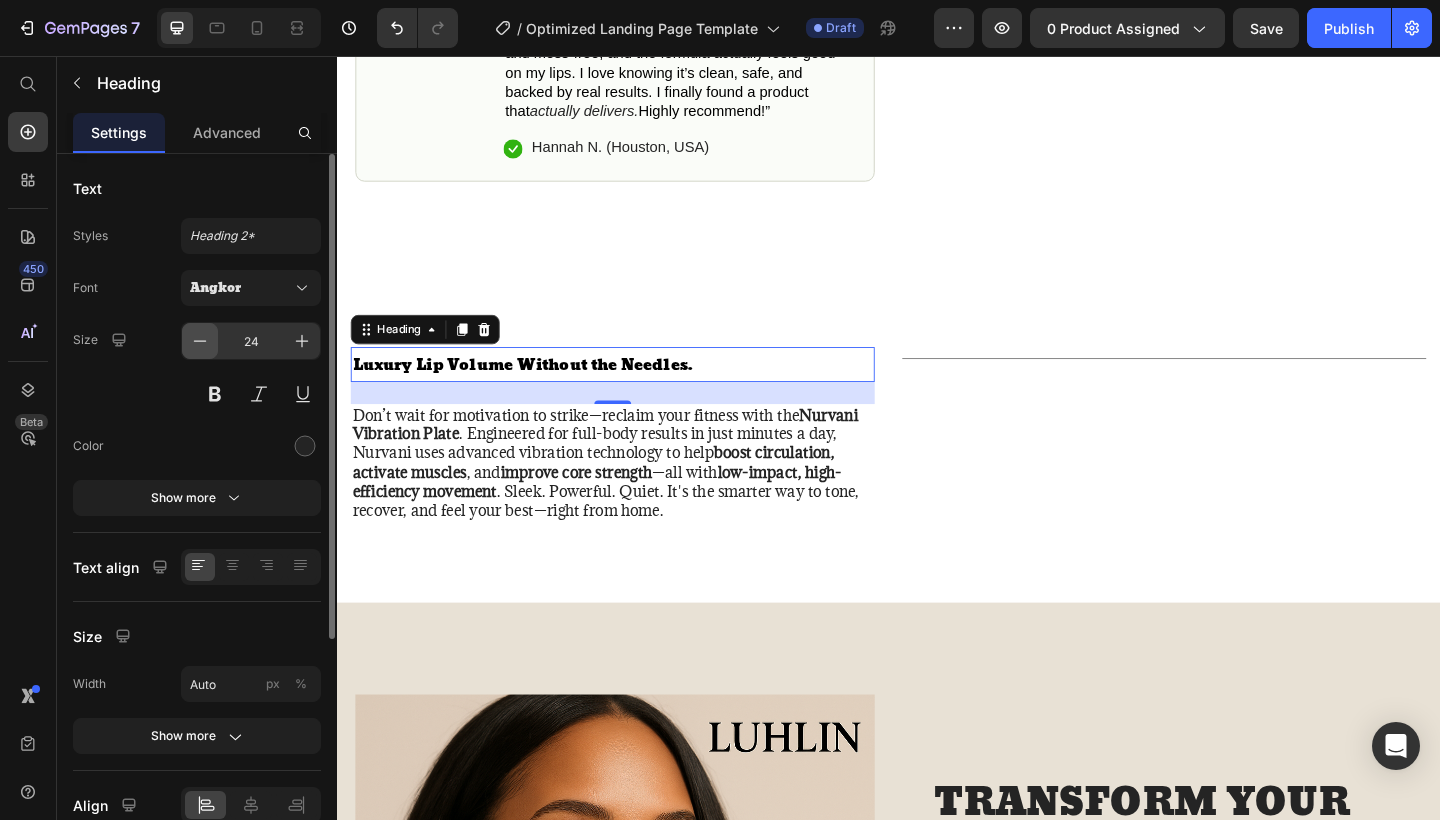 click 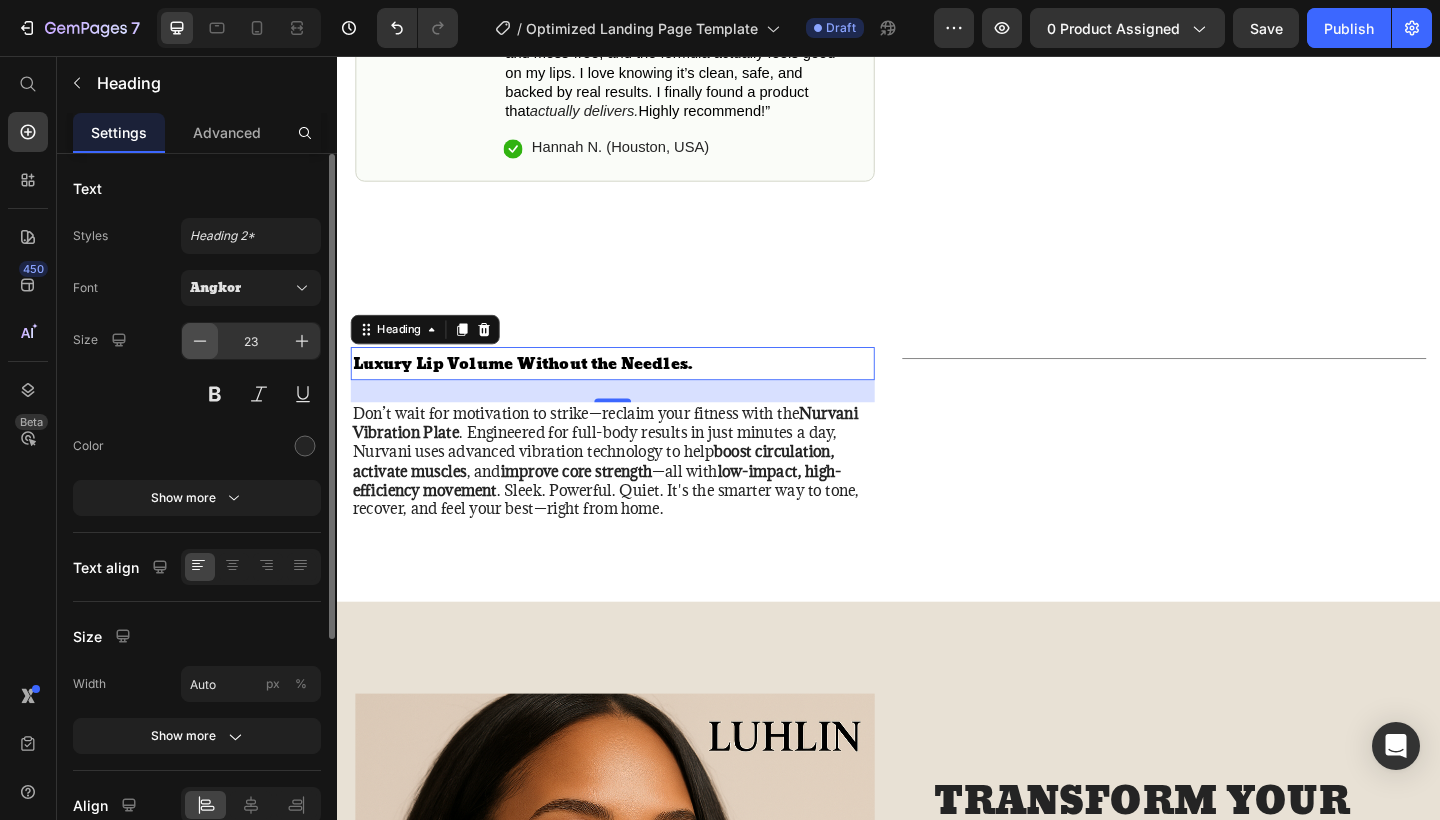 click 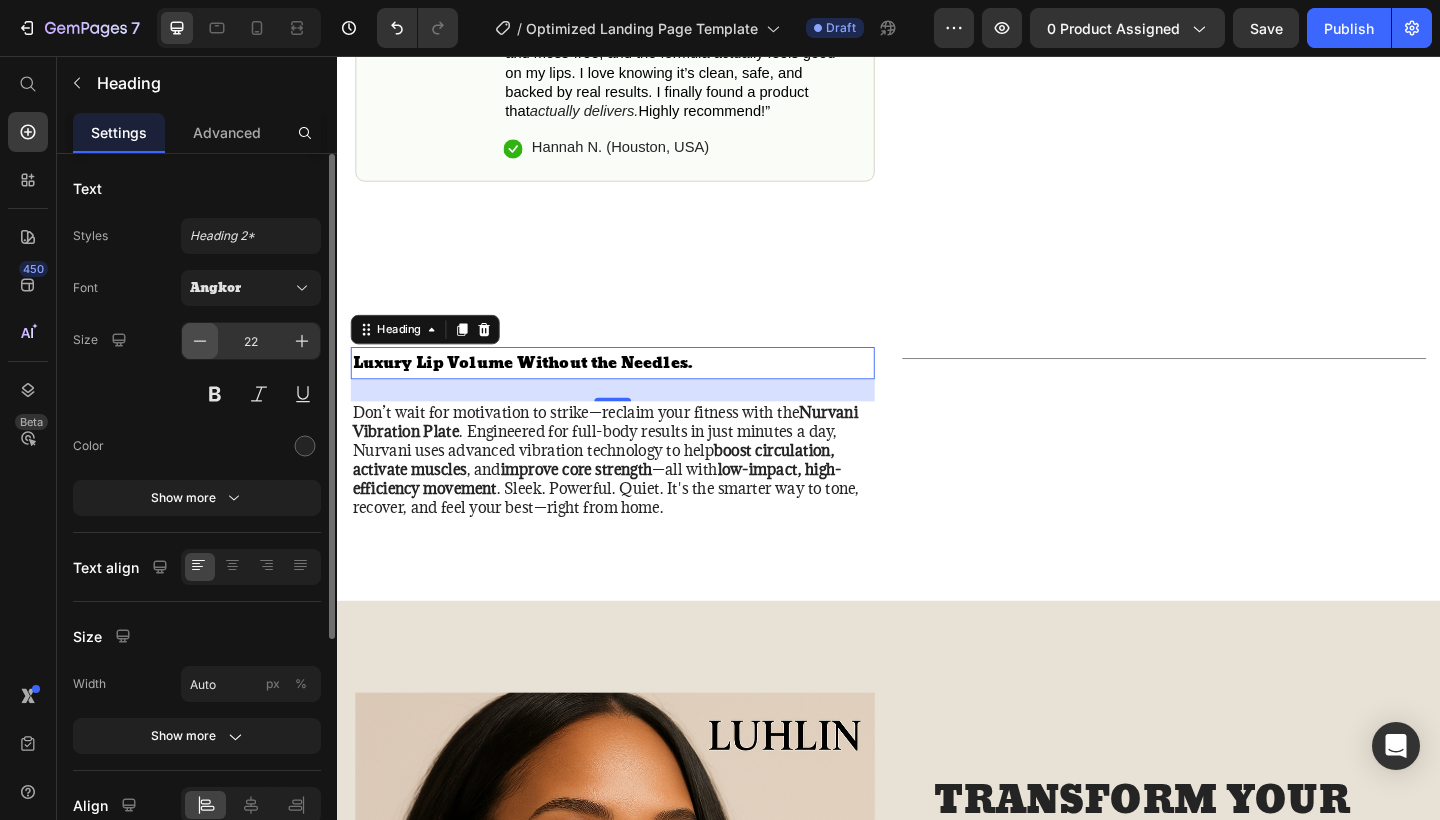 click 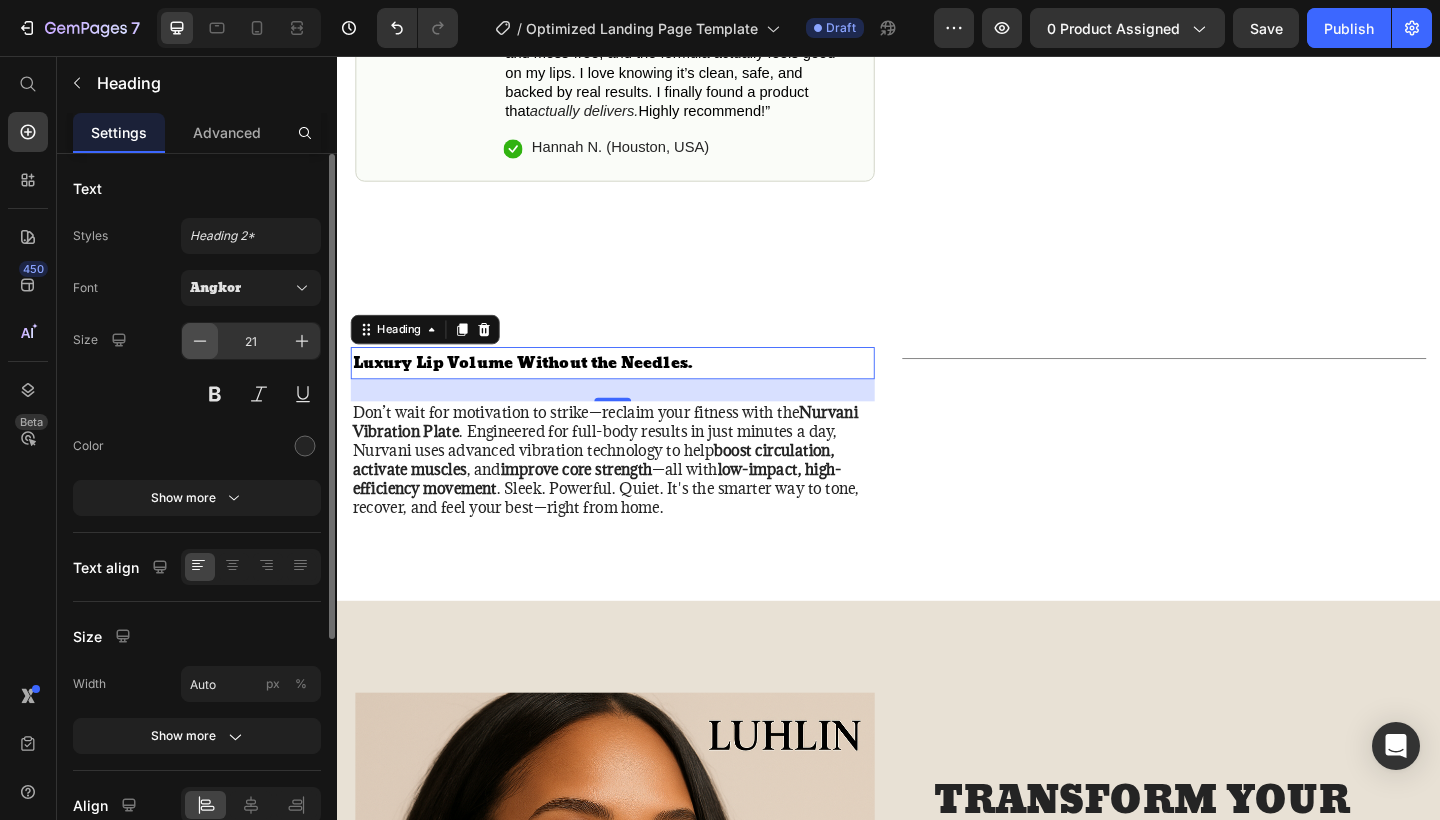 click 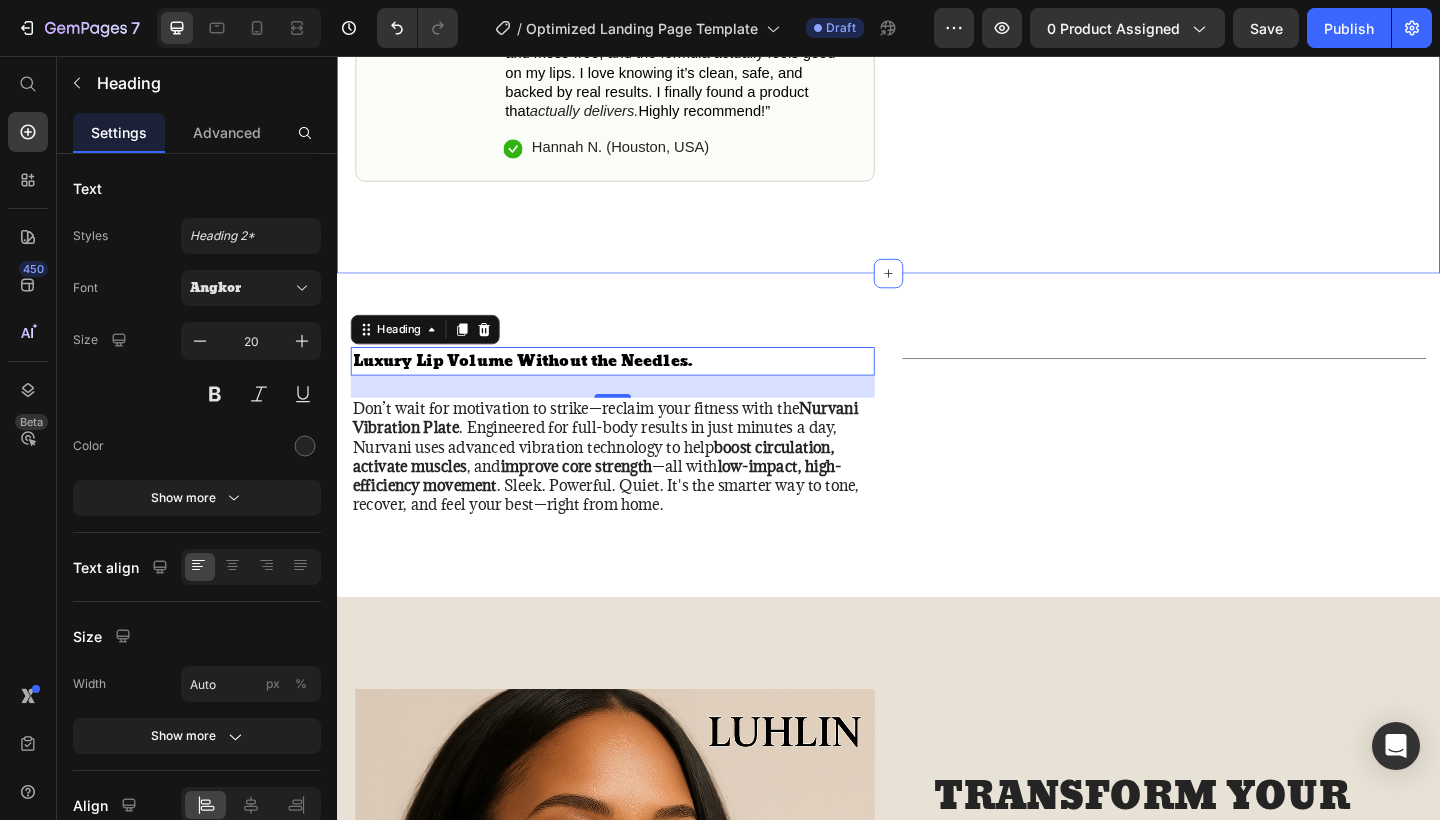 click on "Icon Free Shipping on orders $100+ Text Block Row
Icon 56,000+ Happy Customers Text Block Row Carousel Row
Product Images #1 LIP PLUMPER Product of 2025 Text Block Image Icon Icon Icon Icon Icon Icon List “I’ve tried so many lip plumpers over the years, but nothing ever gave me real, lasting results—until I found LUHLIN. Within minutes of using it, my lips looked fuller, smoother, and more defined. After a few days, they felt more hydrated and naturally plump even without gloss. The metal tip is so cooling and mess-free, and the formula actually feels good on my lips. I love knowing it’s clean, safe, and backed by real results. I finally found a product that  actually delivers.  Highly recommend!” Text Block
Icon [FIRST] [LAST] ( [CITY], [STATE] ) Text Block Row Row Row Icon Icon Icon Icon Icon Icon List 4.8 based on 56,400 Customers Text Block Row LUHLIN Lip Plumper / Lip Filler Product Title
Instantly Plumped, Naturally Smooth Lips Item List" at bounding box center [937, -364] 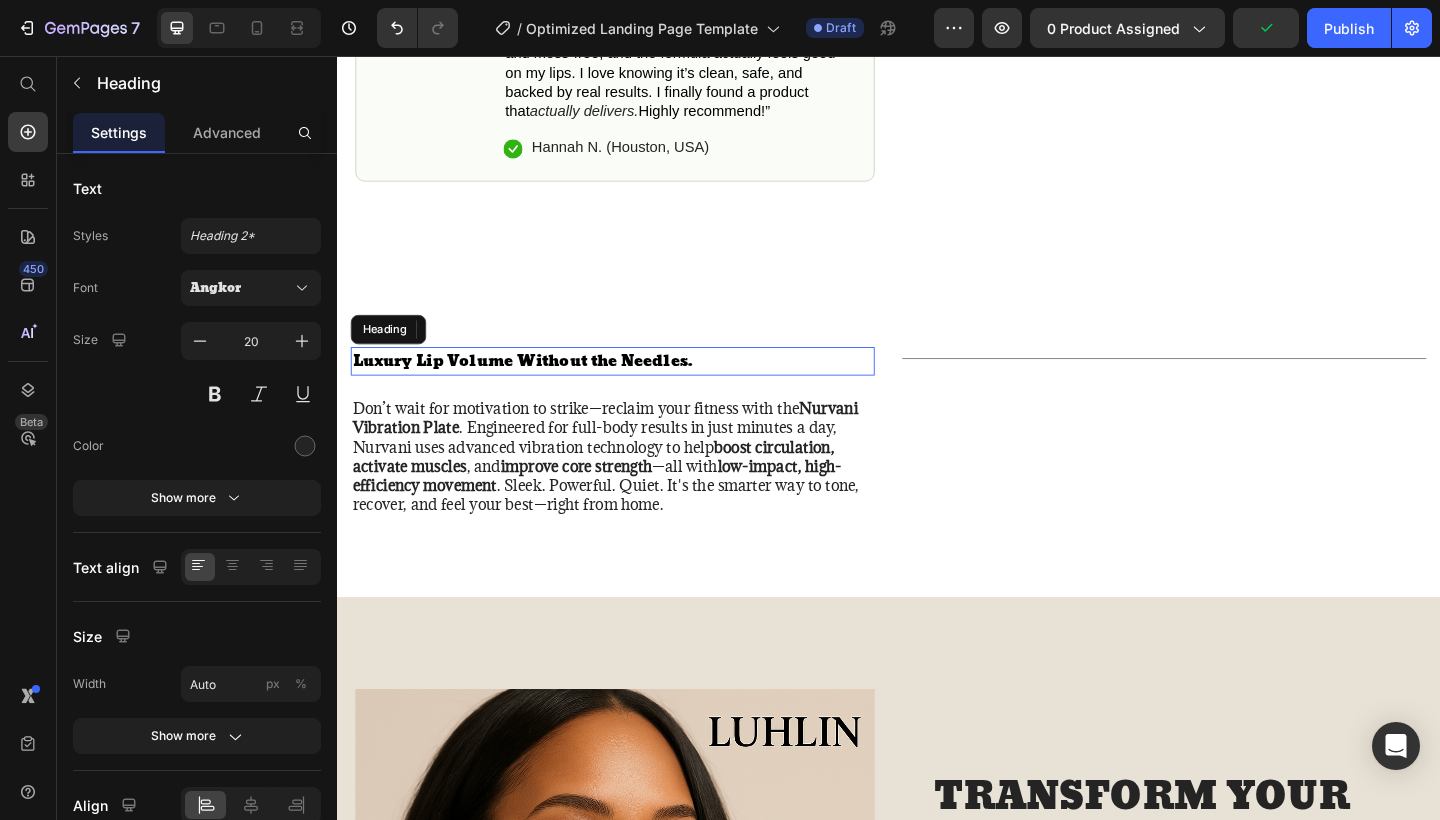 click on "Luxury Lip Volume Without the Needles." at bounding box center [539, 388] 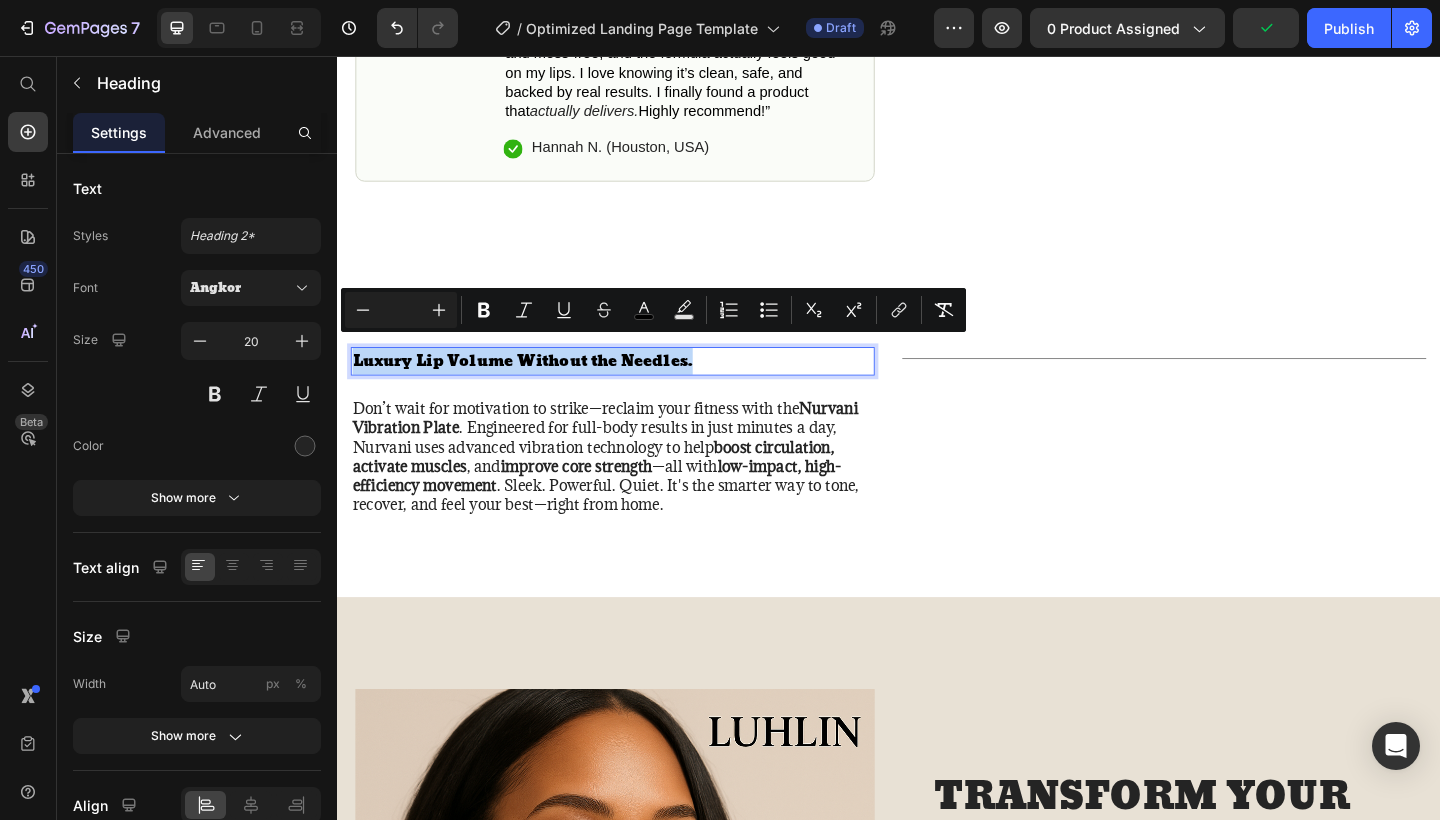 click on "Luxury Lip Volume Without the Needles." at bounding box center (539, 388) 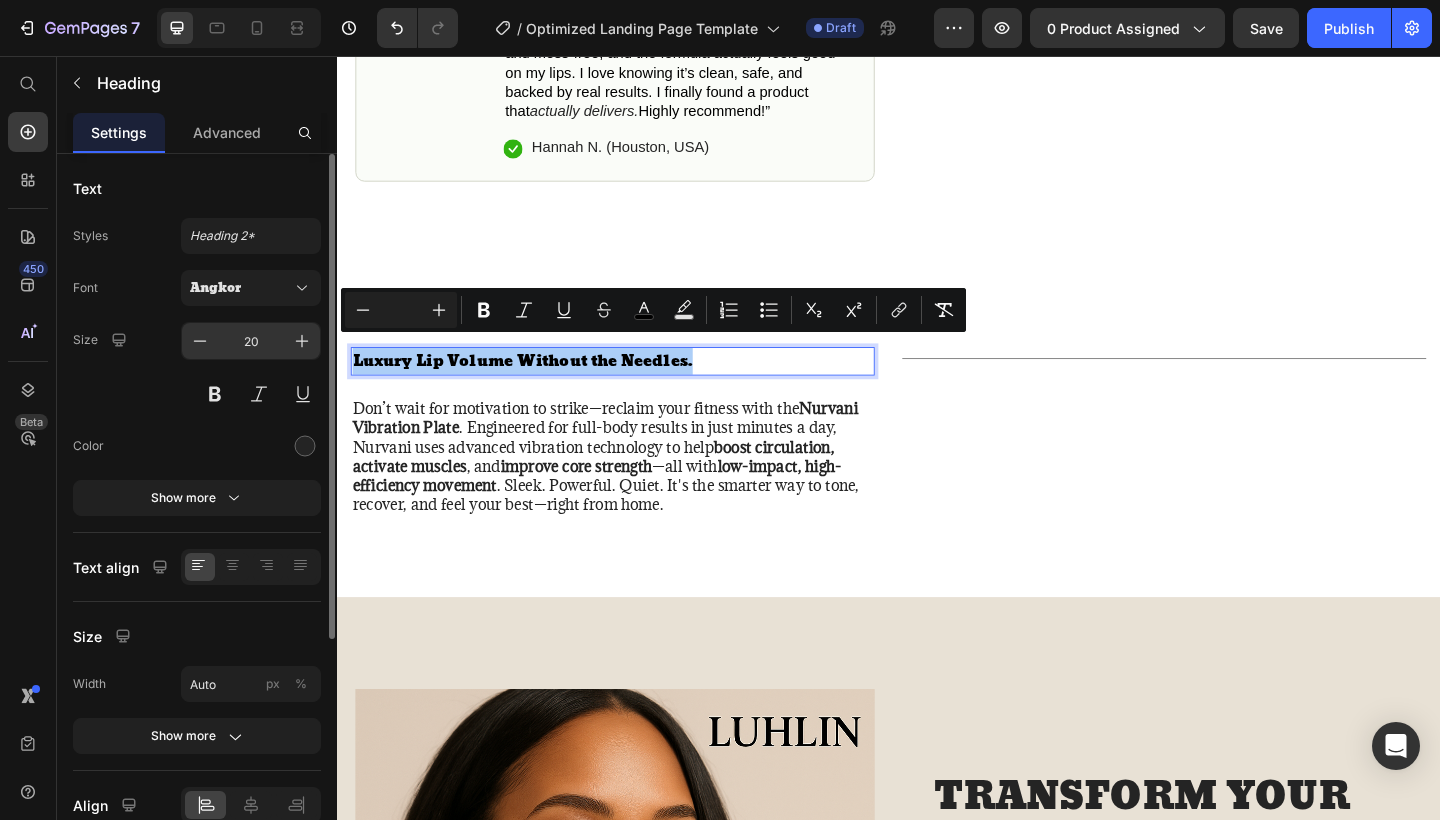 click on "20" at bounding box center [251, 341] 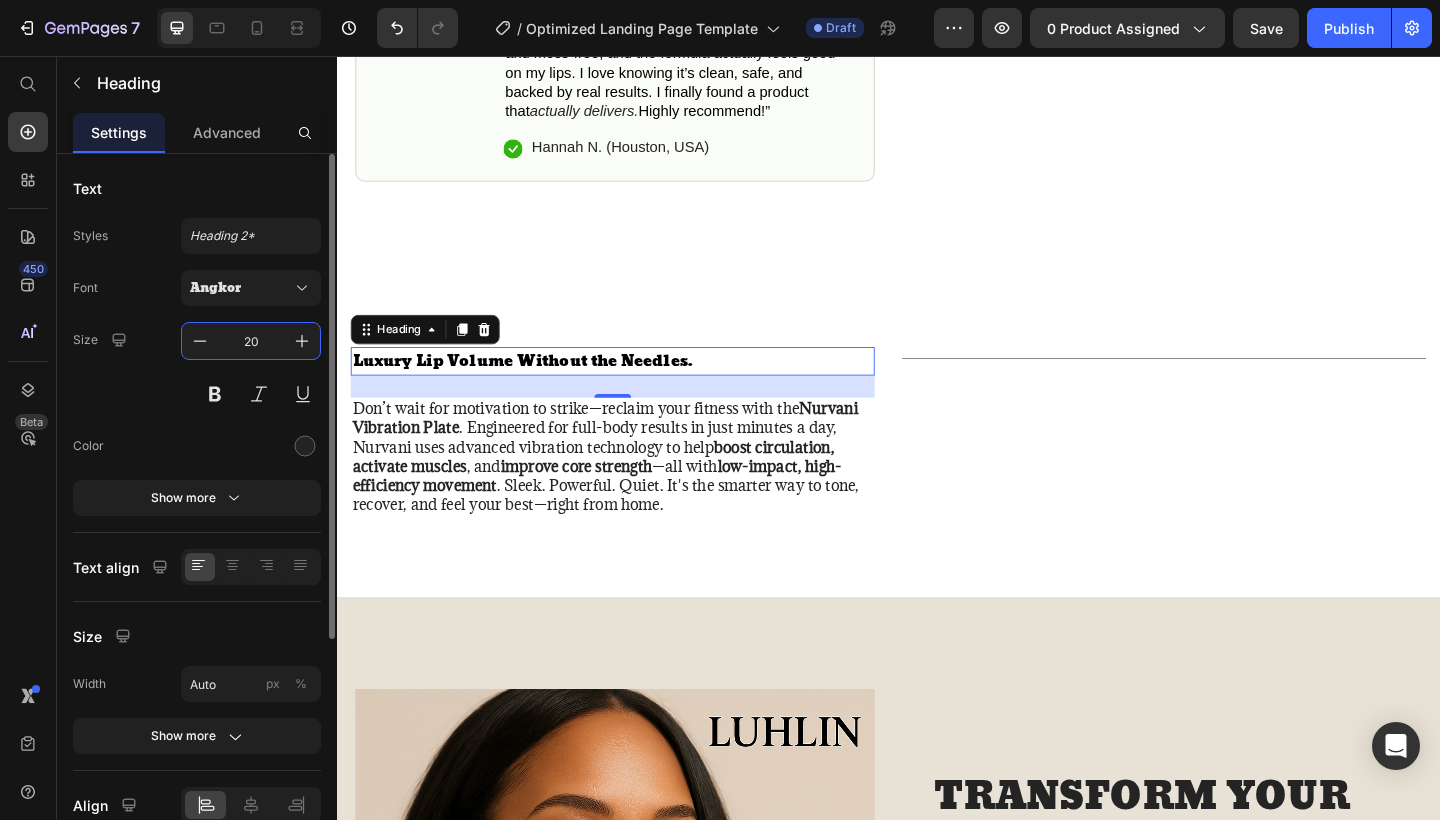 click on "20" at bounding box center [251, 341] 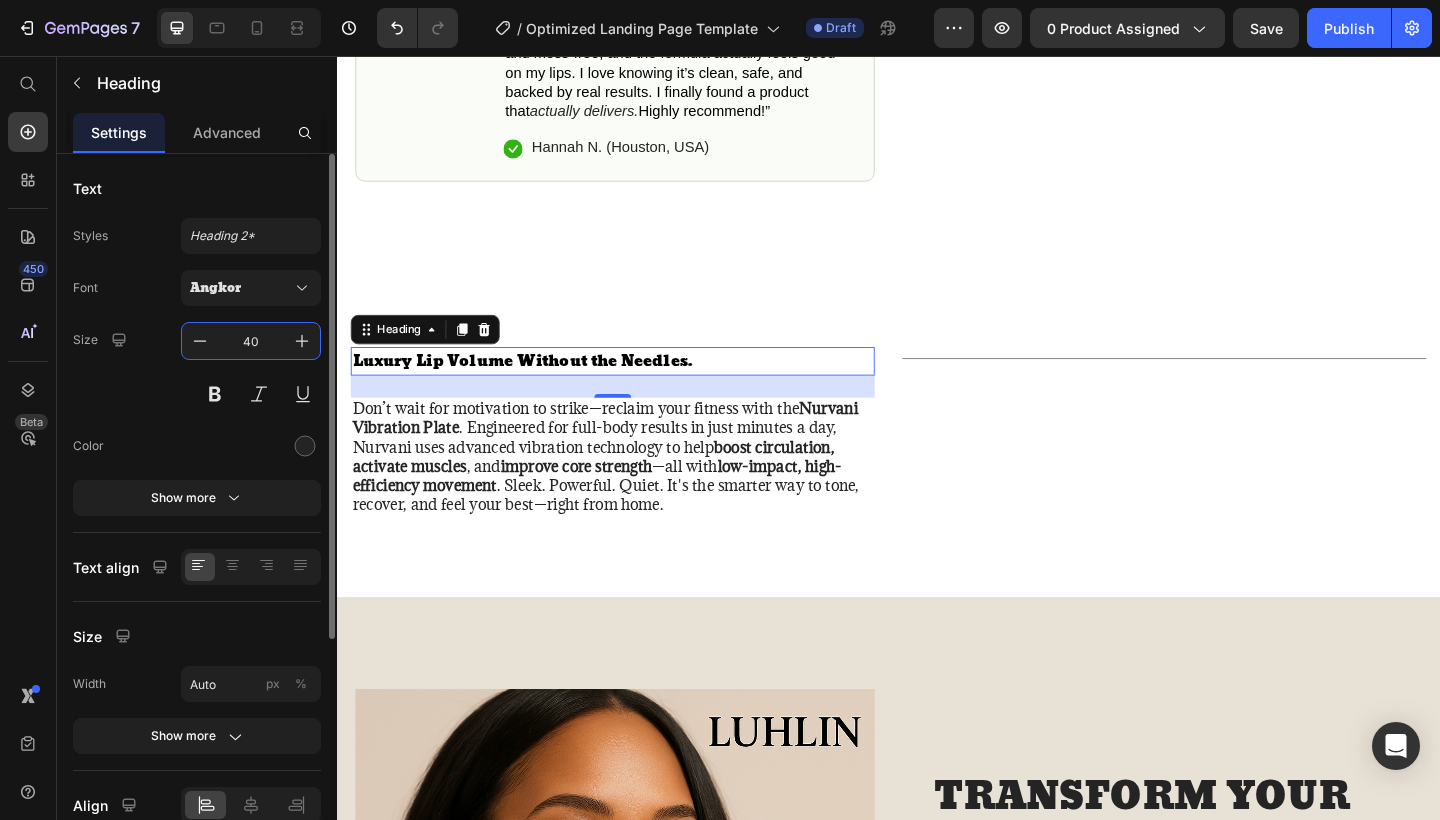type on "40" 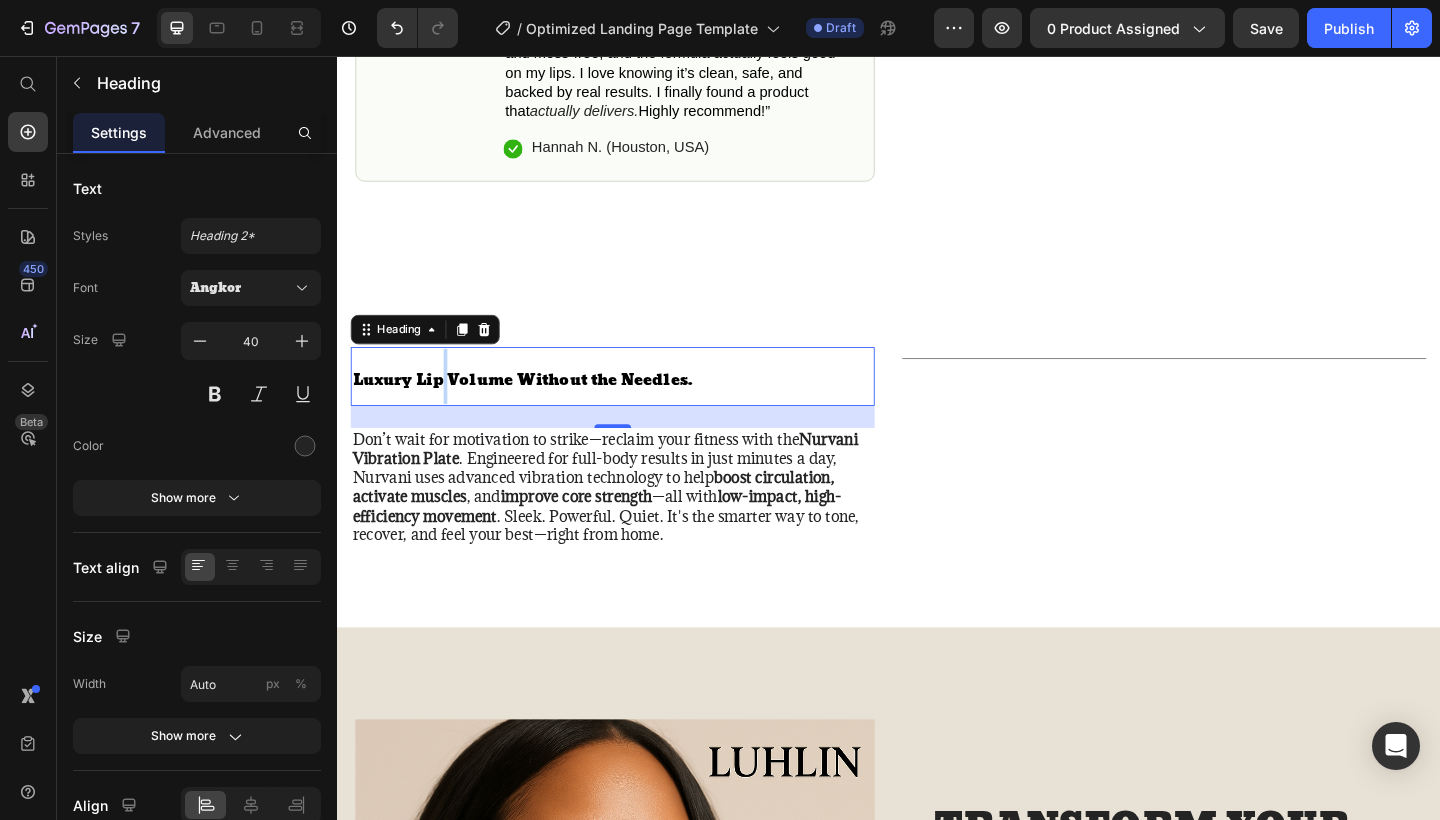 click on "Luxury Lip Volume Without the Needles." at bounding box center [539, 408] 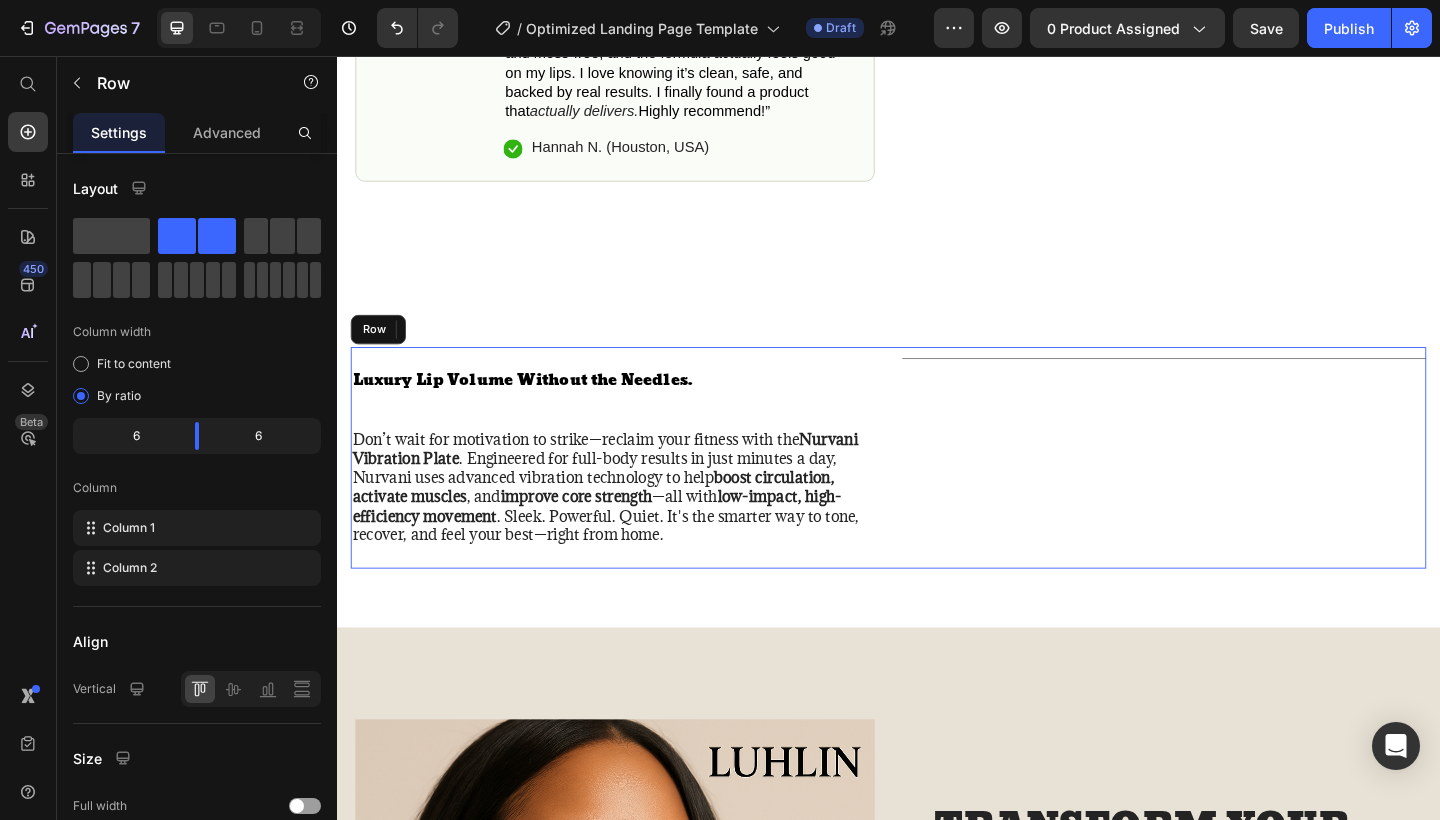 click on "Title Line" at bounding box center [1237, 493] 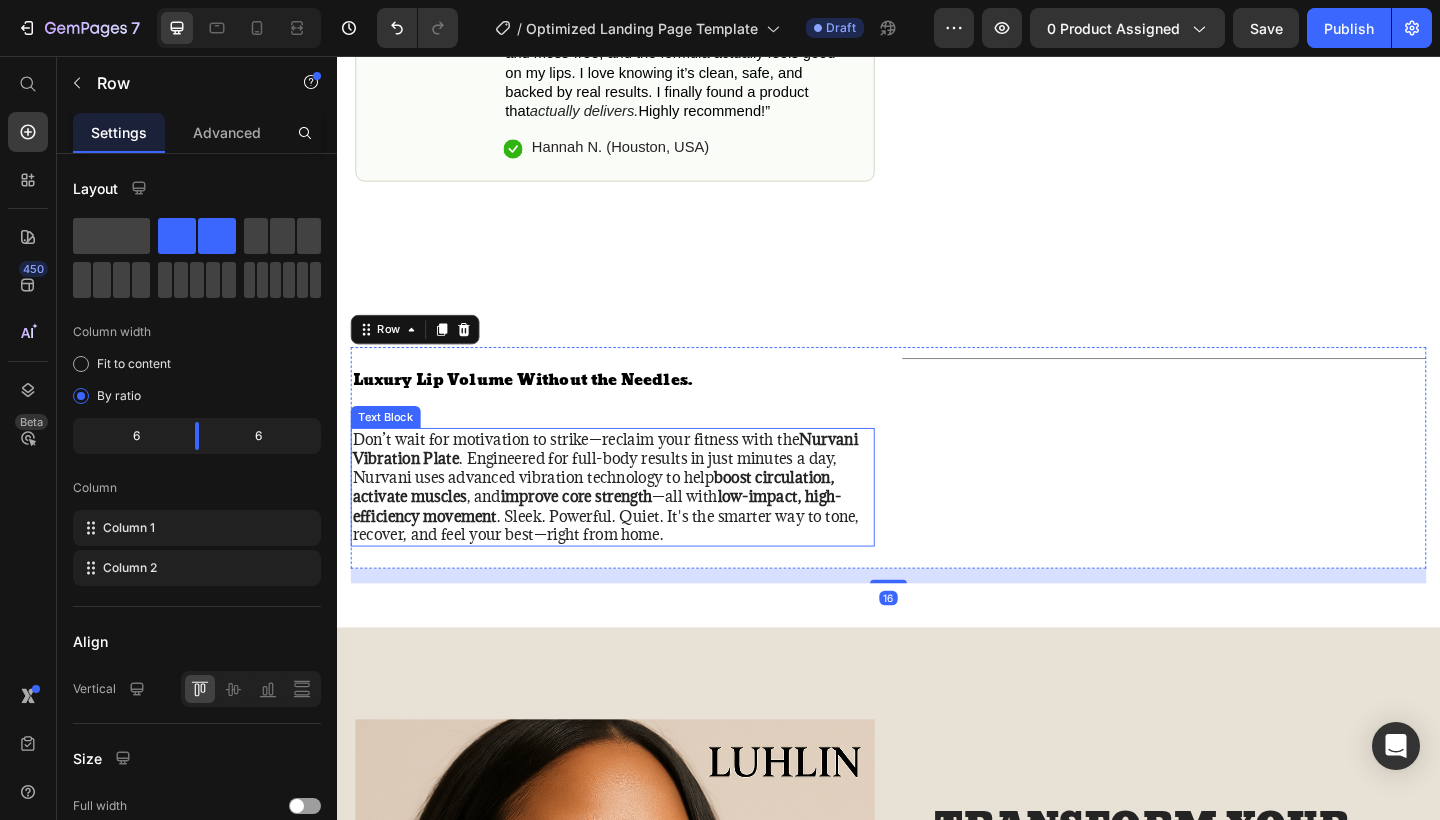 click on "Don’t wait for motivation to strike—reclaim your fitness with the  Nurvani Vibration Plate . Engineered for full-body results in just minutes a day, Nurvani uses advanced vibration technology to help  boost circulation, activate muscles , and  improve core strength —all with  low-impact, high-efficiency movement . Sleek. Powerful. Quiet. It's the smarter way to tone, recover, and feel your best—right from home." at bounding box center [637, 525] 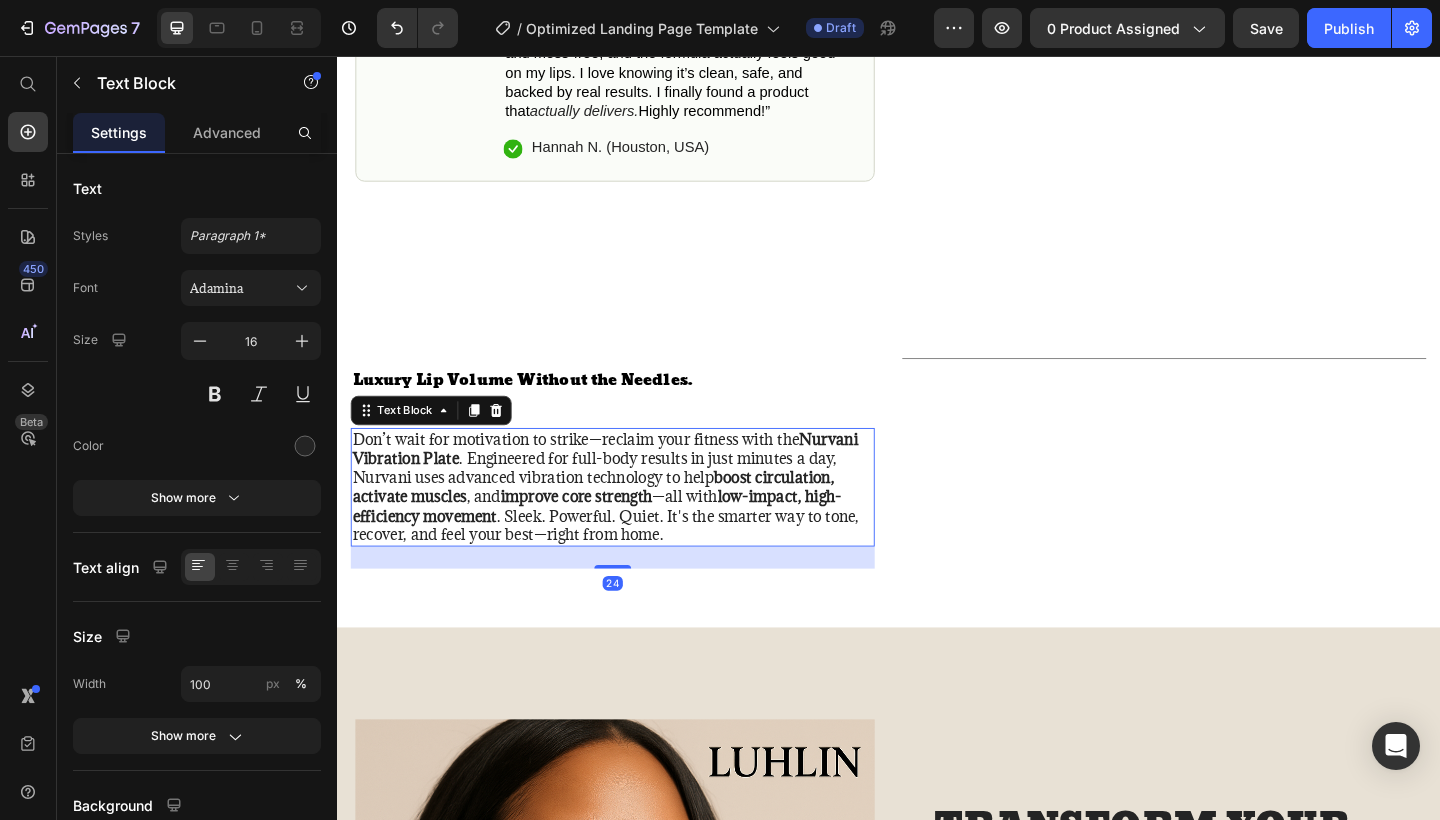 click on "Don’t wait for motivation to strike—reclaim your fitness with the  Nurvani Vibration Plate . Engineered for full-body results in just minutes a day, Nurvani uses advanced vibration technology to help  boost circulation, activate muscles , and  improve core strength —all with  low-impact, high-efficiency movement . Sleek. Powerful. Quiet. It's the smarter way to tone, recover, and feel your best—right from home." at bounding box center (637, 525) 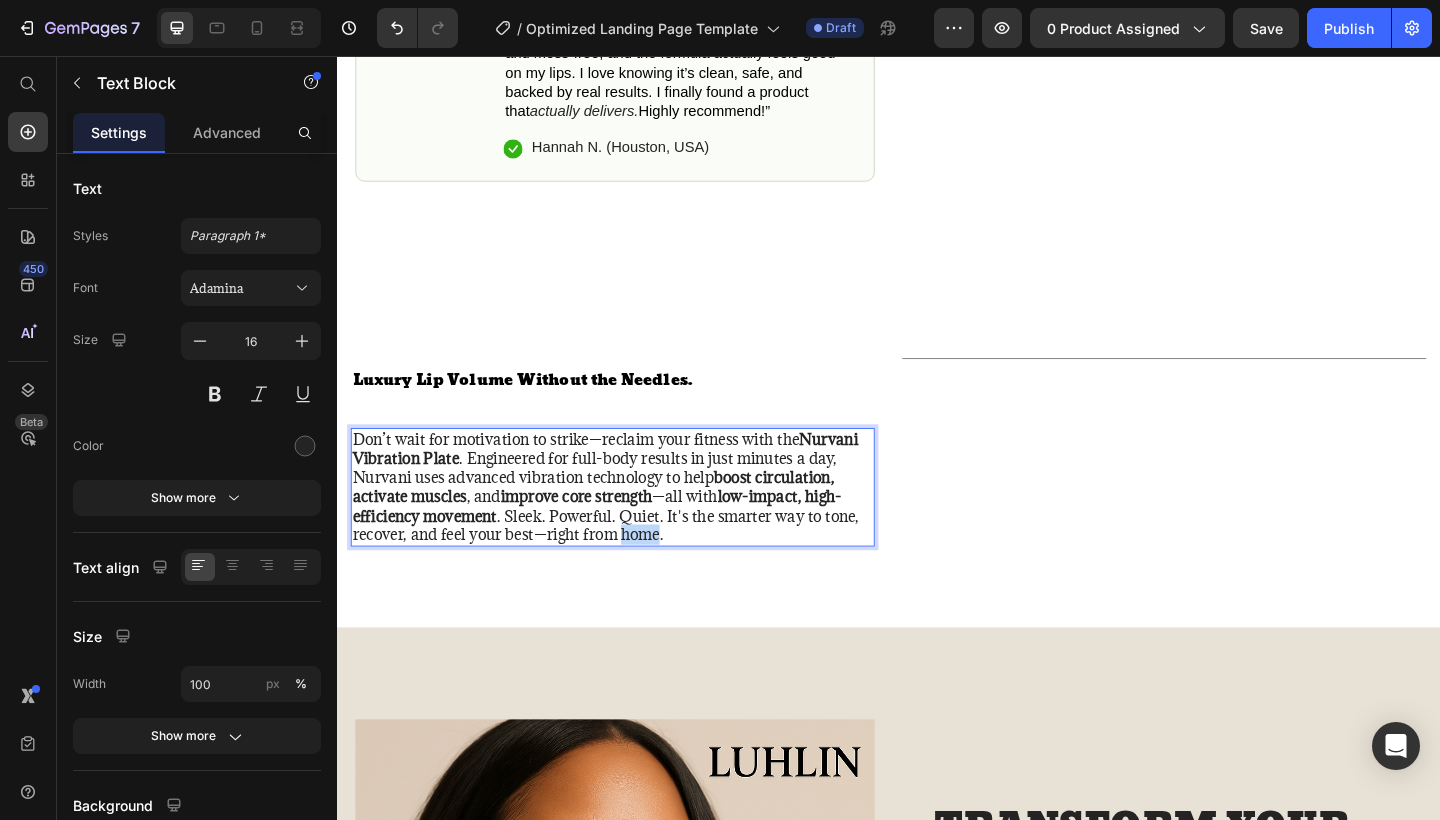 click on "Don’t wait for motivation to strike—reclaim your fitness with the  Nurvani Vibration Plate . Engineered for full-body results in just minutes a day, Nurvani uses advanced vibration technology to help  boost circulation, activate muscles , and  improve core strength —all with  low-impact, high-efficiency movement . Sleek. Powerful. Quiet. It's the smarter way to tone, recover, and feel your best—right from home." at bounding box center [637, 525] 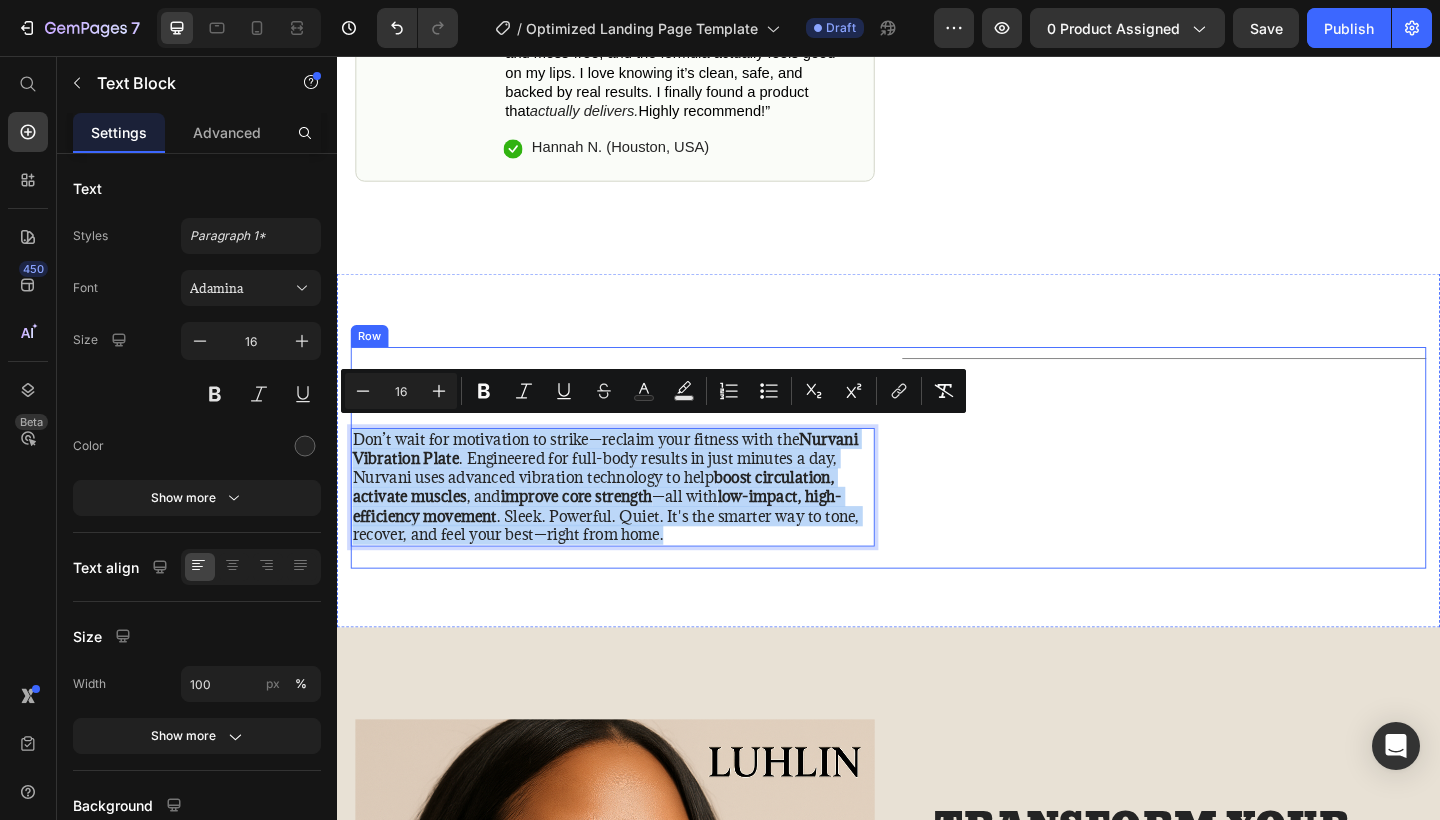 click on "Title Line" at bounding box center (1237, 493) 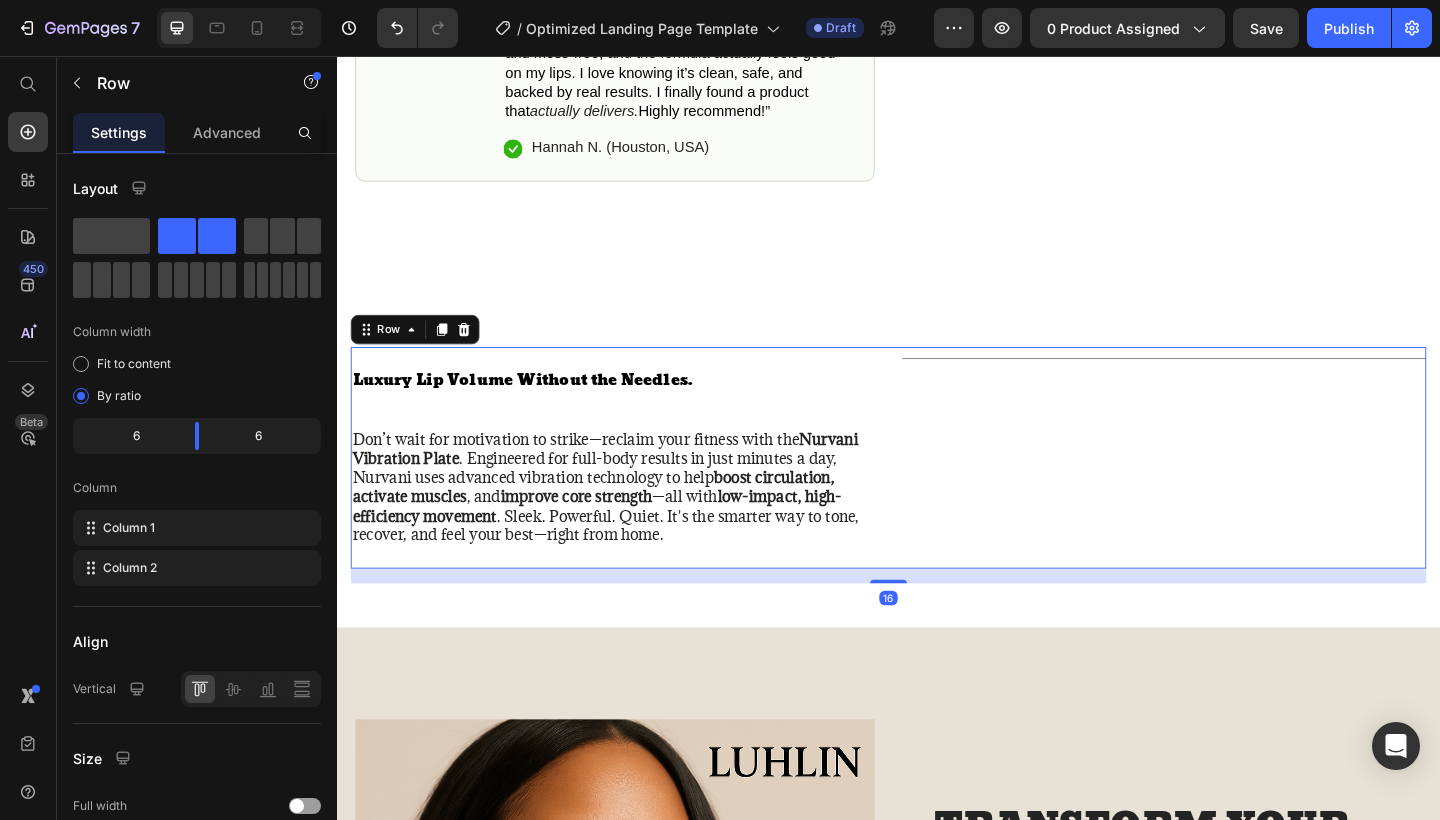 click on "⁠⁠⁠⁠⁠⁠⁠ Luxury Lip Volume Without the Needles. Heading Don’t wait for motivation to strike—reclaim your fitness with the  Nurvani Vibration Plate . Engineered for full-body results in just minutes a day, Nurvani uses advanced vibration technology to help  boost circulation, activate muscles , and  improve core strength —all with  low-impact, high-efficiency movement . Sleek. Powerful. Quiet. It's the smarter way to tone, recover, and feel your best—right from home. Text Block                Title Line Row   16" at bounding box center (937, 493) 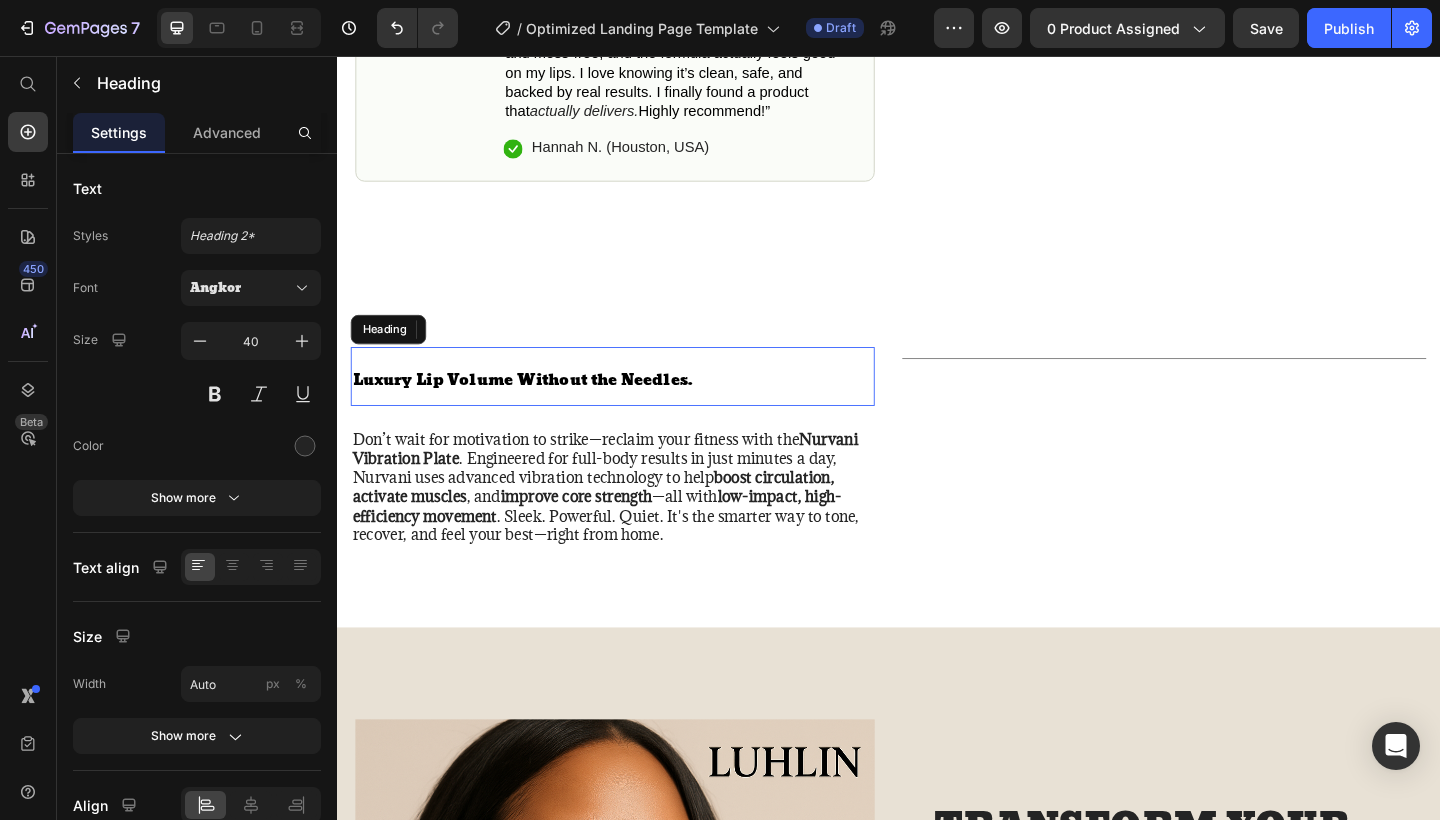 click on "⁠⁠⁠⁠⁠⁠⁠ Luxury Lip Volume Without the Needles." at bounding box center (637, 405) 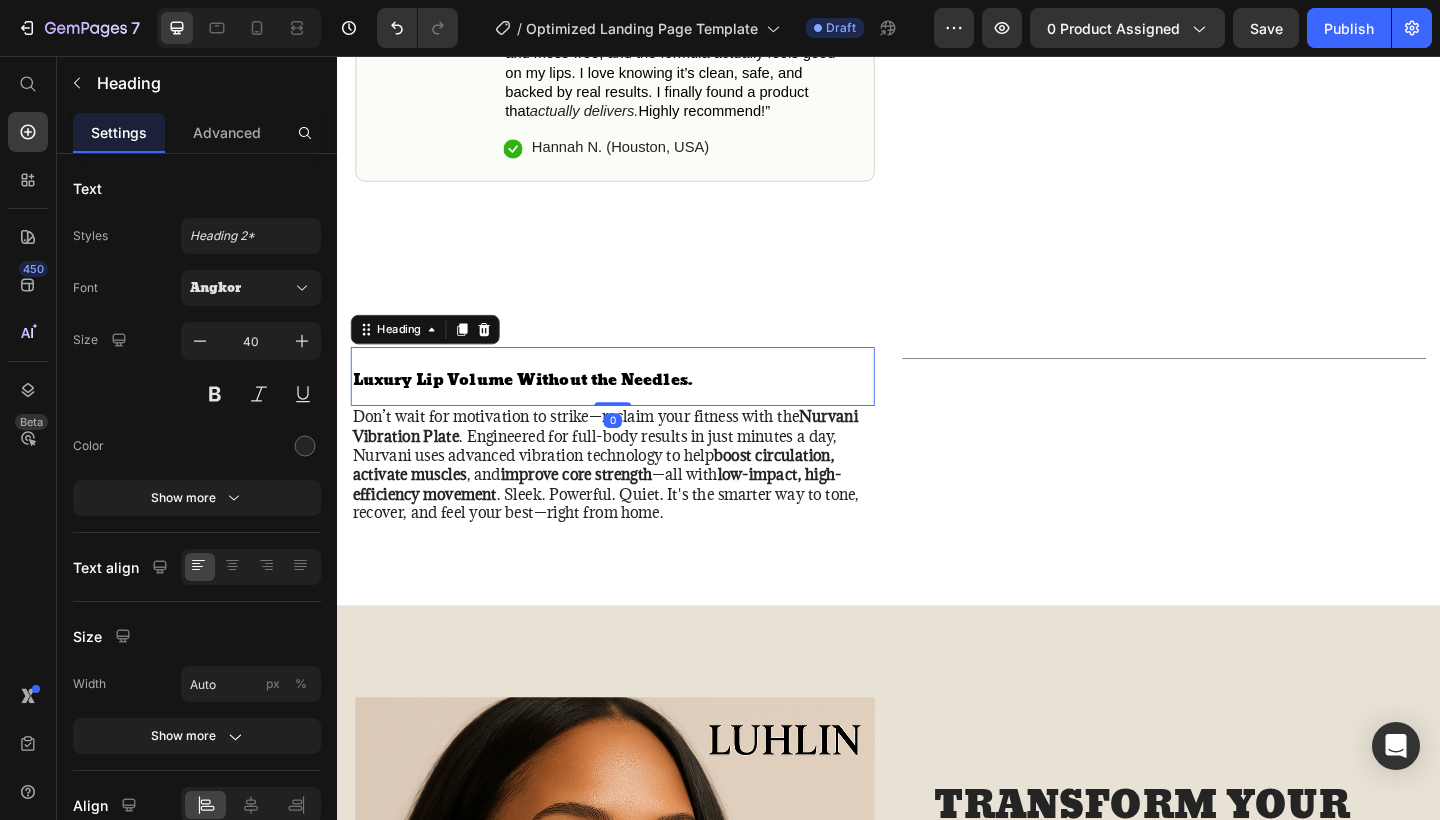 drag, startPoint x: 641, startPoint y: 450, endPoint x: 642, endPoint y: 416, distance: 34.0147 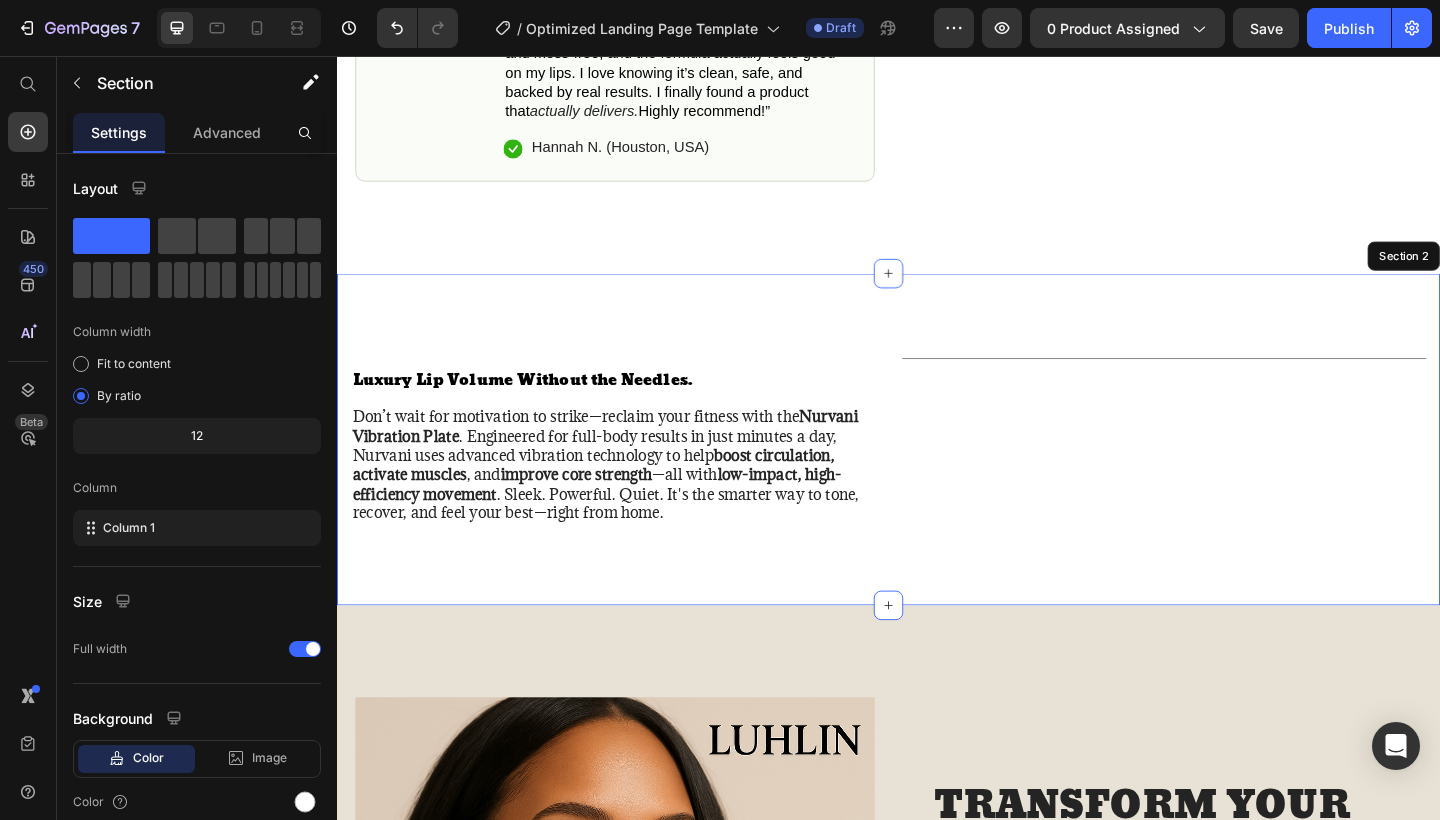 click on "⁠⁠⁠⁠⁠⁠⁠ Luxury Lip Volume Without the Needles. Heading   0 Don’t wait for motivation to strike—reclaim your fitness with the  Nurvani Vibration Plate . Engineered for full-body results in just minutes a day, Nurvani uses advanced vibration technology to help  boost circulation, activate muscles , and  improve core strength —all with  low-impact, high-efficiency movement . Sleek. Powerful. Quiet. It's the smarter way to tone, recover, and feel your best—right from home. Text Block                Title Line Row Section 2" at bounding box center (937, 473) 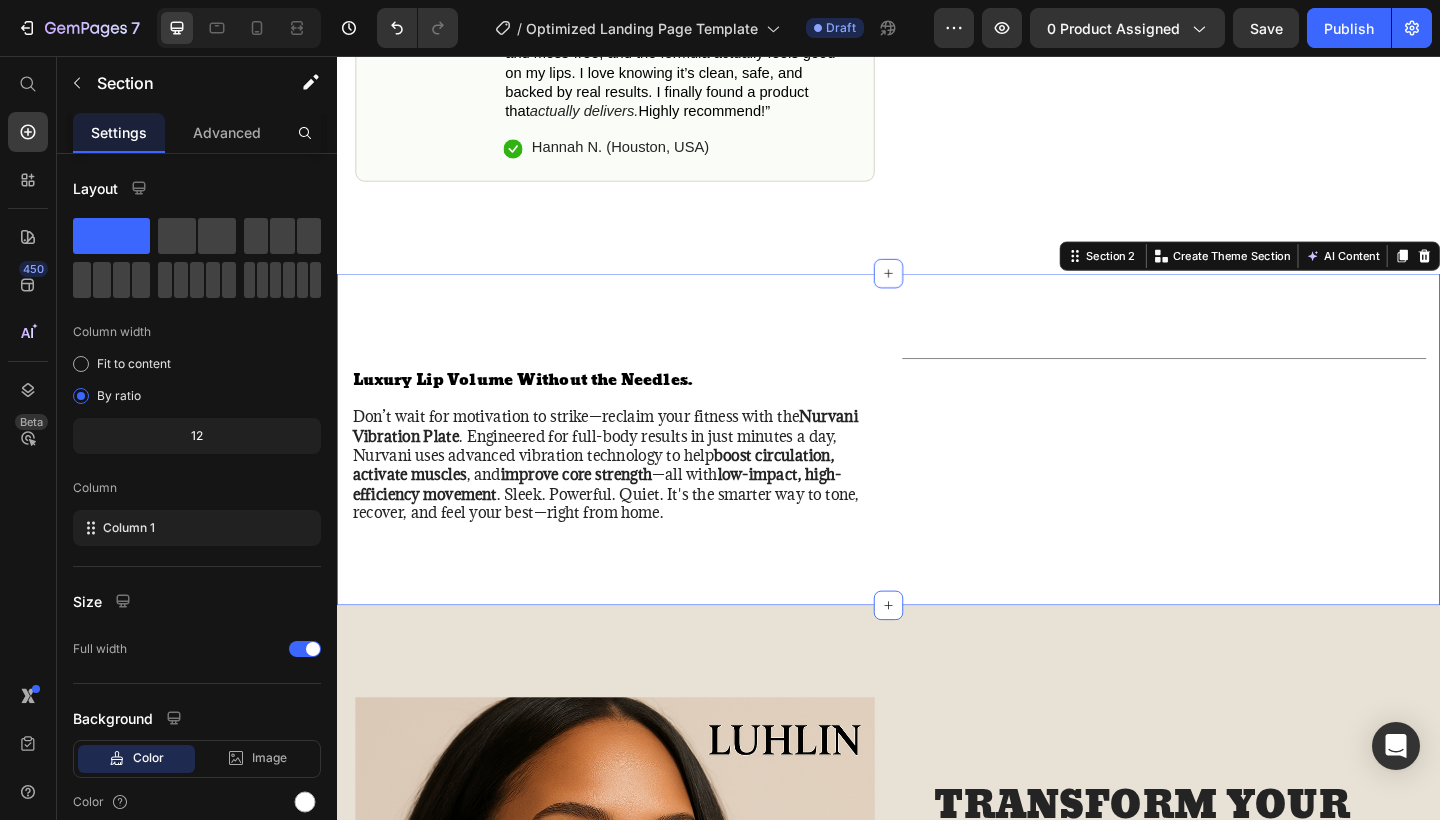 click on "⁠⁠⁠⁠⁠⁠⁠ Luxury Lip Volume Without the Needles. Heading Don’t wait for motivation to strike—reclaim your fitness with the  Nurvani Vibration Plate . Engineered for full-body results in just minutes a day, Nurvani uses advanced vibration technology to help  boost circulation, activate muscles , and  improve core strength —all with  low-impact, high-efficiency movement . Sleek. Powerful. Quiet. It's the smarter way to tone, recover, and feel your best—right from home. Text Block                Title Line Row Section 2   You can create reusable sections Create Theme Section AI Content Write with GemAI What would you like to describe here? Tone and Voice Persuasive Product LUHLIN Lip Plumper / Lip Filler Show more Generate" at bounding box center [937, 473] 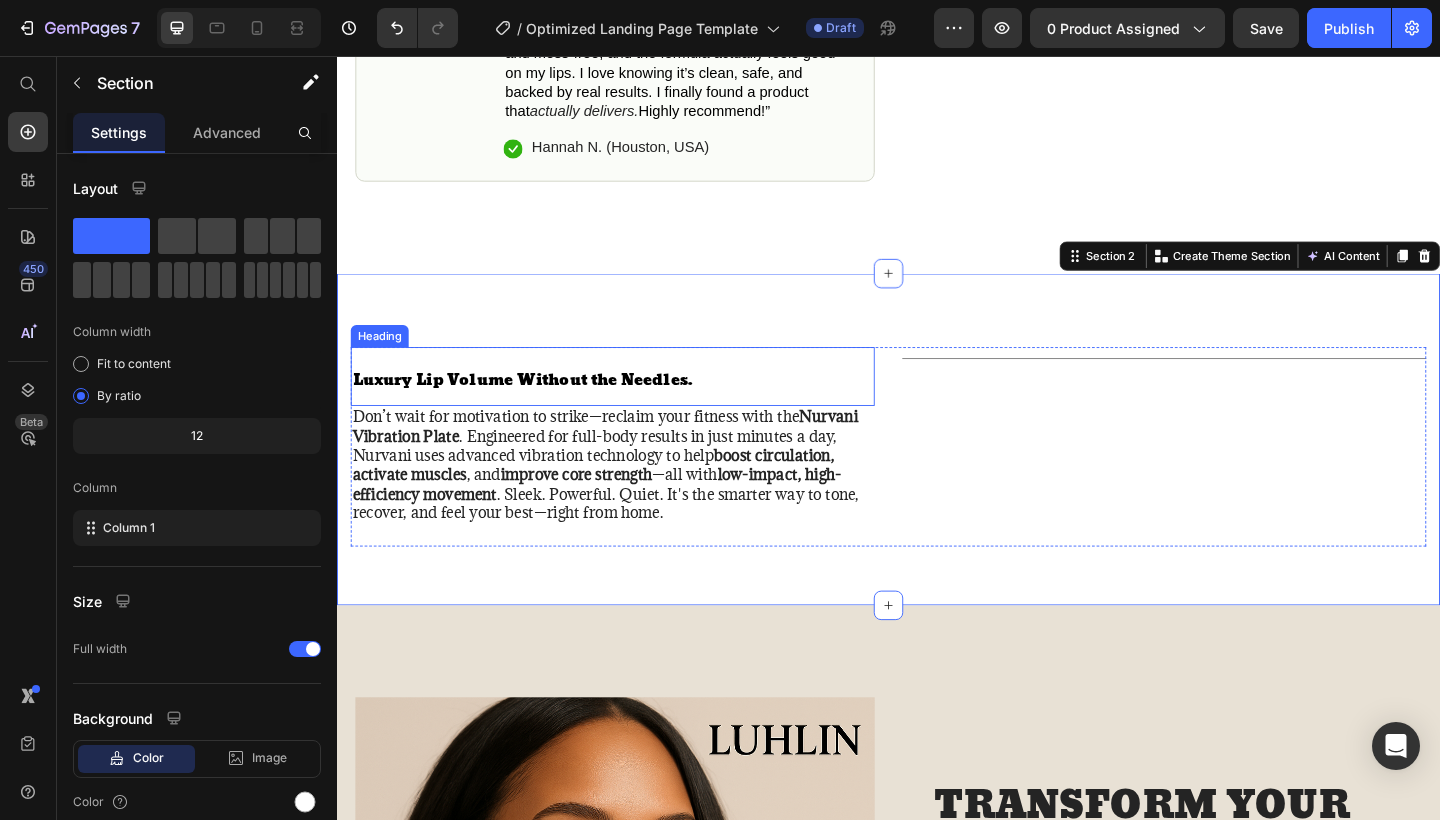 click on "⁠⁠⁠⁠⁠⁠⁠ Luxury Lip Volume Without the Needles." at bounding box center (539, 405) 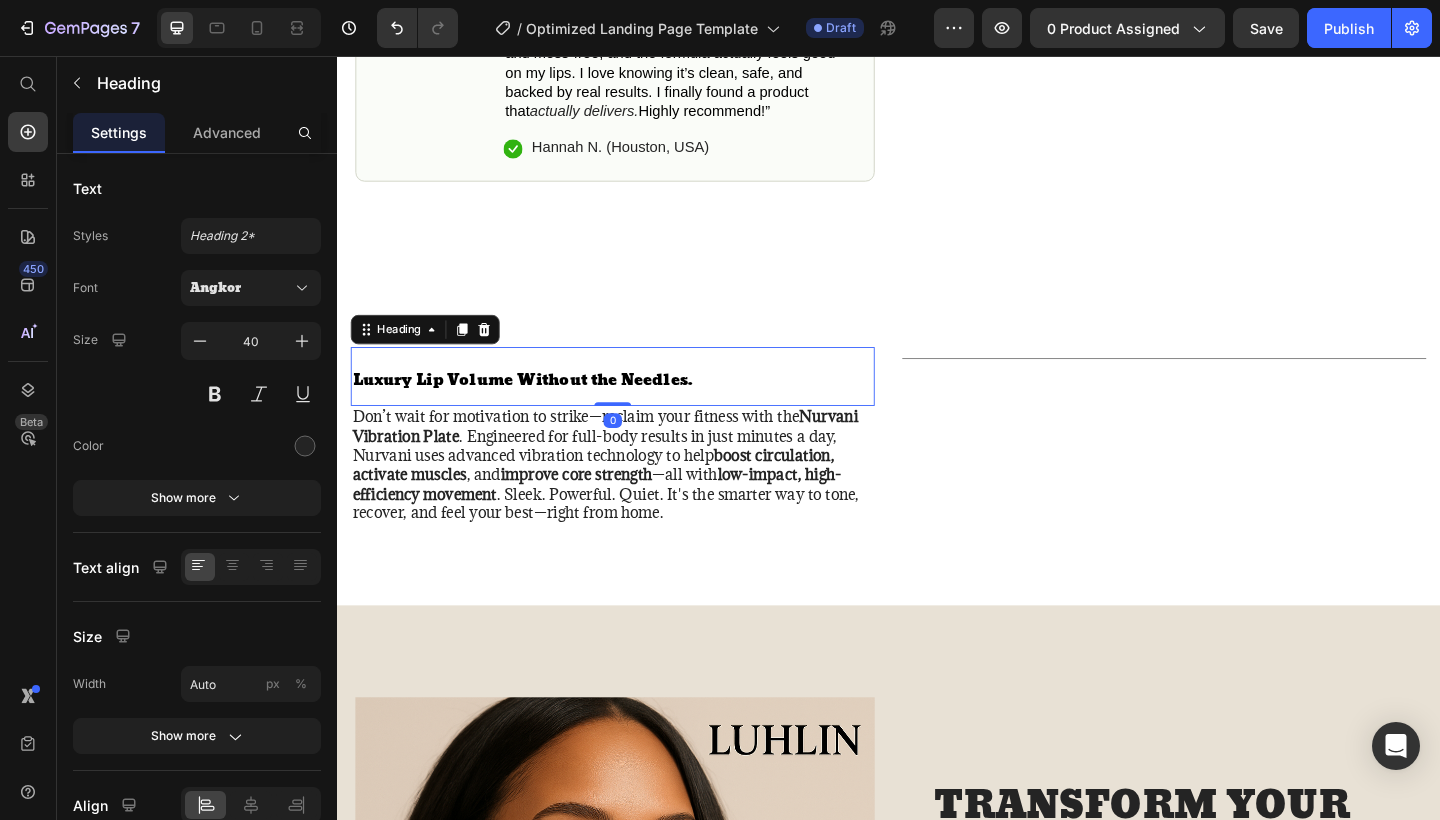 click on "⁠⁠⁠⁠⁠⁠⁠ Luxury Lip Volume Without the Needles." at bounding box center [637, 405] 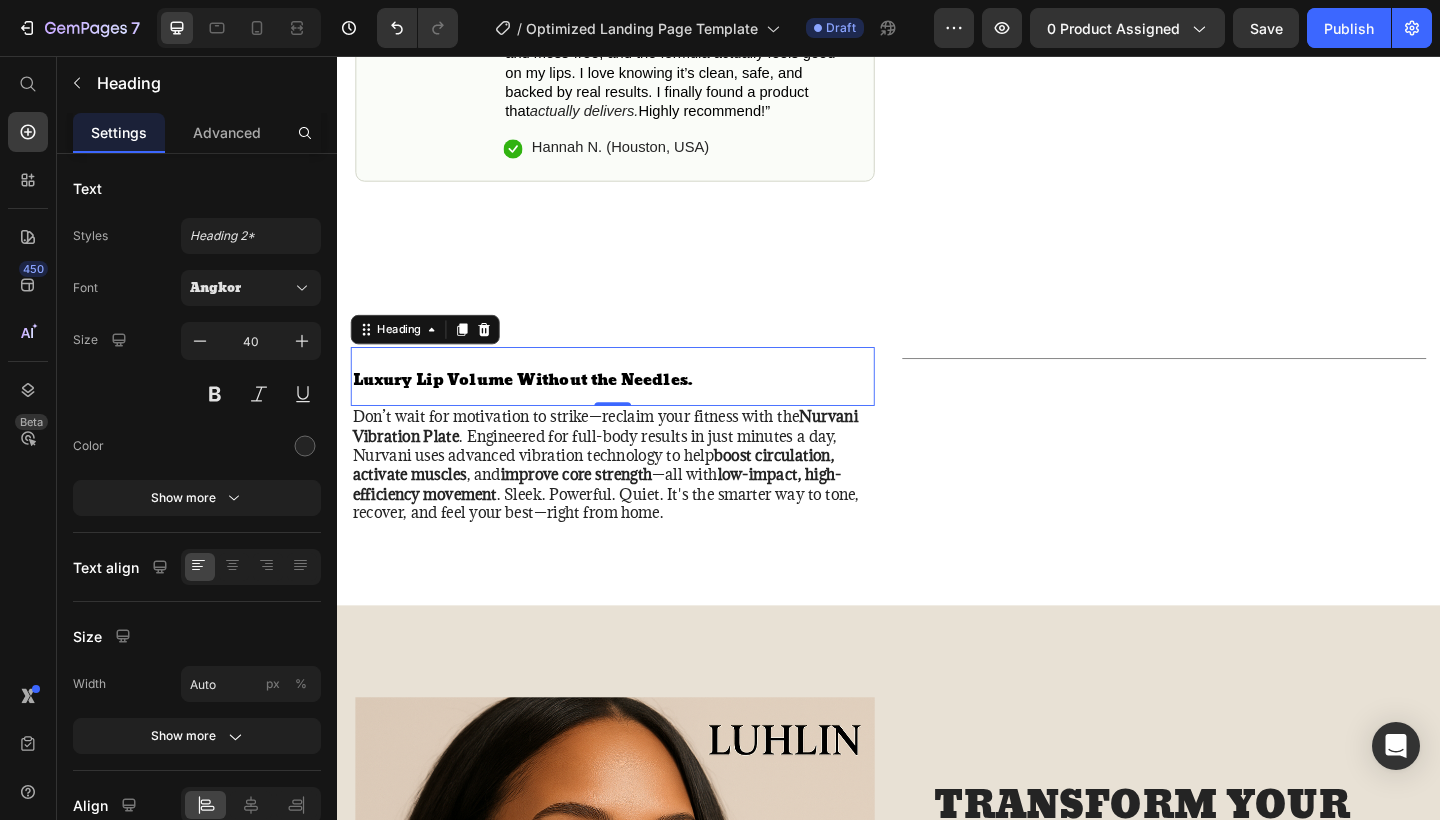 click on "⁠⁠⁠⁠⁠⁠⁠ Luxury Lip Volume Without the Needles." at bounding box center [637, 405] 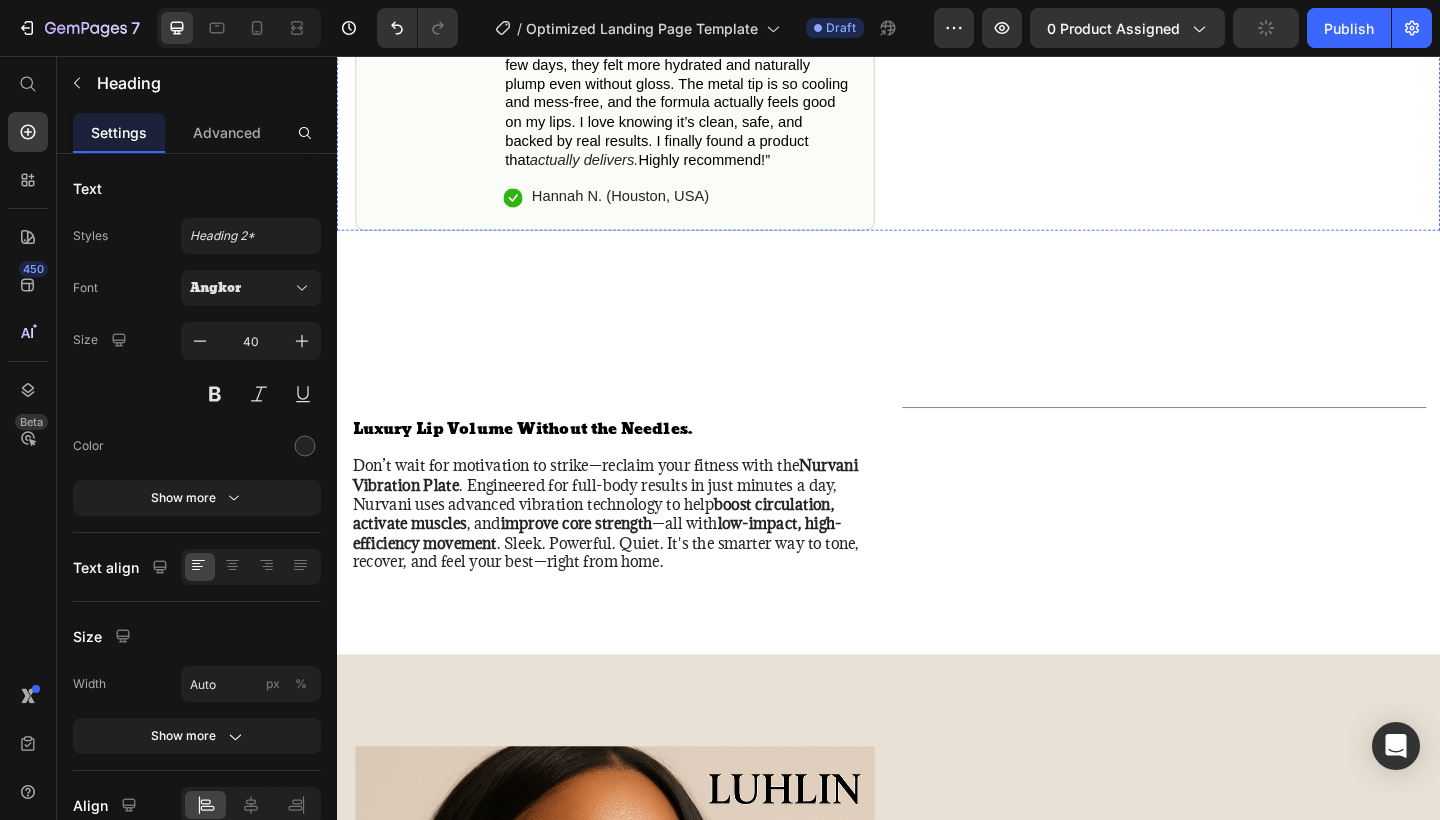 scroll, scrollTop: 1456, scrollLeft: 0, axis: vertical 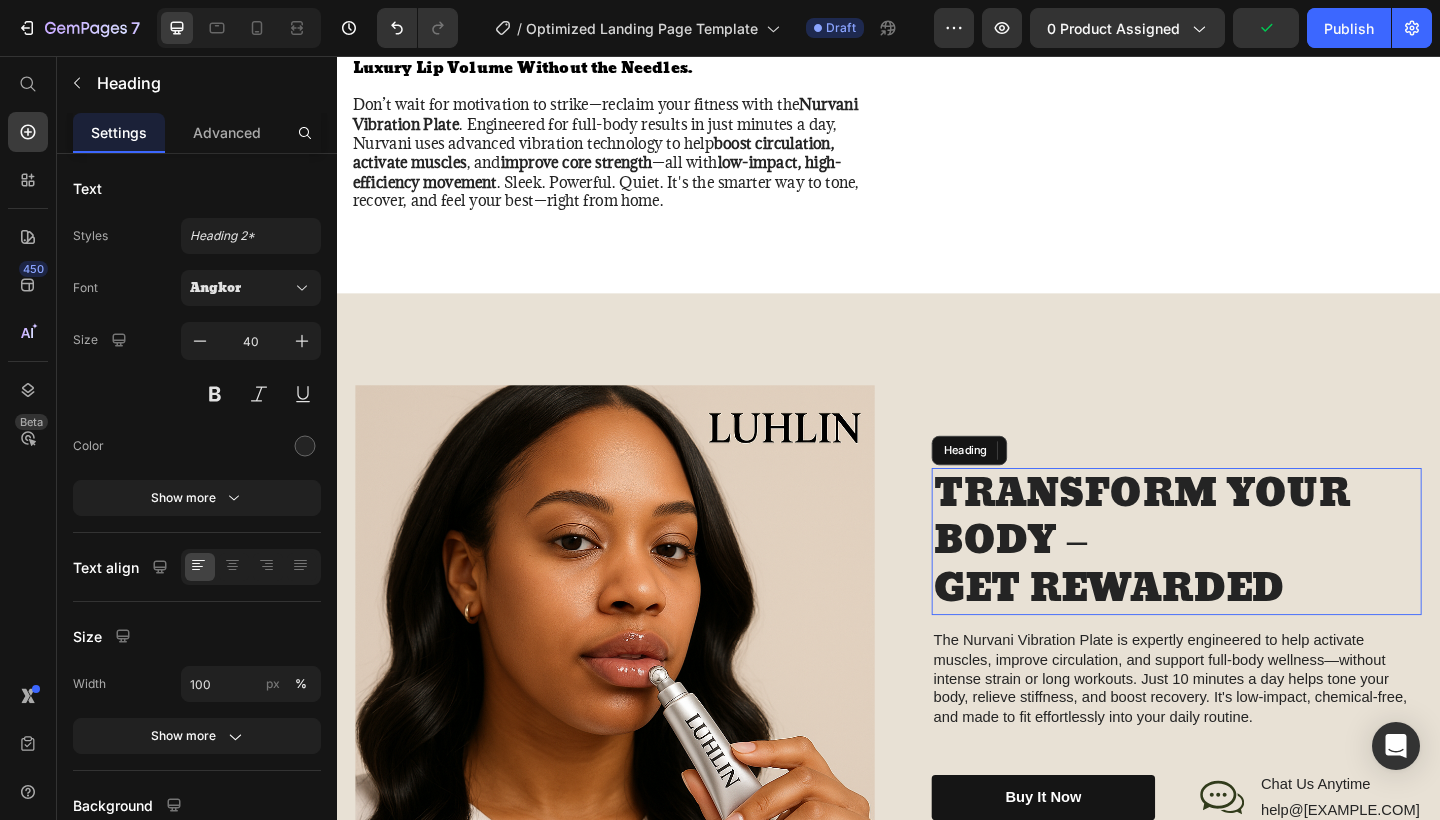 click on "TRANSFORM YOUR BODY –  GET REWARDED" at bounding box center [1250, 585] 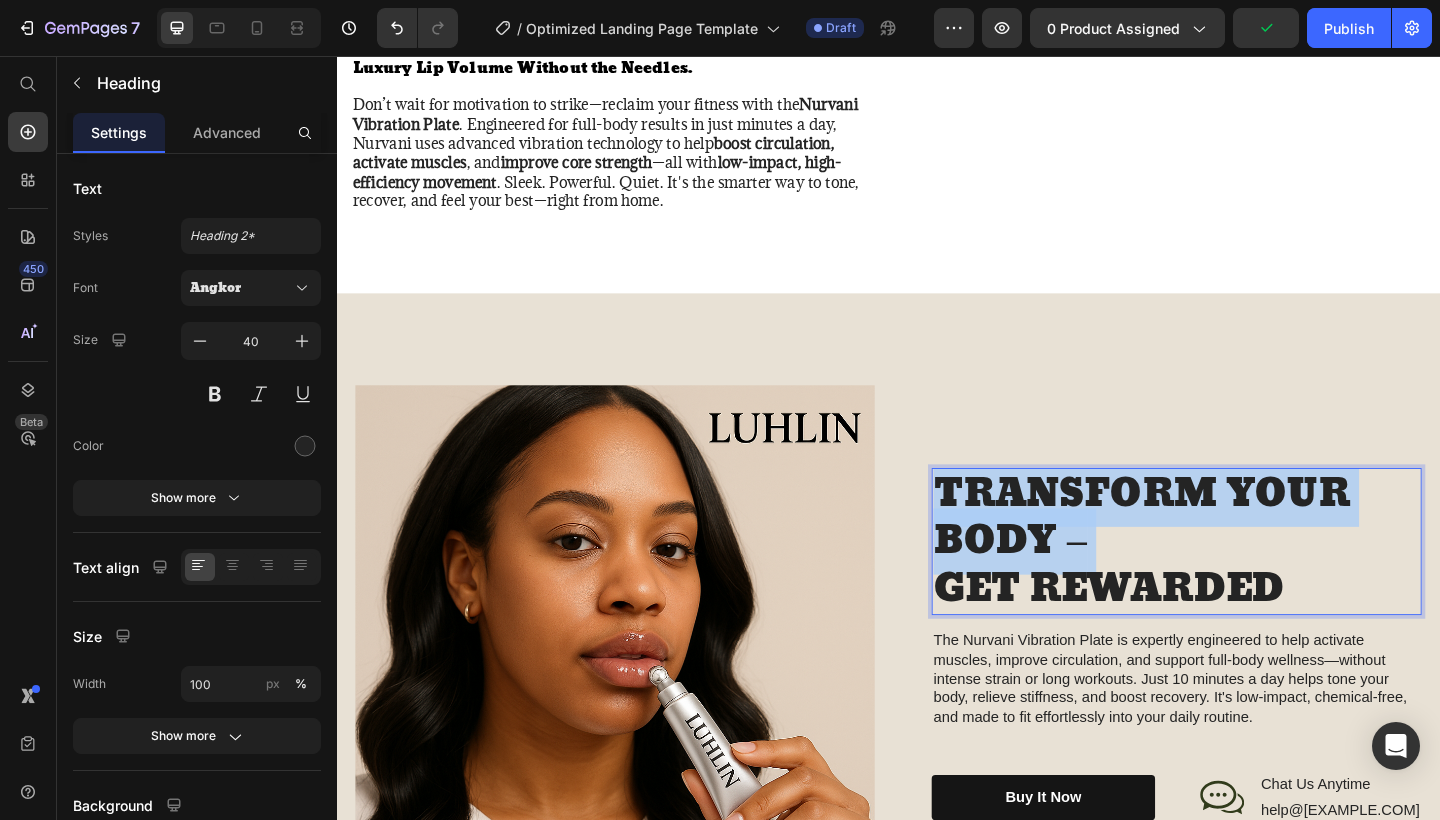click on "TRANSFORM YOUR BODY –  GET REWARDED" at bounding box center (1250, 585) 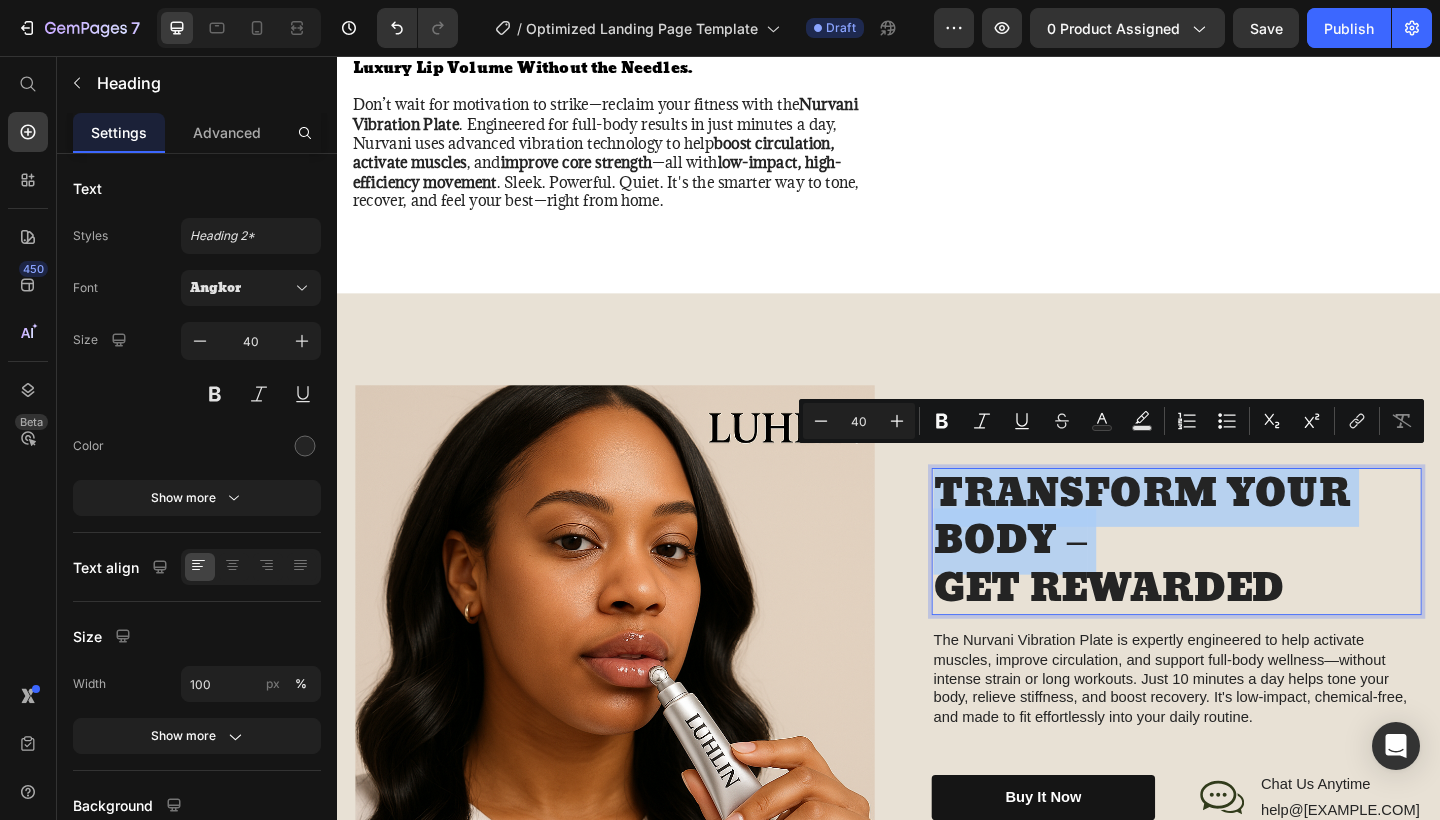 click on "TRANSFORM YOUR BODY –  GET REWARDED" at bounding box center [1250, 585] 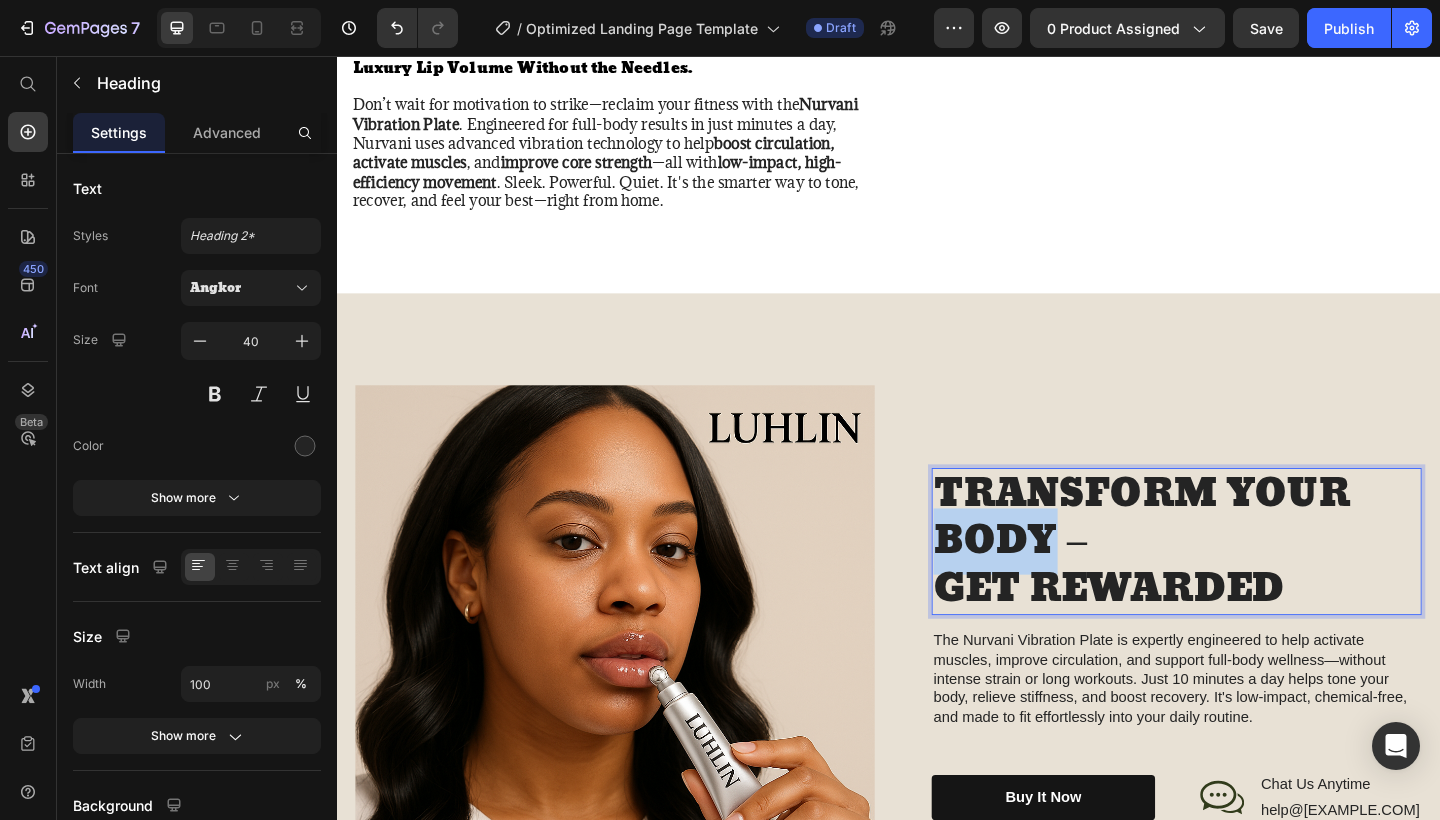 click on "TRANSFORM YOUR BODY –  GET REWARDED" at bounding box center (1250, 585) 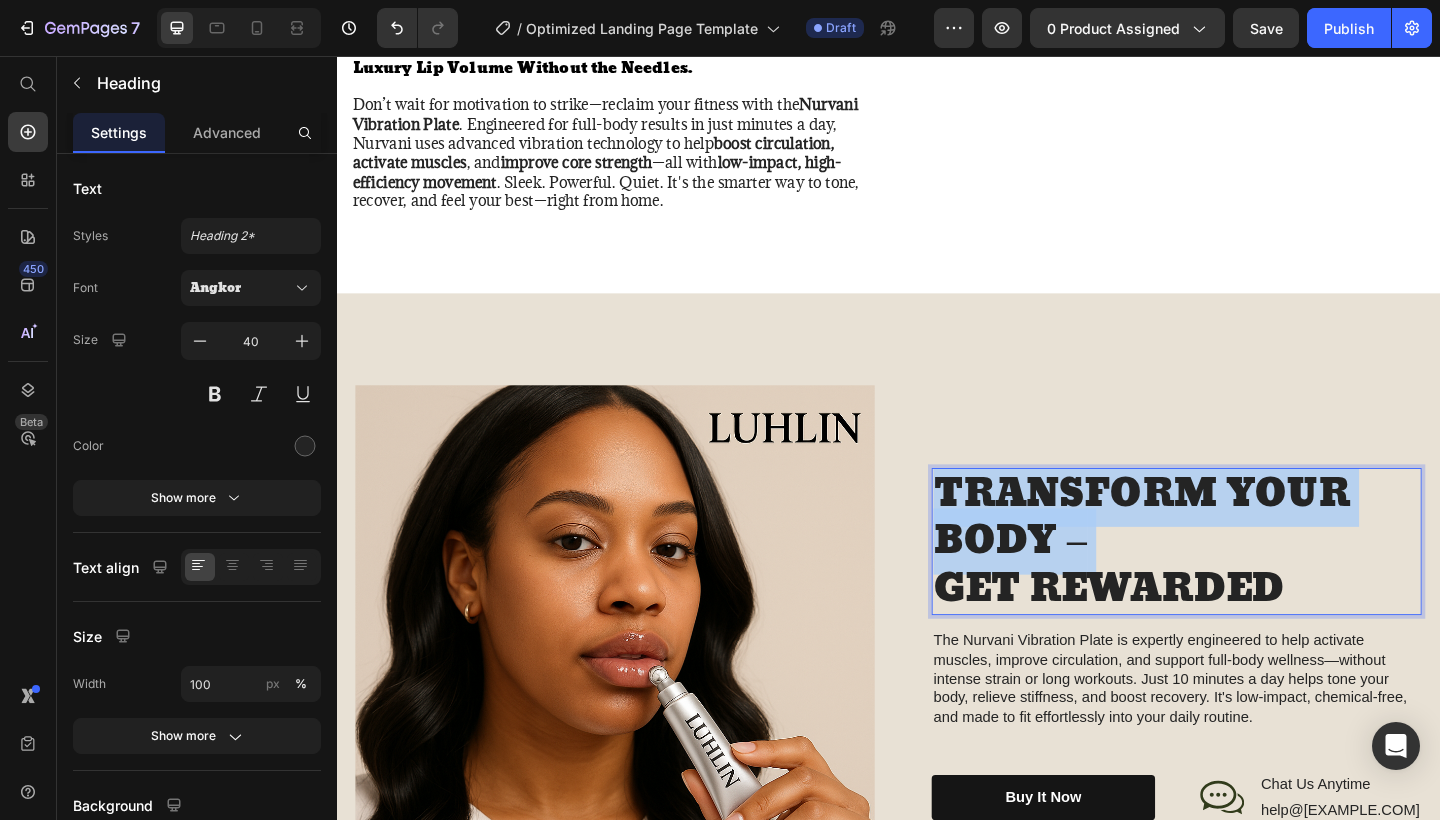 click on "TRANSFORM YOUR BODY –  GET REWARDED" at bounding box center [1250, 585] 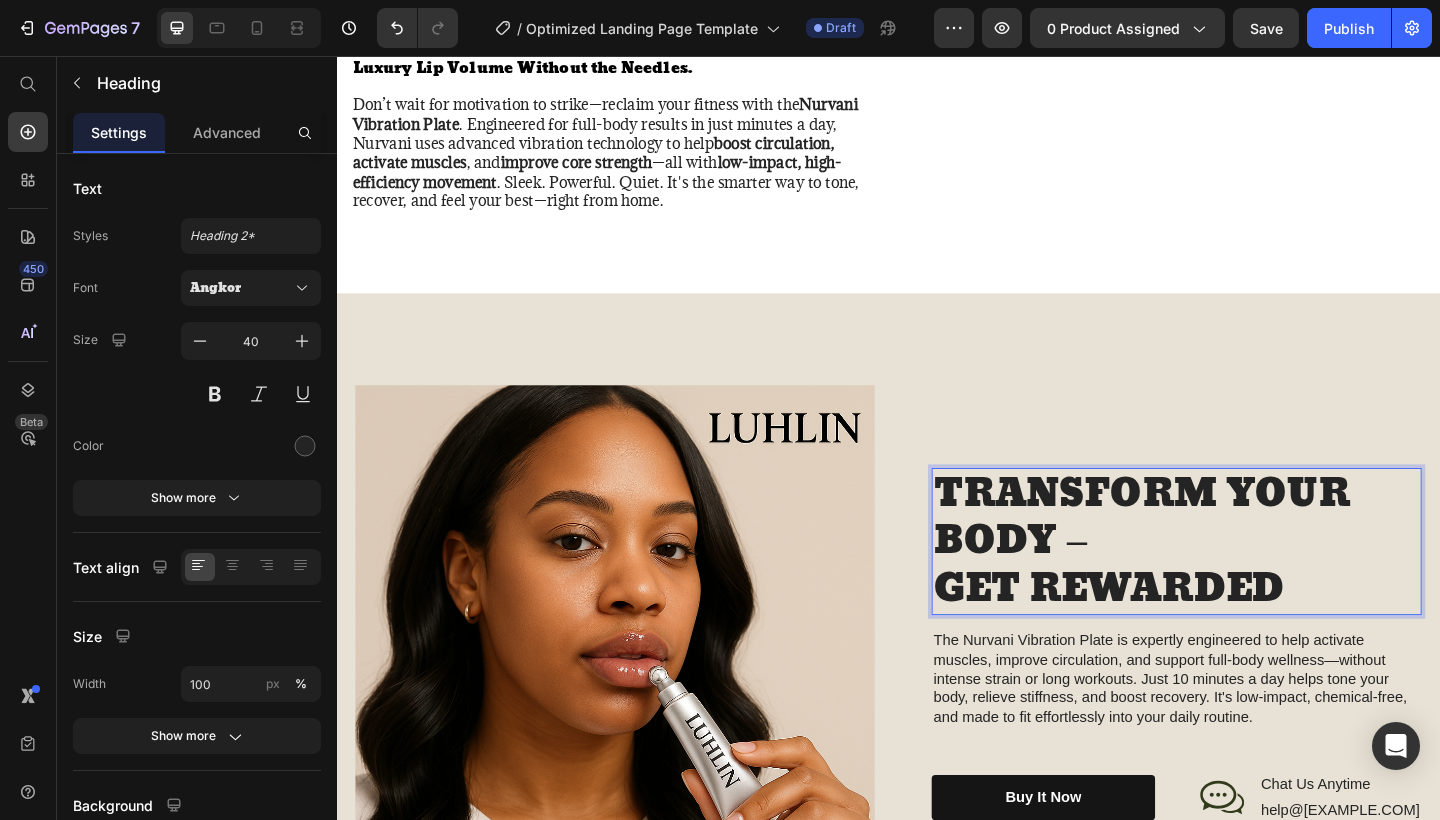 click on "TRANSFORM YOUR BODY –  GET REWARDED" at bounding box center (1250, 585) 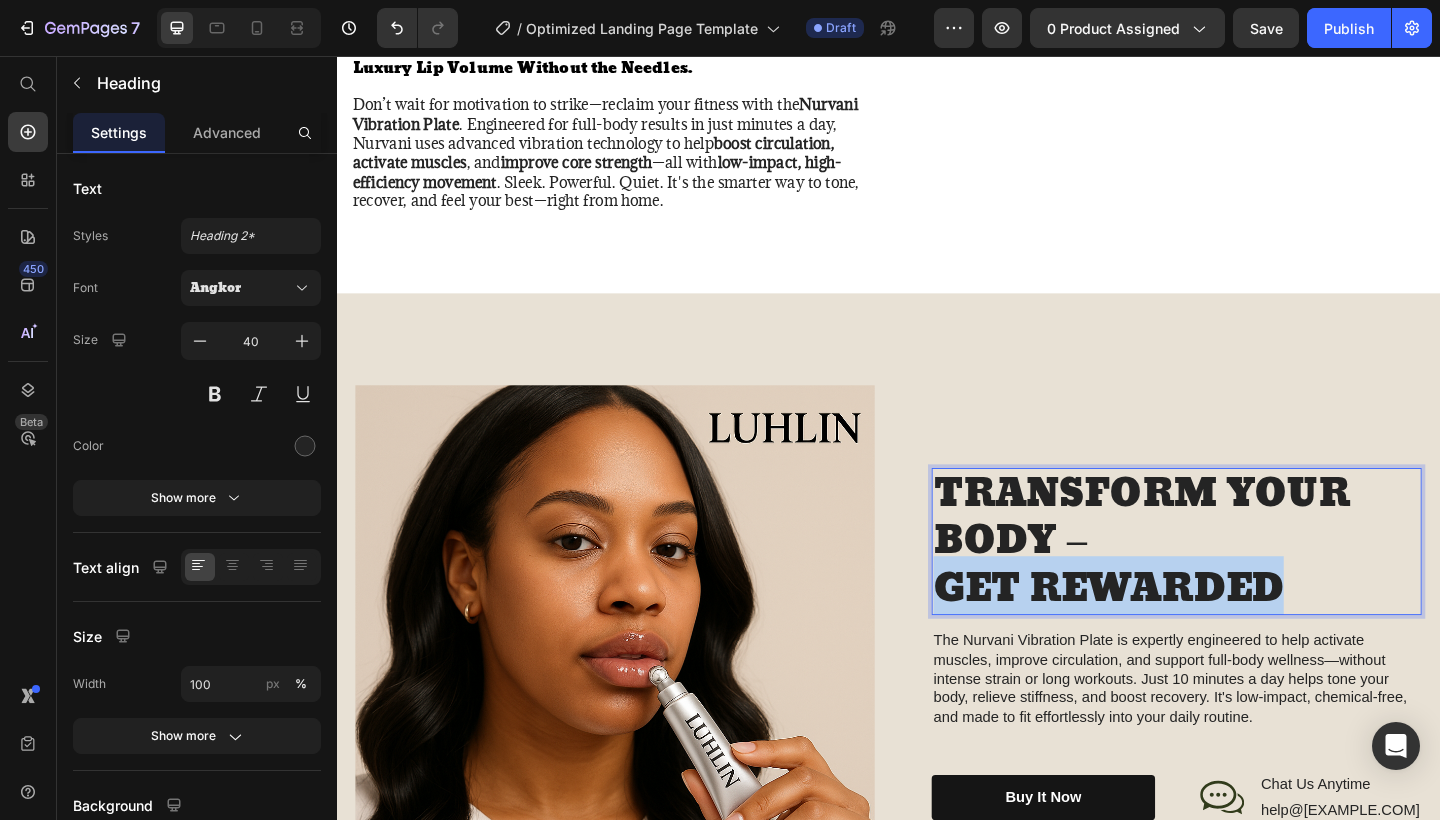 click on "TRANSFORM YOUR BODY –  GET REWARDED" at bounding box center [1250, 585] 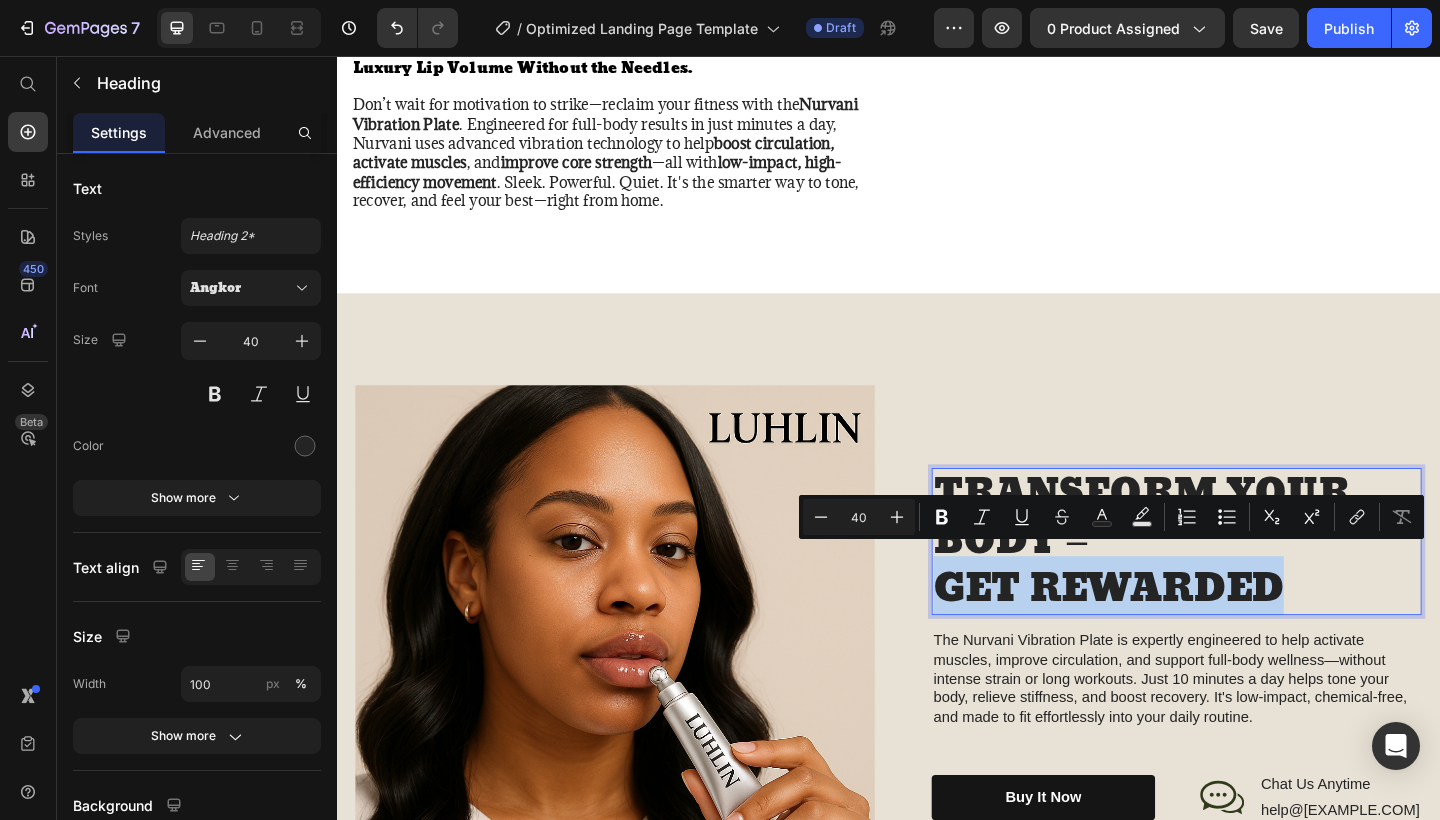 click on "TRANSFORM YOUR BODY –  GET REWARDED" at bounding box center [1250, 585] 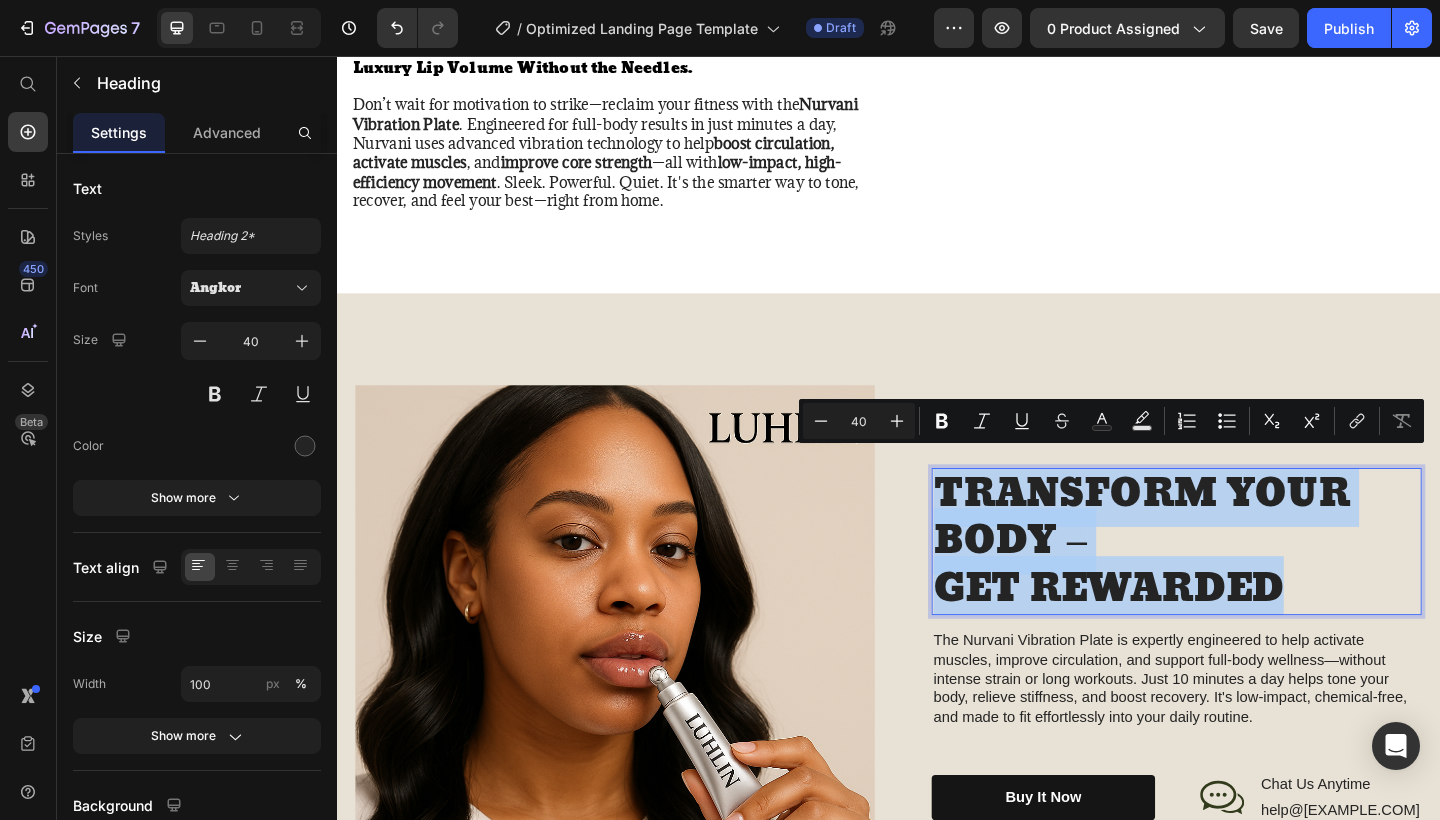 drag, startPoint x: 1373, startPoint y: 625, endPoint x: 994, endPoint y: 518, distance: 393.81467 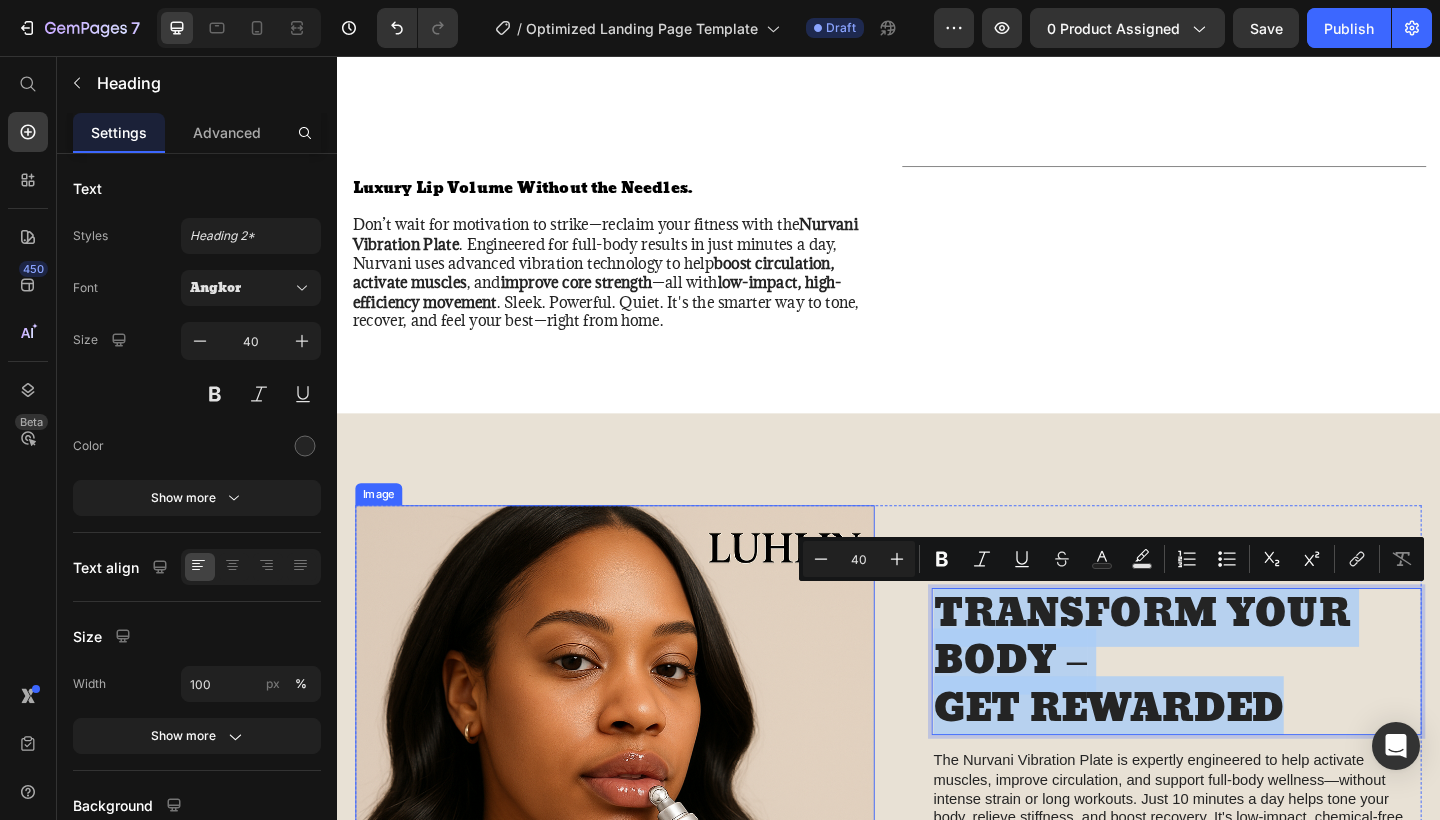 scroll, scrollTop: 1304, scrollLeft: 0, axis: vertical 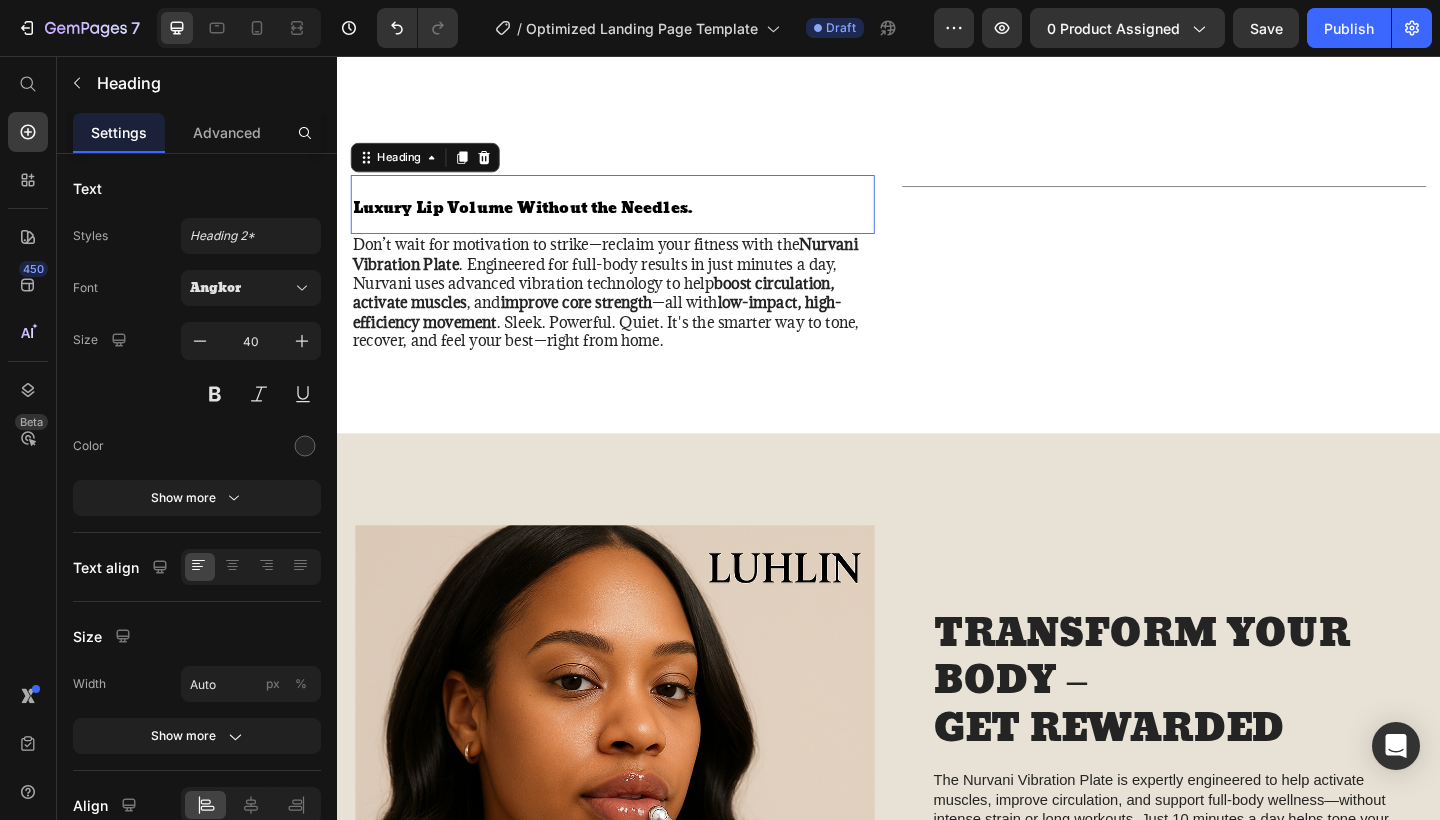 click on "Luxury Lip Volume Without the Needles." at bounding box center [539, 221] 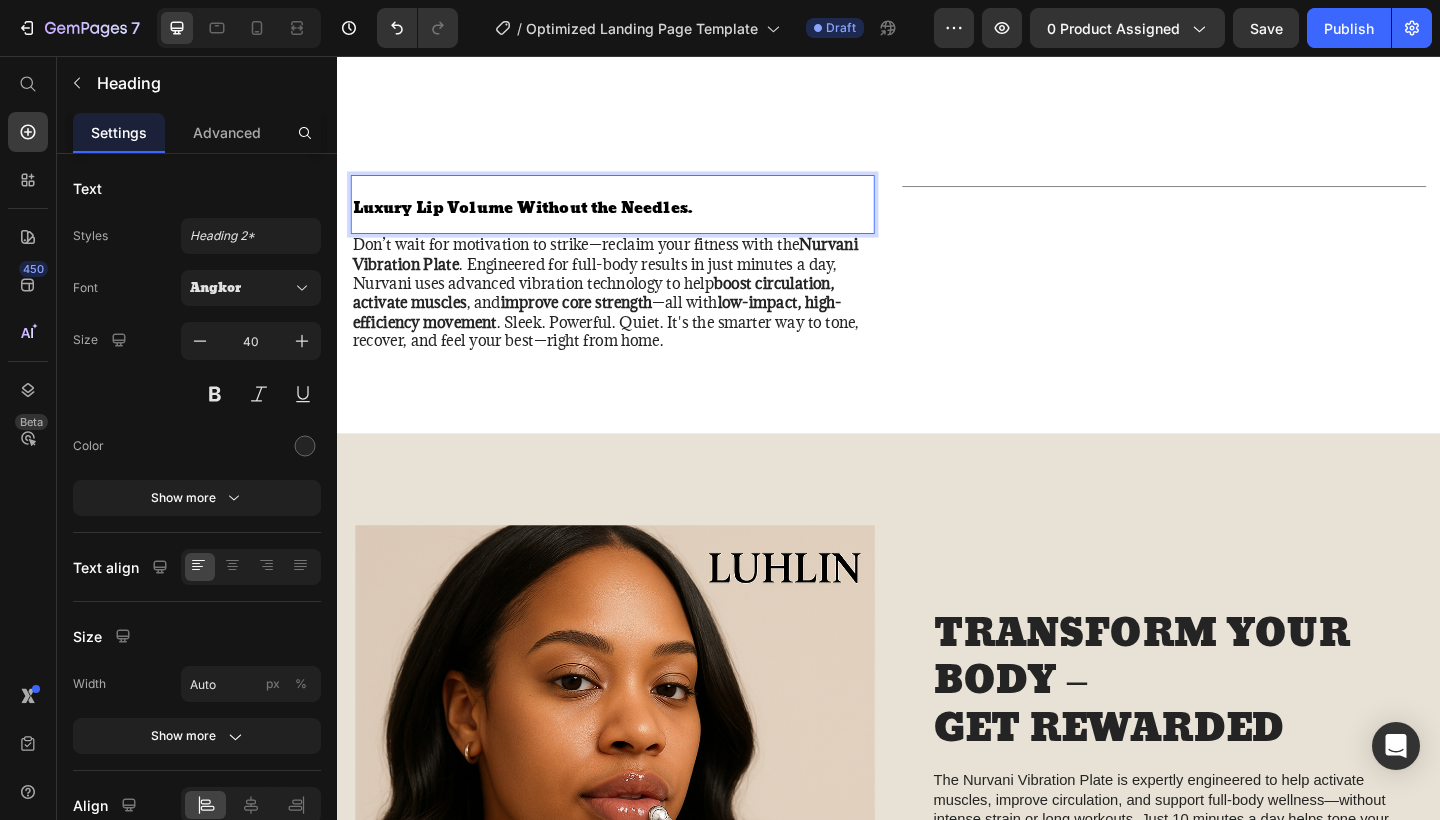 click on "Luxury Lip Volume Without the Needles." at bounding box center (539, 221) 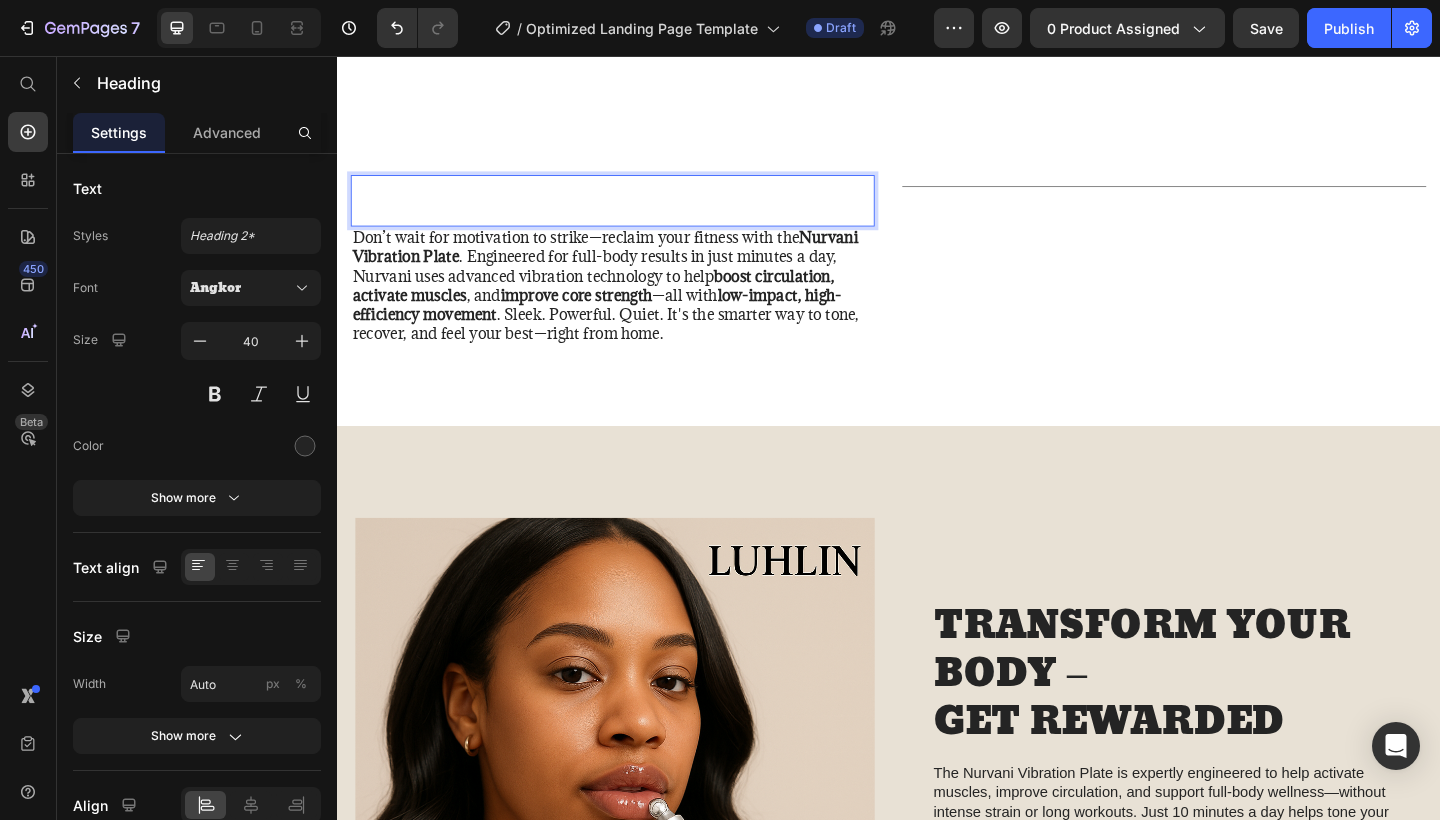 click at bounding box center (637, 214) 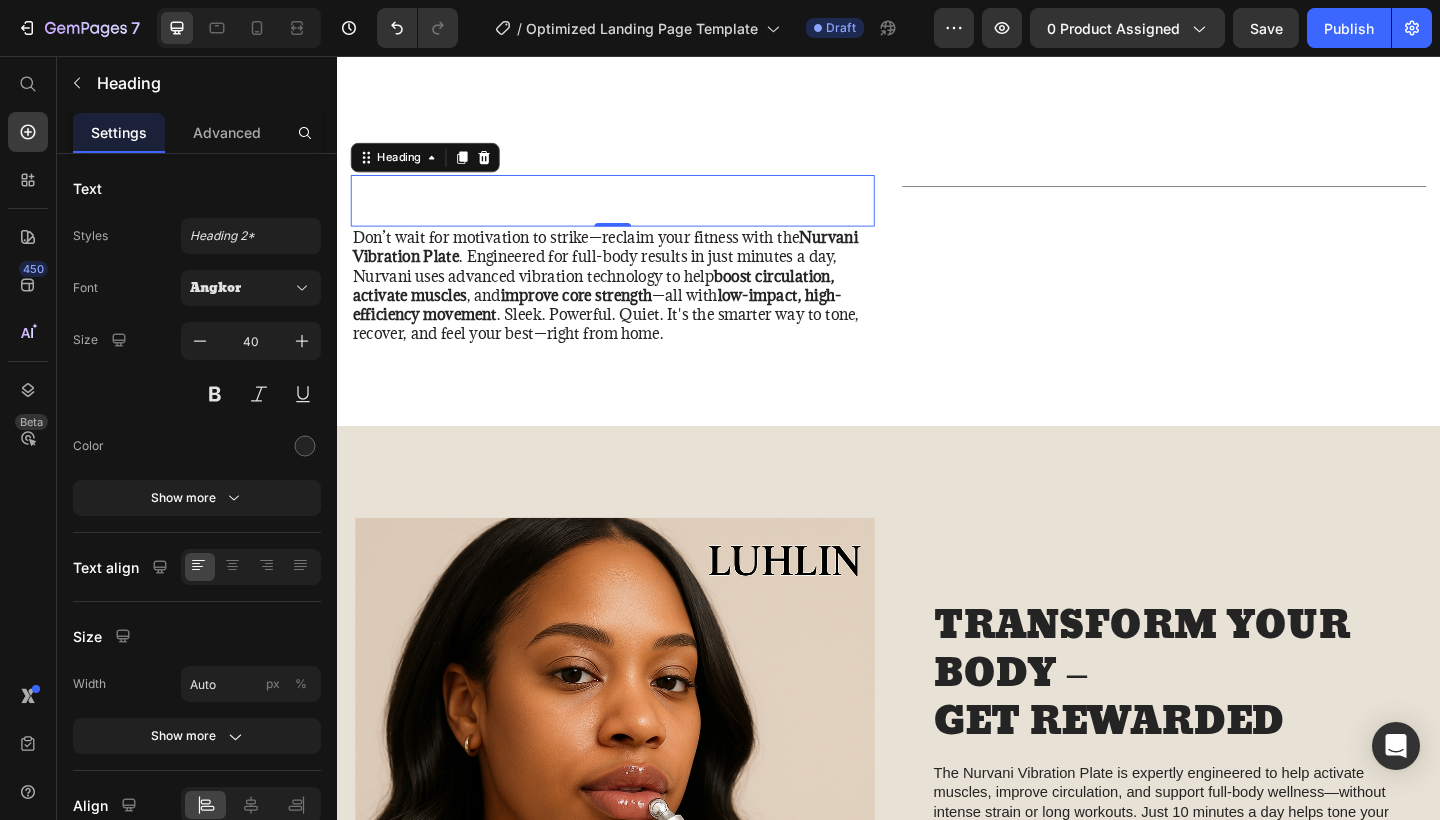 click at bounding box center (637, 214) 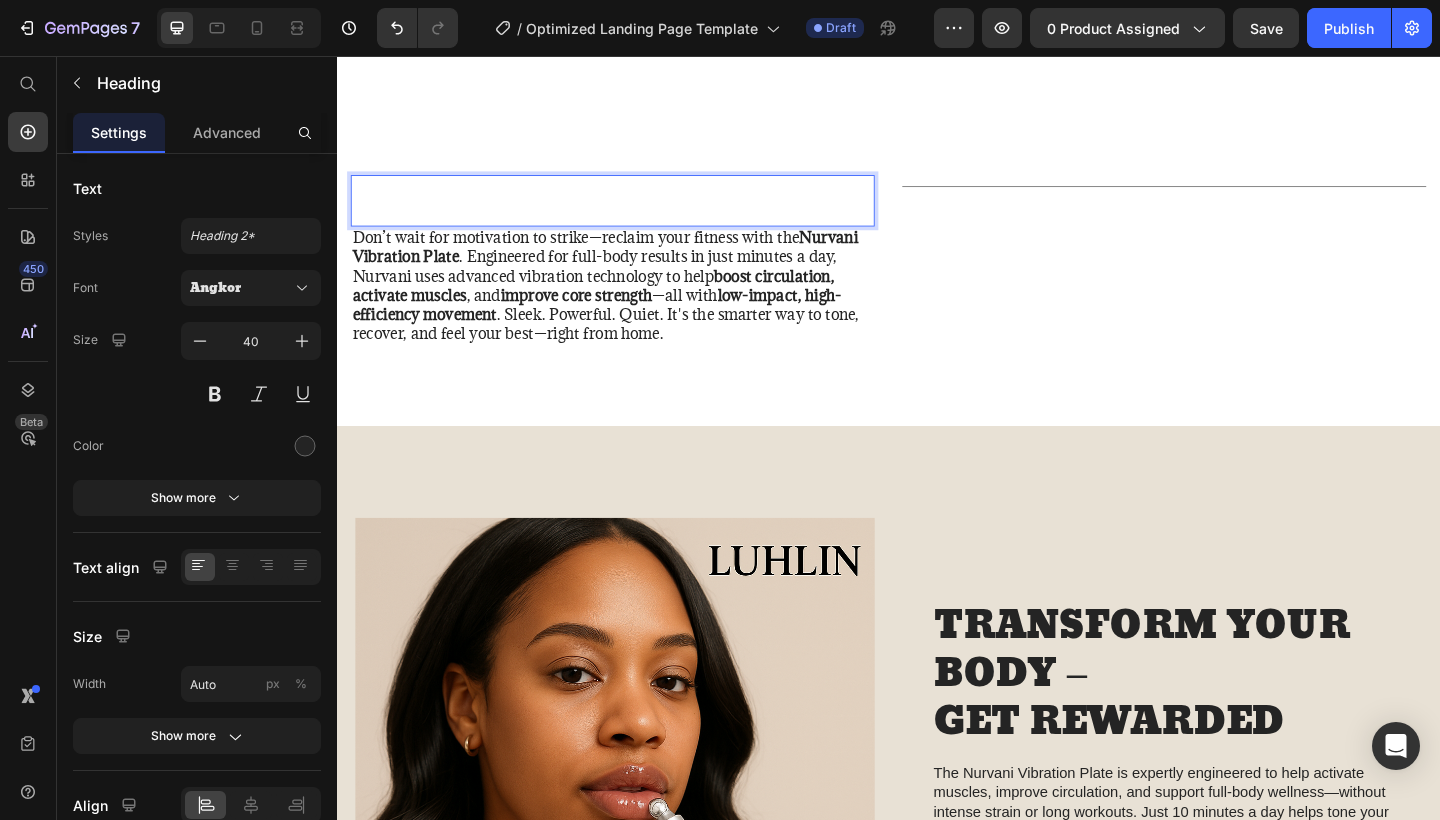 click at bounding box center (637, 214) 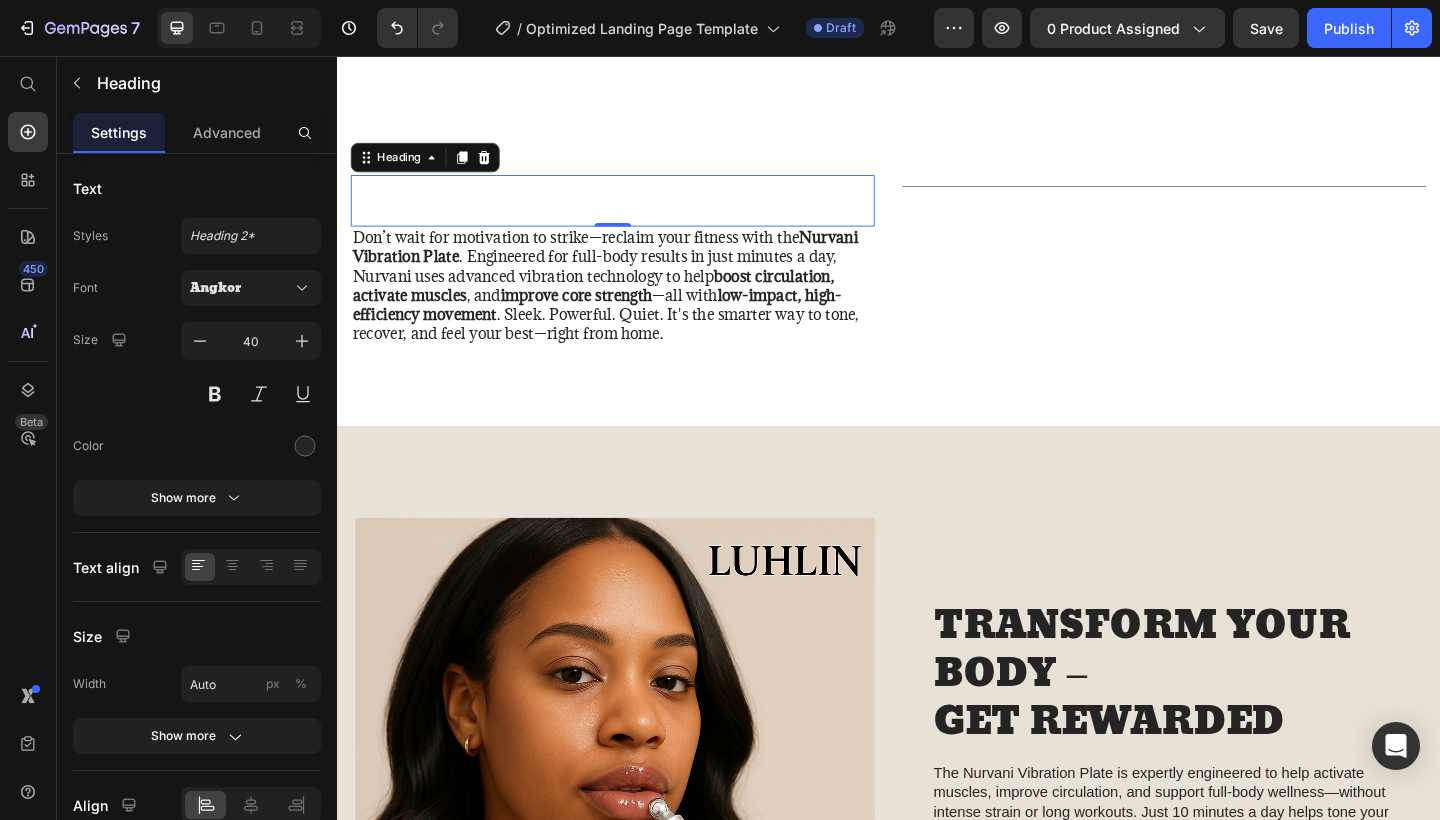 click at bounding box center [637, 214] 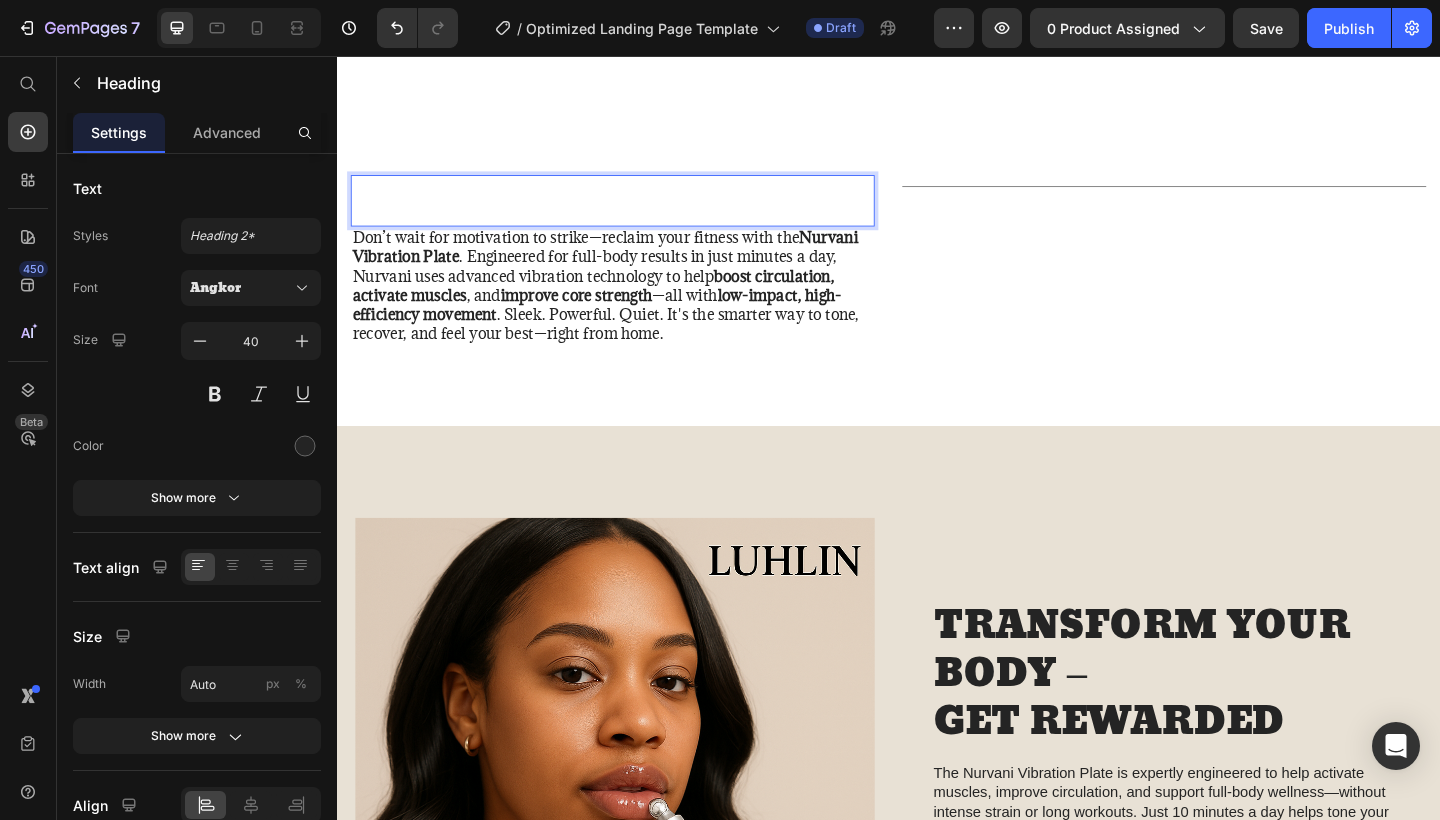 click at bounding box center [637, 214] 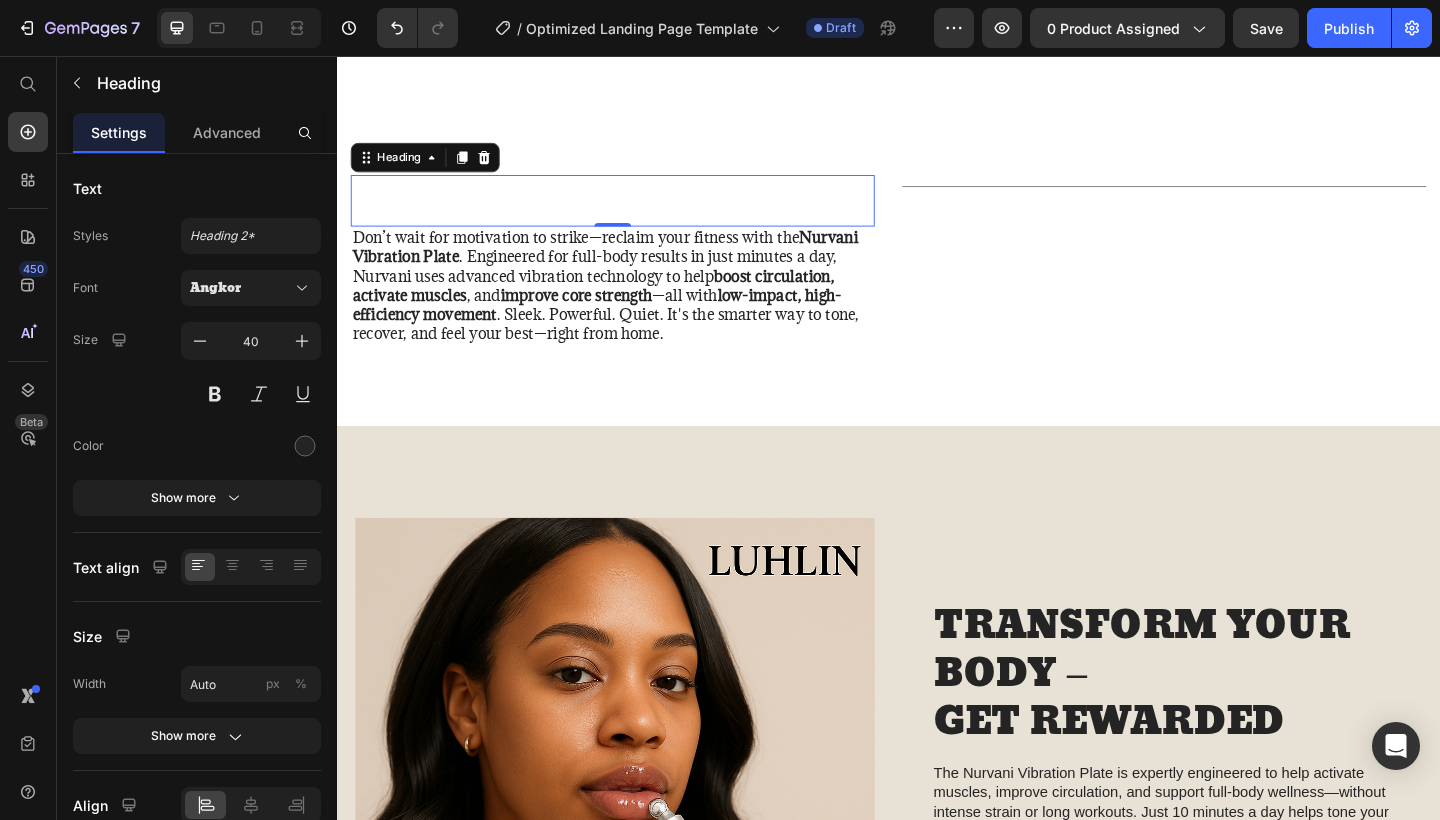 click at bounding box center [637, 214] 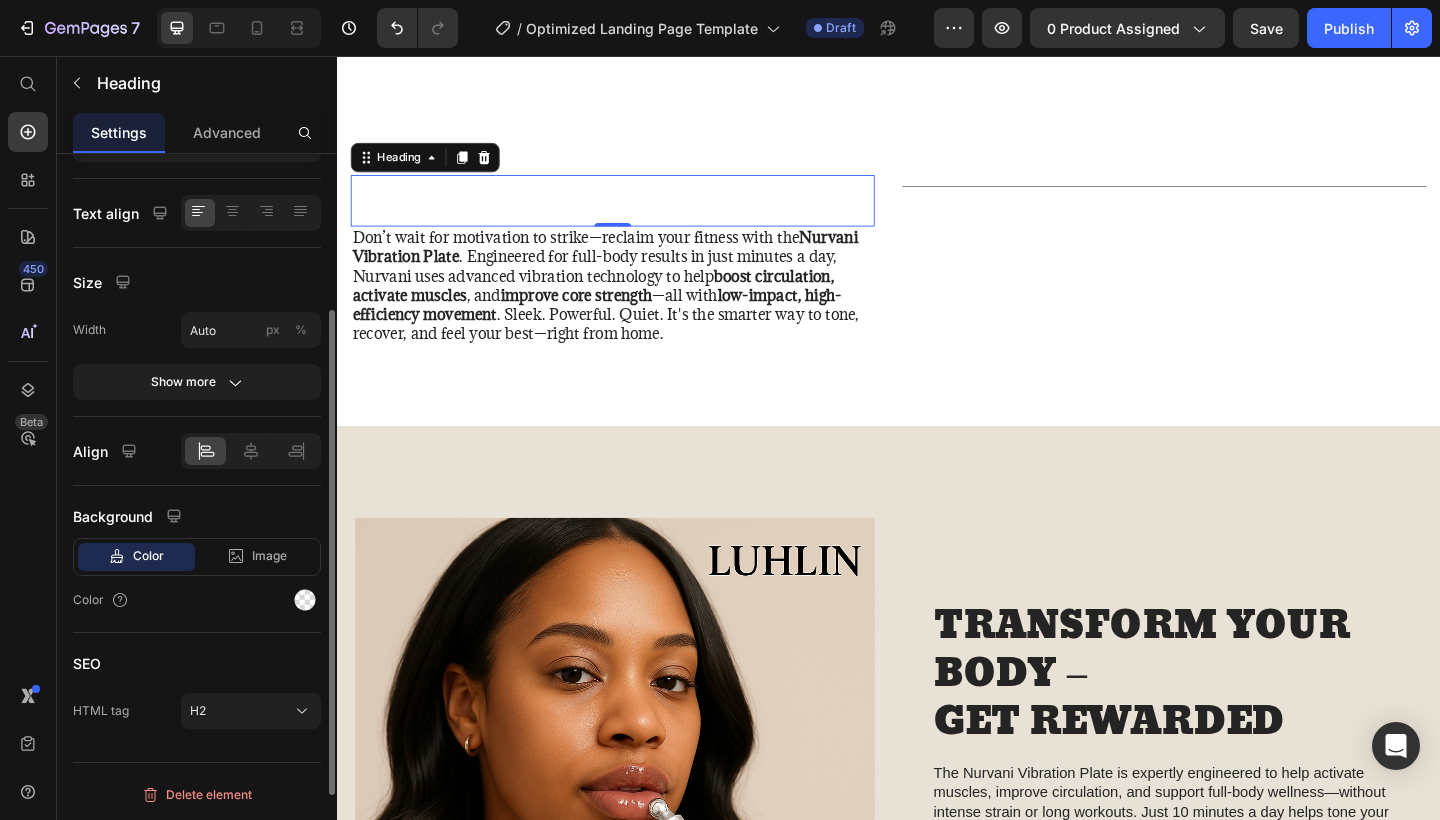 scroll, scrollTop: 0, scrollLeft: 0, axis: both 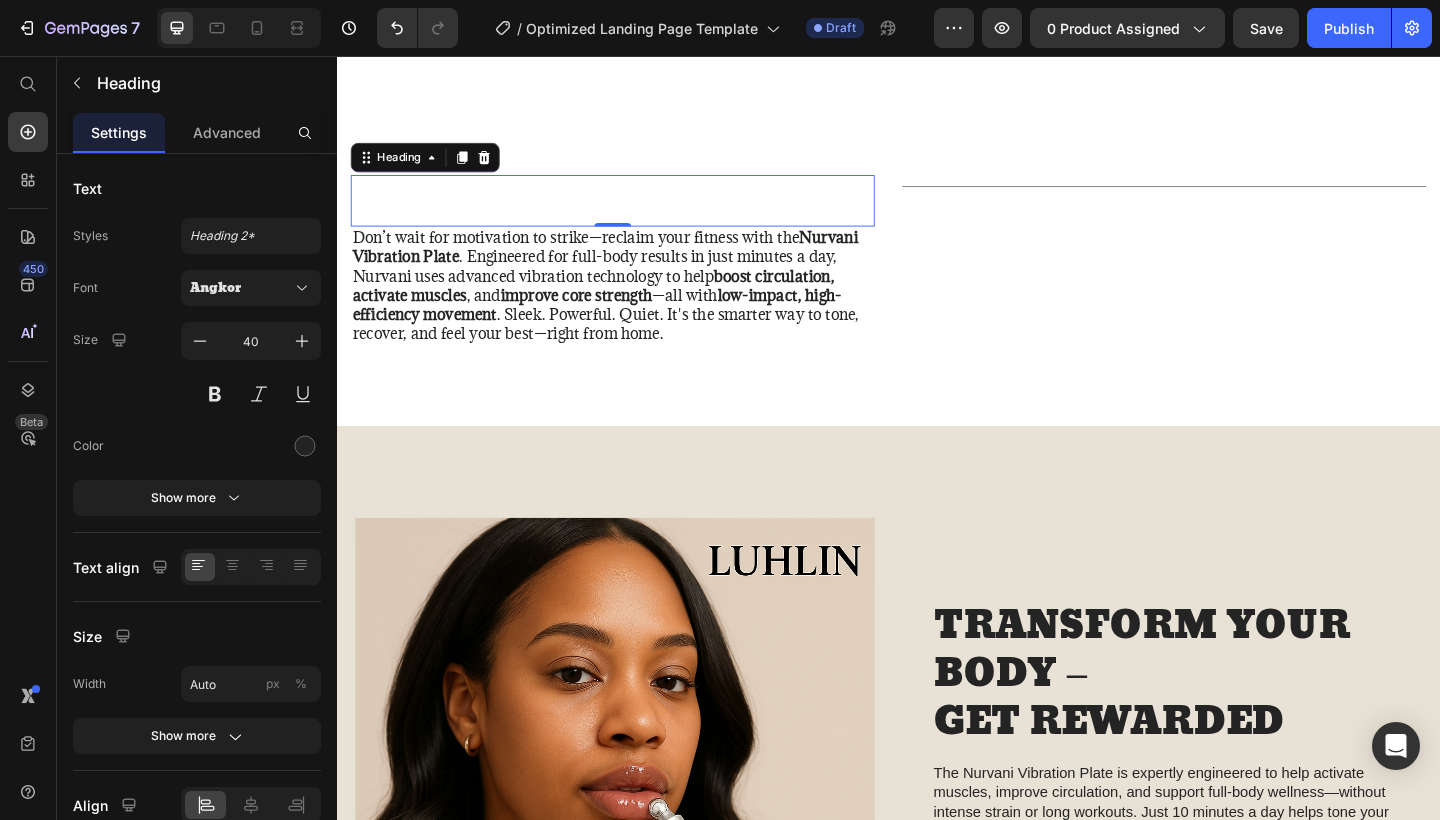 click at bounding box center [637, 214] 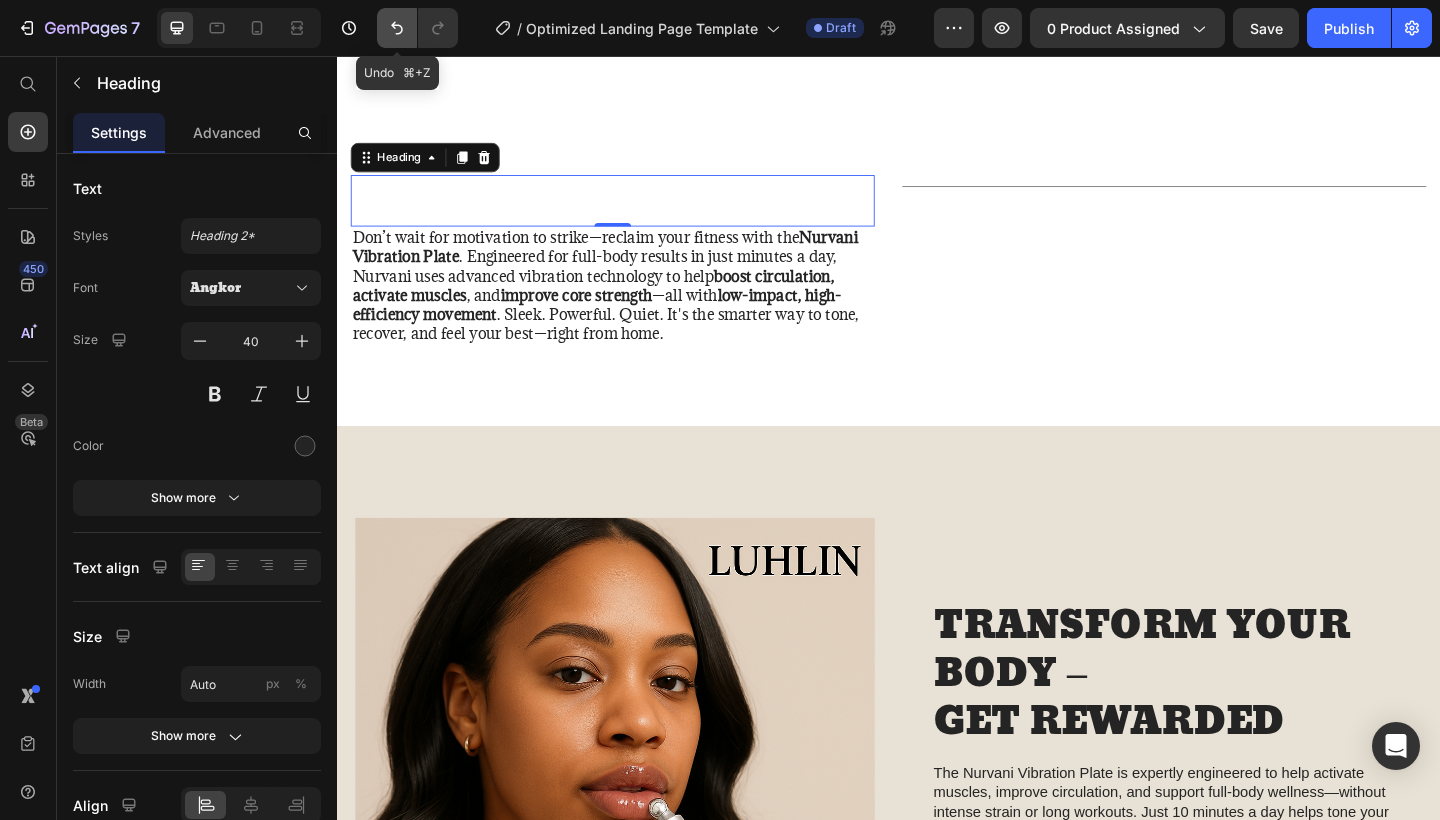 click 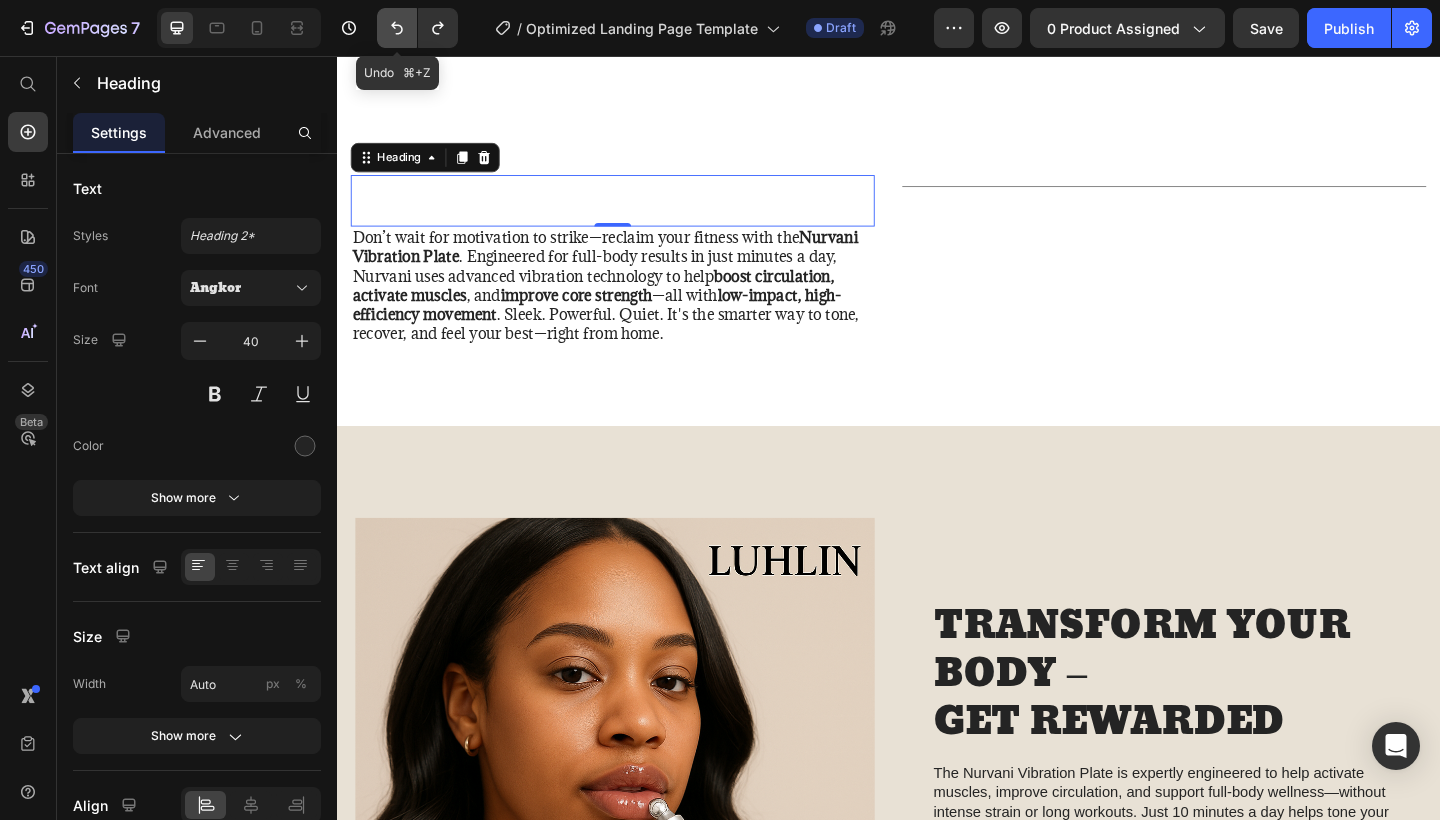 click 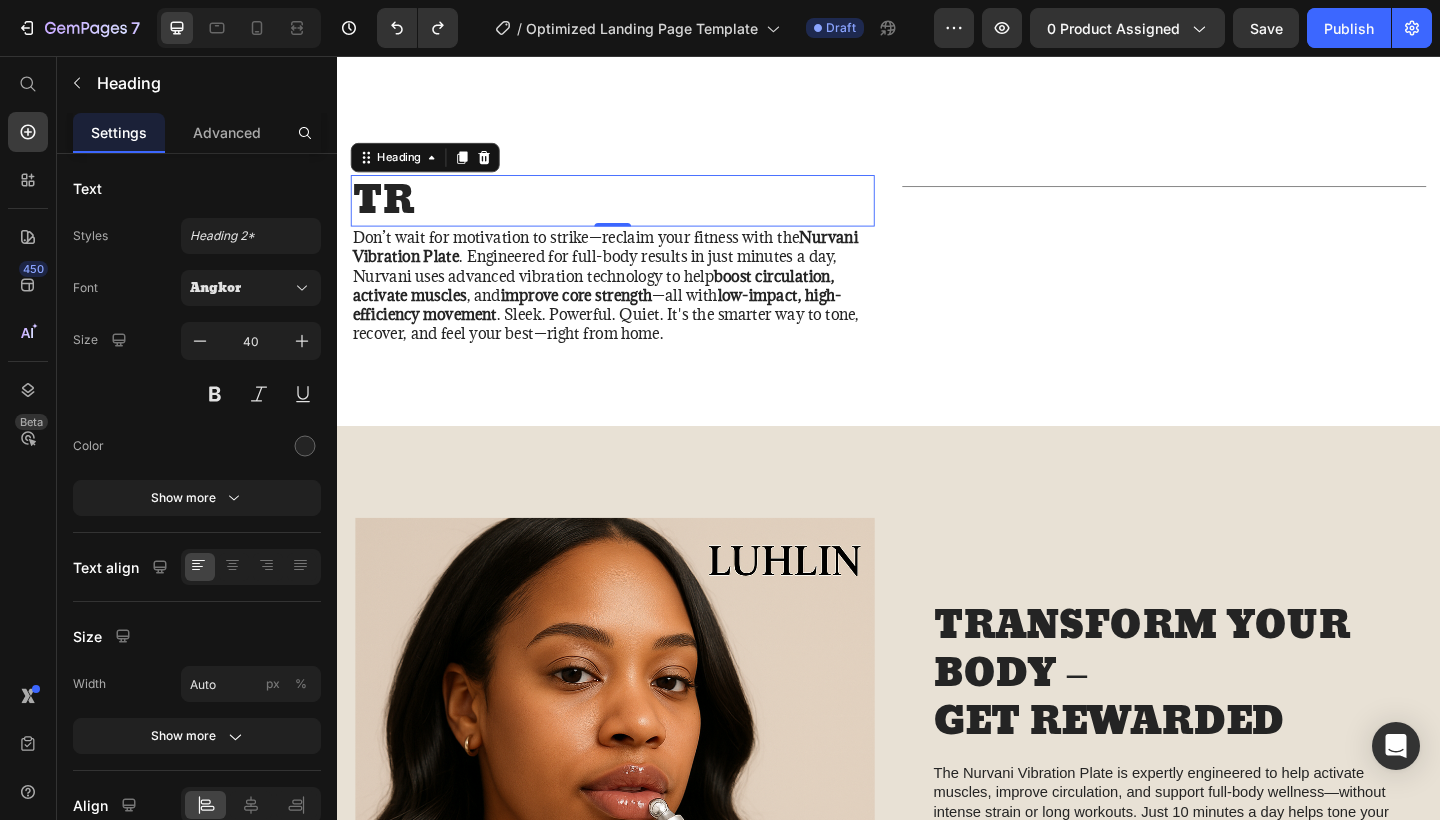 click on "TR" at bounding box center [637, 214] 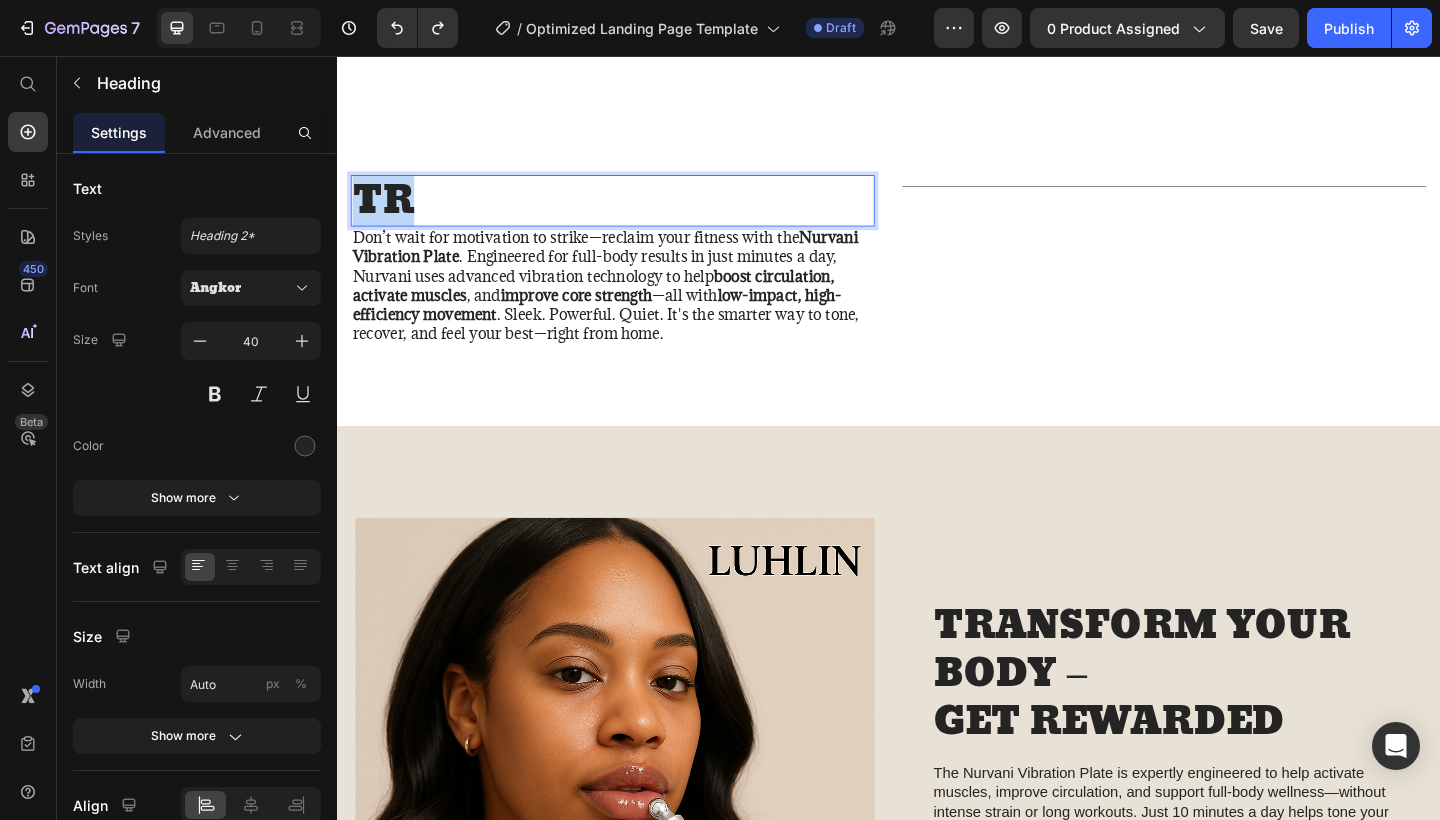 click on "TR" at bounding box center (387, 214) 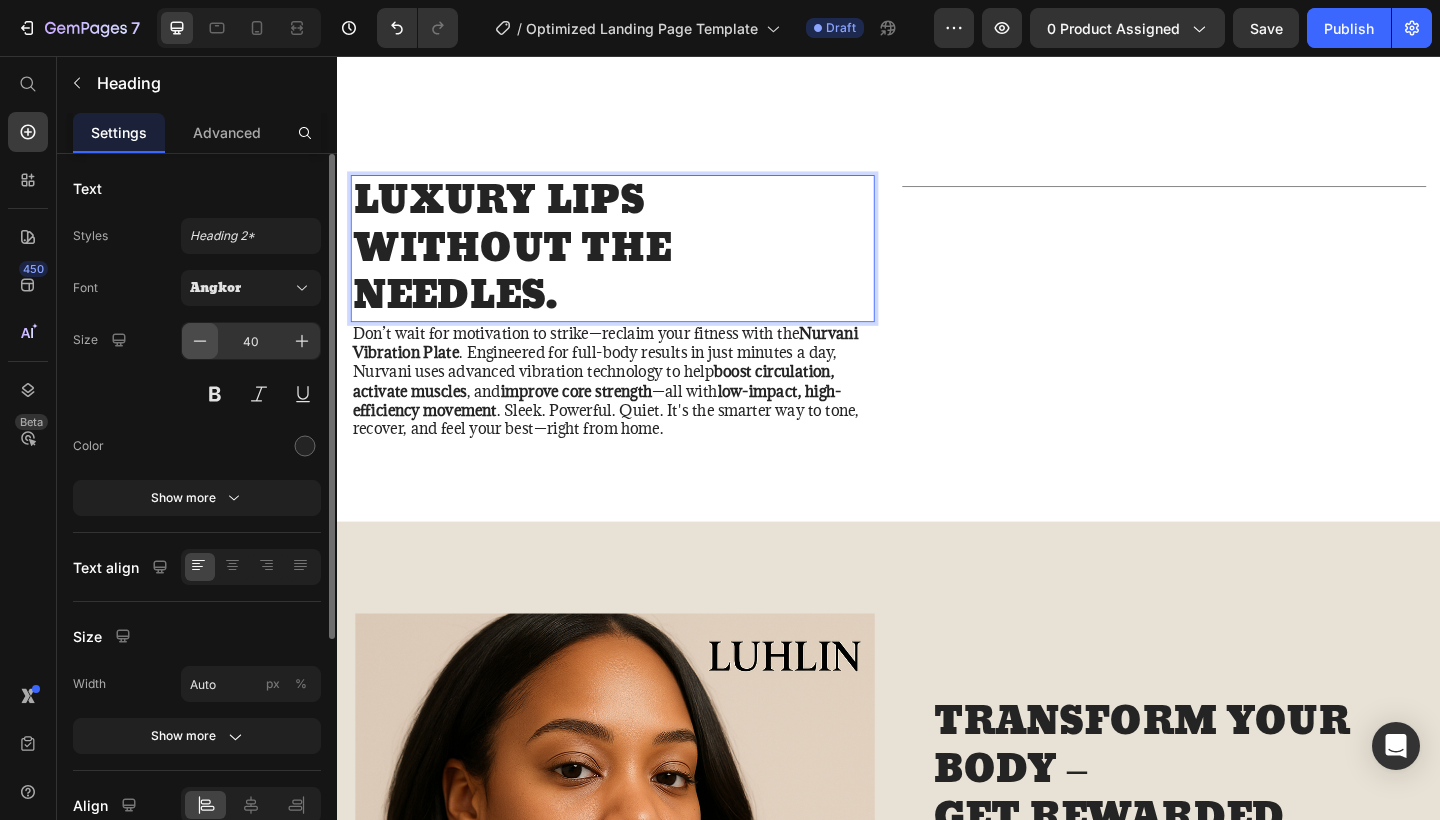 click 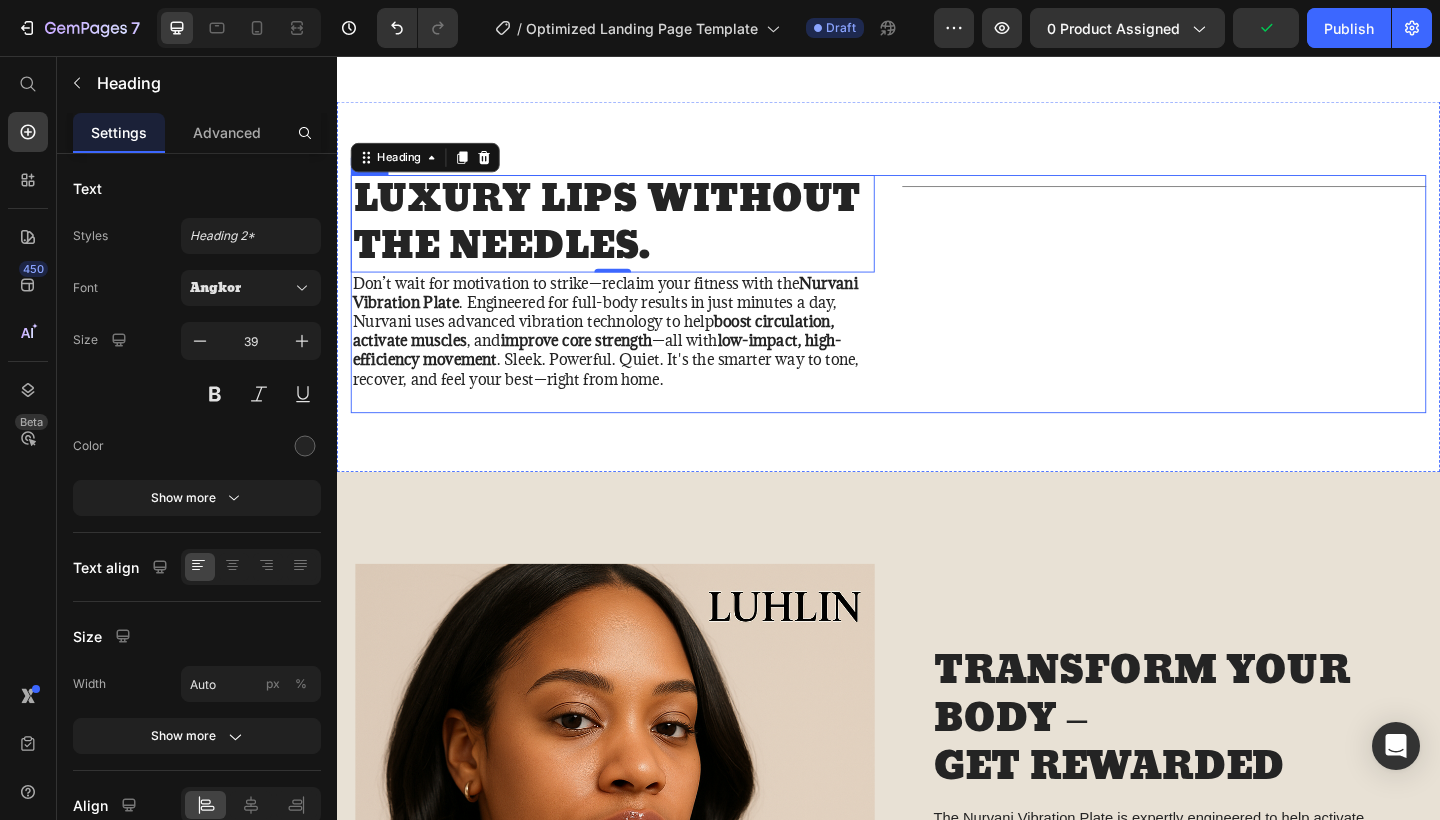 click on "Title Line" at bounding box center (1237, 315) 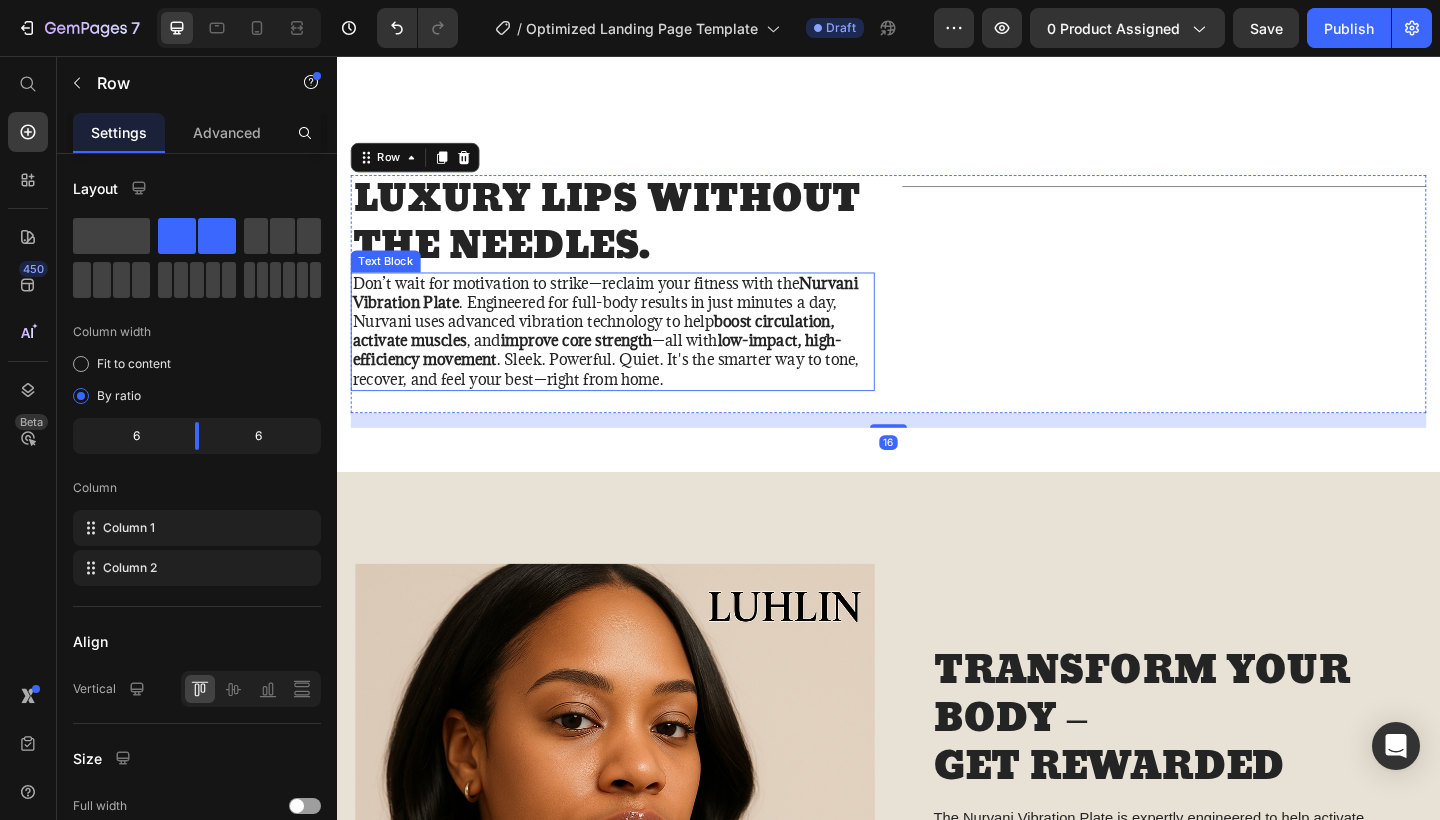 click on "improve core strength" at bounding box center [597, 366] 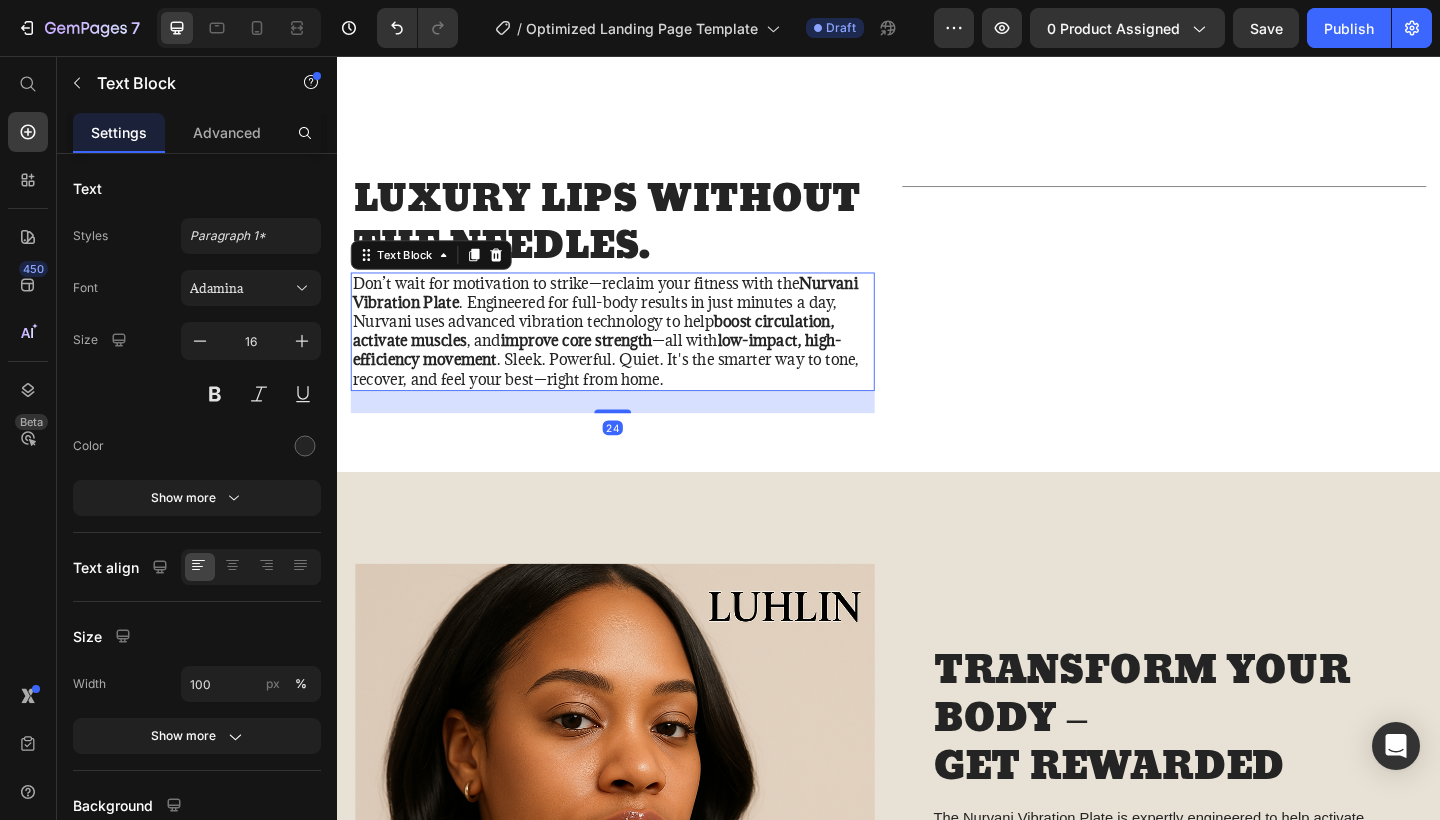 click on "improve core strength" at bounding box center (597, 366) 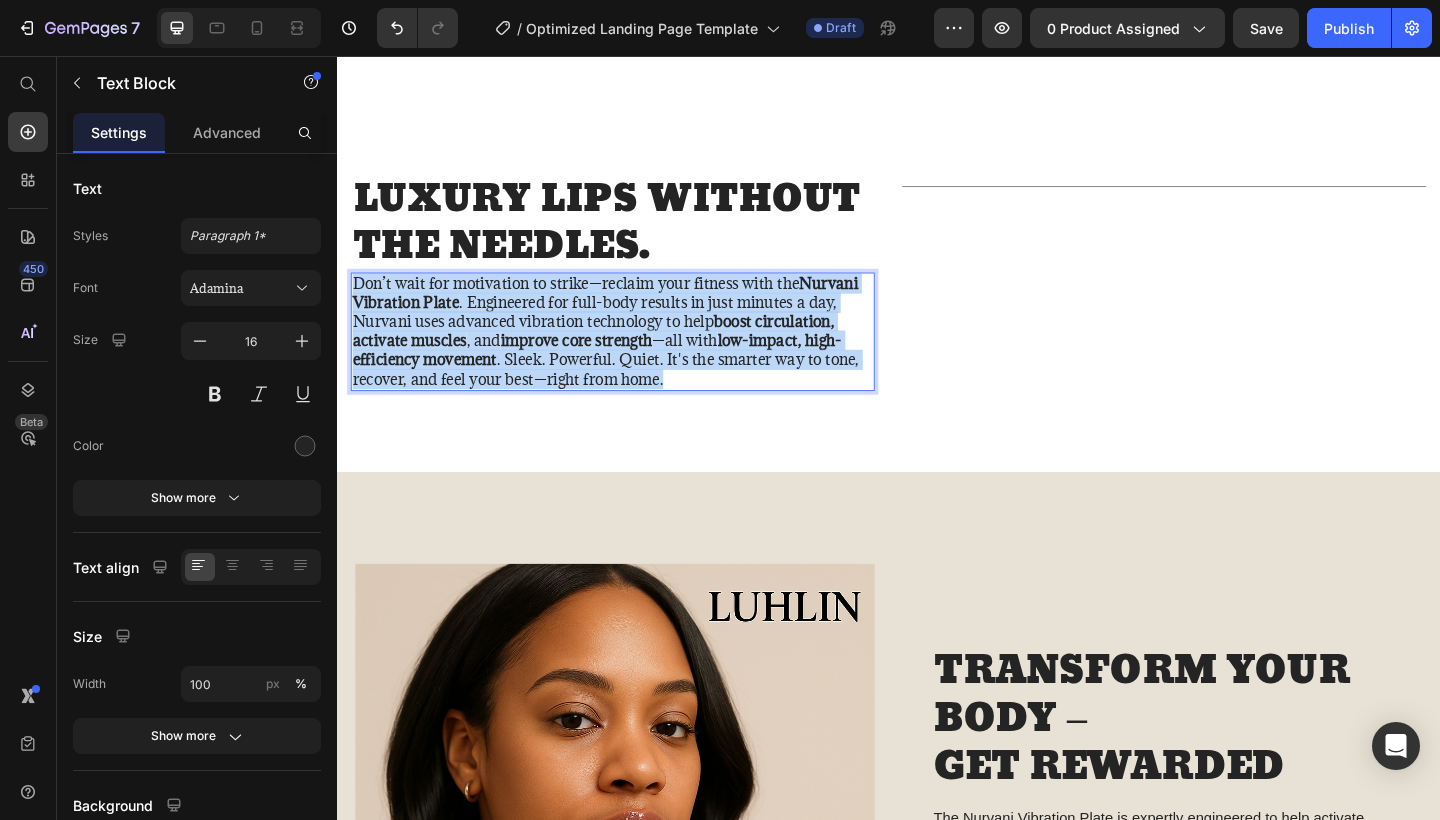 click on "improve core strength" at bounding box center (597, 366) 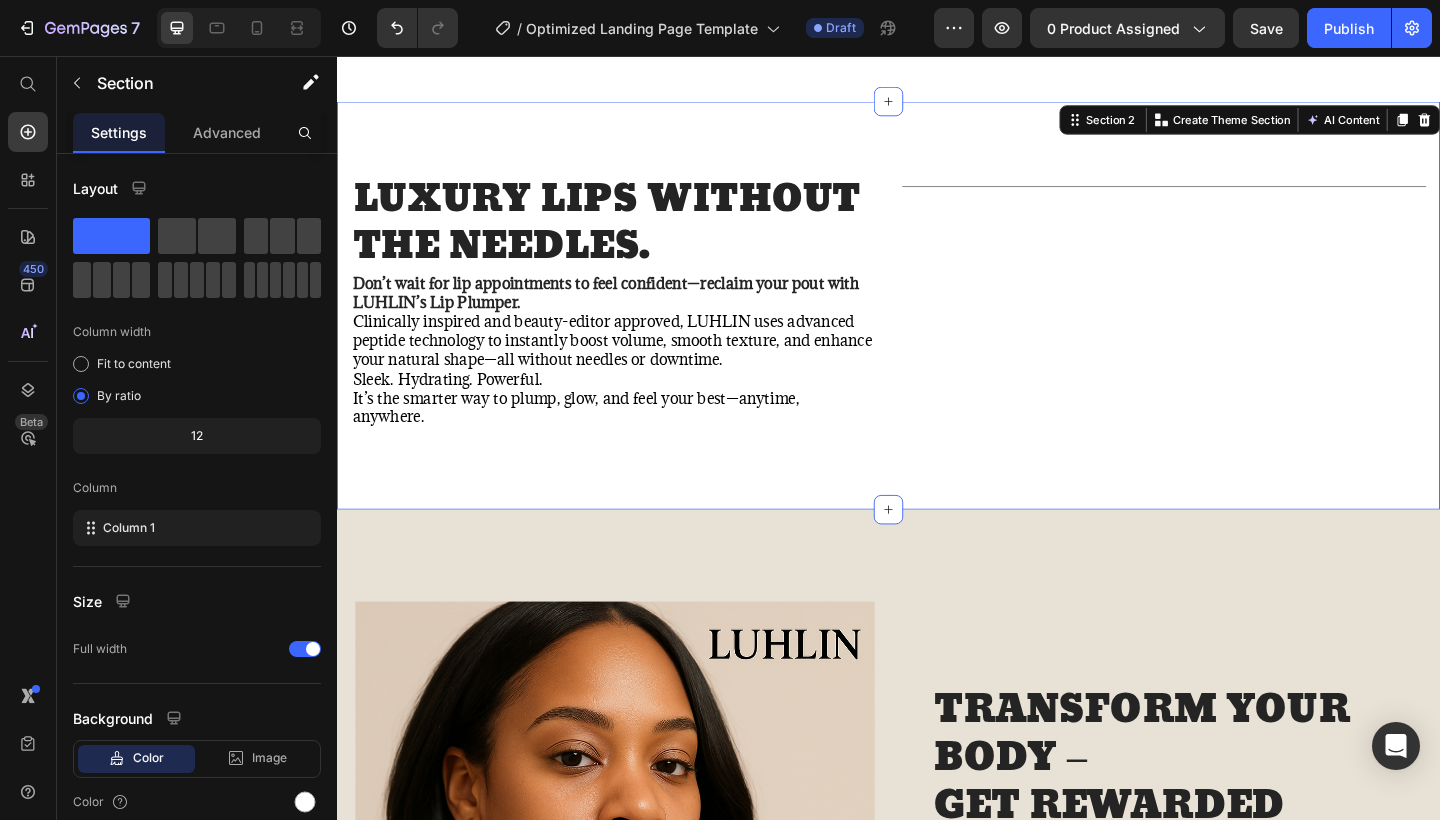 click on "LUXURY LIPS WITHOUT THE NEEDLES. Heading Don’t wait for lip appointments to feel confident—reclaim your pout with LUHLIN’s Lip Plumper. Clinically inspired and beauty-editor approved, LUHLIN uses advanced peptide technology to instantly boost volume, smooth texture, and enhance your natural shape—all without needles or downtime. Sleek. Hydrating. Powerful. It’s the smarter way to plump, glow, and feel your best—anytime, anywhere. Text Block                Title Line Row Section 2   You can create reusable sections Create Theme Section AI Content Write with GemAI What would you like to describe here? Tone and Voice Persuasive Product Show more Generate" at bounding box center (937, 328) 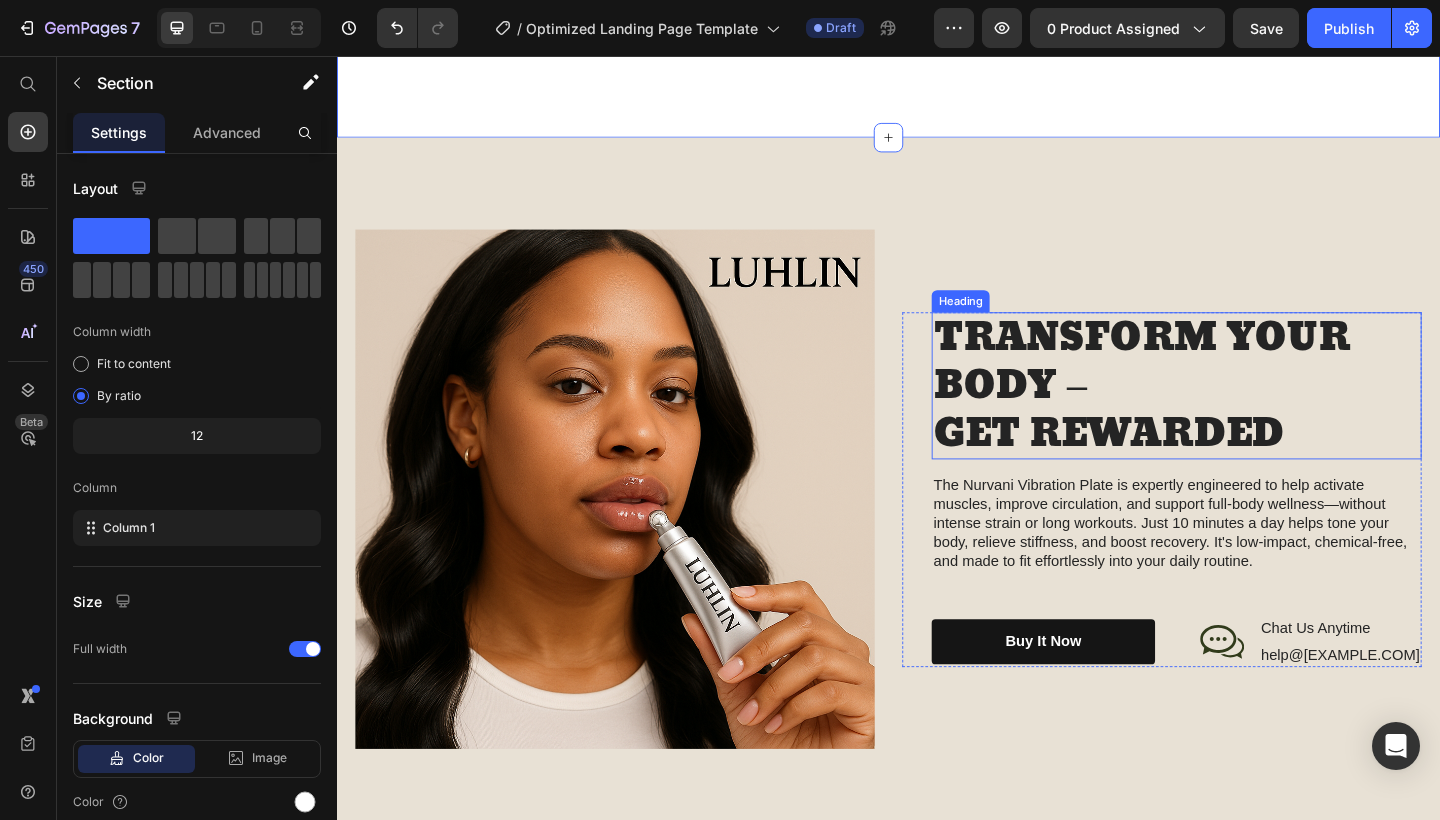 scroll, scrollTop: 1710, scrollLeft: 0, axis: vertical 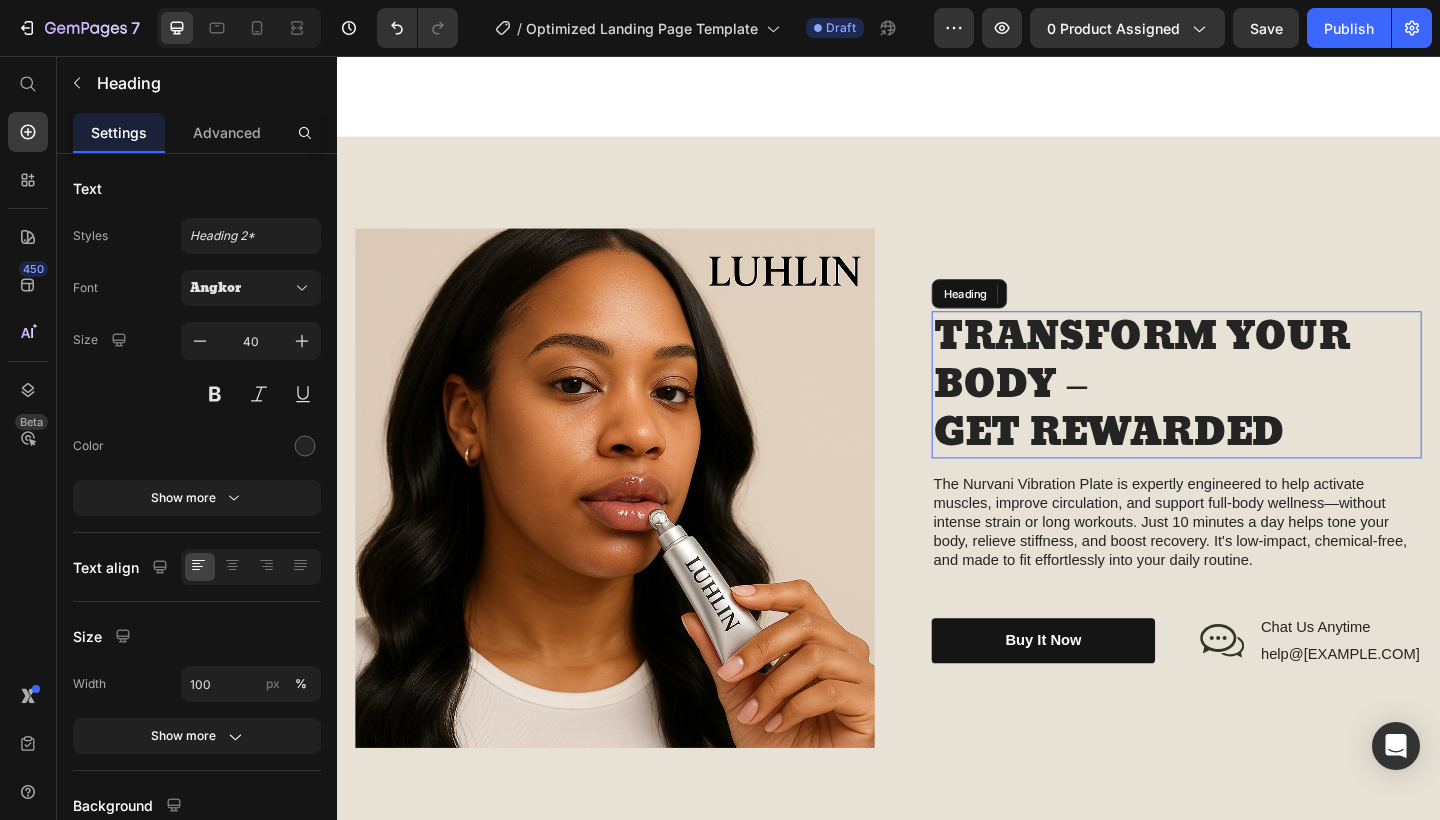 click on "TRANSFORM YOUR BODY –  GET REWARDED" at bounding box center (1250, 414) 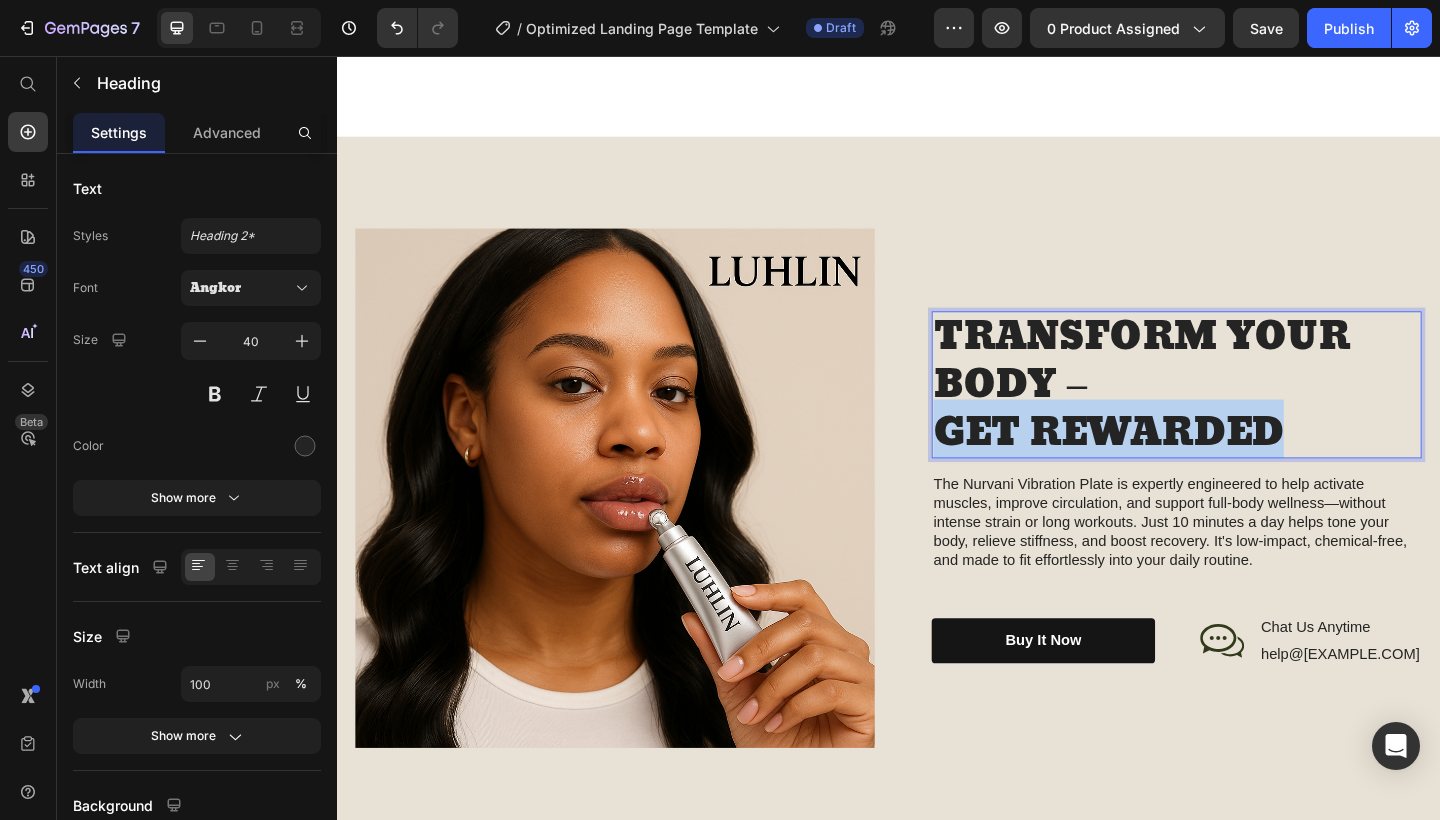 click on "TRANSFORM YOUR BODY –  GET REWARDED" at bounding box center (1250, 414) 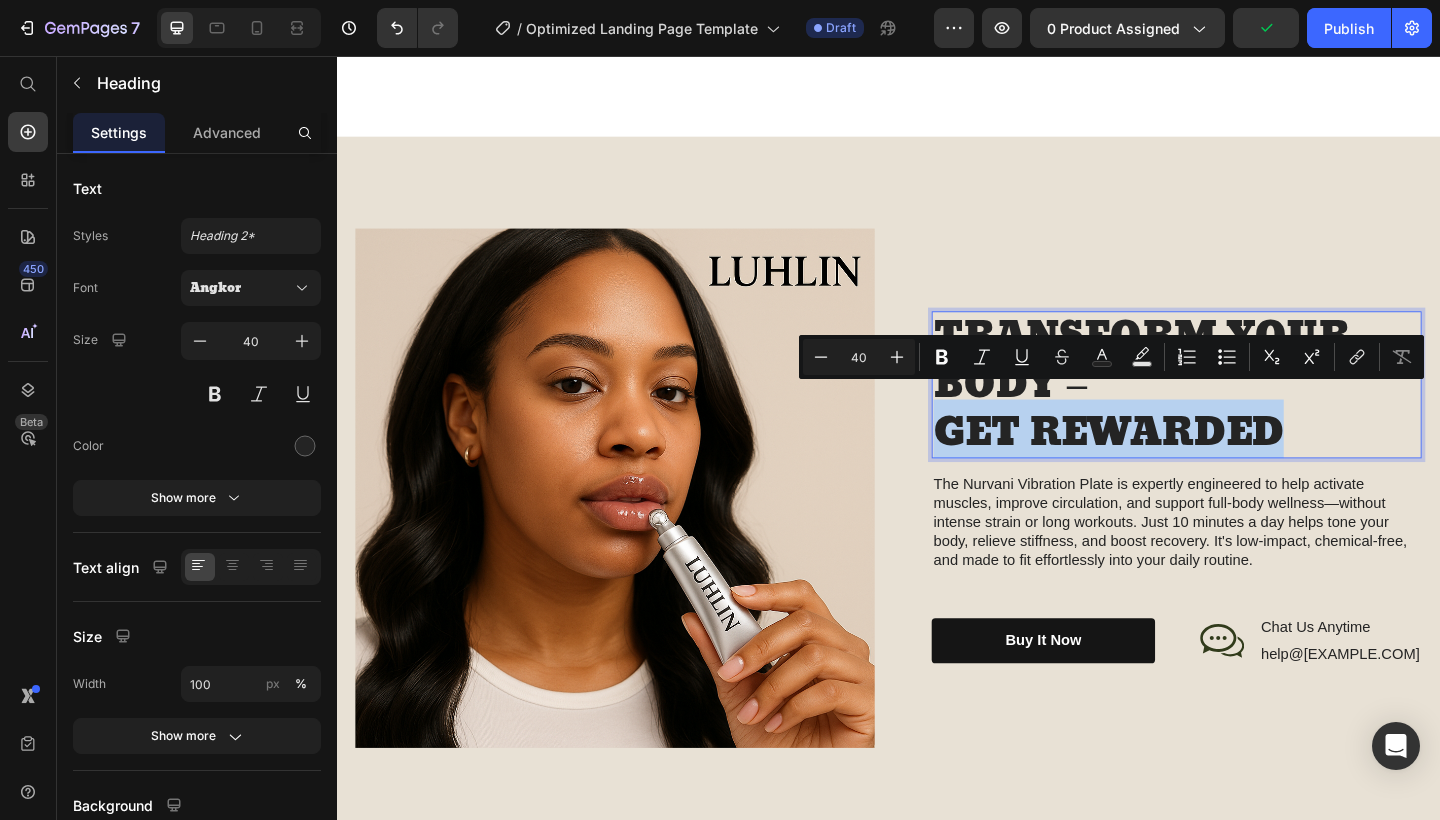 click on "TRANSFORM YOUR BODY –  GET REWARDED" at bounding box center (1250, 414) 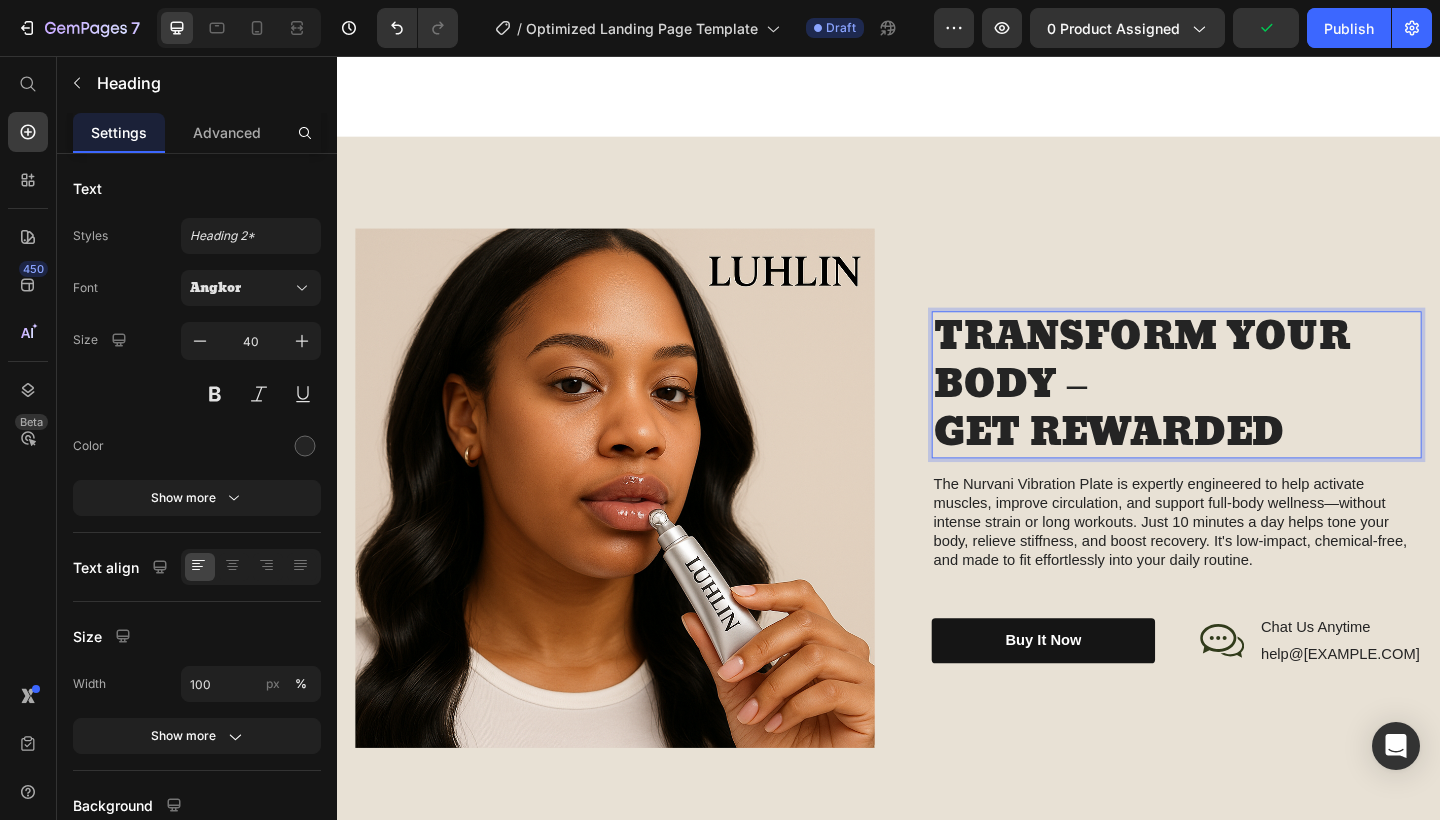 click on "TRANSFORM YOUR BODY –  GET REWARDED" at bounding box center (1250, 414) 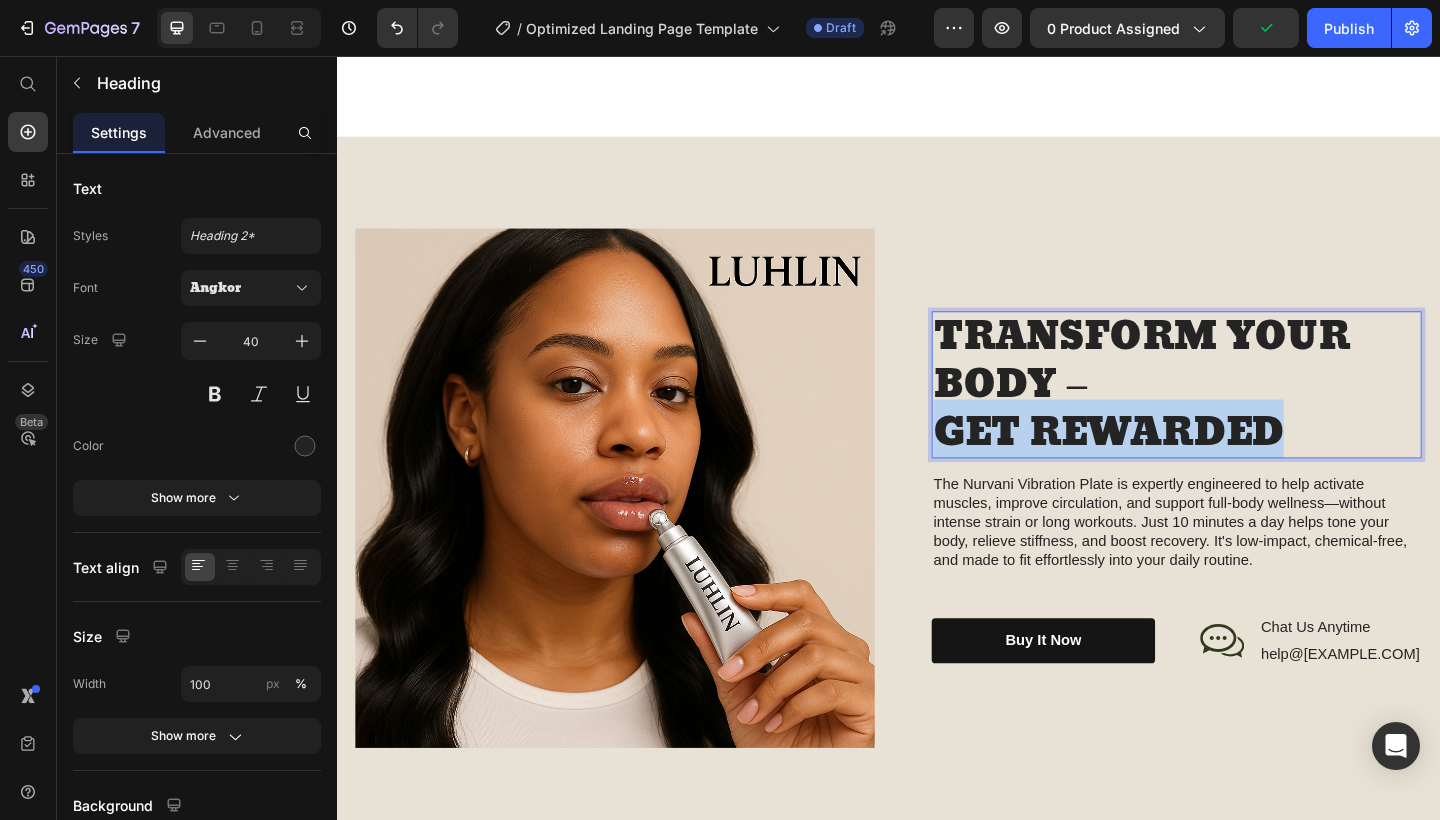 click on "TRANSFORM YOUR BODY –  GET REWARDED" at bounding box center (1250, 414) 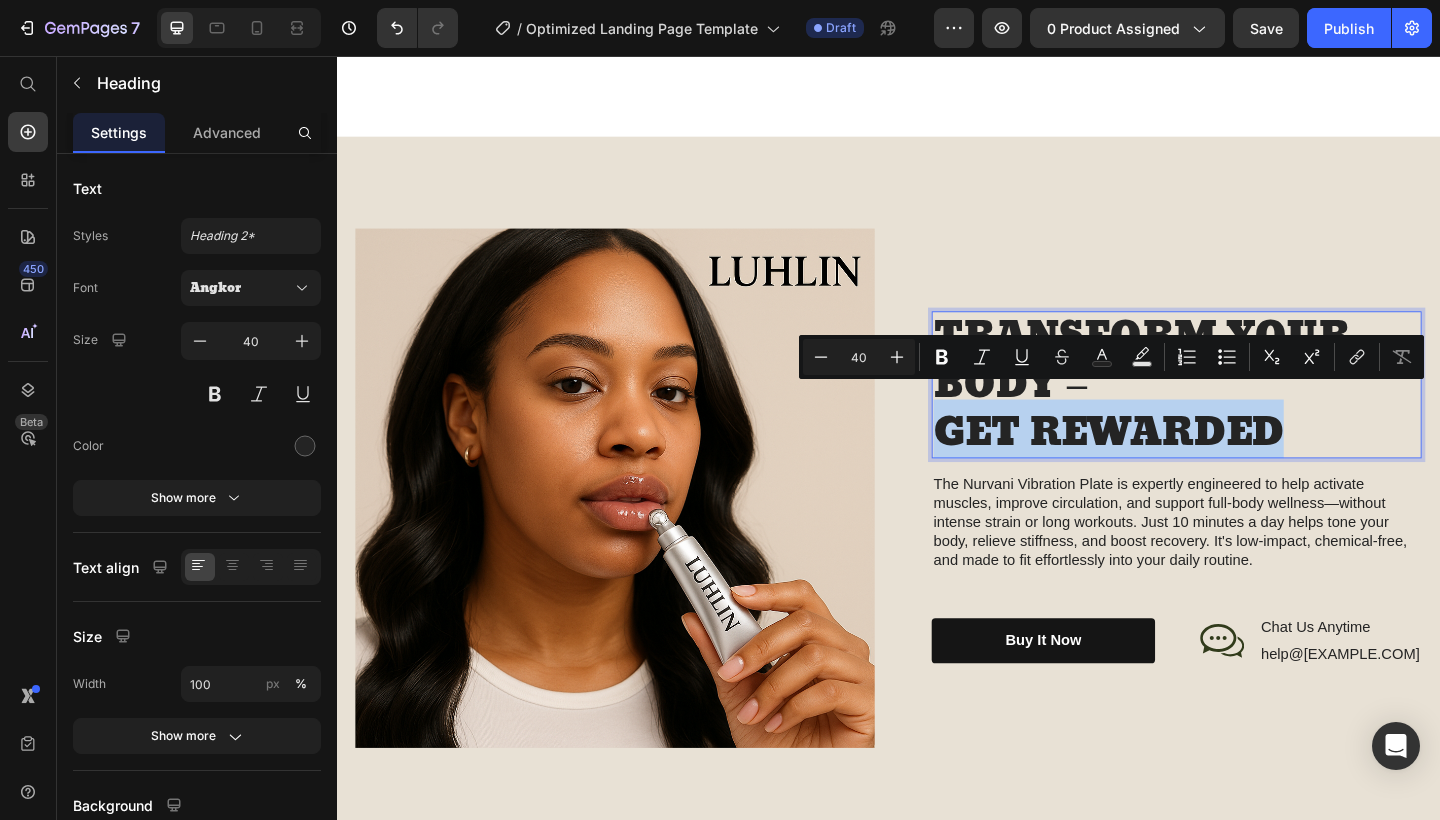 click on "TRANSFORM YOUR BODY –  GET REWARDED" at bounding box center (1250, 414) 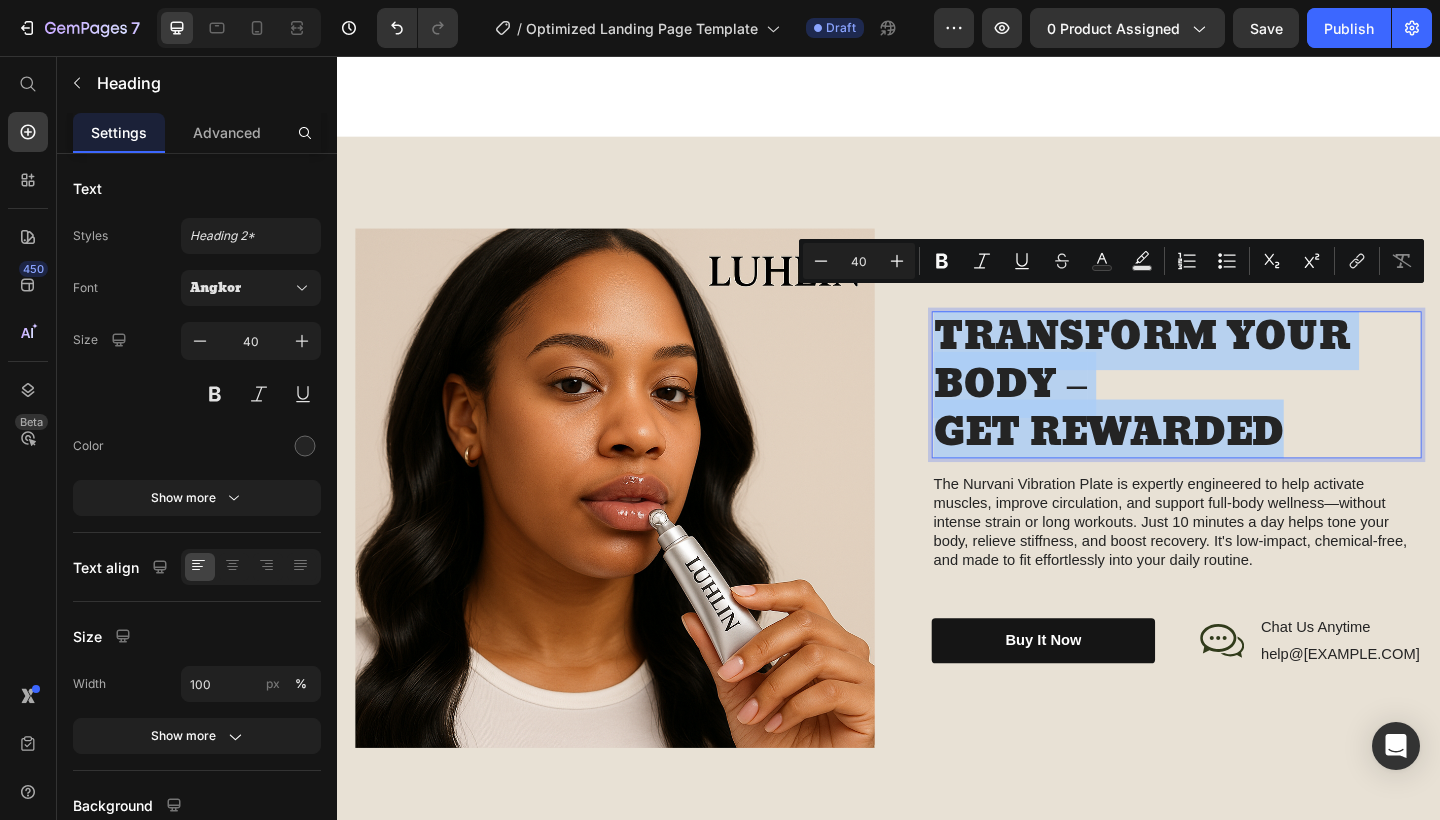 copy on "TRANSFORM YOUR BODY –  GET REWARDED" 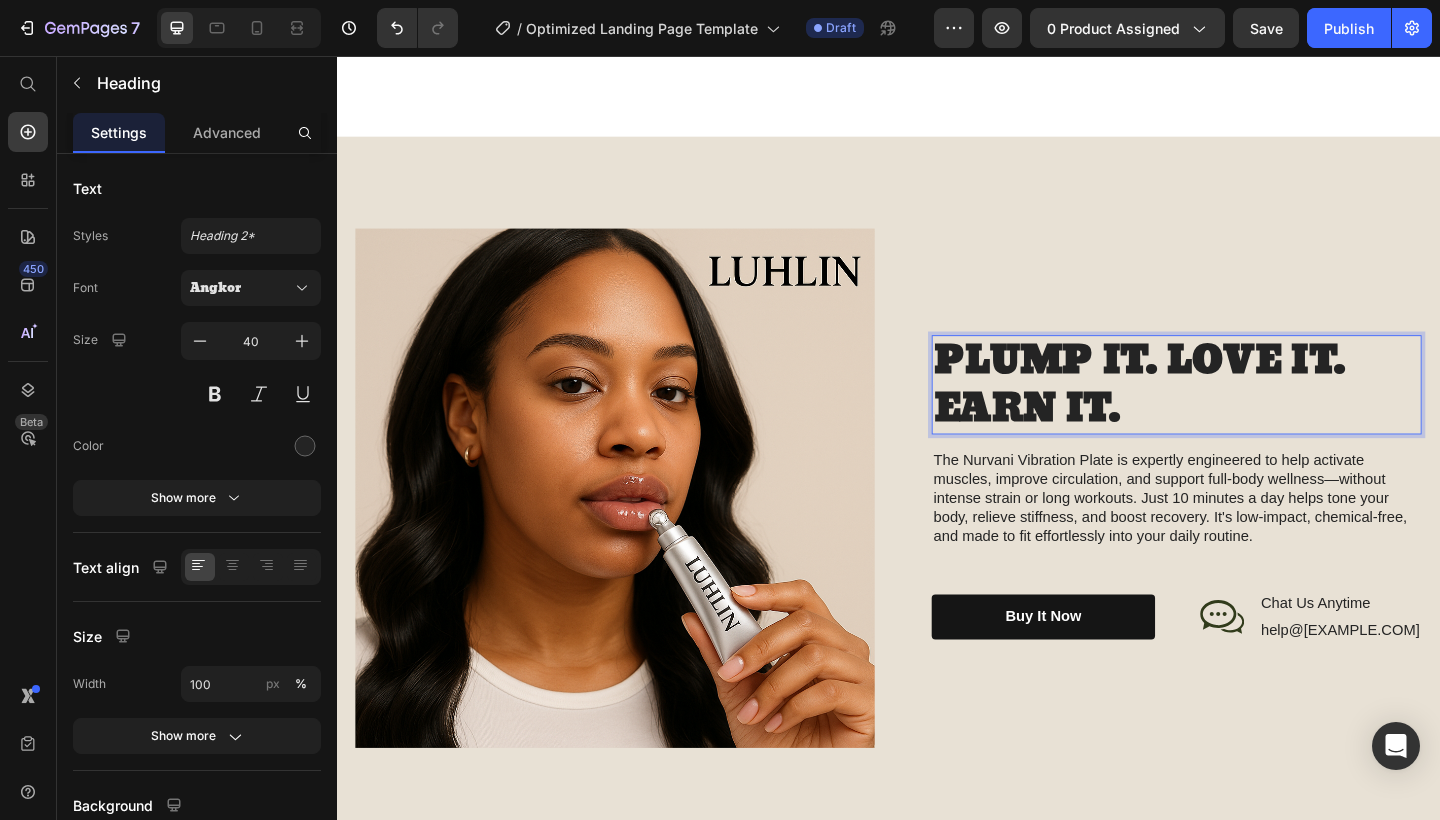 scroll, scrollTop: 8, scrollLeft: 0, axis: vertical 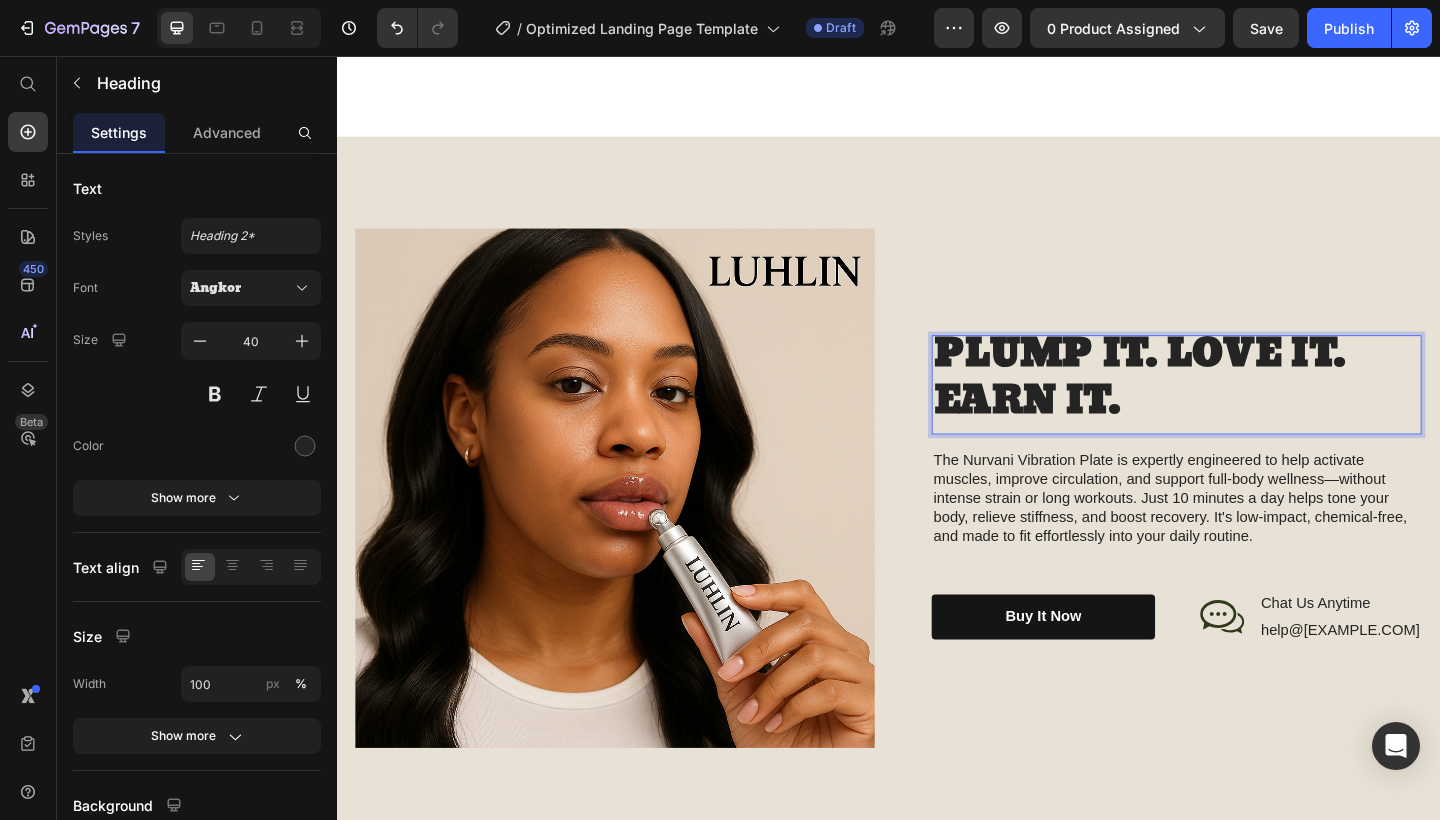 click on "PLUMP IT. LOVE IT. EARN IT." at bounding box center (1210, 406) 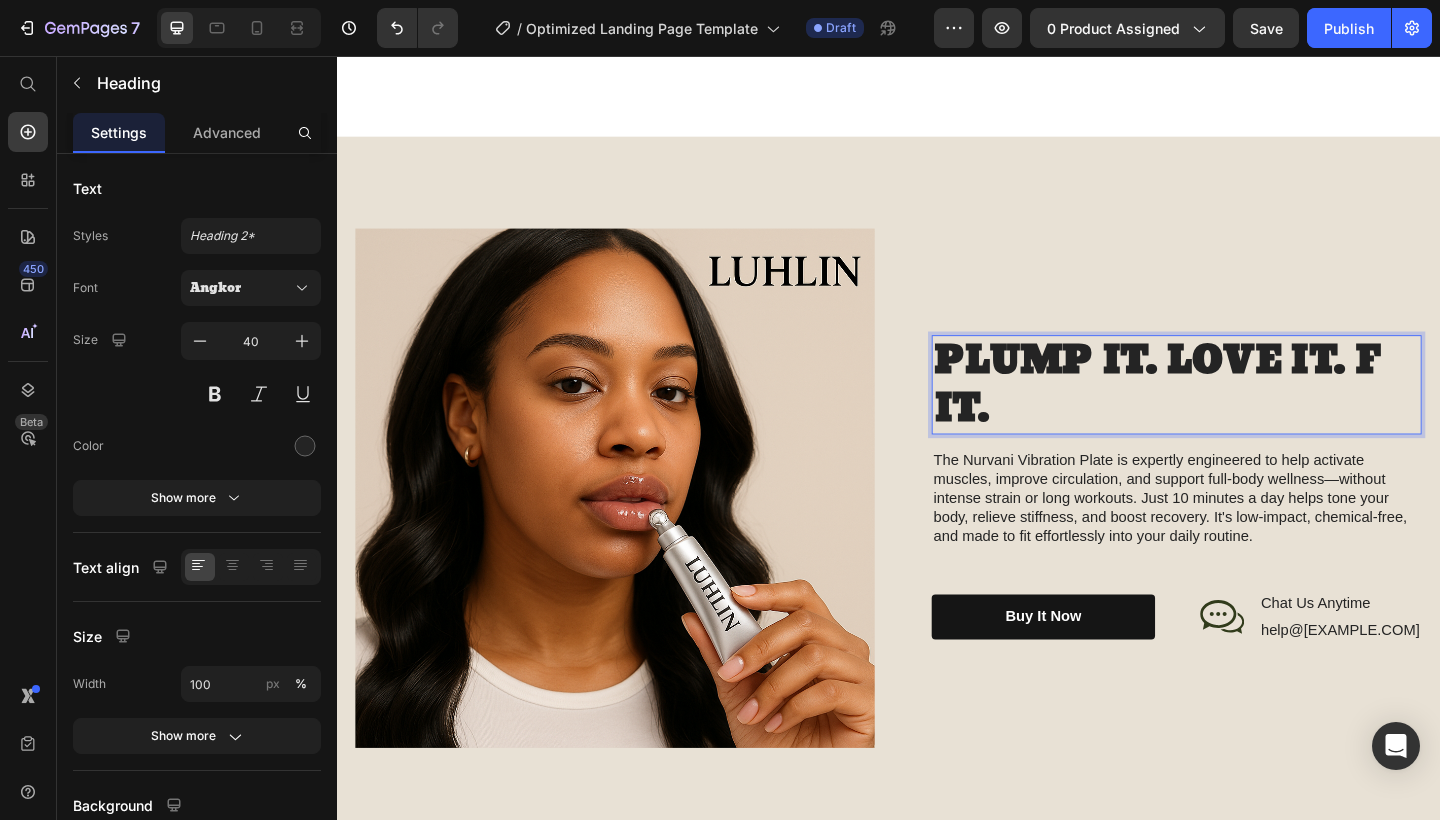 scroll, scrollTop: 8, scrollLeft: 0, axis: vertical 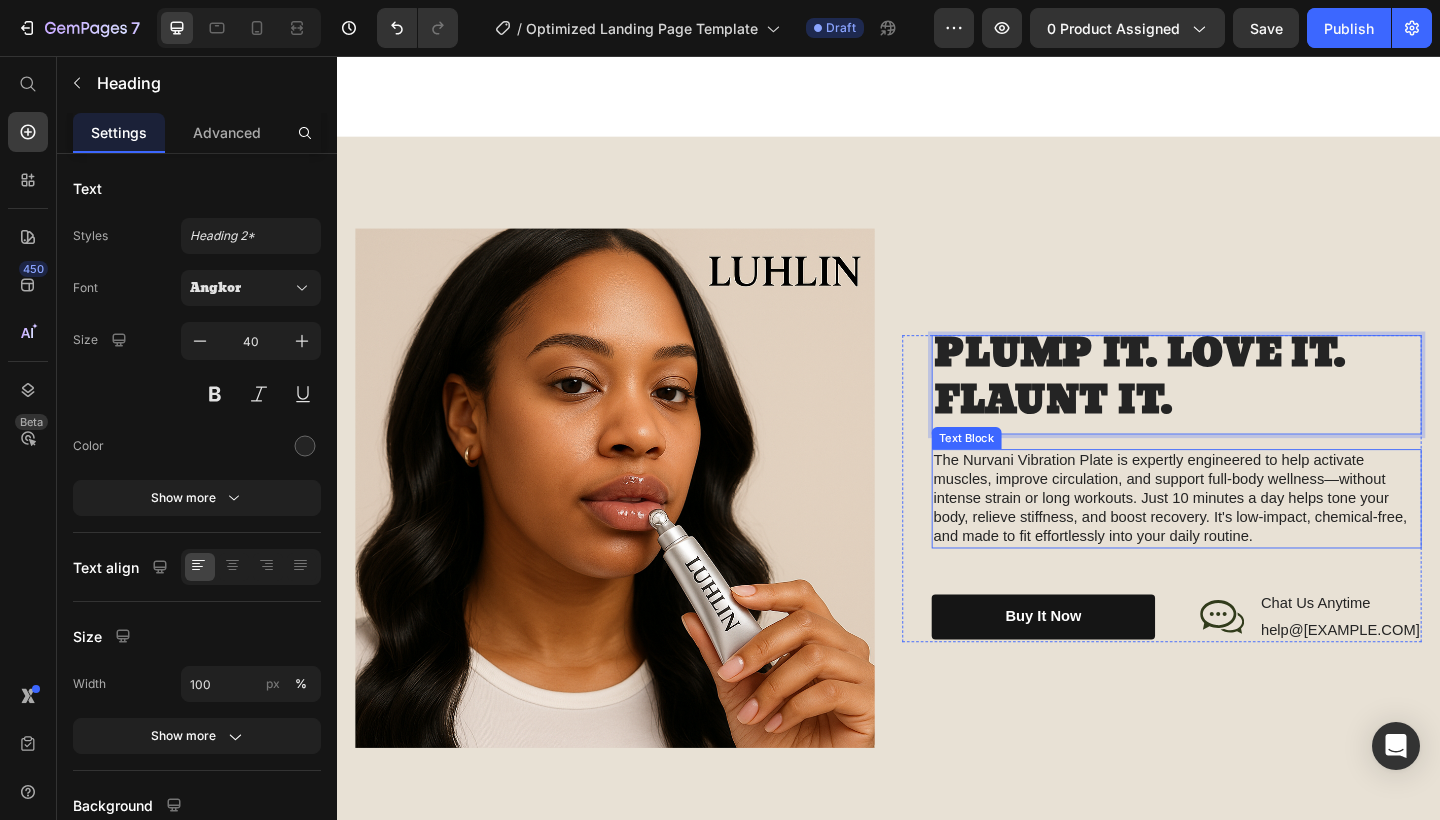 click on "The Nurvani Vibration Plate is expertly engineered to help activate muscles, improve circulation, and support full-body wellness—without intense strain or long workouts. Just 10 minutes a day helps tone your body, relieve stiffness, and boost recovery. It's low-impact, chemical-free, and made to fit effortlessly into your daily routine." at bounding box center (1250, 538) 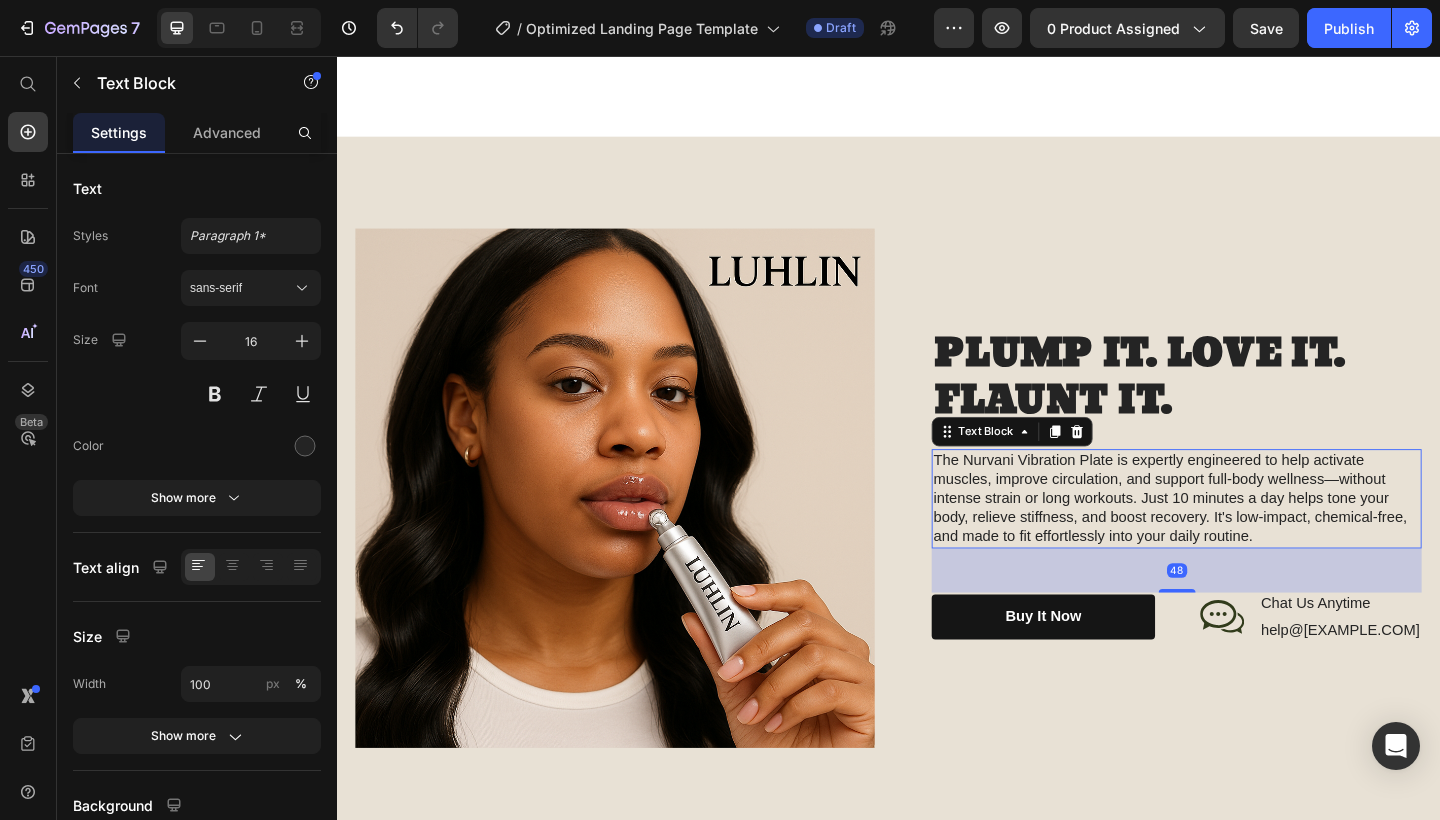 click on "The Nurvani Vibration Plate is expertly engineered to help activate muscles, improve circulation, and support full-body wellness—without intense strain or long workouts. Just 10 minutes a day helps tone your body, relieve stiffness, and boost recovery. It's low-impact, chemical-free, and made to fit effortlessly into your daily routine." at bounding box center (1250, 538) 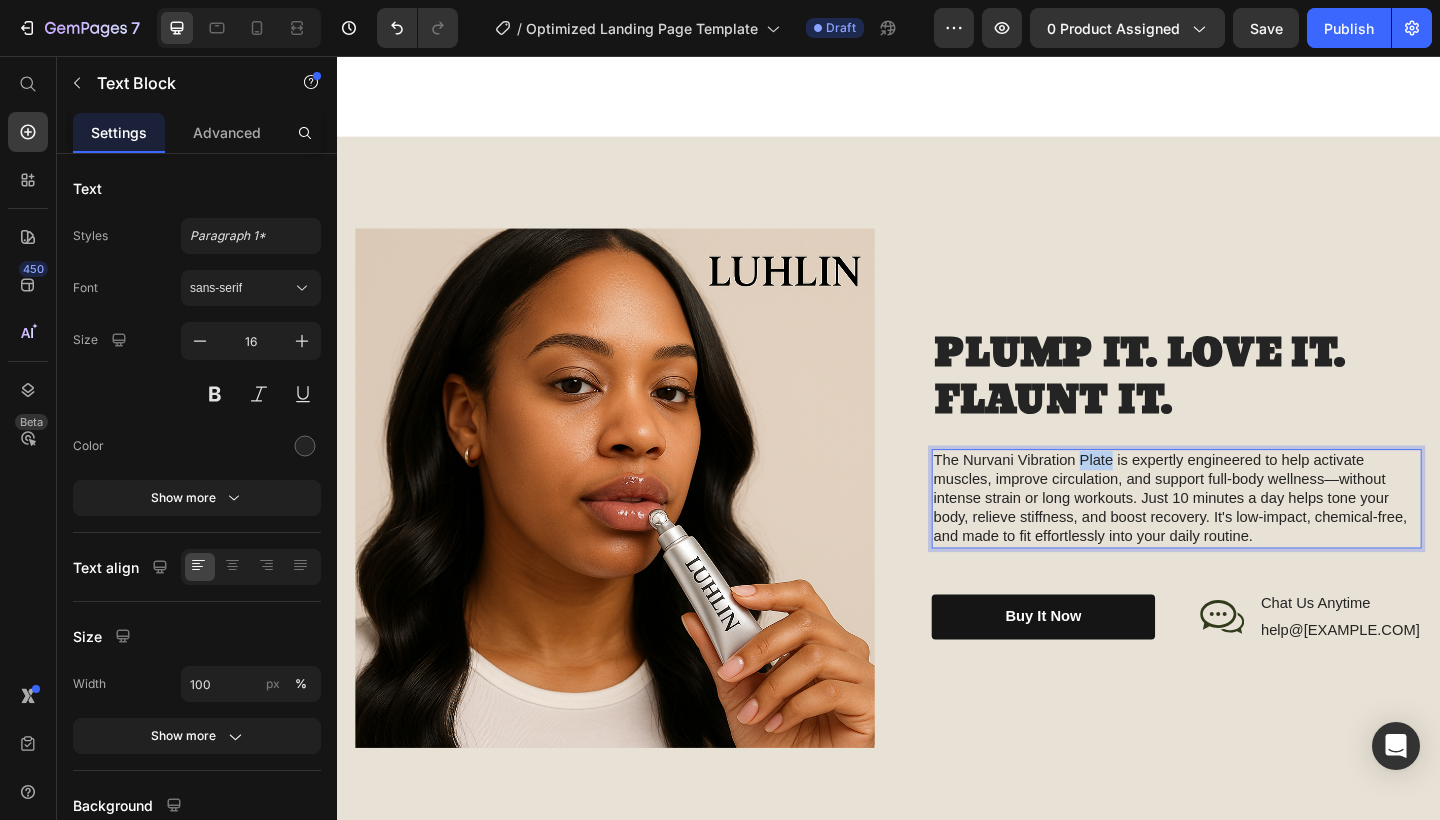 click on "The Nurvani Vibration Plate is expertly engineered to help activate muscles, improve circulation, and support full-body wellness—without intense strain or long workouts. Just 10 minutes a day helps tone your body, relieve stiffness, and boost recovery. It's low-impact, chemical-free, and made to fit effortlessly into your daily routine." at bounding box center [1250, 538] 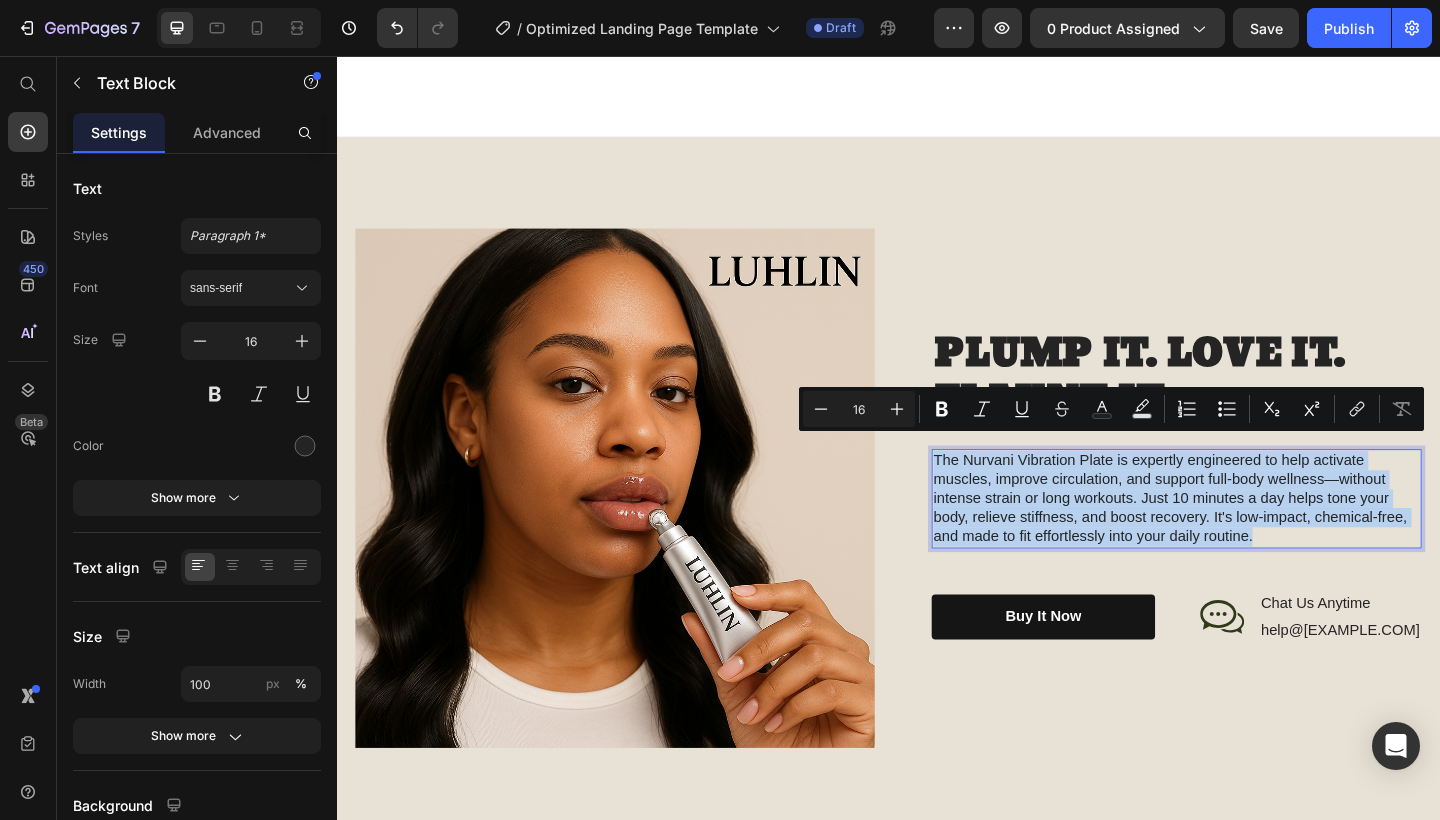 click on "The Nurvani Vibration Plate is expertly engineered to help activate muscles, improve circulation, and support full-body wellness—without intense strain or long workouts. Just 10 minutes a day helps tone your body, relieve stiffness, and boost recovery. It's low-impact, chemical-free, and made to fit effortlessly into your daily routine." at bounding box center (1250, 538) 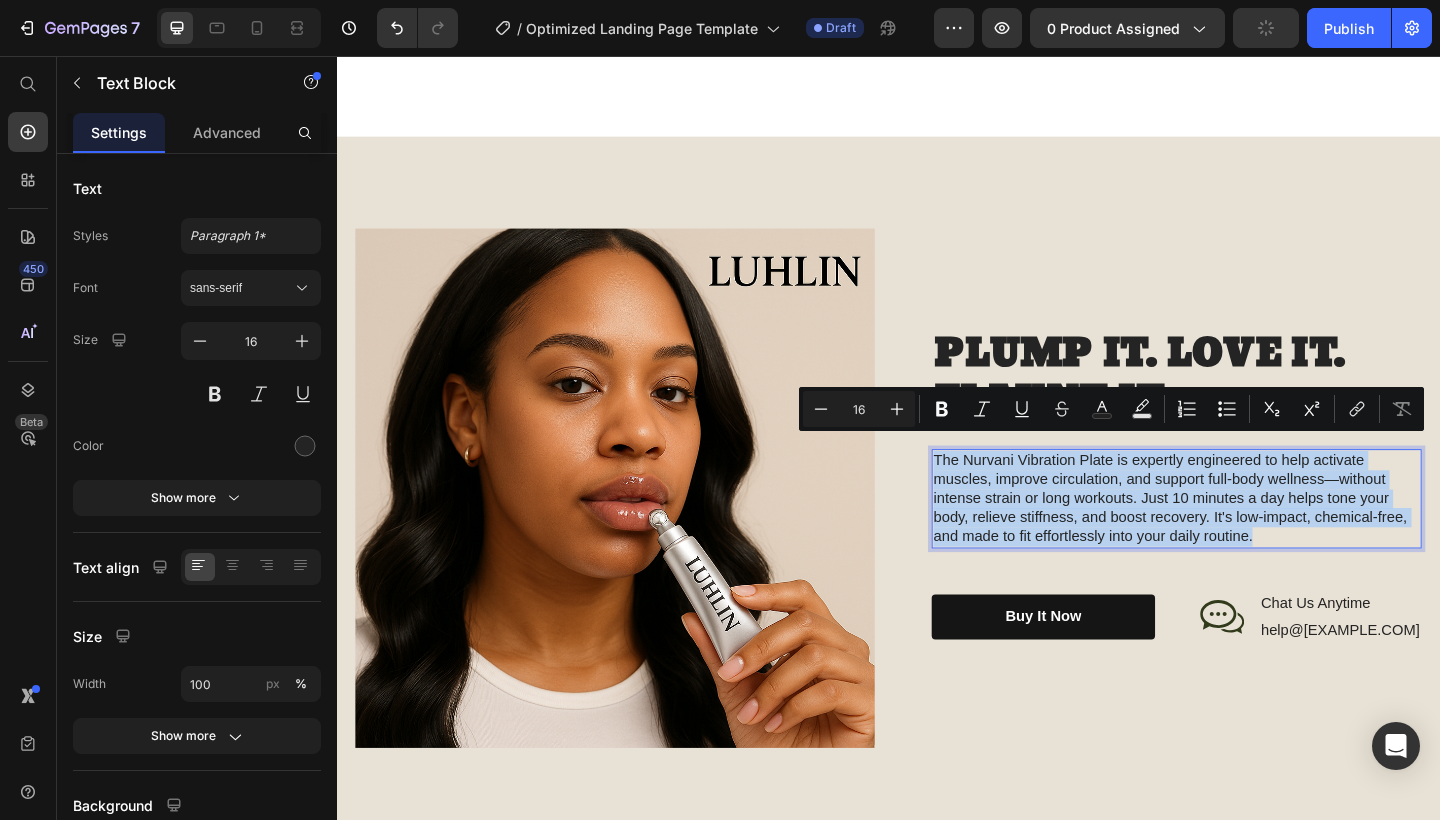 copy on "The Nurvani Vibration Plate is expertly engineered to help activate muscles, improve circulation, and support full-body wellness—without intense strain or long workouts. Just 10 minutes a day helps tone your body, relieve stiffness, and boost recovery. It's low-impact, chemical-free, and made to fit effortlessly into your daily routine." 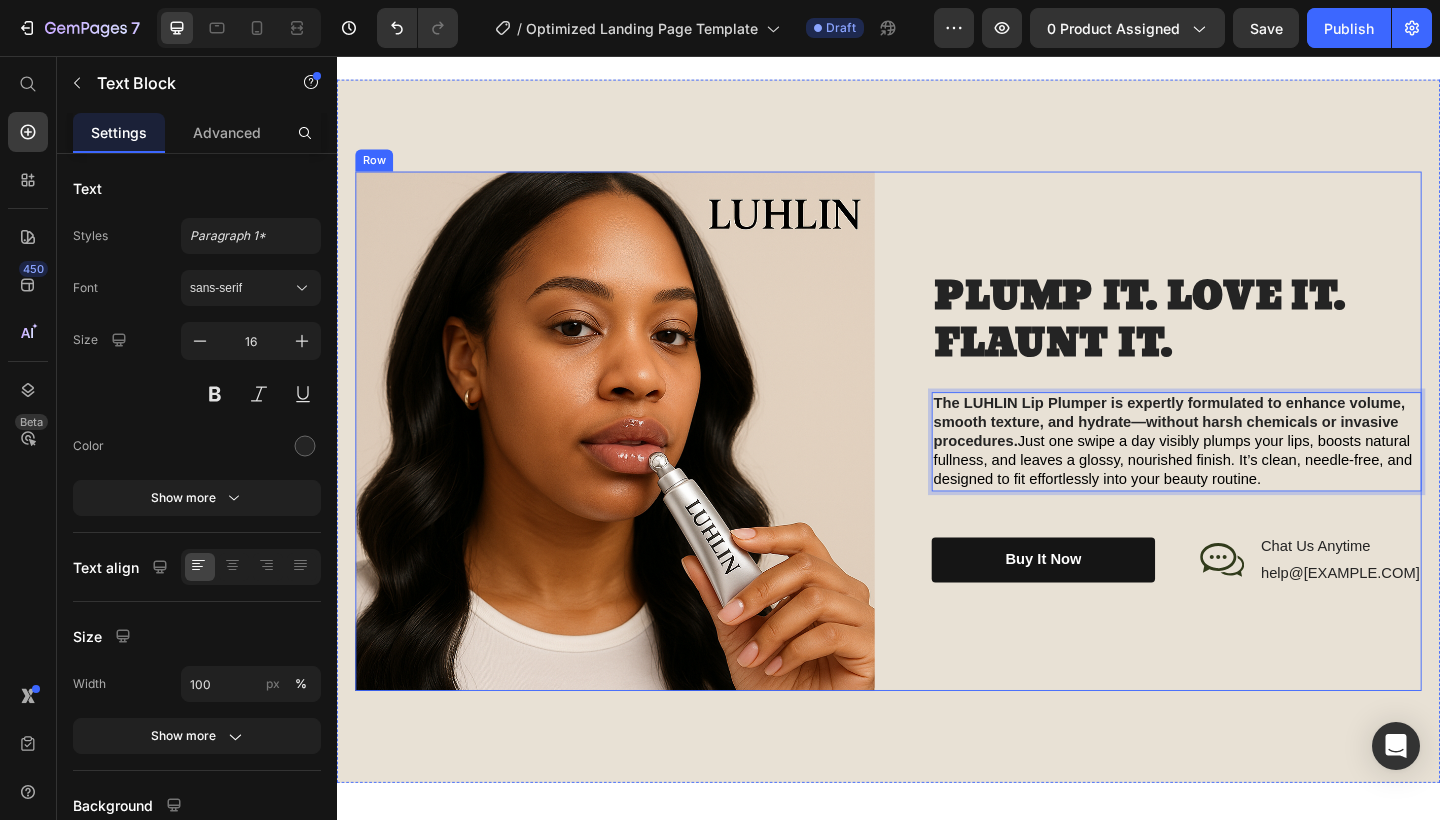 scroll, scrollTop: 1775, scrollLeft: 0, axis: vertical 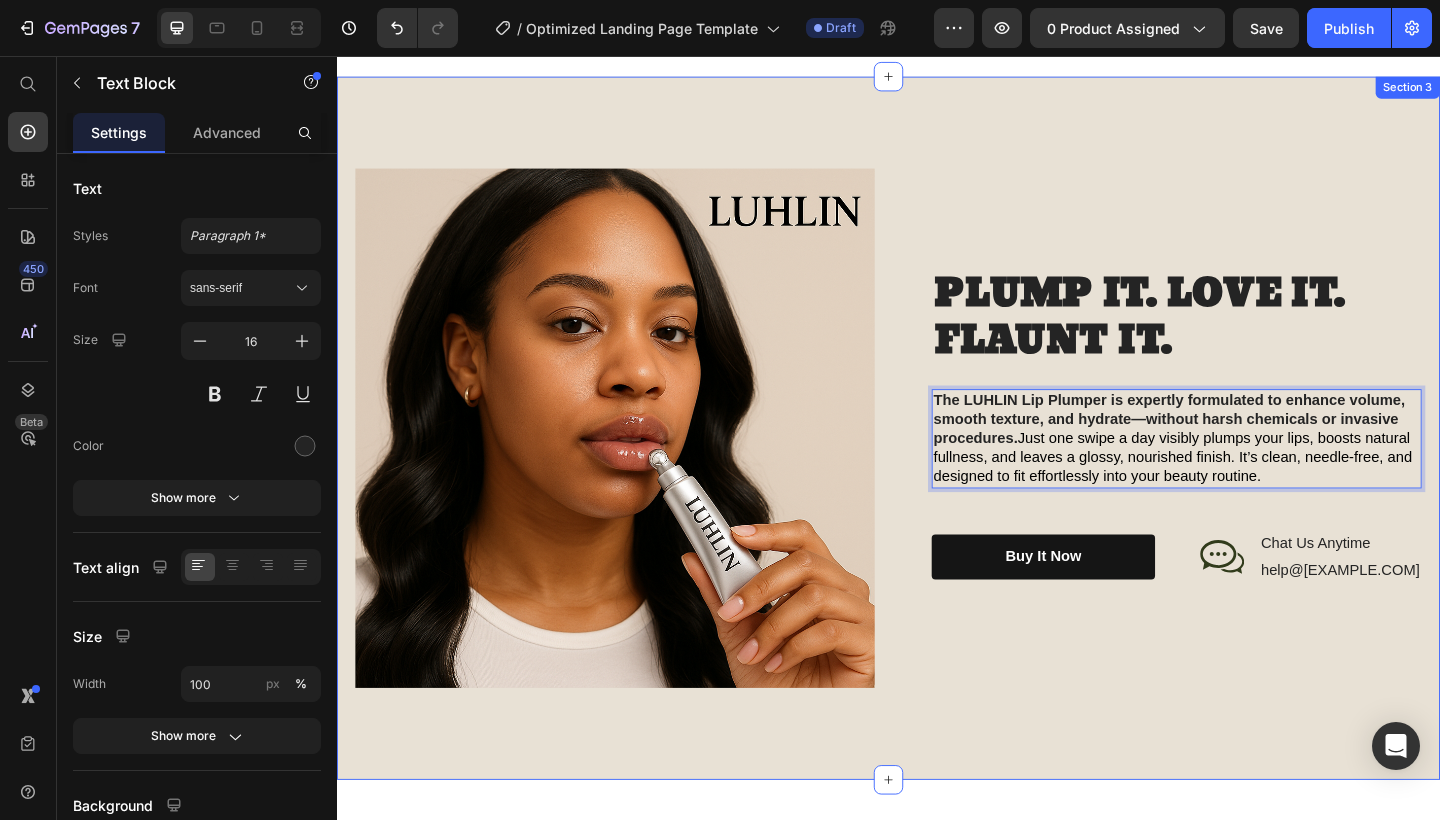 click on "Image ⁠⁠⁠⁠⁠⁠⁠ PLUMP IT. LOVE IT. FLAUNT IT. Heading The LUHLIN Lip Plumper is expertly formulated to enhance volume, smooth texture, and hydrate—without harsh chemicals or invasive procedures.  Just one swipe a day visibly plumps your lips, boosts natural fullness, and leaves a glossy, nourished finish. It’s clean, needle-free, and designed to fit effortlessly into your beauty routine. Text Block   48 buy it now Button
Icon Chat Us Anytime Text Block help@[EXAMPLE.COM] Text Block Row Row Row Row Section 3" at bounding box center [937, 461] 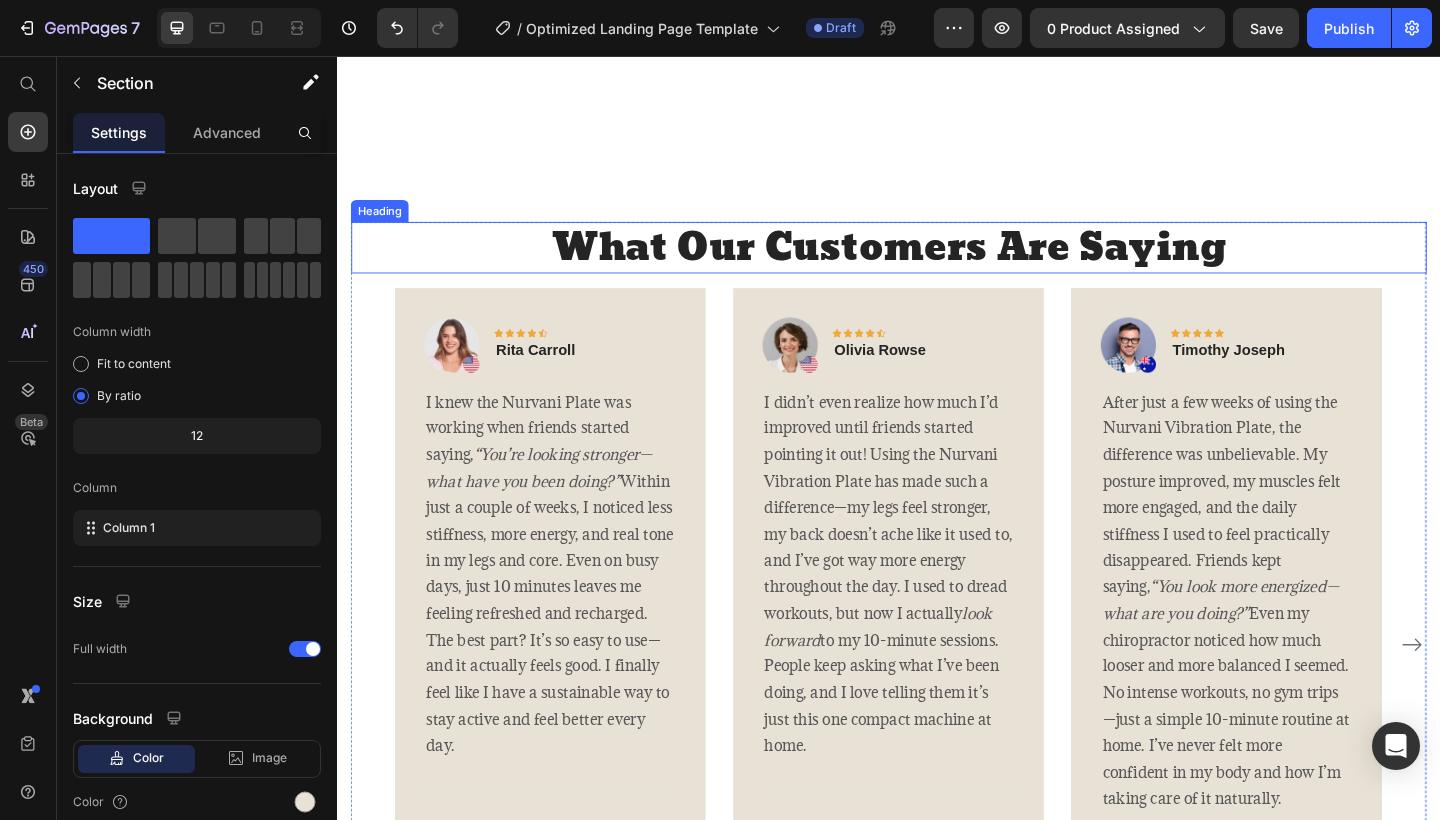 scroll, scrollTop: 2482, scrollLeft: 0, axis: vertical 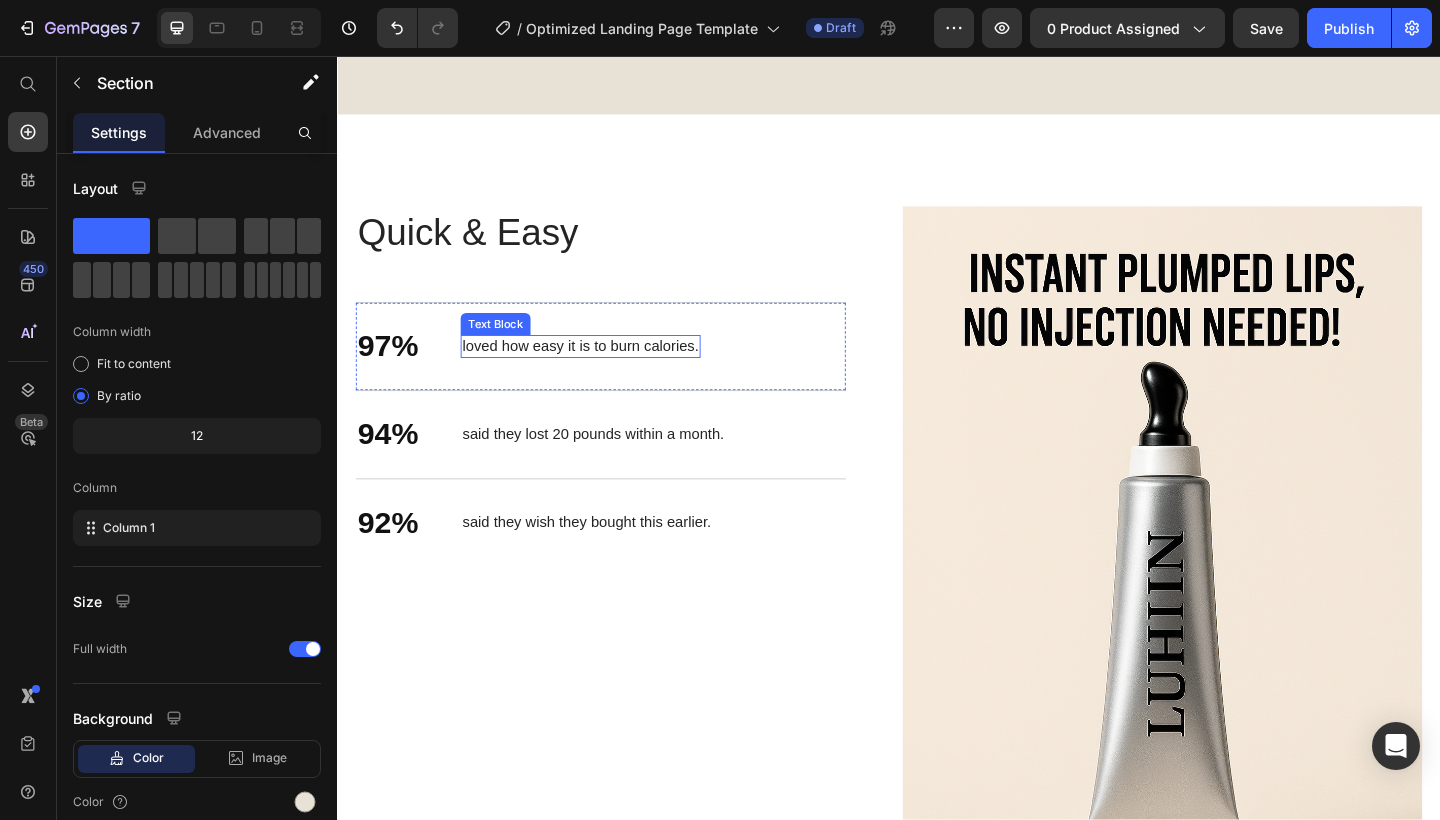 click on "loved how easy it is to burn calories." at bounding box center [601, 372] 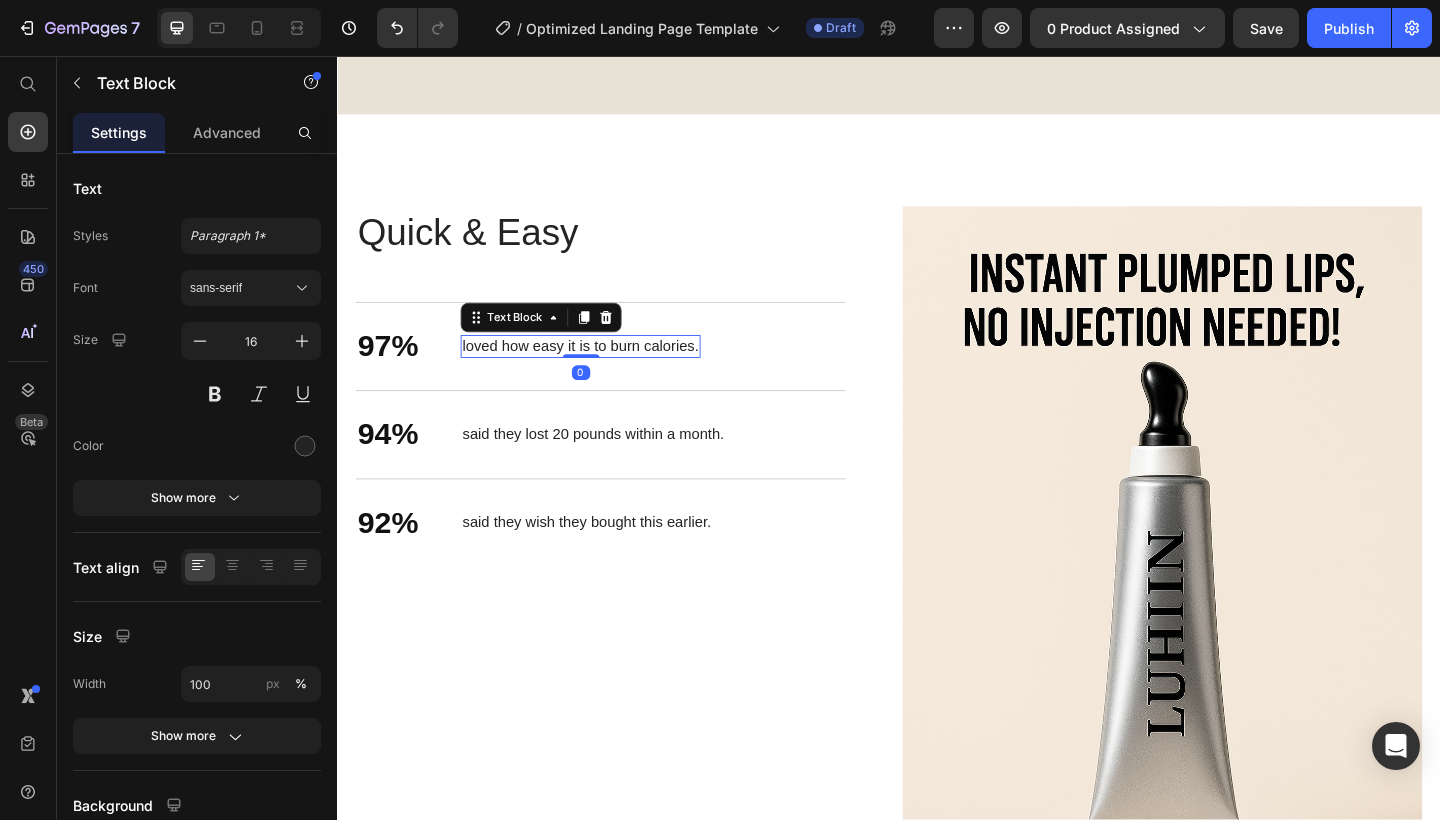 click on "loved how easy it is to burn calories." at bounding box center (601, 372) 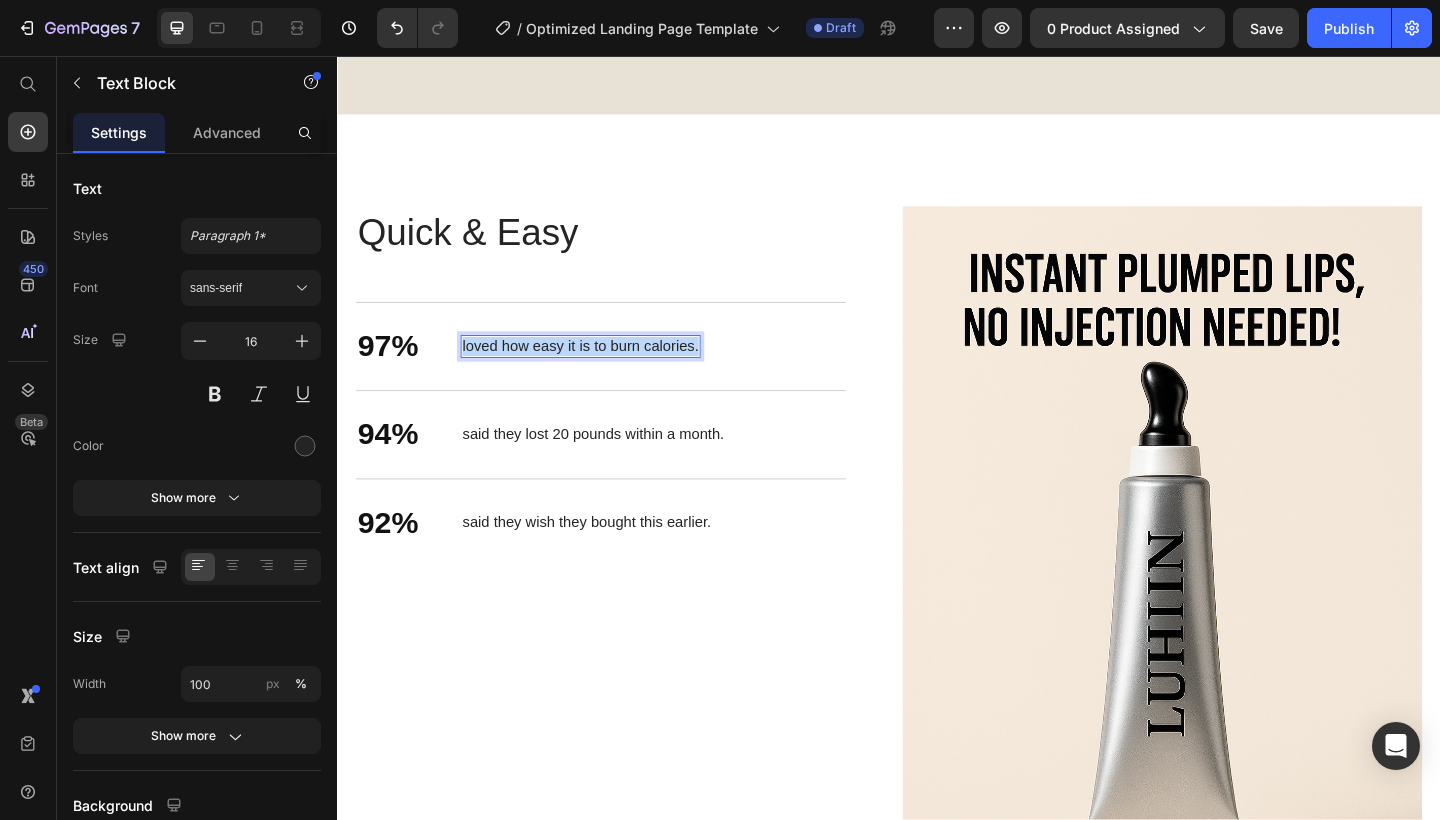 click on "loved how easy it is to burn calories." at bounding box center (601, 372) 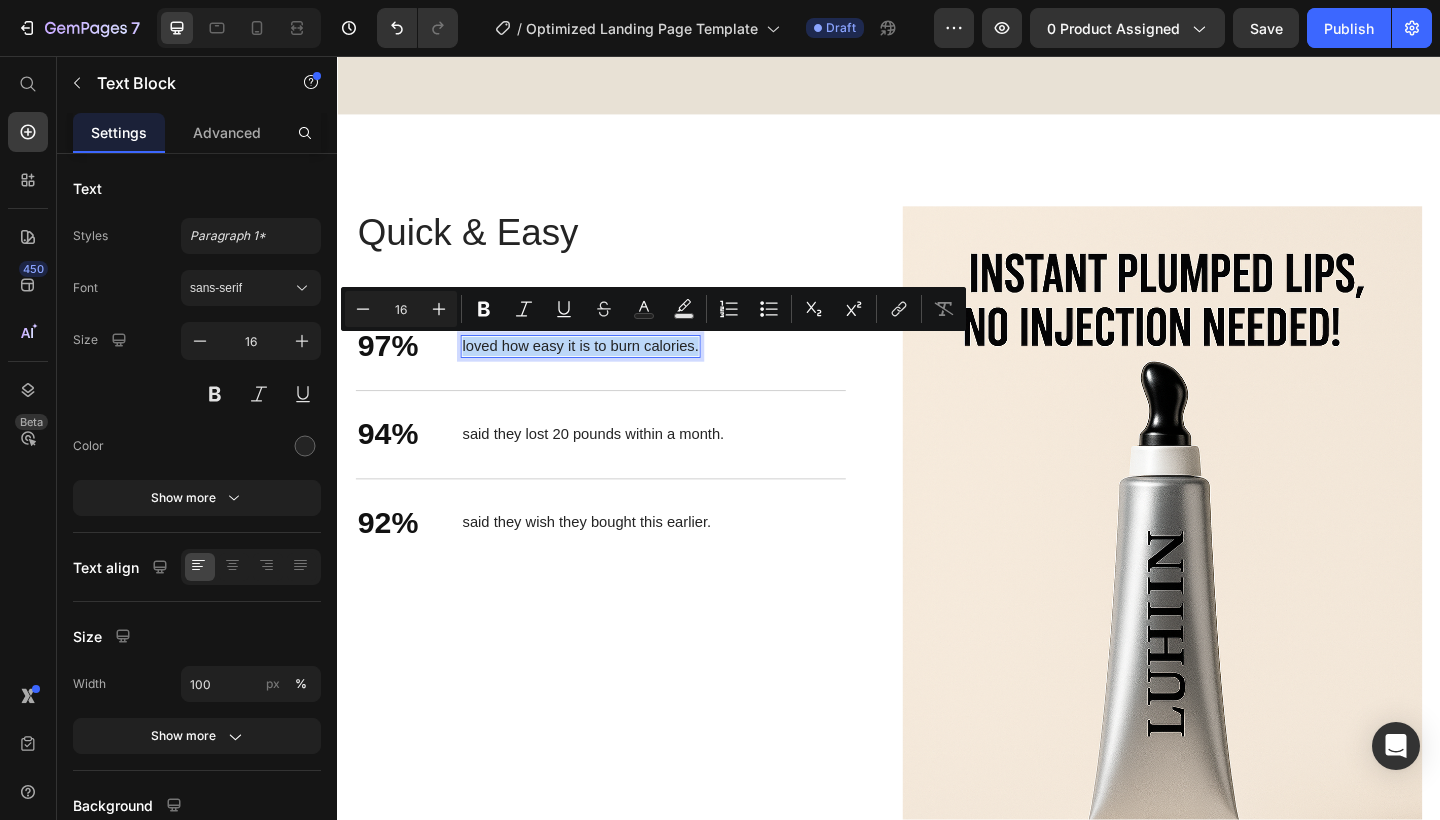 copy on "loved how easy it is to burn calories." 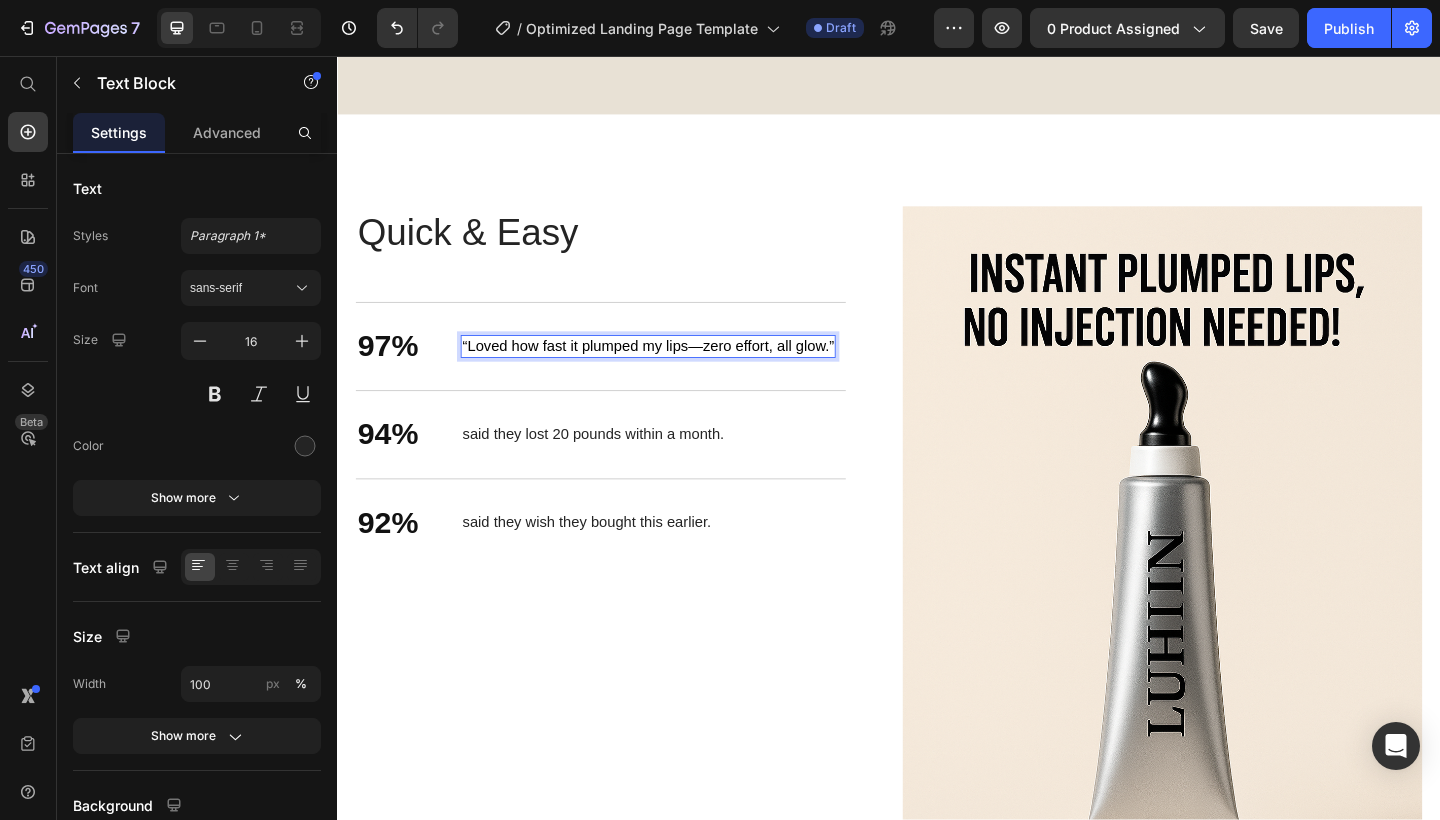 click on "“Loved how fast it plumped my lips—zero effort, all glow.”" at bounding box center [675, 371] 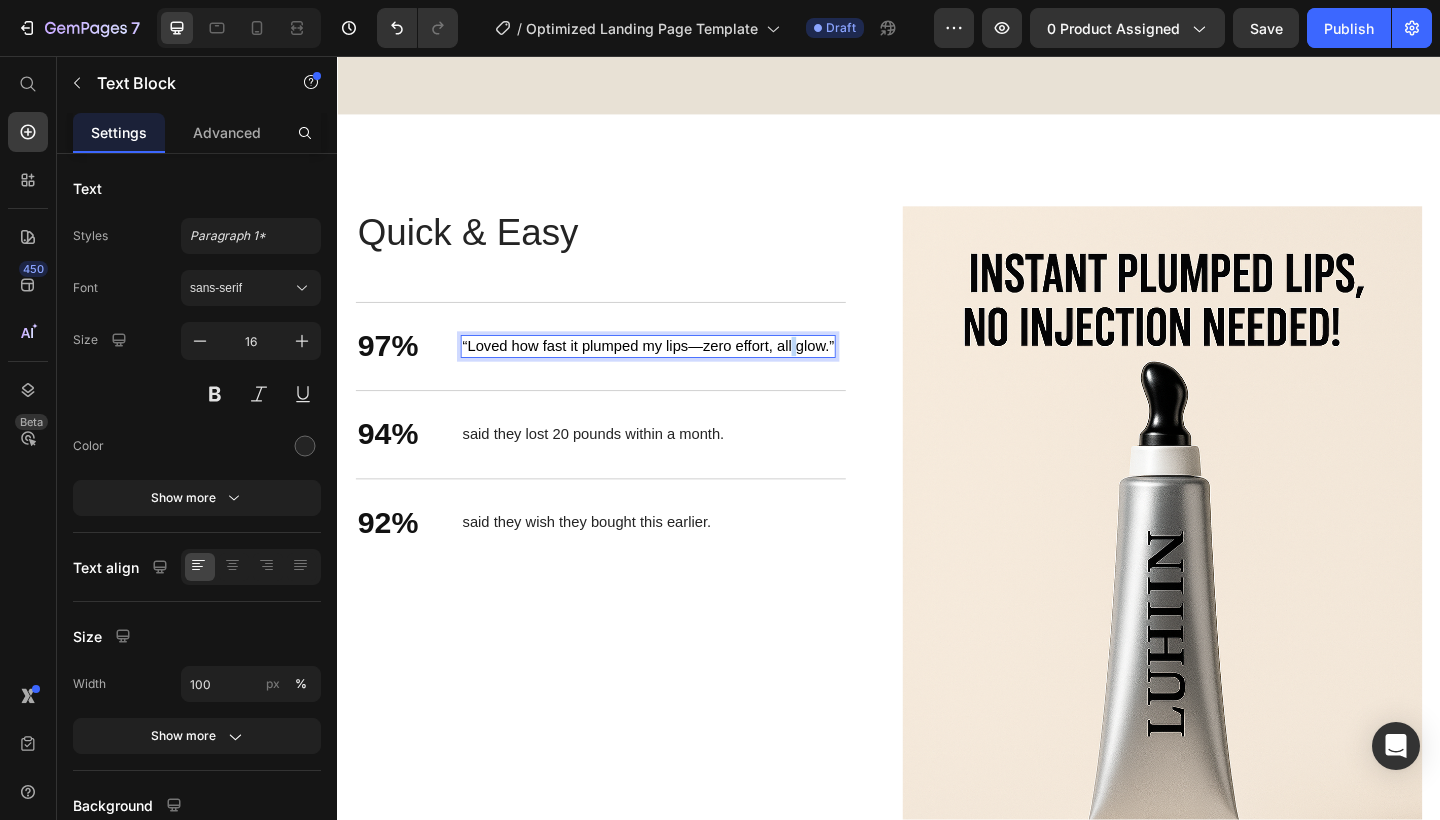 click on "“Loved how fast it plumped my lips—zero effort, all glow.”" at bounding box center [675, 371] 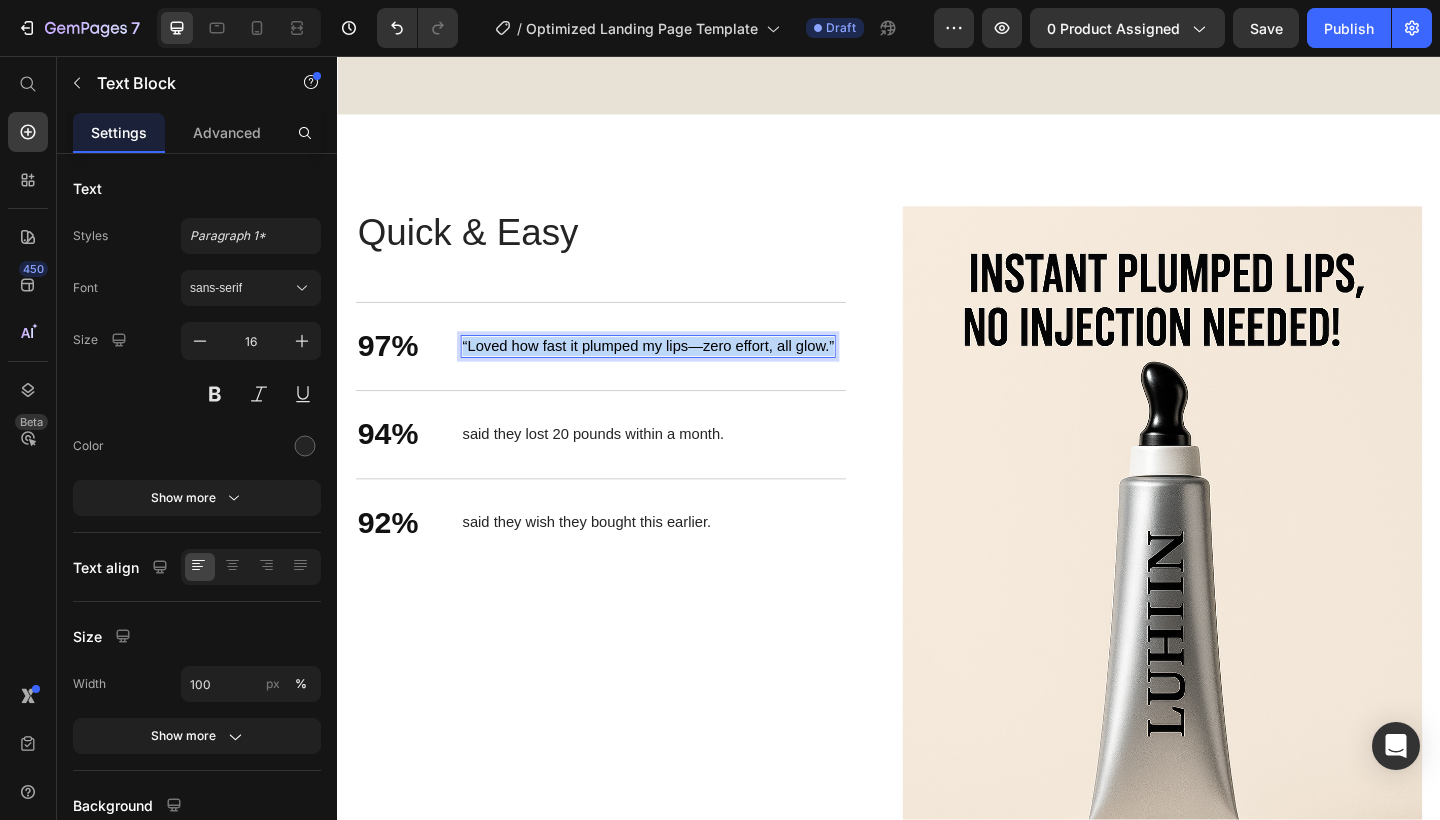 click on "“Loved how fast it plumped my lips—zero effort, all glow.”" at bounding box center [675, 371] 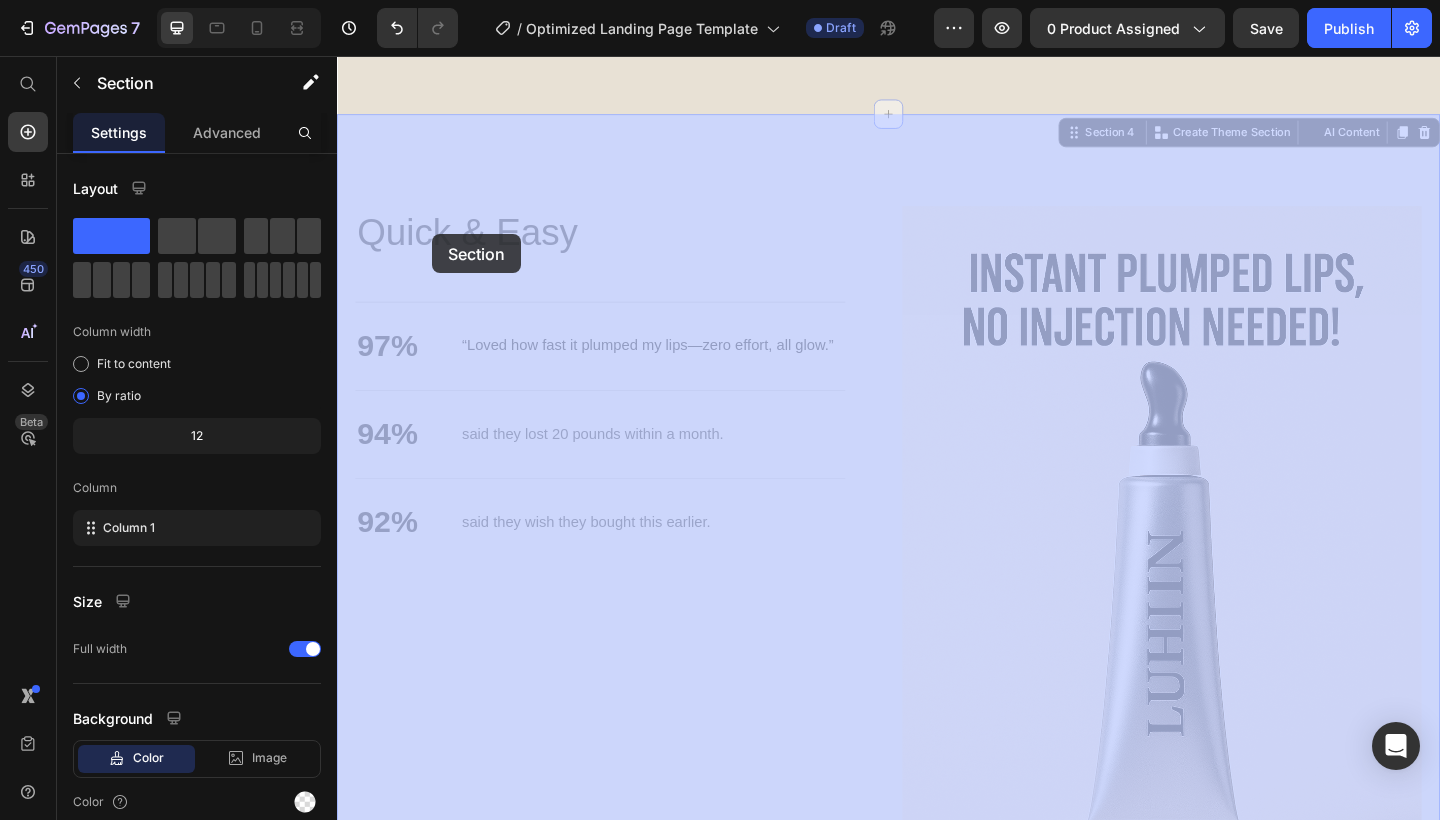 drag, startPoint x: 348, startPoint y: 231, endPoint x: 406, endPoint y: 233, distance: 58.034473 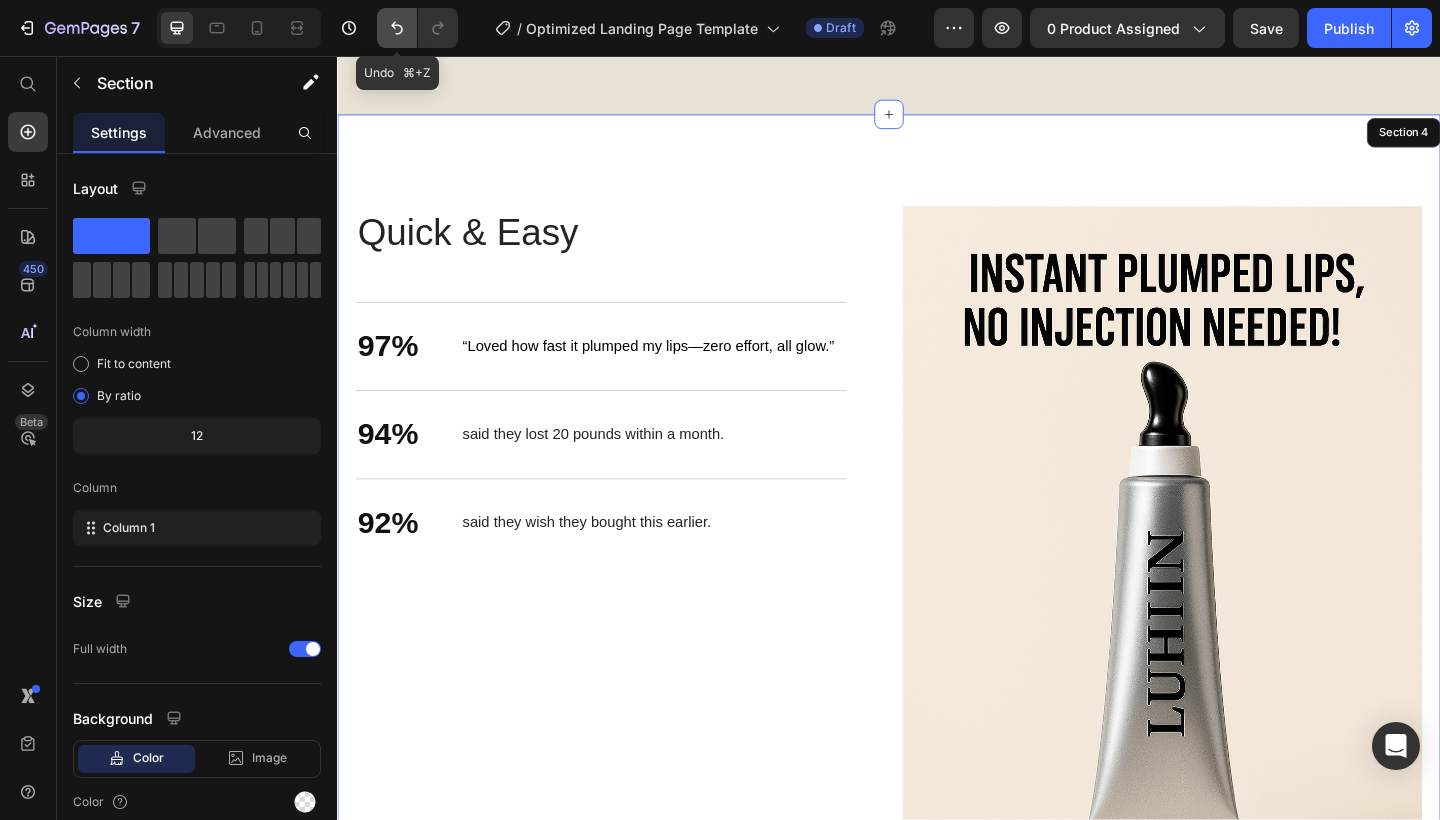 click 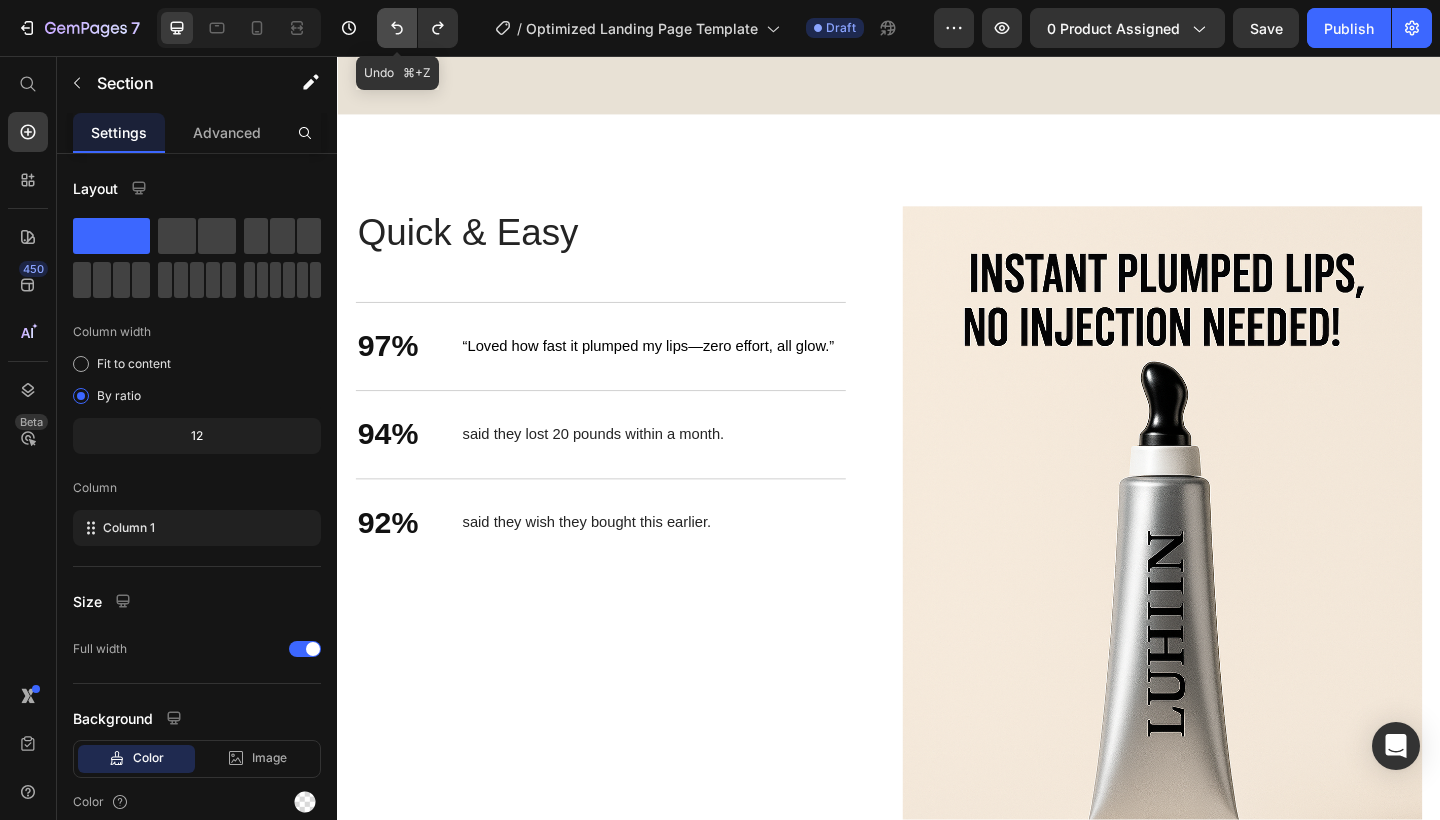 click 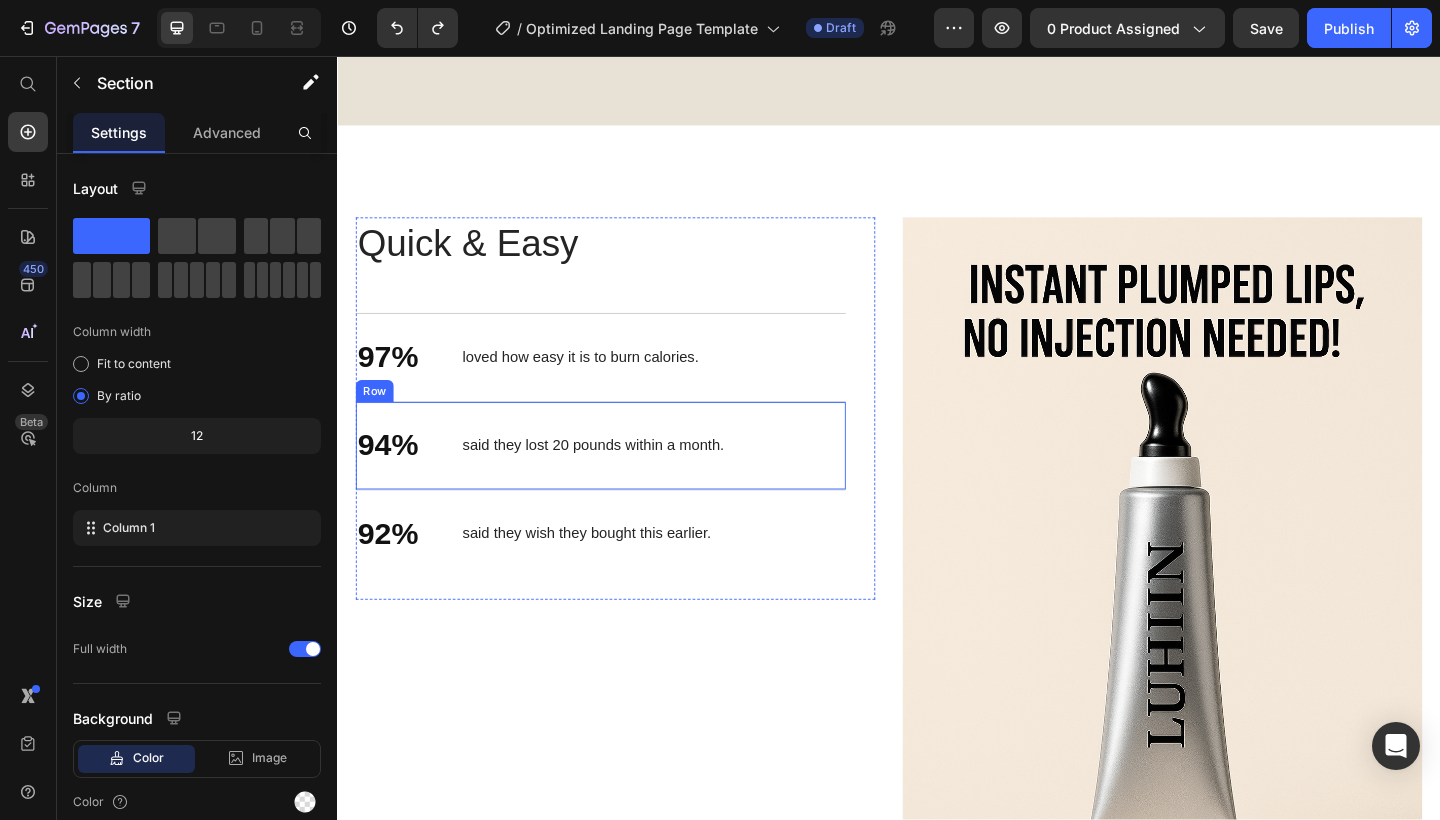 scroll, scrollTop: 2469, scrollLeft: 0, axis: vertical 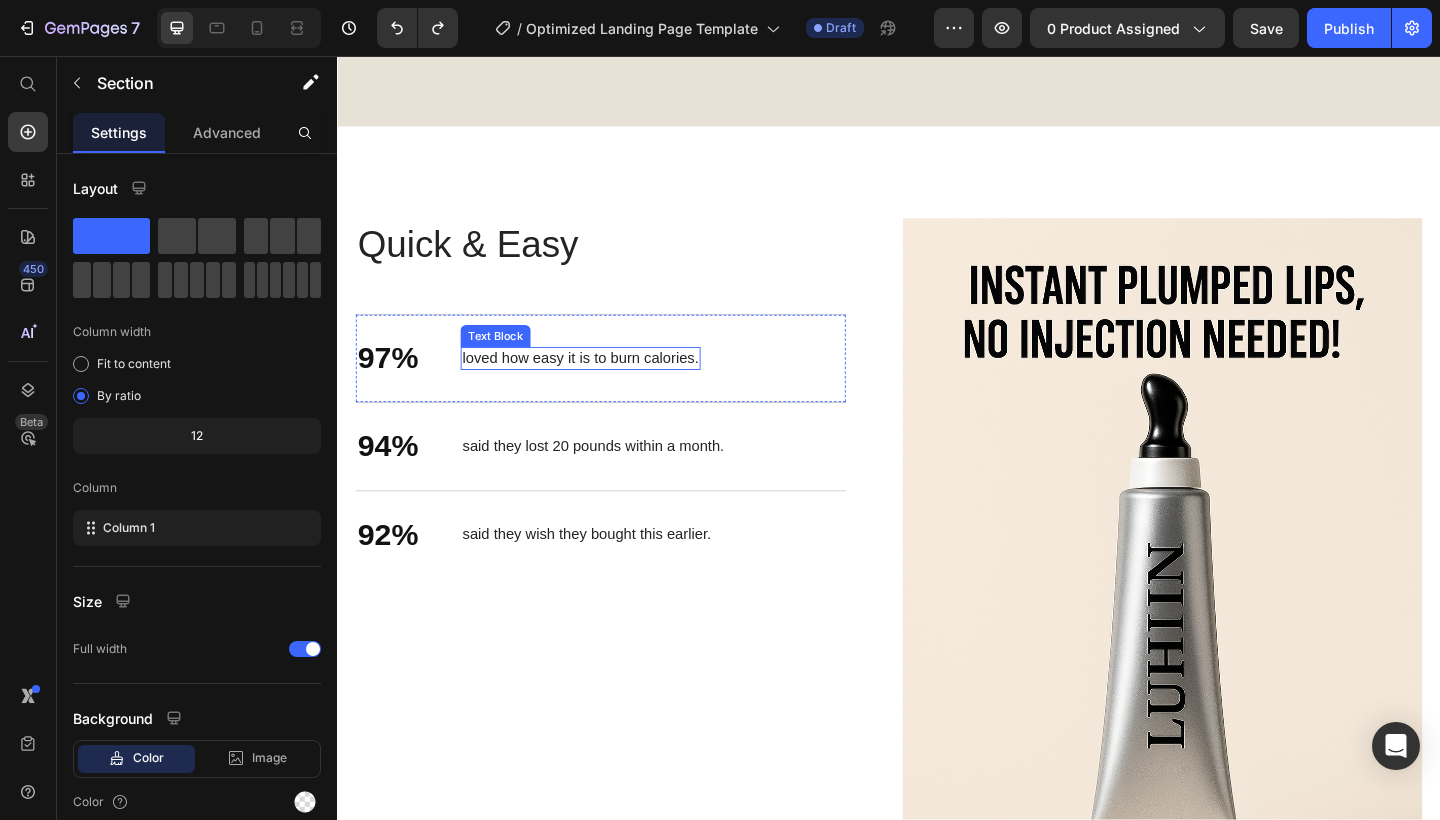 click on "loved how easy it is to burn calories." at bounding box center [601, 385] 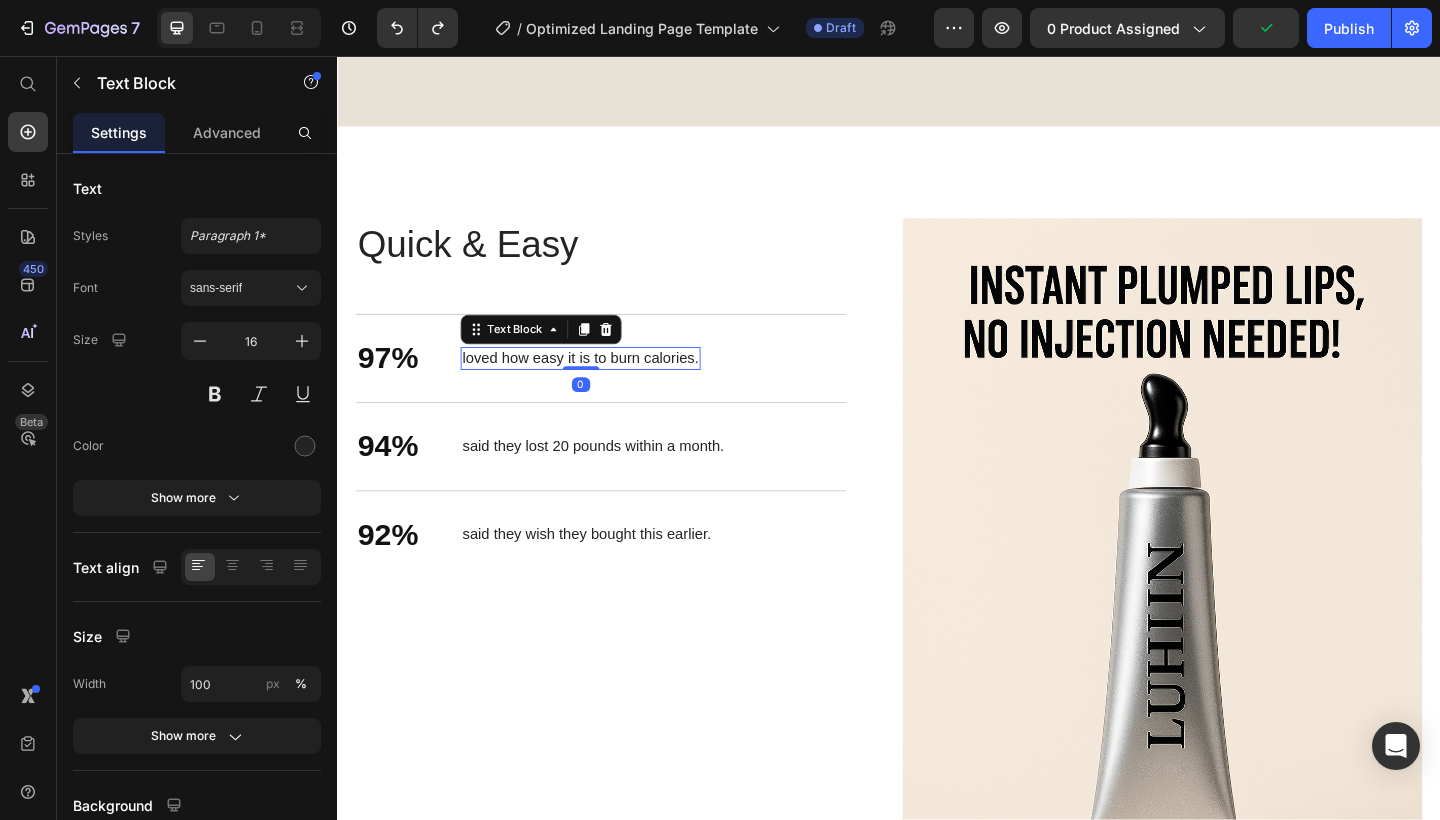 click on "loved how easy it is to burn calories." at bounding box center [601, 385] 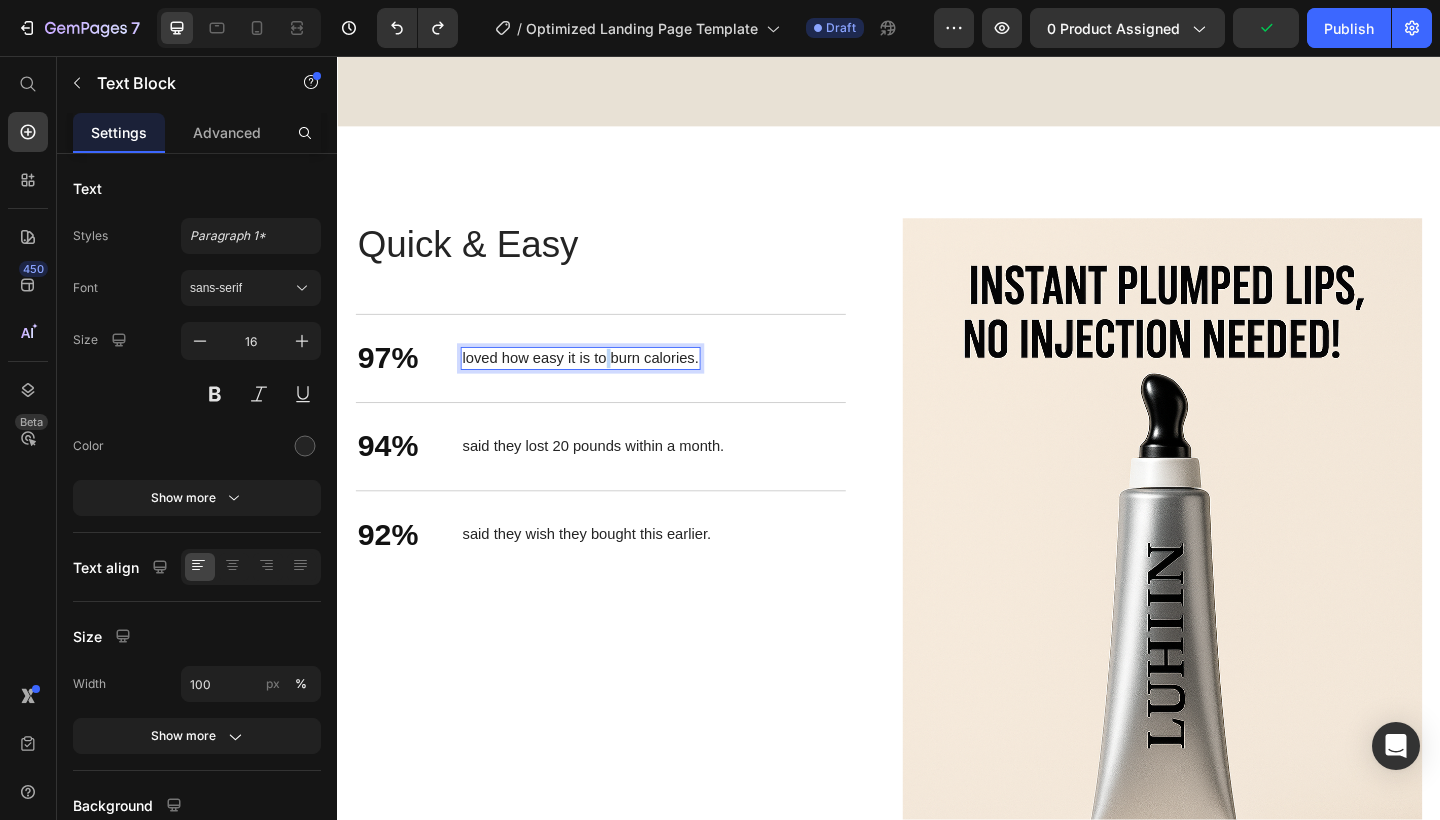 click on "loved how easy it is to burn calories." at bounding box center (601, 385) 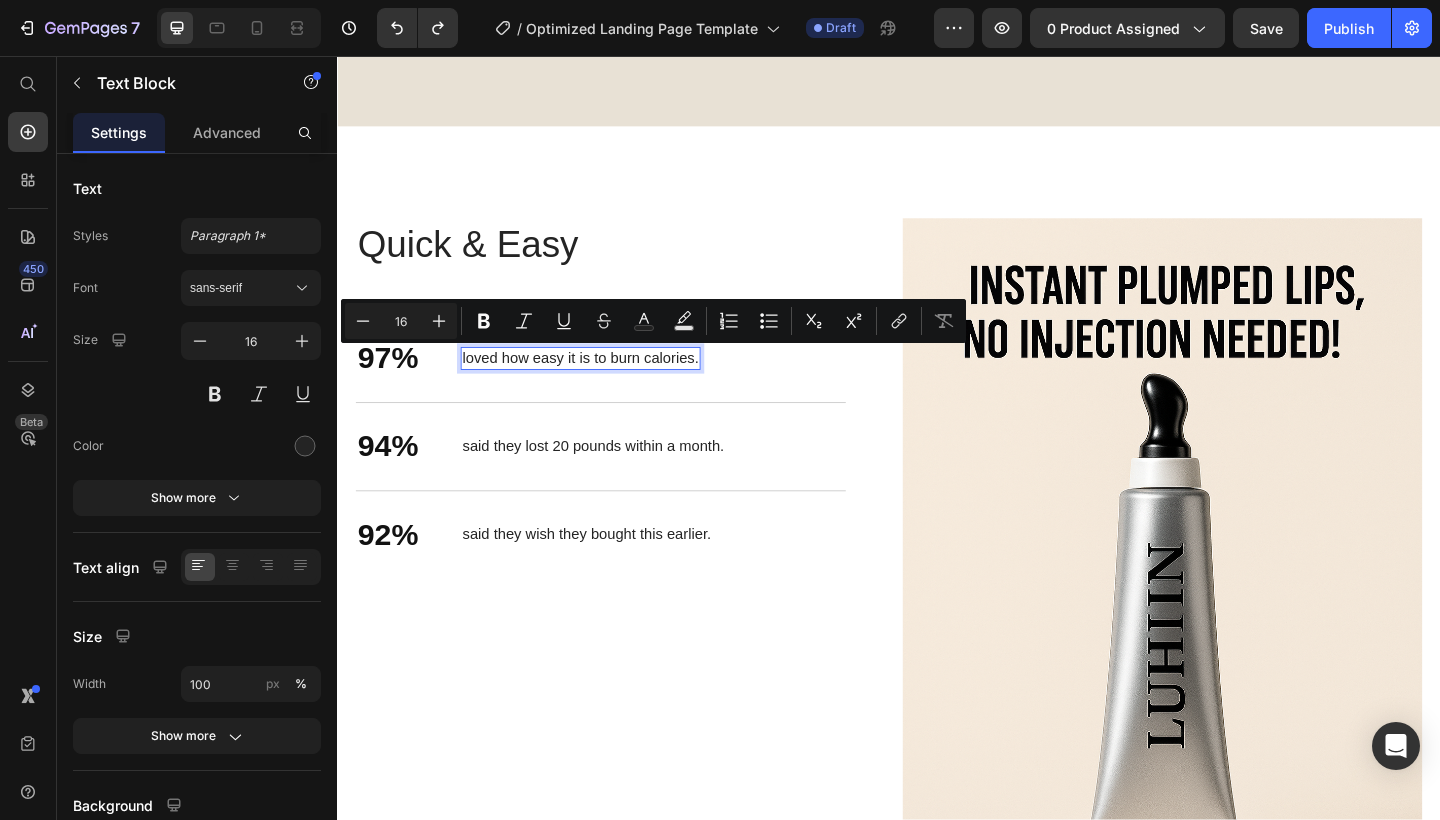 click on "loved how easy it is to burn calories." at bounding box center [601, 385] 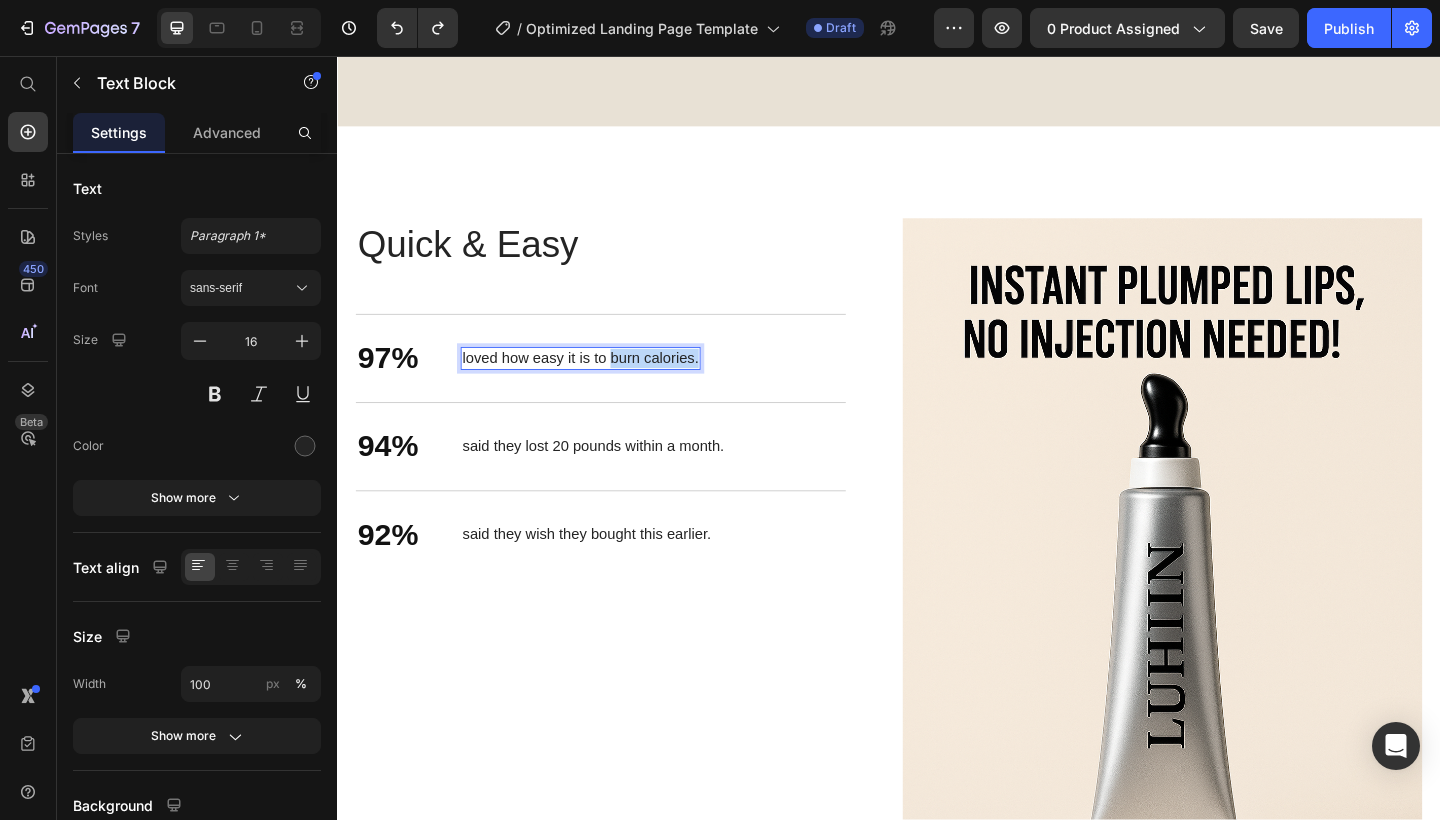 drag, startPoint x: 634, startPoint y: 383, endPoint x: 748, endPoint y: 391, distance: 114.28036 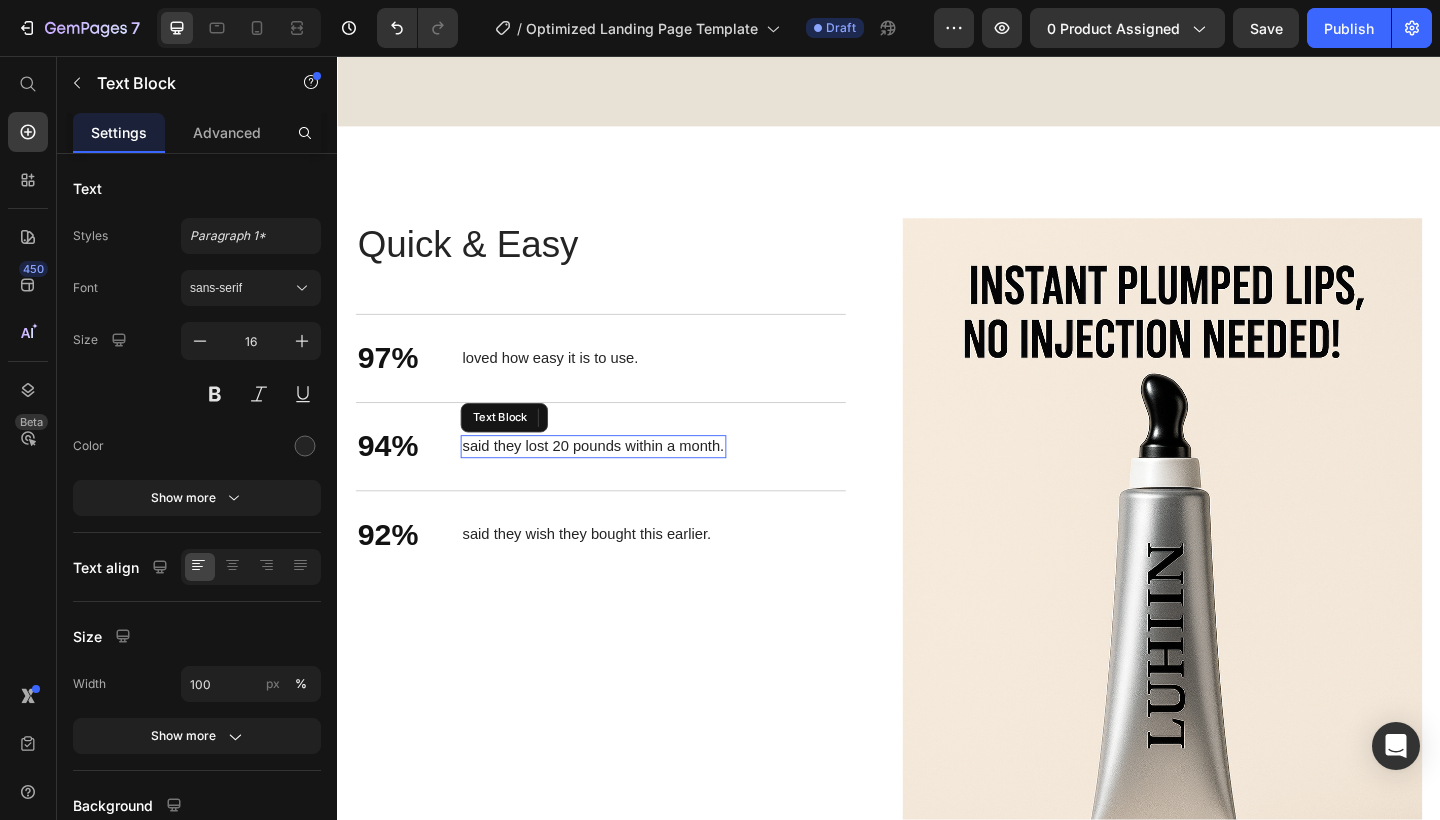 click on "said they lost 20 pounds within a month." at bounding box center [615, 481] 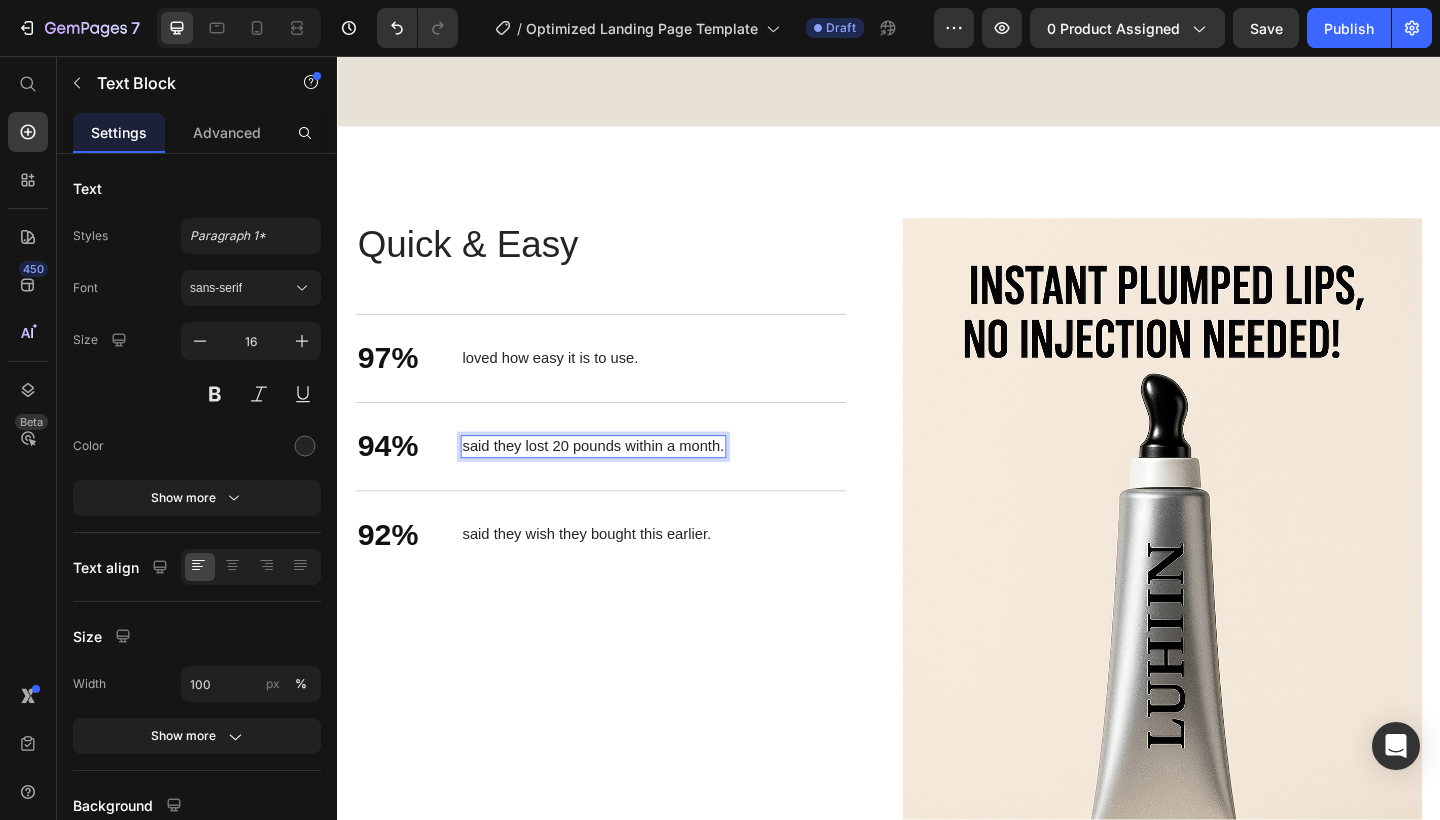 click on "said they lost 20 pounds within a month." at bounding box center [615, 481] 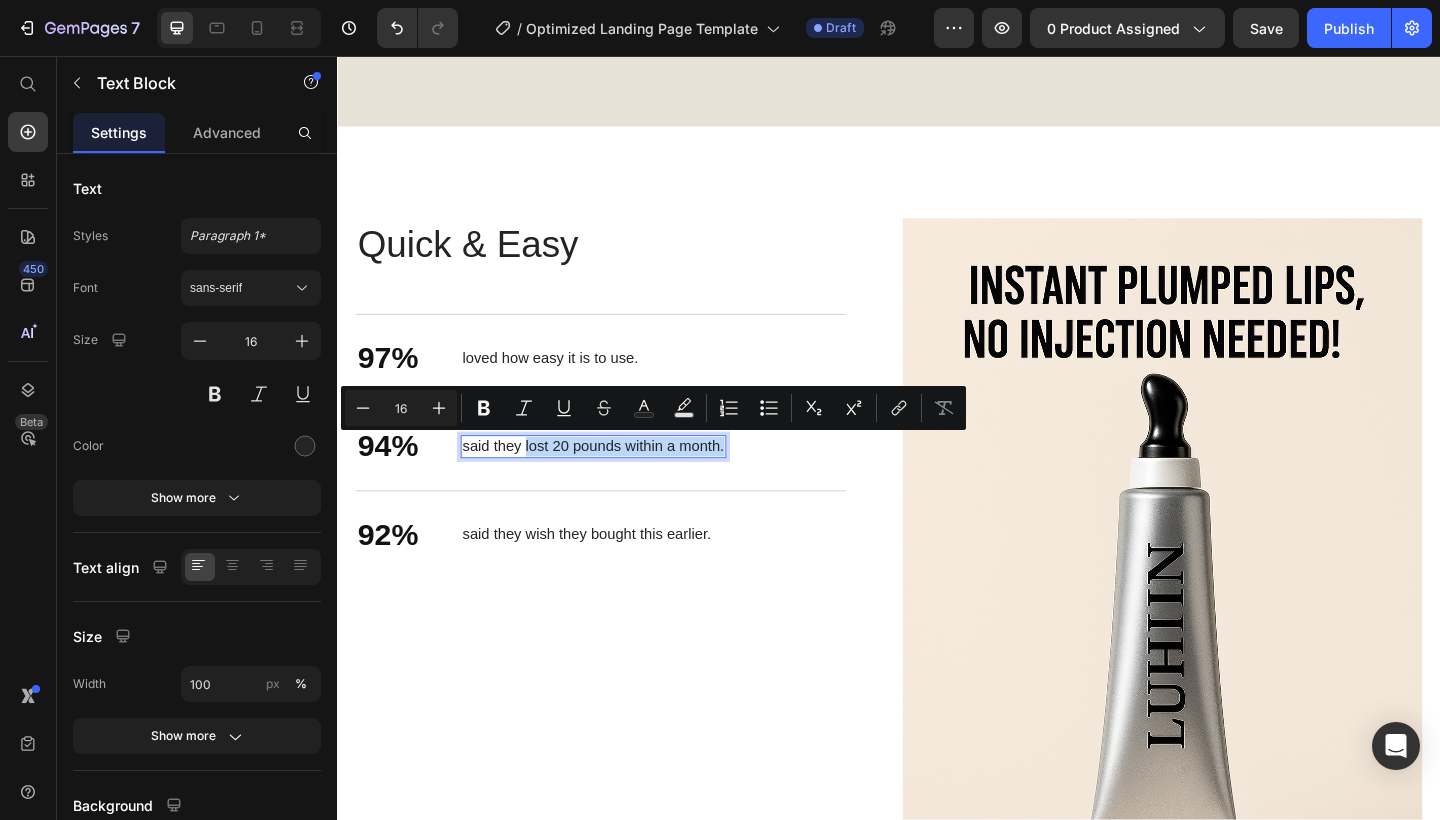 drag, startPoint x: 542, startPoint y: 478, endPoint x: 756, endPoint y: 482, distance: 214.03738 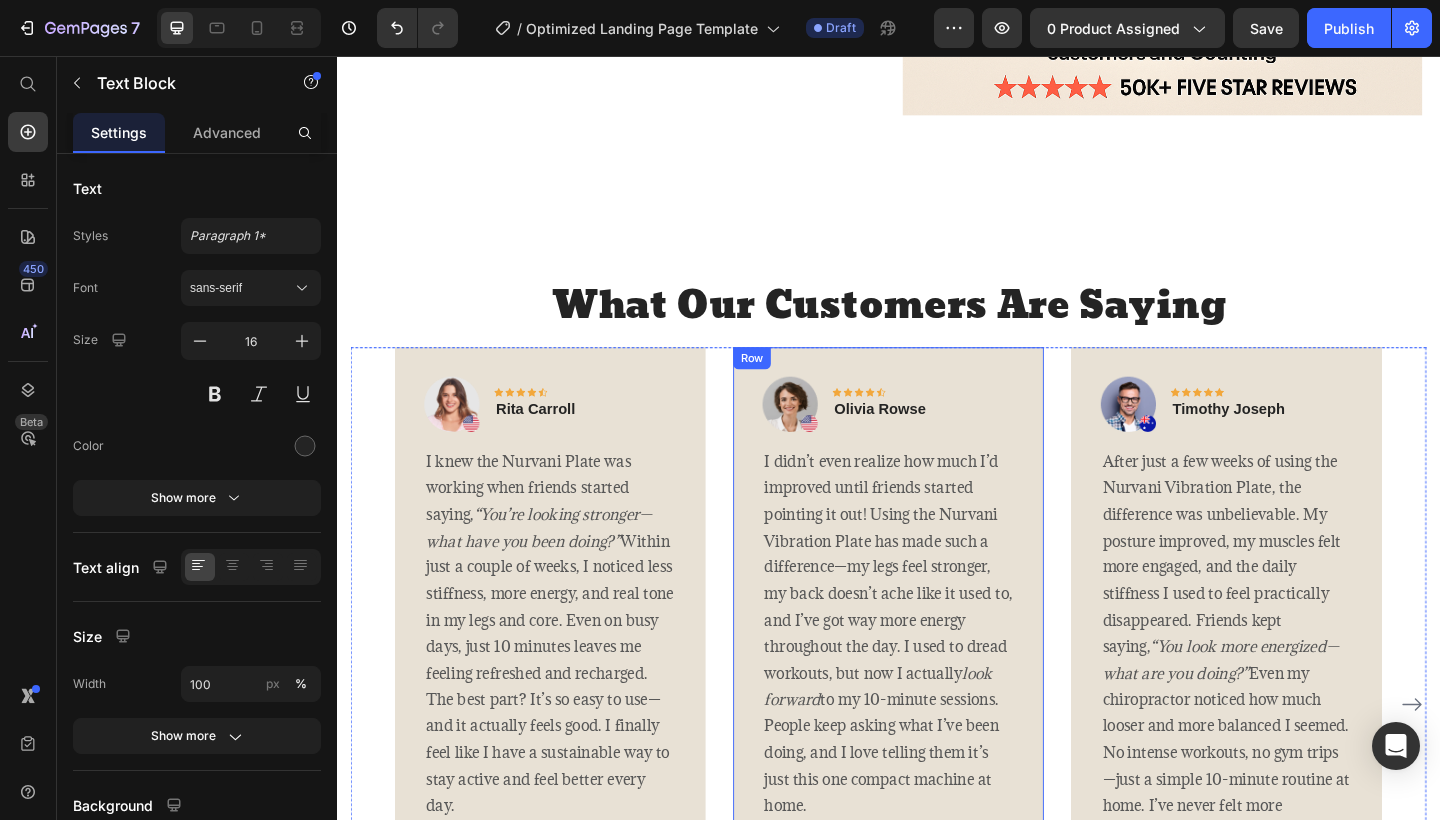 scroll, scrollTop: 3430, scrollLeft: 0, axis: vertical 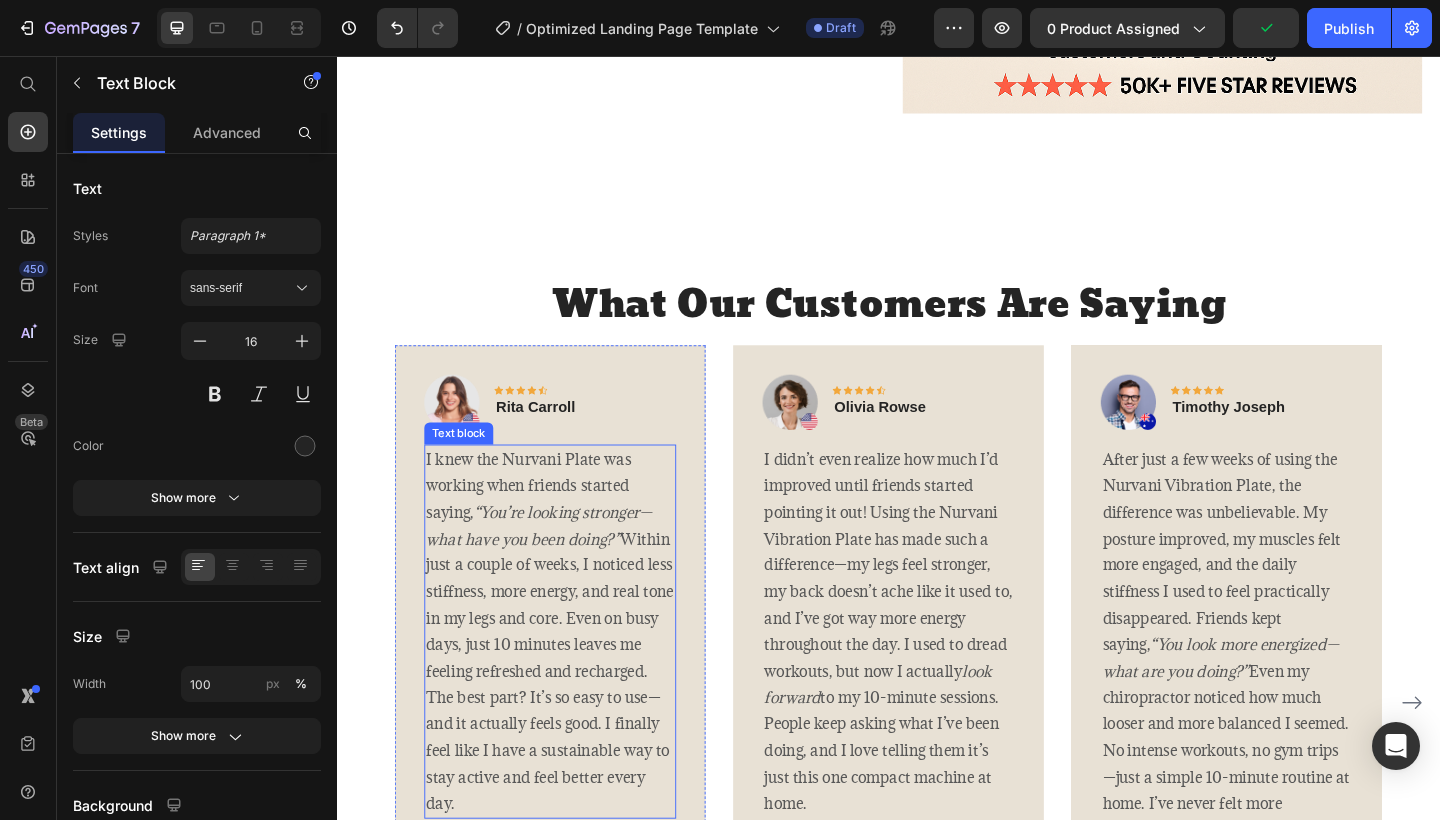 click on "“You’re looking stronger—what have you been doing?”" at bounding box center (557, 567) 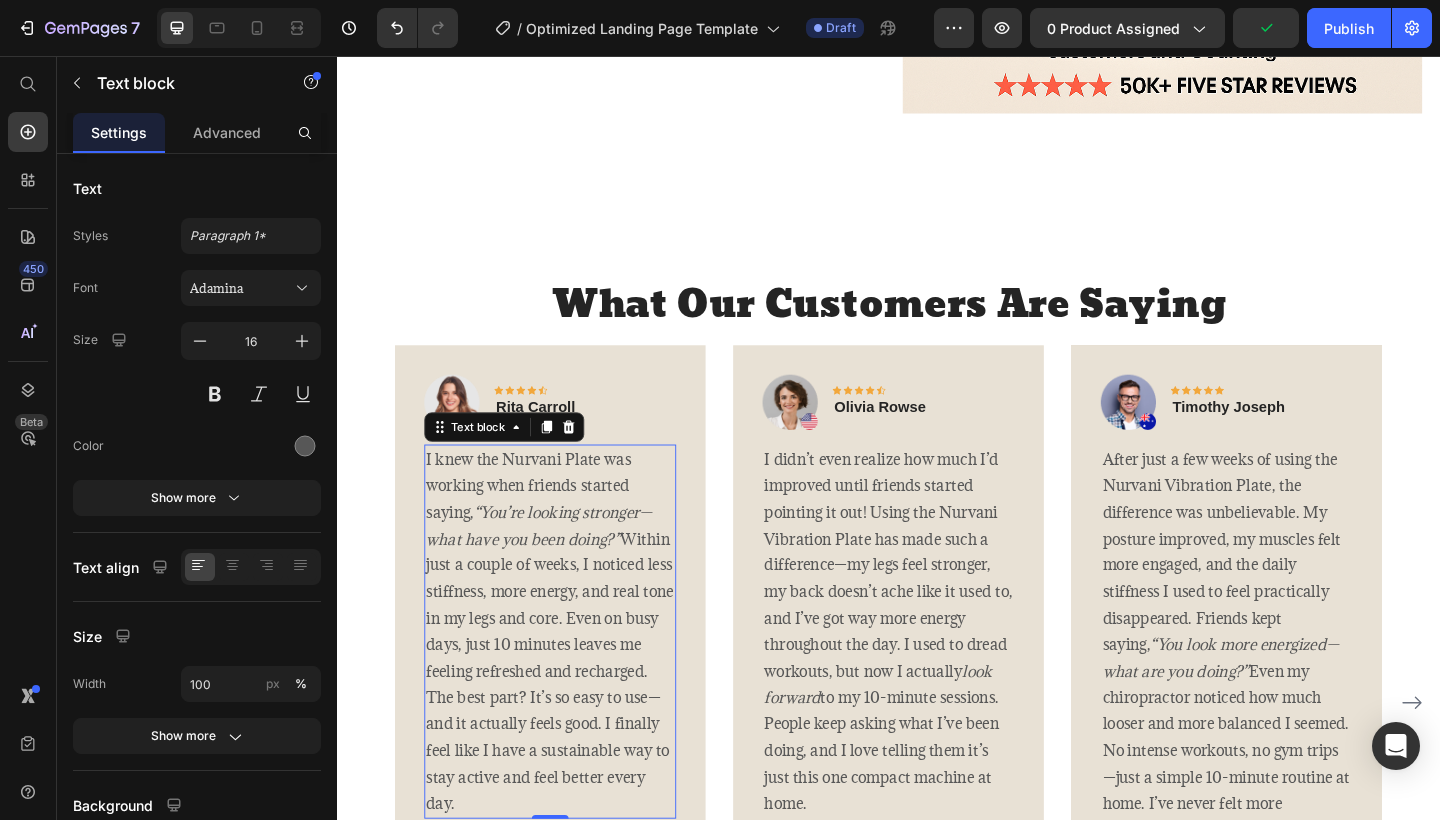 click on "“You’re looking stronger—what have you been doing?”" at bounding box center [557, 567] 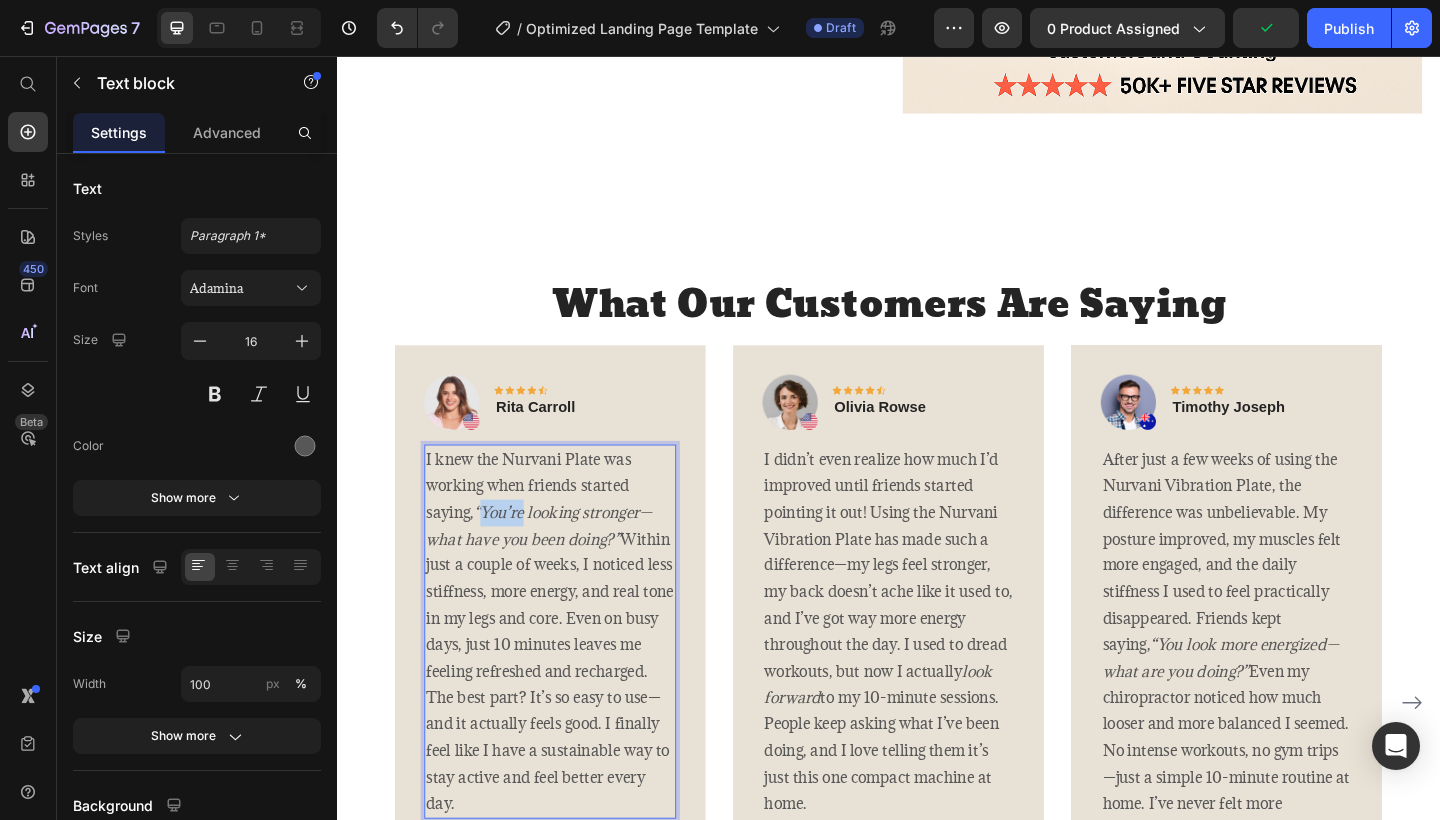click on "I knew the Nurvani Plate was working when friends started saying,  “You’re looking stronger—what have you been doing?”  Within just a couple of weeks, I noticed less stiffness, more energy, and real tone in my legs and core. Even on busy days, just 10 minutes leaves me feeling refreshed and recharged. The best part? It’s so easy to use—and it actually feels good. I finally feel like I have a sustainable way to stay active and feel better every day." at bounding box center [569, 682] 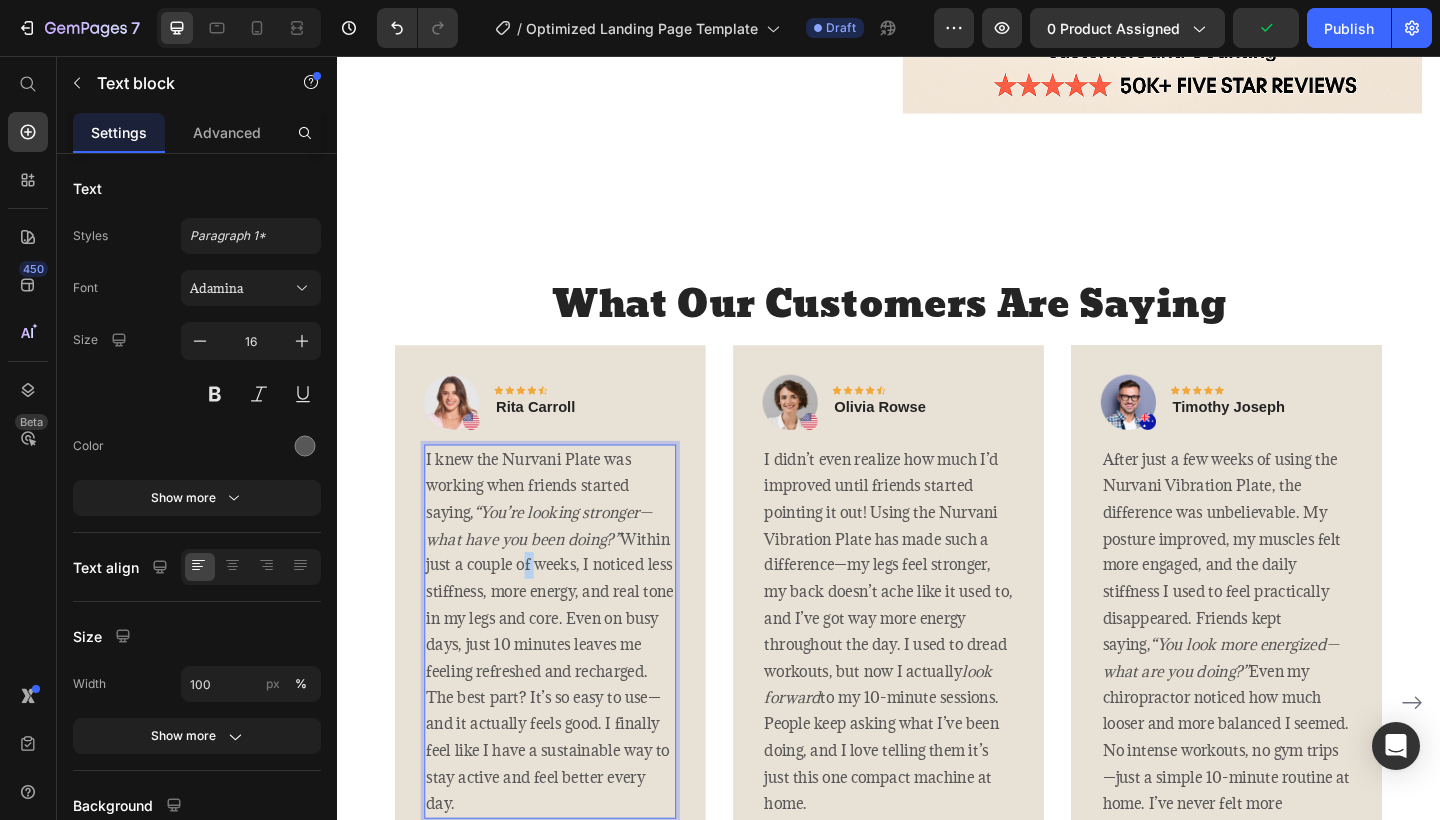click on "I knew the Nurvani Plate was working when friends started saying,  “You’re looking stronger—what have you been doing?”  Within just a couple of weeks, I noticed less stiffness, more energy, and real tone in my legs and core. Even on busy days, just 10 minutes leaves me feeling refreshed and recharged. The best part? It’s so easy to use—and it actually feels good. I finally feel like I have a sustainable way to stay active and feel better every day." at bounding box center [569, 682] 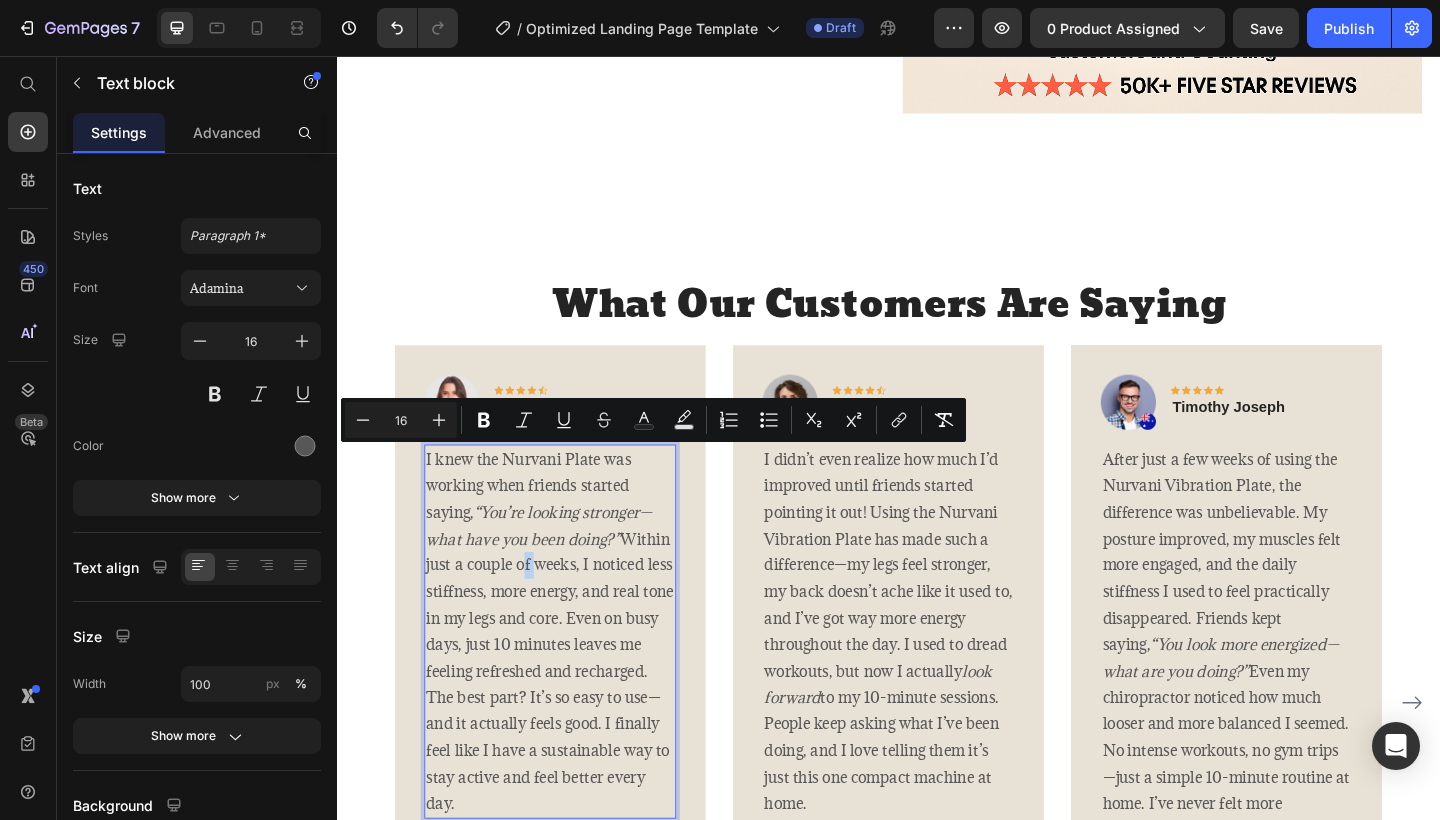 click on "I knew the Nurvani Plate was working when friends started saying,  “You’re looking stronger—what have you been doing?”  Within just a couple of weeks, I noticed less stiffness, more energy, and real tone in my legs and core. Even on busy days, just 10 minutes leaves me feeling refreshed and recharged. The best part? It’s so easy to use—and it actually feels good. I finally feel like I have a sustainable way to stay active and feel better every day." at bounding box center (569, 682) 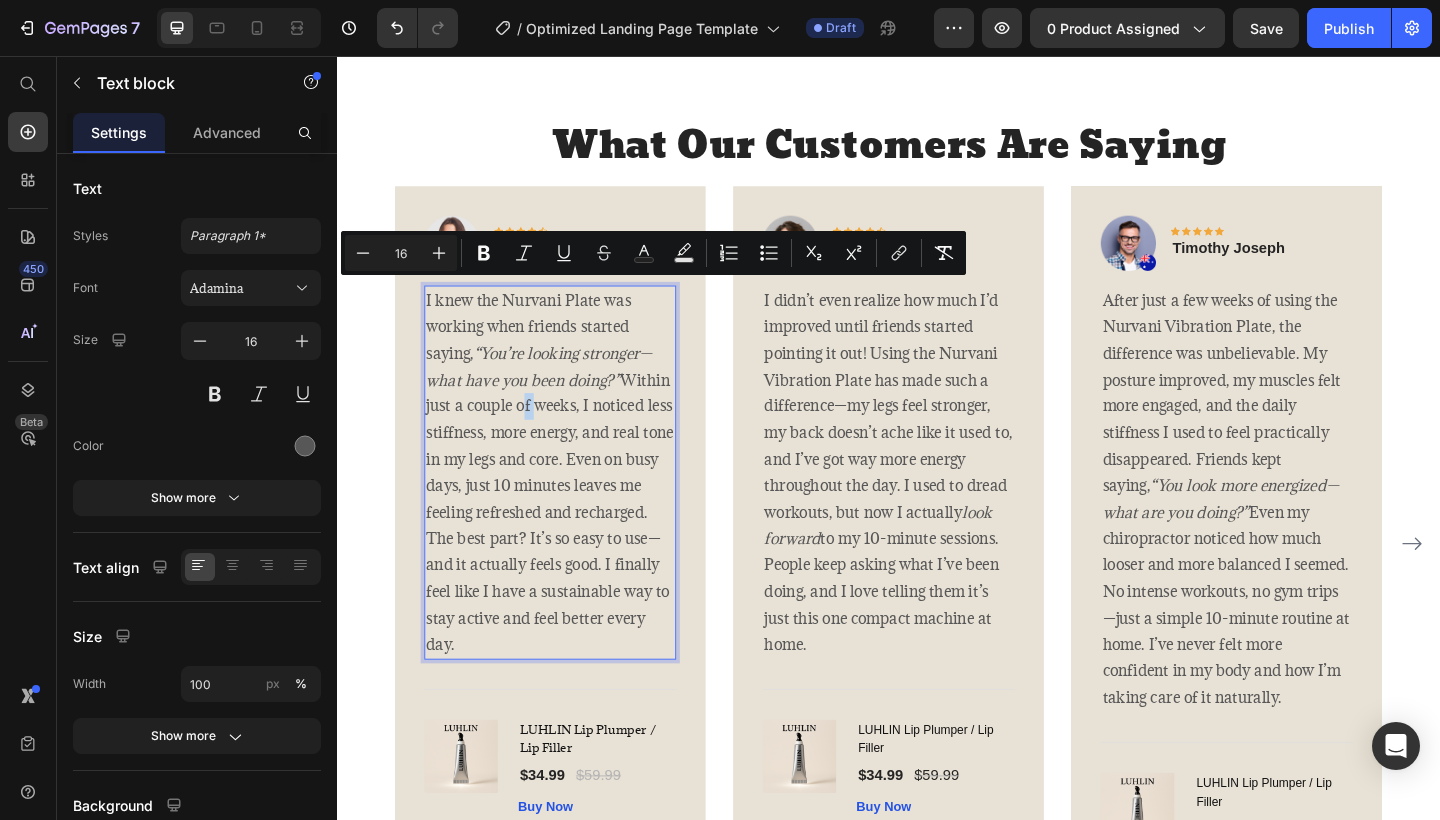 scroll, scrollTop: 3617, scrollLeft: 0, axis: vertical 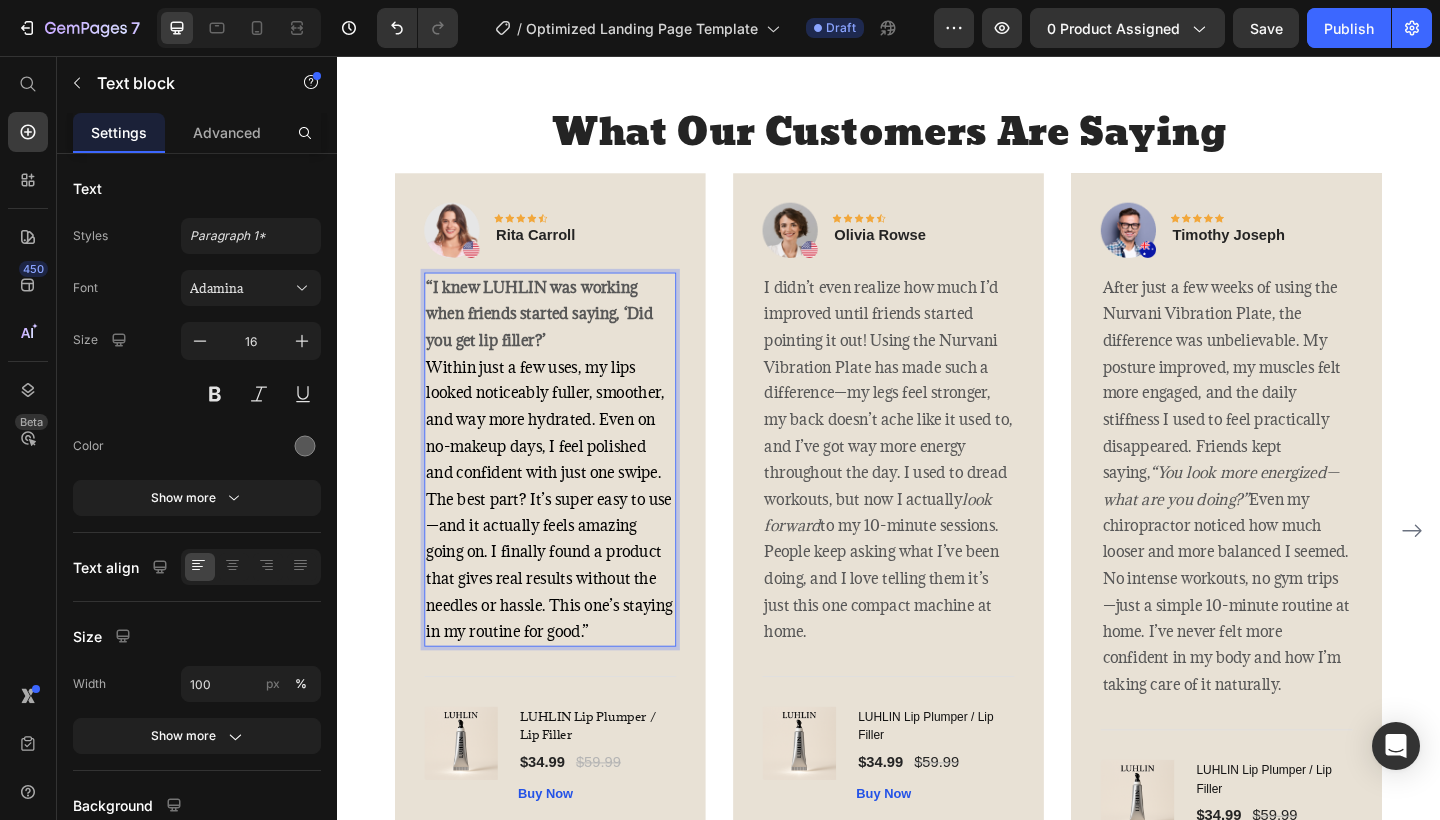 click on "“I knew LUHLIN was working when friends started saying, ‘Did you get lip filler?’ Within just a few uses, my lips looked noticeably fuller, smoother, and way more hydrated. Even on no-makeup days, I feel polished and confident with just one swipe. The best part? It’s super easy to use—and it actually feels amazing going on. I finally found a product that gives real results without the needles or hassle. This one’s staying in my routine for good.”" at bounding box center [569, 495] 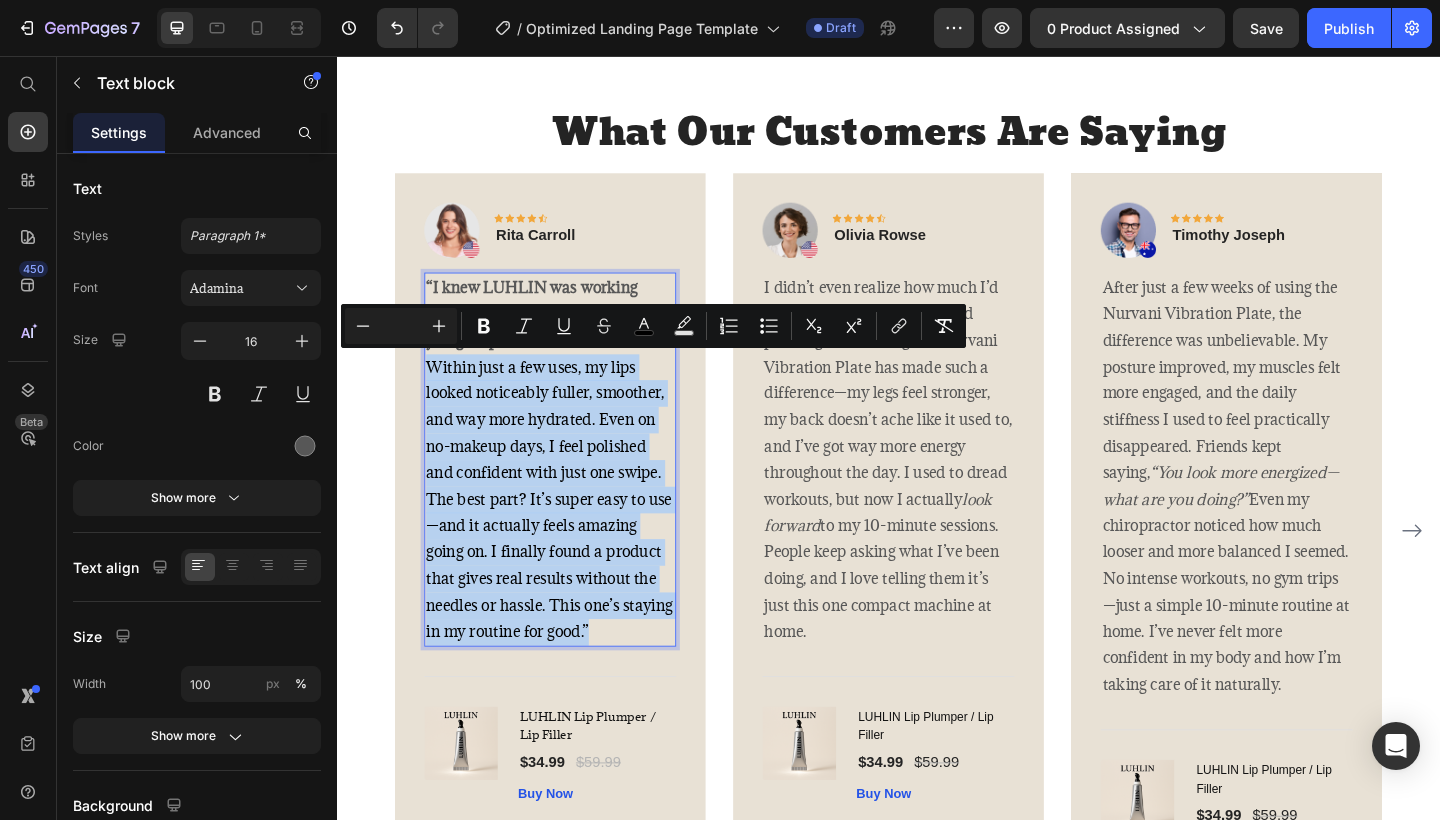 type on "16" 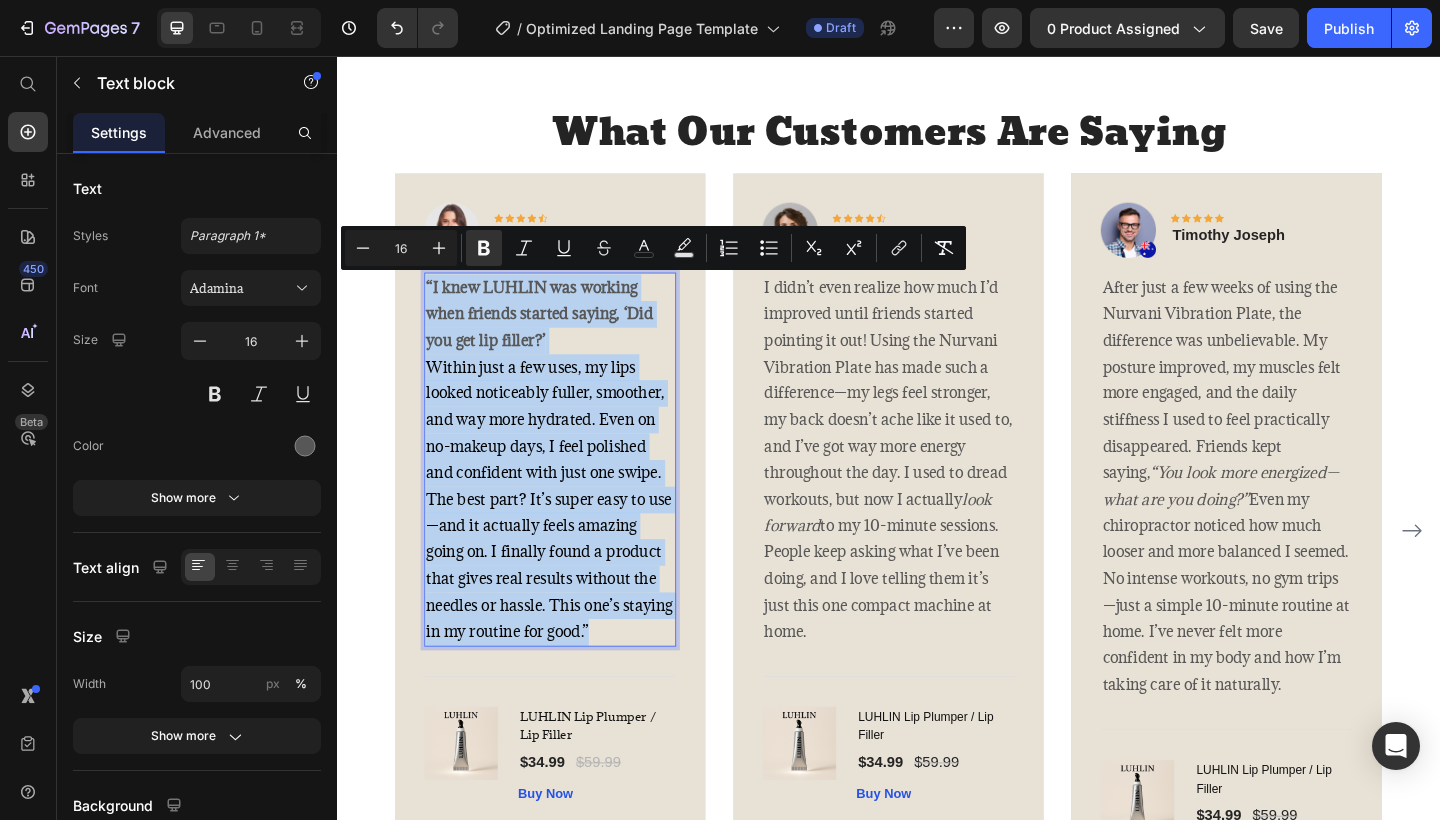 drag, startPoint x: 436, startPoint y: 300, endPoint x: 681, endPoint y: 683, distance: 454.6581 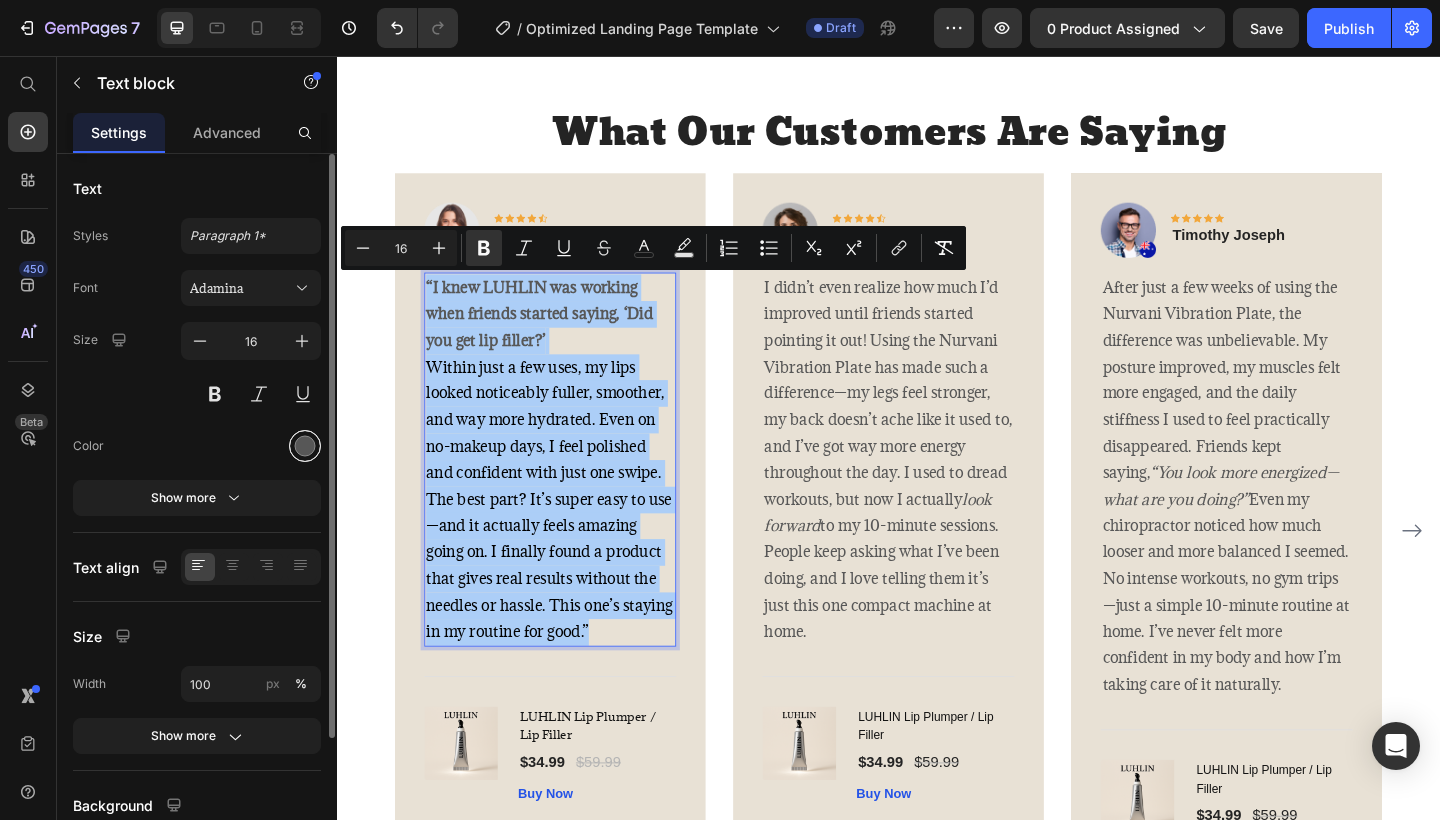 click at bounding box center [305, 446] 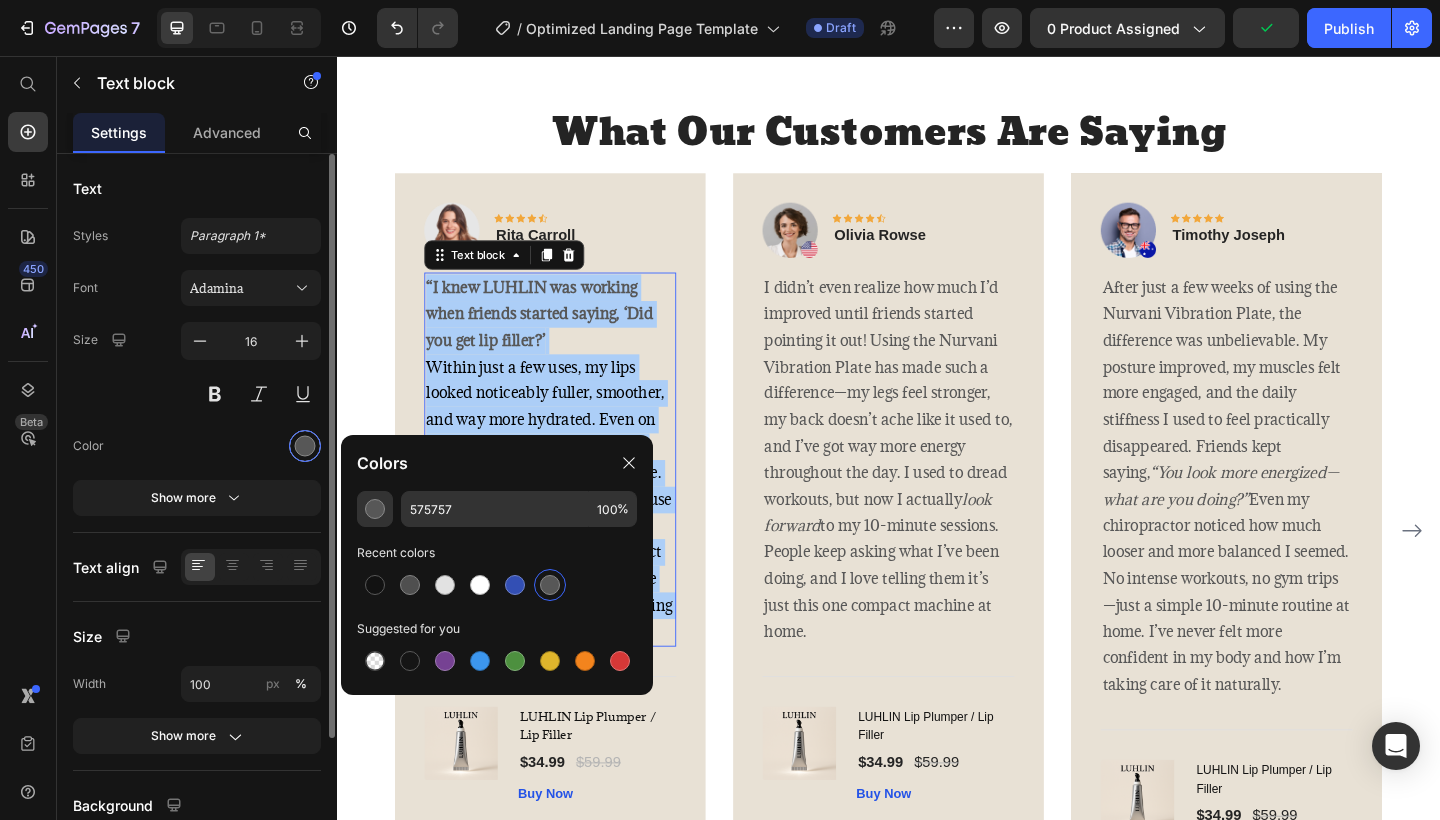 click at bounding box center [305, 446] 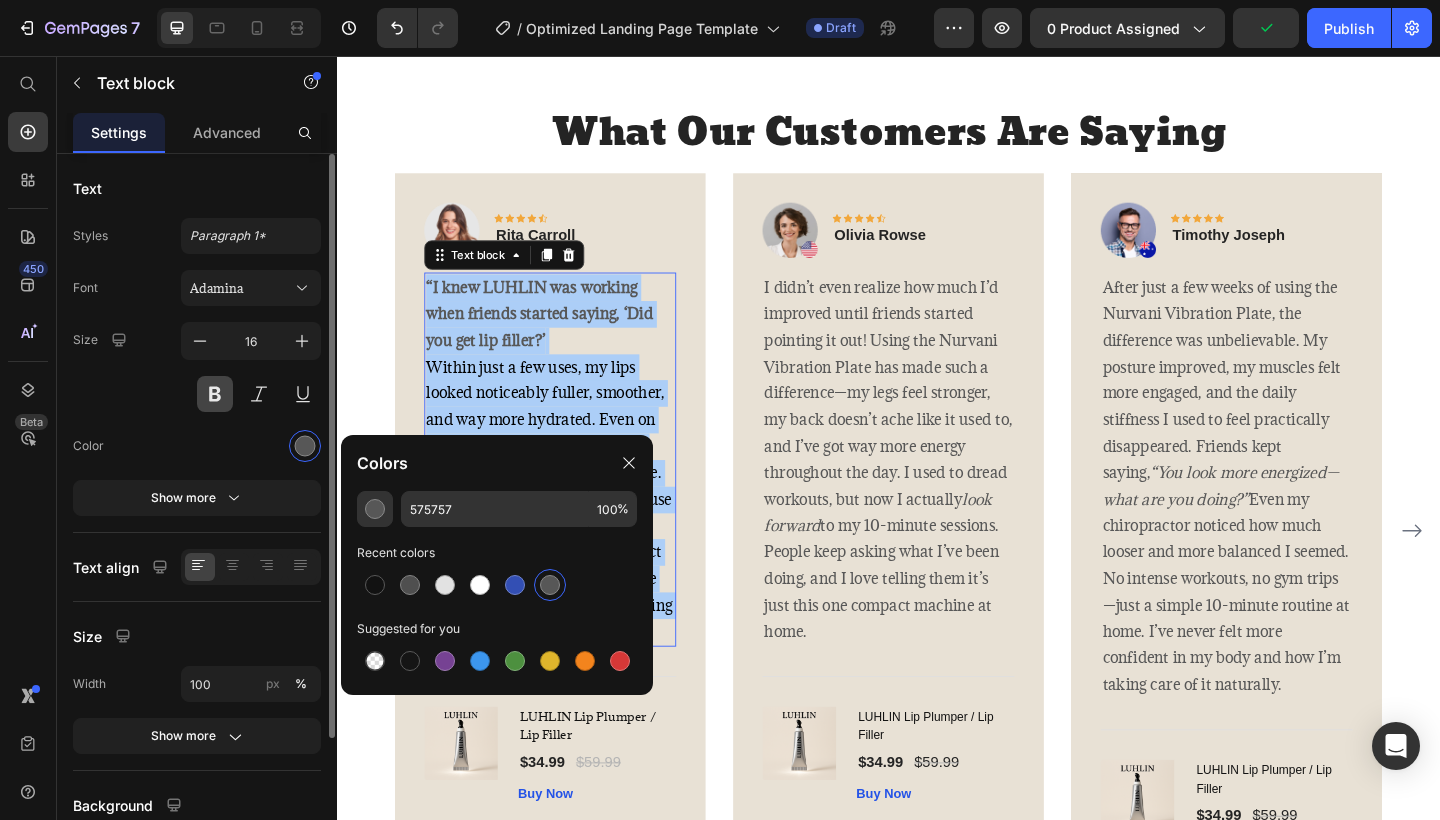 click at bounding box center [215, 394] 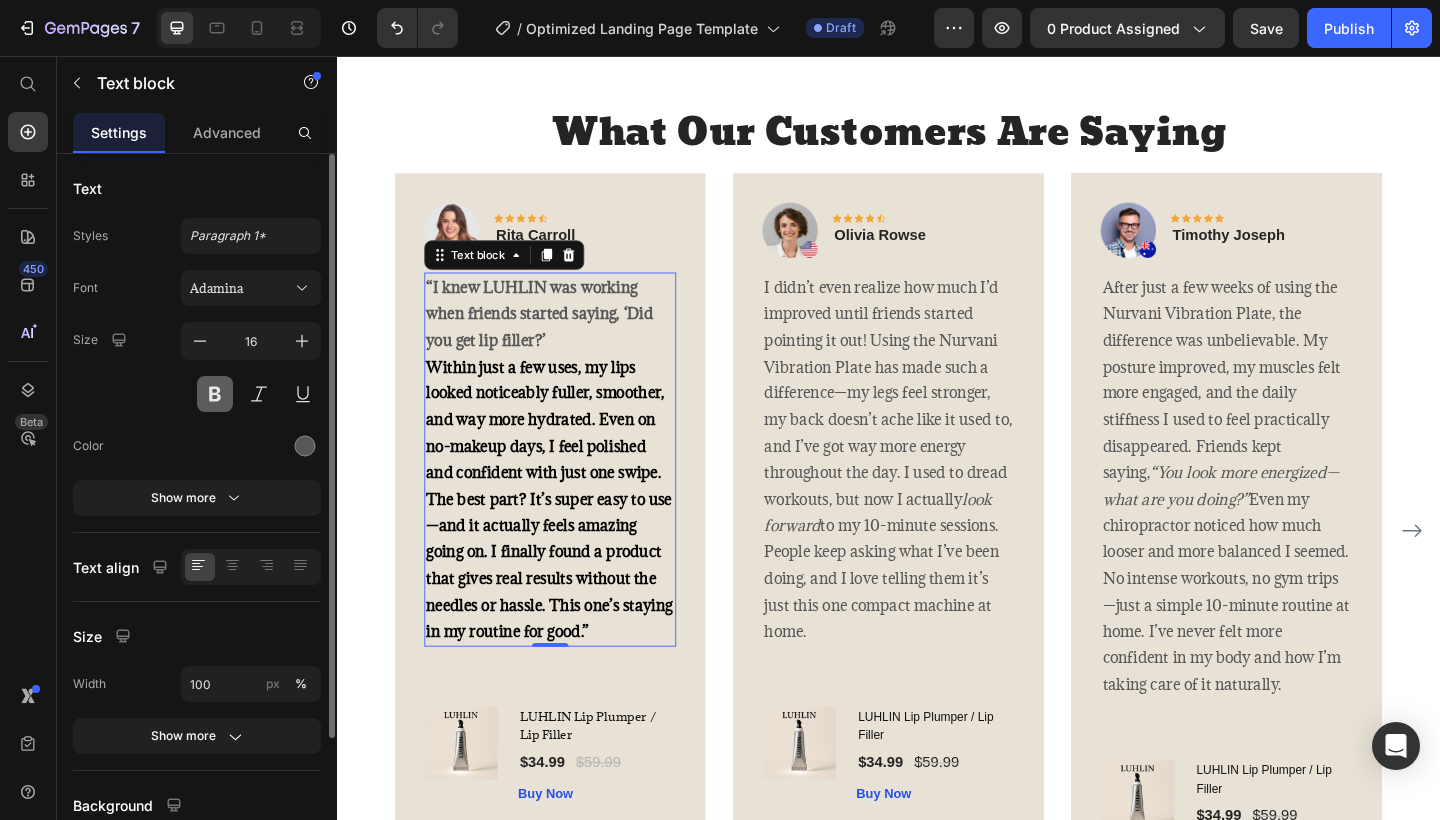 click at bounding box center [215, 394] 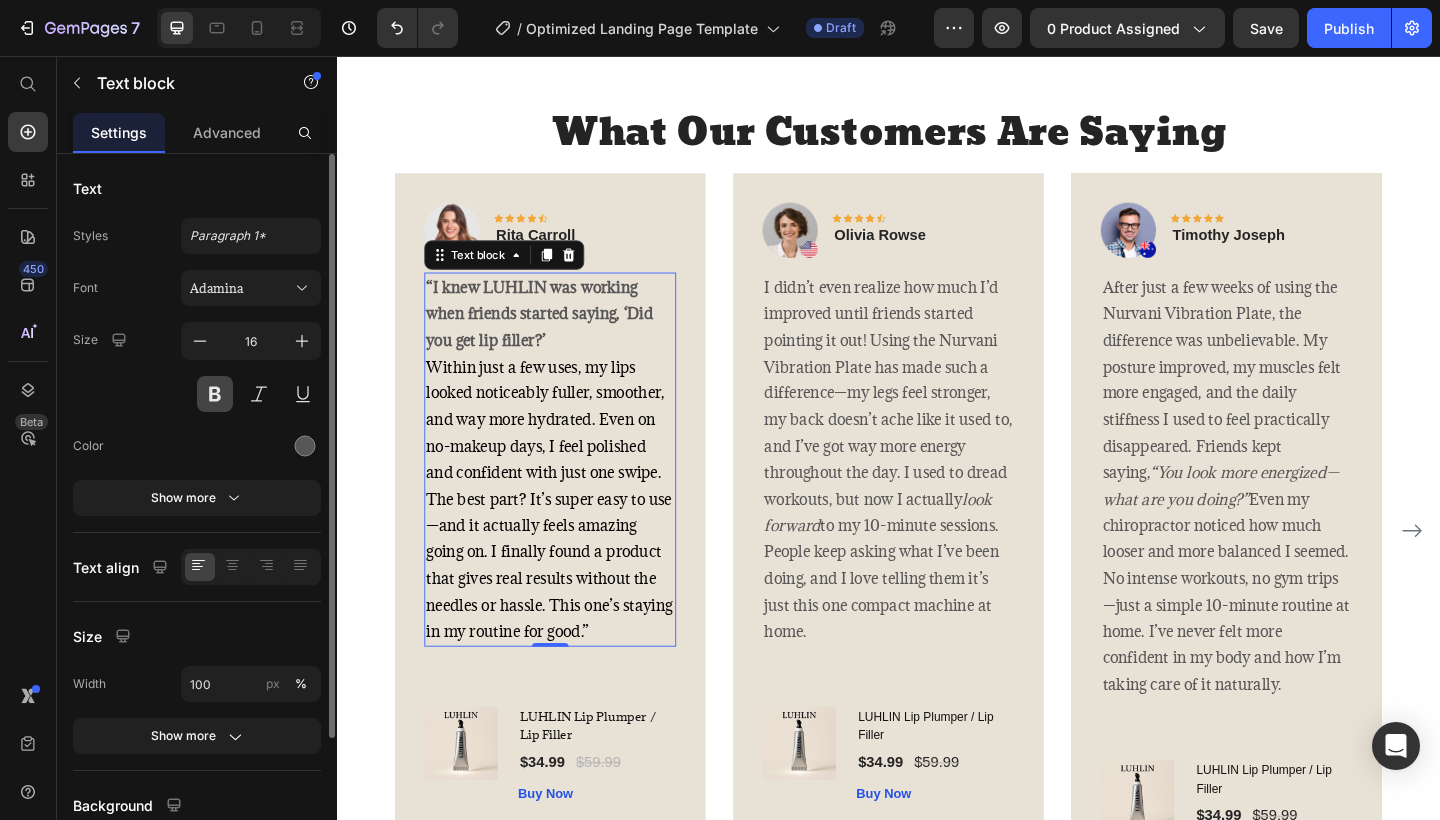 click at bounding box center [215, 394] 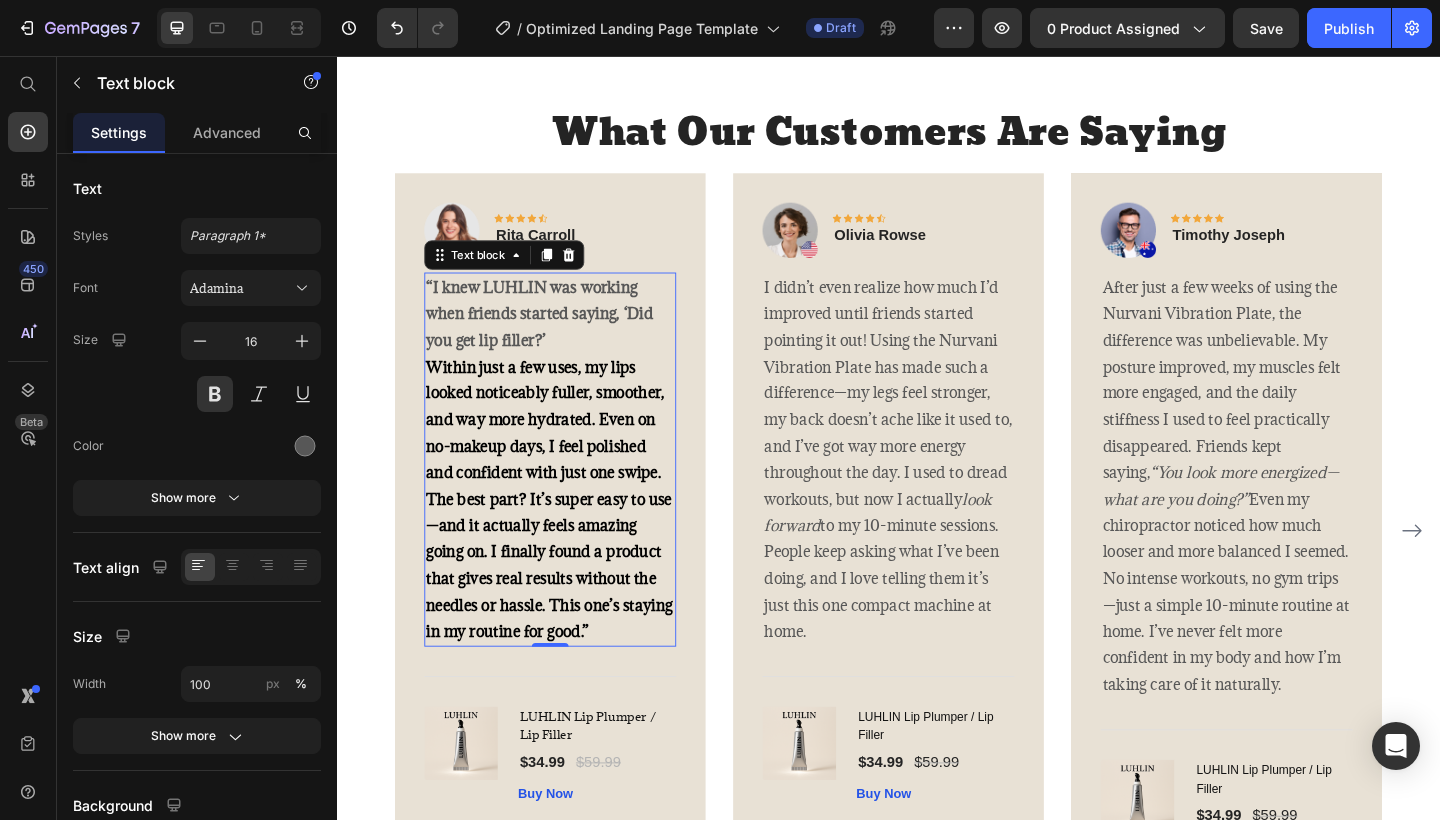 click on "“I knew LUHLIN was working when friends started saying, ‘Did you get lip filler?’ Within just a few uses, my lips looked noticeably fuller, smoother, and way more hydrated. Even on no-makeup days, I feel polished and confident with just one swipe. The best part? It’s super easy to use—and it actually feels amazing going on. I finally found a product that gives real results without the needles or hassle. This one’s staying in my routine for good.”" at bounding box center [569, 495] 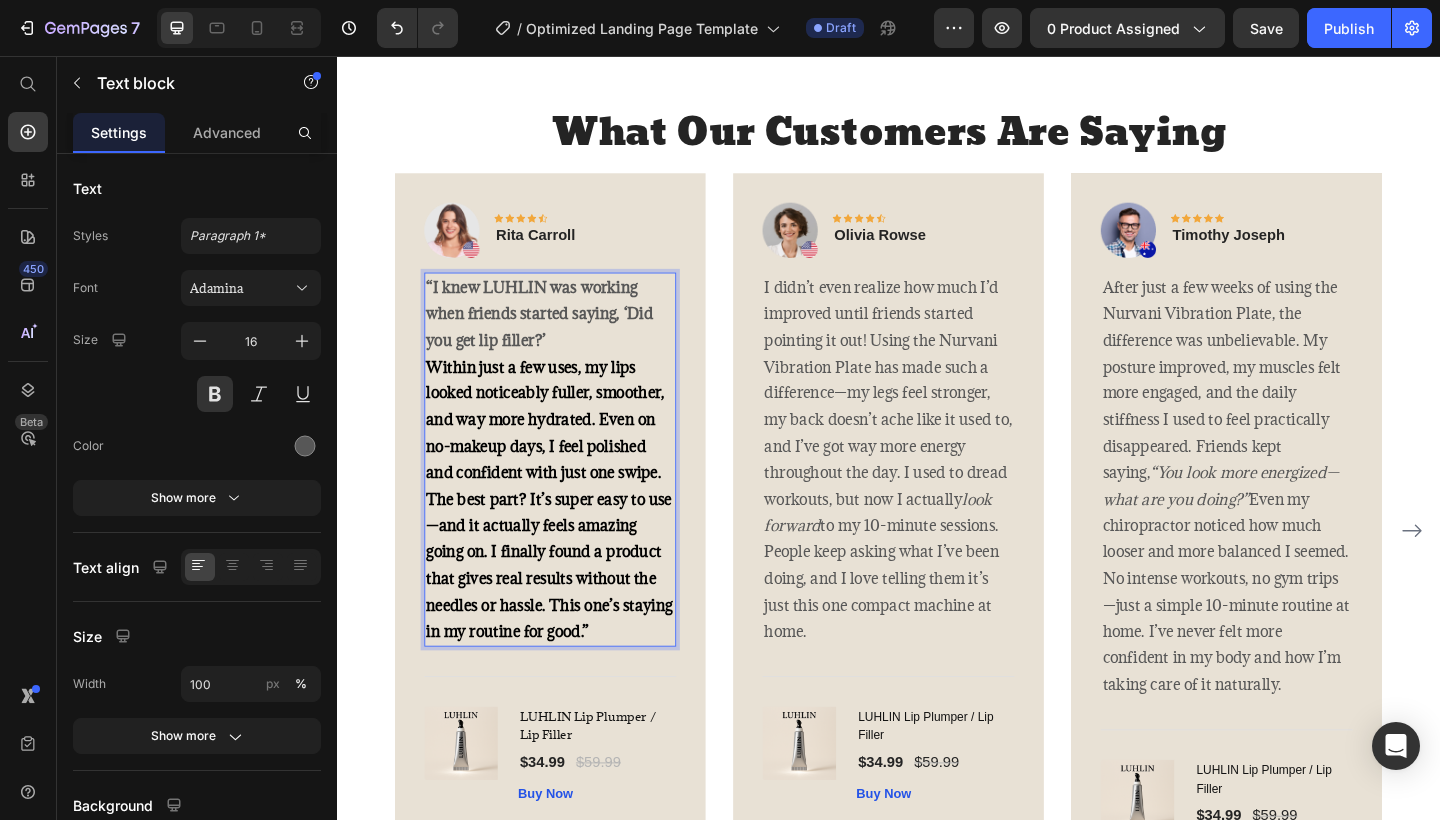 click on "“I knew LUHLIN was working when friends started saying, ‘Did you get lip filler?’ Within just a few uses, my lips looked noticeably fuller, smoother, and way more hydrated. Even on no-makeup days, I feel polished and confident with just one swipe. The best part? It’s super easy to use—and it actually feels amazing going on. I finally found a product that gives real results without the needles or hassle. This one’s staying in my routine for good.”" at bounding box center [569, 495] 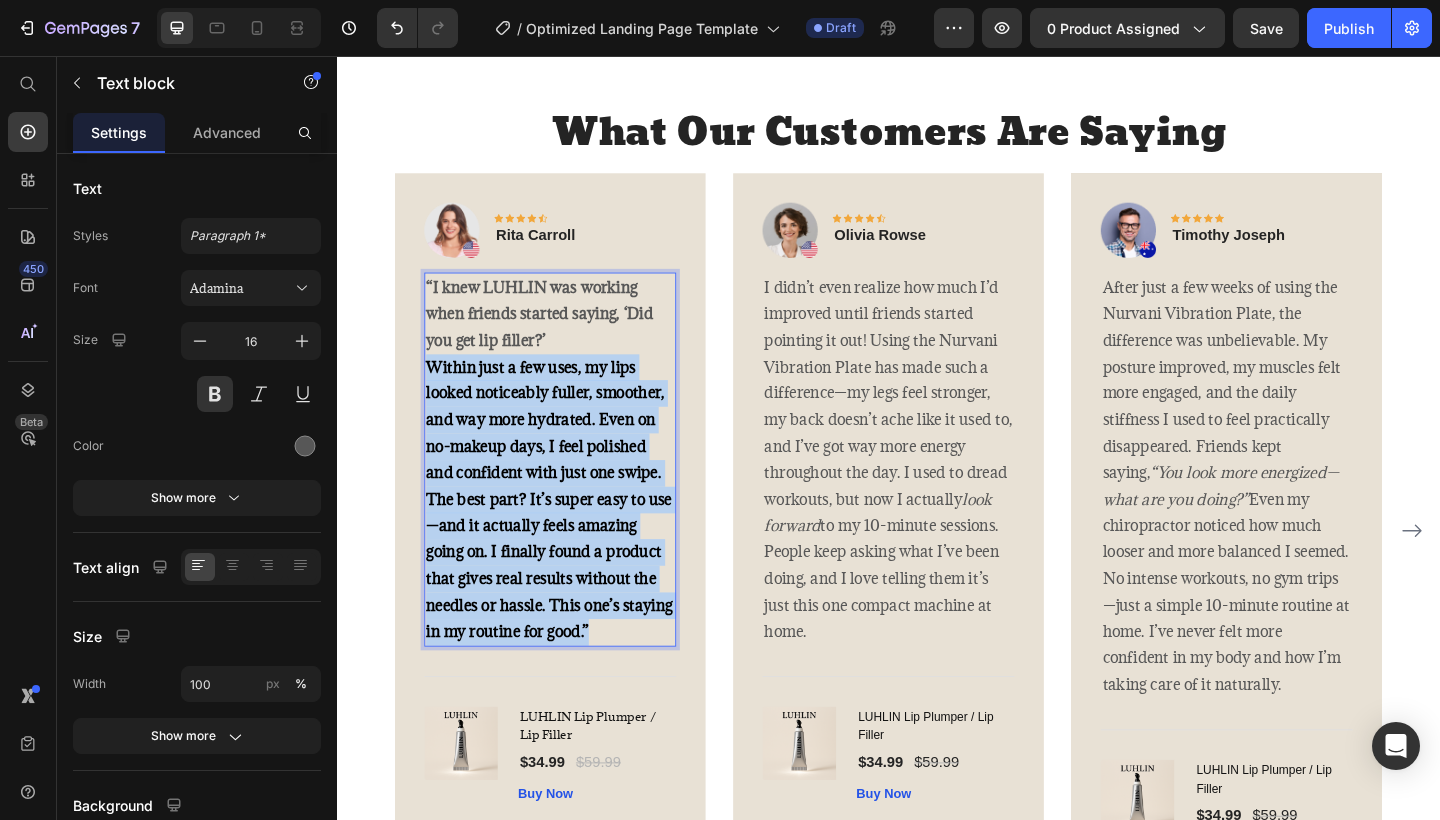 click on "“I knew LUHLIN was working when friends started saying, ‘Did you get lip filler?’ Within just a few uses, my lips looked noticeably fuller, smoother, and way more hydrated. Even on no-makeup days, I feel polished and confident with just one swipe. The best part? It’s super easy to use—and it actually feels amazing going on. I finally found a product that gives real results without the needles or hassle. This one’s staying in my routine for good.”" at bounding box center [569, 495] 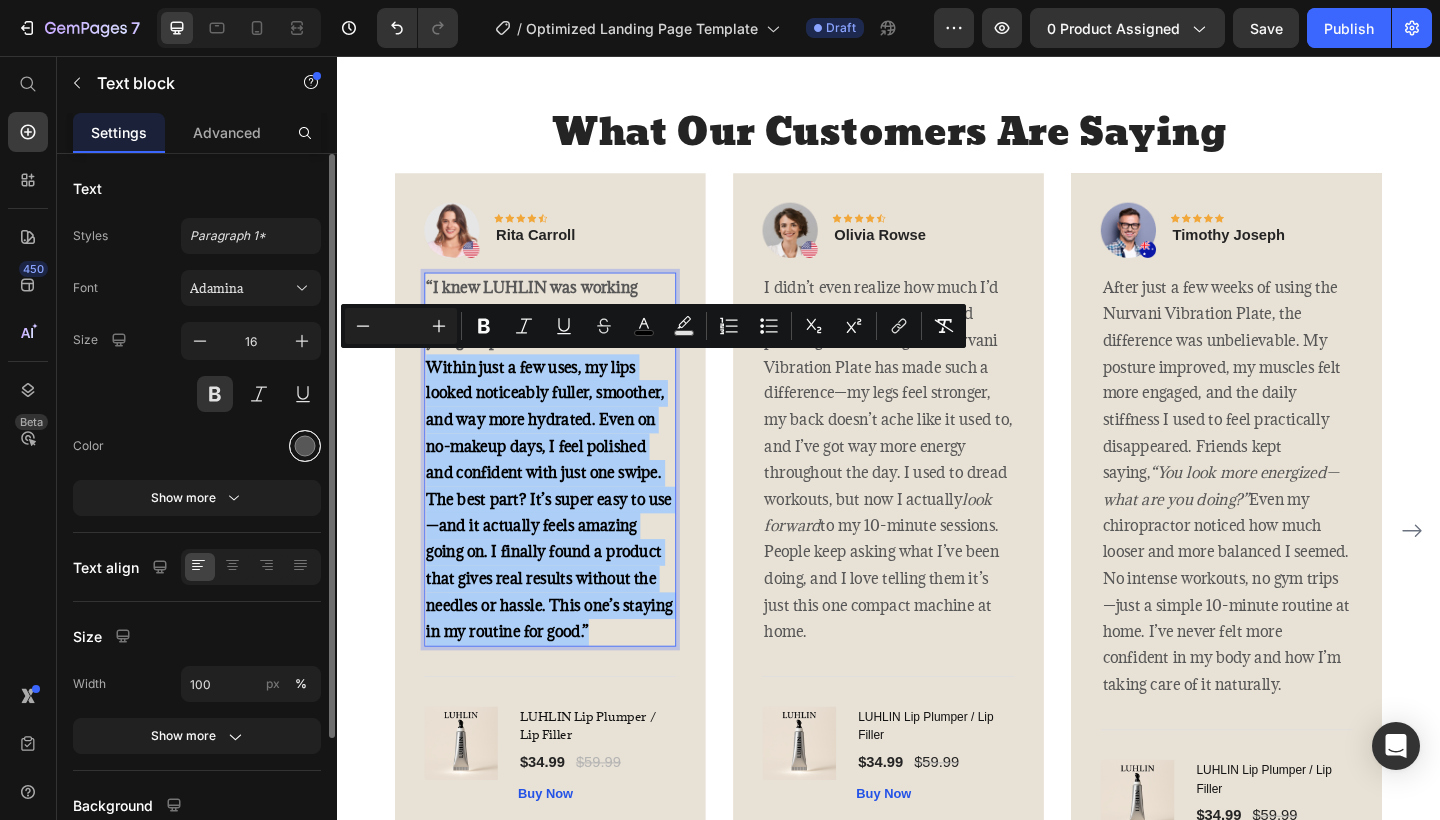 click at bounding box center [305, 446] 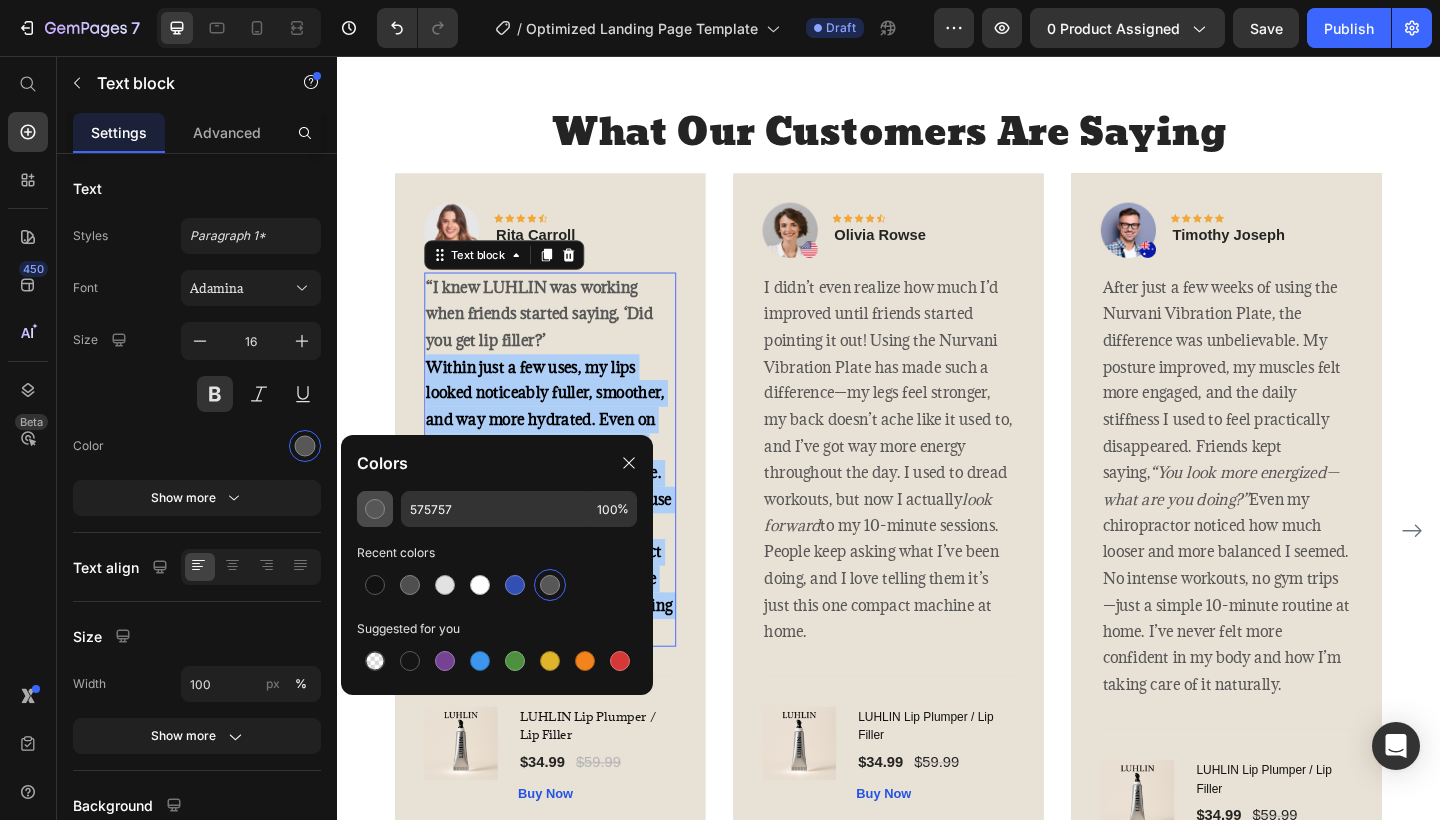 click at bounding box center (375, 509) 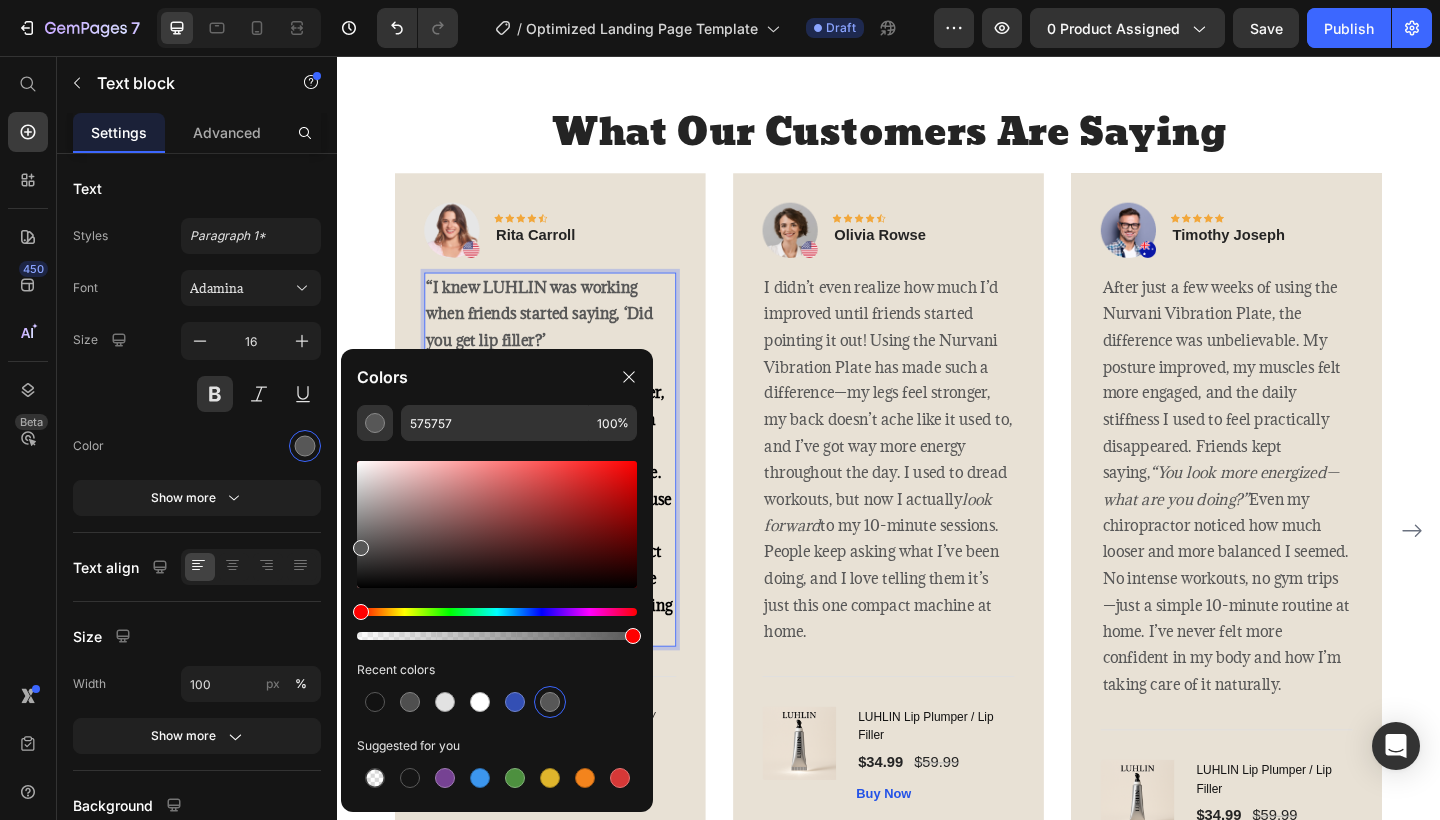 click on "“I knew LUHLIN was working when friends started saying, ‘Did you get lip filler?’ Within just a few uses, my lips looked noticeably fuller, smoother, and way more hydrated. Even on no-makeup days, I feel polished and confident with just one swipe. The best part? It’s super easy to use—and it actually feels amazing going on. I finally found a product that gives real results without the needles or hassle. This one’s staying in my routine for good.”" at bounding box center [569, 495] 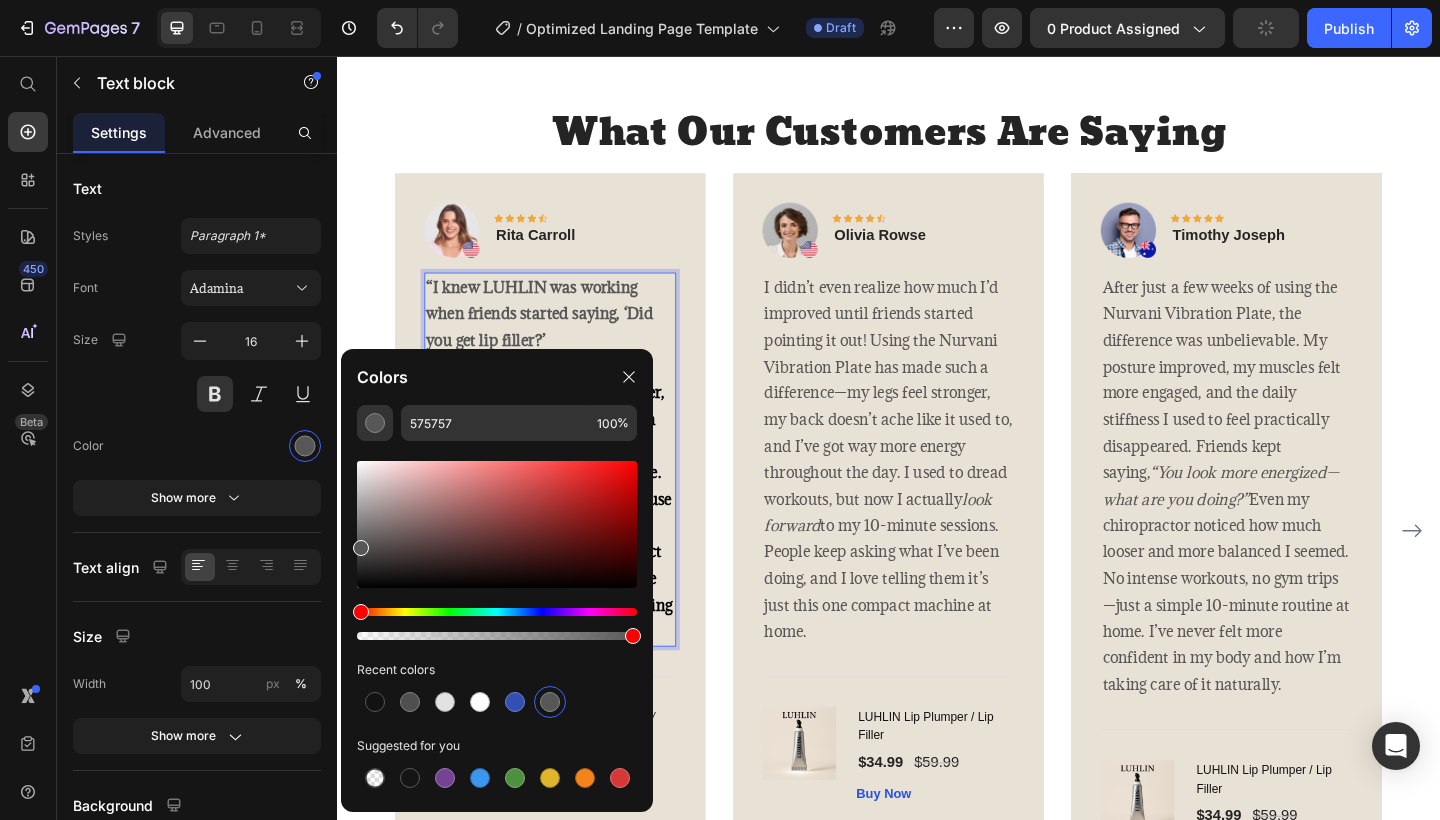 click on "“I knew LUHLIN was working when friends started saying, ‘Did you get lip filler?’" at bounding box center [557, 337] 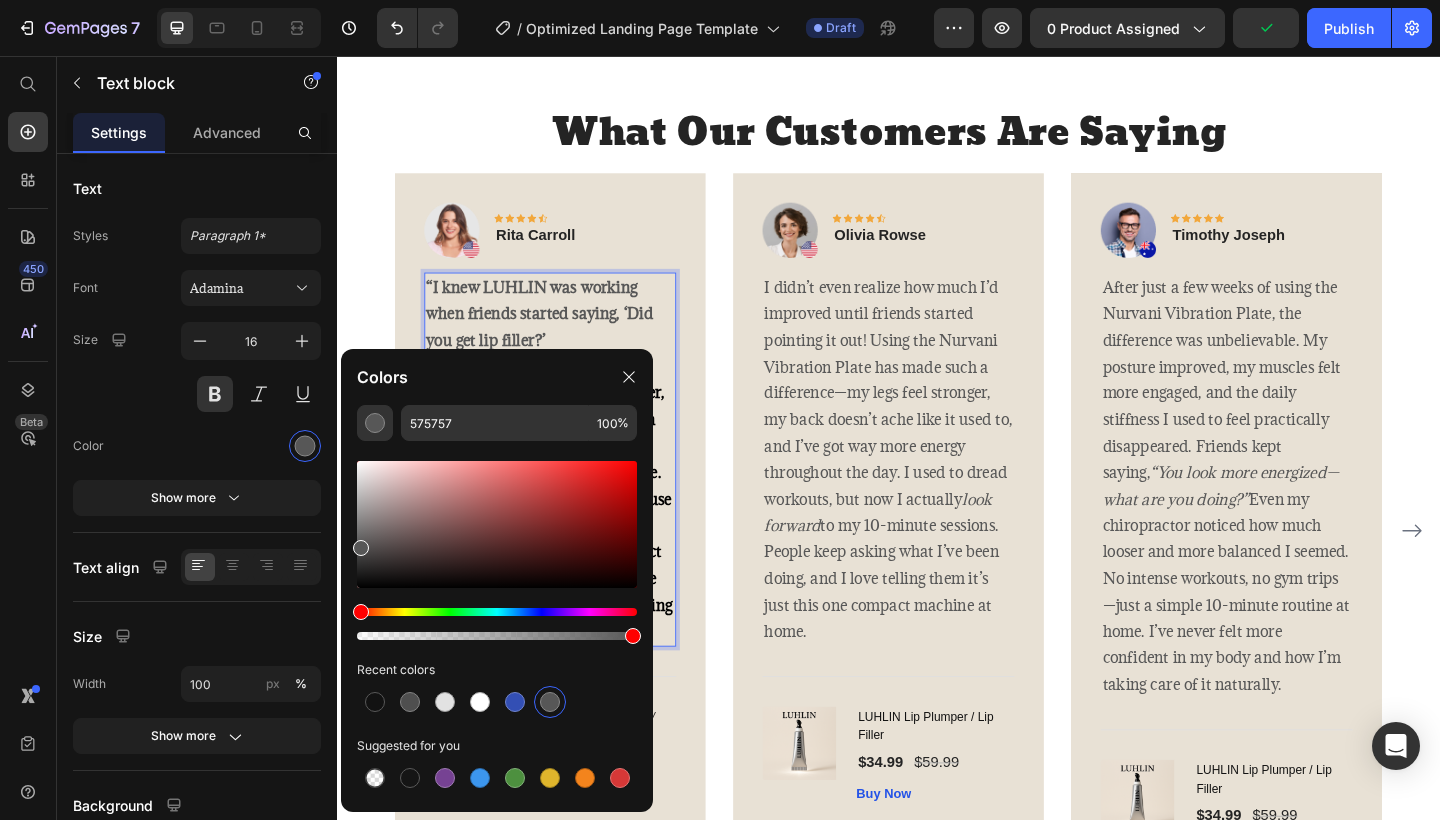 click on "“I knew LUHLIN was working when friends started saying, ‘Did you get lip filler?’ Within just a few uses, my lips looked noticeably fuller, smoother, and way more hydrated. Even on no-makeup days, I feel polished and confident with just one swipe. The best part? It’s super easy to use—and it actually feels amazing going on. I finally found a product that gives real results without the needles or hassle. This one’s staying in my routine for good.”" at bounding box center (569, 495) 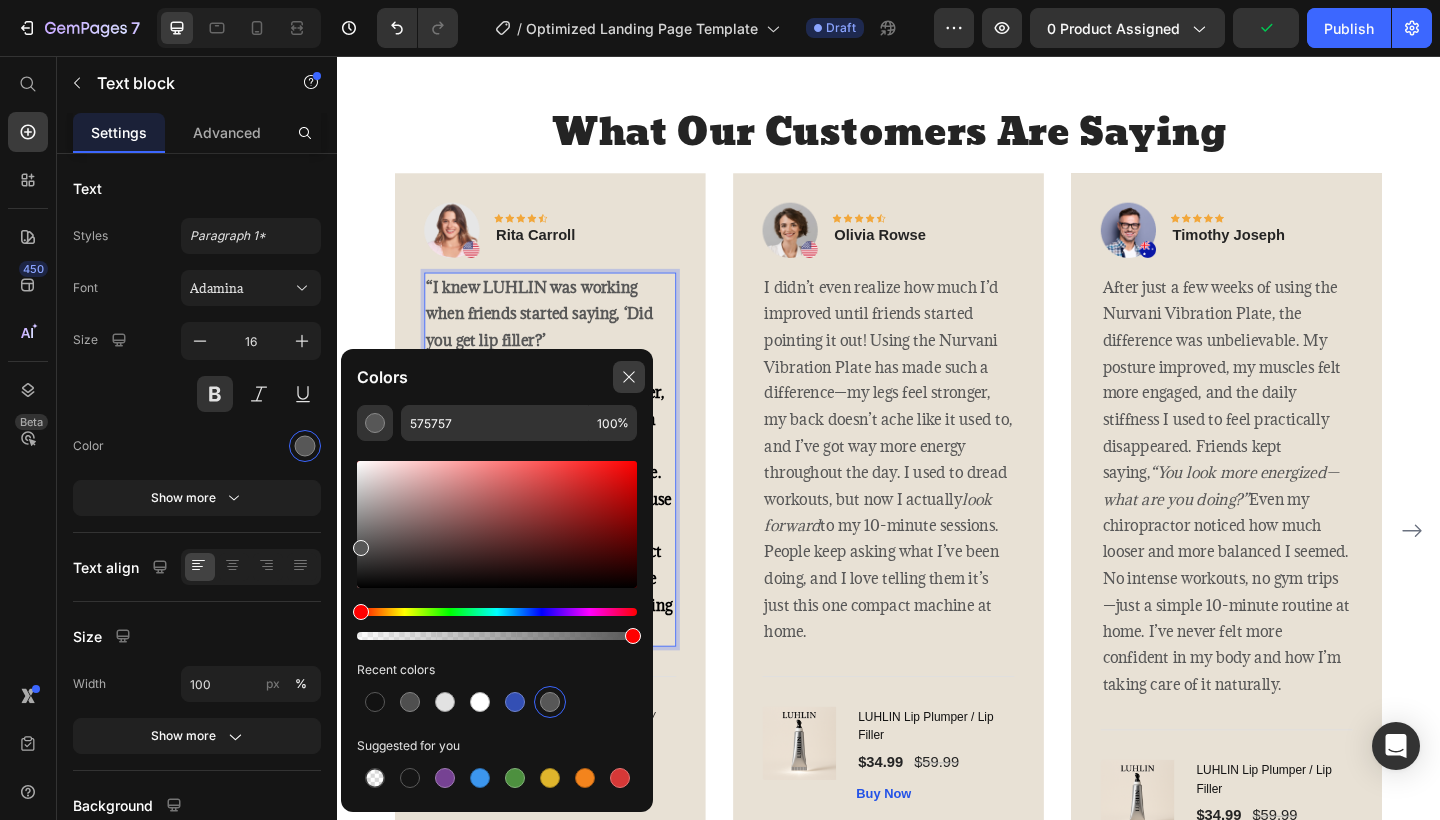 click at bounding box center (629, 377) 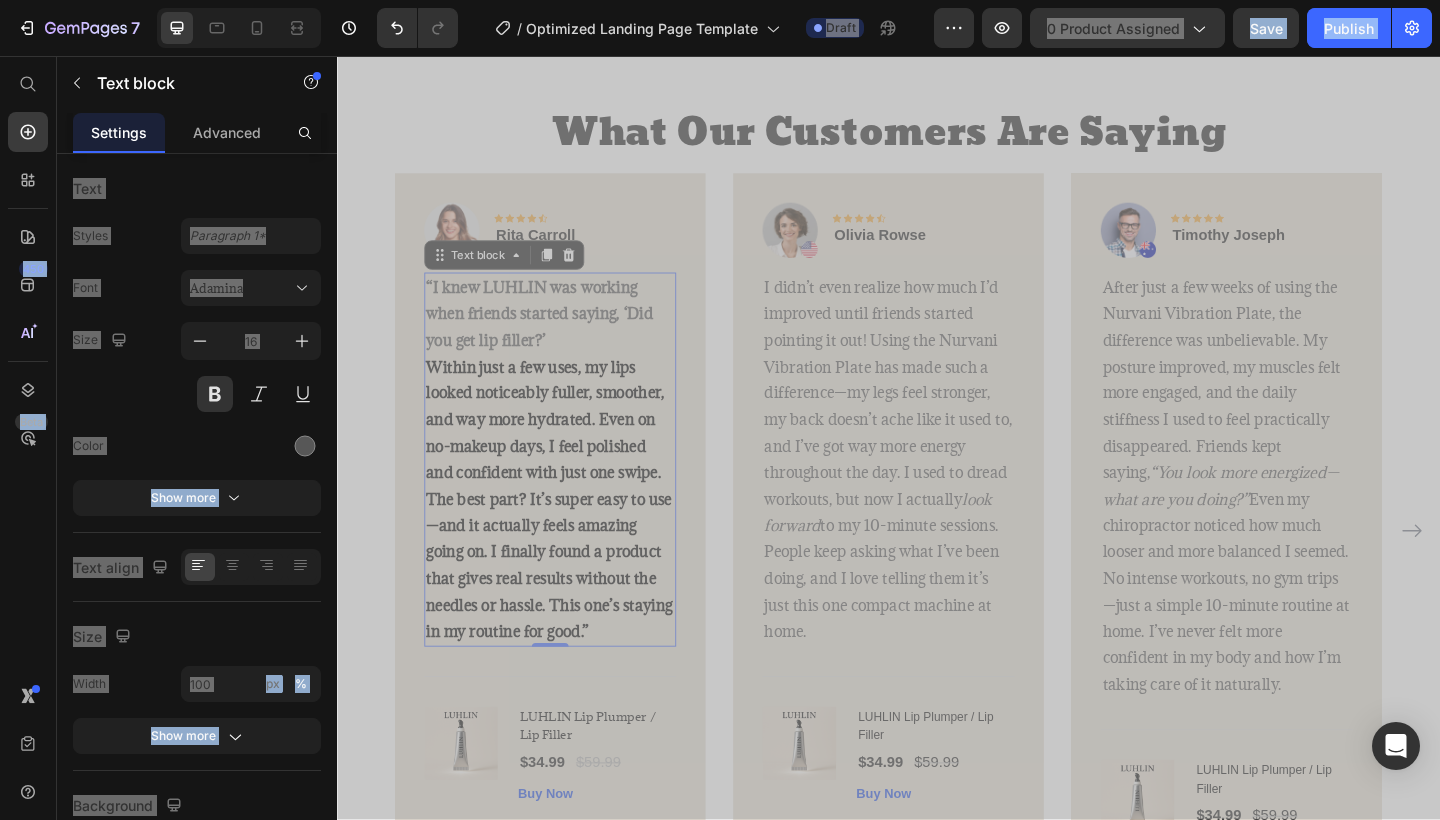 click on "Within just a few uses, my lips looked noticeably fuller, smoother, and way more hydrated. Even on no-makeup days, I feel polished and confident with just one swipe. The best part? It’s super easy to use—and it actually feels amazing going on. I finally found a product that gives real results without the needles or hassle. This one’s staying in my routine for good.”" at bounding box center [568, 539] 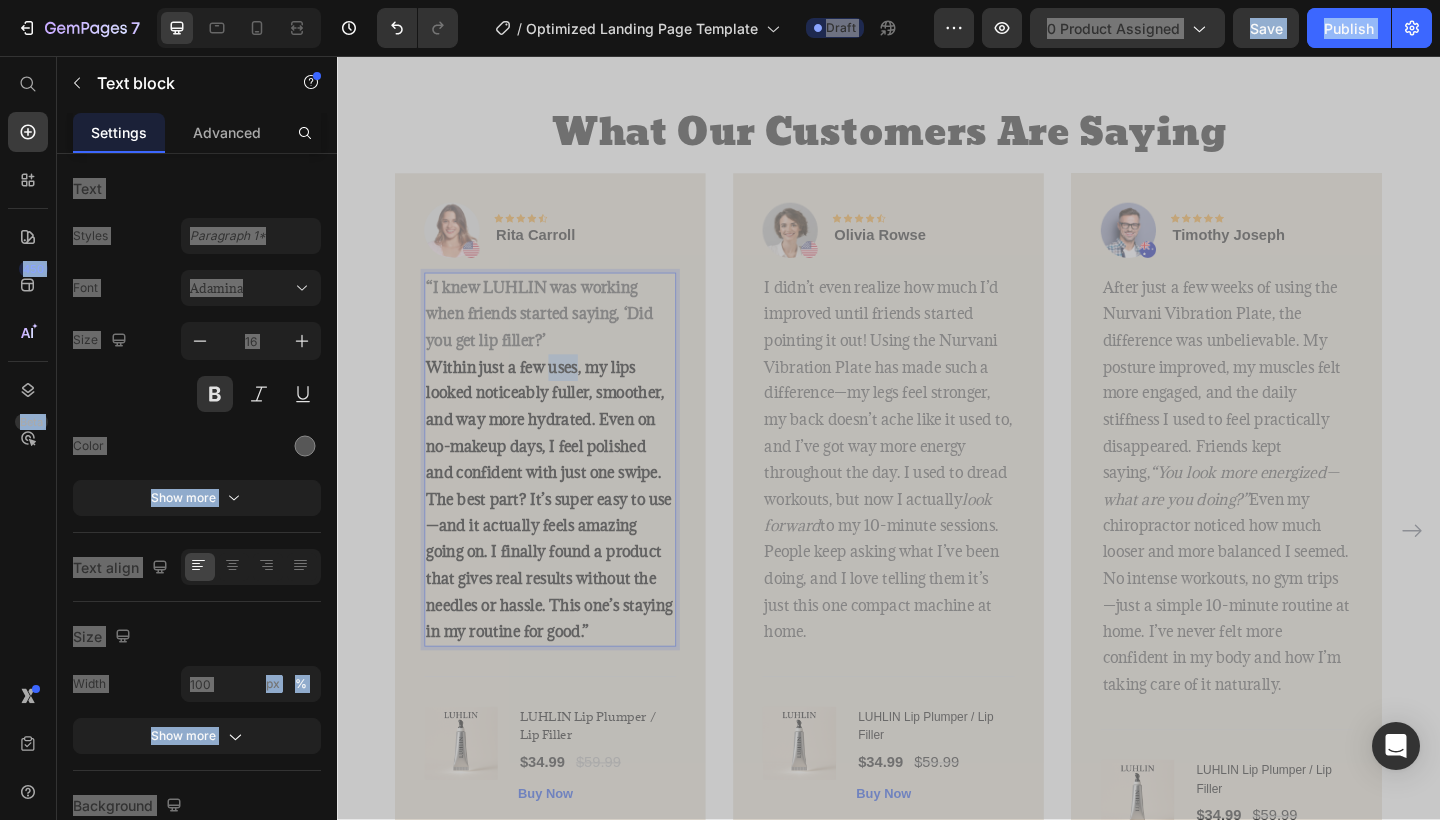 click on "Within just a few uses, my lips looked noticeably fuller, smoother, and way more hydrated. Even on no-makeup days, I feel polished and confident with just one swipe. The best part? It’s super easy to use—and it actually feels amazing going on. I finally found a product that gives real results without the needles or hassle. This one’s staying in my routine for good.”" at bounding box center [568, 539] 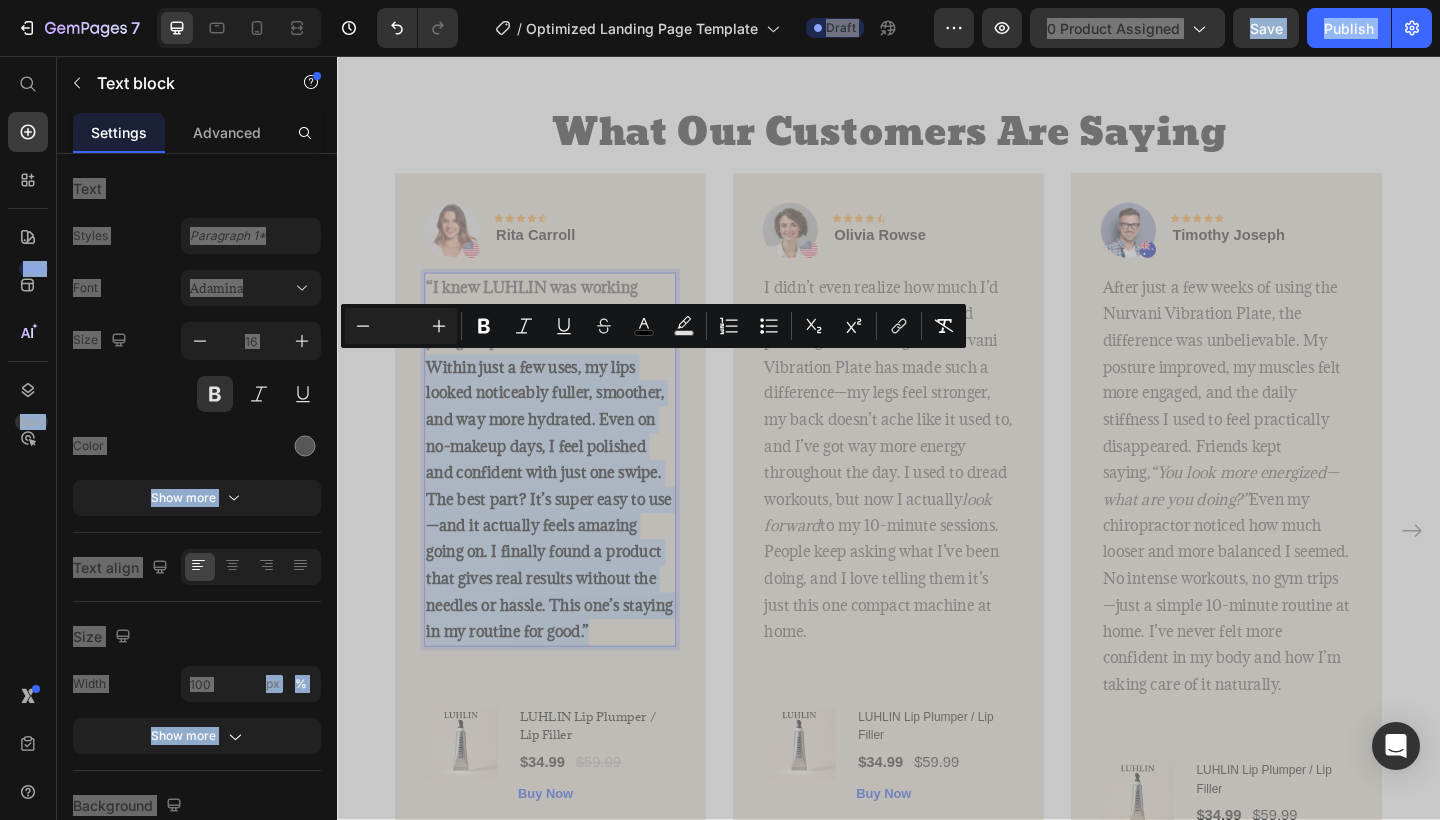 click on "Within just a few uses, my lips looked noticeably fuller, smoother, and way more hydrated. Even on no-makeup days, I feel polished and confident with just one swipe. The best part? It’s super easy to use—and it actually feels amazing going on. I finally found a product that gives real results without the needles or hassle. This one’s staying in my routine for good.”" at bounding box center [568, 539] 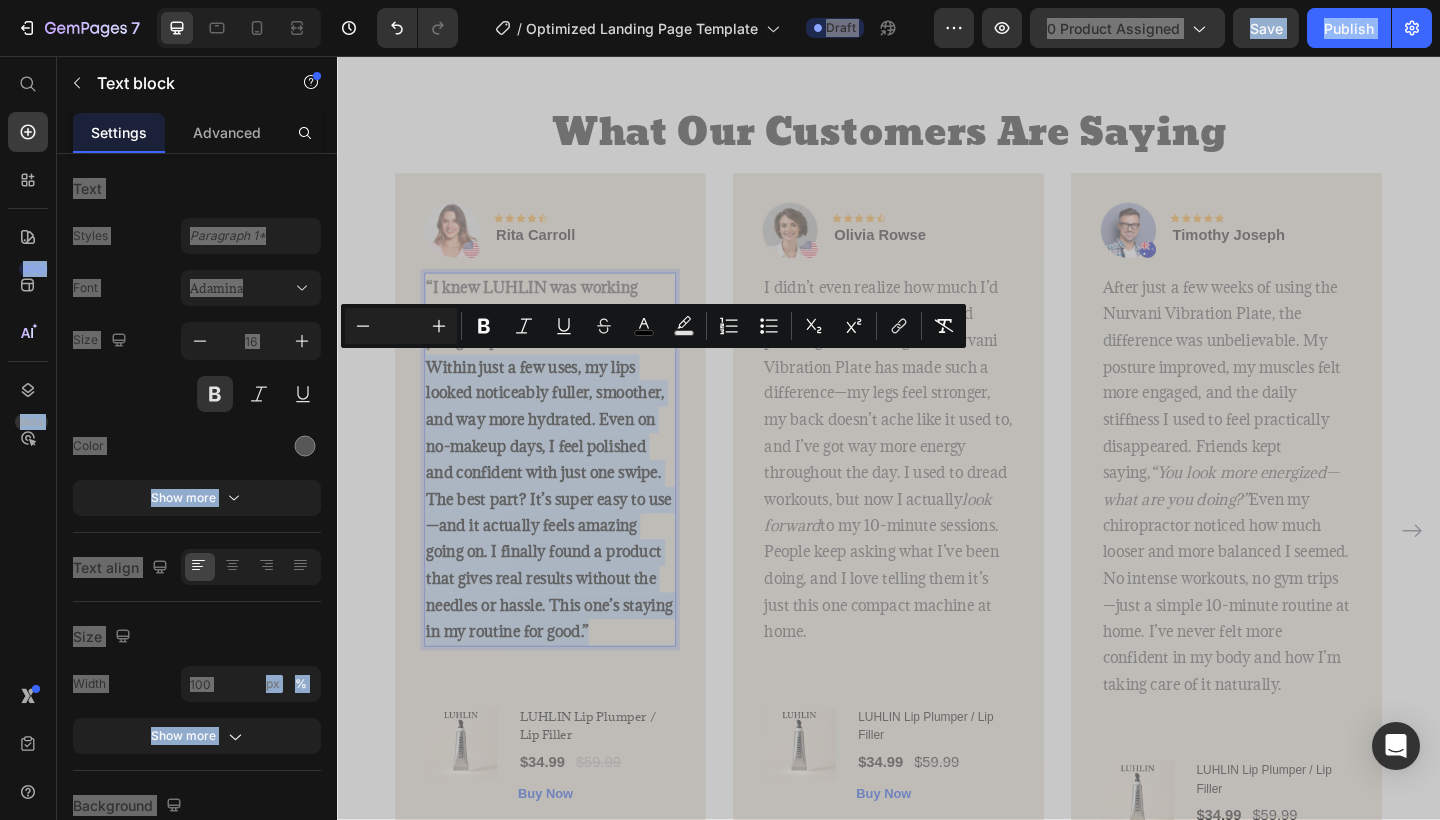 type on "16" 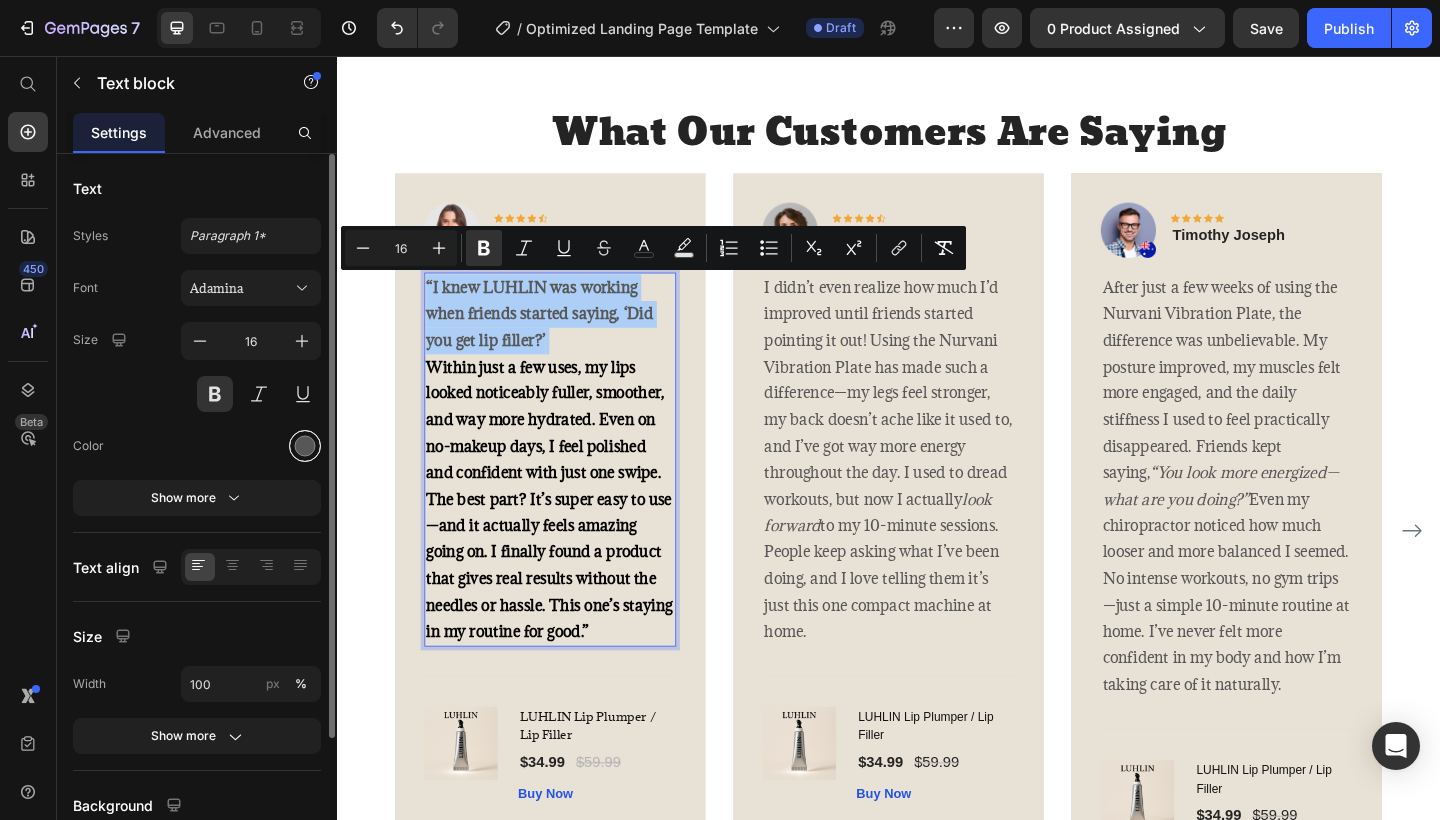 click at bounding box center (305, 446) 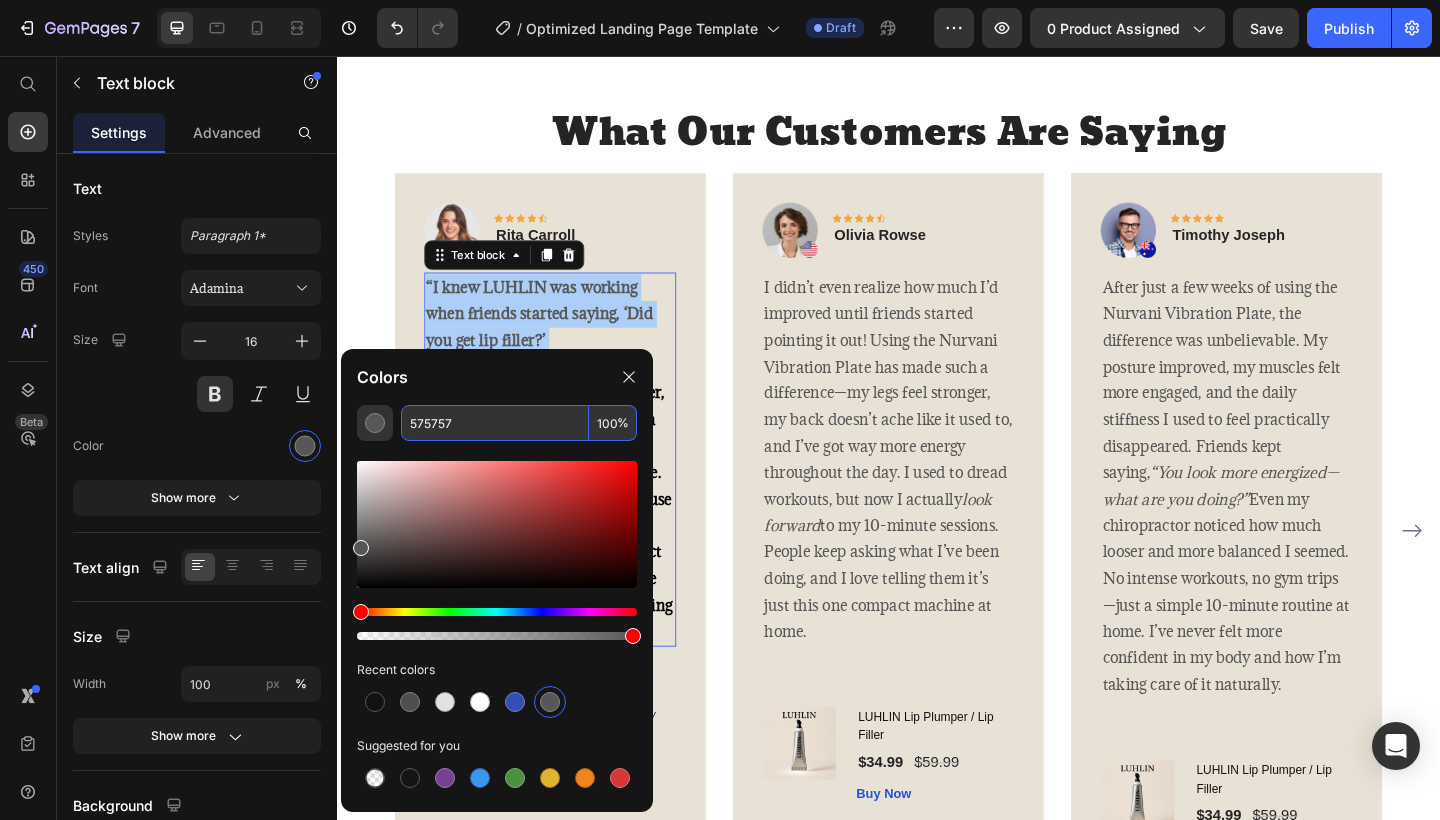 click on "575757" at bounding box center [495, 423] 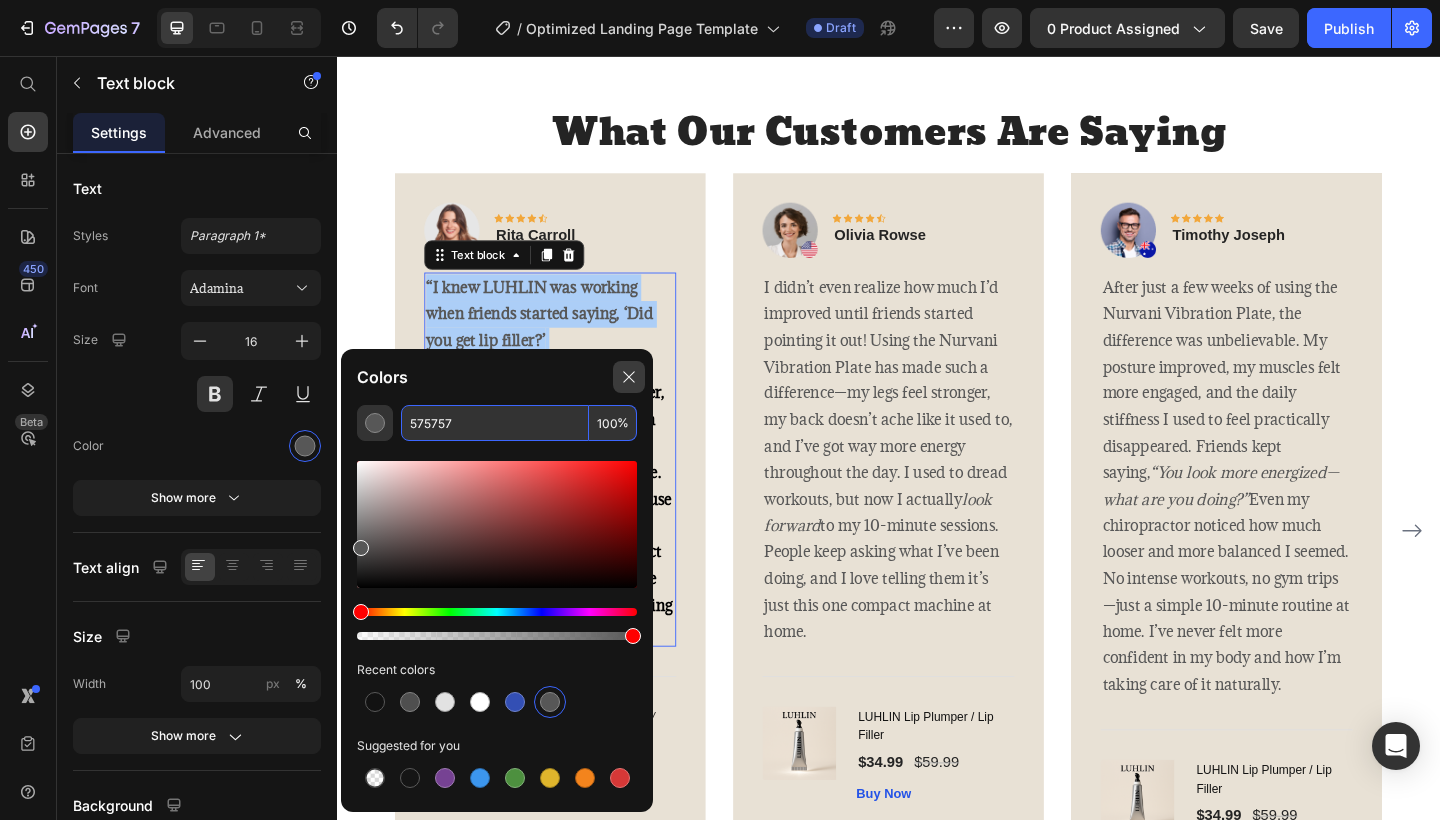 click at bounding box center (629, 377) 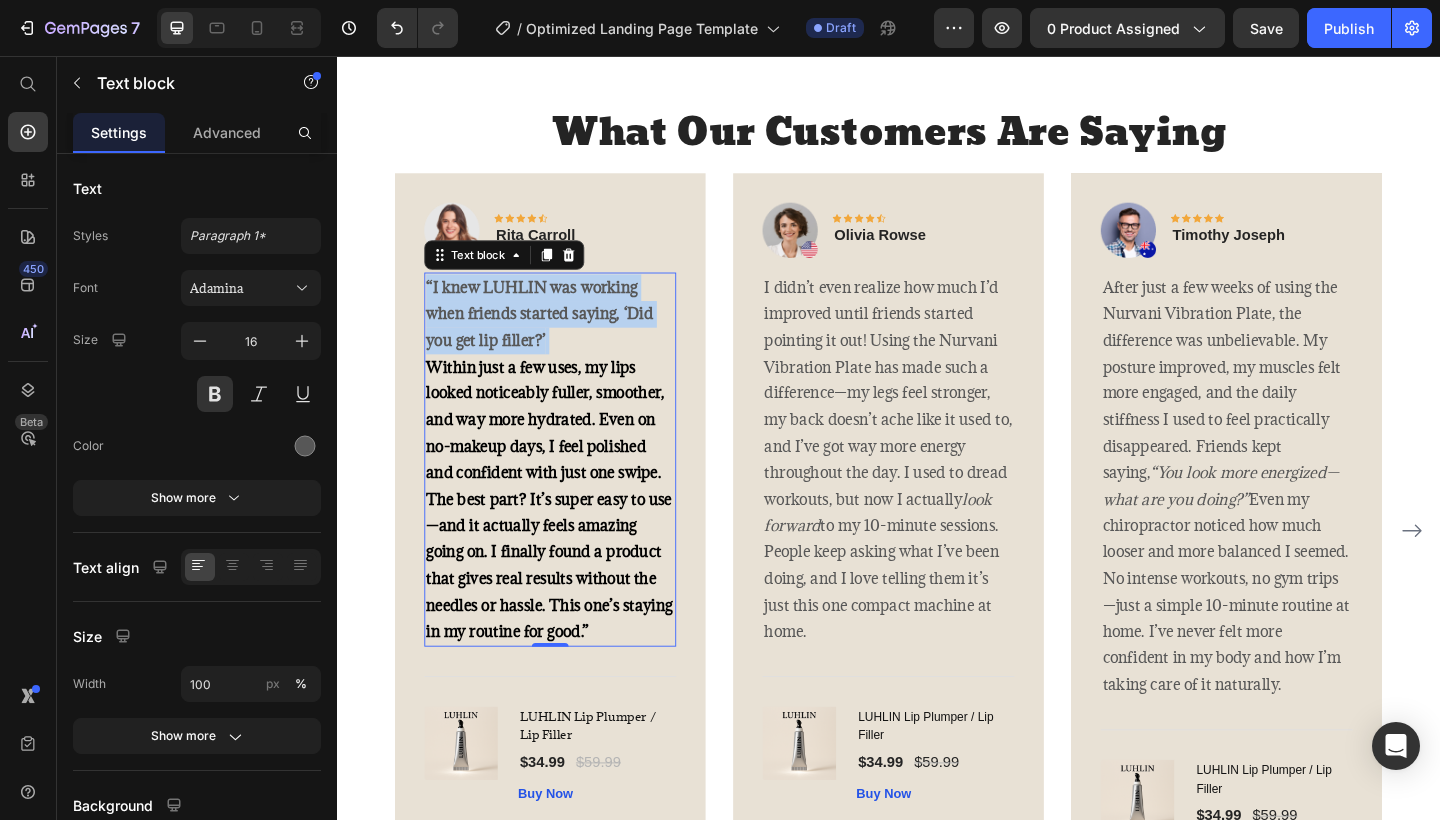 click on "“I knew LUHLIN was working when friends started saying, ‘Did you get lip filler?’ Within just a few uses, my lips looked noticeably fuller, smoother, and way more hydrated. Even on no-makeup days, I feel polished and confident with just one swipe. The best part? It’s super easy to use—and it actually feels amazing going on. I finally found a product that gives real results without the needles or hassle. This one’s staying in my routine for good.”" at bounding box center [569, 495] 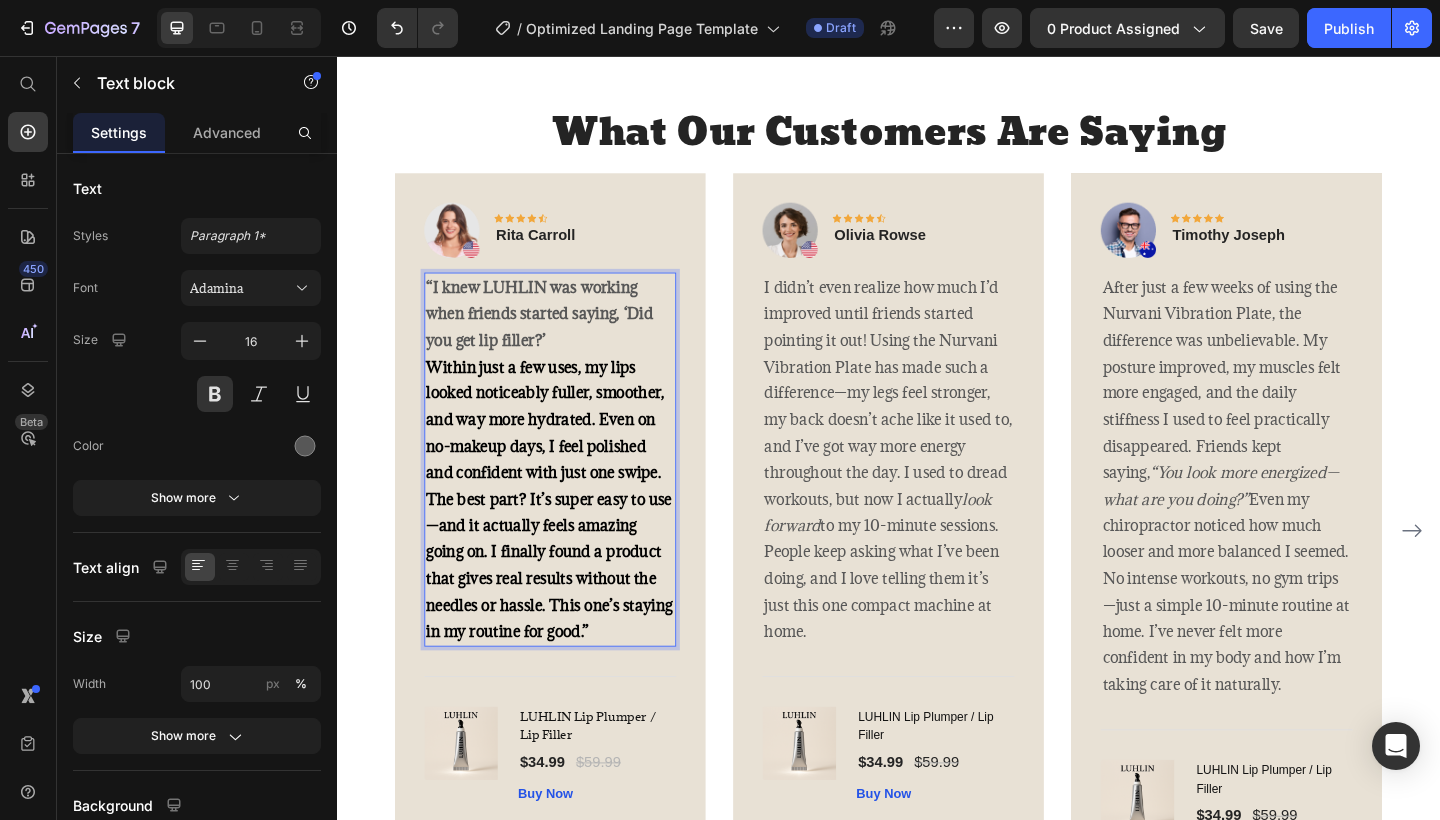 click on "“I knew LUHLIN was working when friends started saying, ‘Did you get lip filler?’" at bounding box center (557, 337) 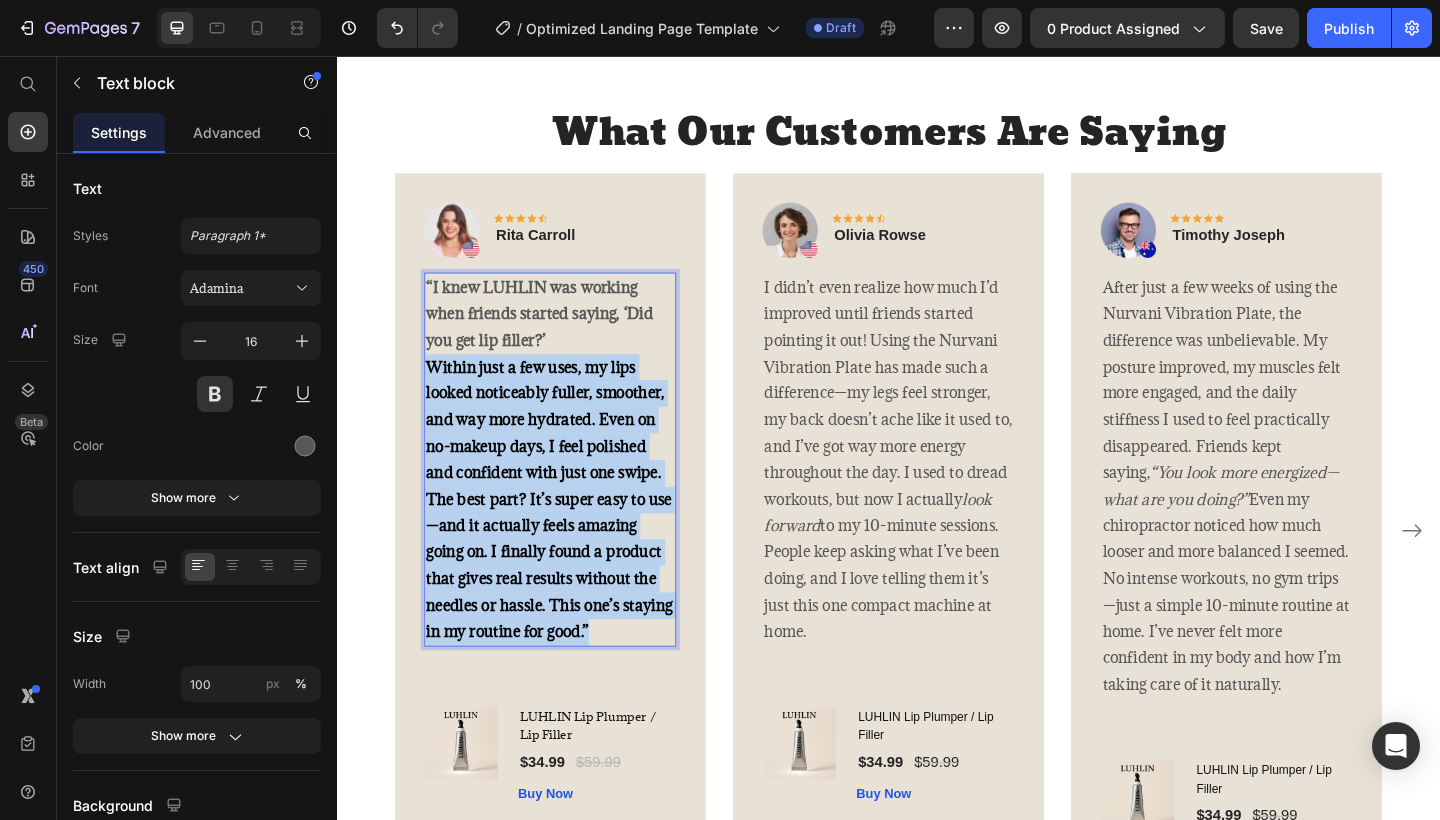drag, startPoint x: 435, startPoint y: 392, endPoint x: 518, endPoint y: 722, distance: 340.27783 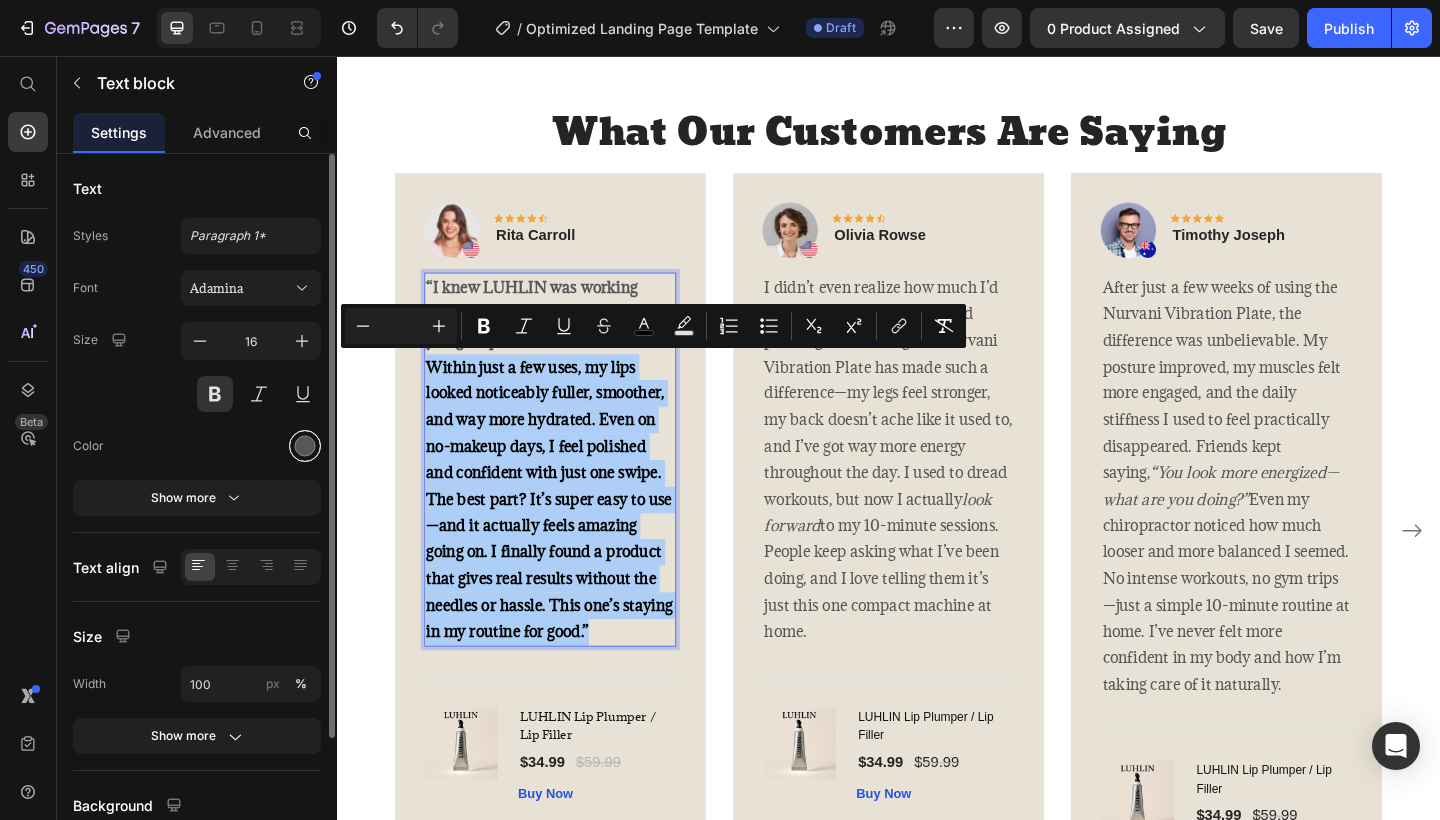 click at bounding box center (305, 446) 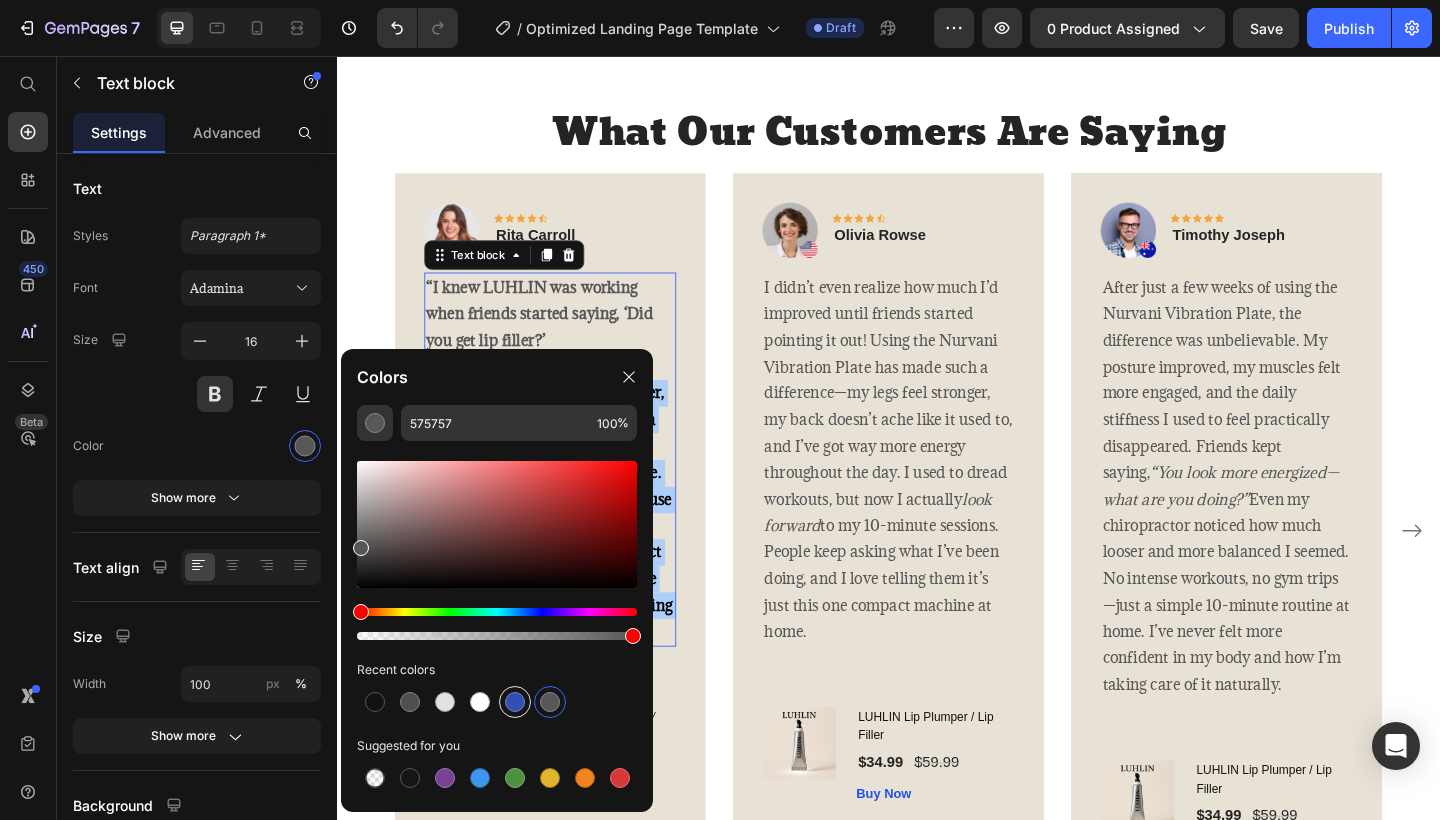 click at bounding box center [515, 702] 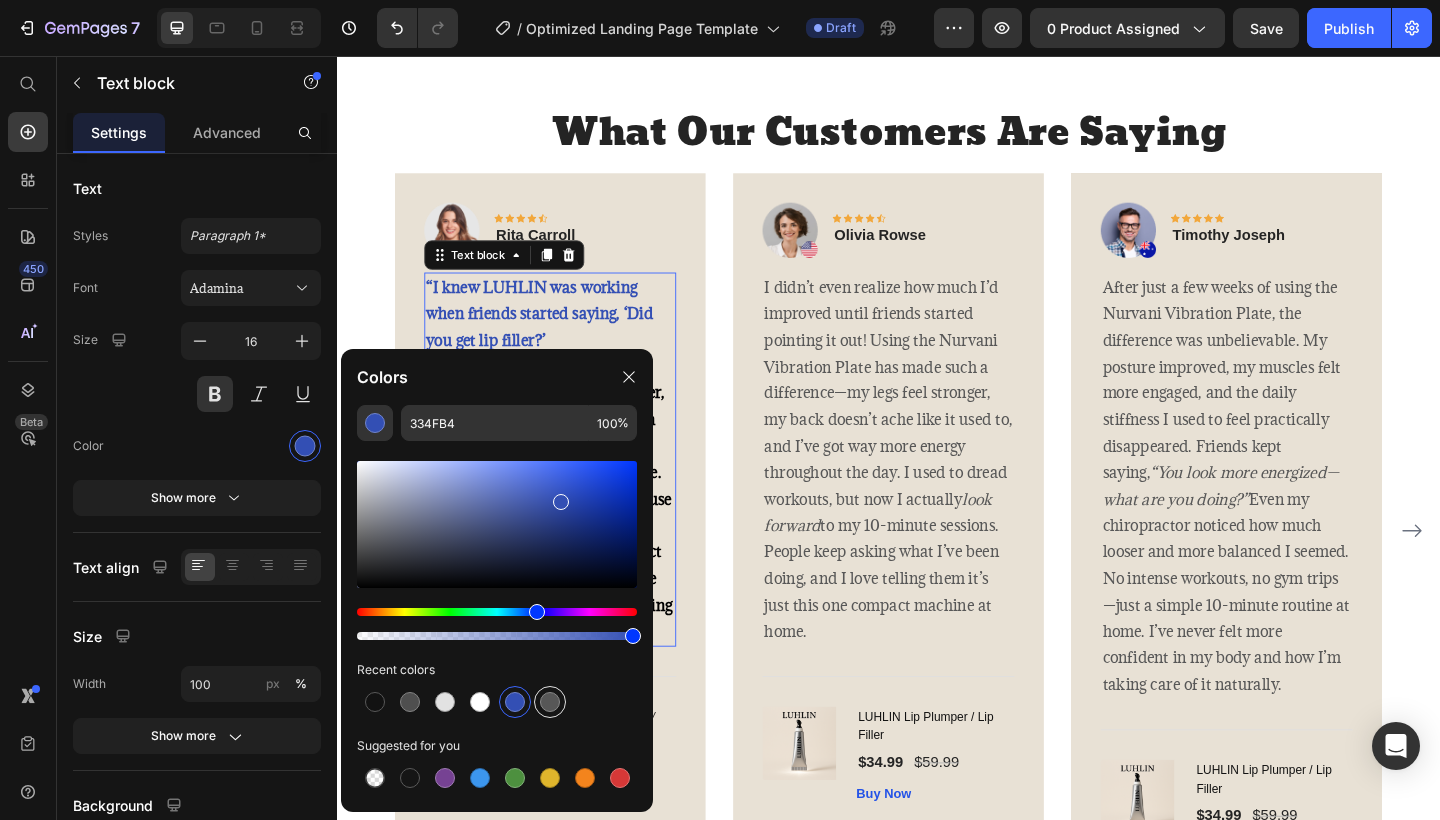 click at bounding box center (550, 702) 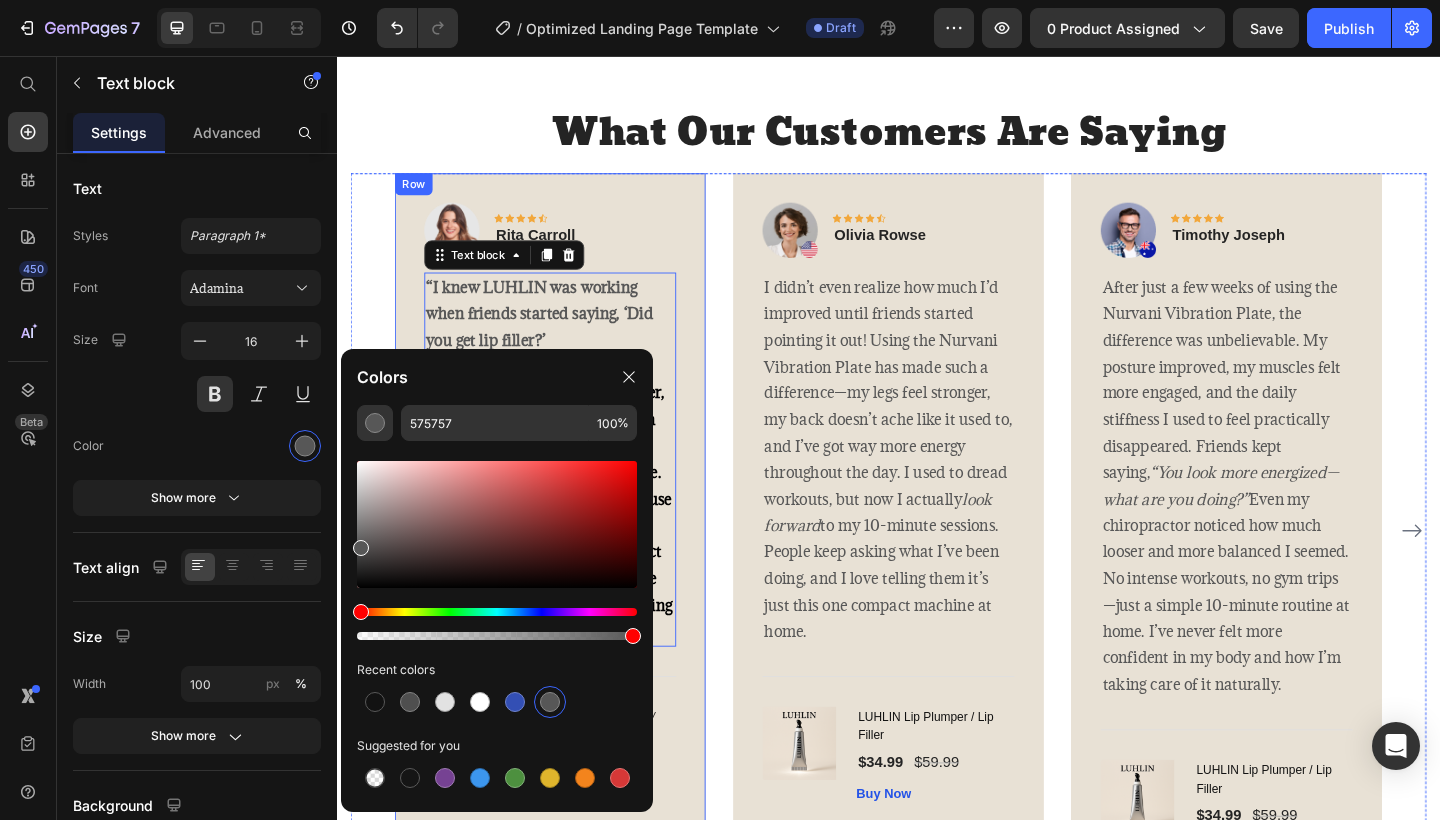 click on "Image
Icon
Icon
Icon
Icon
Icon Row Rita Carroll Text block Row “I knew LUHLIN was working when friends started saying, ‘Did you get lip filler?’ Within just a few uses, my lips looked noticeably fuller, smoother, and way more hydrated. Even on no-makeup days, I feel polished and confident with just one swipe. The best part? It’s super easy to use—and it actually feels amazing going on. I finally found a product that gives real results without the needles or hassle. This one’s staying in my routine for good.” Text block   0                Title Line (P) Images & Gallery LUHLIN Lip Plumper / Lip Filler (P) Title $34.99 (P) Price $59.99 (P) Price Row Buy Now (P) Cart Button Product Row" at bounding box center [569, 543] 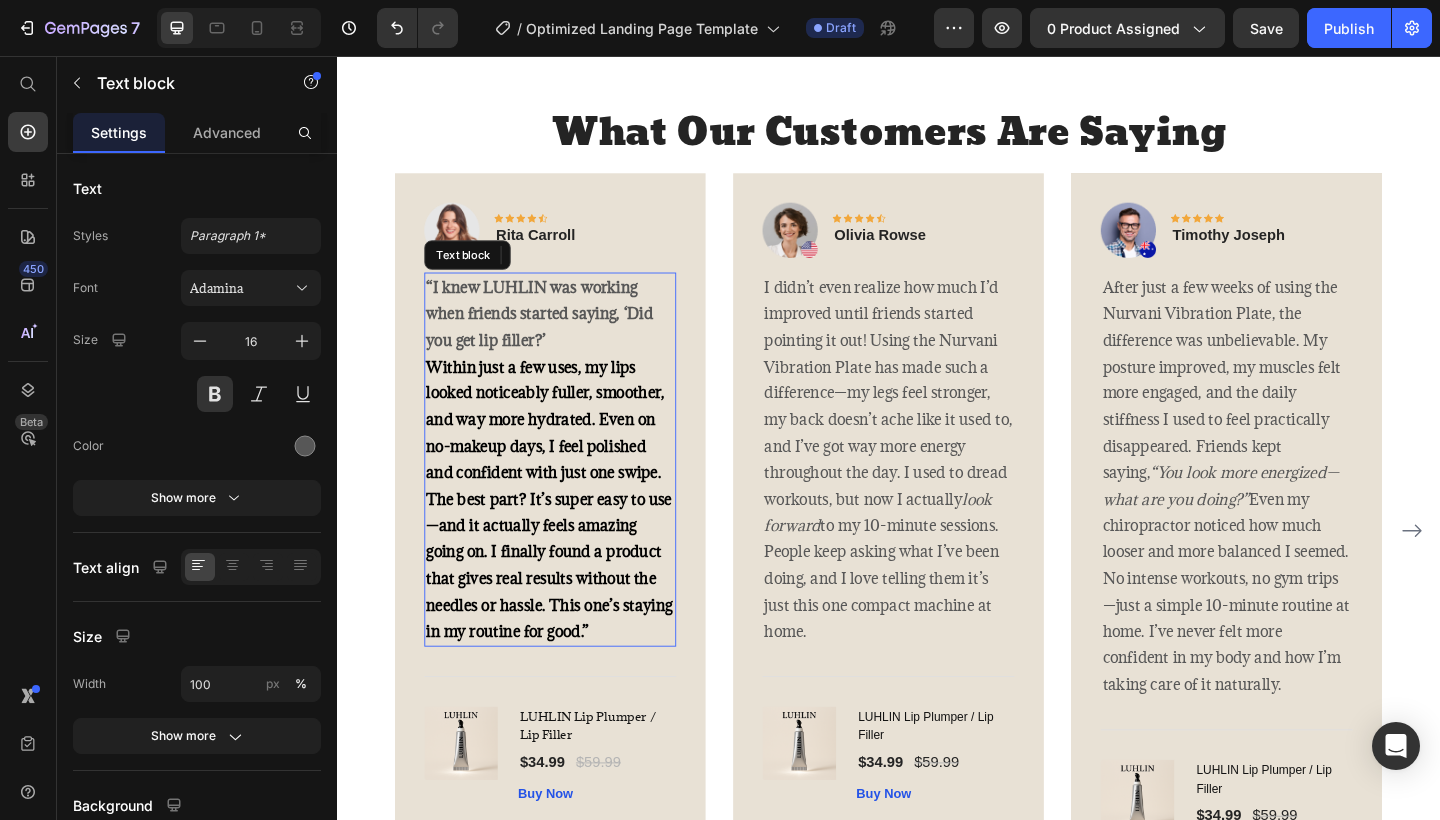 click on "“I knew LUHLIN was working when friends started saying, ‘Did you get lip filler?’ Within just a few uses, my lips looked noticeably fuller, smoother, and way more hydrated. Even on no-makeup days, I feel polished and confident with just one swipe. The best part? It’s super easy to use—and it actually feels amazing going on. I finally found a product that gives real results without the needles or hassle. This one’s staying in my routine for good.”" at bounding box center [569, 495] 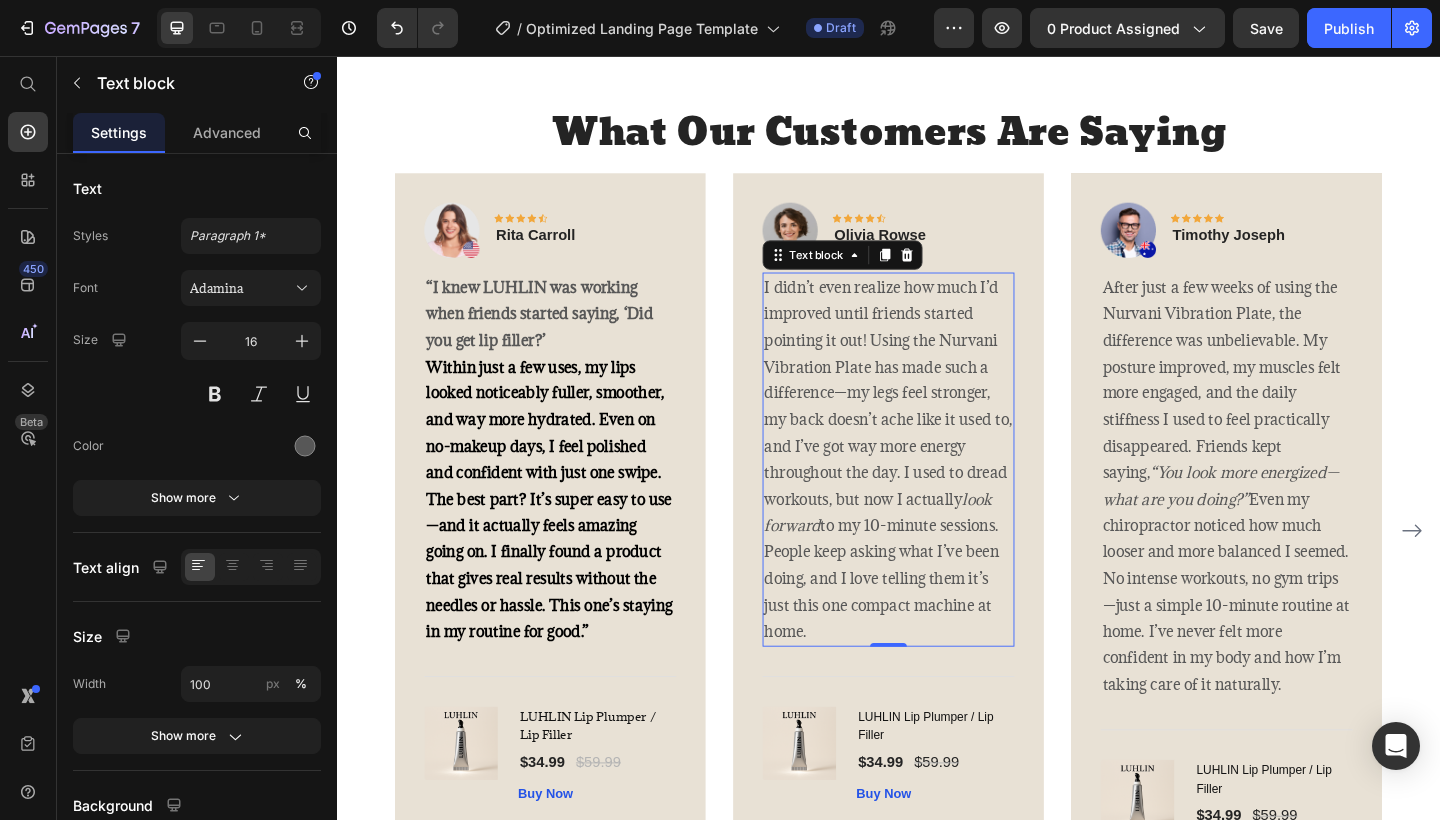 click on "I didn’t even realize how much I’d improved until friends started pointing it out! Using the Nurvani Vibration Plate has made such a difference—my legs feel stronger, my back doesn’t ache like it used to, and I’ve got way more energy throughout the day. I used to dread workouts, but now I actually  look forward  to my 10-minute sessions. People keep asking what I’ve been doing, and I love telling them it’s just this one compact machine at home." at bounding box center (937, 495) 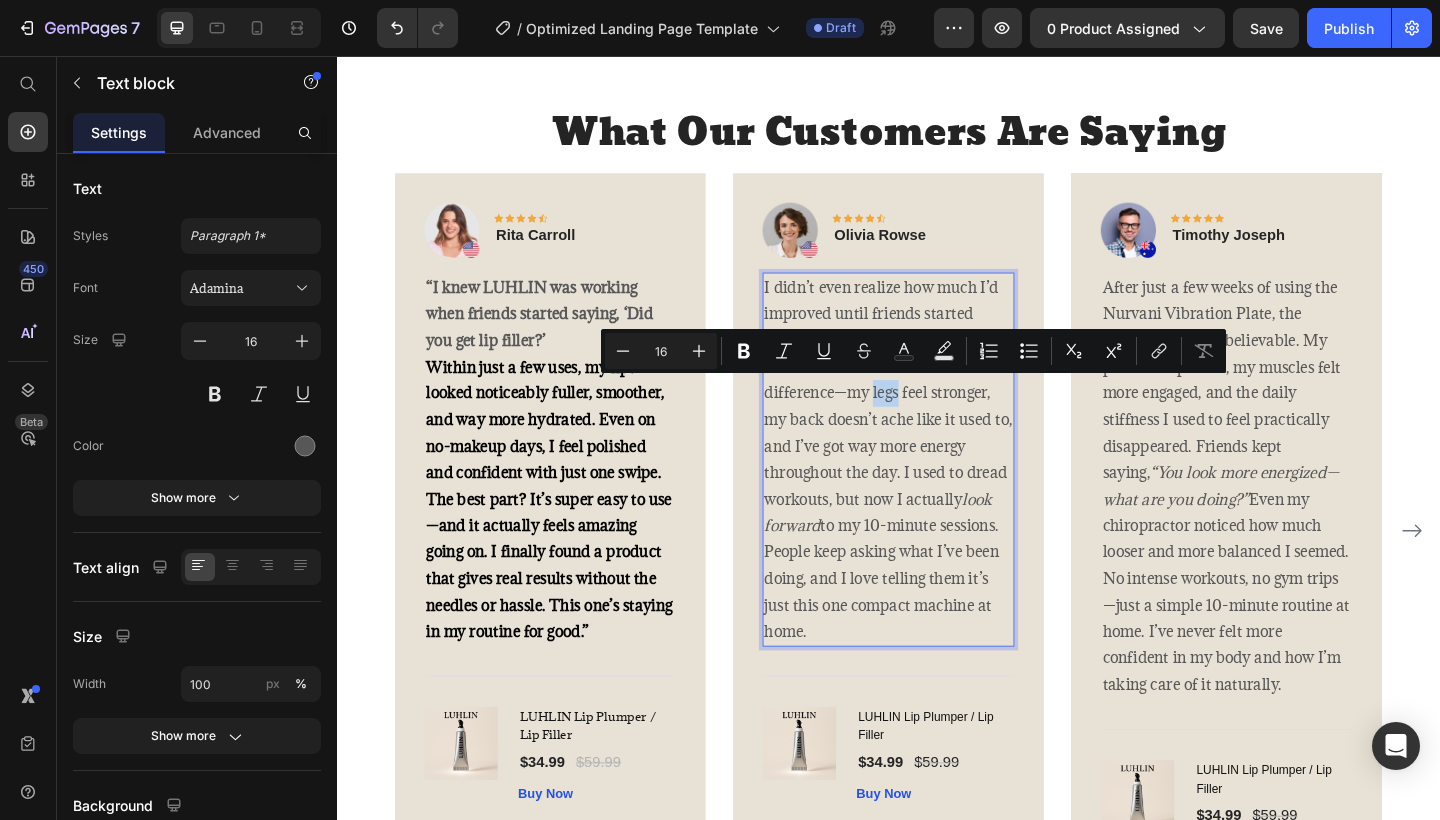 click on "I didn’t even realize how much I’d improved until friends started pointing it out! Using the Nurvani Vibration Plate has made such a difference—my legs feel stronger, my back doesn’t ache like it used to, and I’ve got way more energy throughout the day. I used to dread workouts, but now I actually  look forward  to my 10-minute sessions. People keep asking what I’ve been doing, and I love telling them it’s just this one compact machine at home." at bounding box center (937, 495) 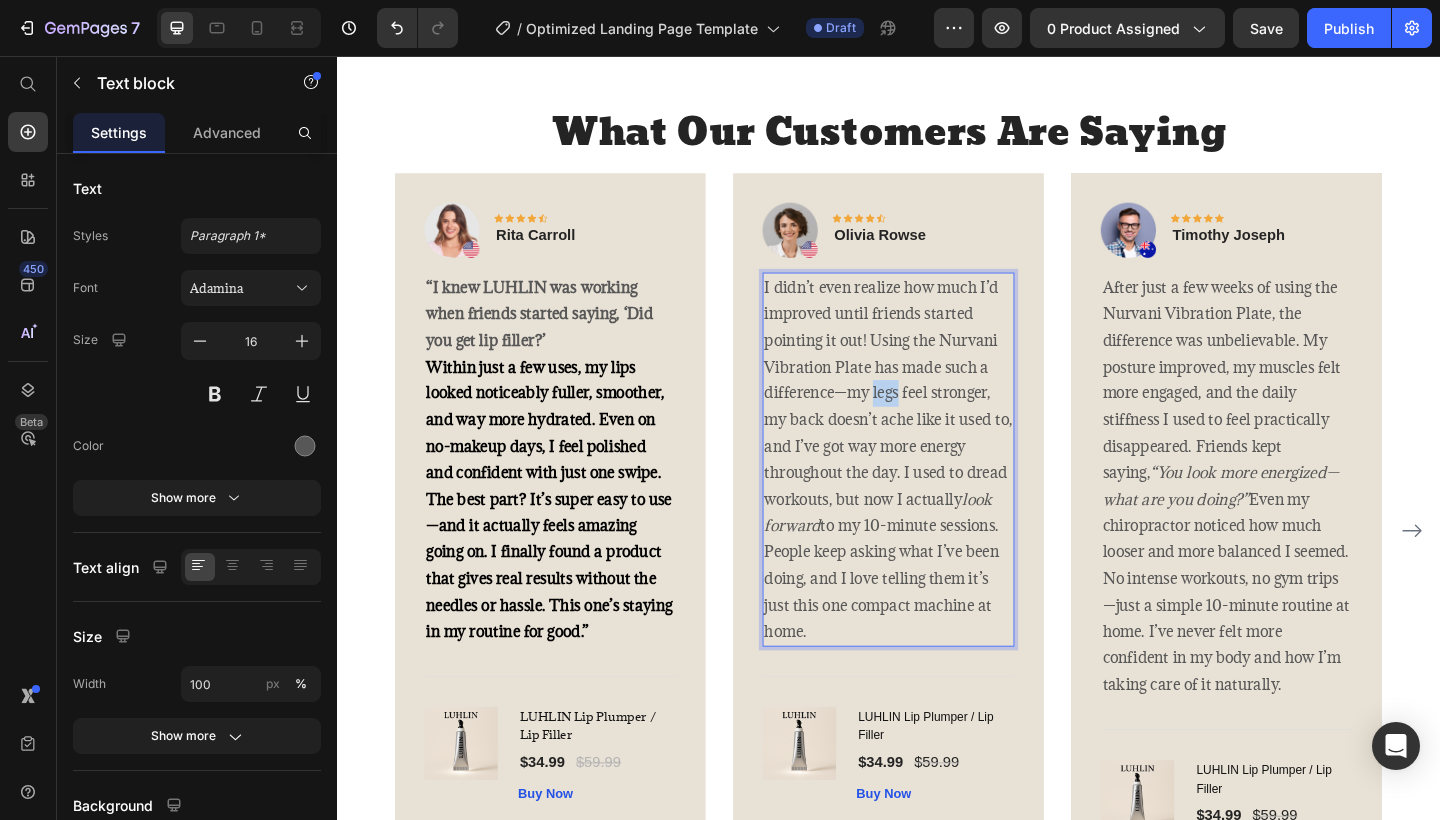 click on "I didn’t even realize how much I’d improved until friends started pointing it out! Using the Nurvani Vibration Plate has made such a difference—my legs feel stronger, my back doesn’t ache like it used to, and I’ve got way more energy throughout the day. I used to dread workouts, but now I actually  look forward  to my 10-minute sessions. People keep asking what I’ve been doing, and I love telling them it’s just this one compact machine at home." at bounding box center (937, 495) 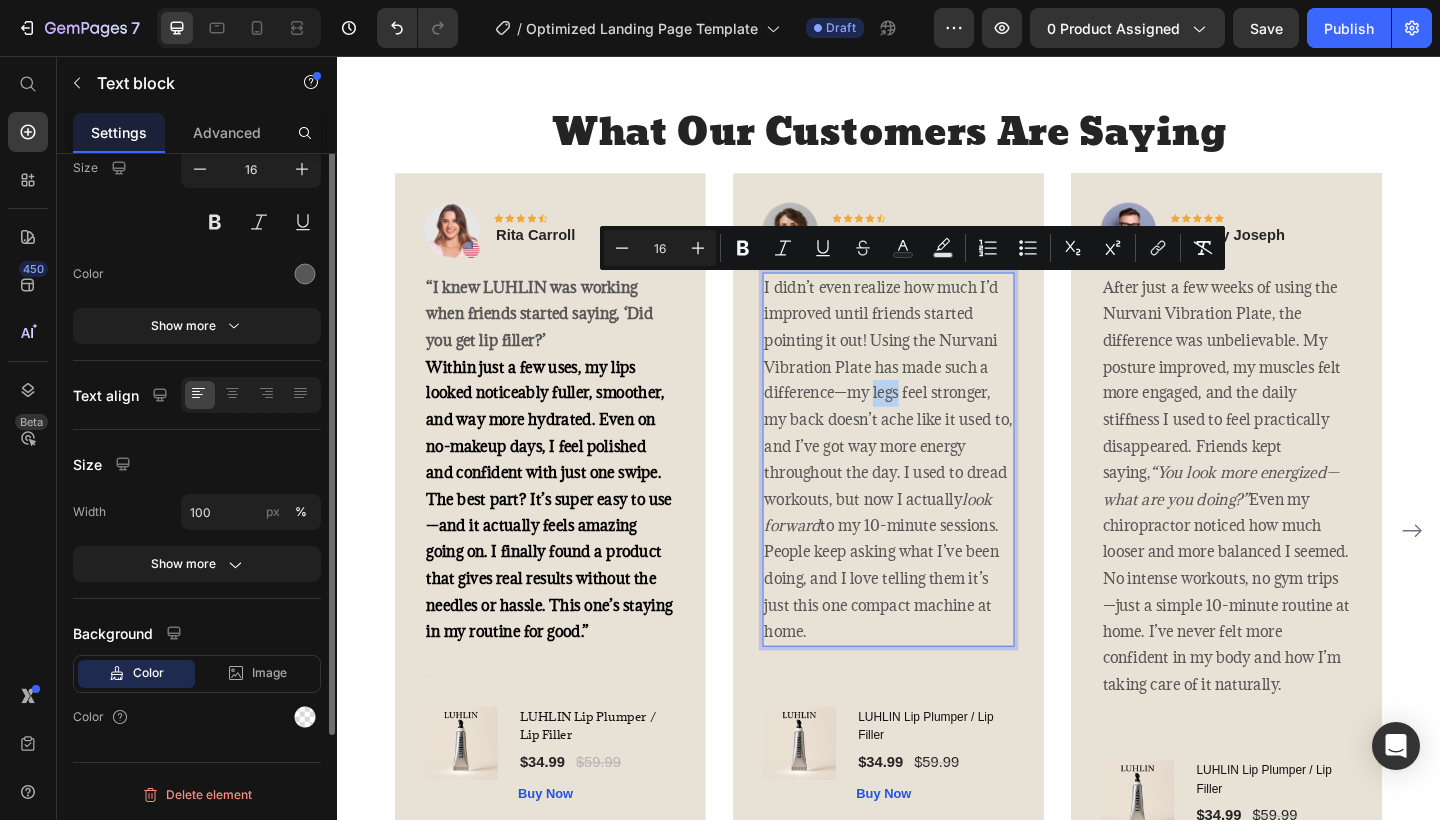 scroll, scrollTop: 0, scrollLeft: 0, axis: both 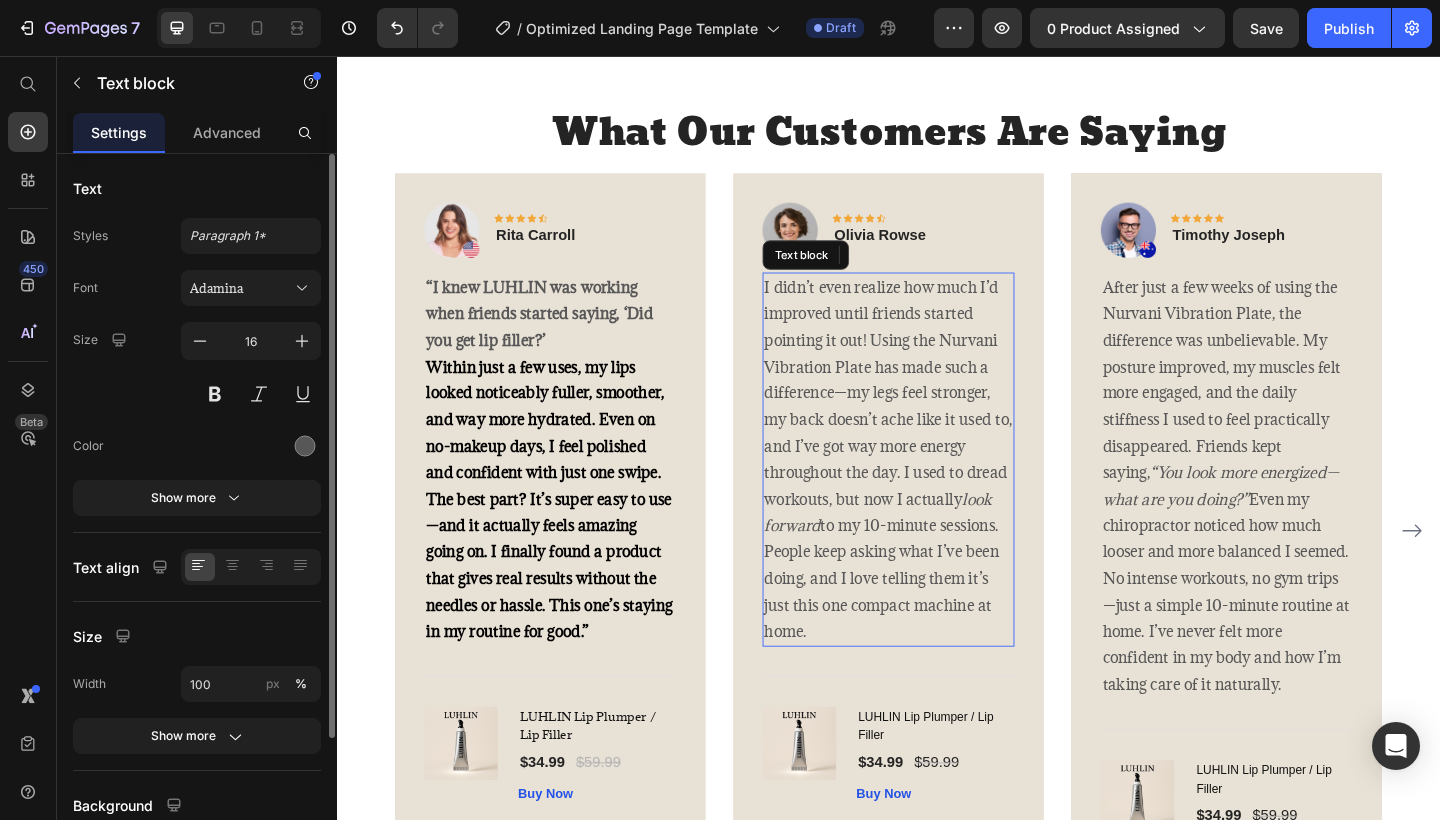 click on "I didn’t even realize how much I’d improved until friends started pointing it out! Using the Nurvani Vibration Plate has made such a difference—my legs feel stronger, my back doesn’t ache like it used to, and I’ve got way more energy throughout the day. I used to dread workouts, but now I actually  look forward  to my 10-minute sessions. People keep asking what I’ve been doing, and I love telling them it’s just this one compact machine at home." at bounding box center [937, 495] 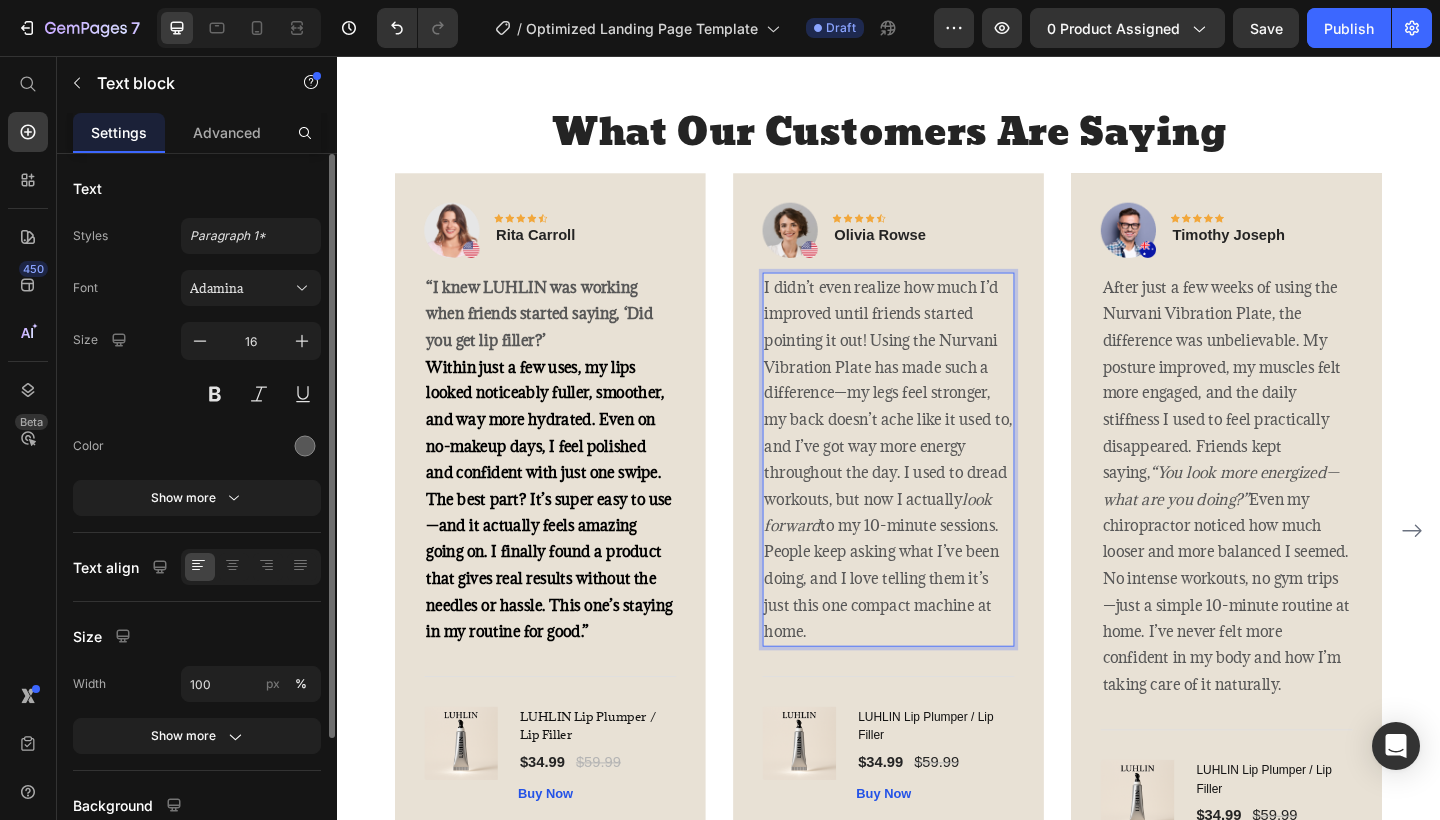 click on "I didn’t even realize how much I’d improved until friends started pointing it out! Using the Nurvani Vibration Plate has made such a difference—my legs feel stronger, my back doesn’t ache like it used to, and I’ve got way more energy throughout the day. I used to dread workouts, but now I actually  look forward  to my 10-minute sessions. People keep asking what I’ve been doing, and I love telling them it’s just this one compact machine at home." at bounding box center (937, 495) 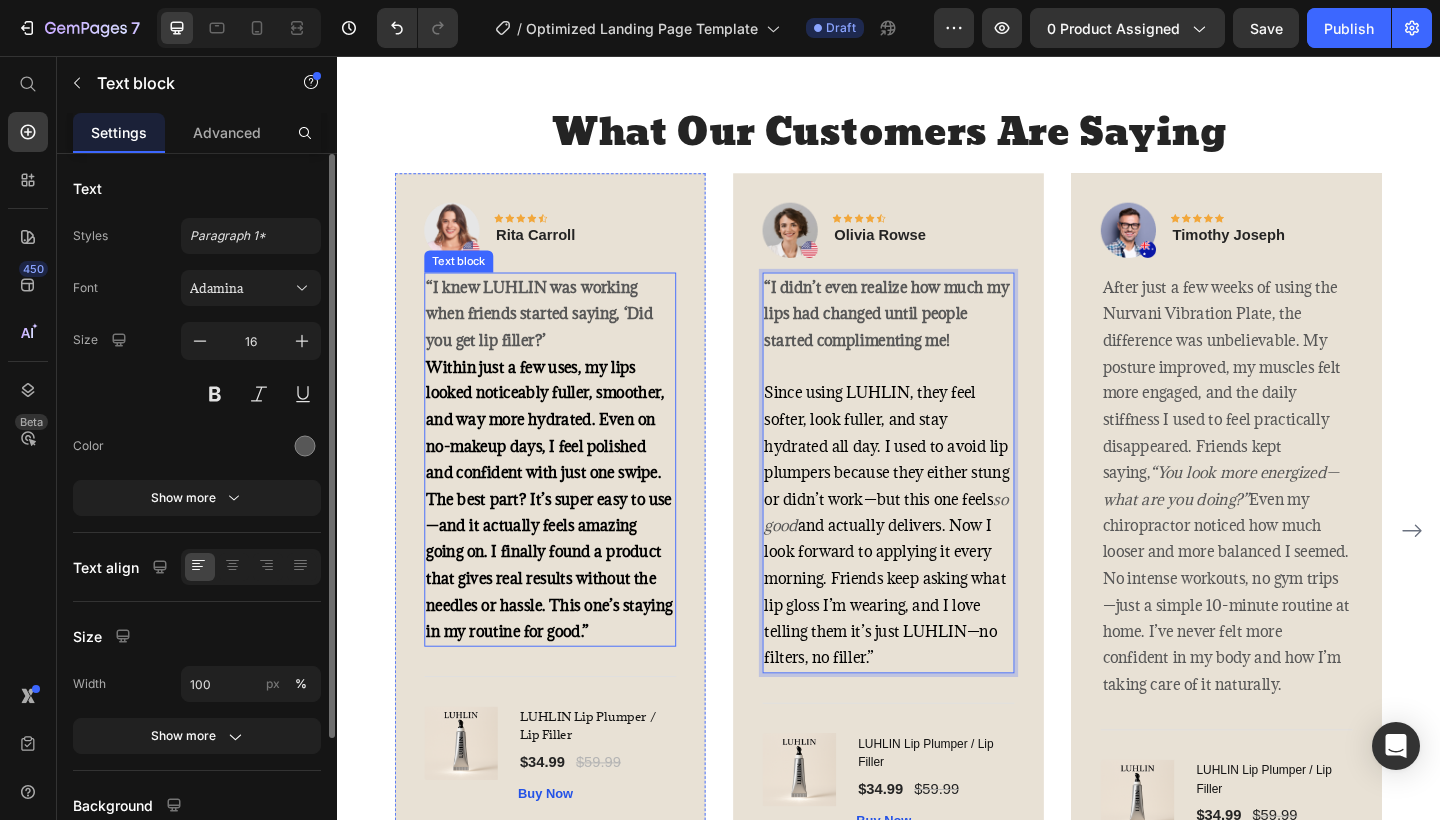 click on "Within just a few uses, my lips looked noticeably fuller, smoother, and way more hydrated. Even on no-makeup days, I feel polished and confident with just one swipe. The best part? It’s super easy to use—and it actually feels amazing going on. I finally found a product that gives real results without the needles or hassle. This one’s staying in my routine for good.”" at bounding box center [568, 539] 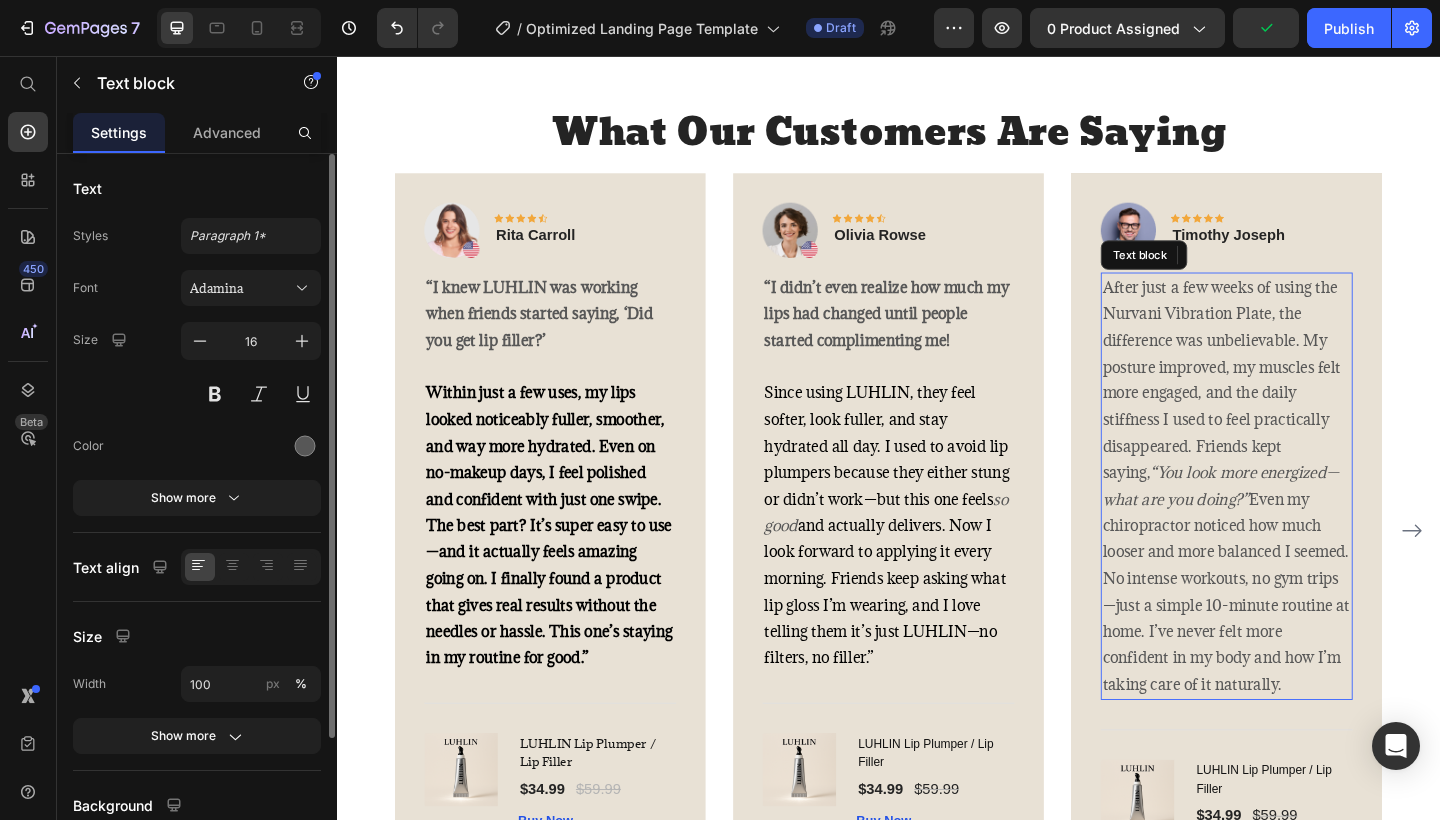 click on "After just a few weeks of using the Nurvani Vibration Plate, the difference was unbelievable. My posture improved, my muscles felt more engaged, and the daily stiffness I used to feel practically disappeared. Friends kept saying,  “You look more energized—what are you doing?”  Even my chiropractor noticed how much looser and more balanced I seemed. No intense workouts, no gym trips—just a simple 10-minute routine at home. I’ve never felt more confident in my body and how I’m taking care of it naturally." at bounding box center (1305, 524) 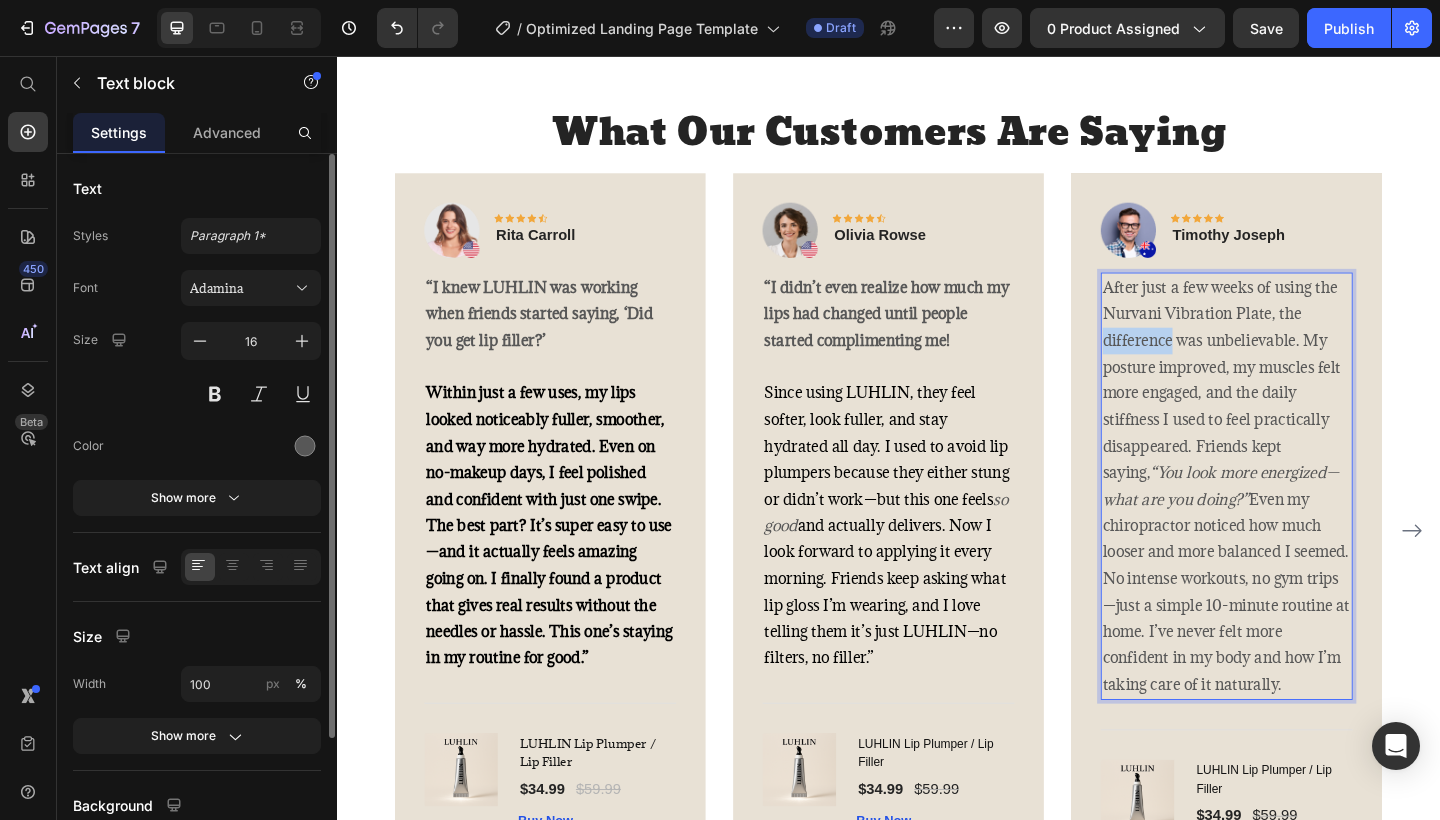 click on "After just a few weeks of using the Nurvani Vibration Plate, the difference was unbelievable. My posture improved, my muscles felt more engaged, and the daily stiffness I used to feel practically disappeared. Friends kept saying,  “You look more energized—what are you doing?”  Even my chiropractor noticed how much looser and more balanced I seemed. No intense workouts, no gym trips—just a simple 10-minute routine at home. I’ve never felt more confident in my body and how I’m taking care of it naturally." at bounding box center [1305, 524] 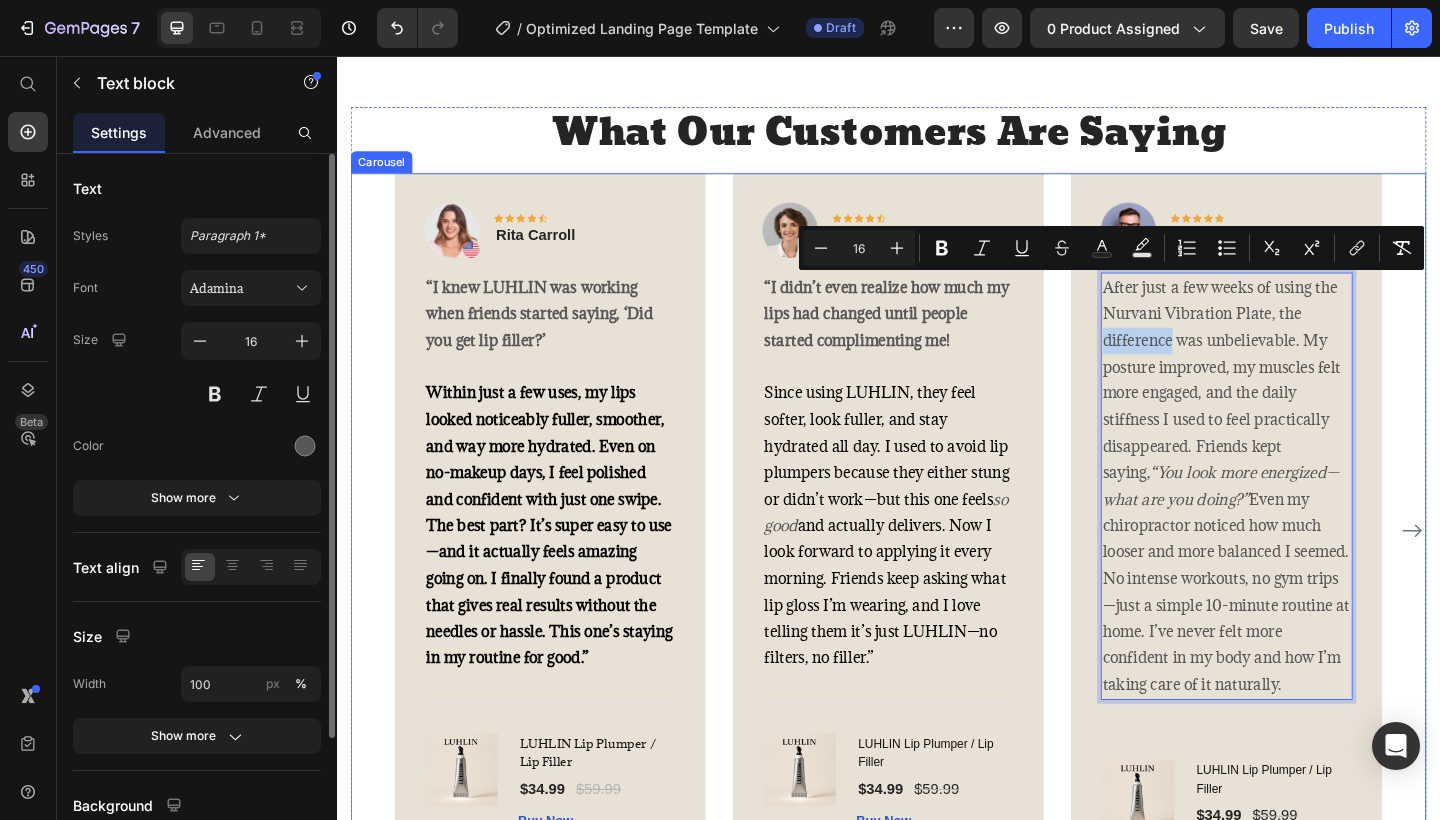 click on "Image
Icon
Icon
Icon
Icon
Icon Row [FIRST] [LAST] Text block Row “I knew LUHLIN was working when friends started saying, ‘Did you get lip filler?’ Within just a few uses, my lips looked noticeably fuller, smoother, and way more hydrated. Even on no-makeup days, I feel polished and confident with just one swipe. The best part? It’s super easy to use—and it actually feels amazing going on. I finally found a product that gives real results without the needles or hassle. This one’s staying in my routine for good.” Text block                Title Line (P) Images & Gallery LUHLIN Lip Plumper / Lip Filler (P) Title $34.99 (P) Price $59.99 (P) Price Row Buy Now (P) Cart Button Product Row Image
Icon
Icon
Icon
Icon
Icon Row [FIRST] [LAST] Text block Row “I didn’t even realize how much my lips had changed until people started complimenting me! Line" at bounding box center (937, 572) 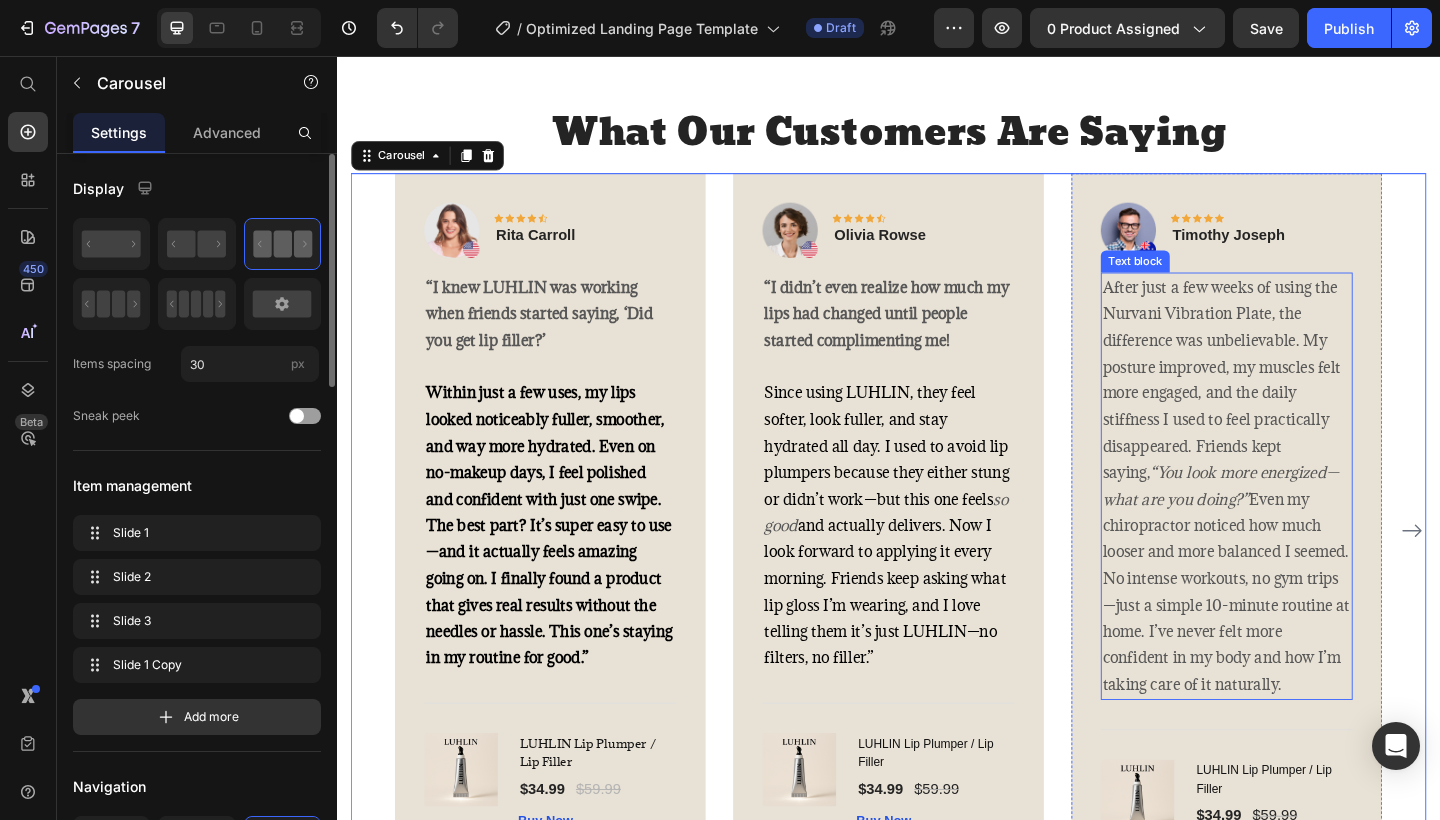 click on "After just a few weeks of using the Nurvani Vibration Plate, the difference was unbelievable. My posture improved, my muscles felt more engaged, and the daily stiffness I used to feel practically disappeared. Friends kept saying,  “You look more energized—what are you doing?”  Even my chiropractor noticed how much looser and more balanced I seemed. No intense workouts, no gym trips—just a simple 10-minute routine at home. I’ve never felt more confident in my body and how I’m taking care of it naturally." at bounding box center [1305, 524] 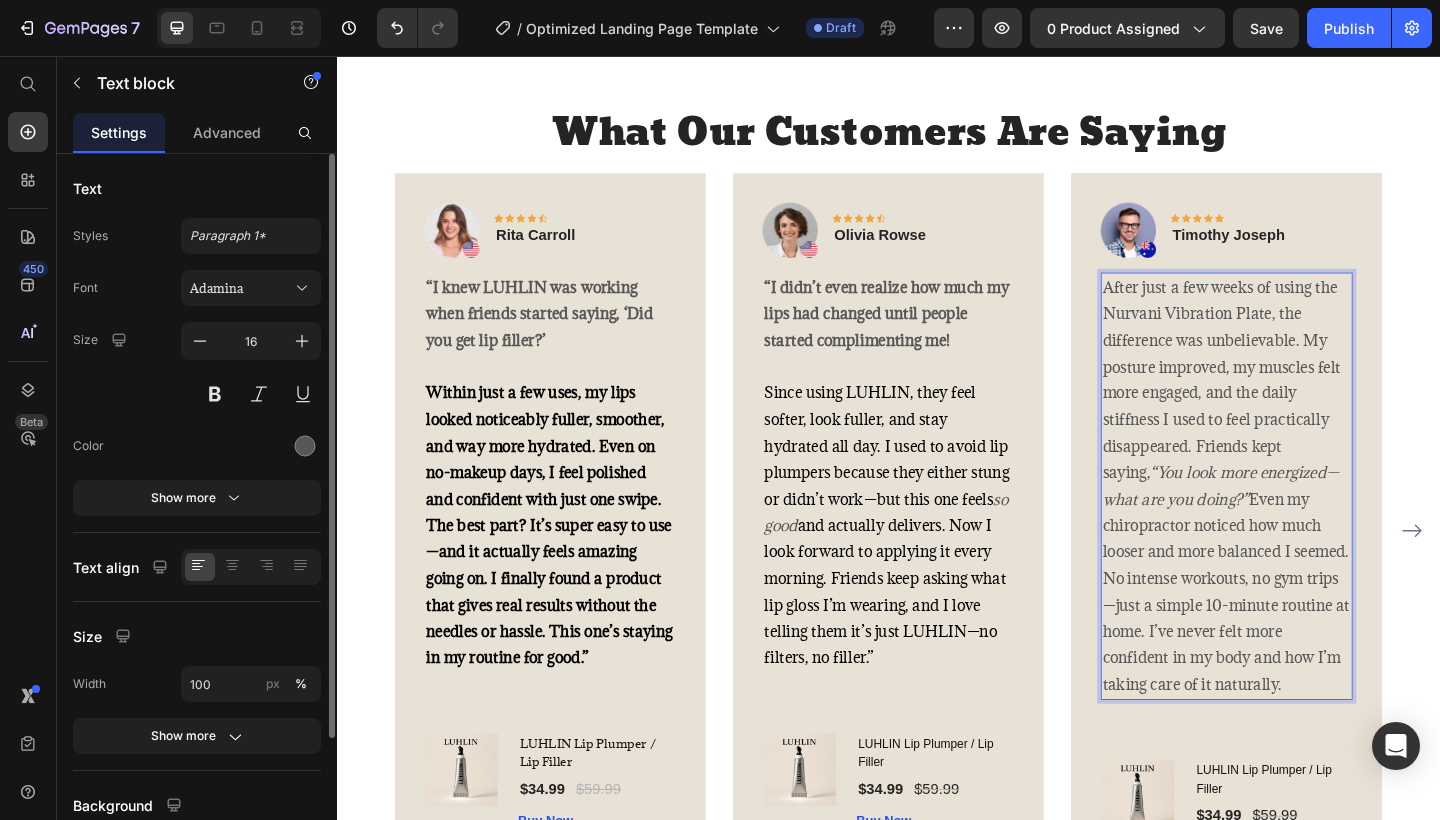 click on "After just a few weeks of using the Nurvani Vibration Plate, the difference was unbelievable. My posture improved, my muscles felt more engaged, and the daily stiffness I used to feel practically disappeared. Friends kept saying,  “You look more energized—what are you doing?”  Even my chiropractor noticed how much looser and more balanced I seemed. No intense workouts, no gym trips—just a simple 10-minute routine at home. I’ve never felt more confident in my body and how I’m taking care of it naturally." at bounding box center (1305, 524) 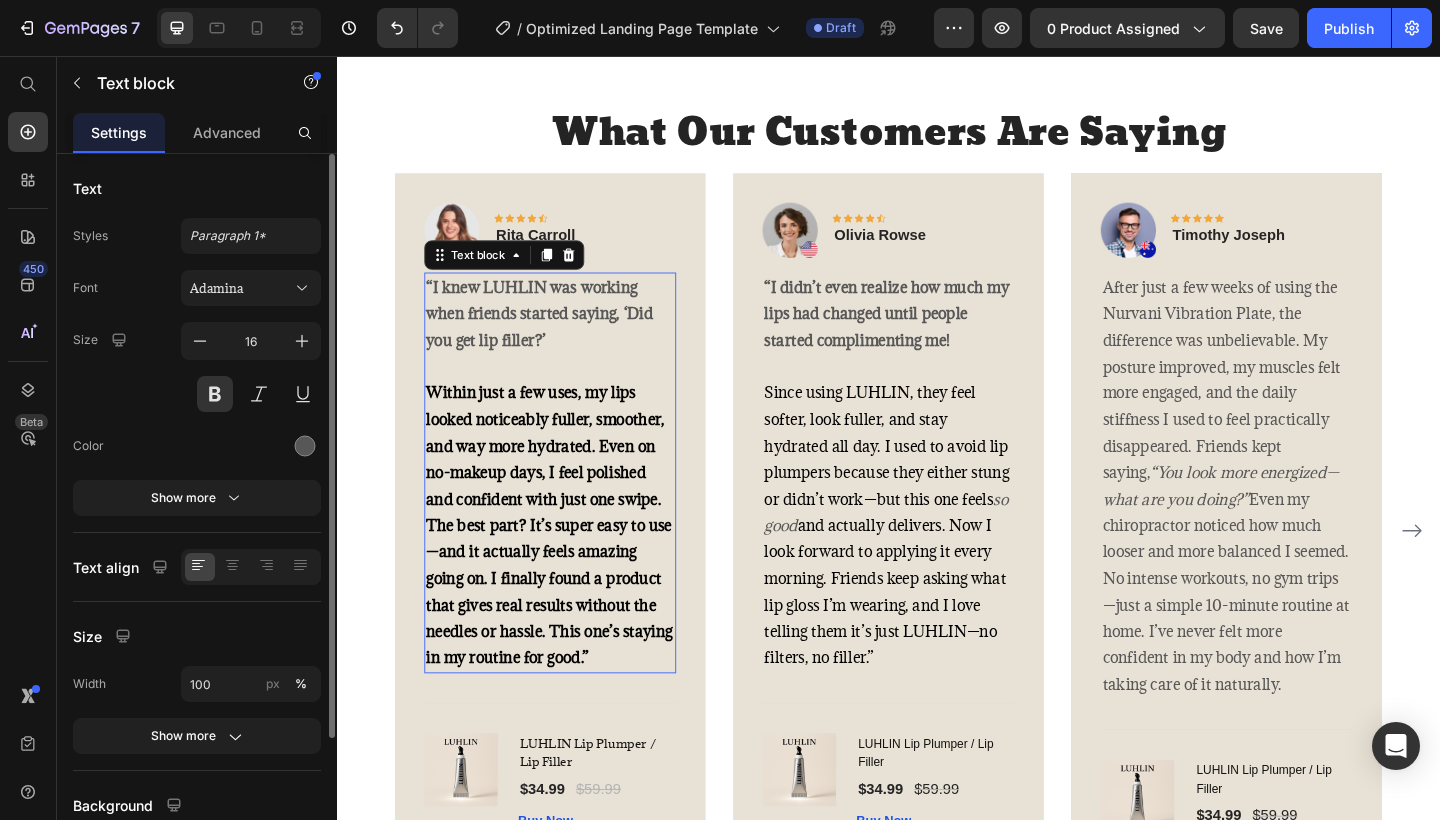 click on "Within just a few uses, my lips looked noticeably fuller, smoother, and way more hydrated. Even on no-makeup days, I feel polished and confident with just one swipe. The best part? It’s super easy to use—and it actually feels amazing going on. I finally found a product that gives real results without the needles or hassle. This one’s staying in my routine for good.”" at bounding box center [568, 567] 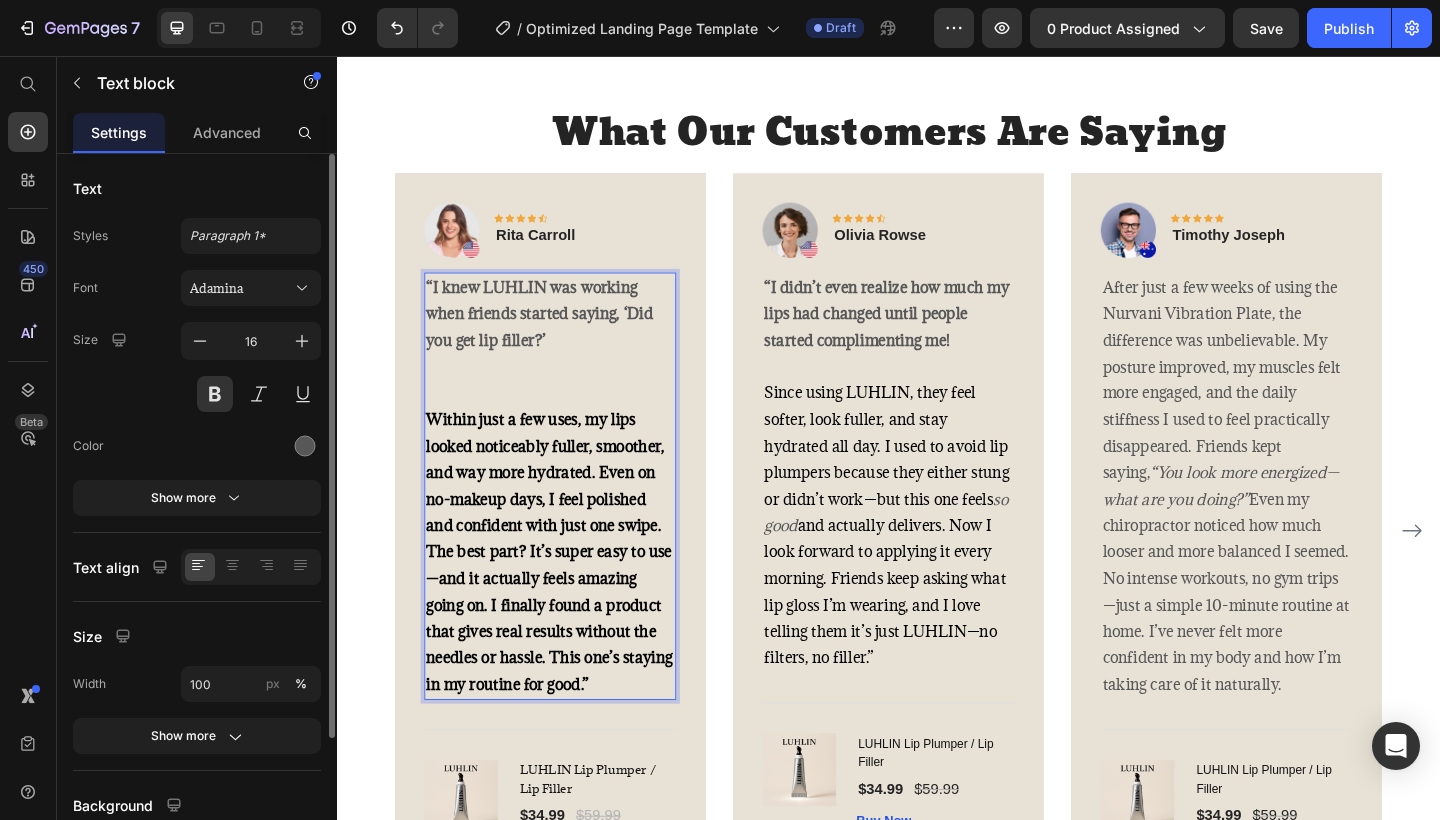 click on "“I knew LUHLIN was working when friends started saying, ‘Did you get lip filler?’" at bounding box center [569, 366] 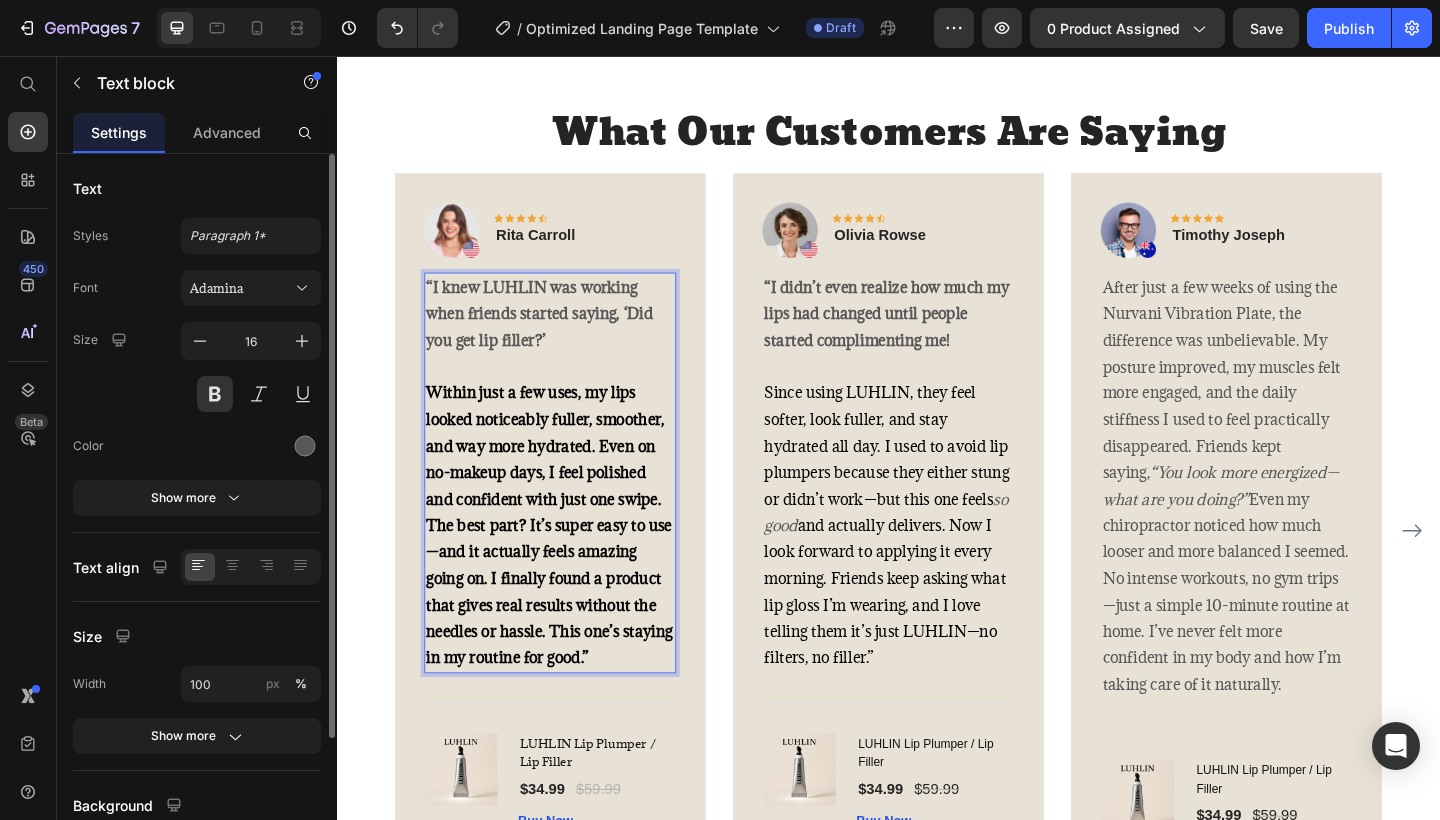 click on "Within just a few uses, my lips looked noticeably fuller, smoother, and way more hydrated. Even on no-makeup days, I feel polished and confident with just one swipe. The best part? It’s super easy to use—and it actually feels amazing going on. I finally found a product that gives real results without the needles or hassle. This one’s staying in my routine for good.”" at bounding box center [568, 567] 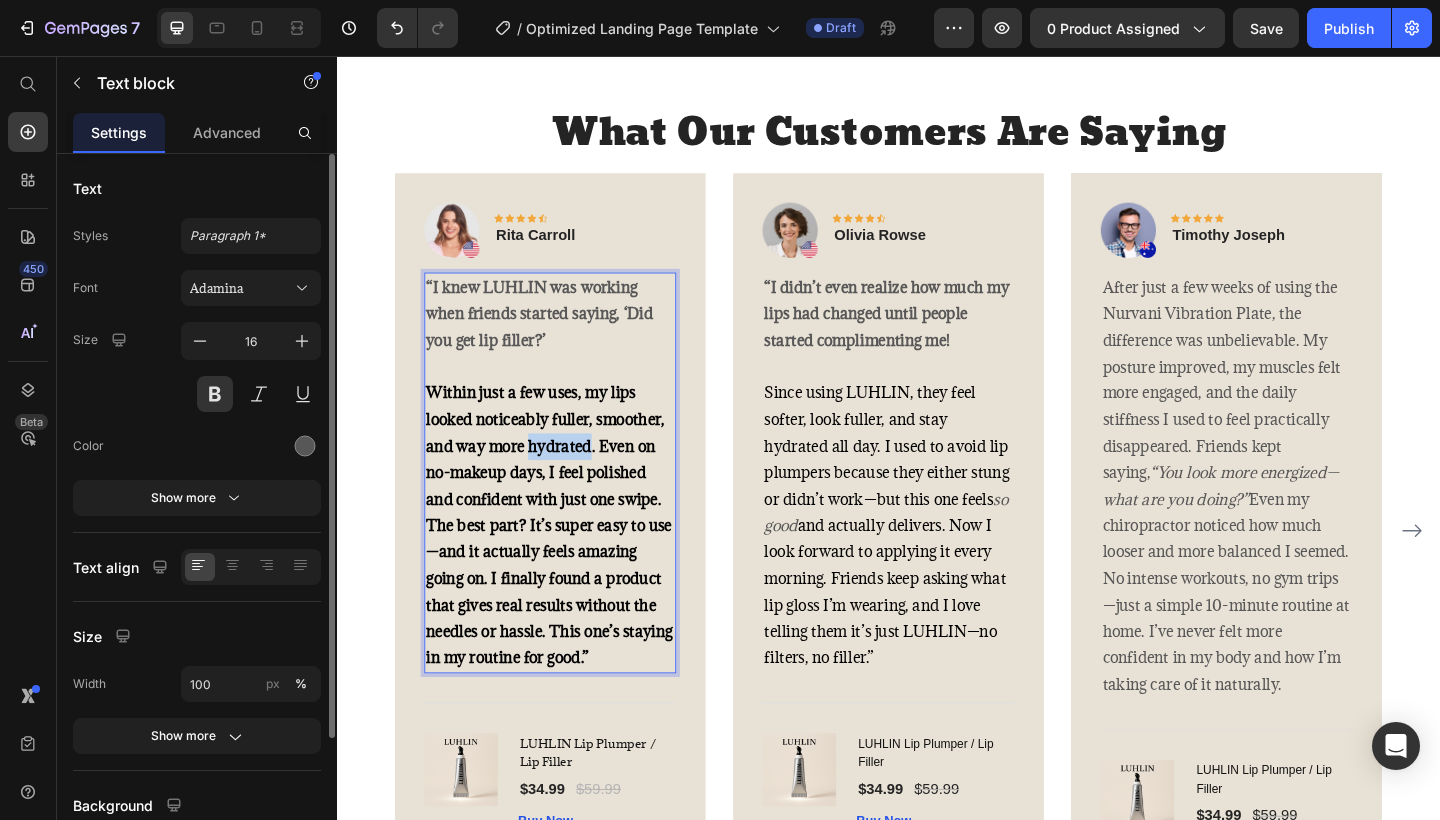 click on "Within just a few uses, my lips looked noticeably fuller, smoother, and way more hydrated. Even on no-makeup days, I feel polished and confident with just one swipe. The best part? It’s super easy to use—and it actually feels amazing going on. I finally found a product that gives real results without the needles or hassle. This one’s staying in my routine for good.”" at bounding box center [568, 567] 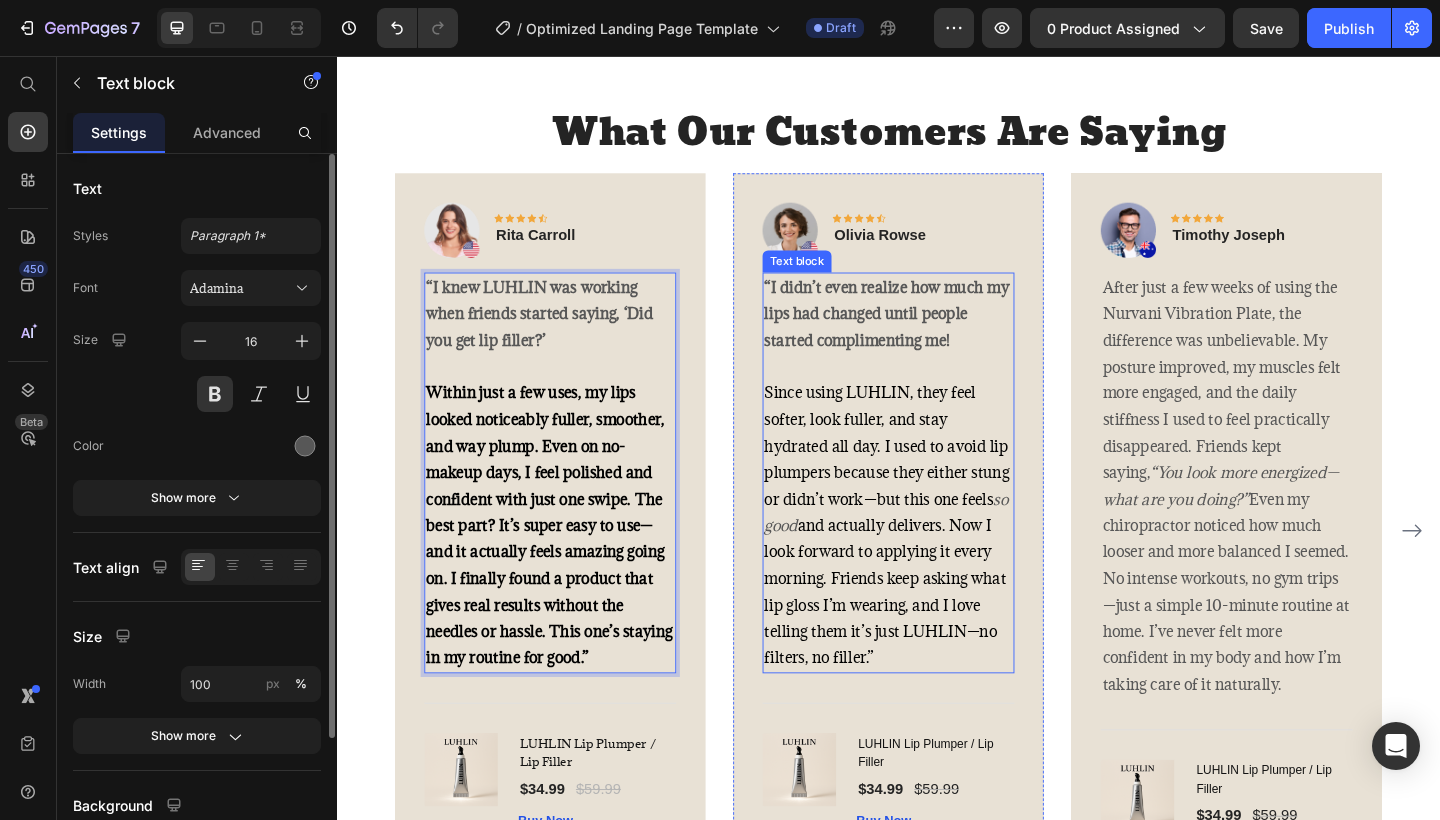 click on "and actually delivers. Now I look forward to applying it every morning. Friends keep asking what lip gloss I’m wearing, and I love telling them it’s just LUHLIN—no filters, no filler.”" at bounding box center [933, 639] 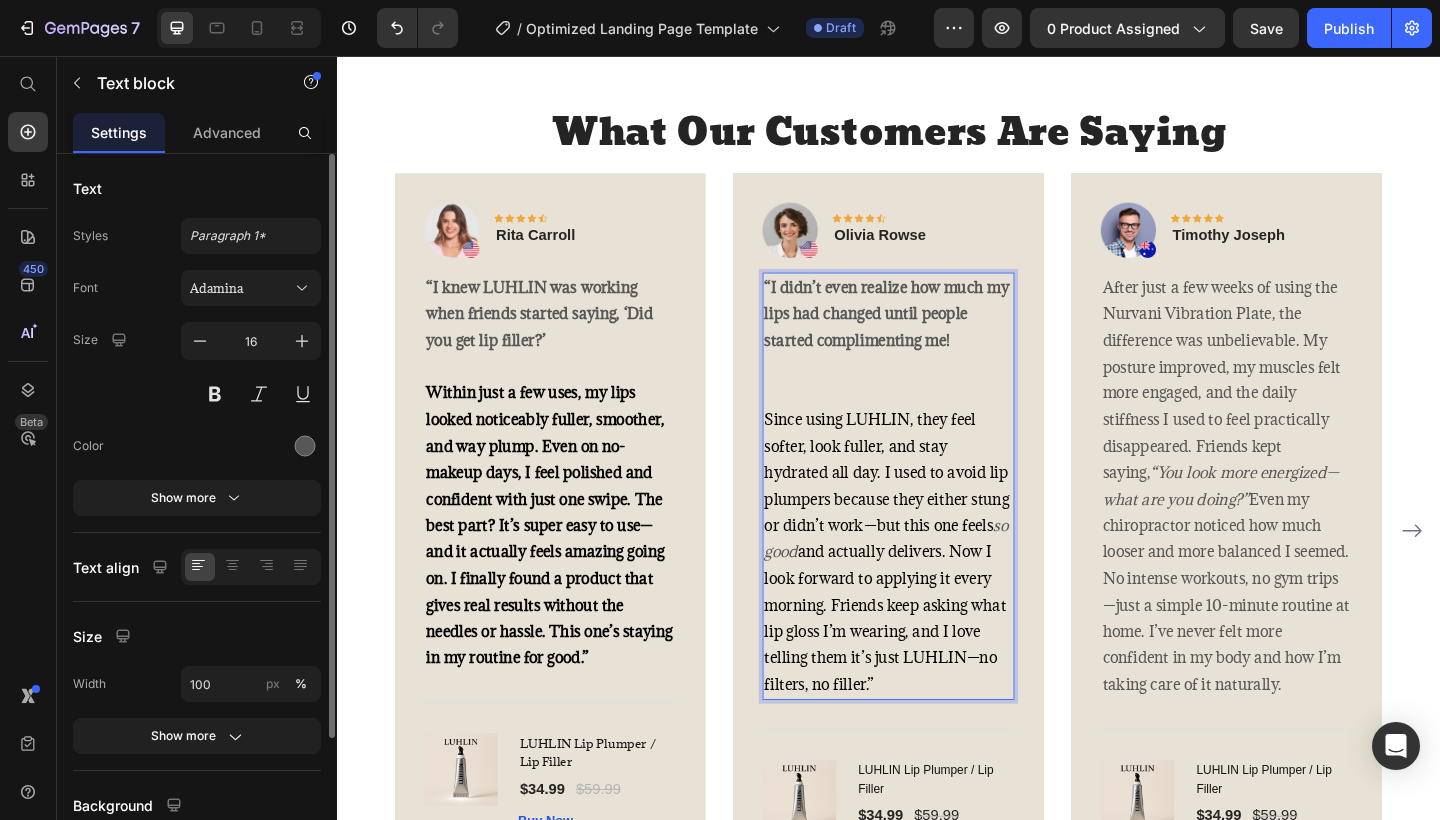 click on "and actually delivers. Now I look forward to applying it every morning. Friends keep asking what lip gloss I’m wearing, and I love telling them it’s just LUHLIN—no filters, no filler.”" at bounding box center (933, 668) 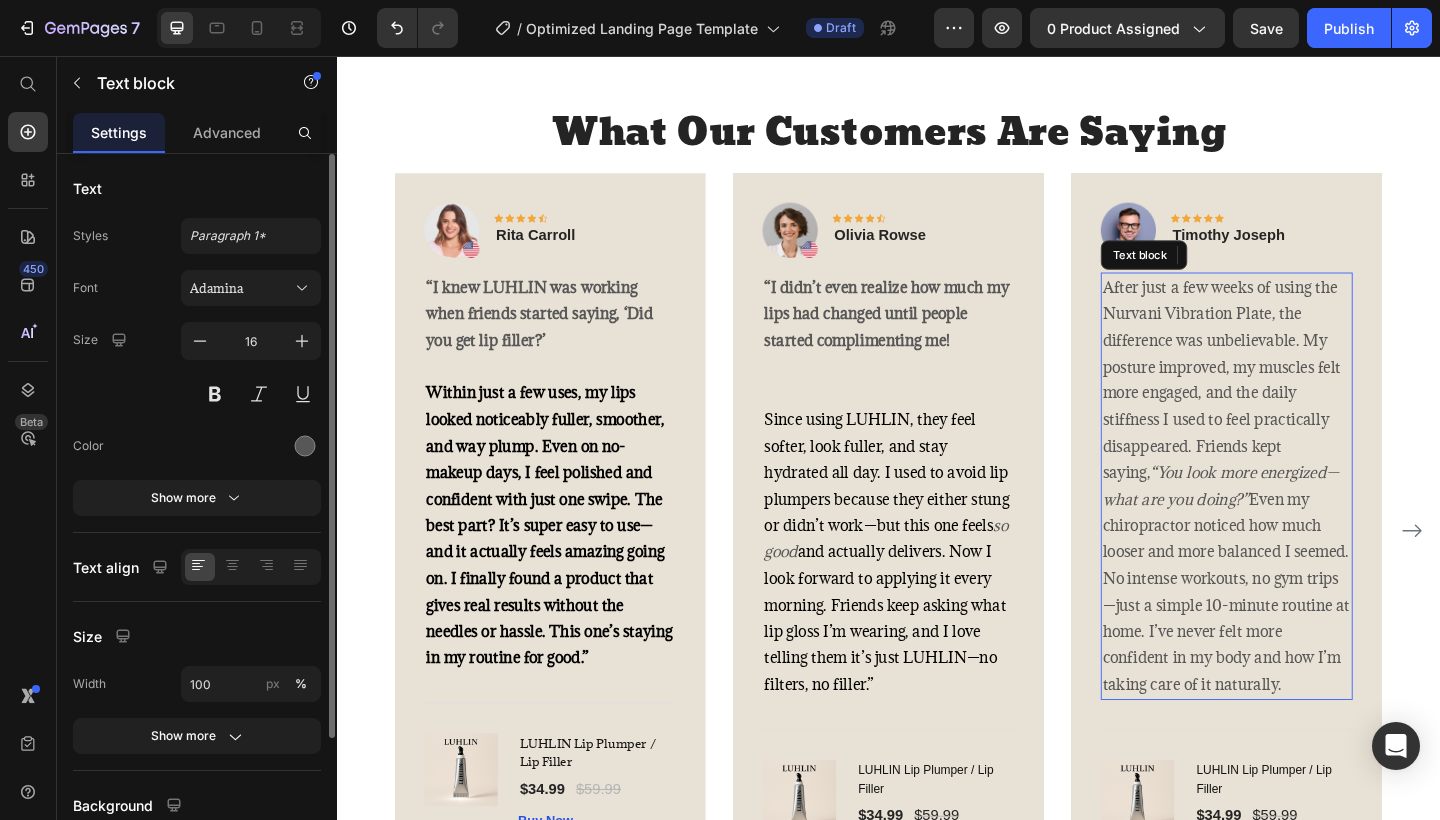click on "“You look more energized—what are you doing?”" at bounding box center (1298, 524) 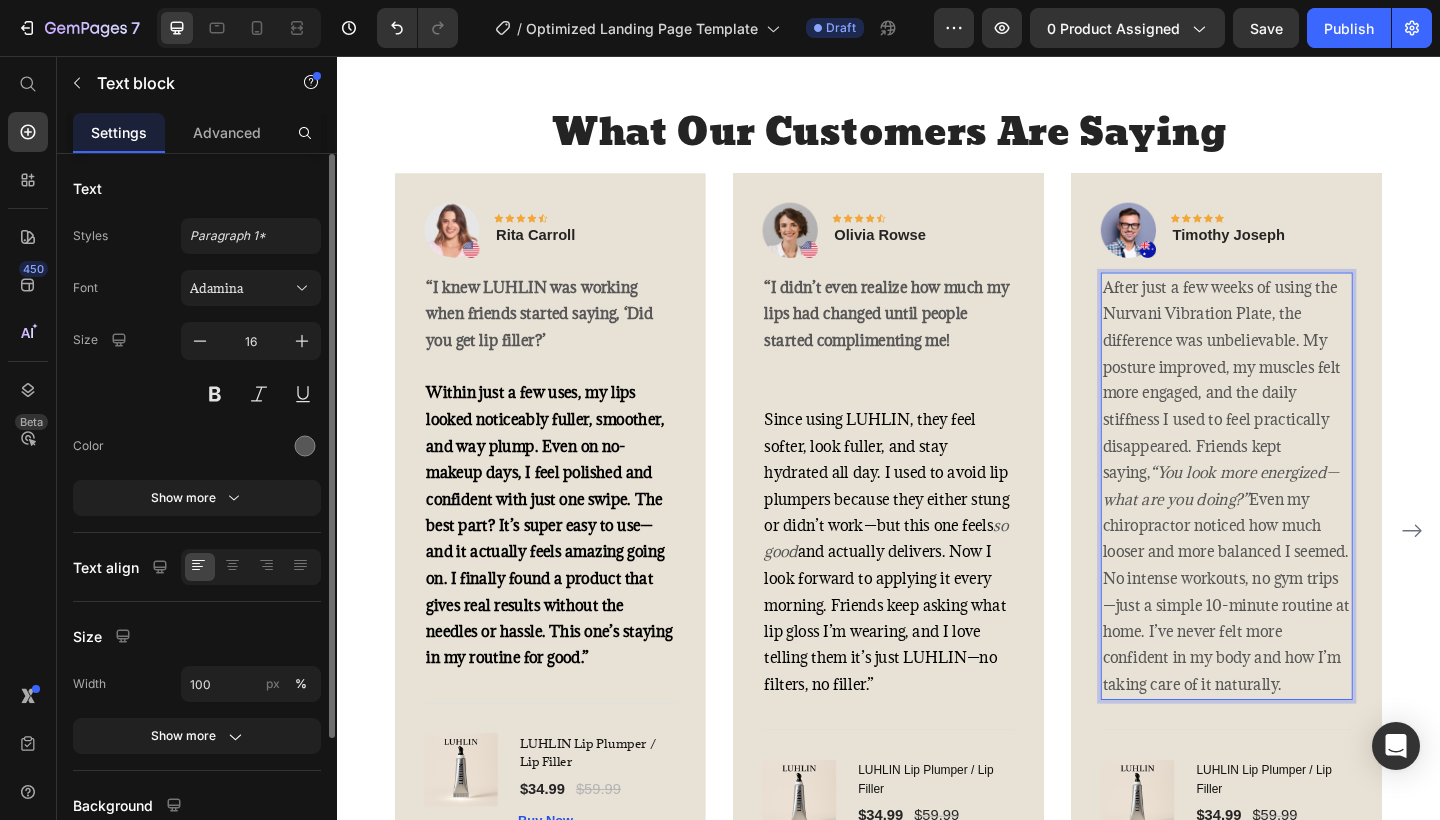 click on "“You look more energized—what are you doing?”" at bounding box center (1298, 524) 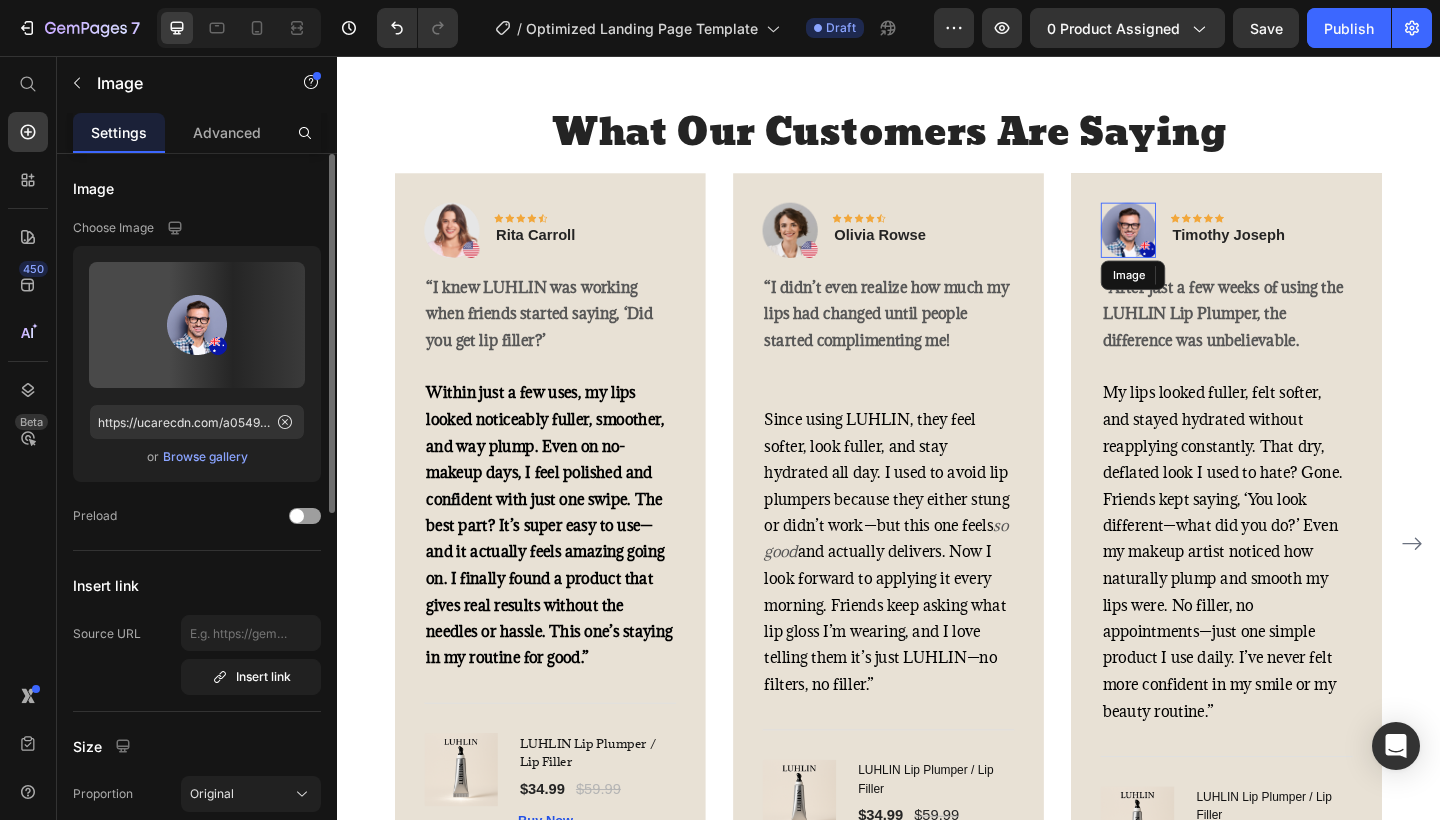 click at bounding box center [1198, 246] 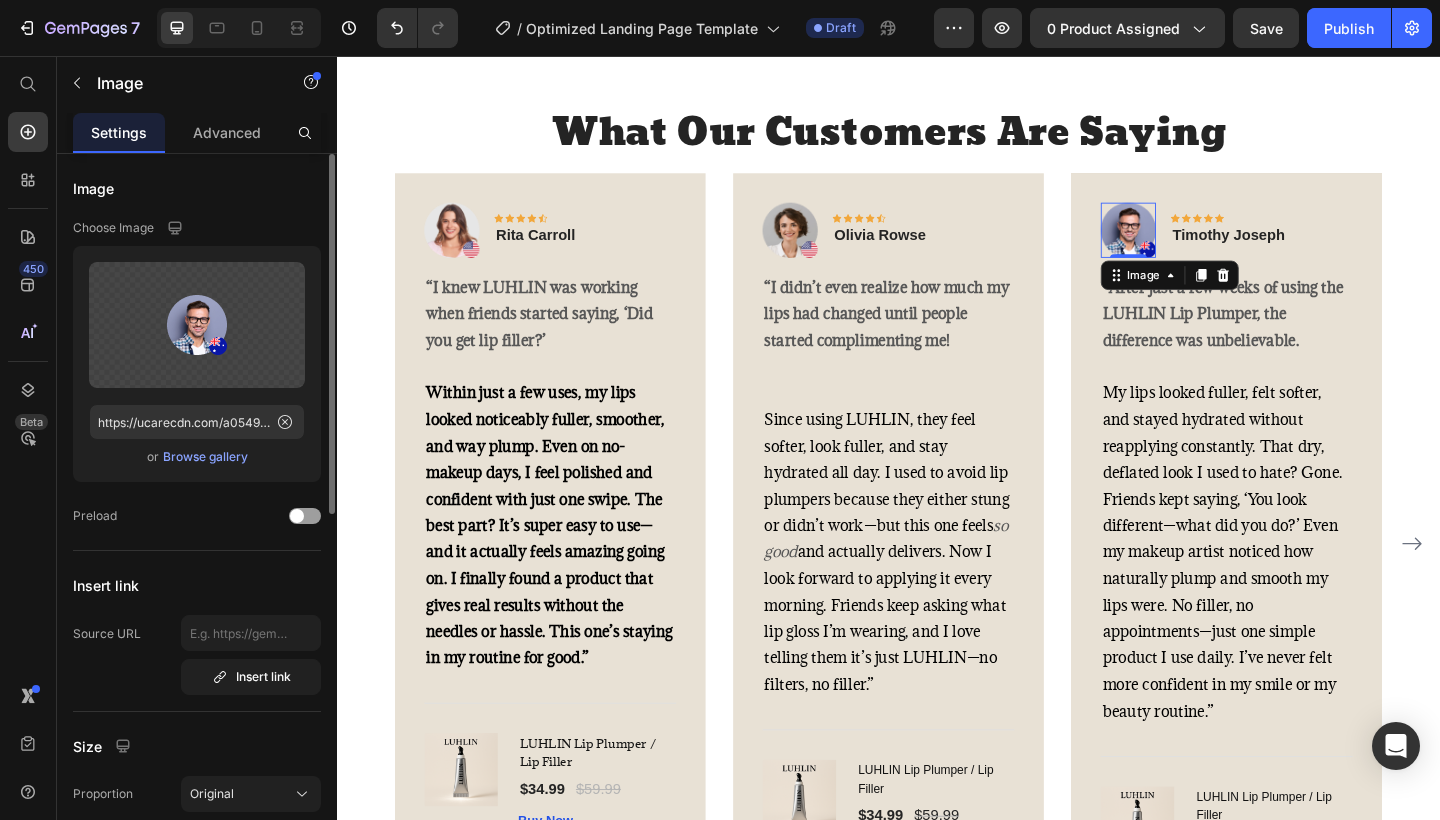 click on "Browse gallery" at bounding box center [205, 457] 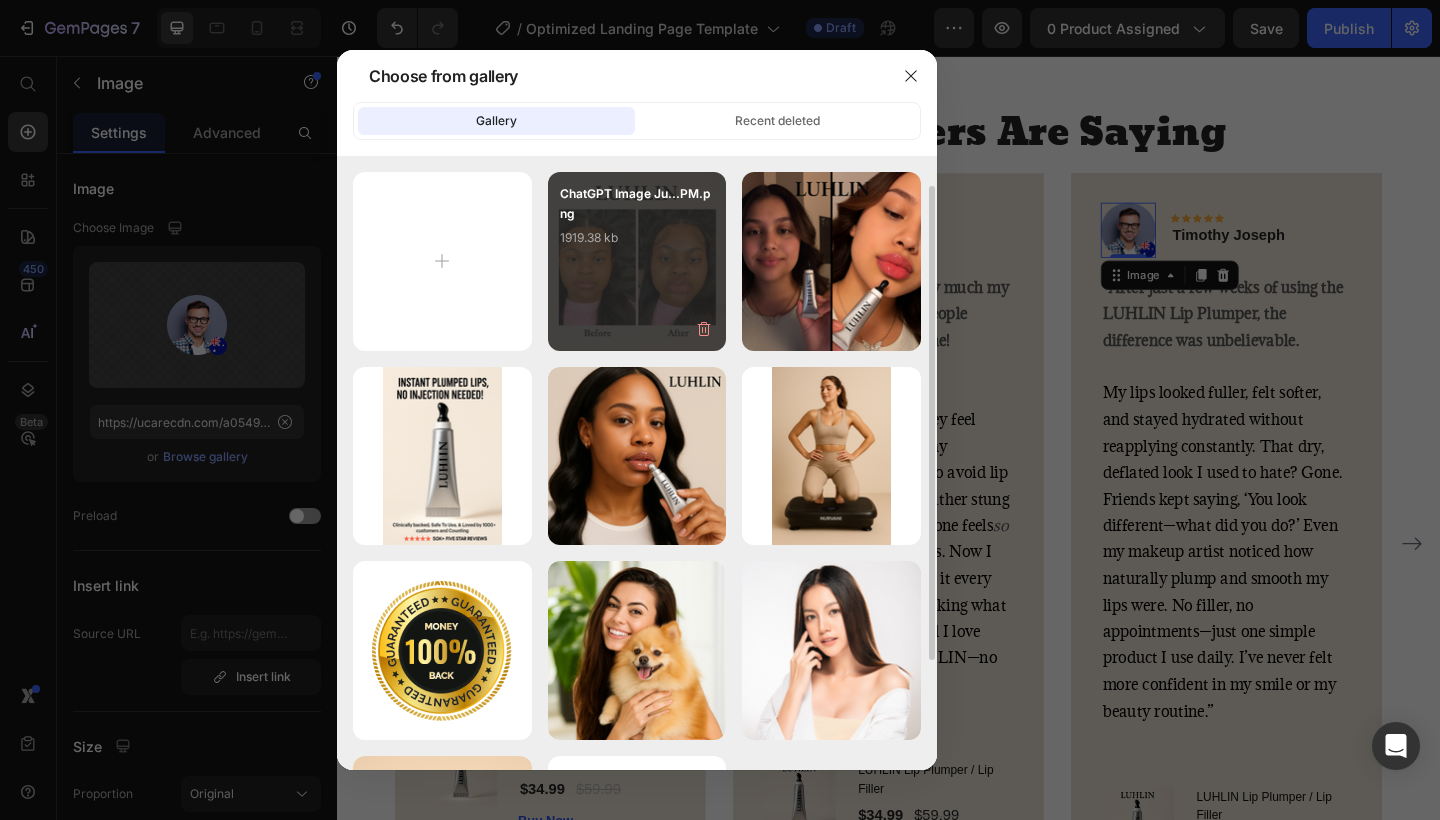 scroll, scrollTop: 181, scrollLeft: 0, axis: vertical 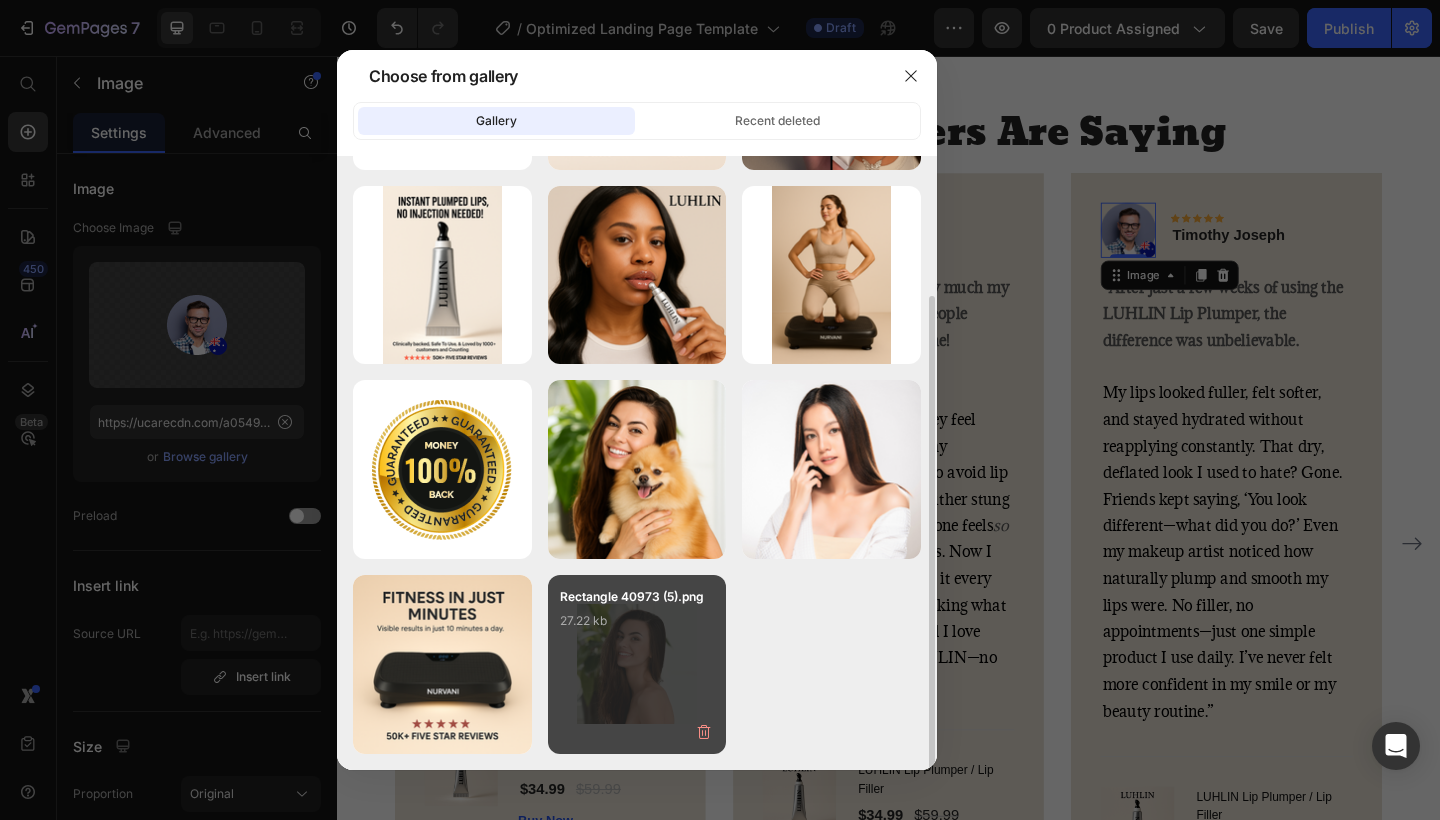 click on "Rectangle 40973 (5).png 27.22 kb" at bounding box center [637, 627] 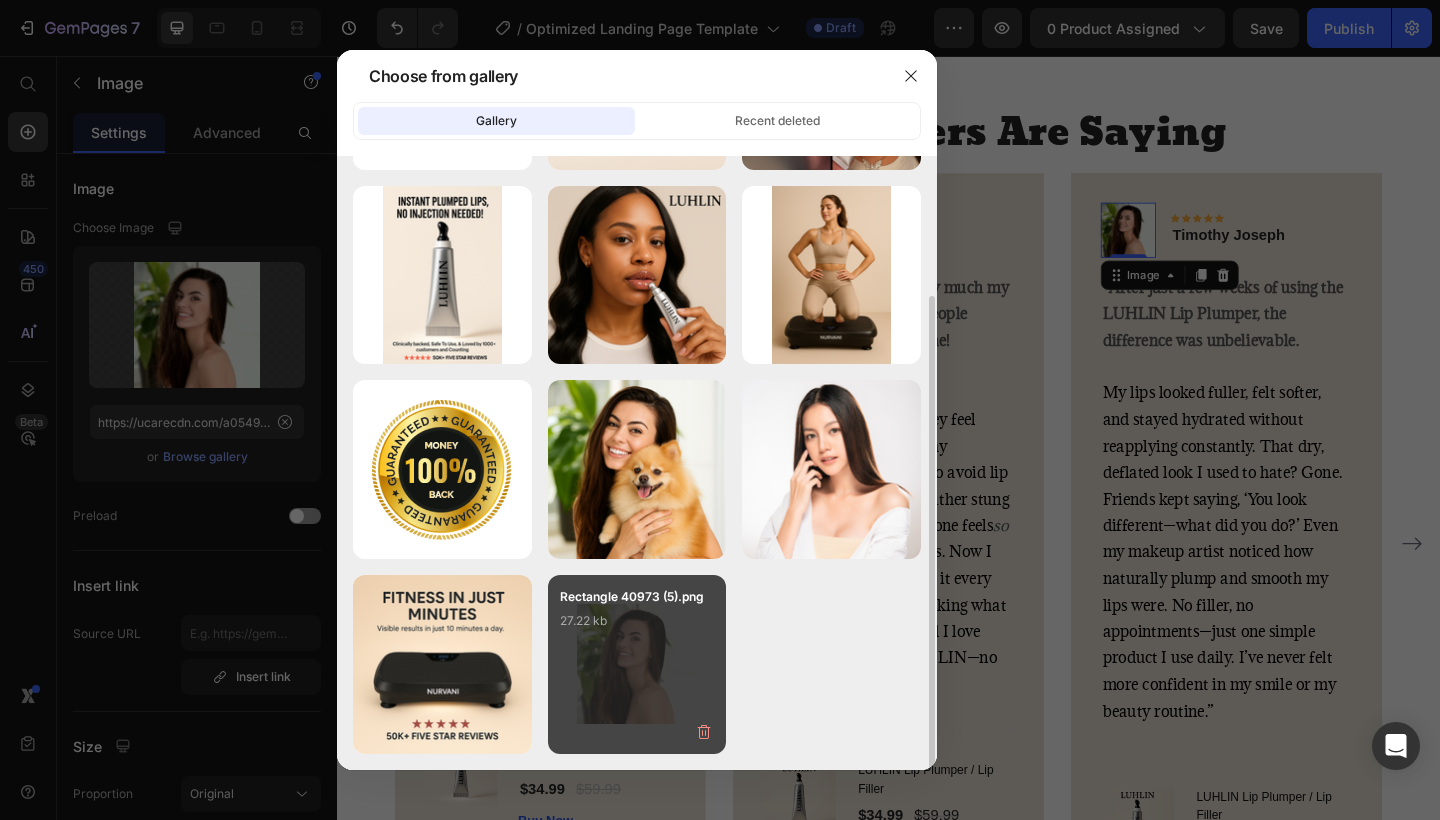 type on "https://cdn.shopify.com/s/files/1/0713/8531/7553/files/gempages_575171831661593375-3f1418a5-f9d4-454c-b59d-4fb1264160c1.png" 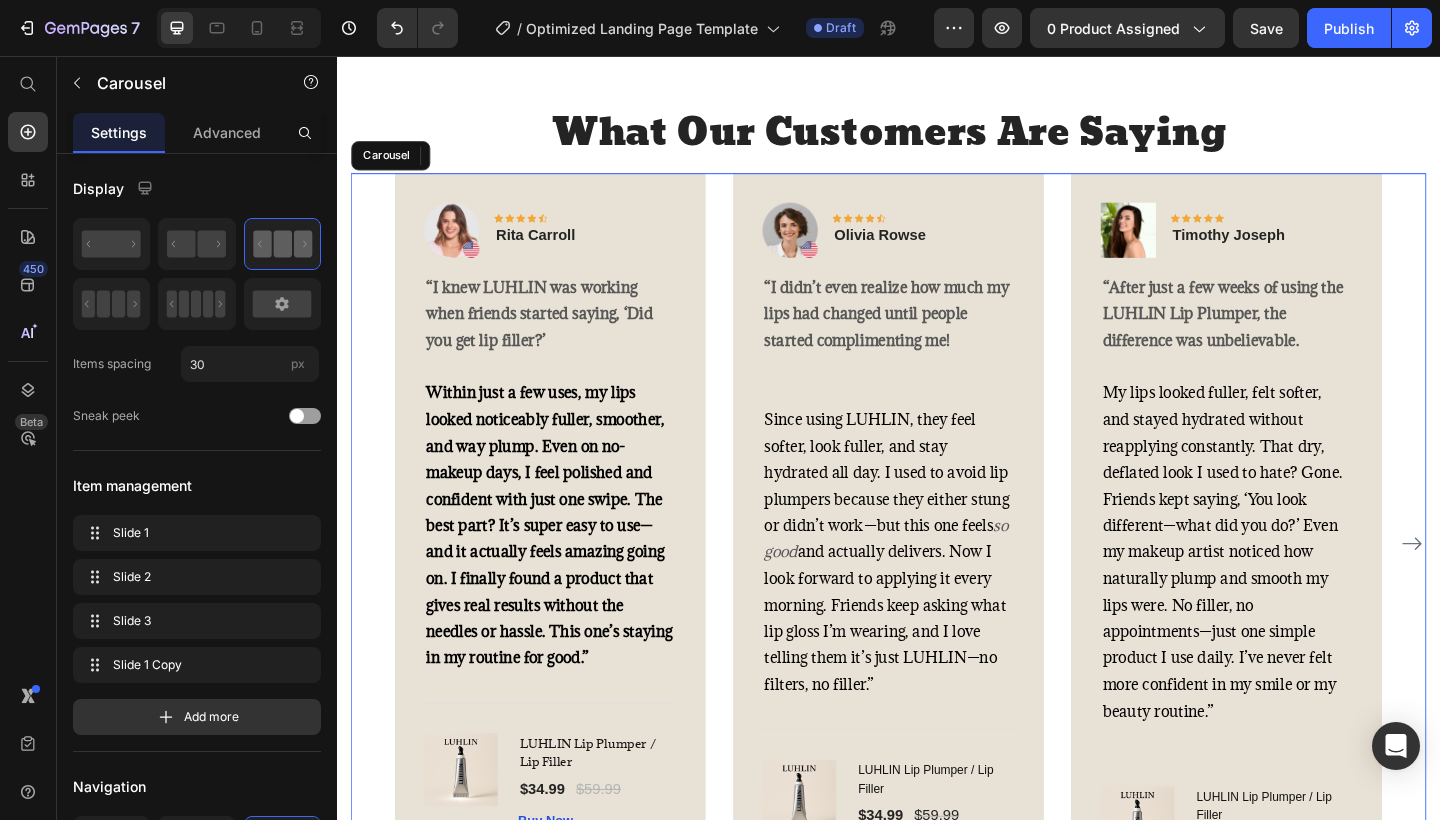 click on "Image
Icon
Icon
Icon
Icon
Icon Row Rita Carroll Text block Row “I knew LUHLIN was working when friends started saying, ‘Did you get lip filler?’ Within just a few uses, my lips looked noticeably fuller, smoother, and way plump. Even on no-makeup days, I feel polished and confident with just one swipe. The best part? It’s super easy to use—and it actually feels amazing going on. I finally found a product that gives real results without the needles or hassle. This one’s staying in my routine for good.” Text block                Title Line (P) Images & Gallery LUHLIN Lip Plumper / Lip Filler (P) Title $34.99 (P) Price $59.99 (P) Price Row Buy Now (P) Cart Button Product Row Image
Icon
Icon
Icon
Icon
Icon Row Olivia Rowse Text block Row so good Text block                Title Line (P) Images & Gallery (P) Title $34.99 $59.99" at bounding box center (937, 587) 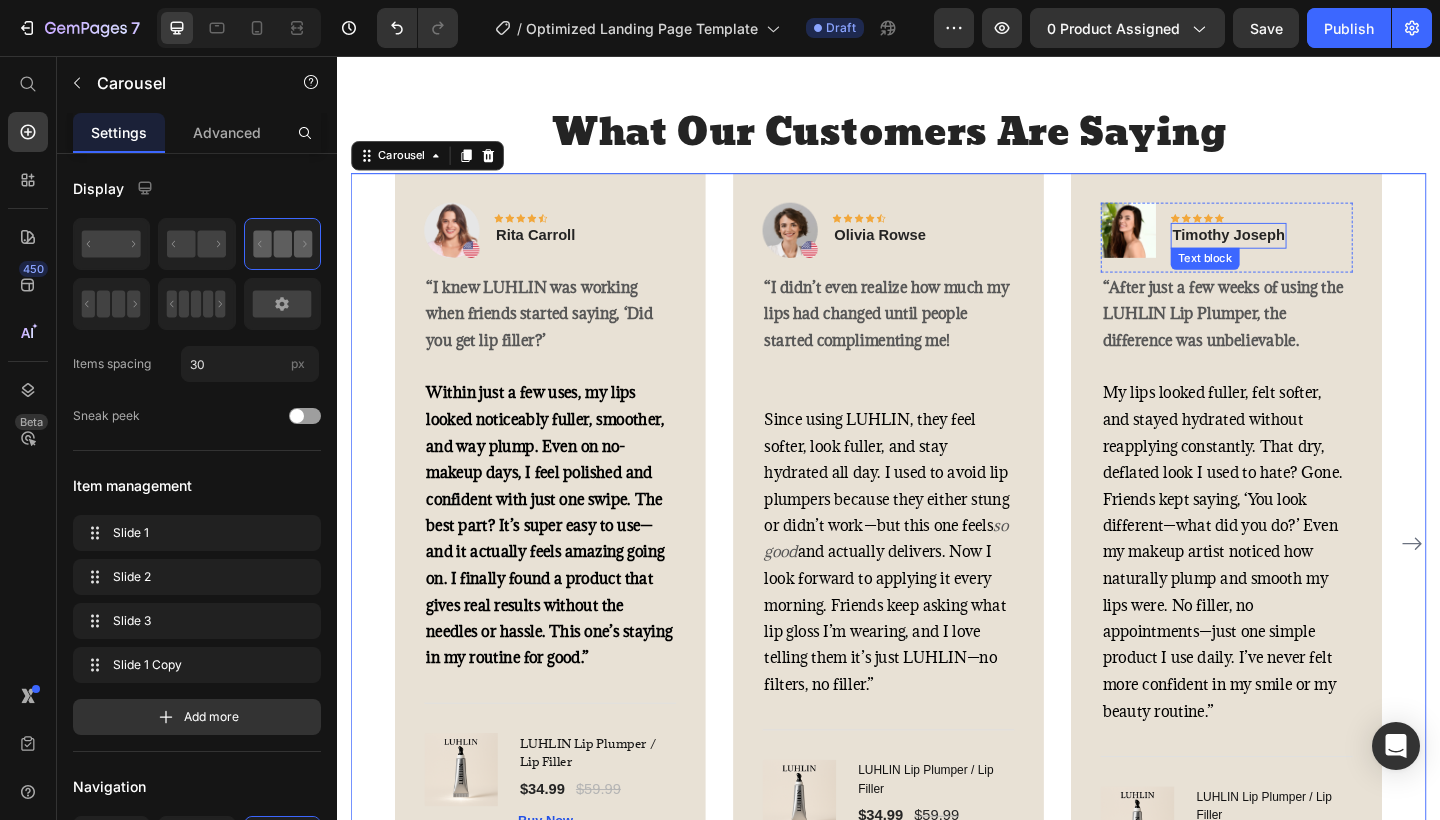 click on "Timothy Joseph" at bounding box center (1307, 252) 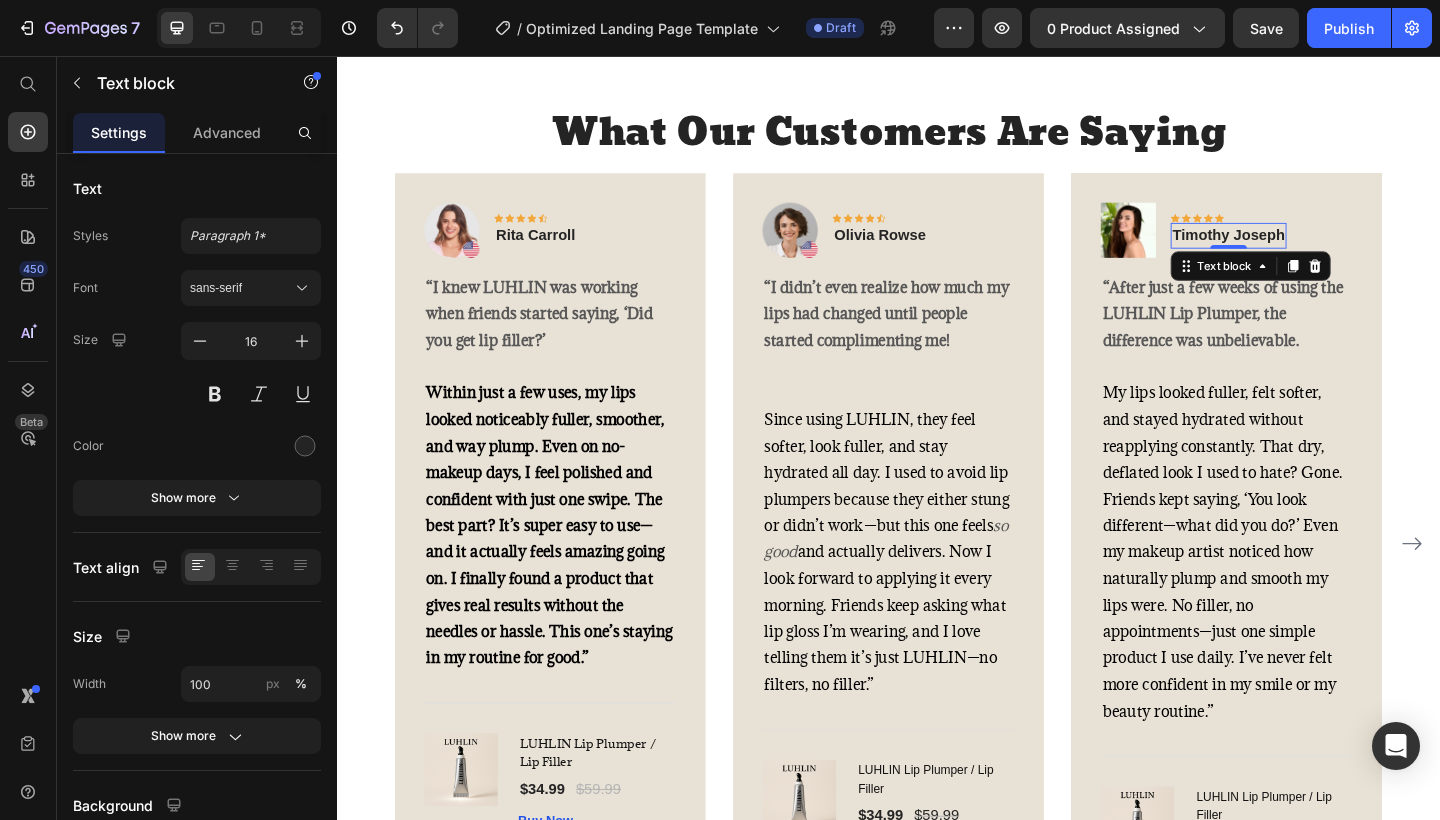 click on "Timothy Joseph" at bounding box center [1307, 252] 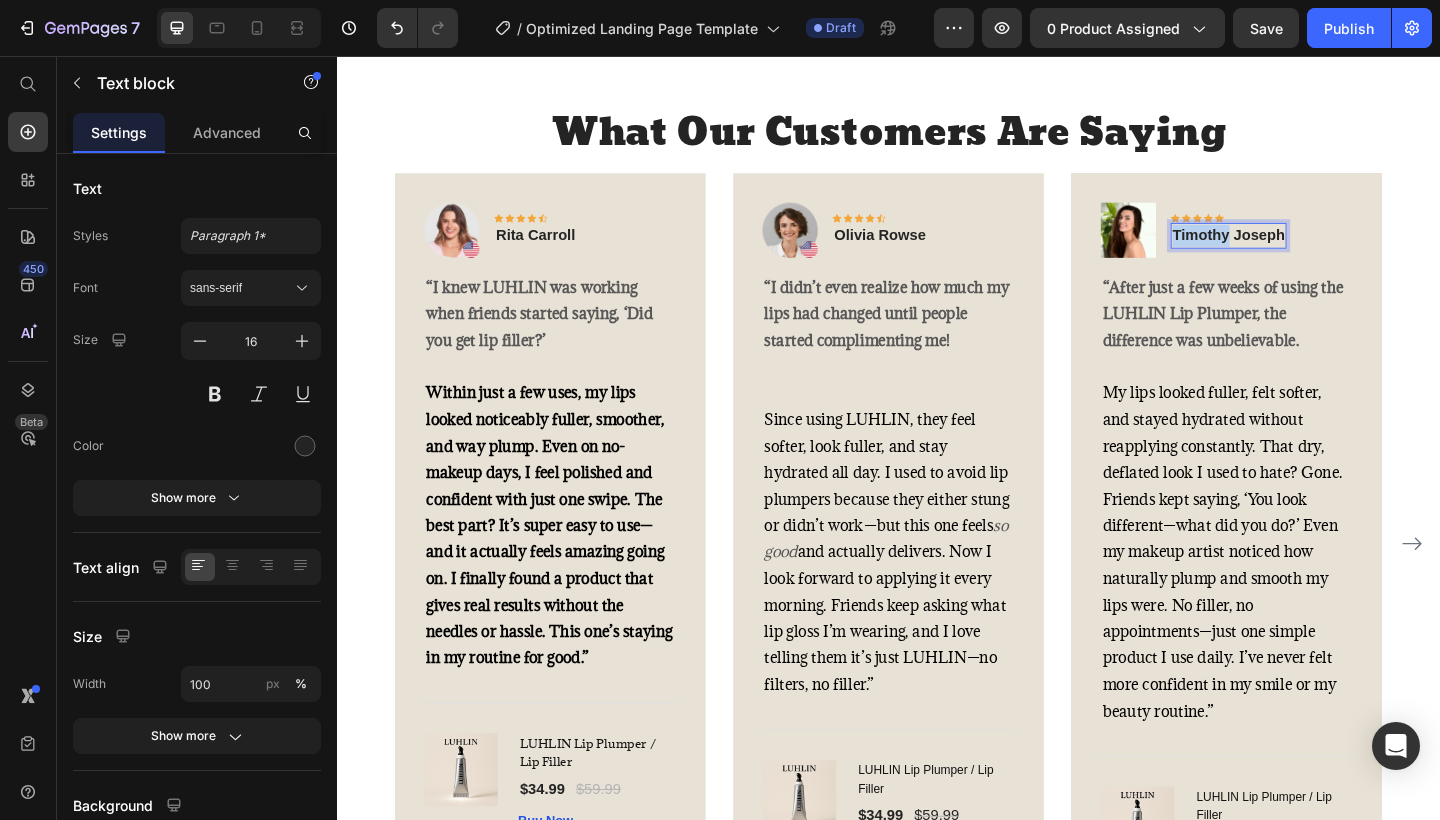 click on "Timothy Joseph" at bounding box center (1307, 252) 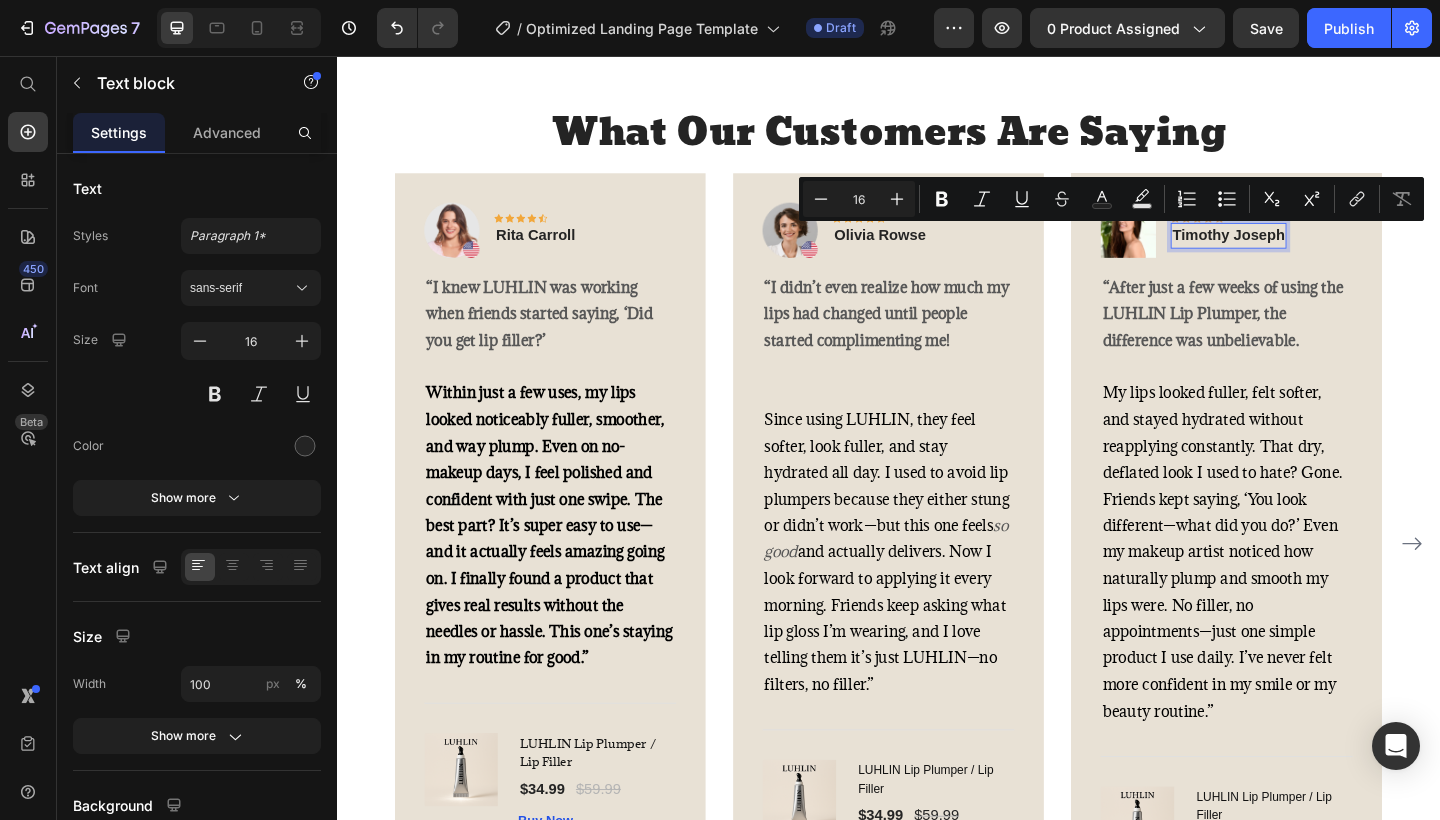click on "Timothy Joseph" at bounding box center [1307, 252] 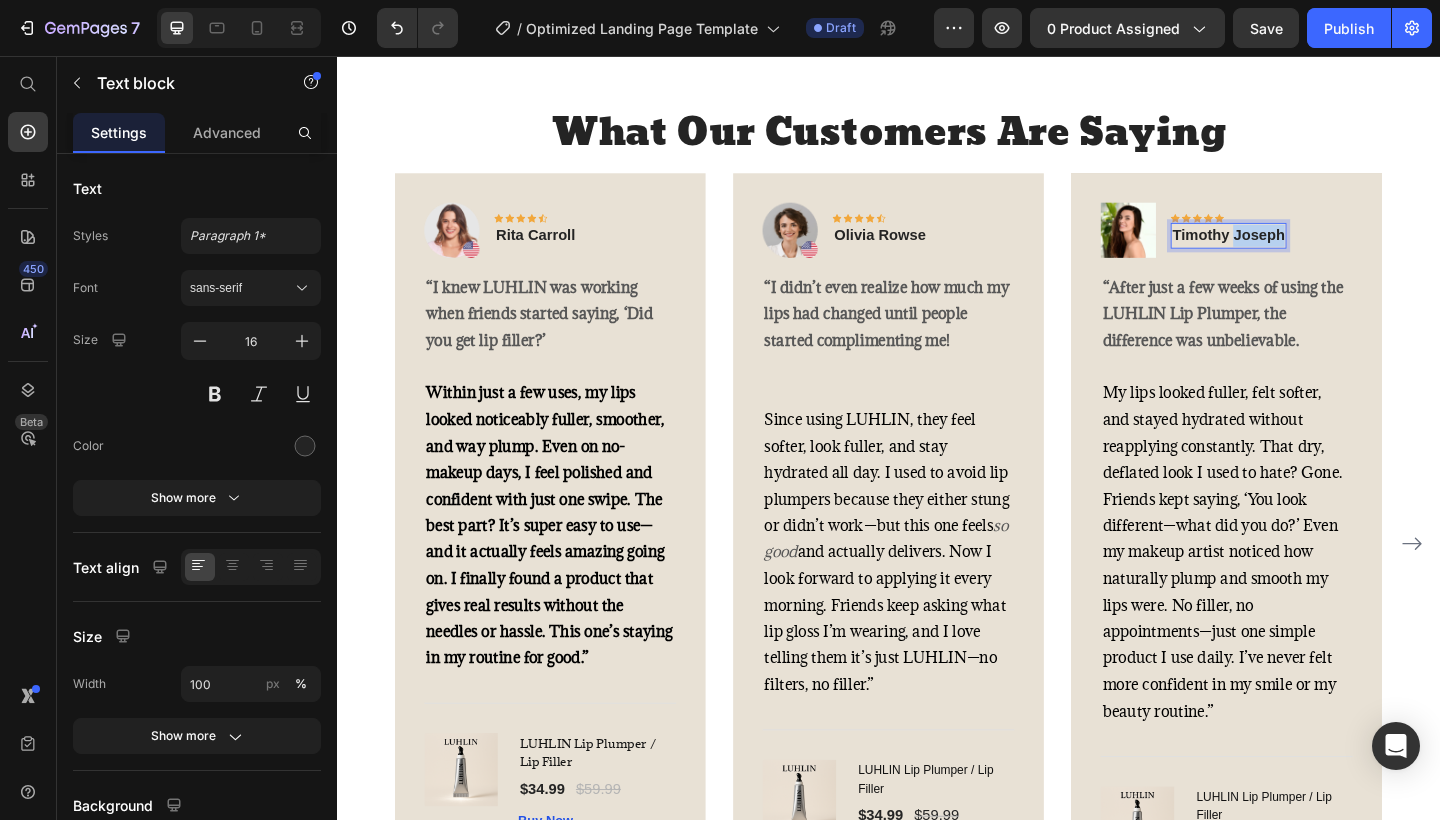 click on "Timothy Joseph" at bounding box center [1307, 252] 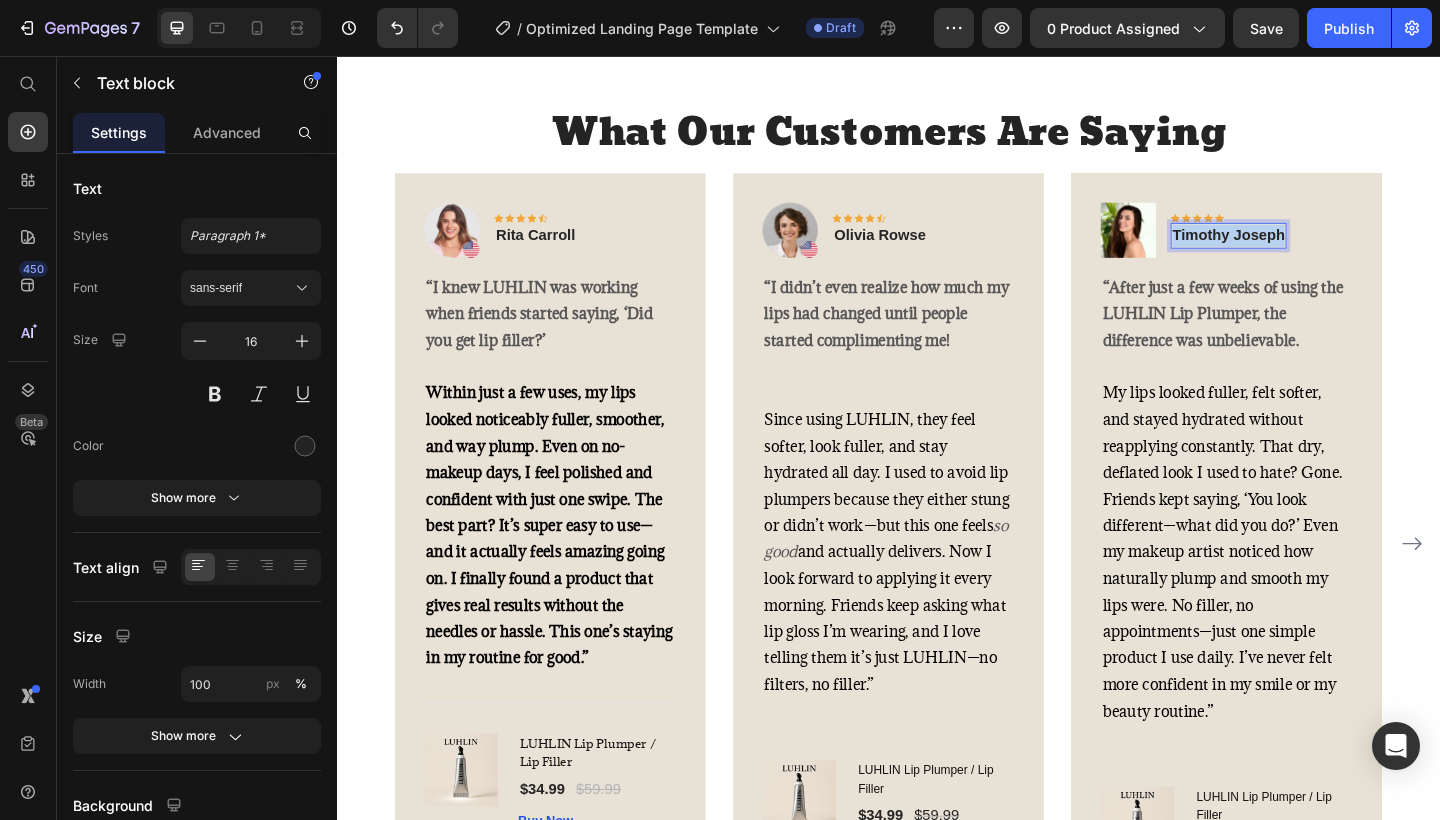 click on "Timothy Joseph" at bounding box center [1307, 252] 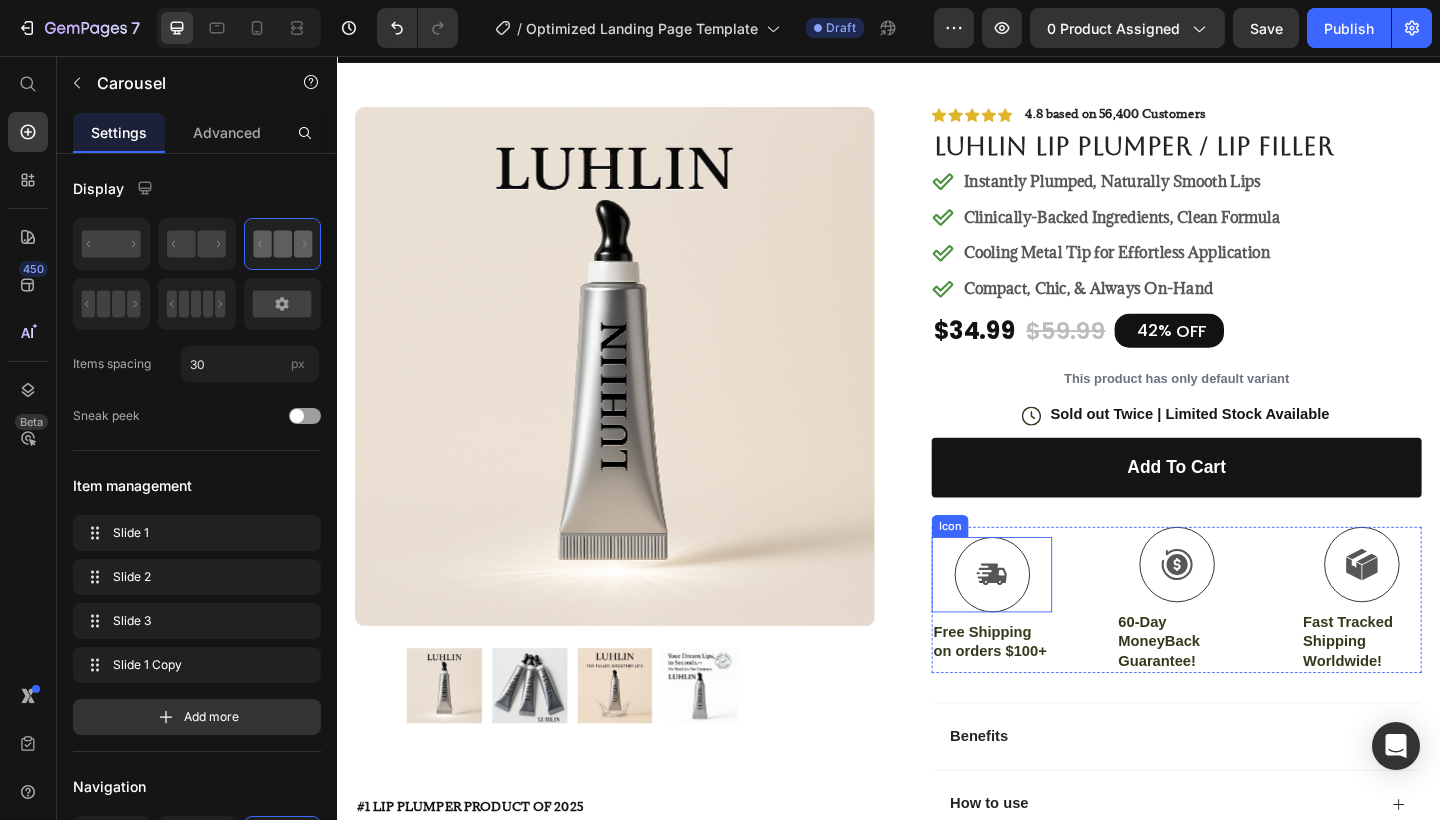 scroll, scrollTop: 166, scrollLeft: 0, axis: vertical 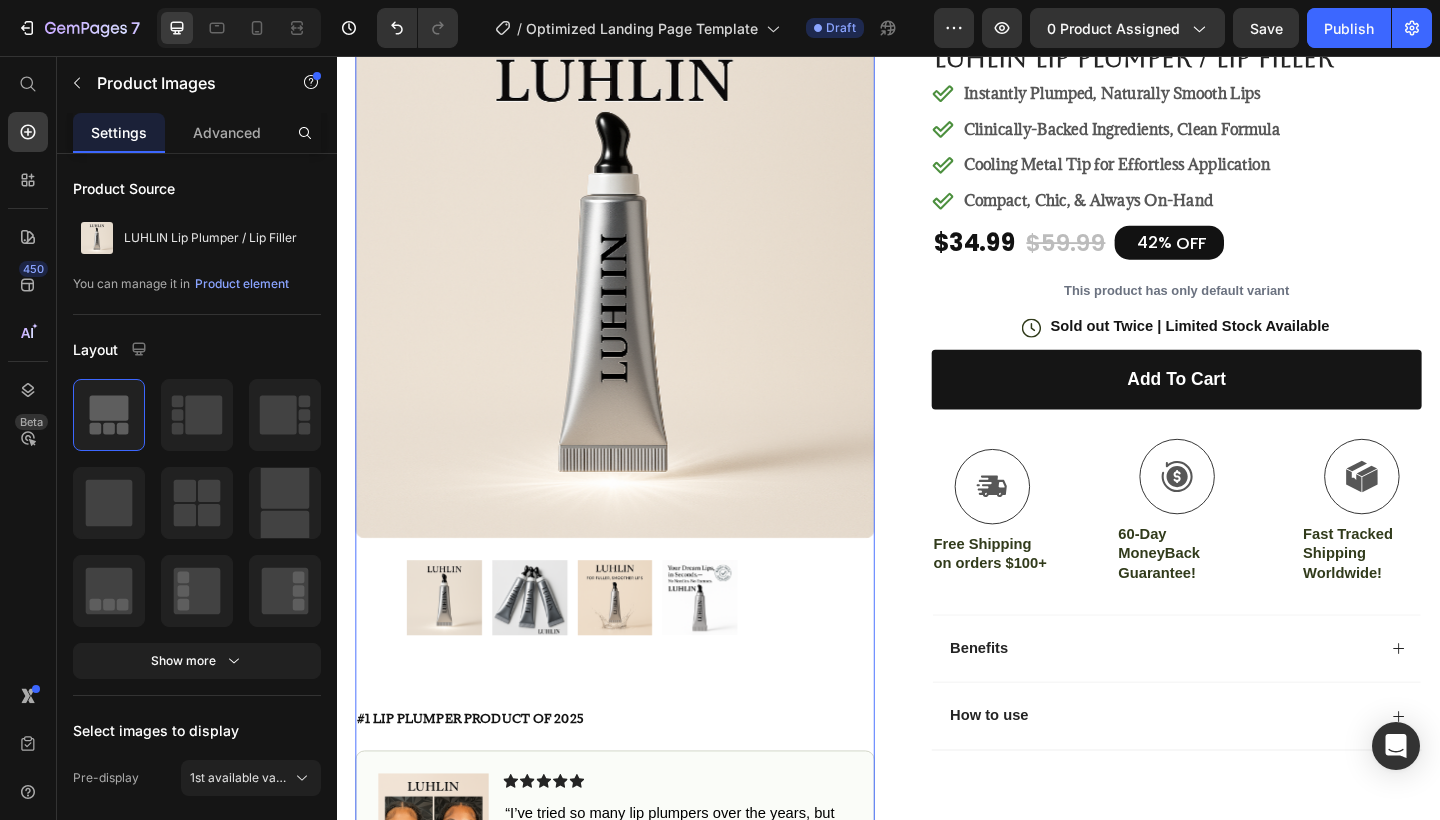 click at bounding box center [640, 646] 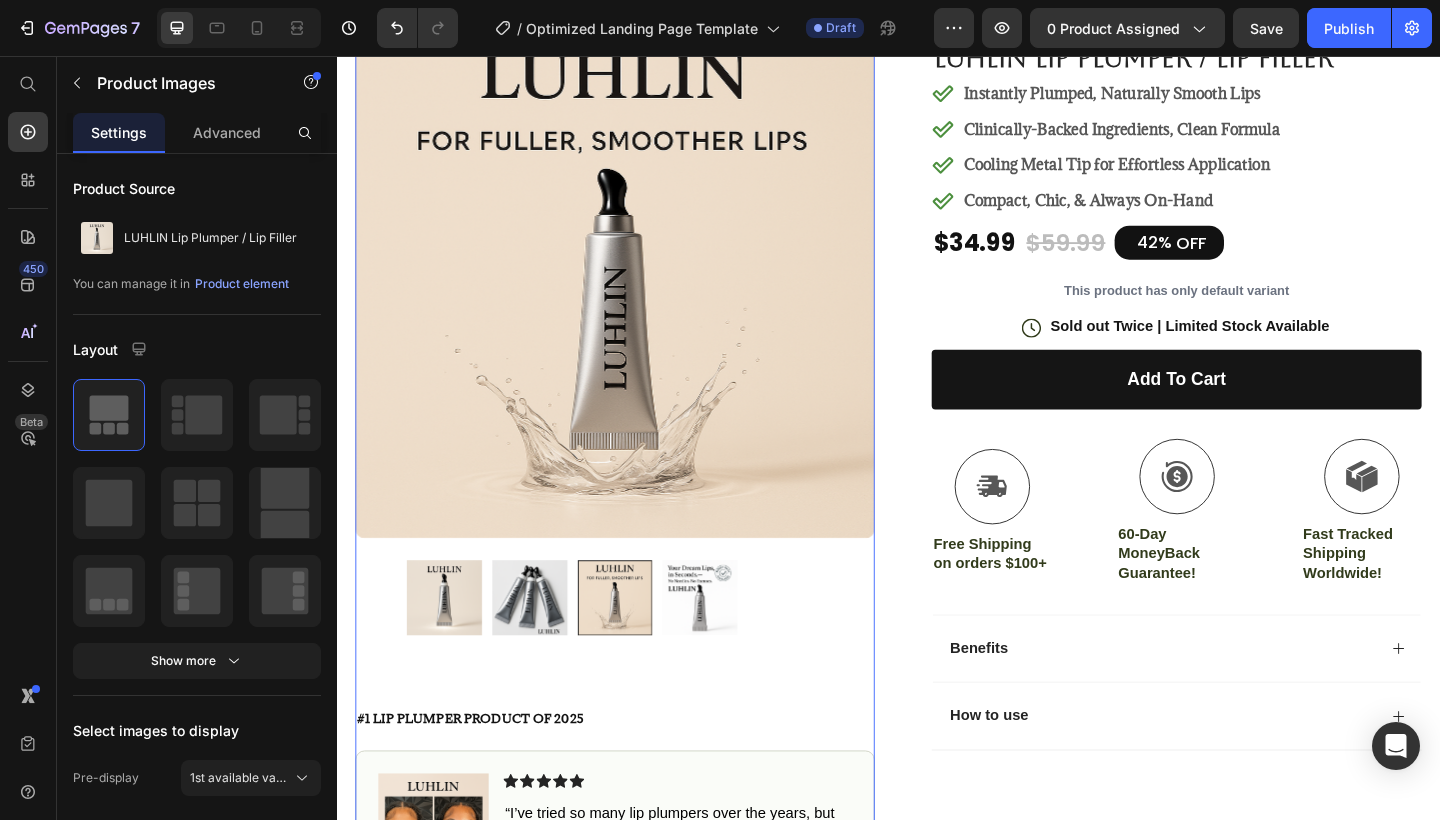 click at bounding box center [732, 646] 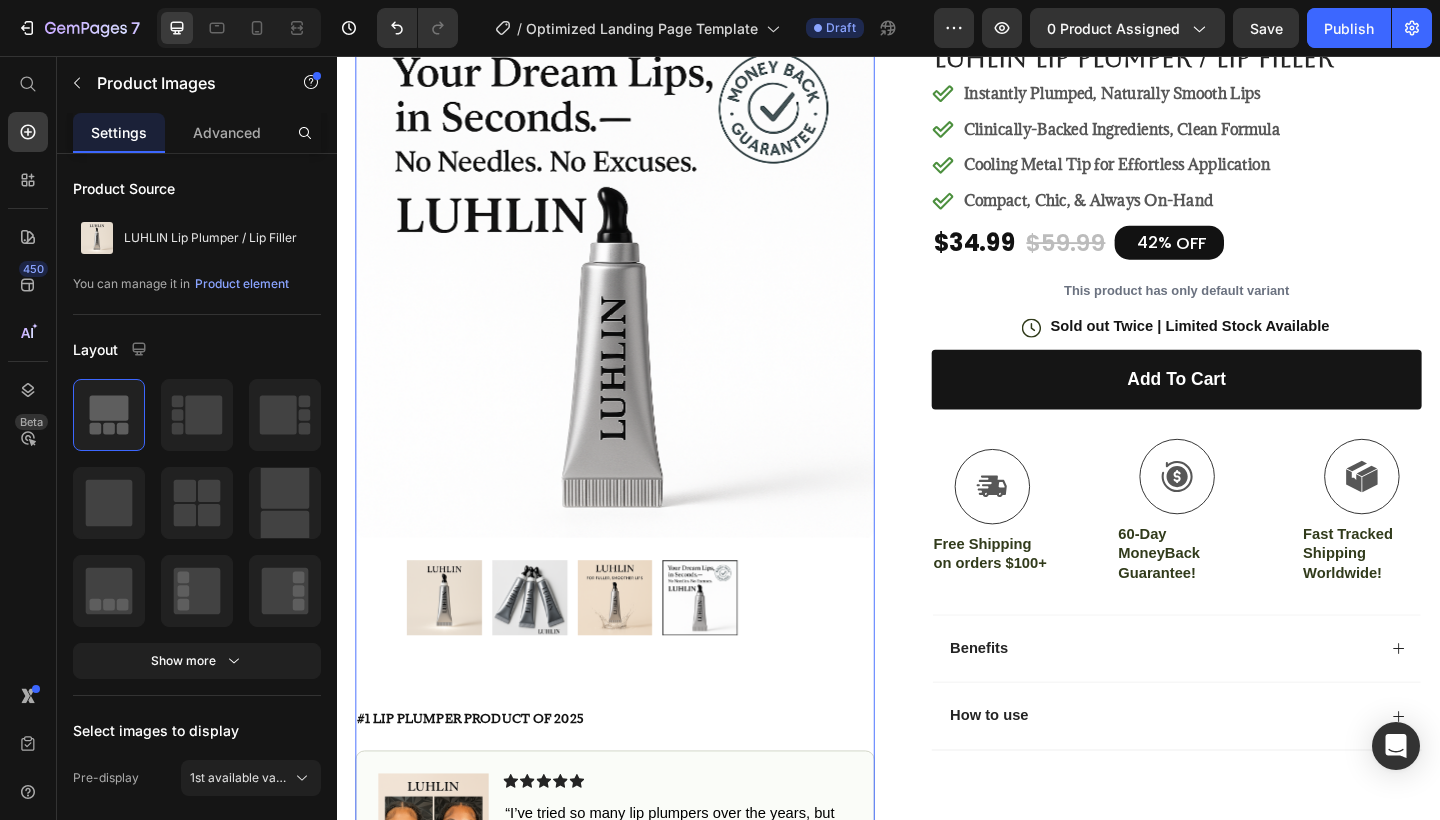scroll, scrollTop: 128, scrollLeft: 0, axis: vertical 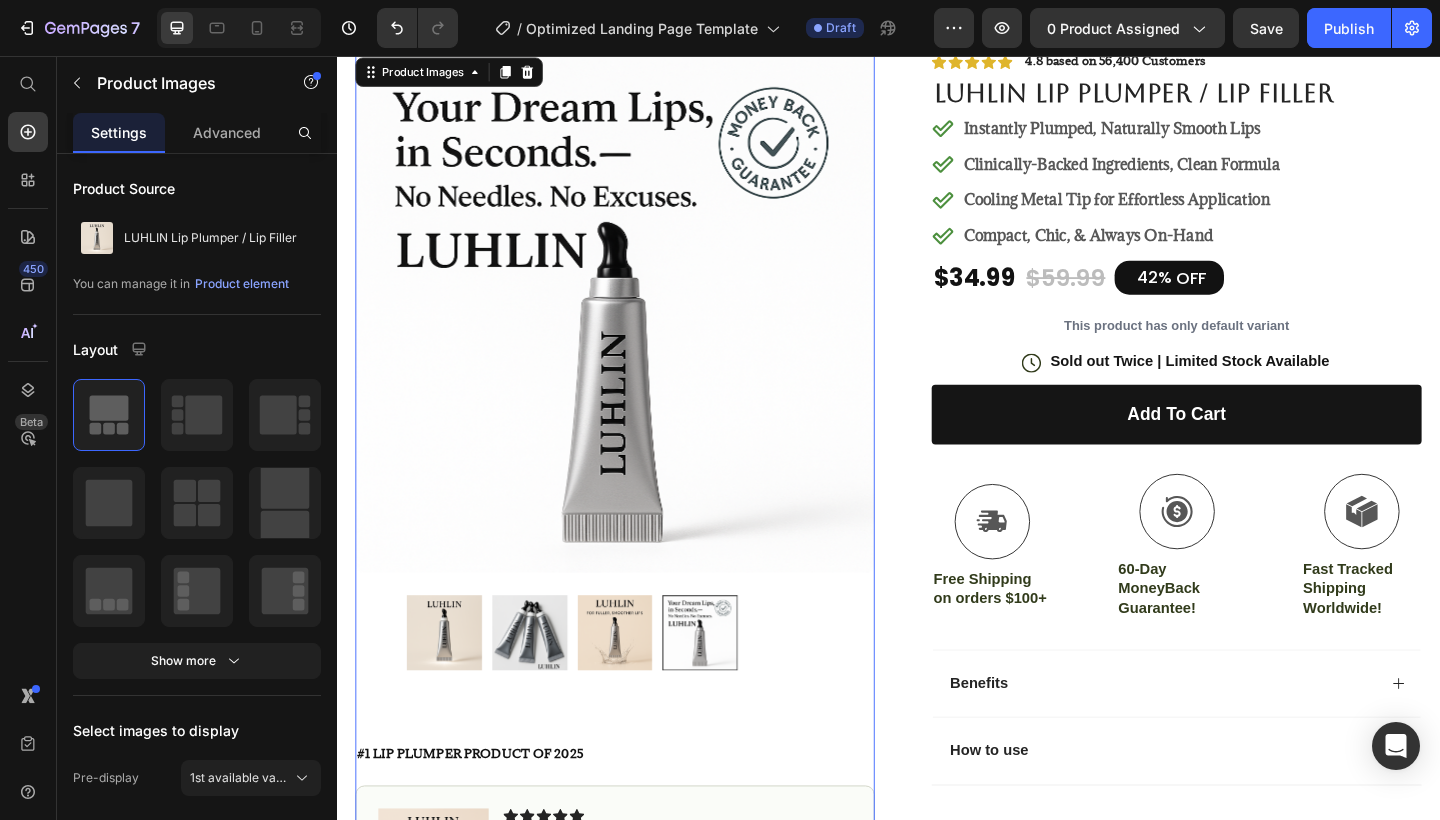 click at bounding box center [639, 389] 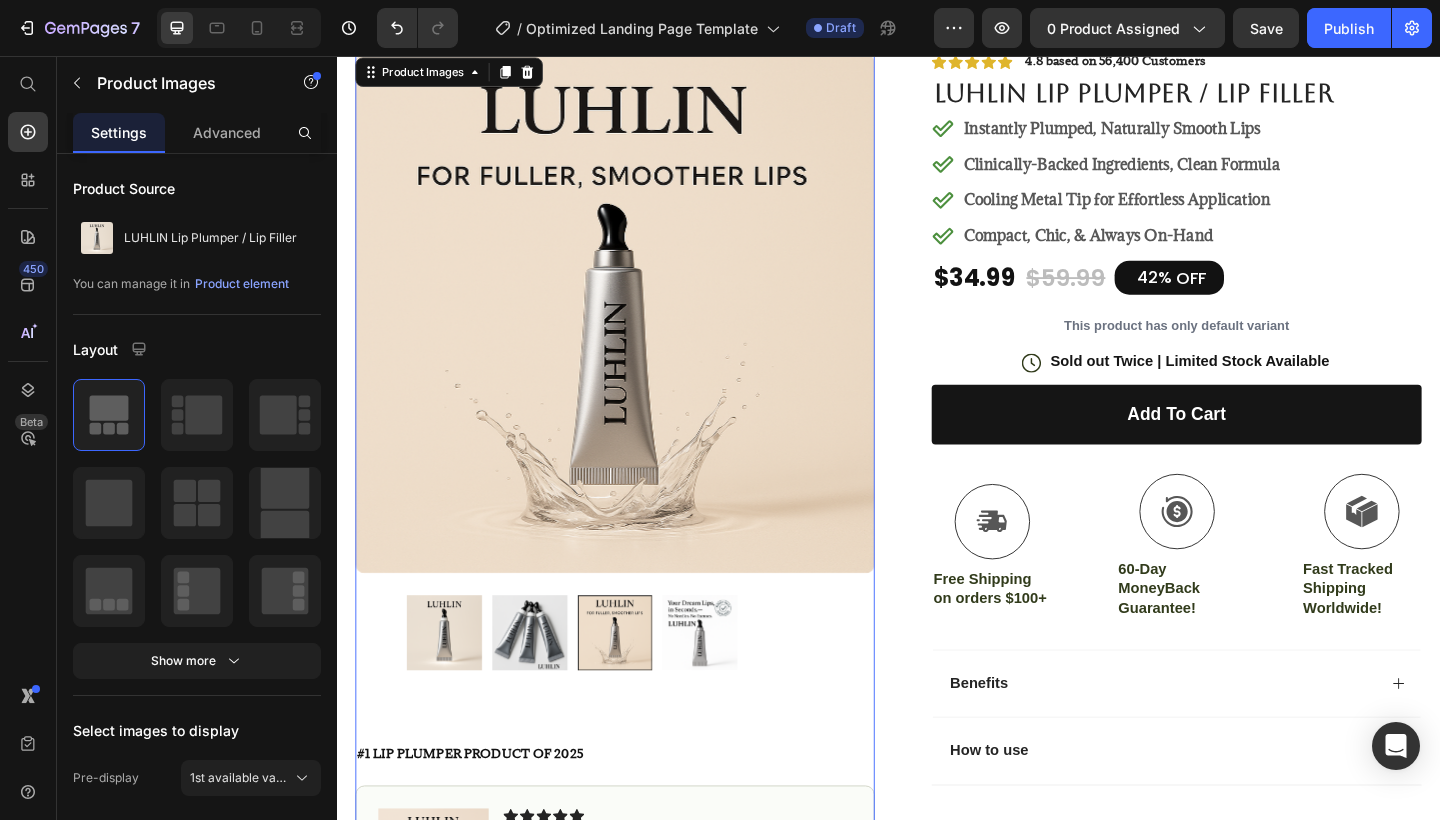click at bounding box center [547, 684] 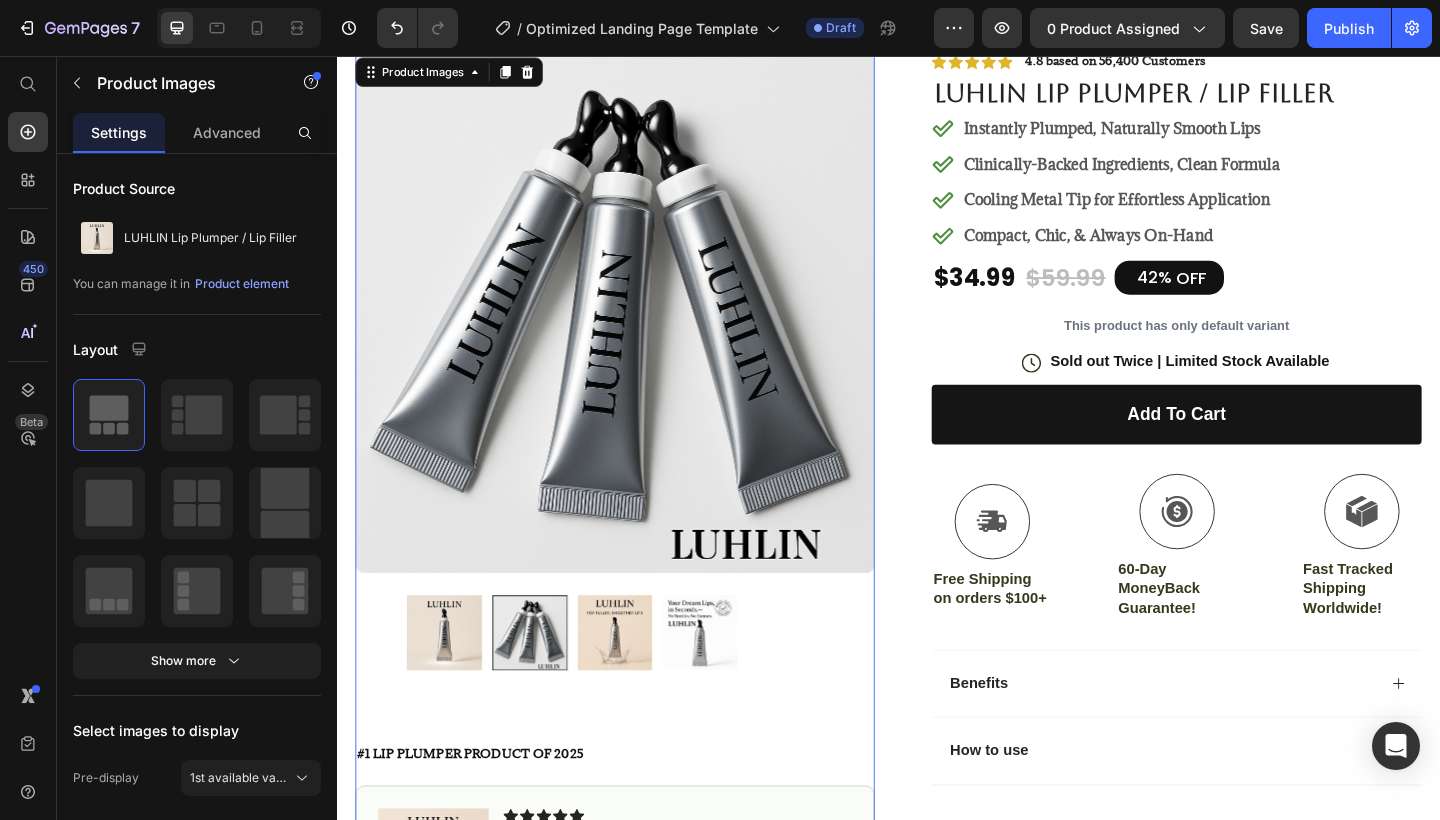 click at bounding box center (639, 684) 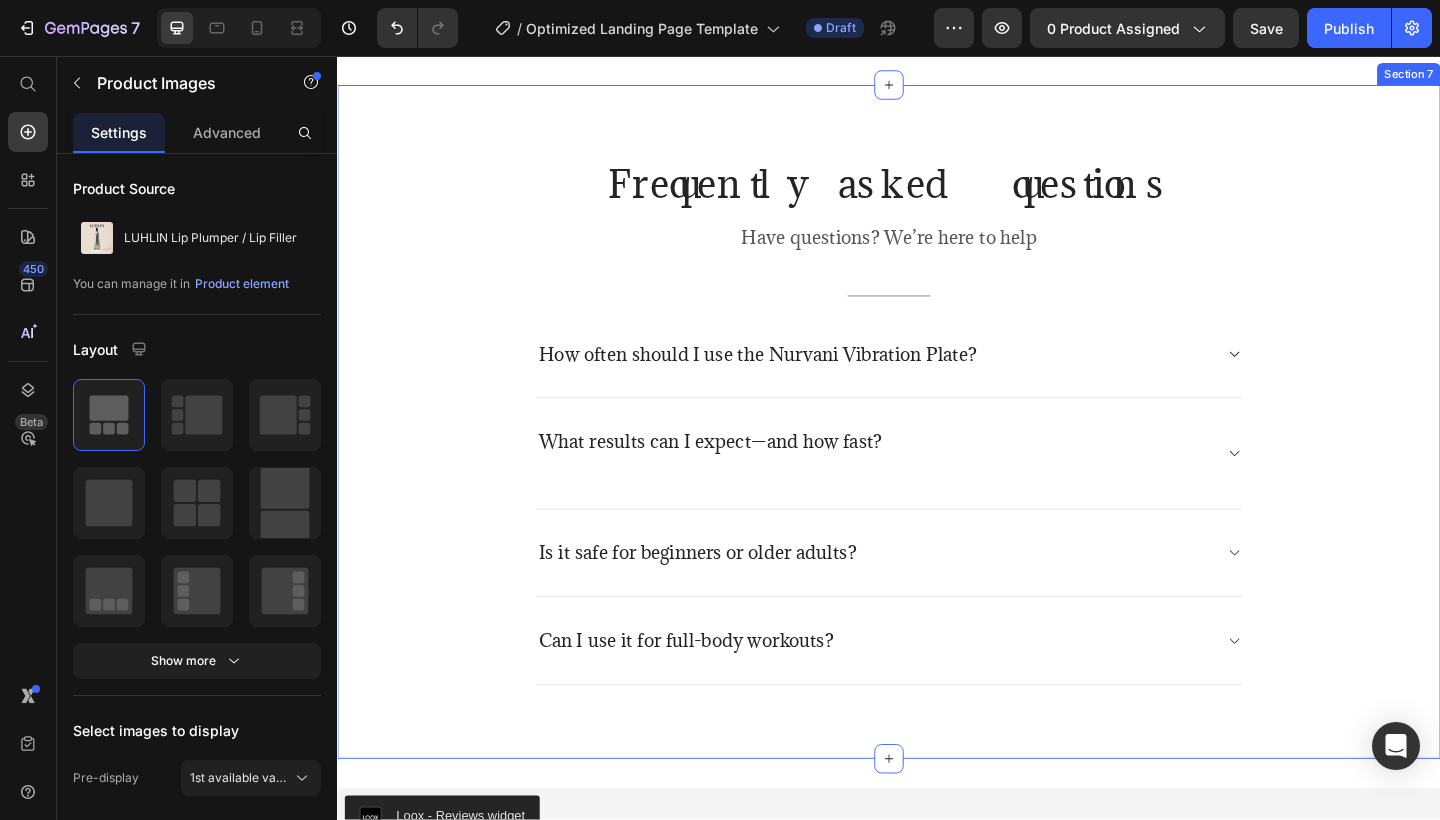 scroll, scrollTop: 5059, scrollLeft: 0, axis: vertical 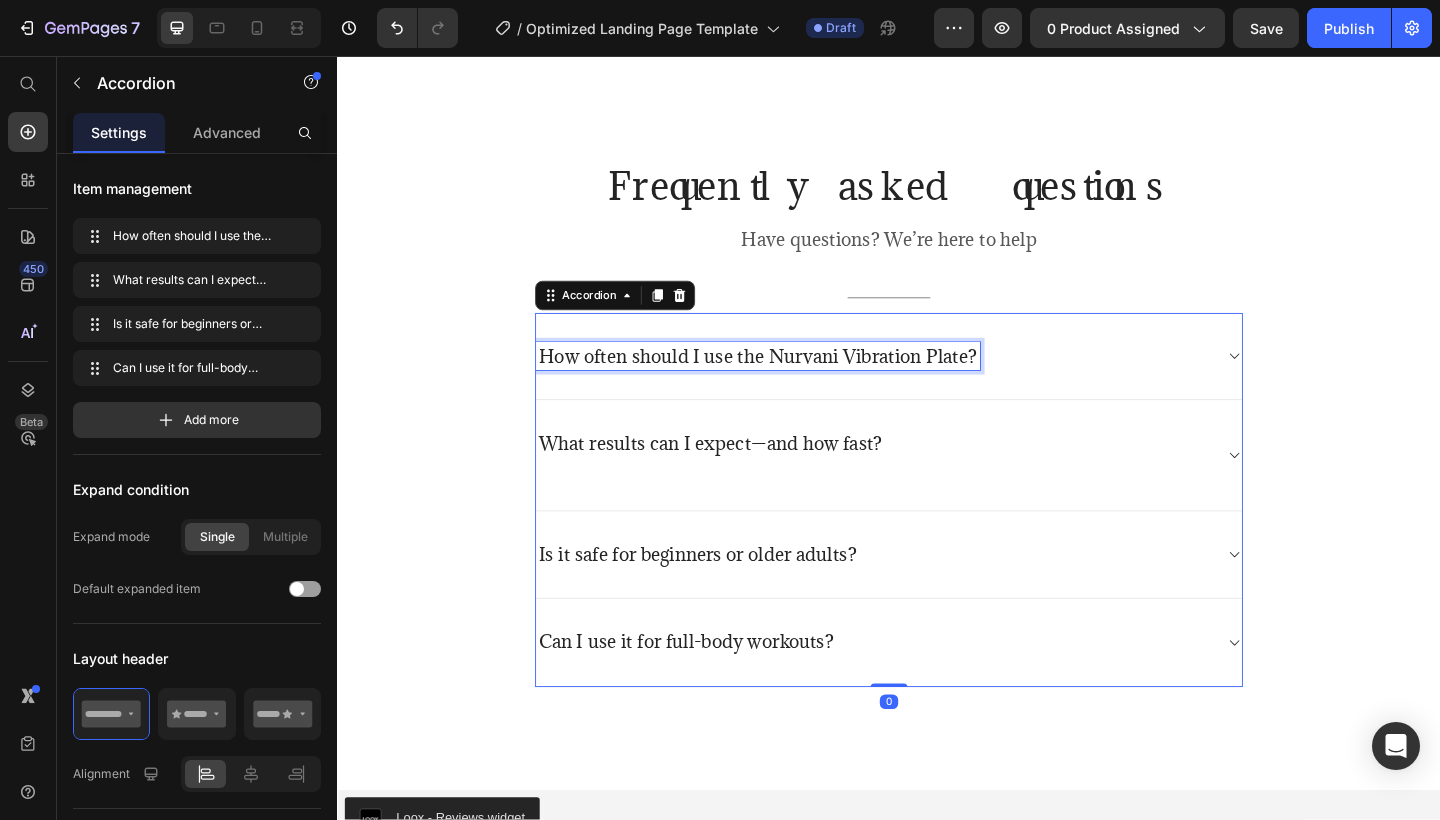 click on "How often should I use the Nurvani Vibration Plate?" at bounding box center [794, 383] 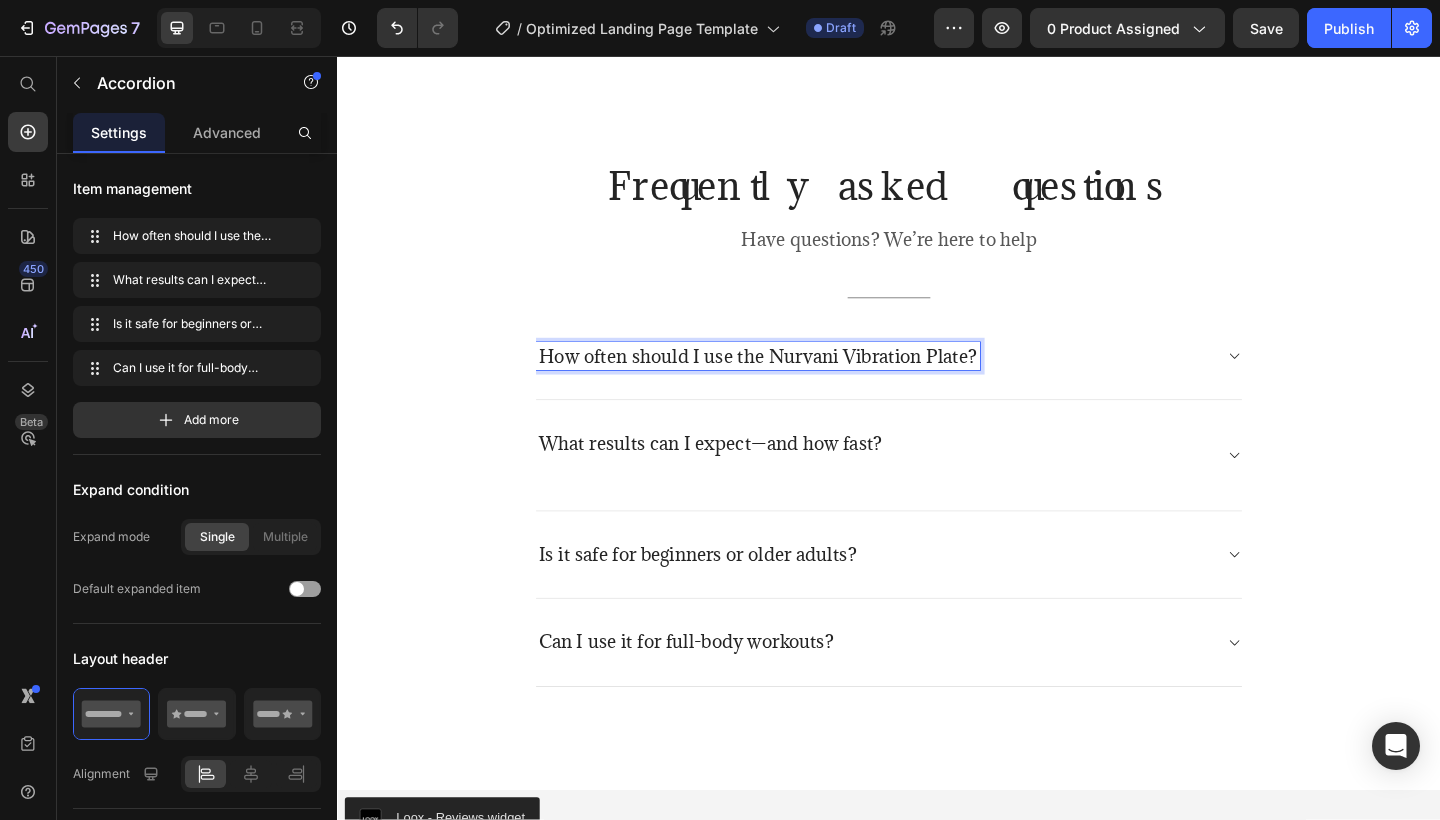 click on "How often should I use the Nurvani Vibration Plate?" at bounding box center (794, 383) 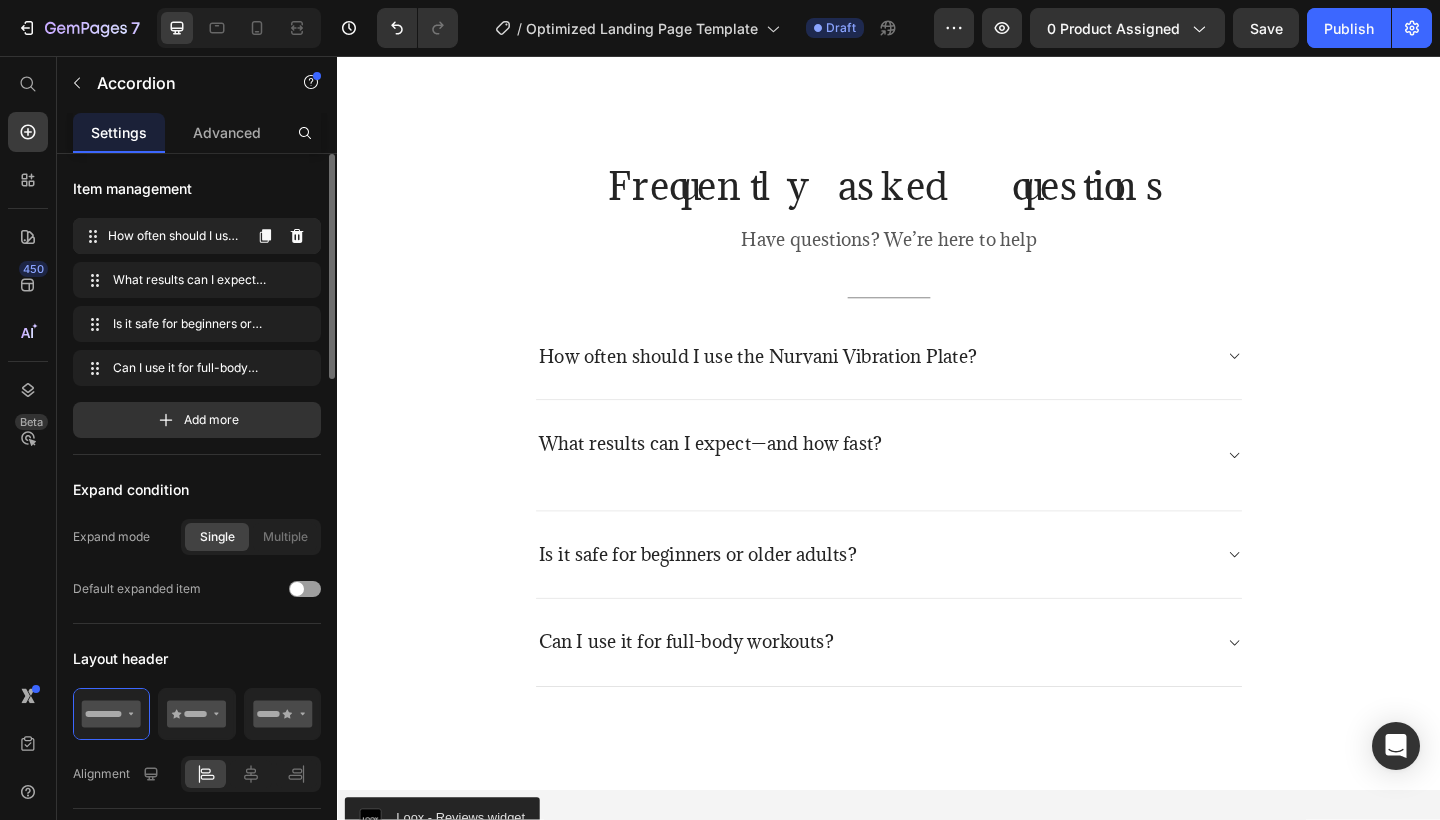 click on "How often should I use the Nurvani Vibration Plate? How often should I use the Nurvani Vibration Plate?" at bounding box center [161, 236] 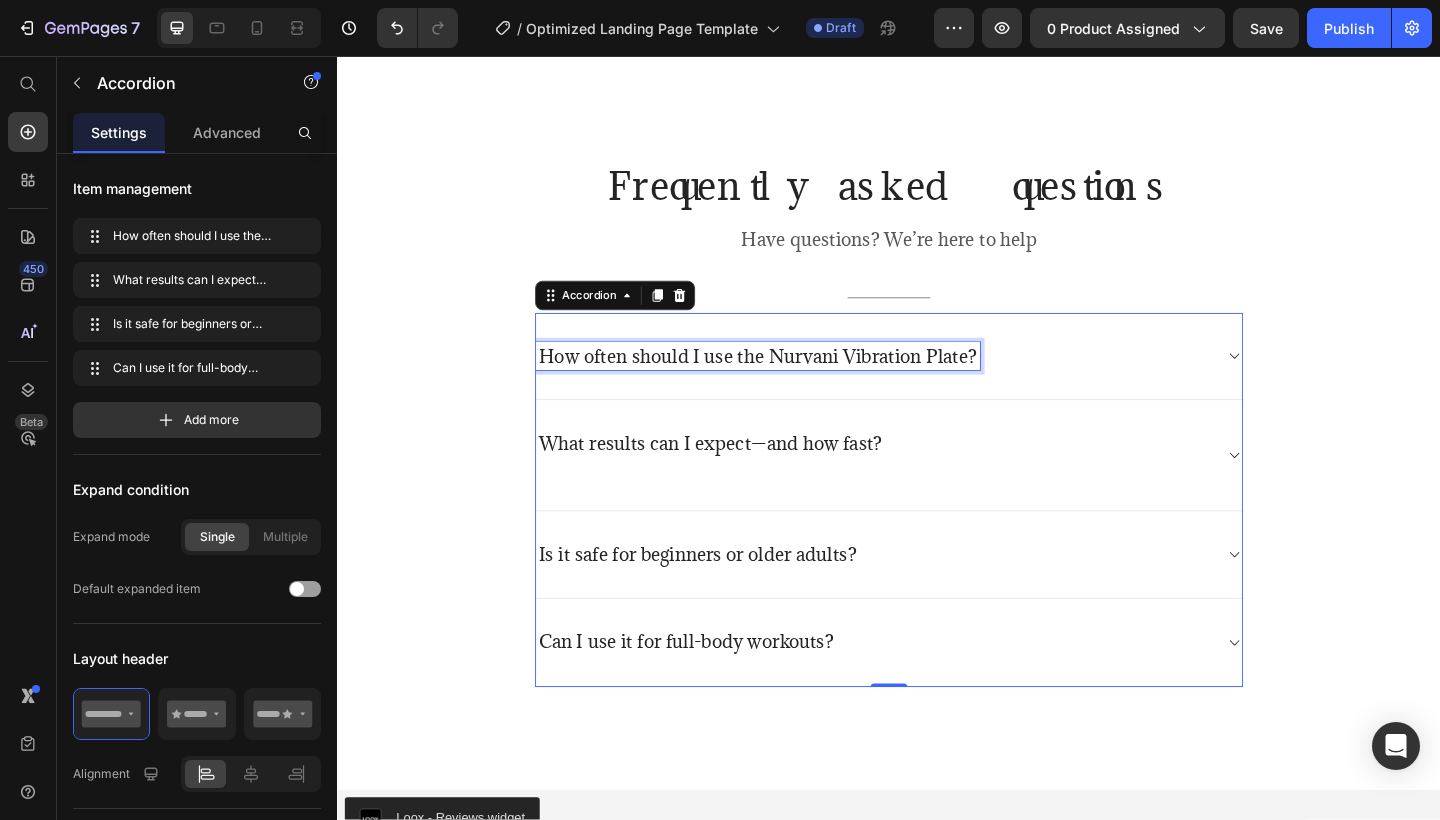 click on "How often should I use the Nurvani Vibration Plate?" at bounding box center (921, 383) 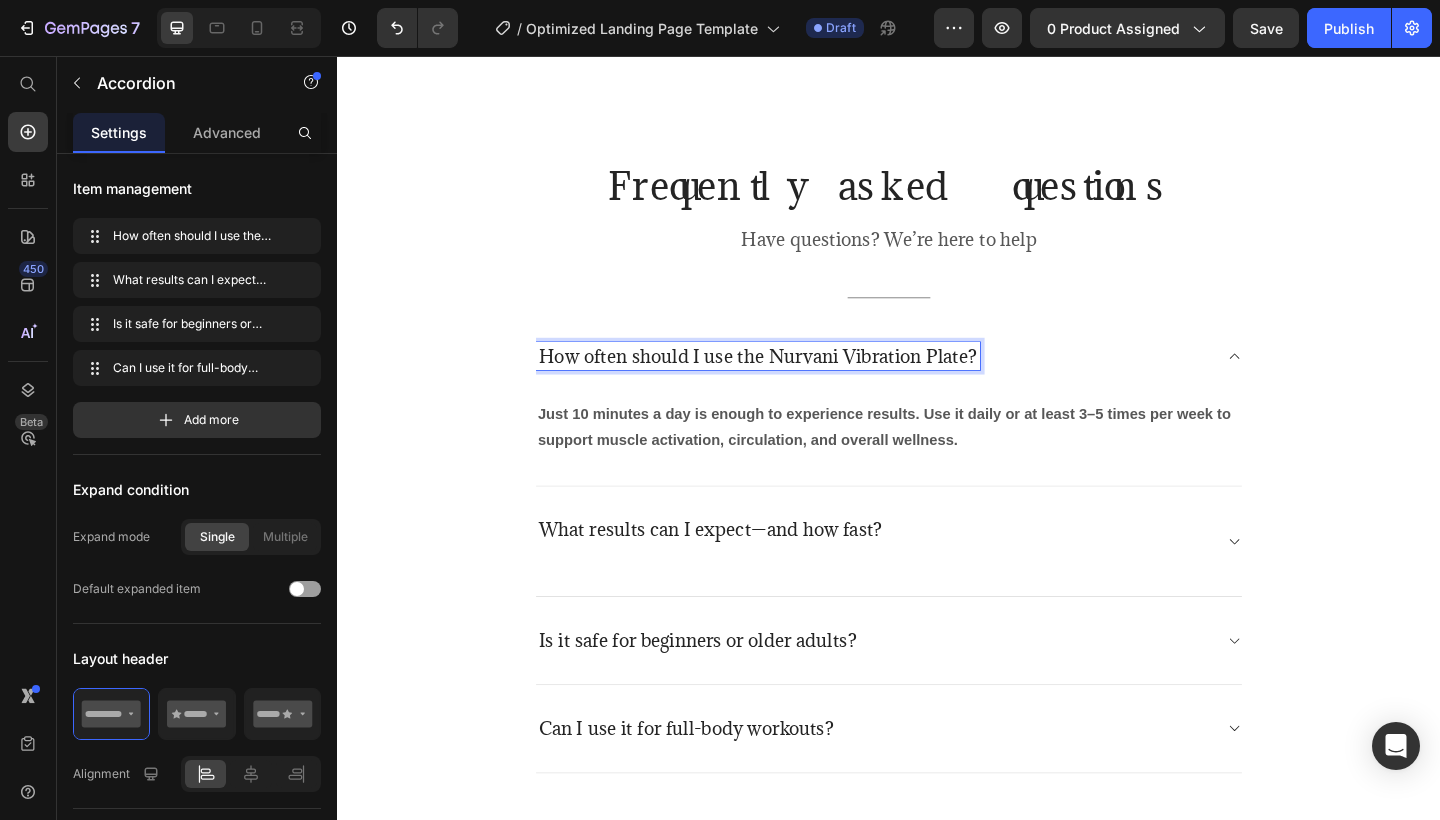 click on "How often should I use the Nurvani Vibration Plate?" at bounding box center (794, 383) 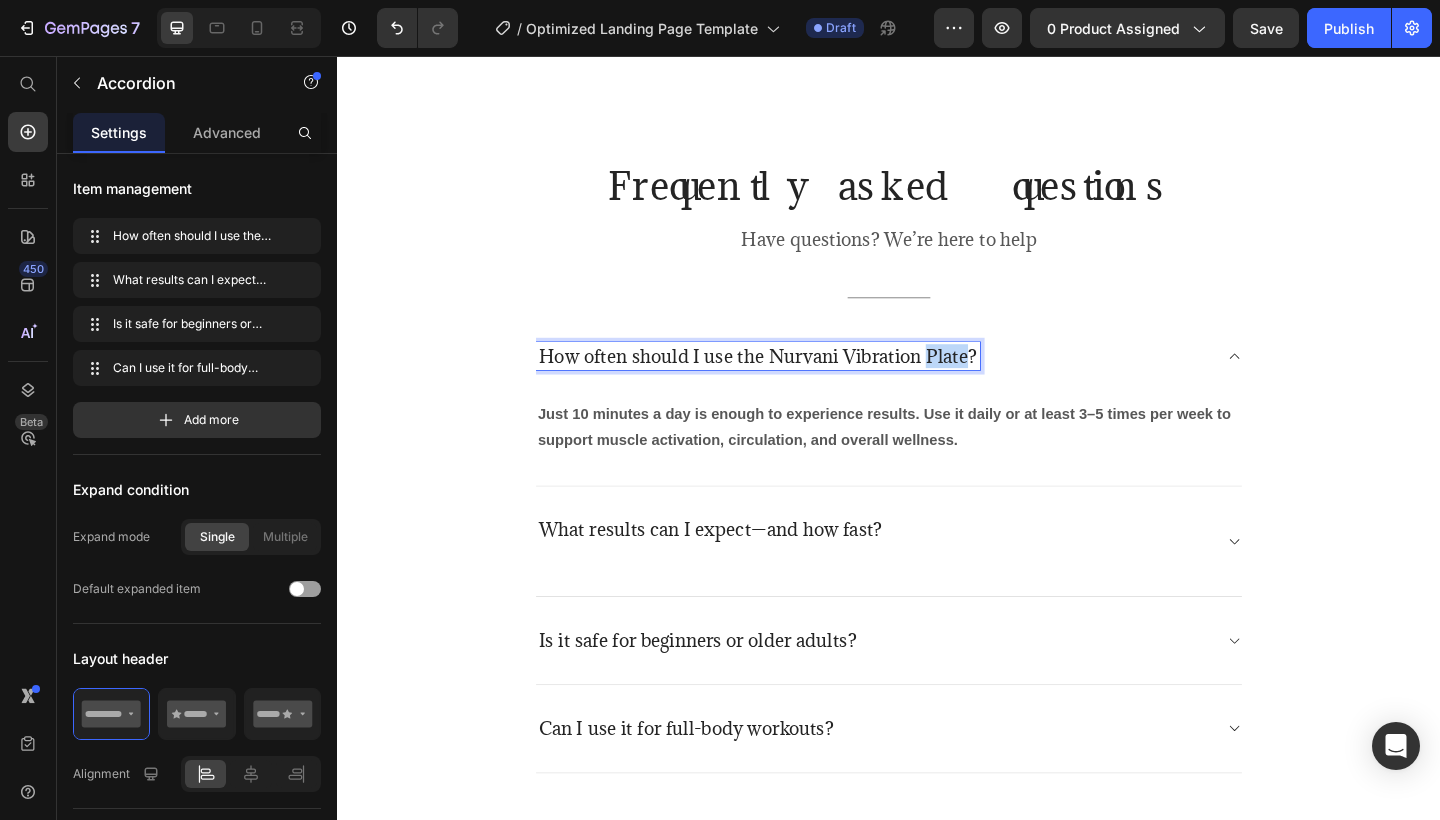click on "How often should I use the Nurvani Vibration Plate?" at bounding box center (794, 383) 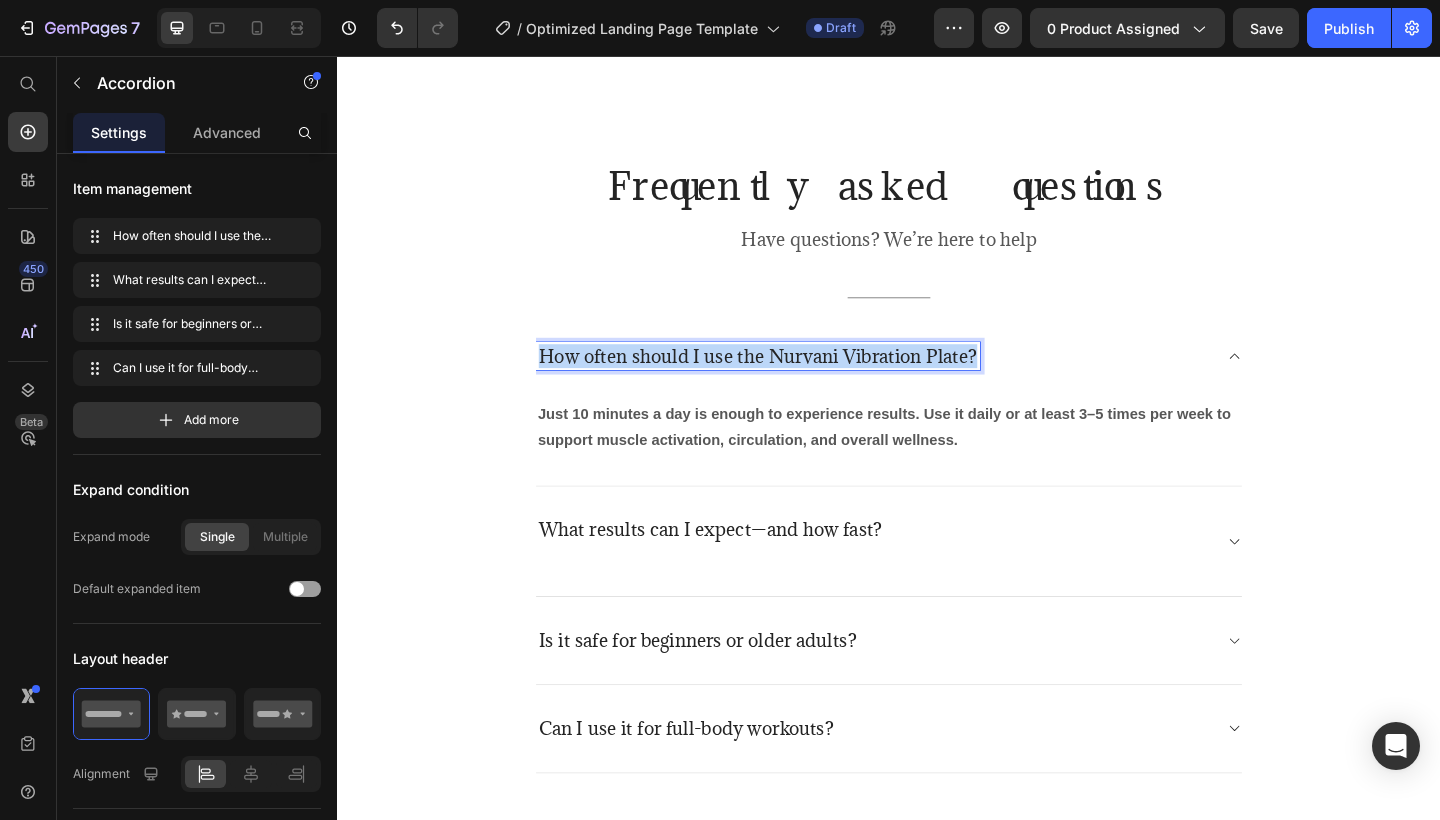 click on "How often should I use the Nurvani Vibration Plate?" at bounding box center (794, 383) 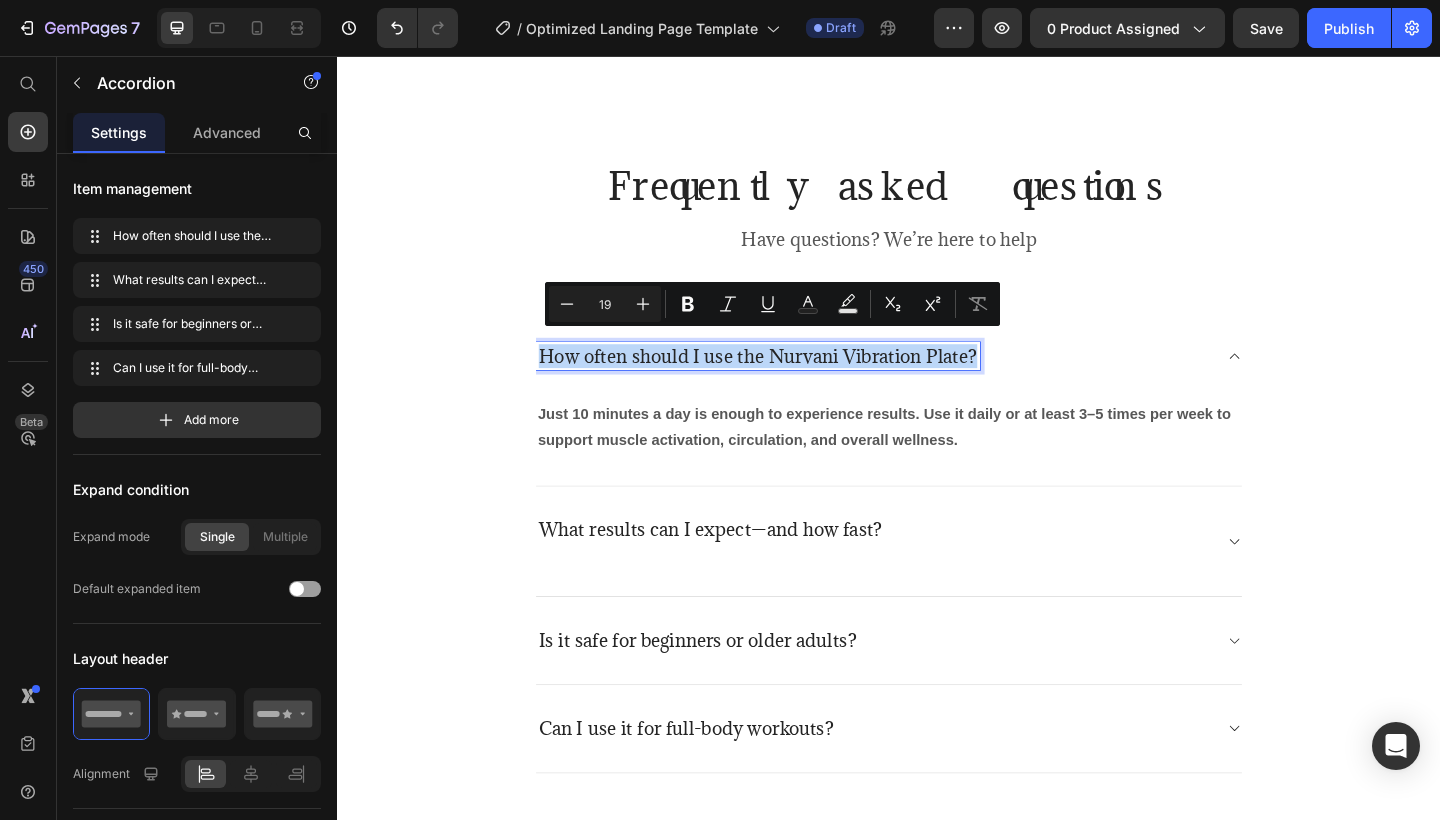copy on "How often should I use the Nurvani Vibration Plate?" 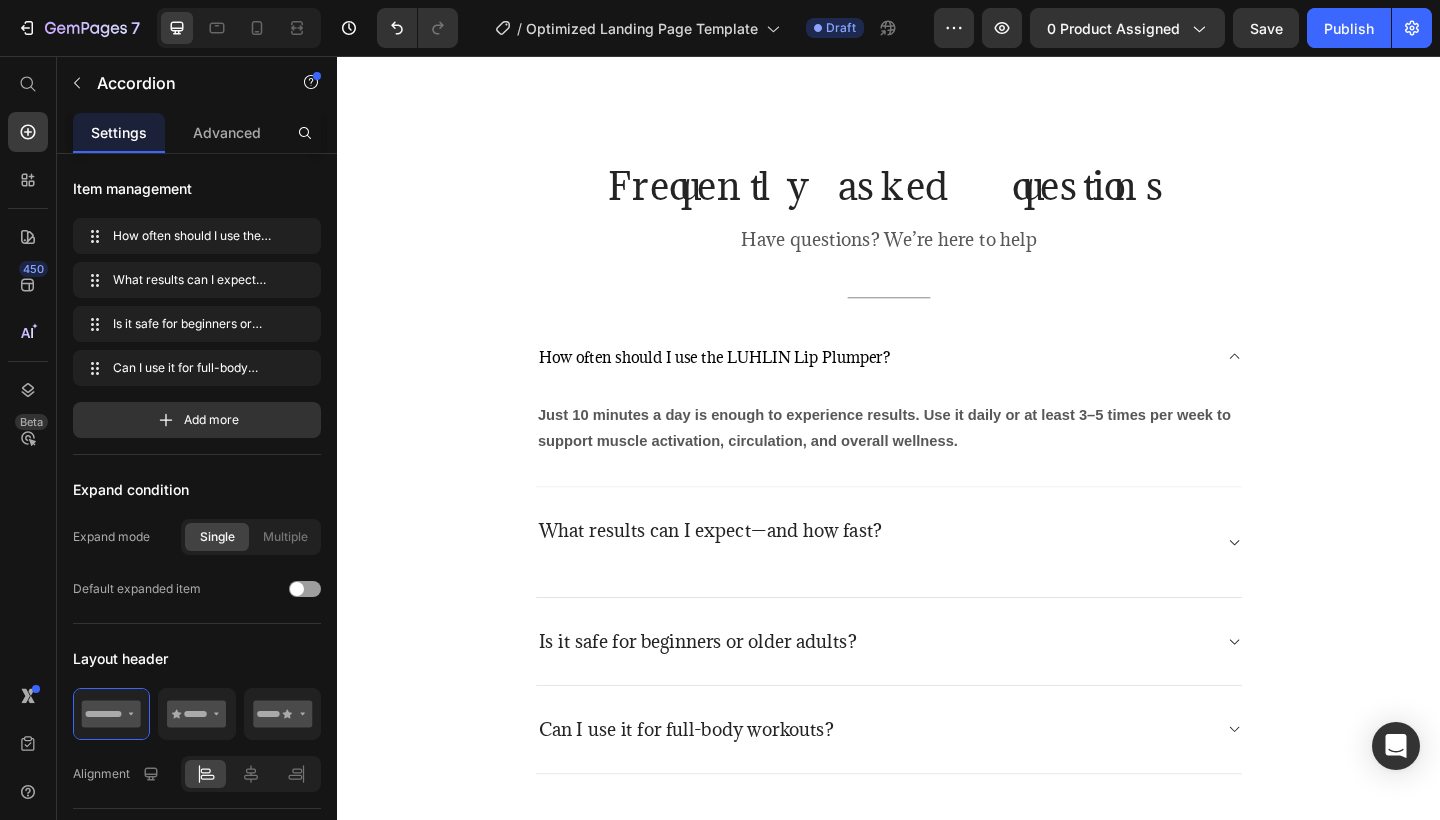 click on "How often should I use the LUHLIN Lip Plumper?" at bounding box center (921, 384) 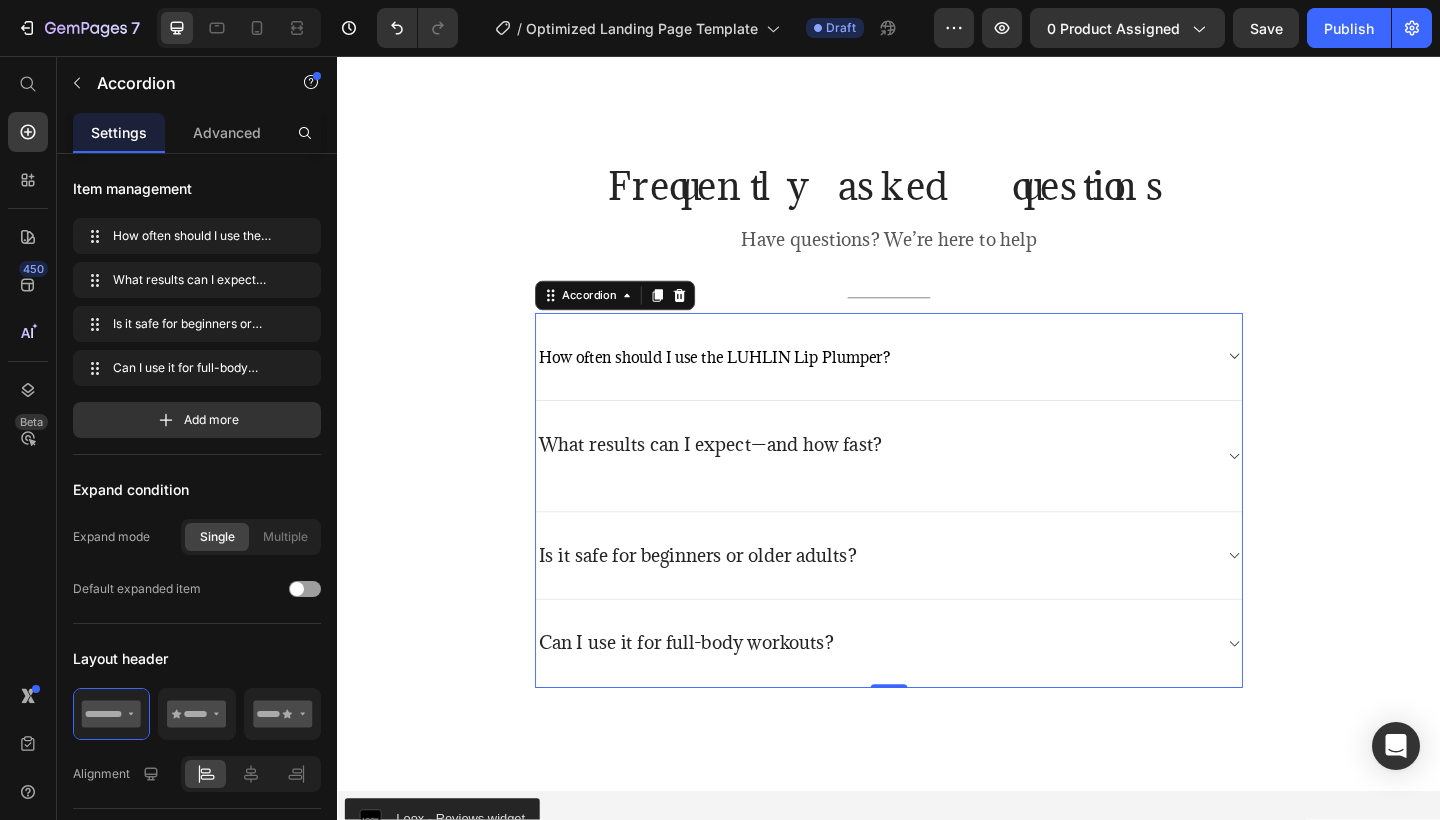 click on "How often should I use the LUHLIN Lip Plumper?" at bounding box center [747, 384] 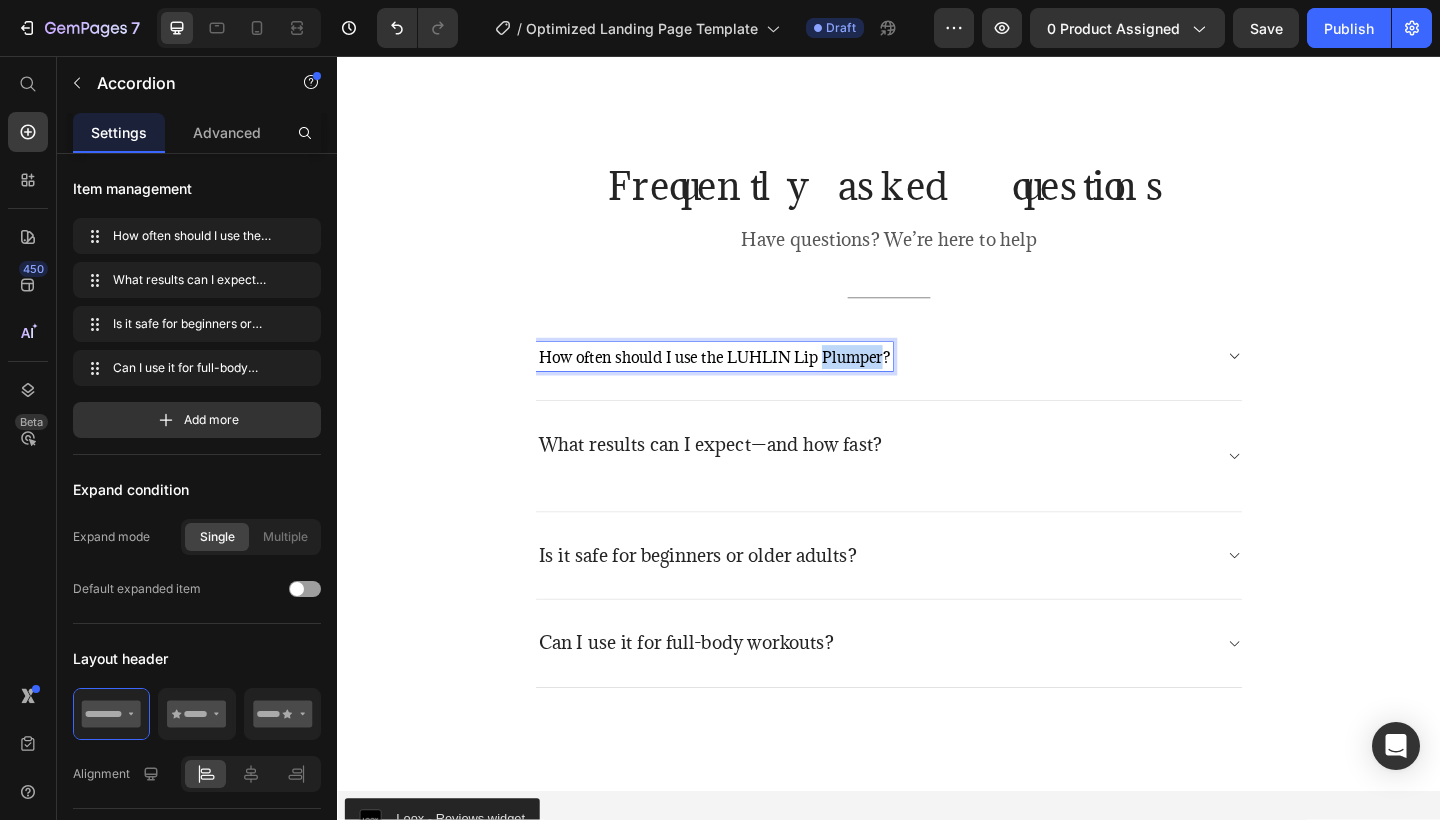 click on "How often should I use the LUHLIN Lip Plumper?" at bounding box center (747, 384) 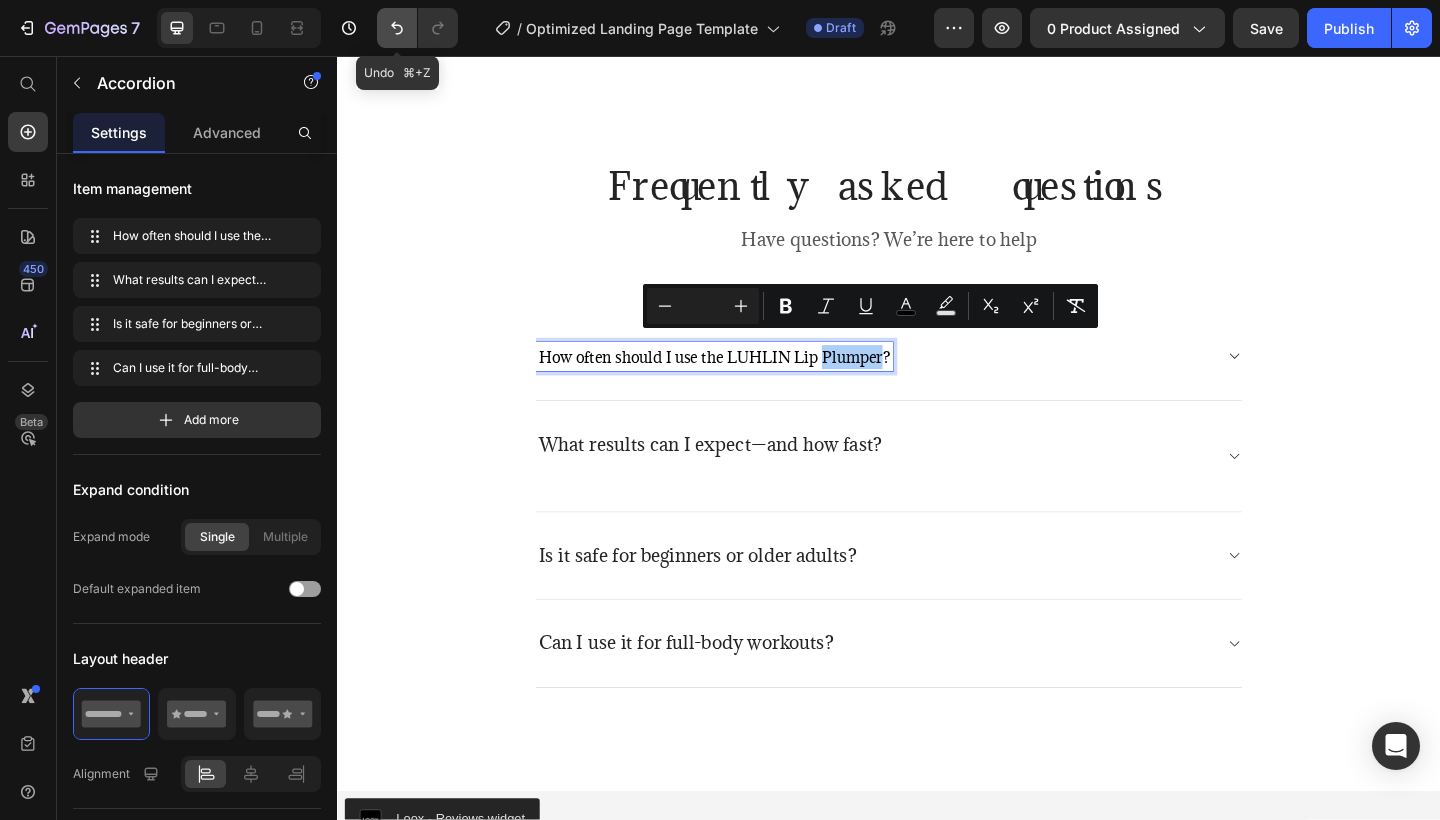 click 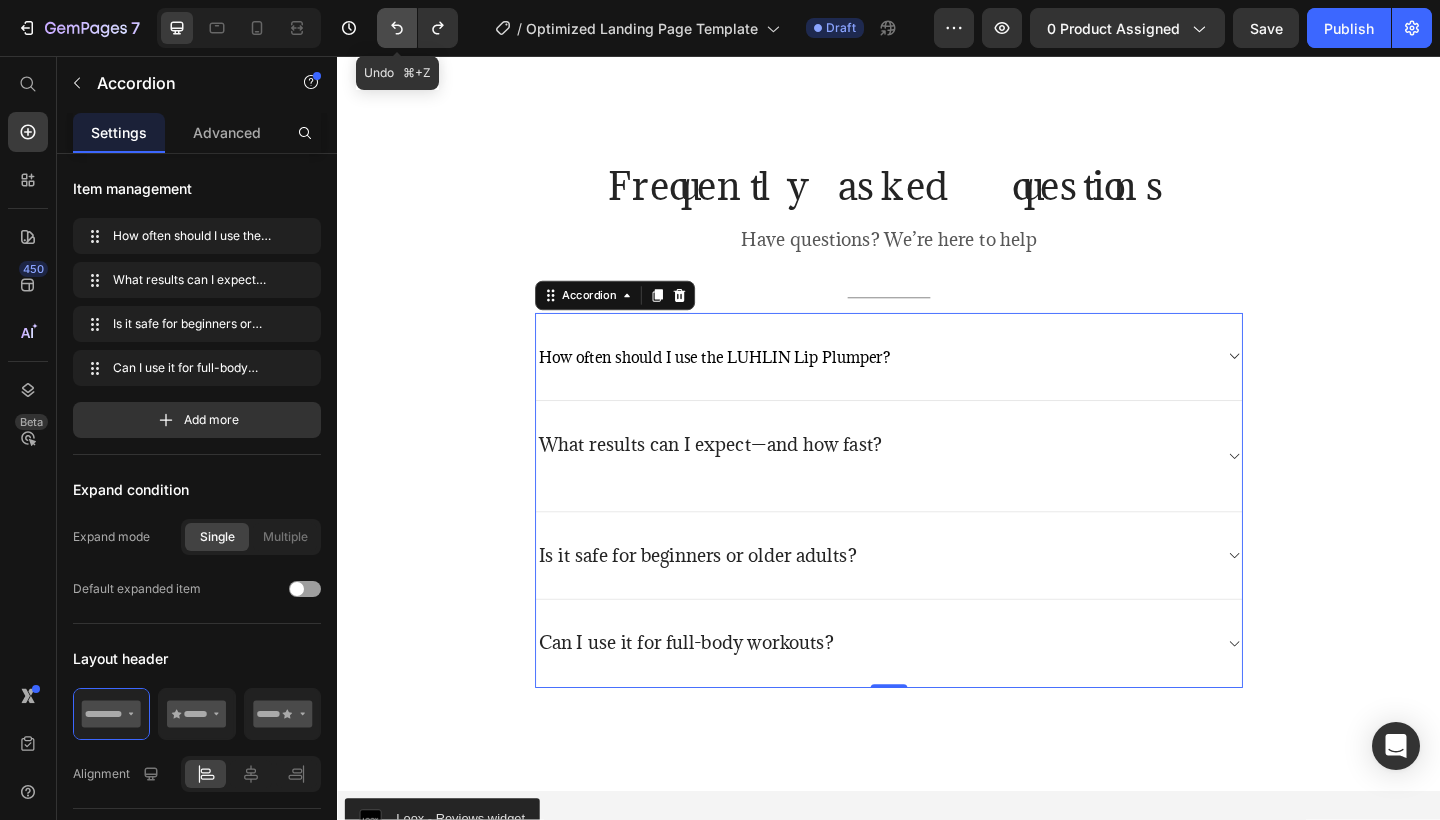 click 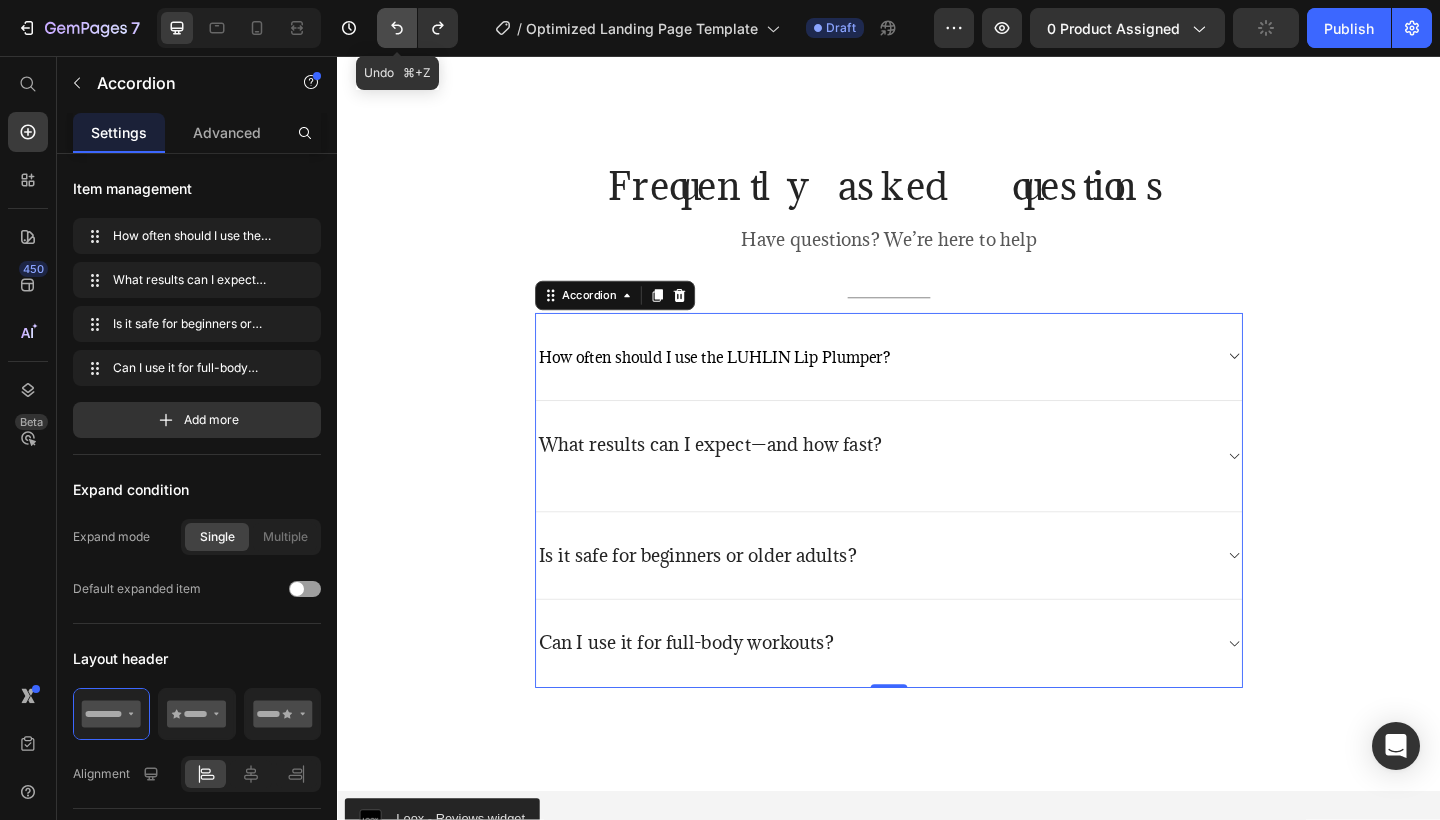 click 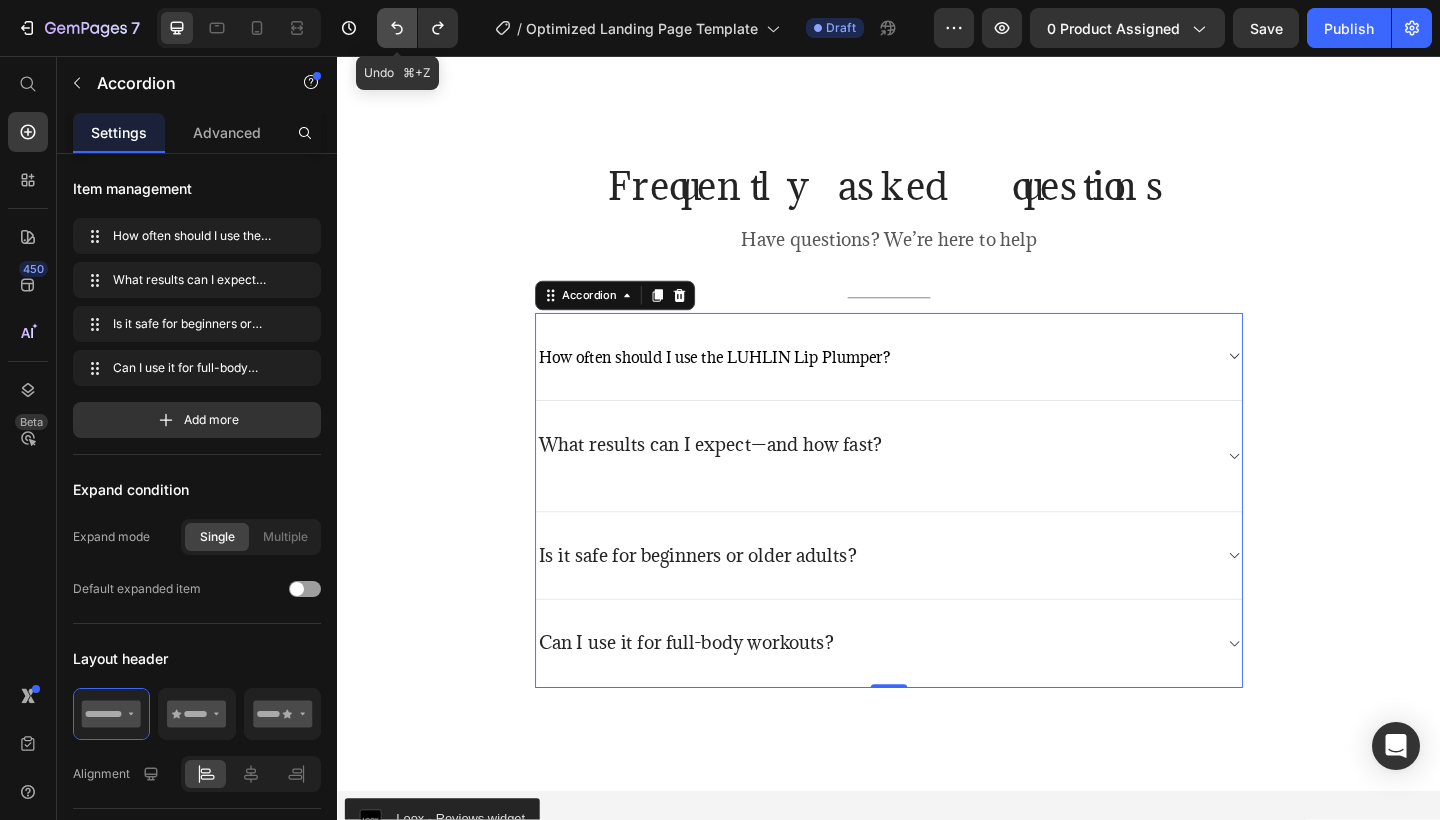 click 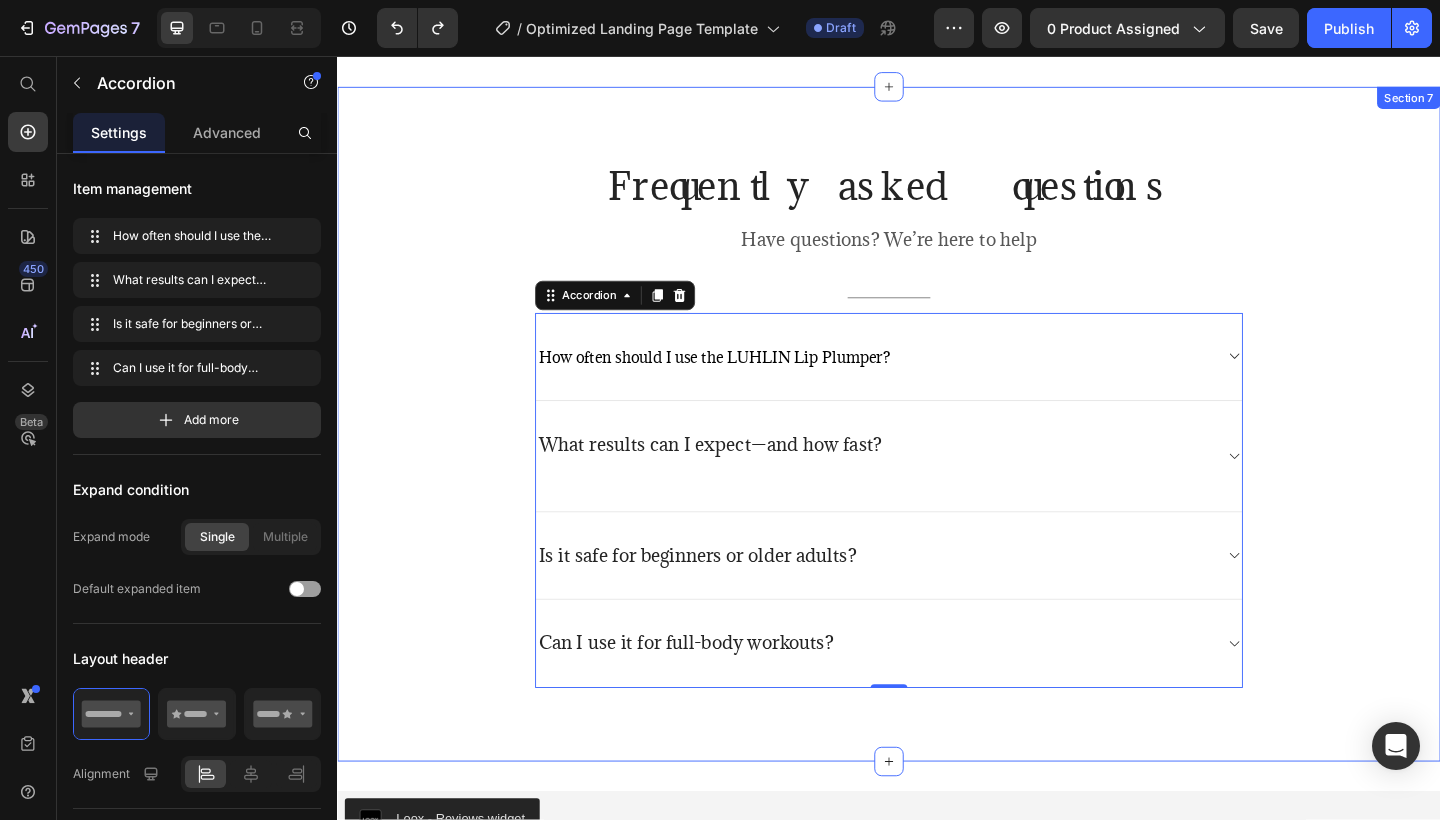 click 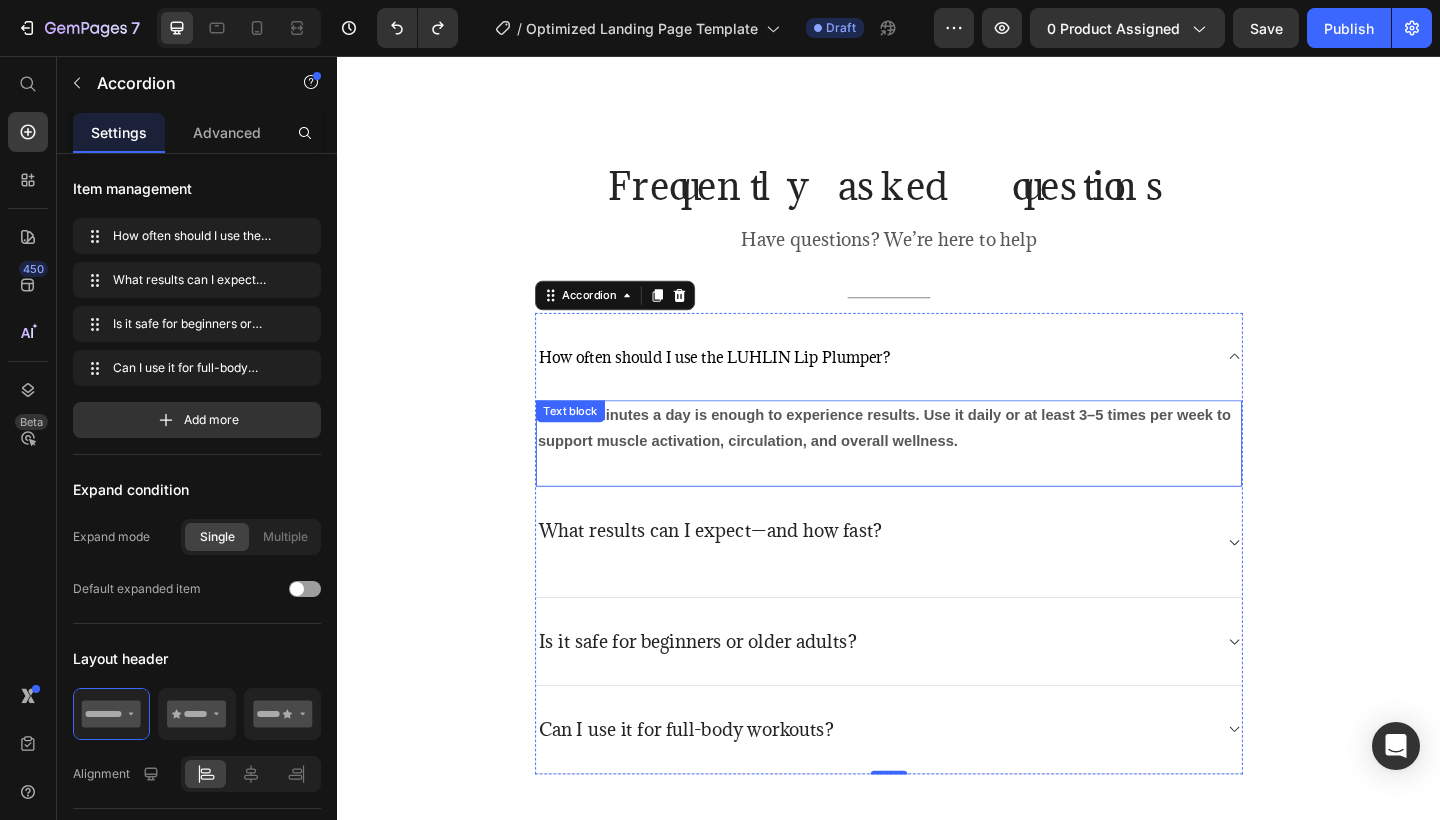 click on "Just 10 minutes a day is enough to experience results. Use it daily or at least 3–5 times per week to support muscle activation, circulation, and overall wellness." at bounding box center (932, 461) 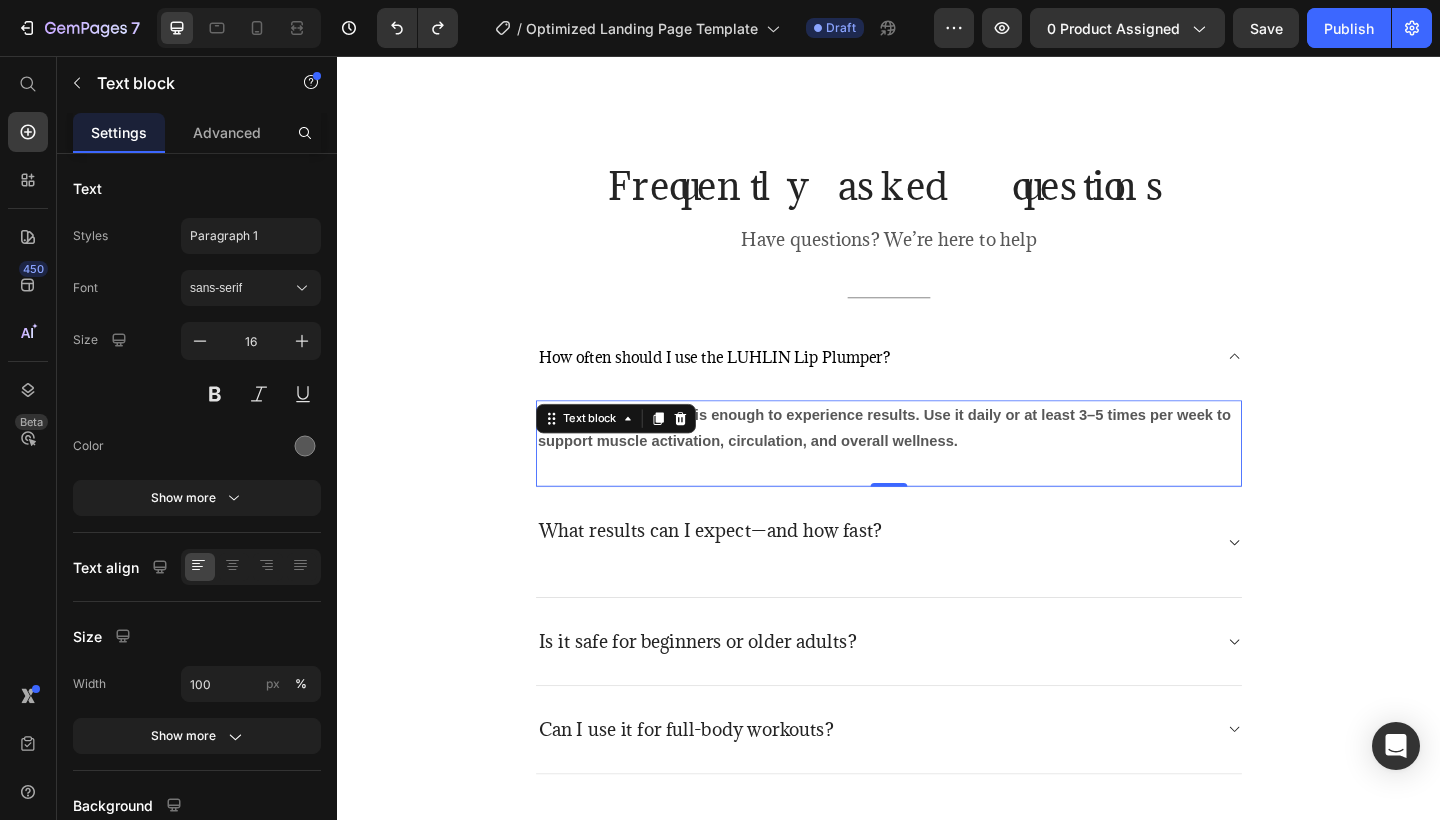 click on "Just 10 minutes a day is enough to experience results. Use it daily or at least 3–5 times per week to support muscle activation, circulation, and overall wellness." at bounding box center [932, 461] 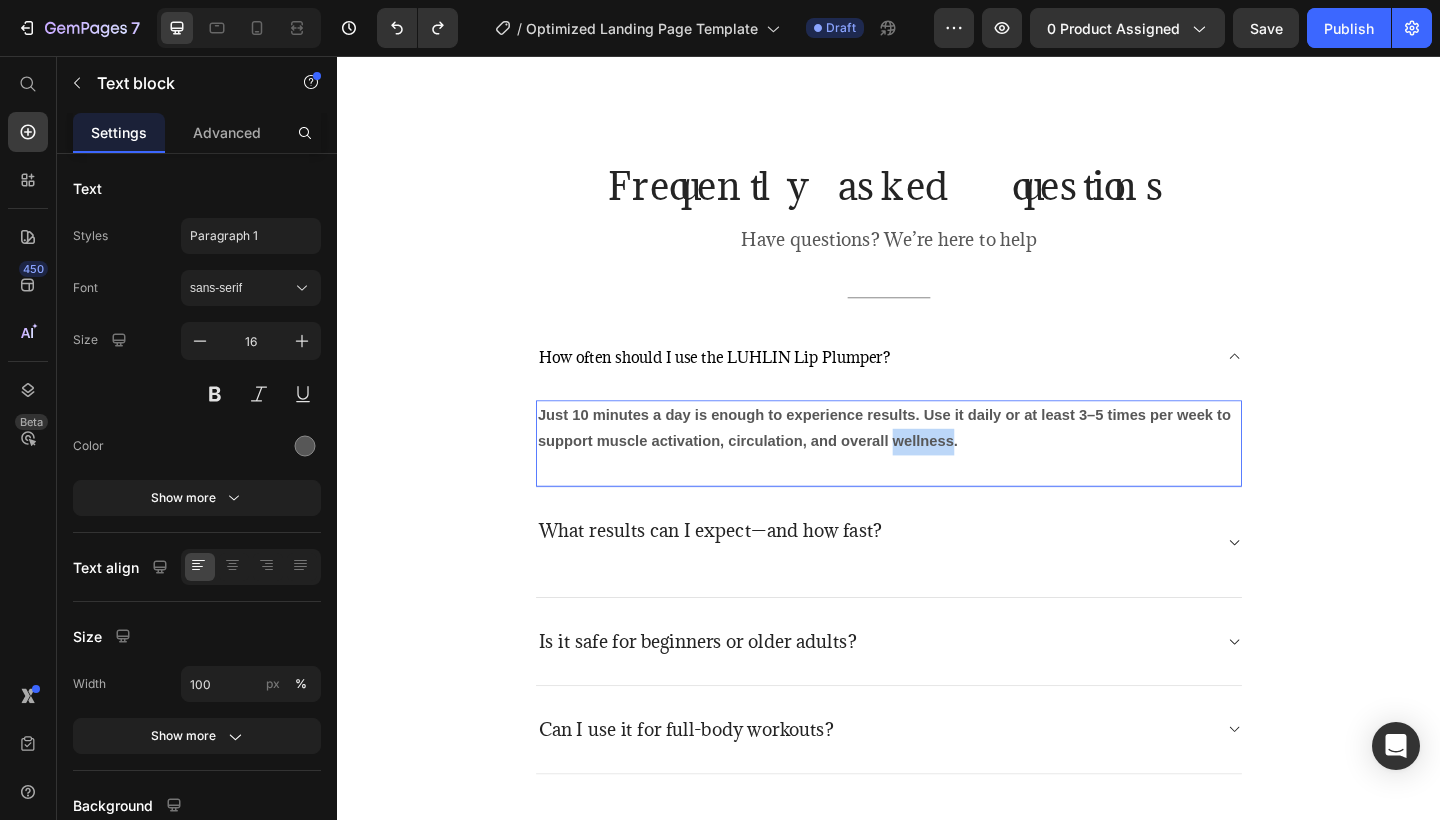 click on "Just 10 minutes a day is enough to experience results. Use it daily or at least 3–5 times per week to support muscle activation, circulation, and overall wellness." at bounding box center (932, 461) 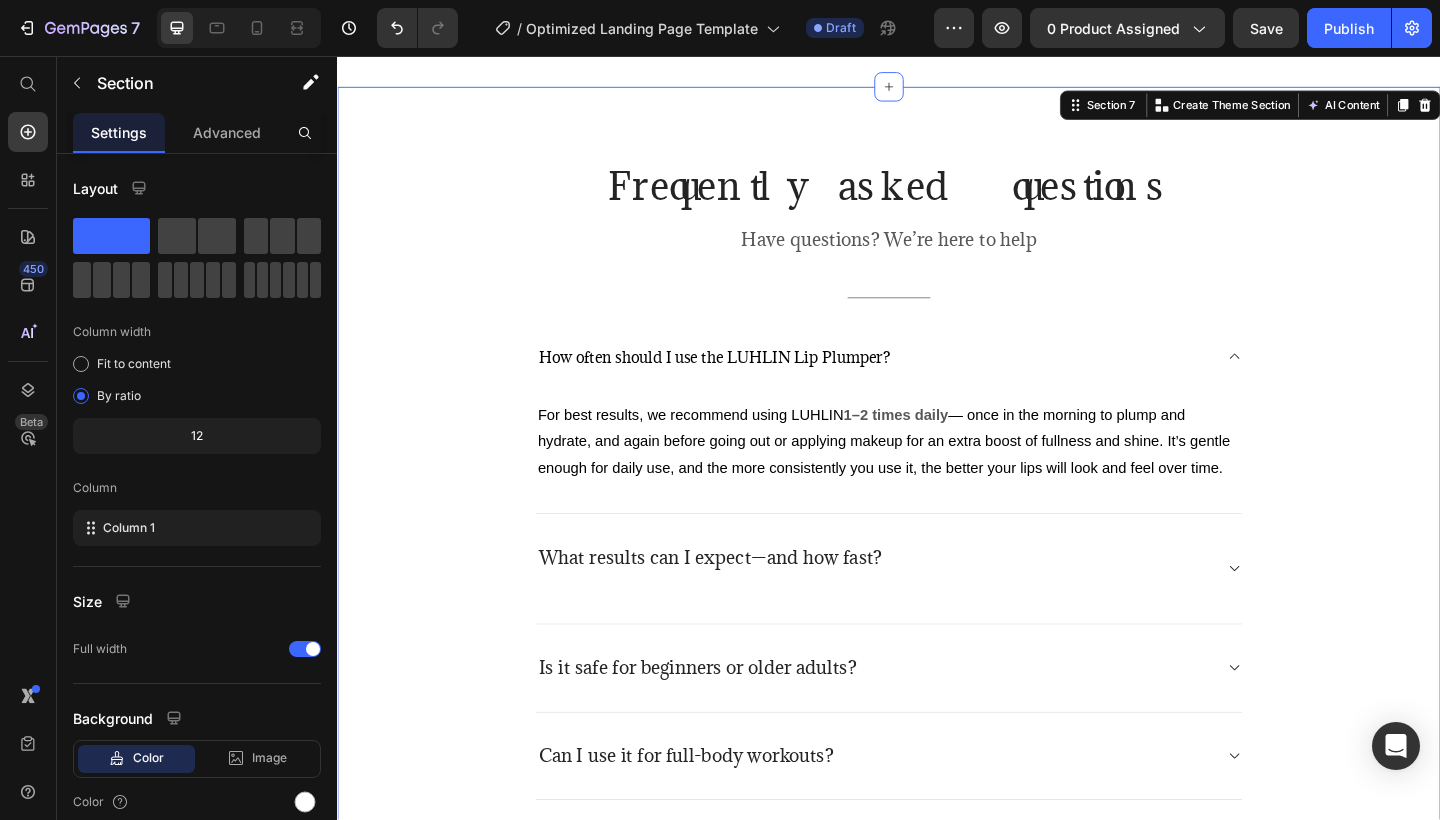 click on "Frequently asked questions Heading Have questions? We’re here to help Text block                Title Line
How often should I use the LUHLIN Lip Plumper? For best results, we recommend using LUHLIN  1–2 times daily  — once in the morning to plump and hydrate, and again before going out or applying makeup for an extra boost of fullness and shine. It’s gentle enough for daily use, and the more consistently you use it, the better your lips will look and feel over time. Text block
What results can I expect—and how fast?
Is it safe for beginners or older adults?
Can I use it for full-body workouts? Accordion Row" at bounding box center [937, 518] 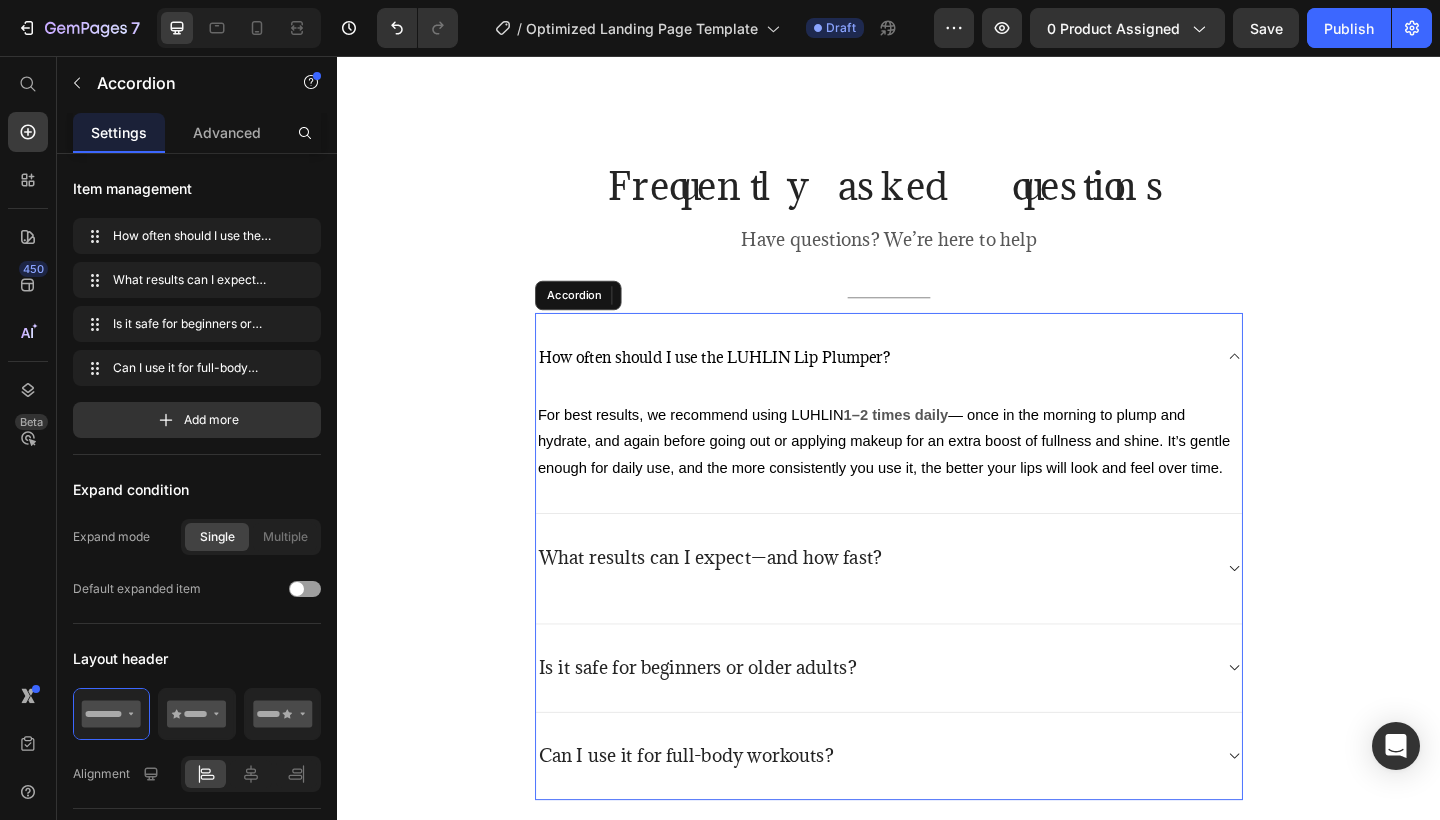 click 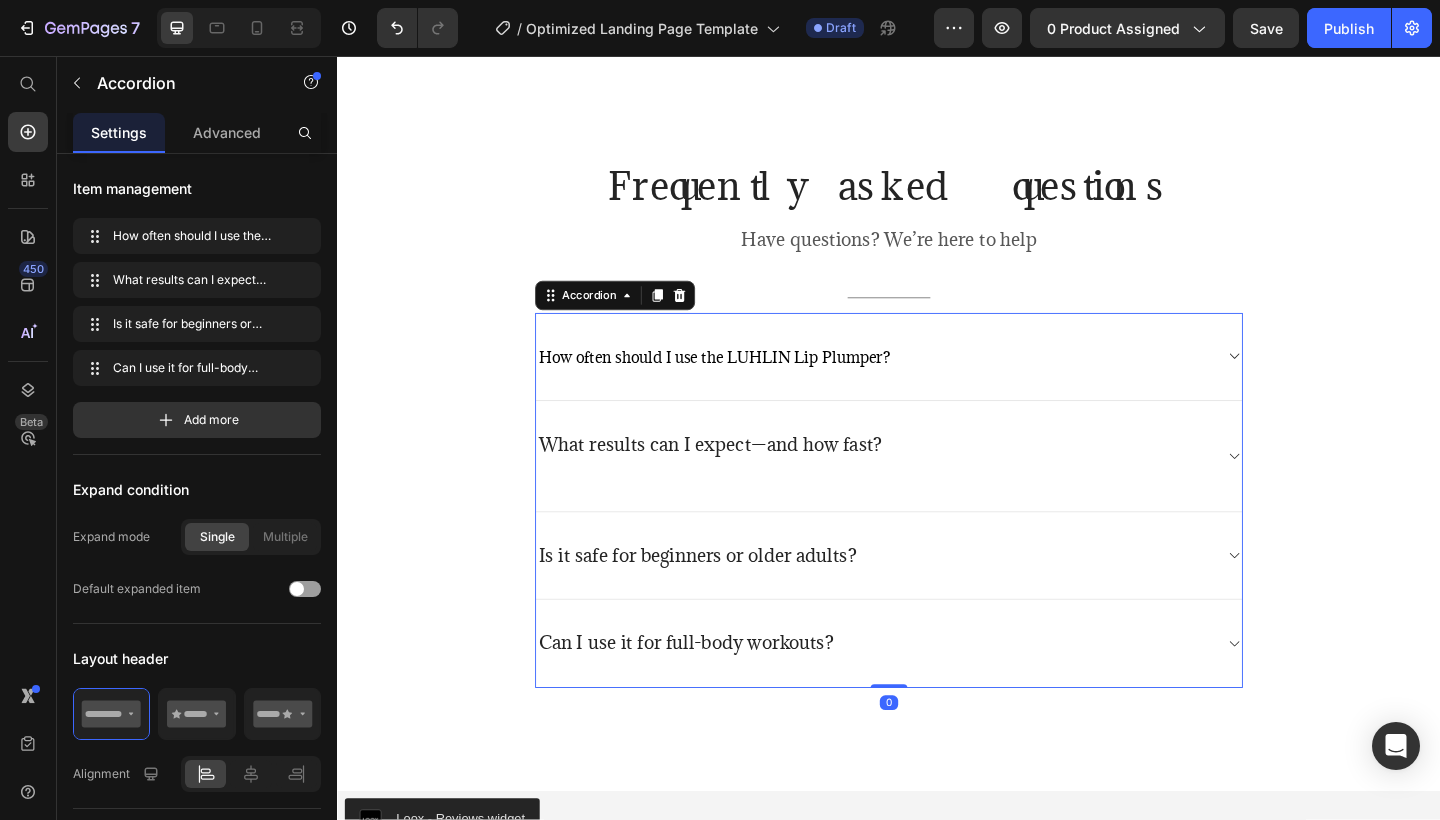click 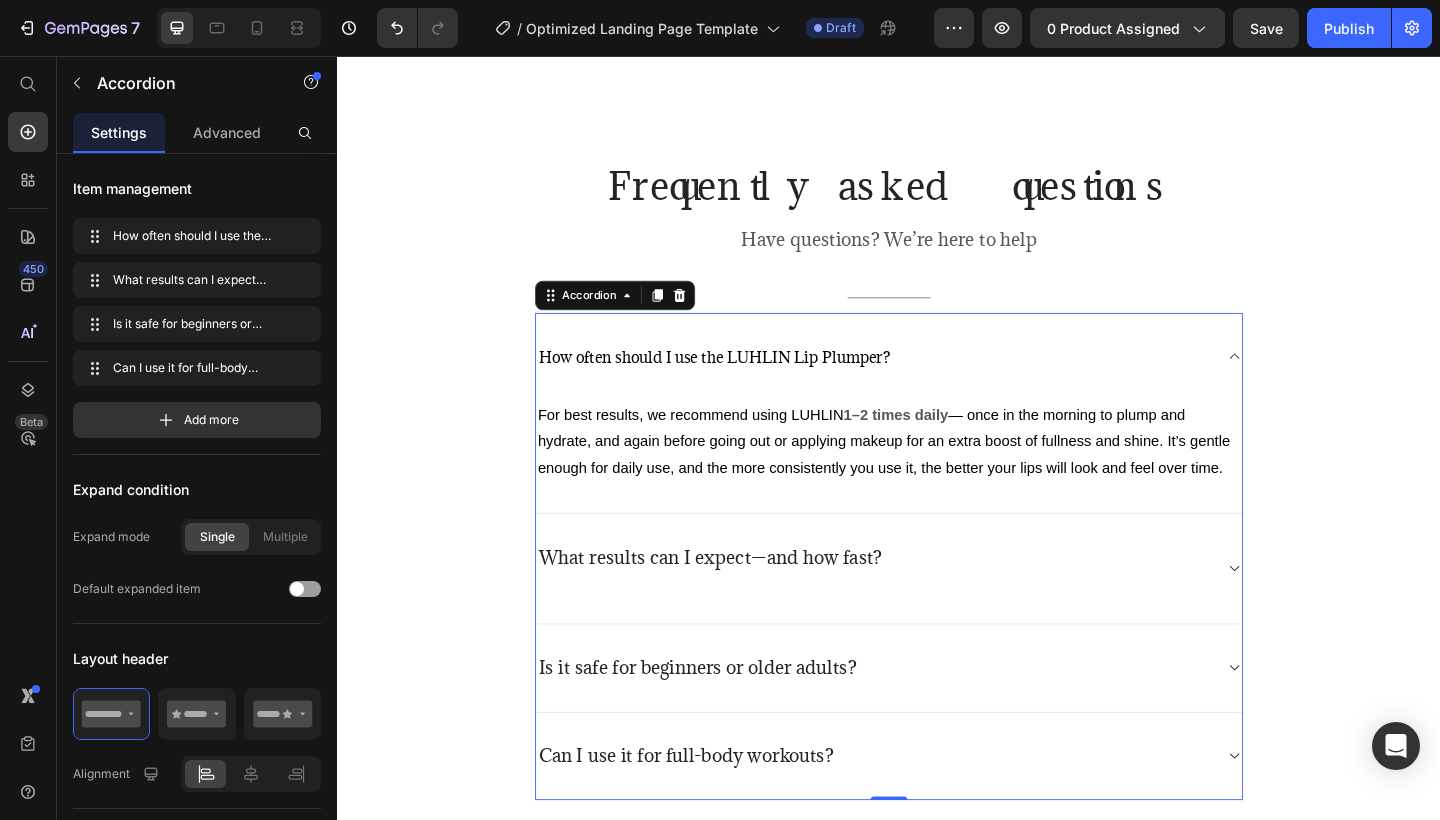 click on "What results can I expect—and how fast?" at bounding box center (937, 615) 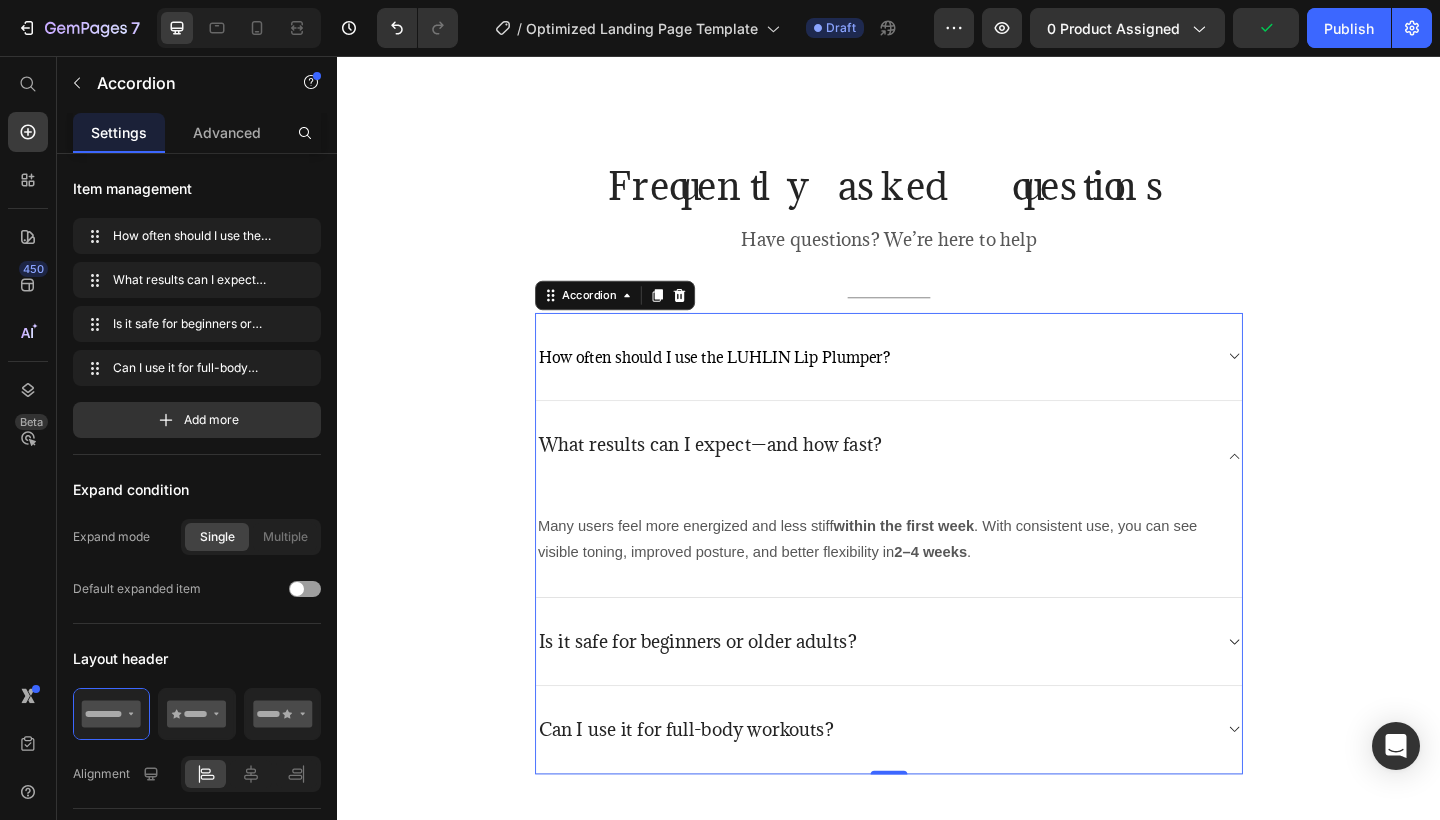 click on "What results can I expect—and how fast?" at bounding box center (921, 491) 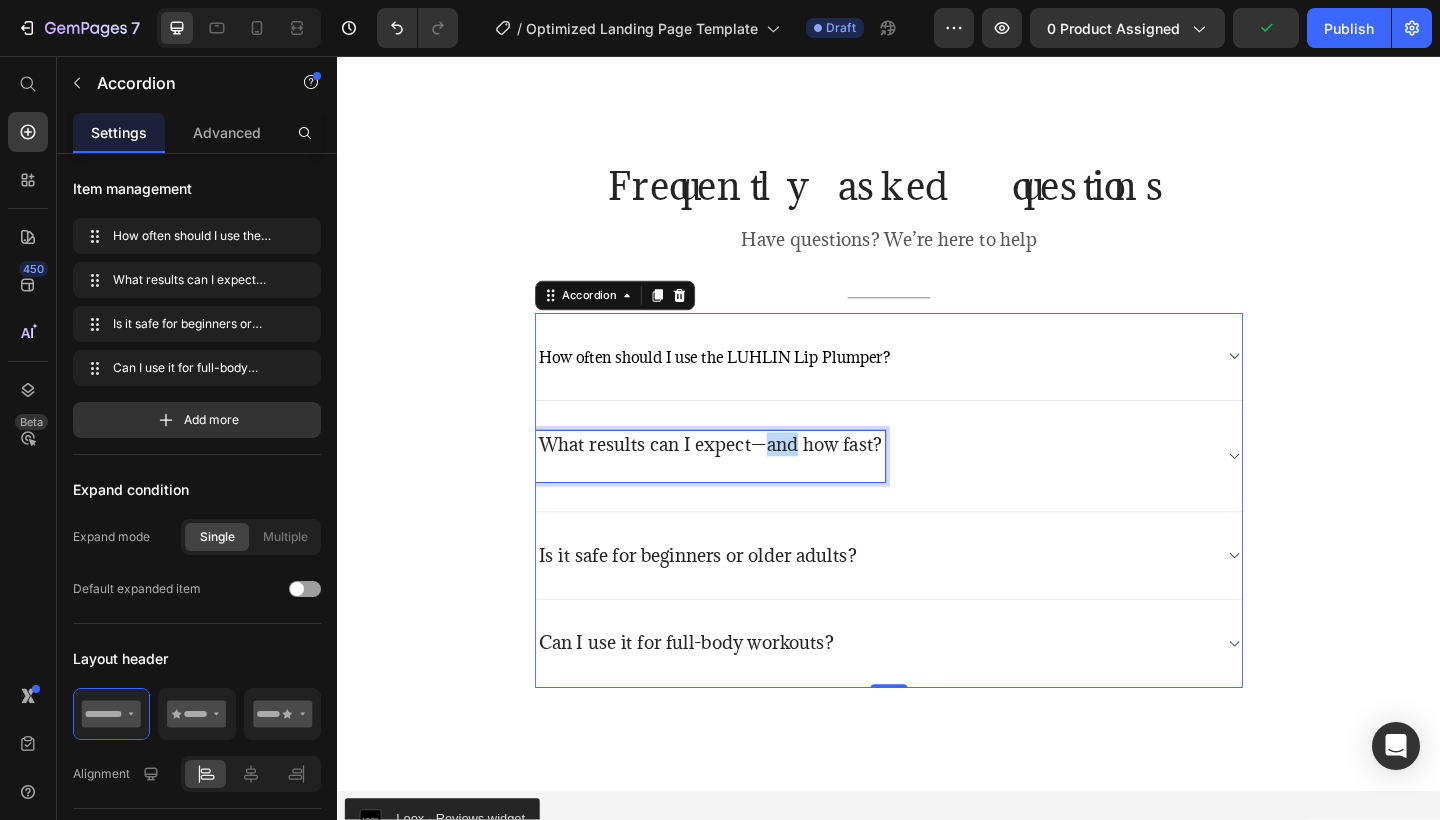 click on "What results can I expect—and how fast?" at bounding box center (743, 479) 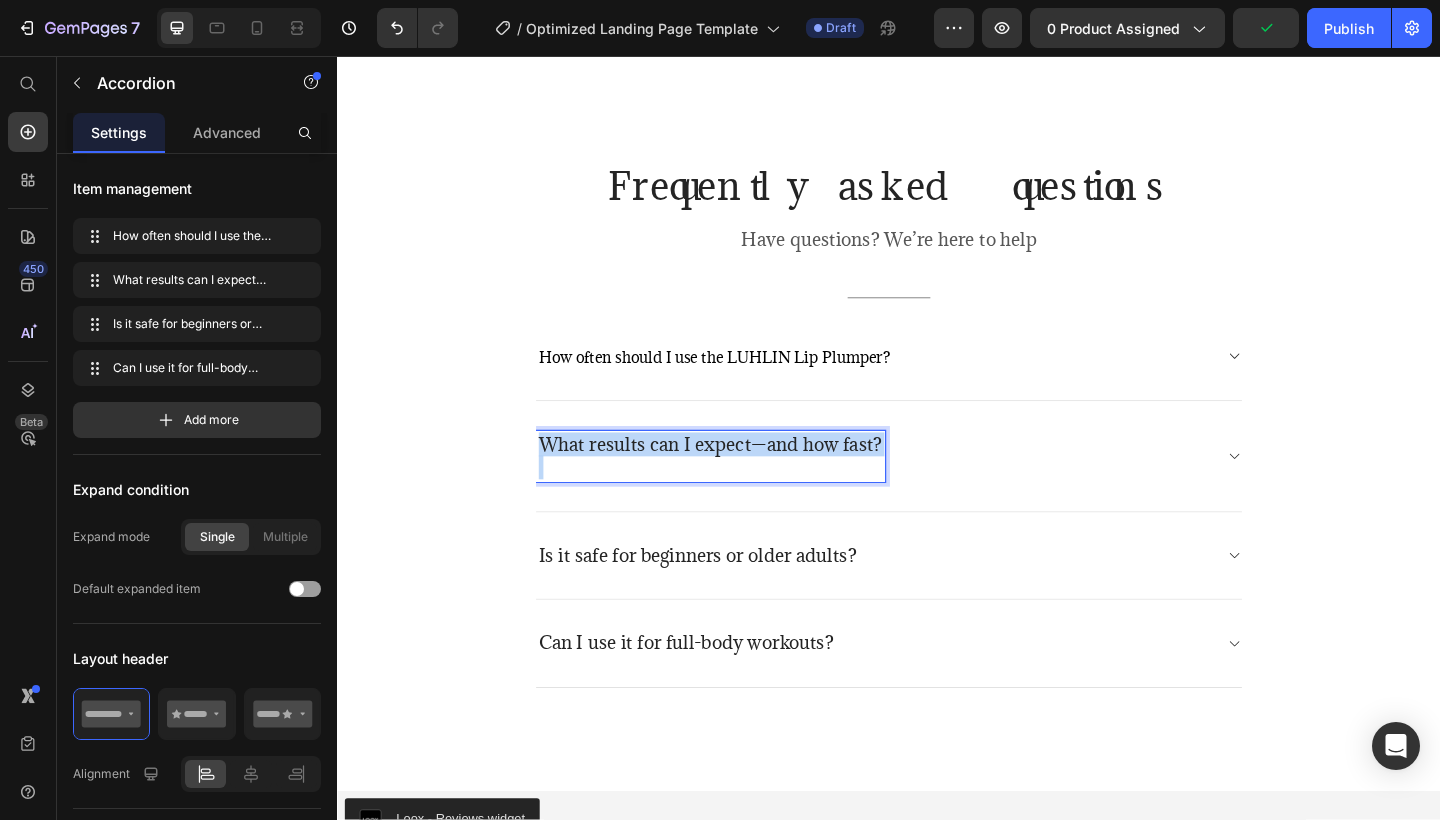 click on "What results can I expect—and how fast?" at bounding box center (743, 479) 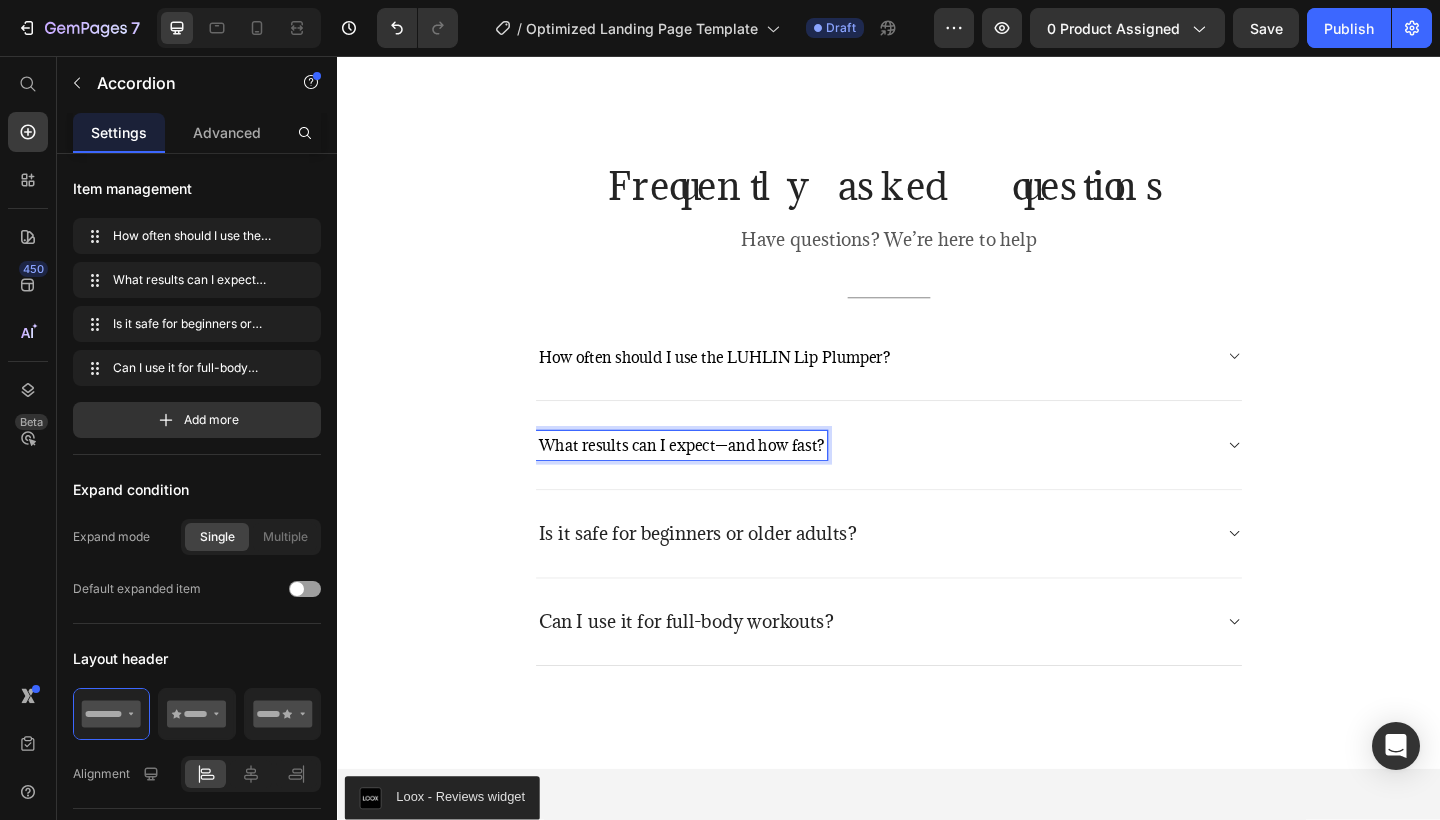 click on "What results can I expect—and how fast?" at bounding box center [937, 480] 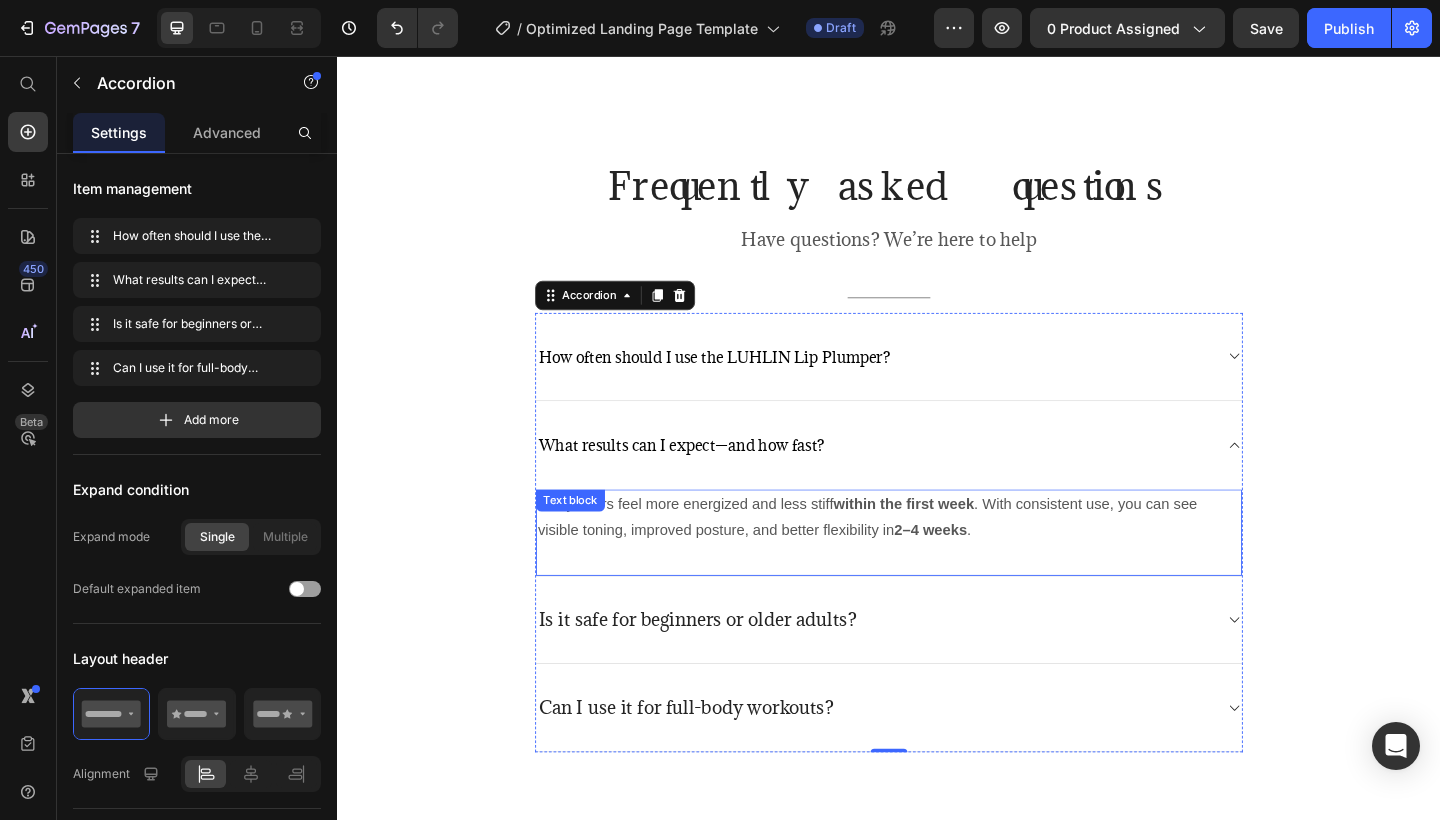 click on "Many users feel more energized and less stiff  within the first week . With consistent use, you can see visible toning, improved posture, and better flexibility in  2–4 weeks ." at bounding box center [937, 559] 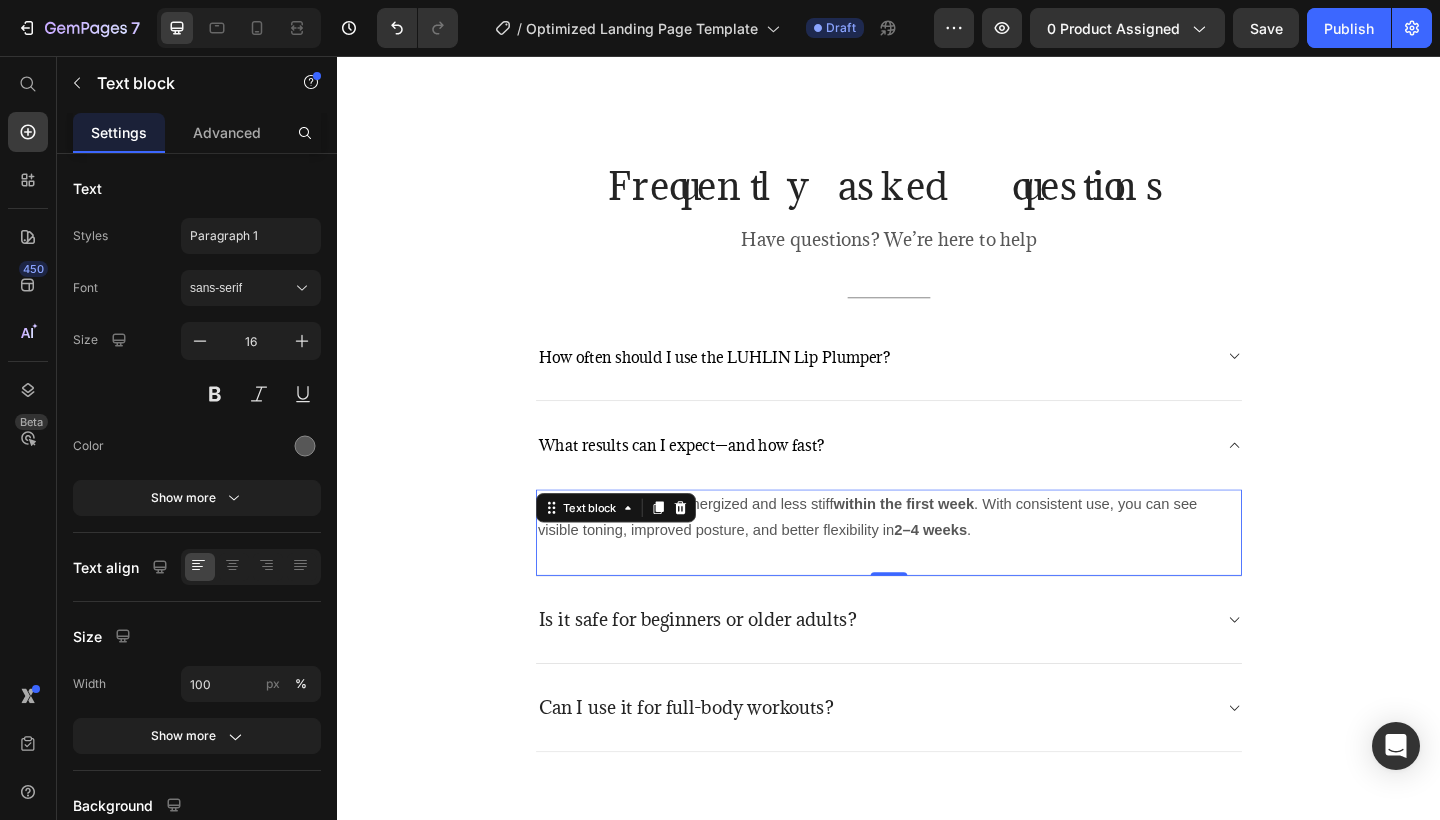 click on "Many users feel more energized and less stiff  within the first week . With consistent use, you can see visible toning, improved posture, and better flexibility in  2–4 weeks ." at bounding box center (937, 559) 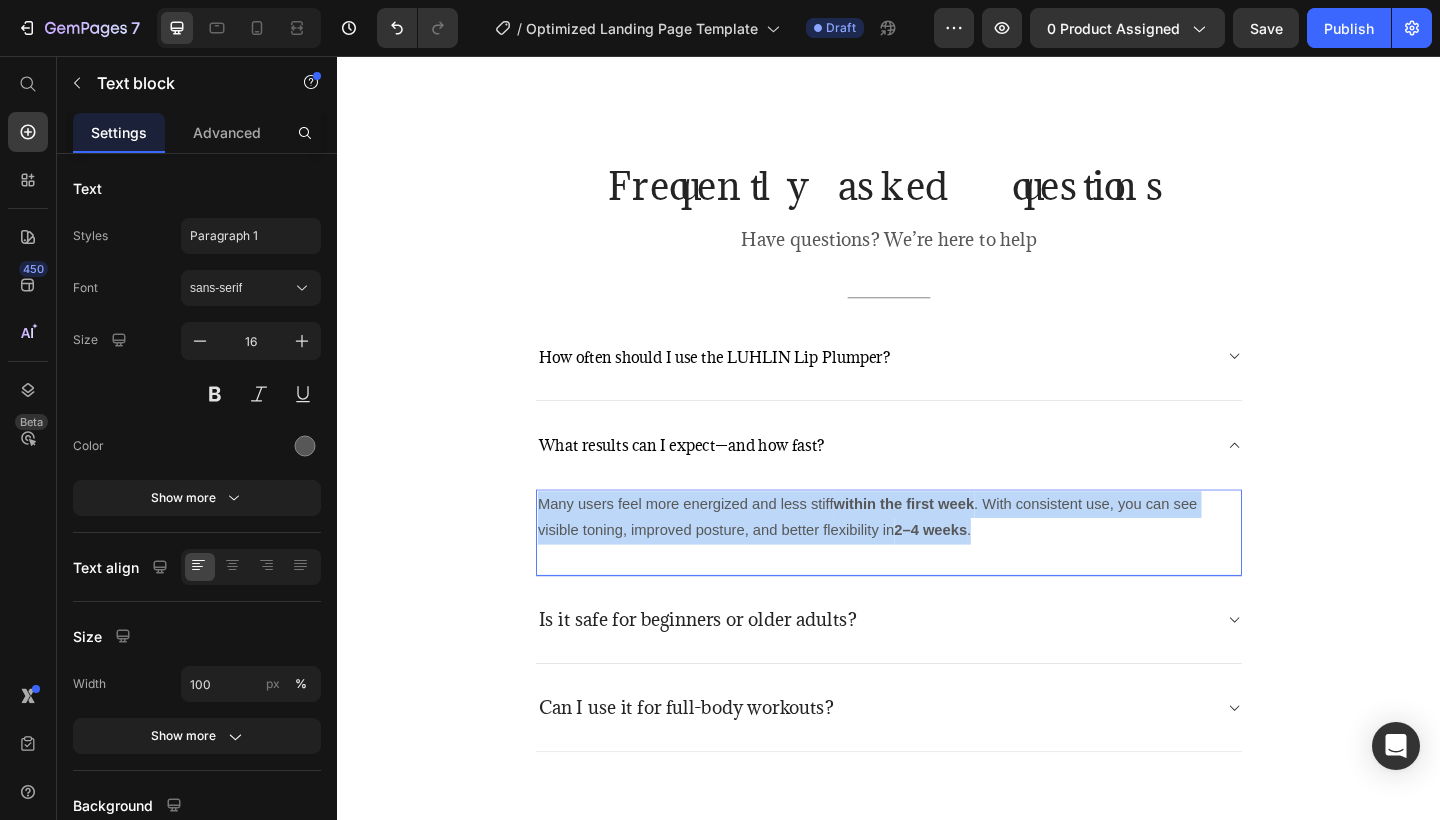click on "Many users feel more energized and less stiff  within the first week . With consistent use, you can see visible toning, improved posture, and better flexibility in  2–4 weeks ." at bounding box center [937, 559] 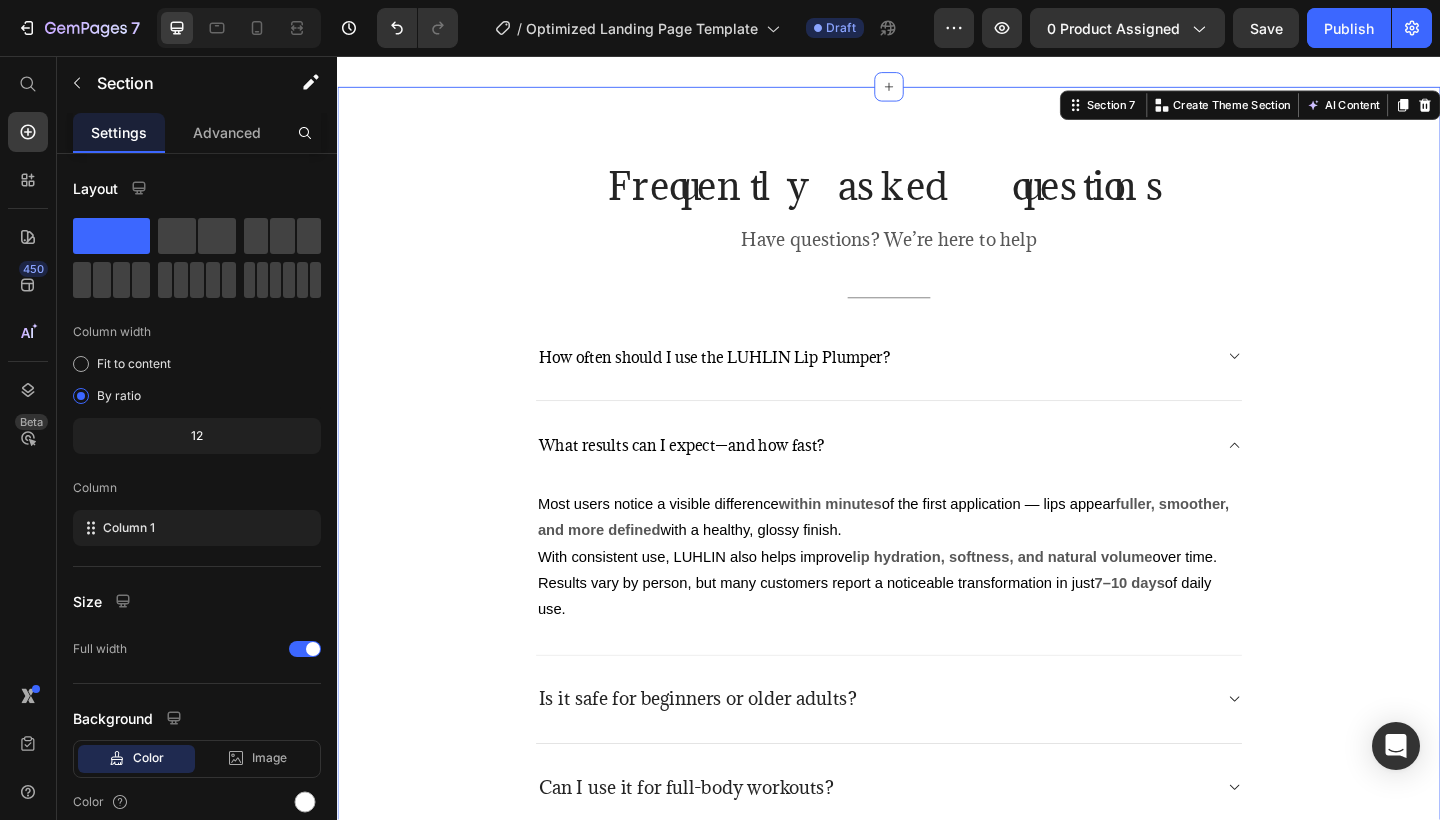 click on "Frequently asked questions Heading Have questions? We’re here to help Text block                Title Line
How often should I use the LUHLIN Lip Plumper?
What results can I expect—and how fast? Most users notice a visible difference  within minutes  of the first application — lips appear  fuller, smoother, and more defined  with a healthy, glossy finish. With consistent use, LUHLIN also helps improve  lip hydration, softness, and natural volume  over time. Results vary by person, but many customers report a noticeable transformation in just  7–10 days  of daily use. Text block
Is it safe for beginners or older adults?
Can I use it for full-body workouts? Accordion Row" at bounding box center (937, 535) 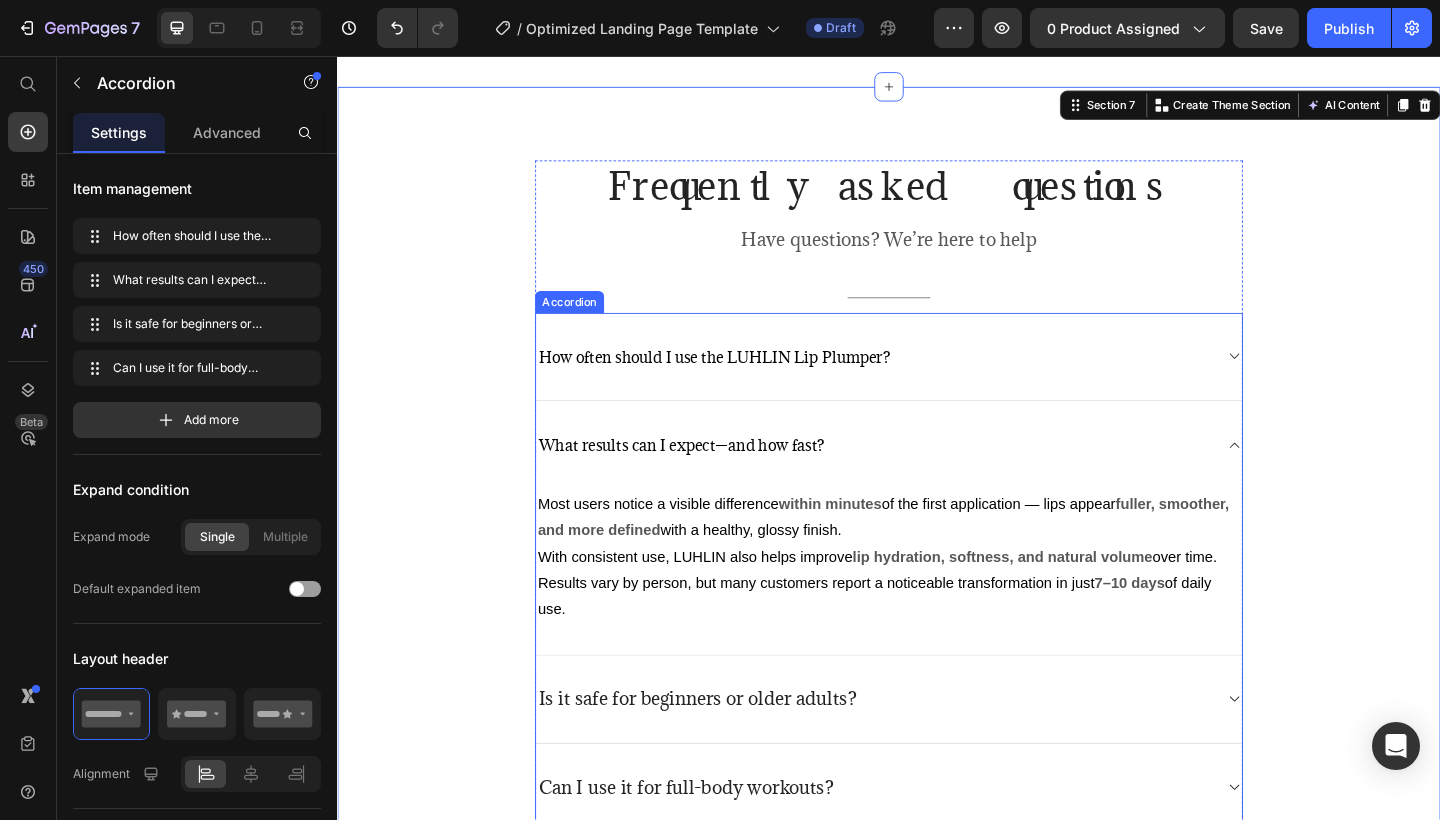 click 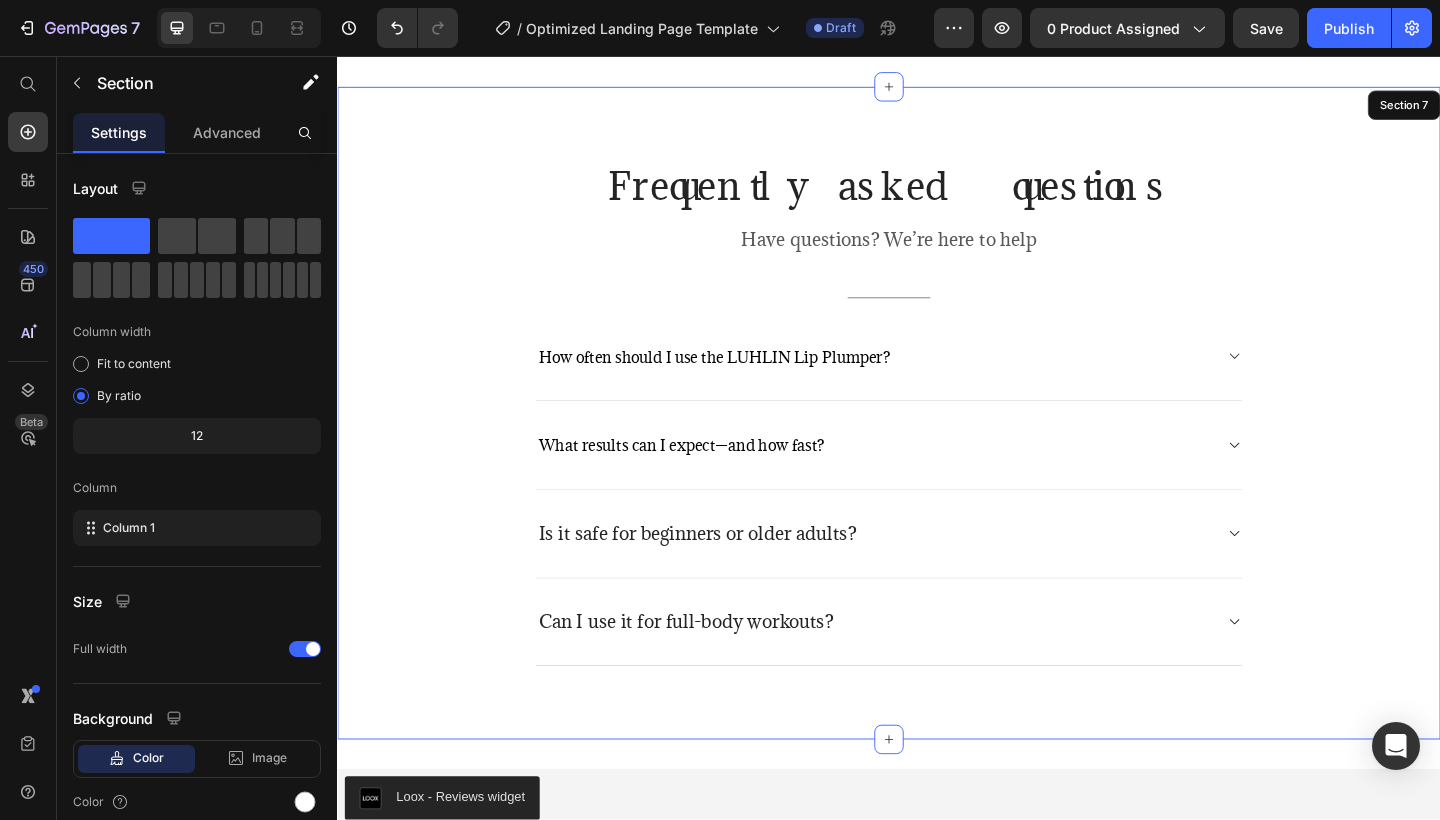 click on "Frequently asked questions Heading Have questions? We’re here to help Text block                Title Line
How often should I use the LUHLIN Lip Plumper?
What results can I expect—and how fast?
Is it safe for beginners or older adults?
Can I use it for full-body workouts? Accordion   0 Row" at bounding box center [937, 445] 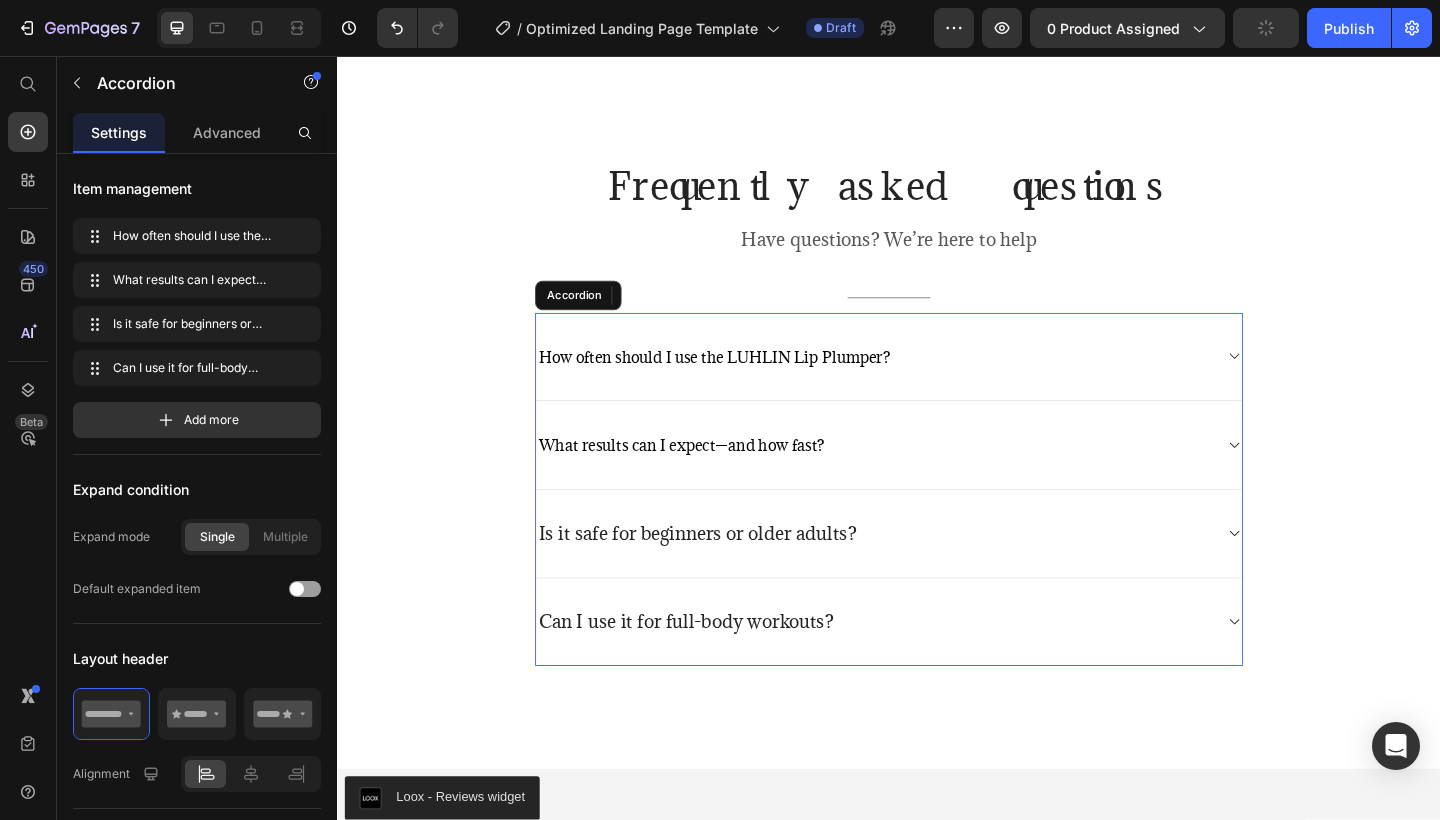 click on "Is it safe for beginners or older adults?" at bounding box center [729, 576] 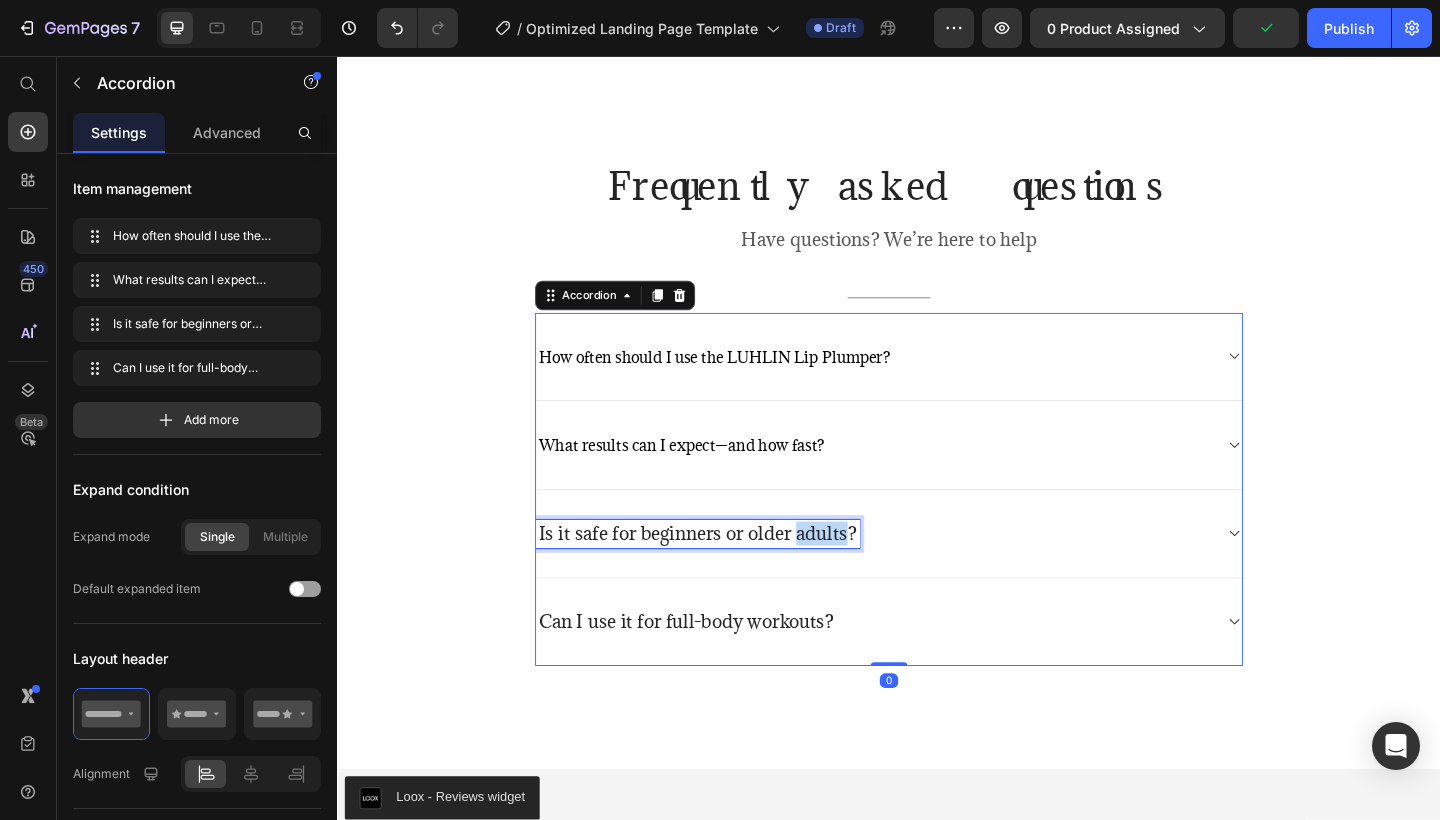 click on "Is it safe for beginners or older adults?" at bounding box center [729, 576] 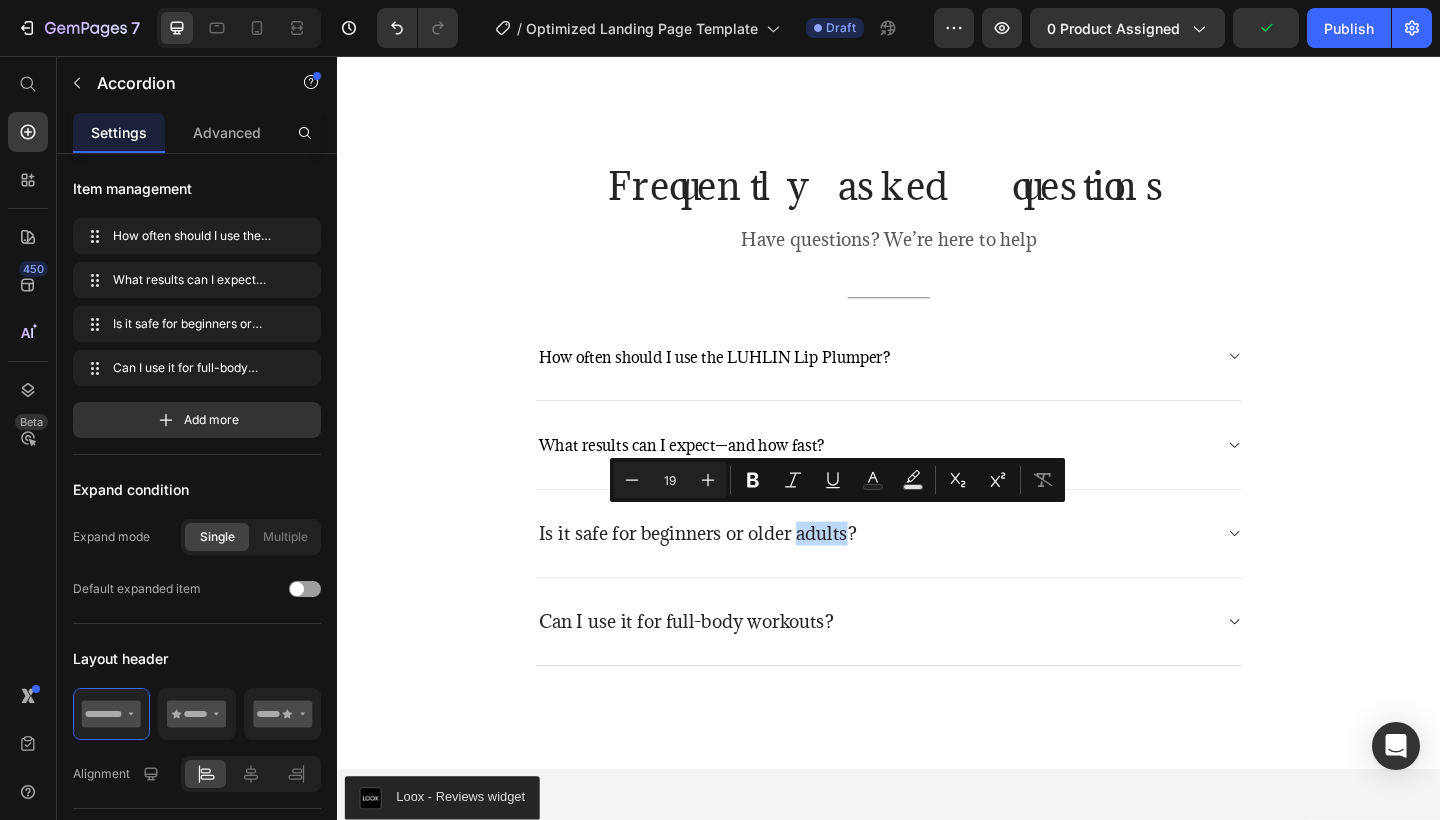 click 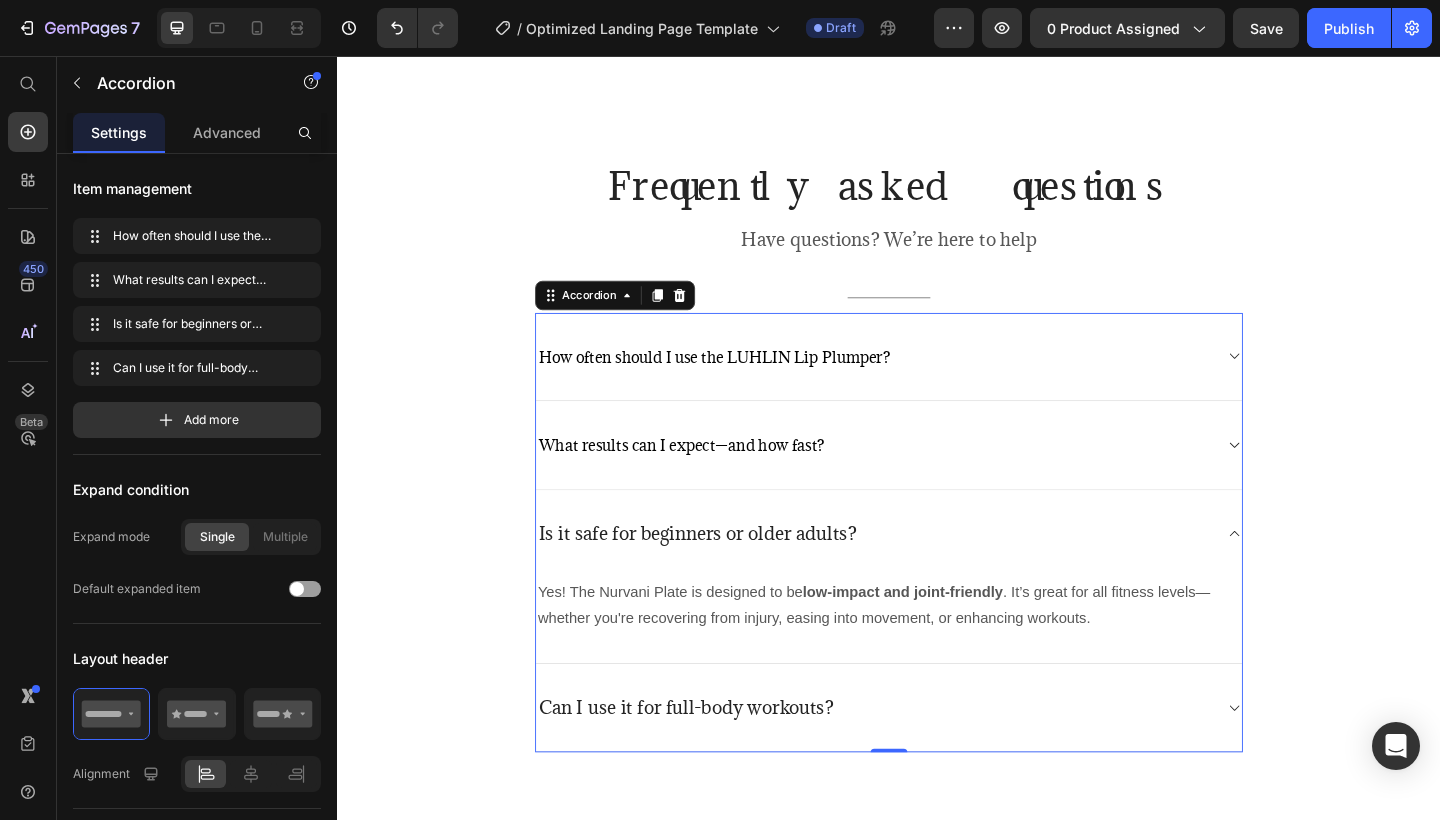 click on "Is it safe for beginners or older adults?" at bounding box center [729, 576] 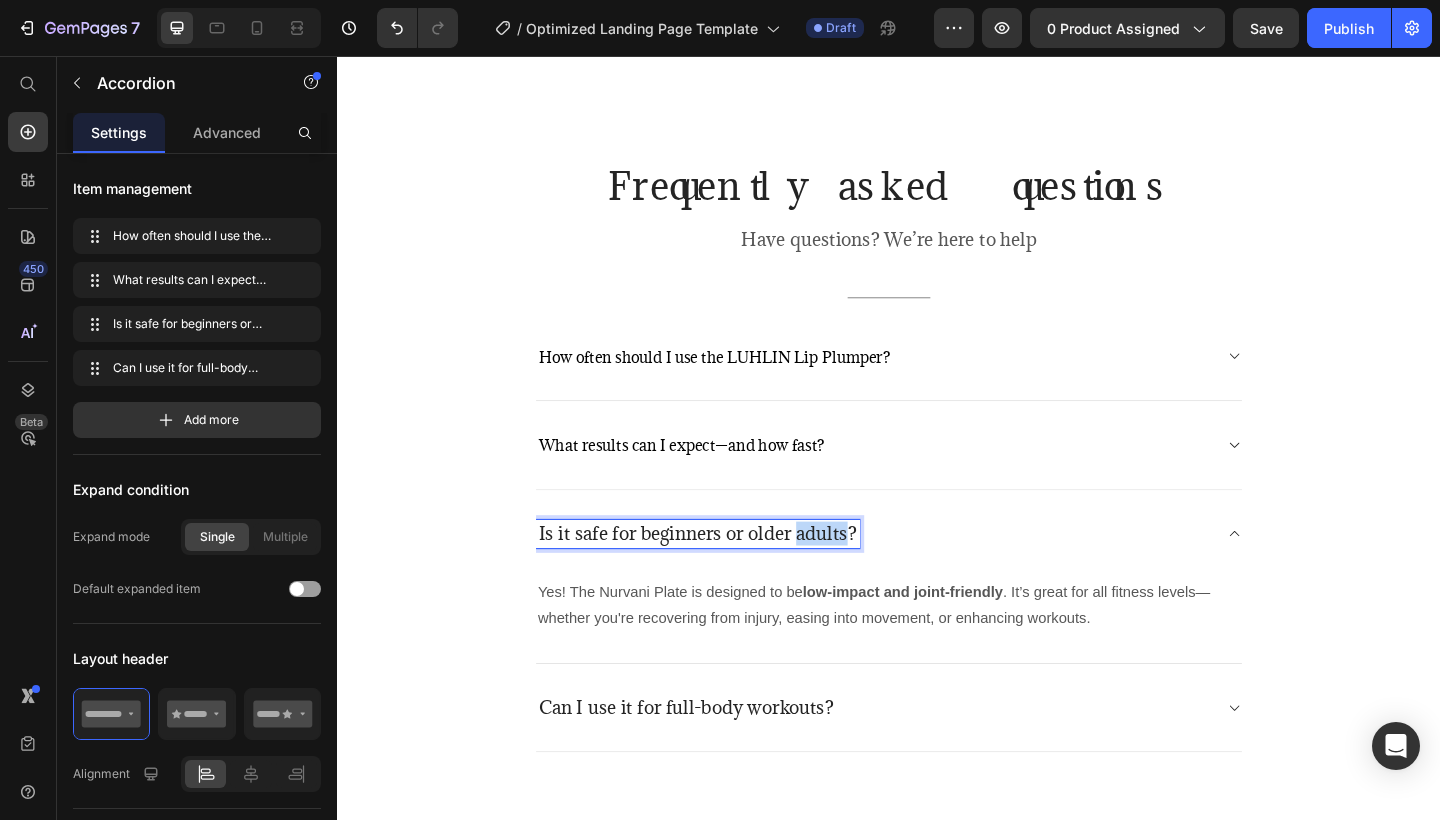 click on "Is it safe for beginners or older adults?" at bounding box center (729, 576) 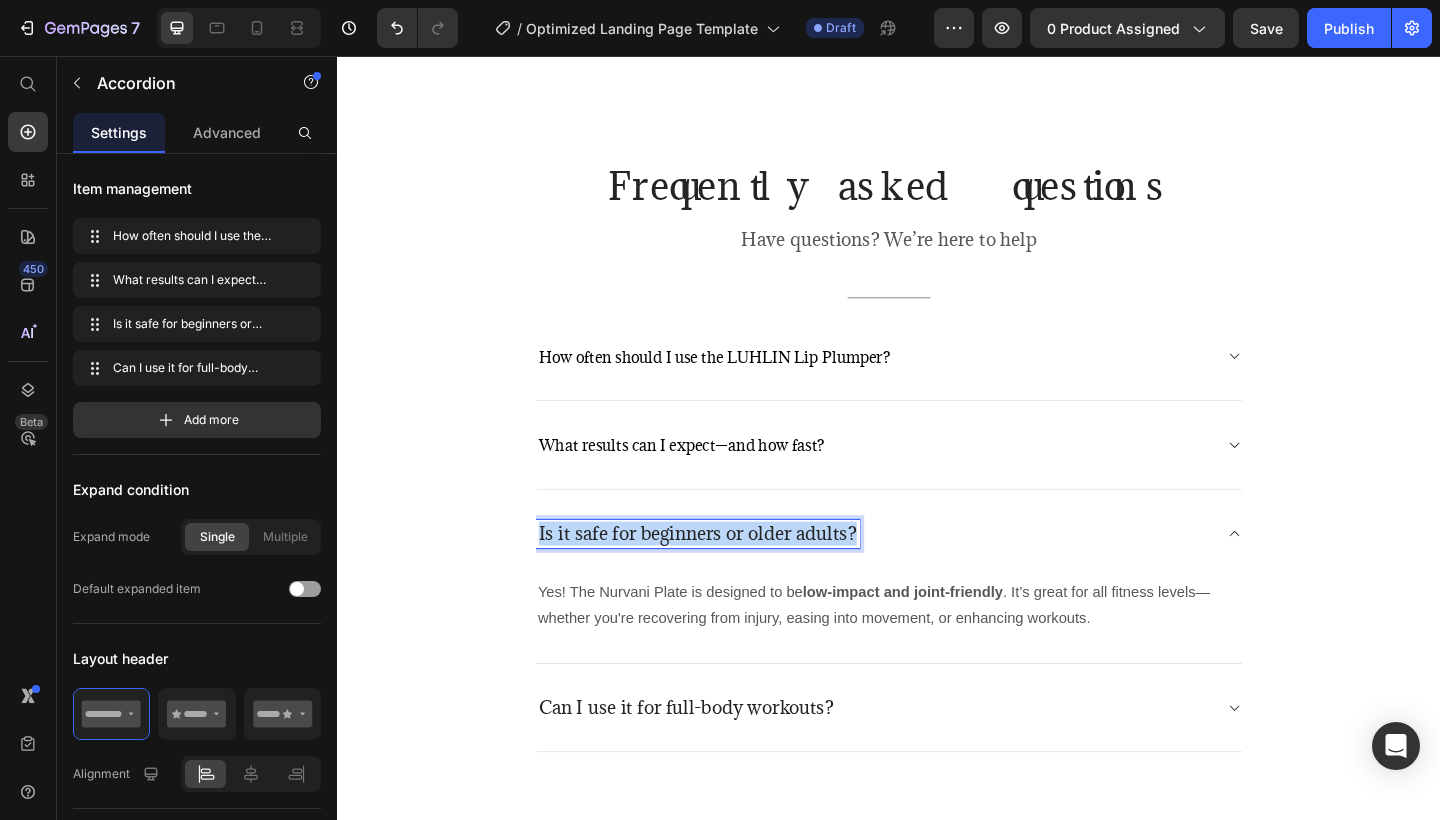 click on "Is it safe for beginners or older adults?" at bounding box center (729, 576) 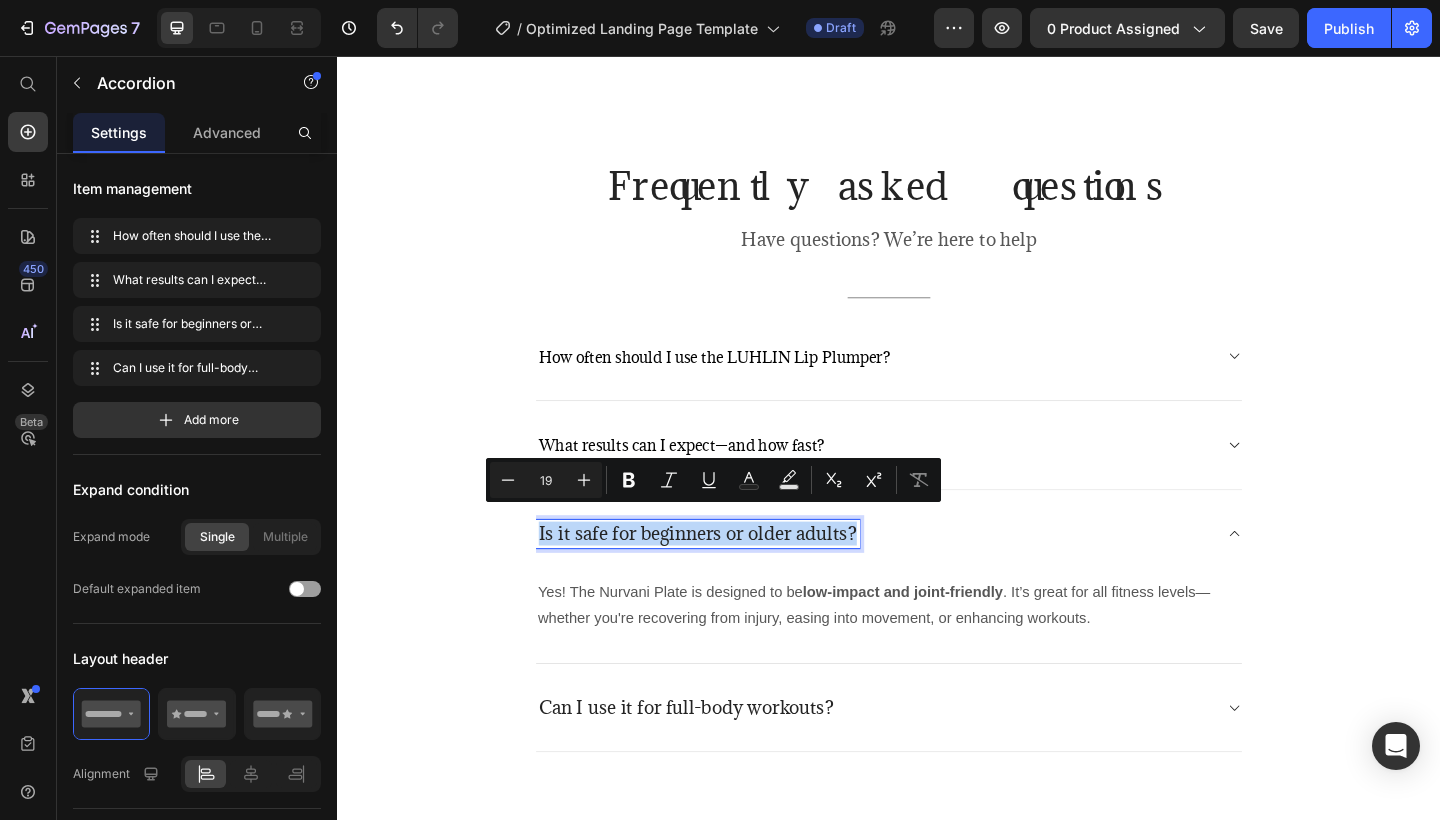 copy on "Is it safe for beginners or older adults?" 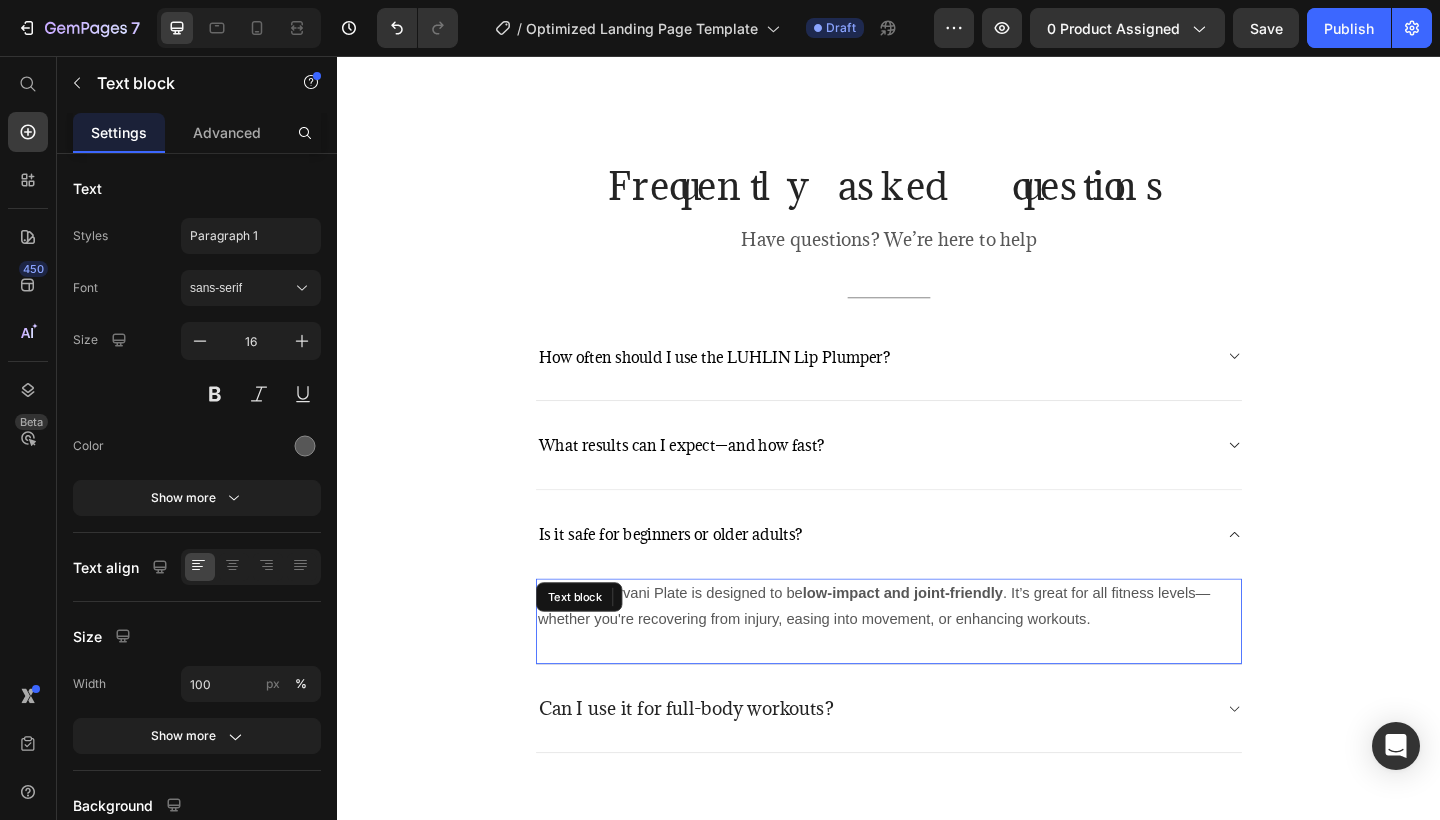 click on "Yes! The Nurvani Plate is designed to be  low-impact and joint-friendly . It’s great for all fitness levels—whether you're recovering from injury, easing into movement, or enhancing workouts. Text block" at bounding box center (937, 672) 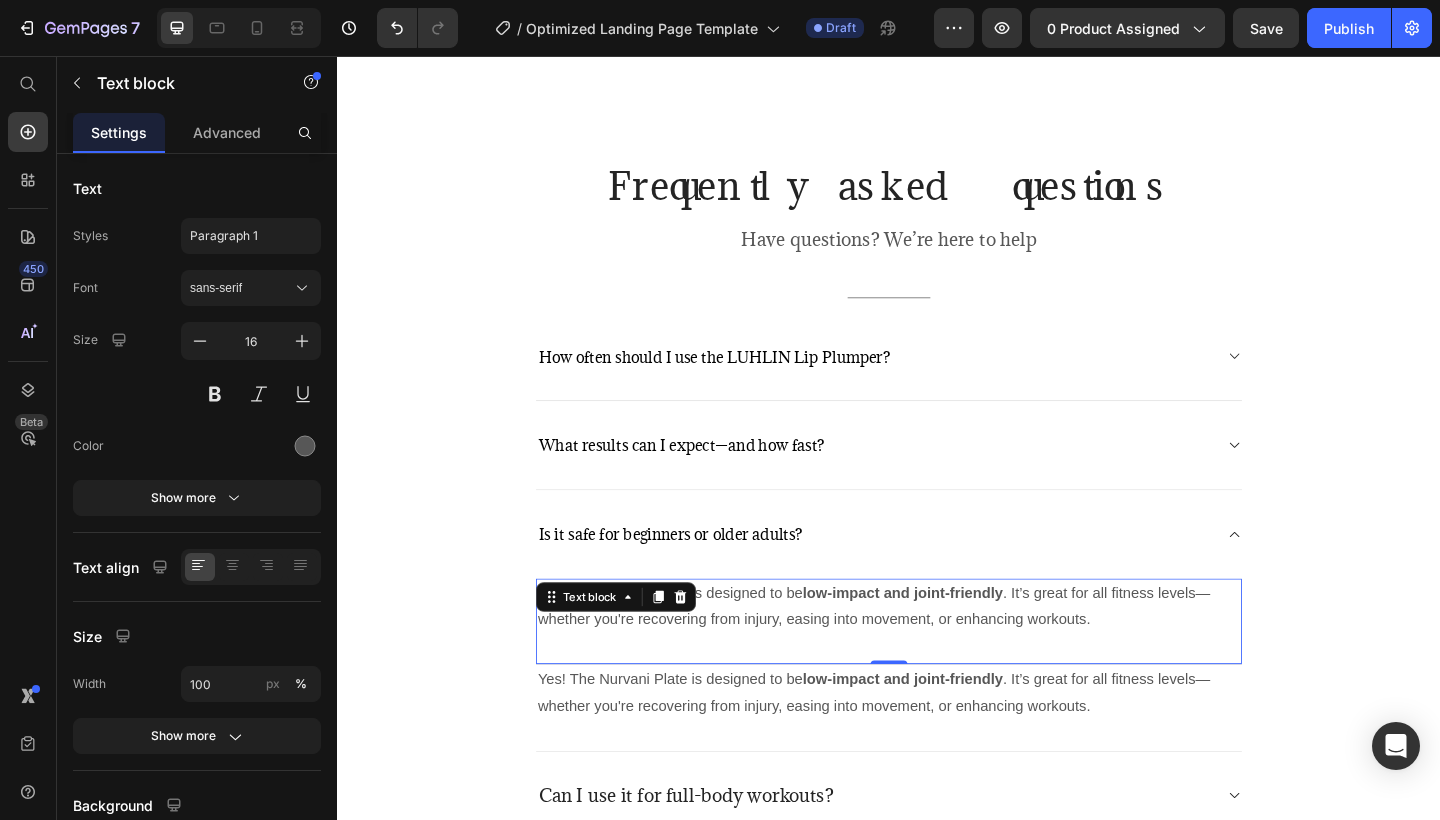 click on "Yes! The Nurvani Plate is designed to be  low-impact and joint-friendly . It’s great for all fitness levels—whether you're recovering from injury, easing into movement, or enhancing workouts. Text block   0" at bounding box center (937, 672) 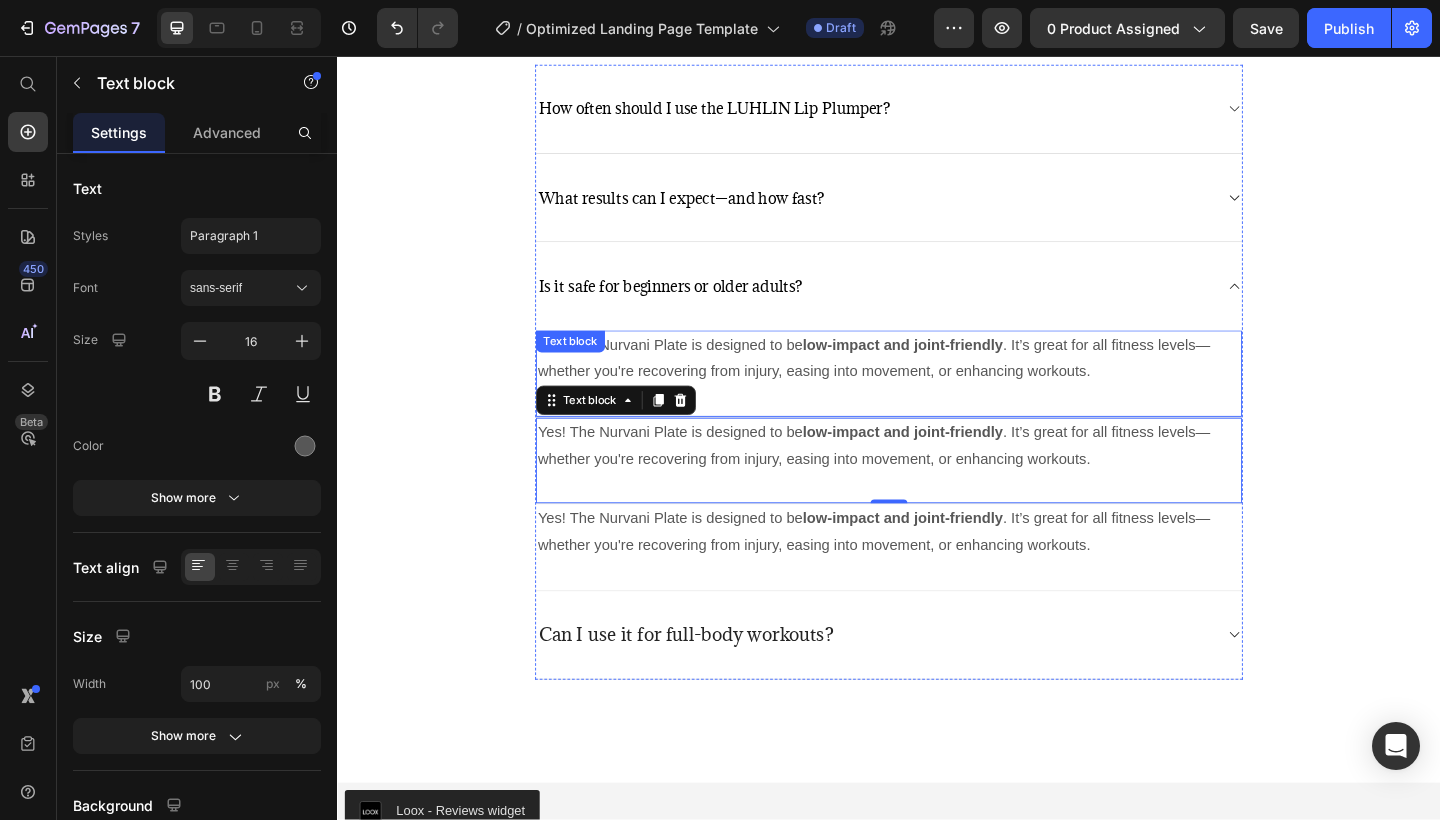 scroll, scrollTop: 5384, scrollLeft: 0, axis: vertical 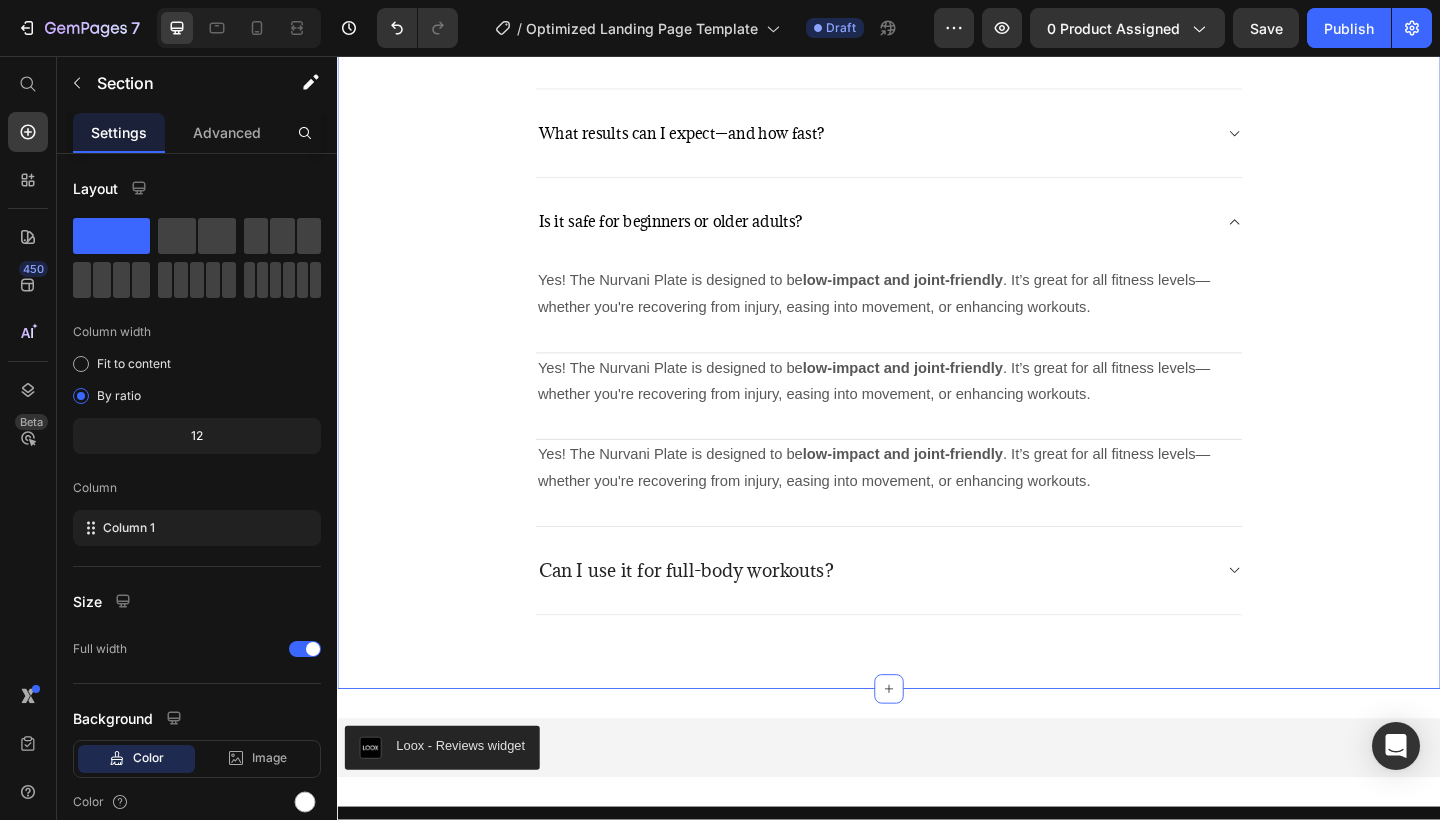 click on "Frequently asked questions Heading Have questions? We’re here to help Text block                Title Line
How often should I use the LUHLIN Lip Plumper?
What results can I expect—and how fast?
Is it safe for beginners or older adults? Yes! The Nurvani Plate is designed to be  low-impact and joint-friendly . It’s great for all fitness levels—whether you're recovering from injury, easing into movement, or enhancing workouts. Text block Yes! The Nurvani Plate is designed to be  low-impact and joint-friendly . It’s great for all fitness levels—whether you're recovering from injury, easing into movement, or enhancing workouts. Text block   0 Yes! The Nurvani Plate is designed to be  low-impact and joint-friendly . It’s great for all fitness levels—whether you're recovering from injury, easing into movement, or enhancing workouts. Text block" at bounding box center [937, 247] 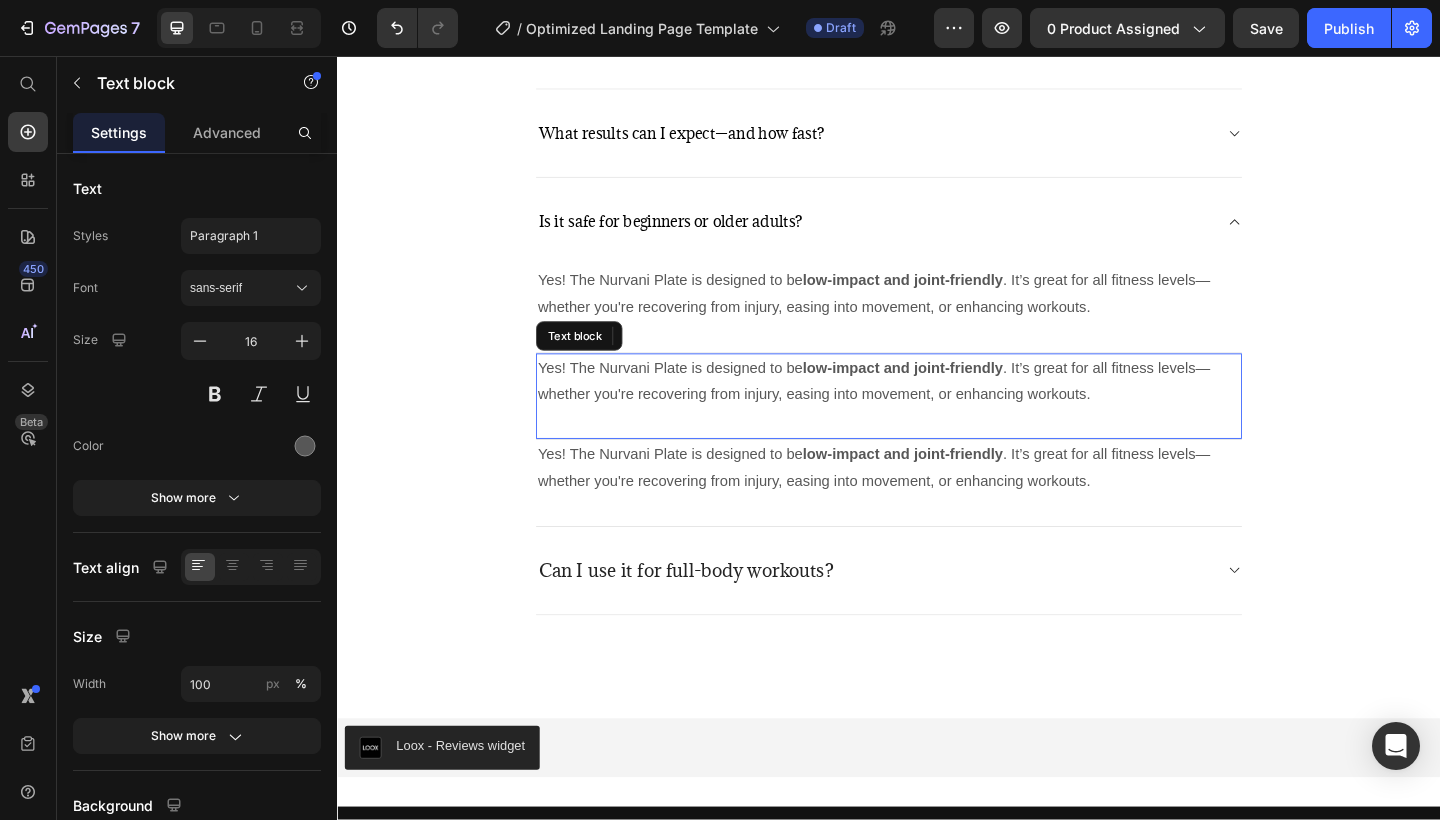 click on "Yes! The Nurvani Plate is designed to be  low-impact and joint-friendly . It’s great for all fitness levels—whether you're recovering from injury, easing into movement, or enhancing workouts." at bounding box center (937, 411) 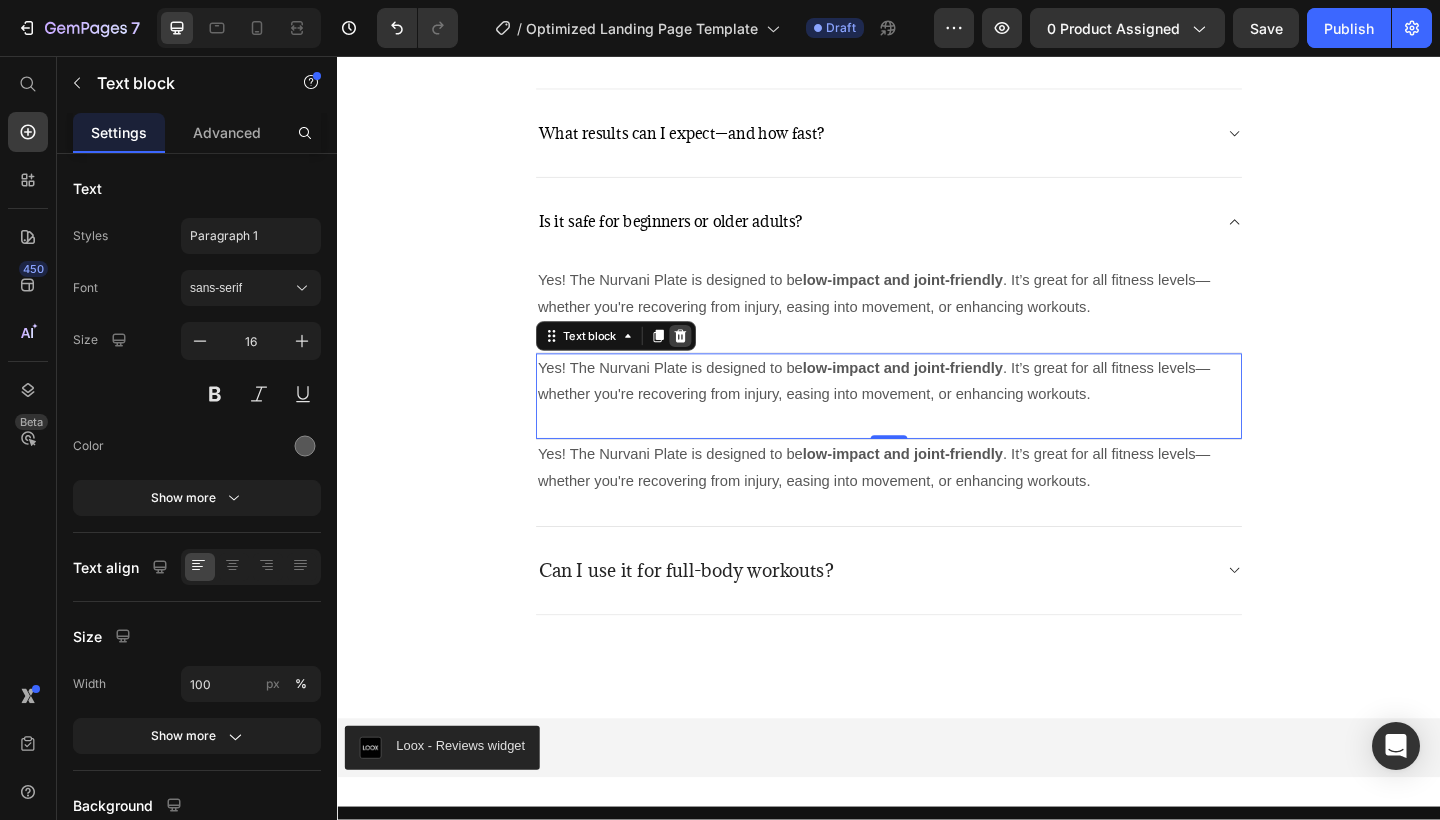 click 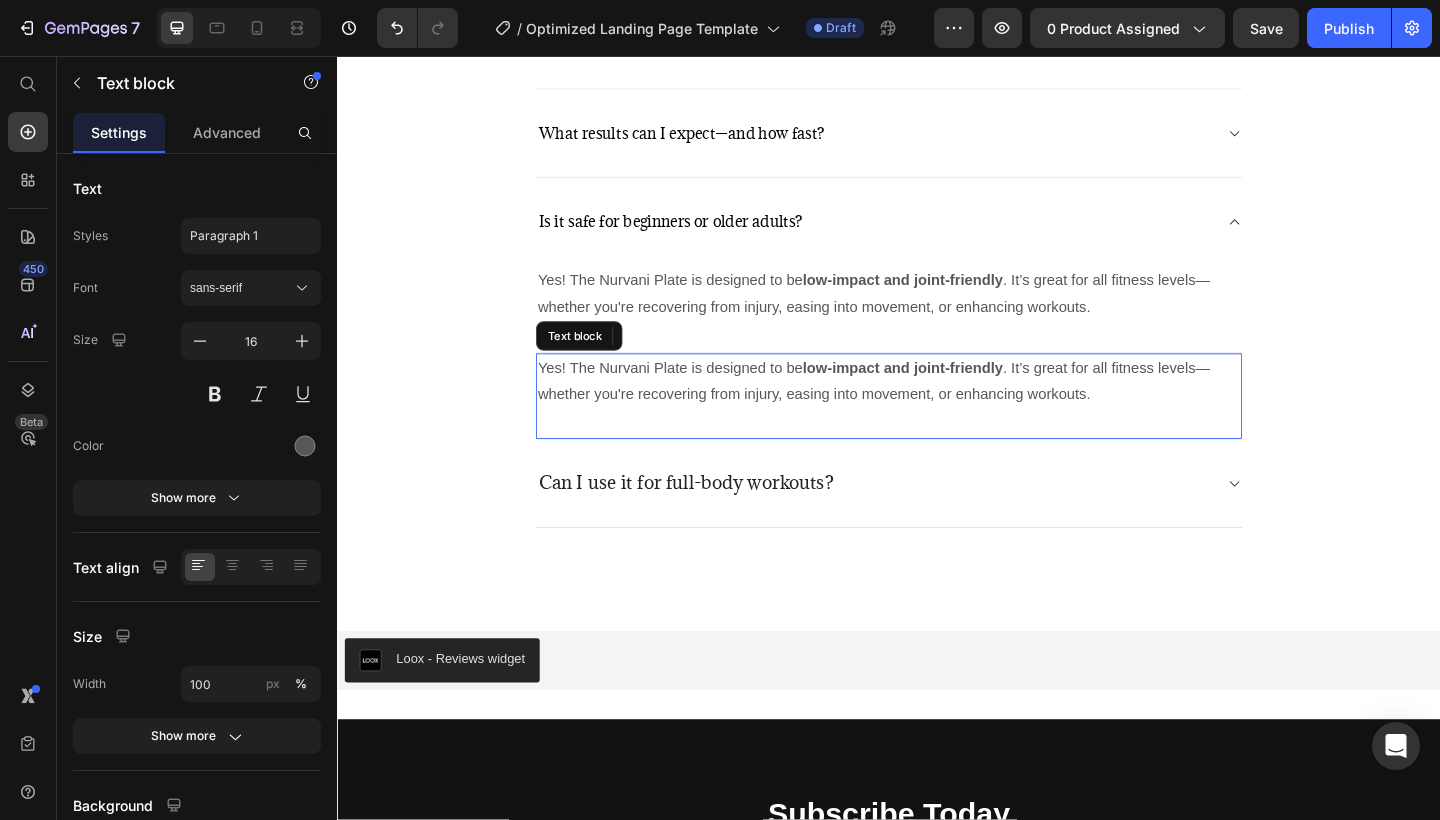 click on "Yes! The Nurvani Plate is designed to be  low-impact and joint-friendly . It’s great for all fitness levels—whether you're recovering from injury, easing into movement, or enhancing workouts." at bounding box center [937, 411] 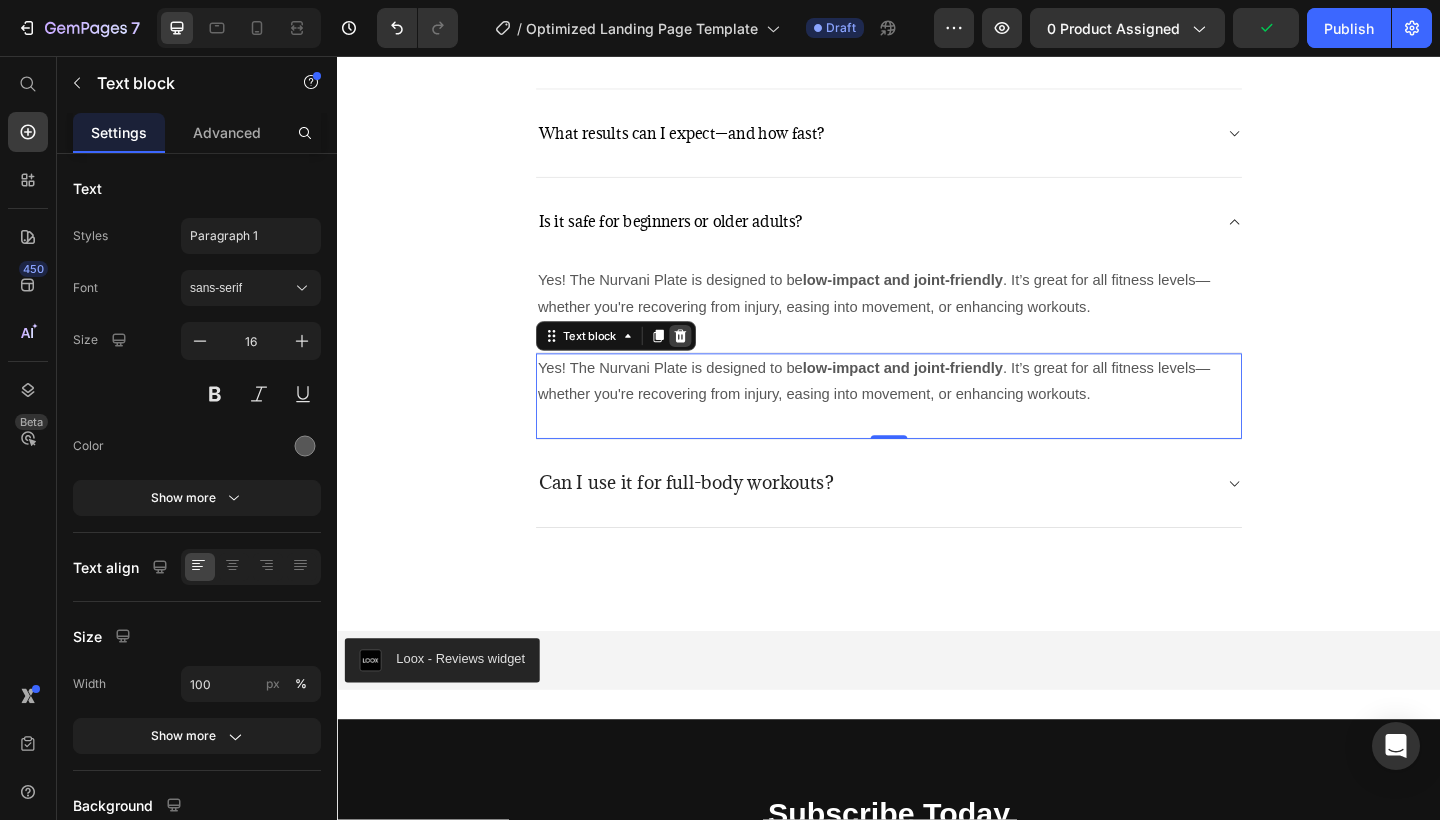 click 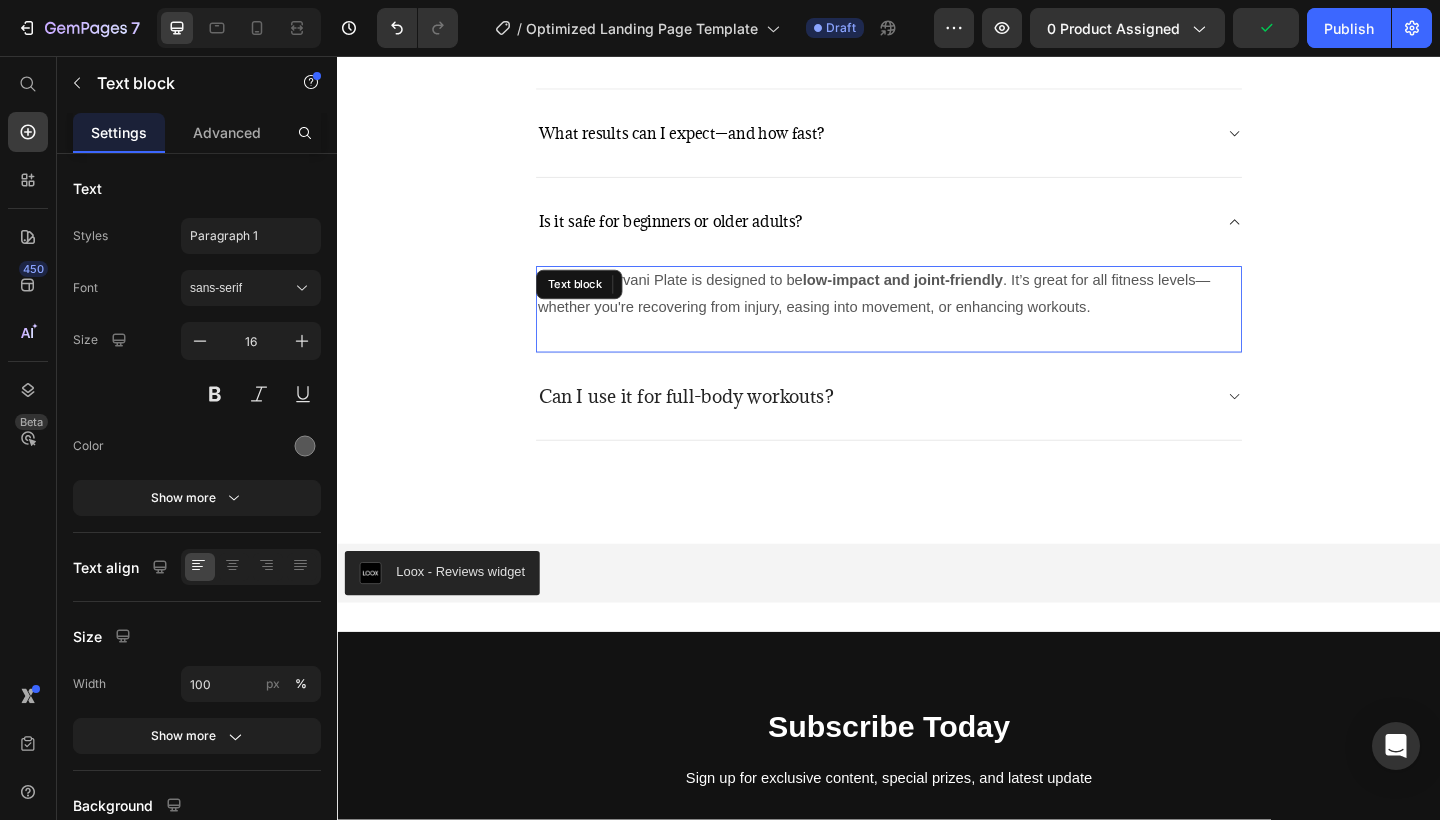 click on "Yes! The Nurvani Plate is designed to be  low-impact and joint-friendly . It’s great for all fitness levels—whether you're recovering from injury, easing into movement, or enhancing workouts." at bounding box center [937, 316] 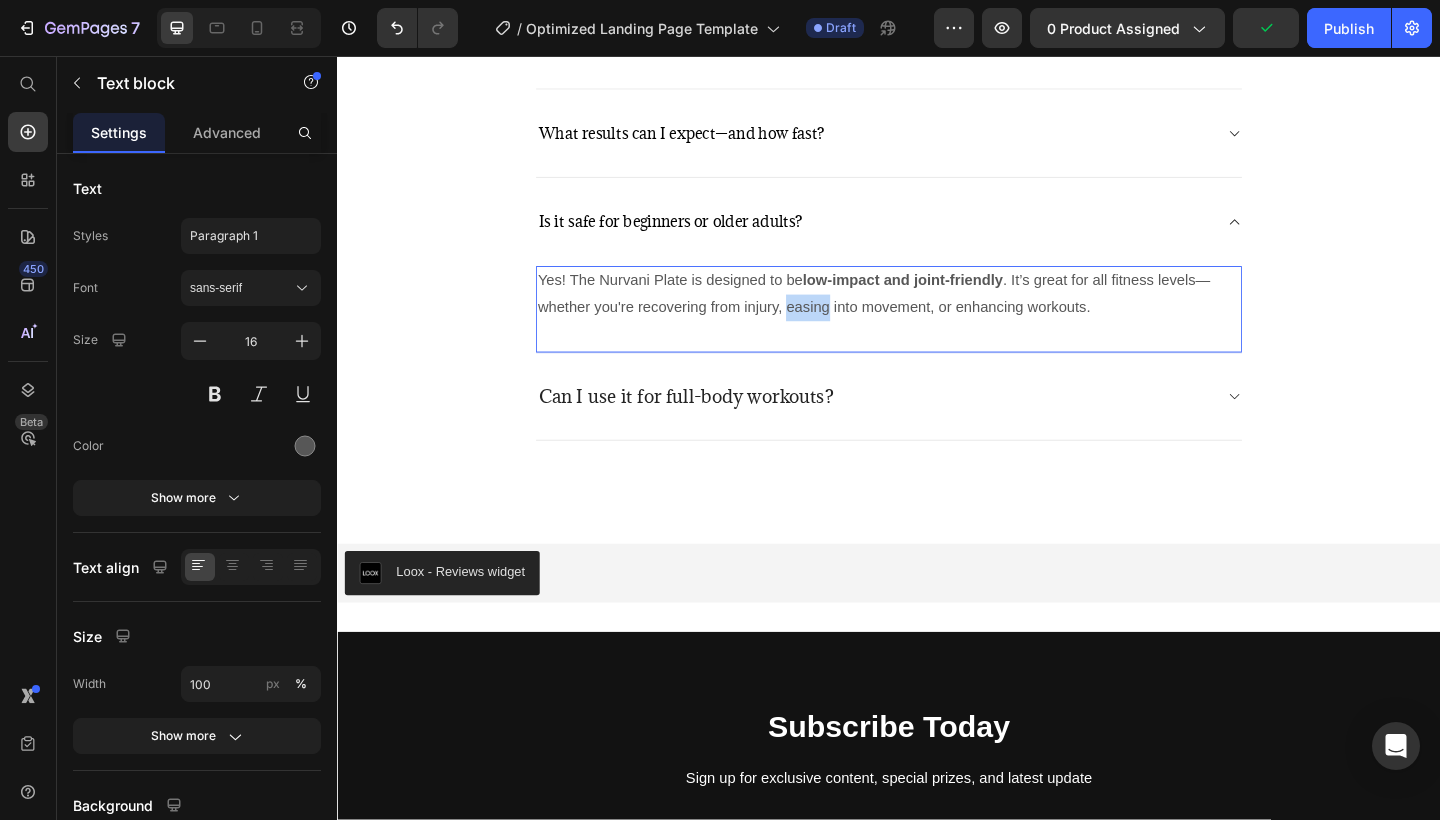 click on "Yes! The Nurvani Plate is designed to be  low-impact and joint-friendly . It’s great for all fitness levels—whether you're recovering from injury, easing into movement, or enhancing workouts." at bounding box center (937, 316) 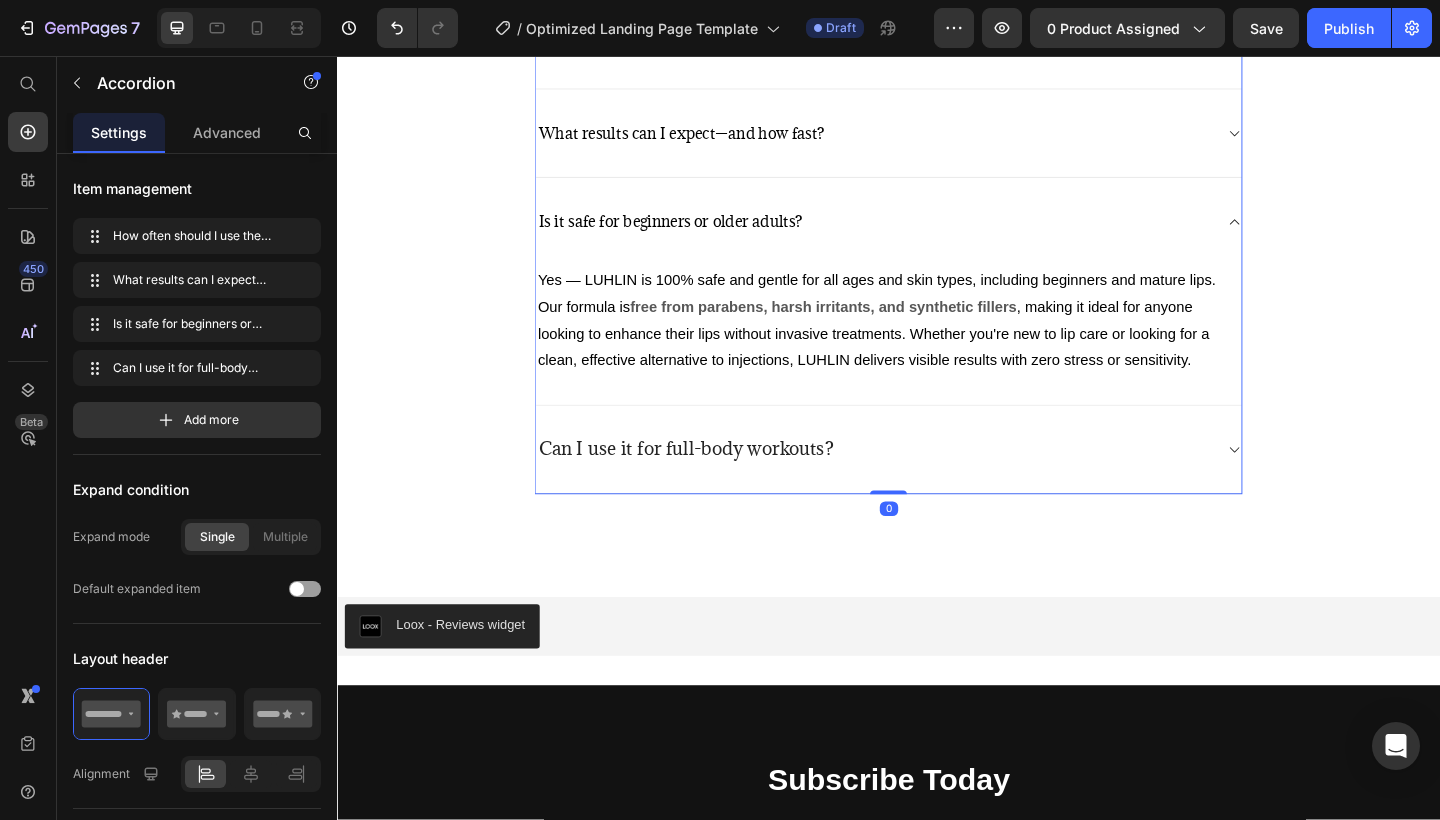 click on "Can I use it for full-body workouts?" at bounding box center [921, 484] 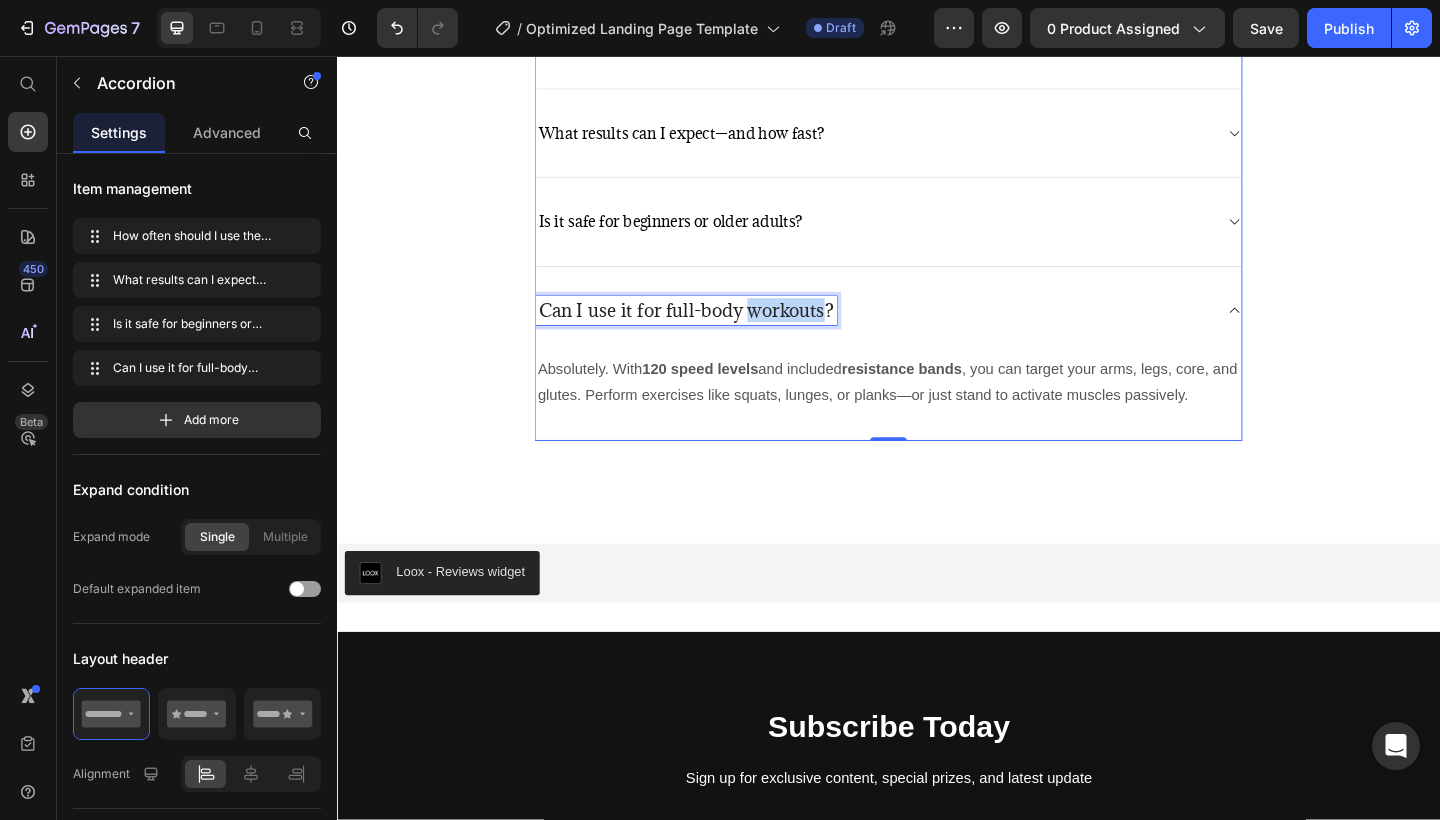 click on "Can I use it for full-body workouts?" at bounding box center (716, 333) 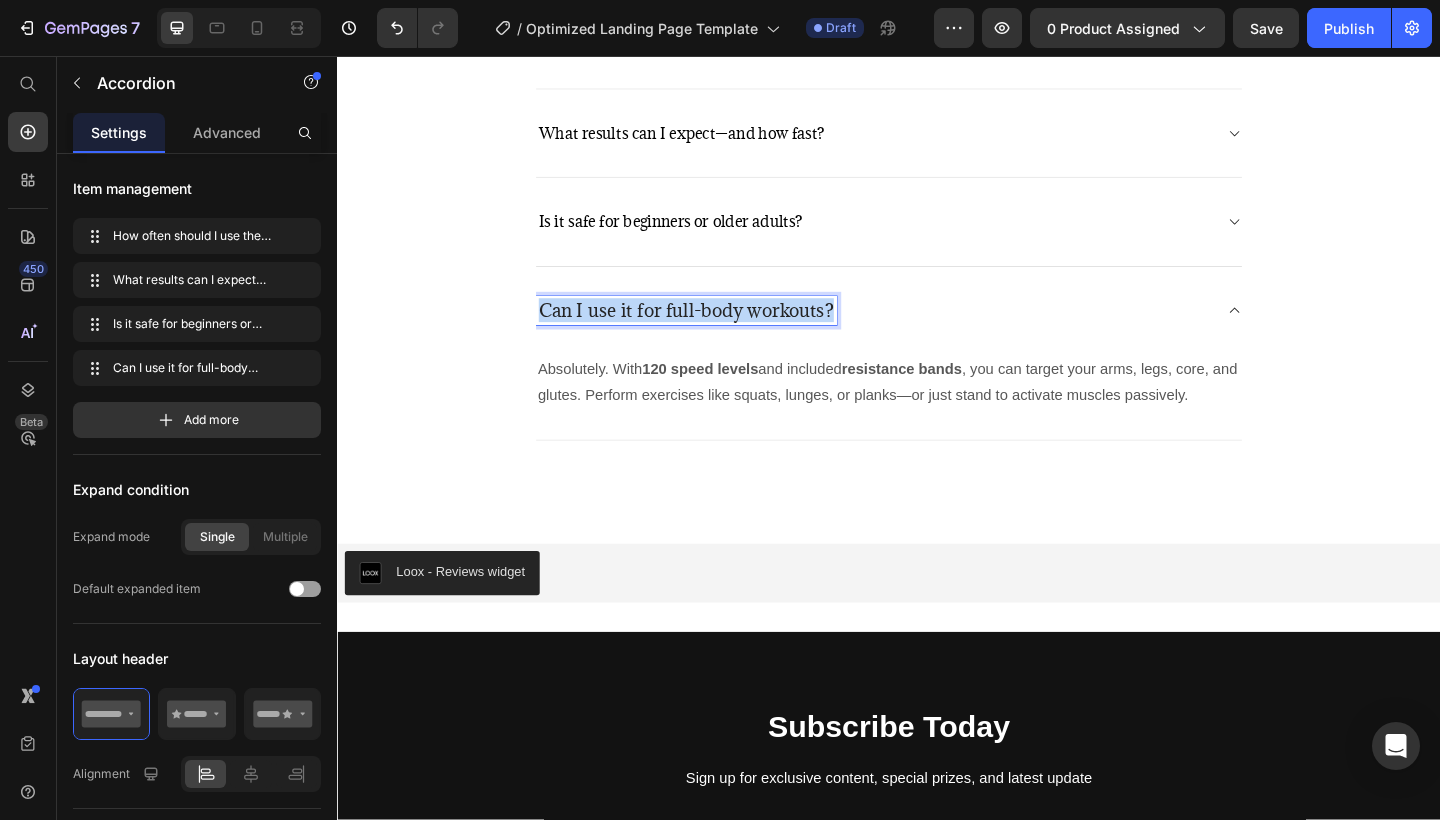 click on "Can I use it for full-body workouts?" at bounding box center [716, 333] 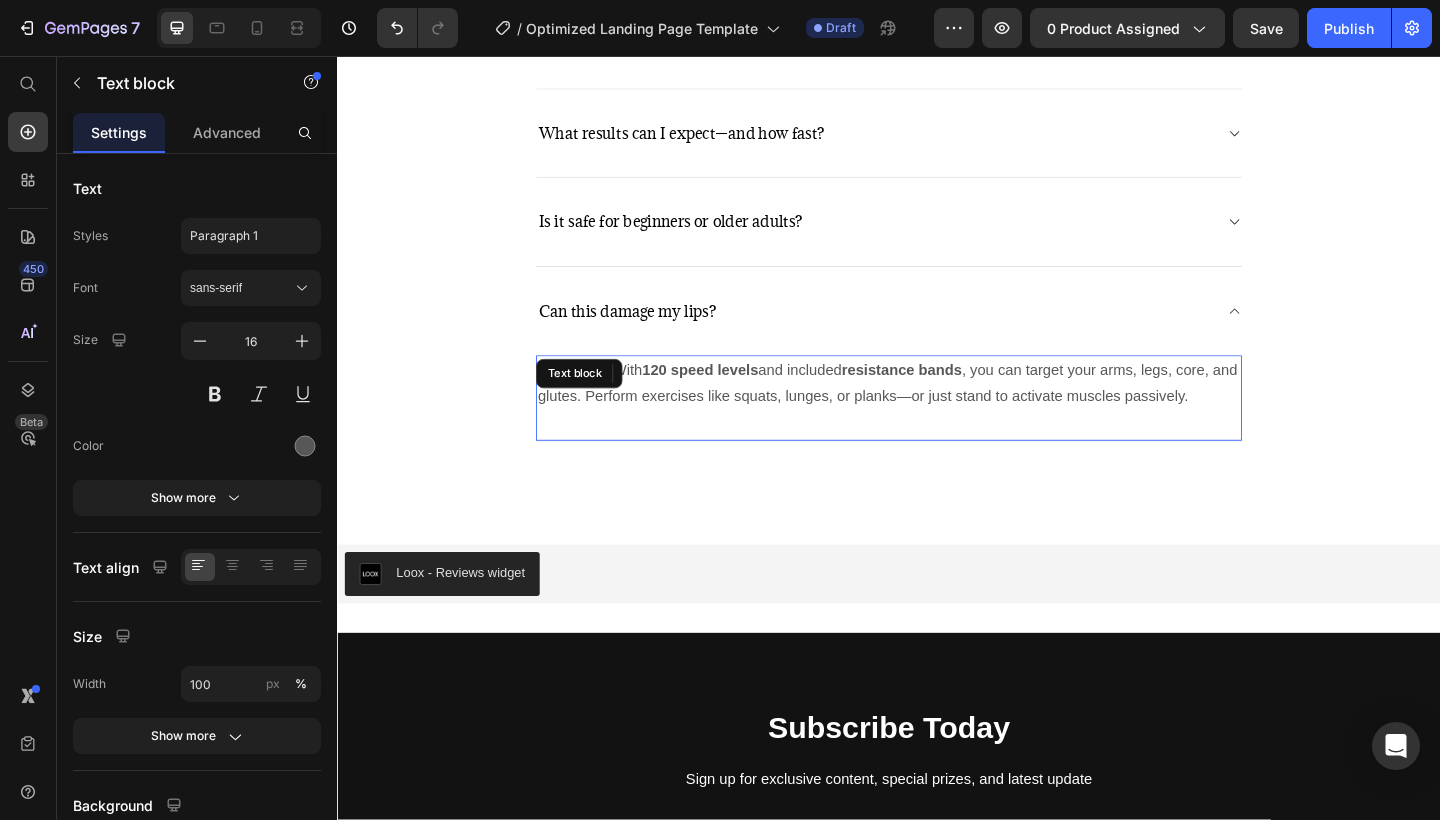 click on "Absolutely. With  120 speed levels  and included  resistance bands , you can target your arms, legs, core, and glutes. Perform exercises like squats, lunges, or planks—or just stand to activate muscles passively." at bounding box center [937, 413] 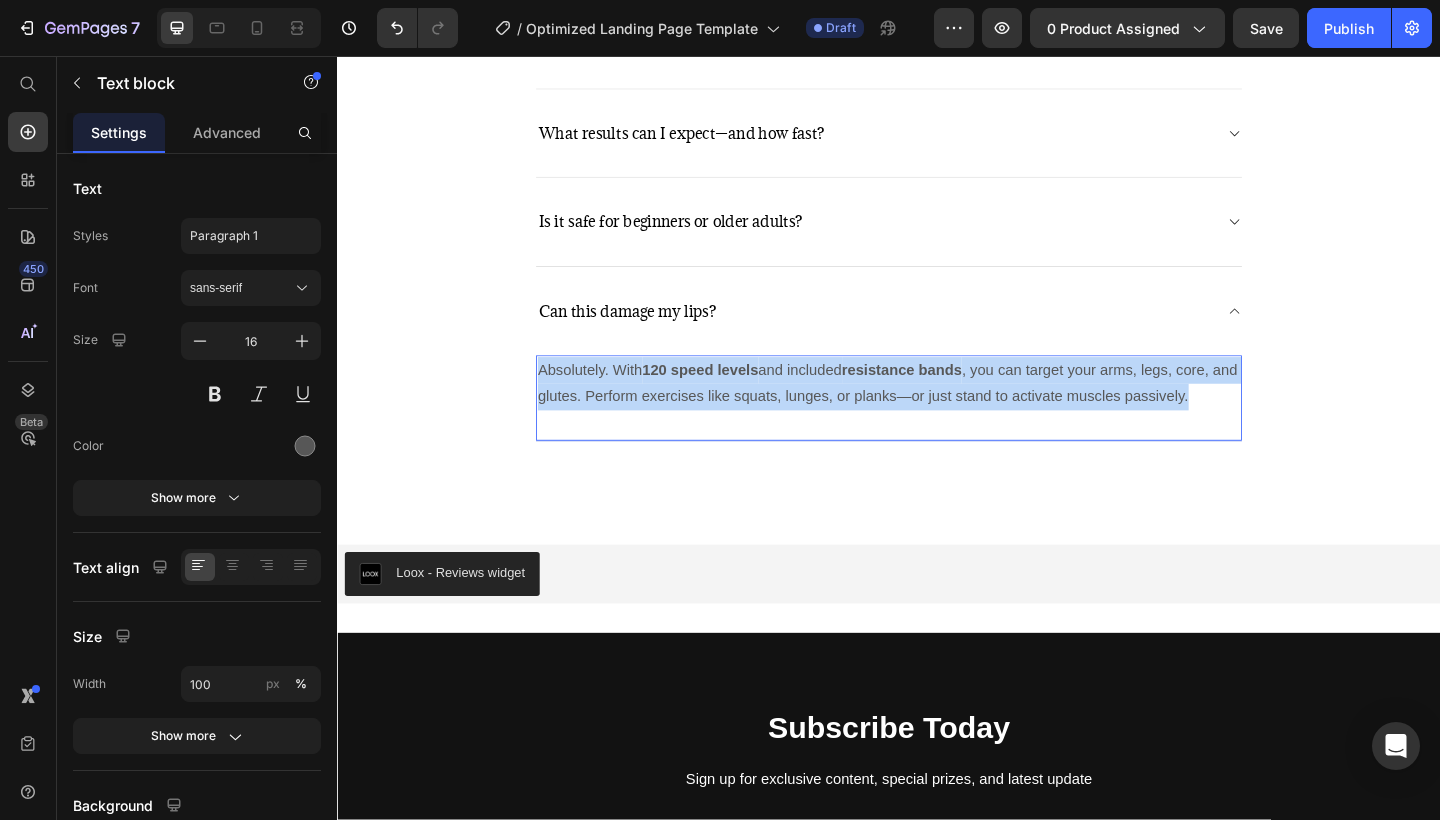 click on "Absolutely. With  120 speed levels  and included  resistance bands , you can target your arms, legs, core, and glutes. Perform exercises like squats, lunges, or planks—or just stand to activate muscles passively." at bounding box center (937, 413) 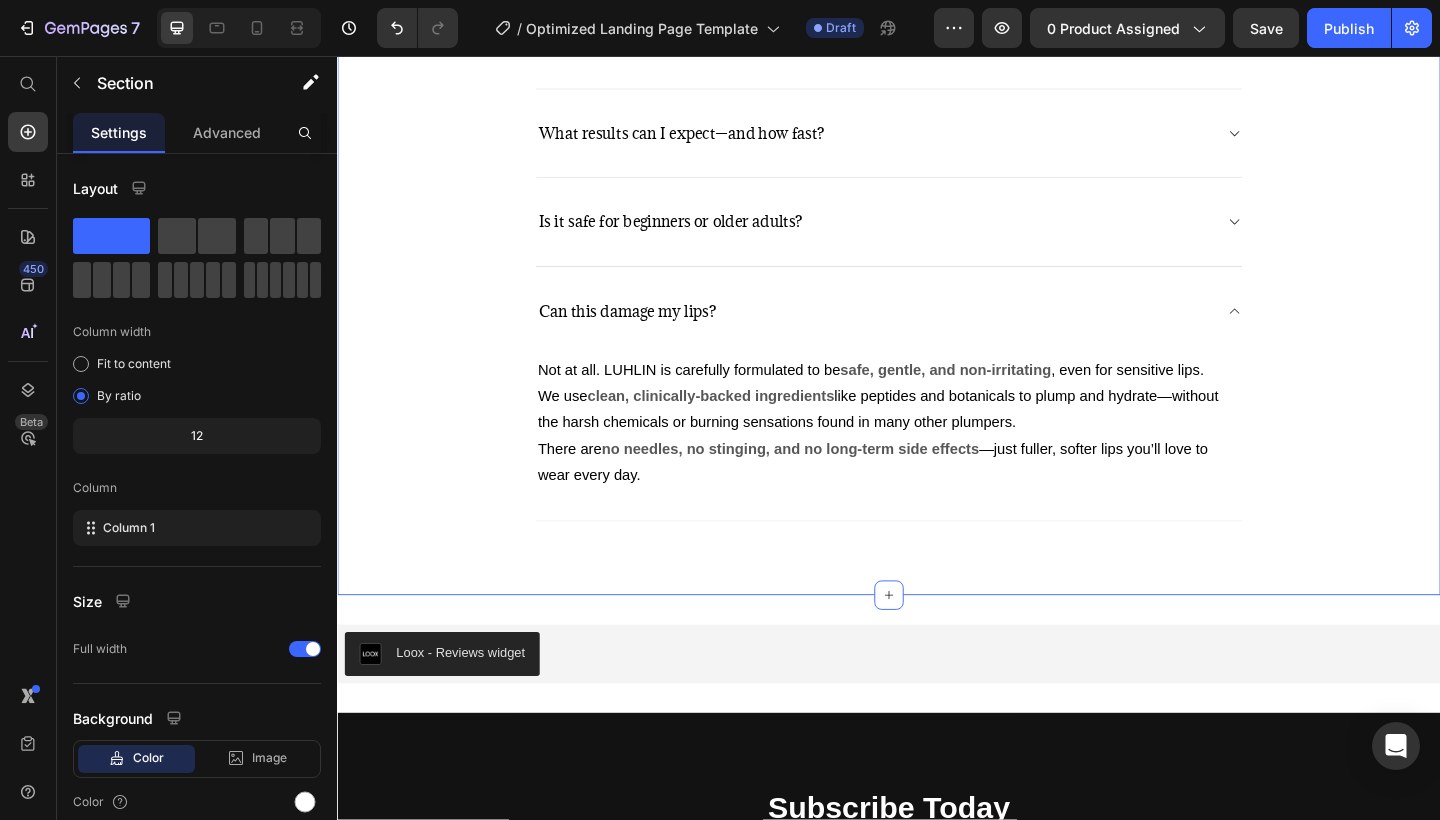 click on "Frequently asked questions Heading Have questions? We’re here to help Text block                Title Line
How often should I use the LUHLIN Lip Plumper?
What results can I expect—and how fast?
Is it safe for beginners or older adults?
Can this damage my lips? Not at all. LUHLIN is carefully formulated to be  safe, gentle, and non-irritating , even for sensitive lips. We use  clean, clinically-backed ingredients  like peptides and botanicals to plump and hydrate—without the harsh chemicals or burning sensations found in many other plumpers. There are  no needles, no stinging, and no long-term side effects —just fuller, softer lips you’ll love to wear every day. Text block   0 Accordion Row Section 7" at bounding box center [937, 196] 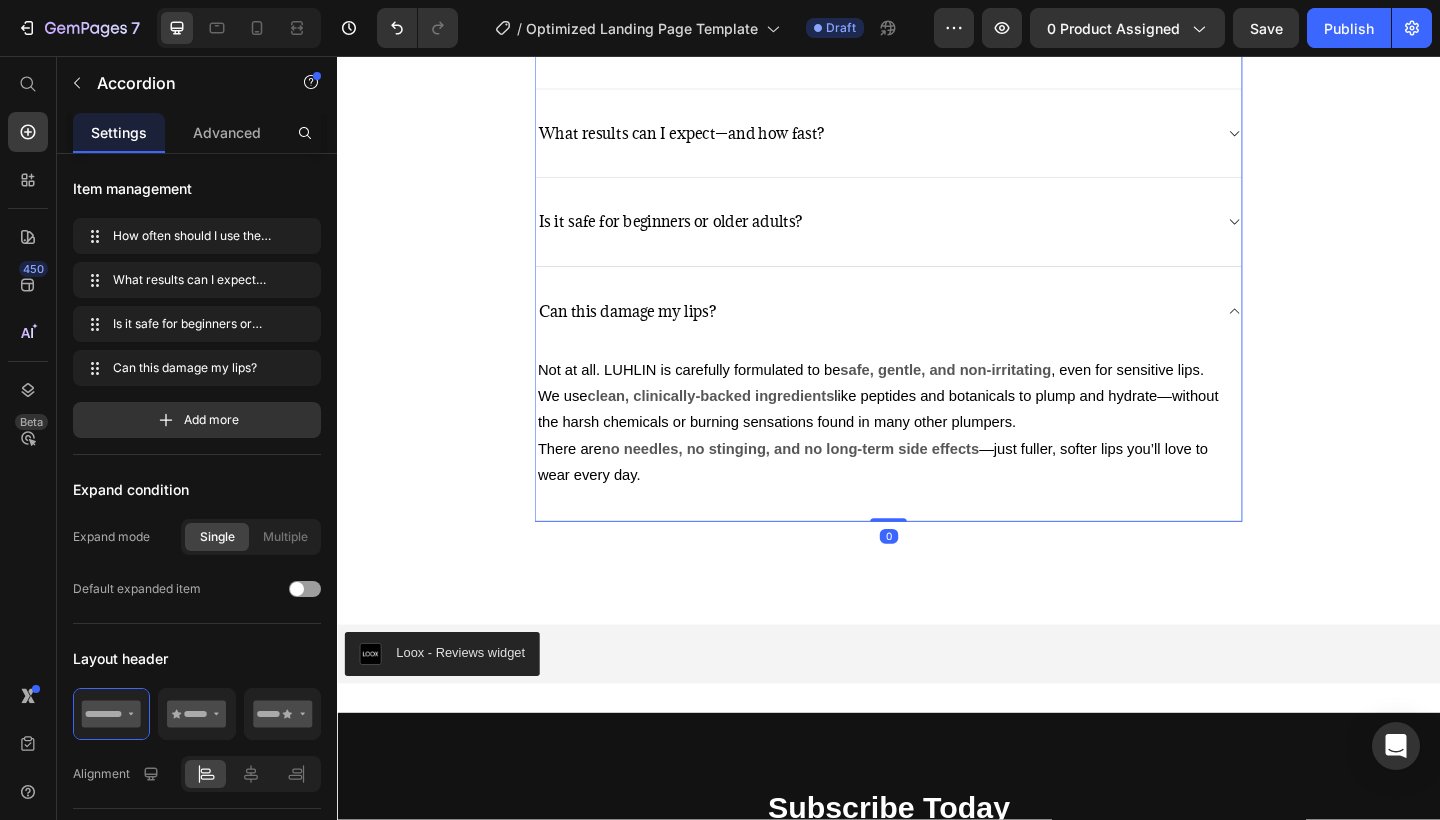 click 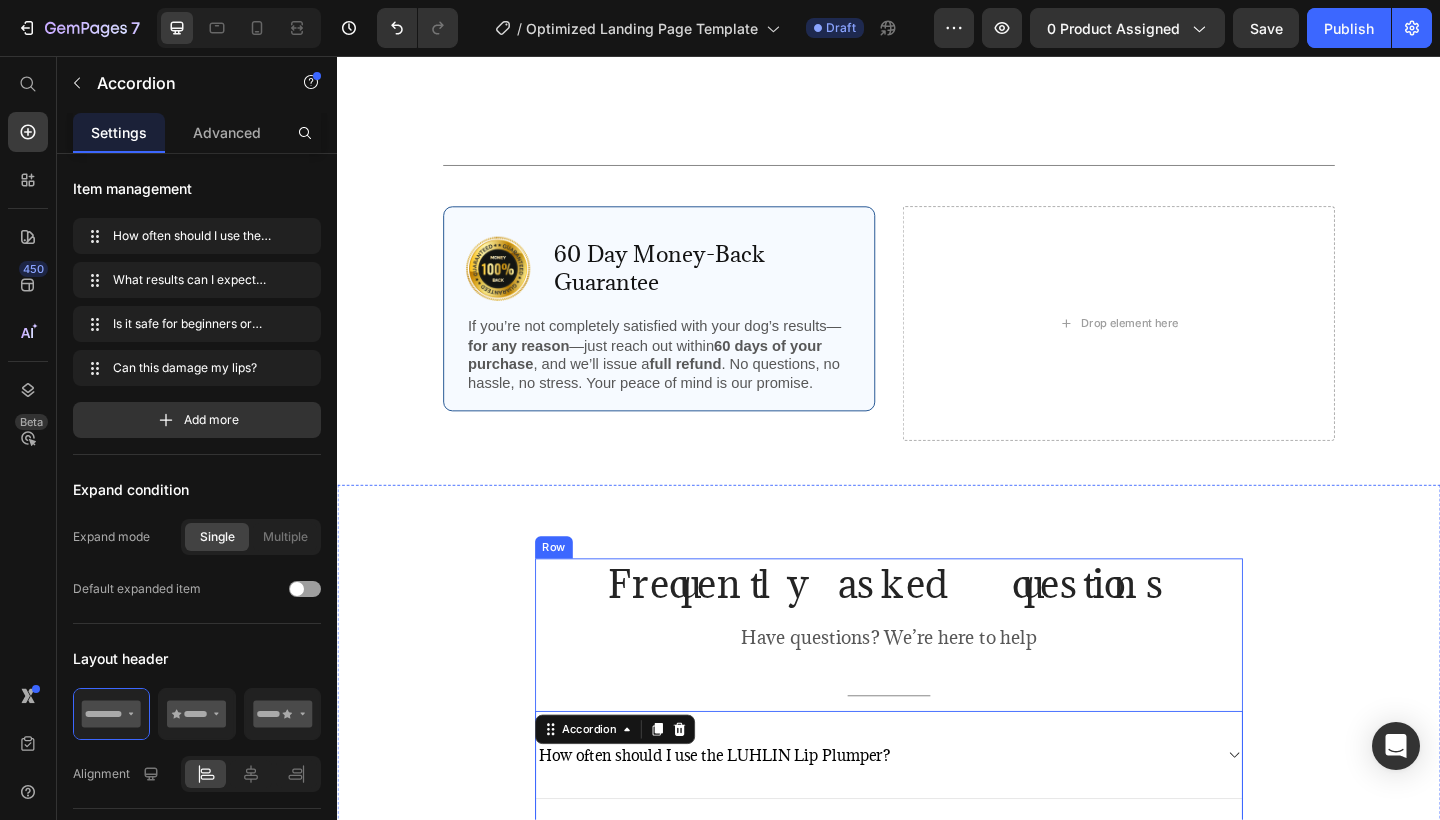 scroll, scrollTop: 4605, scrollLeft: 0, axis: vertical 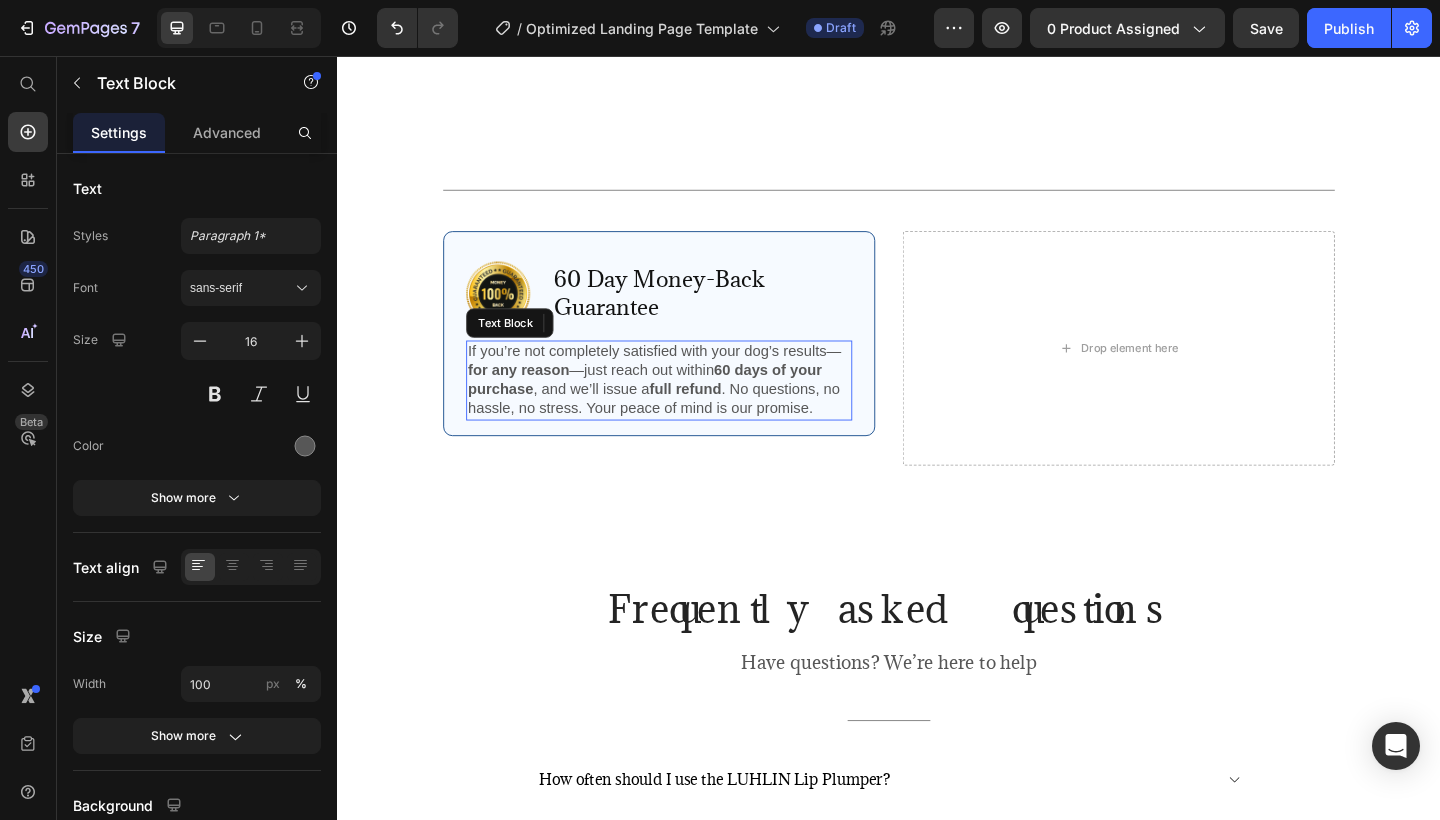 click on "60 days of your purchase" at bounding box center [671, 409] 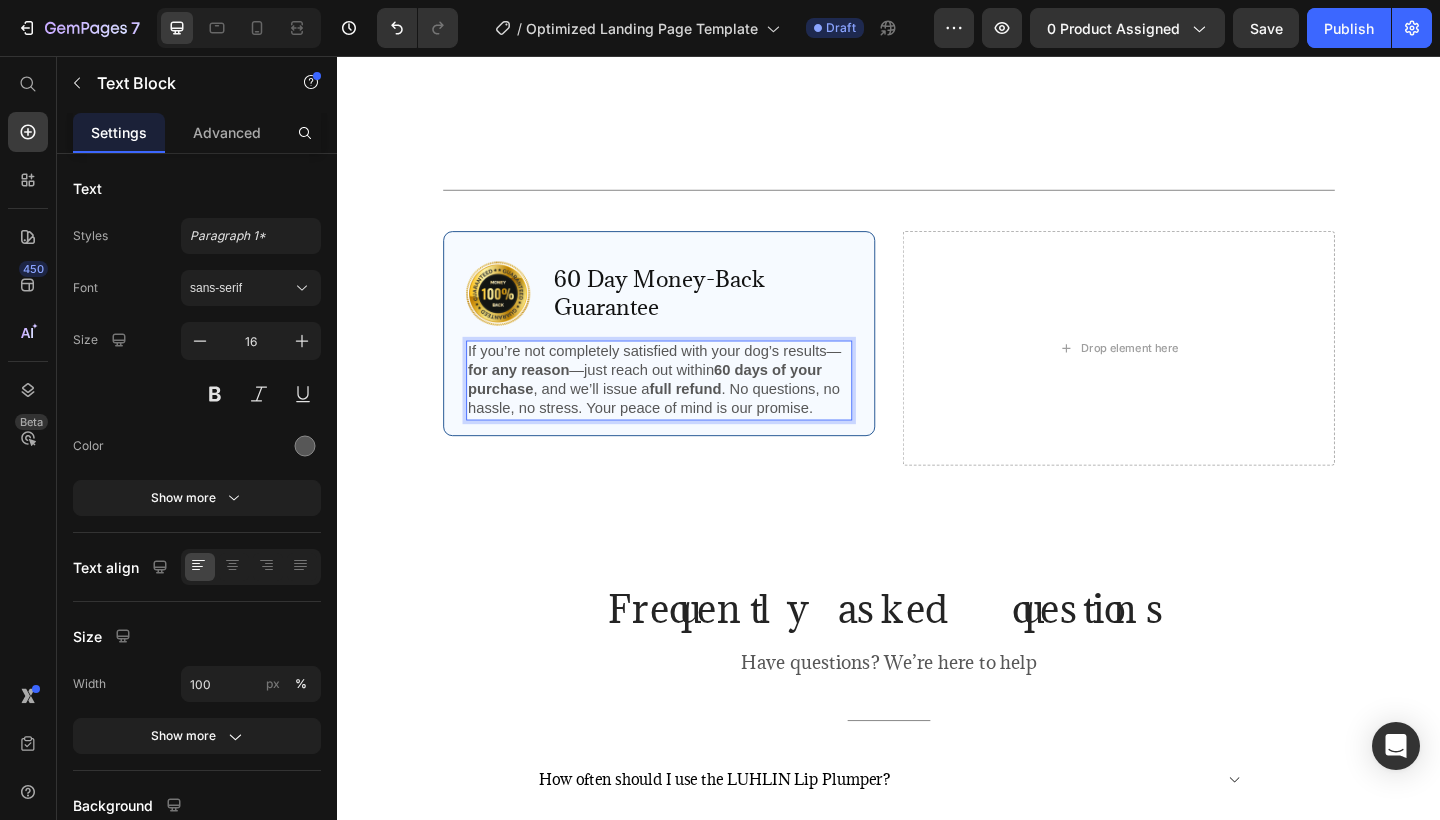 click on "60 days of your purchase" at bounding box center [671, 409] 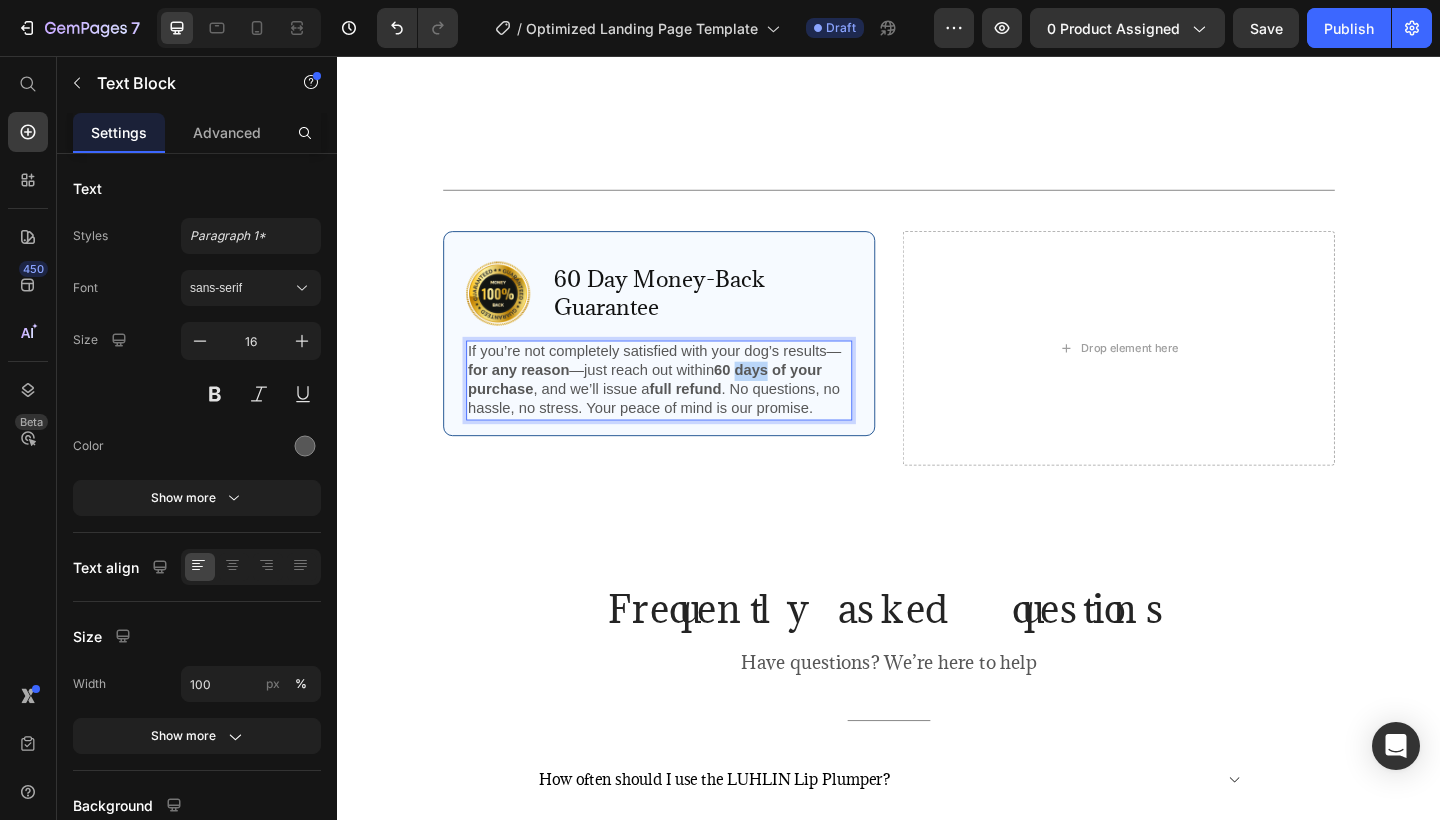 click on "60 days of your purchase" at bounding box center (671, 409) 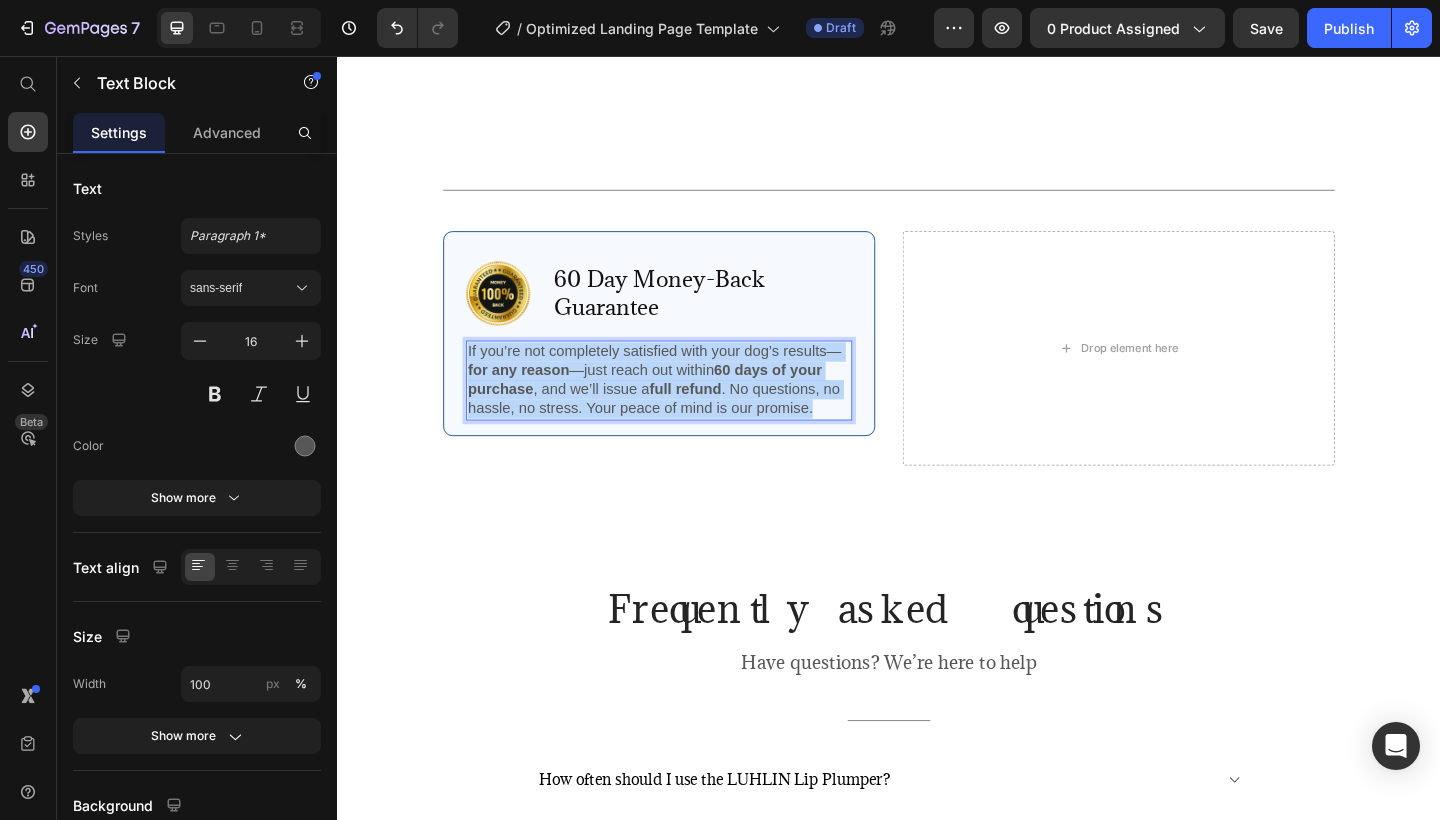 click on "60 days of your purchase" at bounding box center [671, 409] 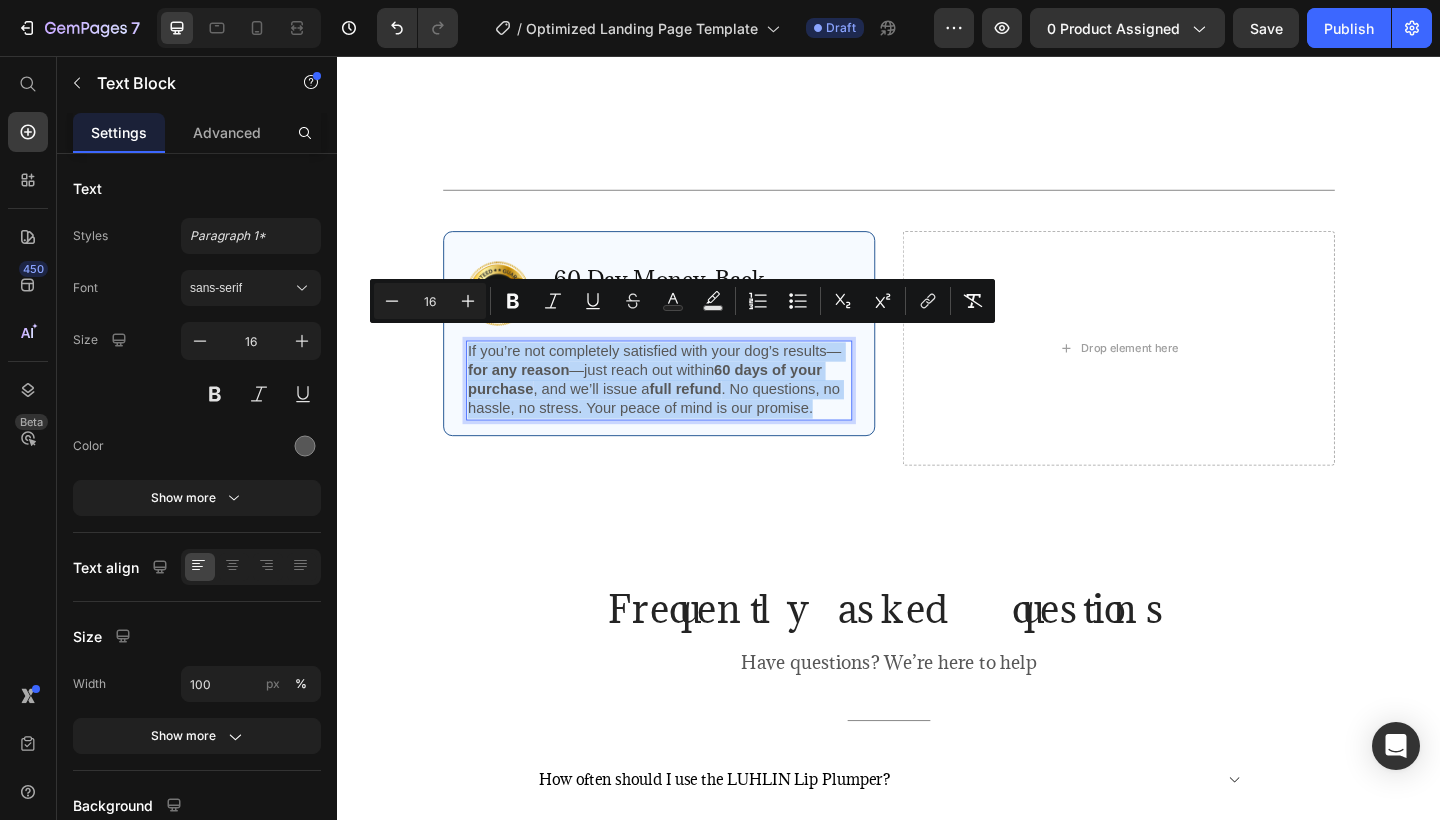 copy on "If you’re not completely satisfied with your dog’s results— for any reason —just reach out within  60 days of your purchase , and we’ll issue a  full refund . No questions, no hassle, no stress. Your peace of mind is our promise." 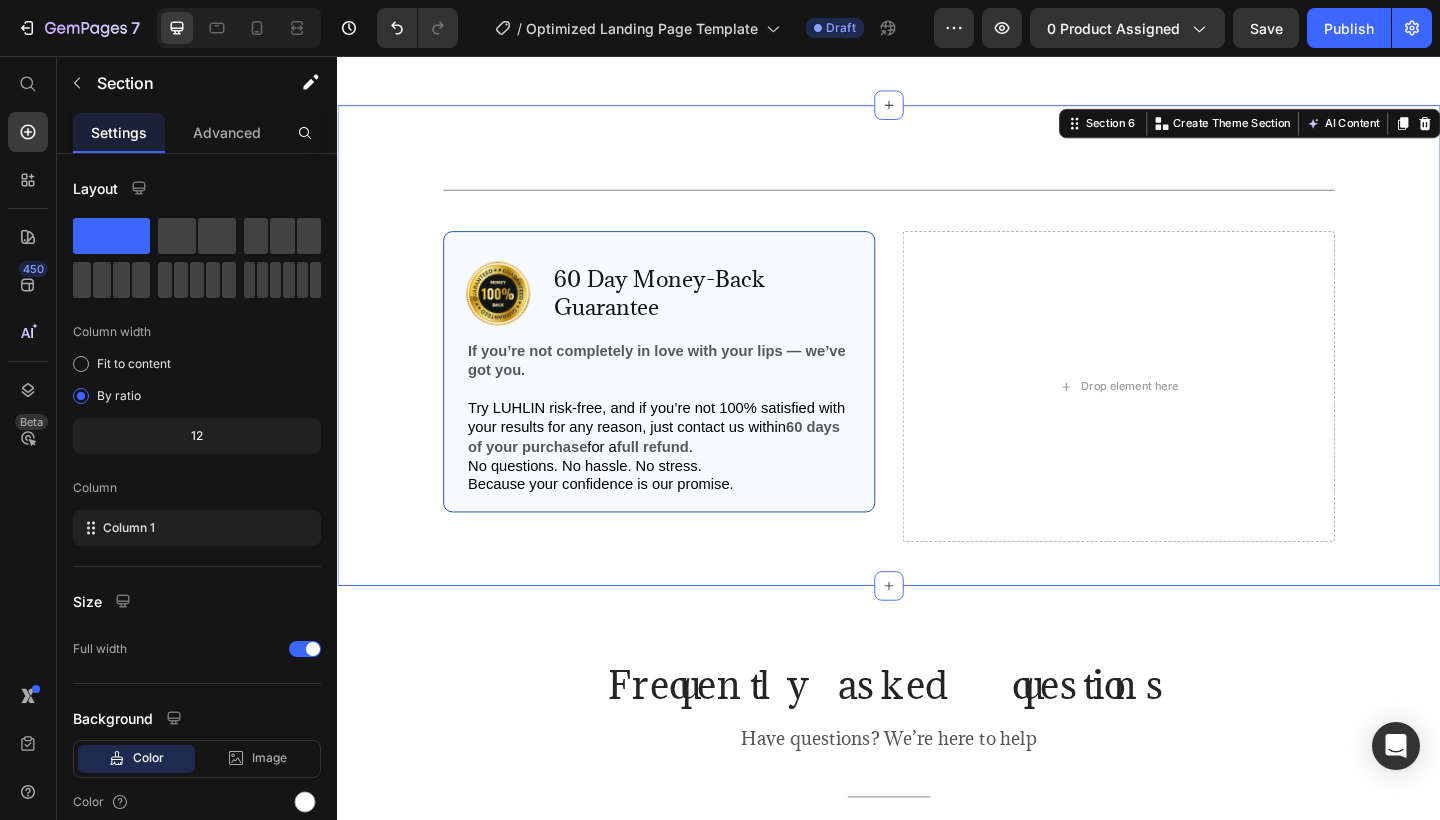 click on "Title Line Row Image  60 Day Money-Back Guarantee Text Block Row If you’re not completely in love with your lips — we’ve got you. Try LUHLIN risk-free, and if you’re not 100% satisfied with your results for any reason, just contact us within  60 days of your purchase  for a  full refund . No questions. No hassle. No stress. Because your confidence is our promise. Text Block Row
Drop element here Row Section 6   You can create reusable sections Create Theme Section AI Content Write with GemAI What would you like to describe here? Tone and Voice Persuasive Product LUHLIN Lip Plumper / Lip Filler Show more Generate" at bounding box center [937, 371] 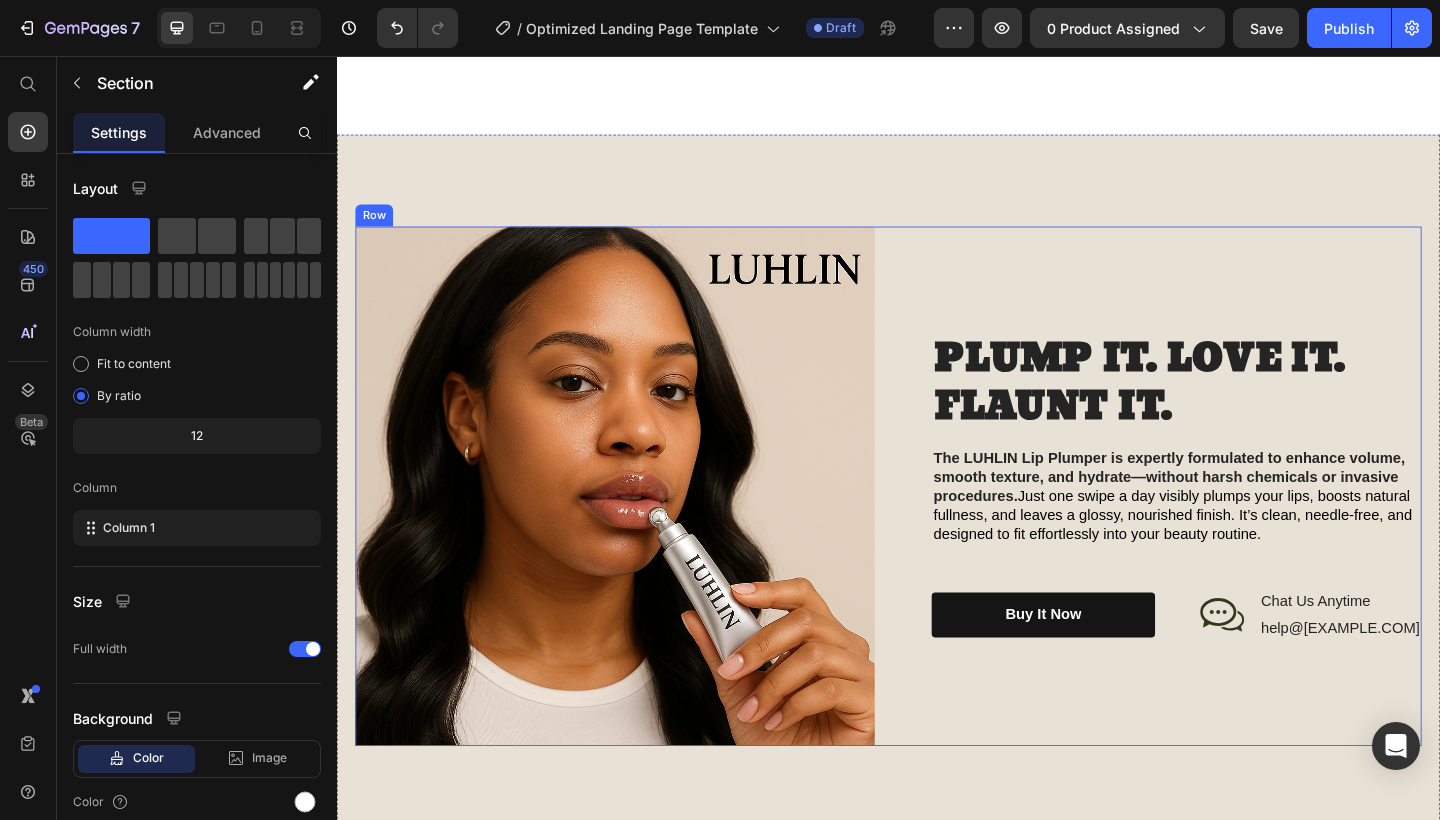 scroll, scrollTop: 1694, scrollLeft: 0, axis: vertical 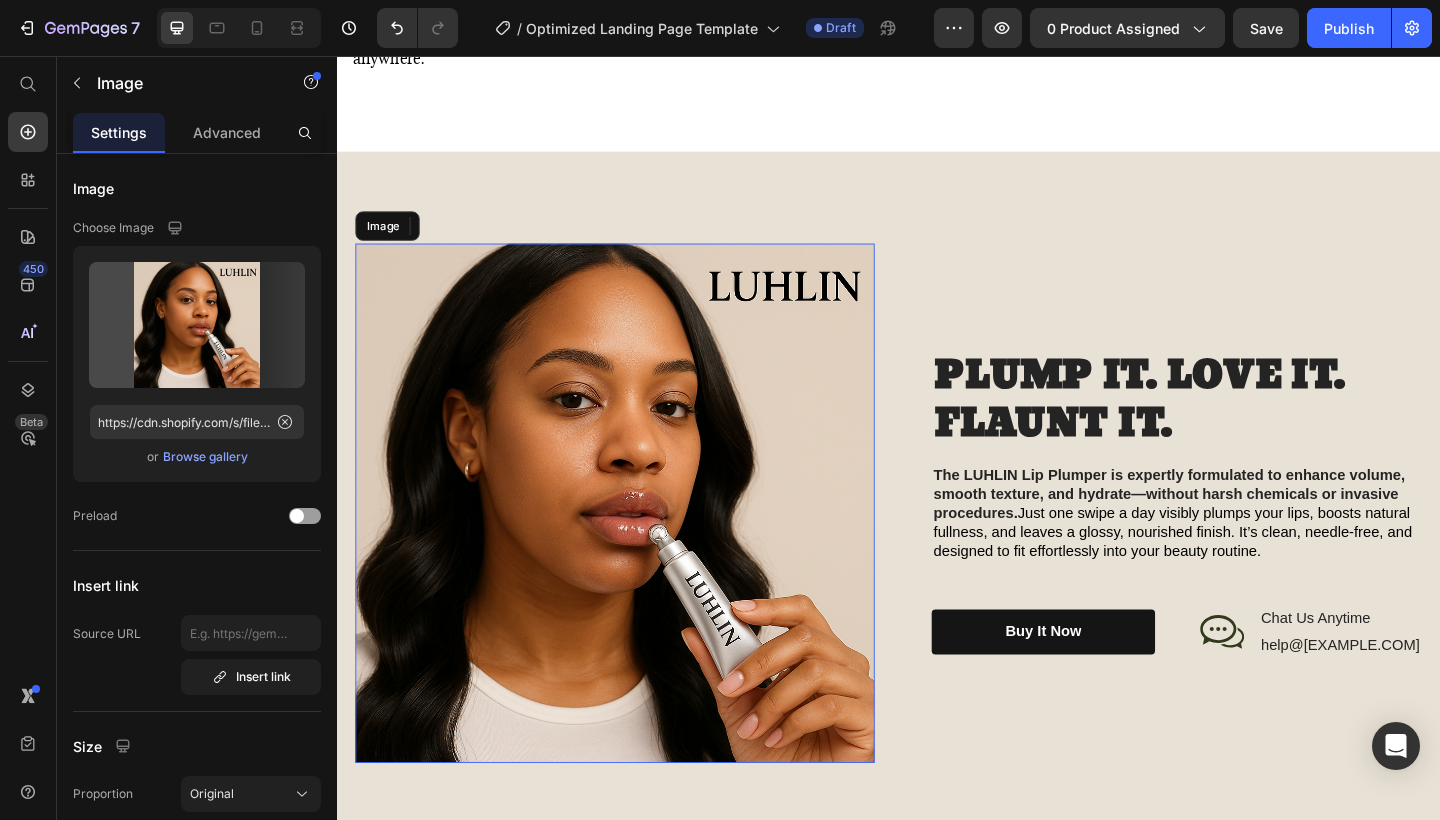 click at bounding box center (639, 542) 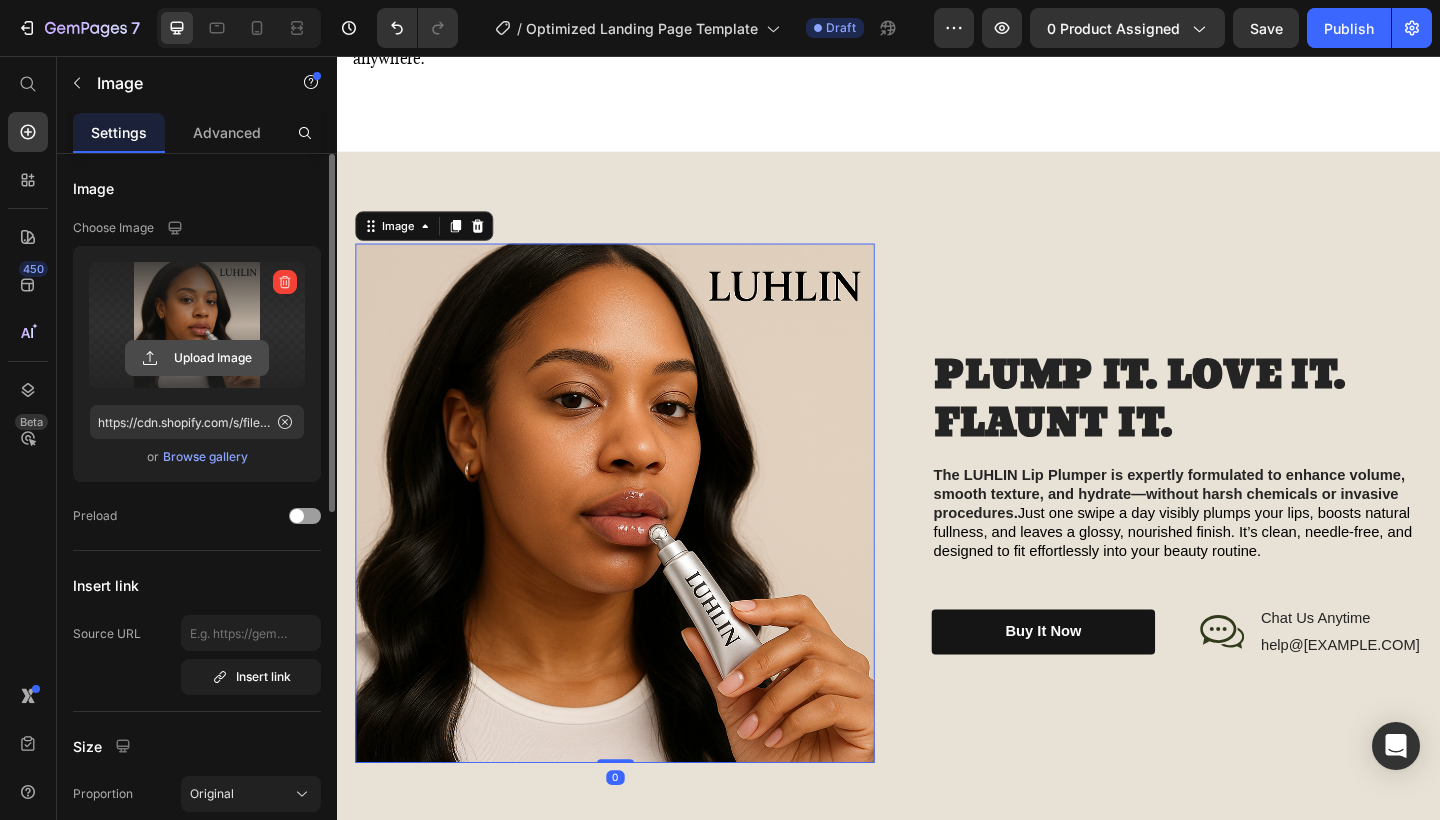 click 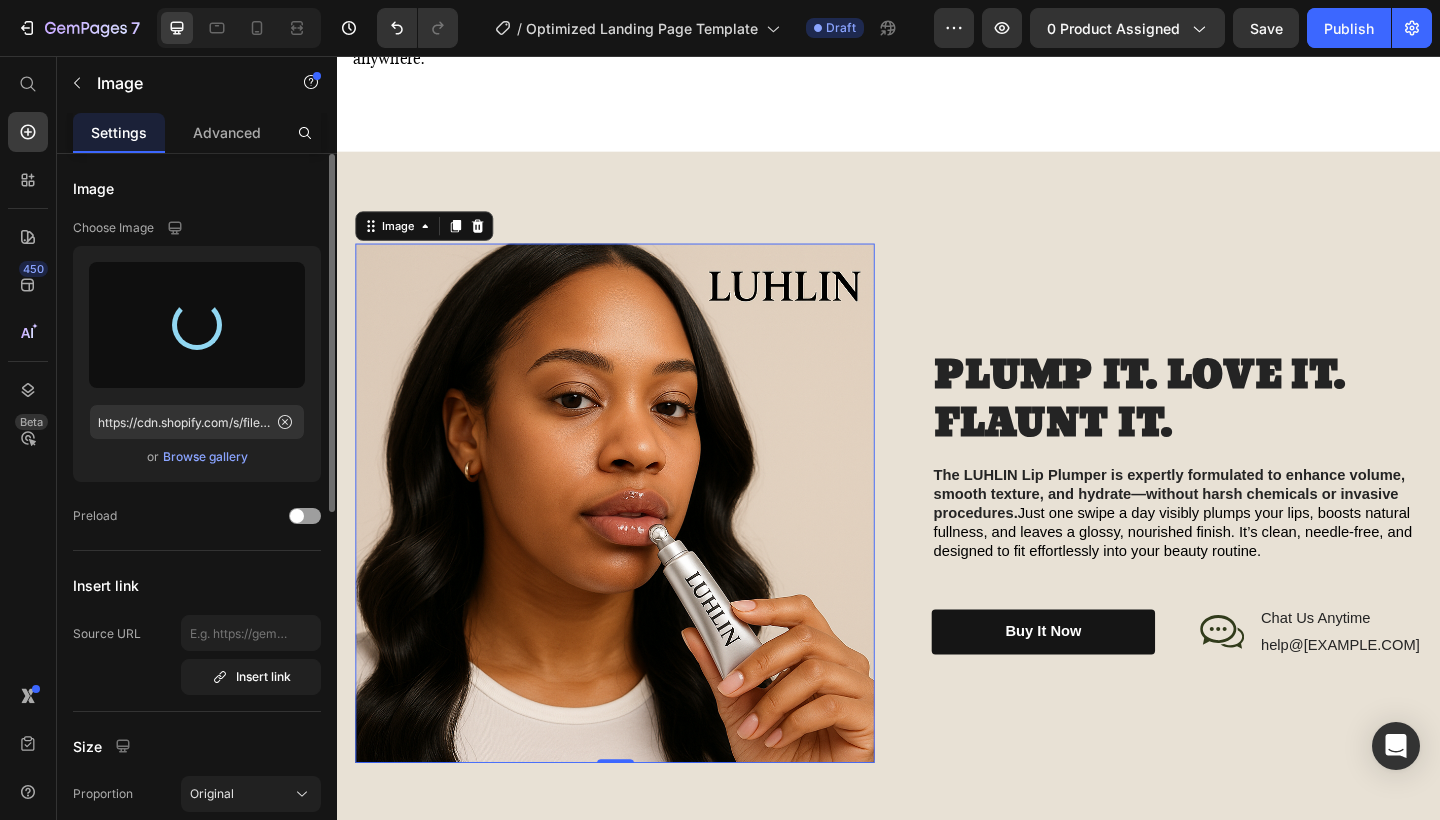 type on "https://cdn.shopify.com/s/files/1/0713/8531/7553/files/gempages_575171831661593375-8579b1e1-85a4-45d3-971b-5071586ba0fd.png" 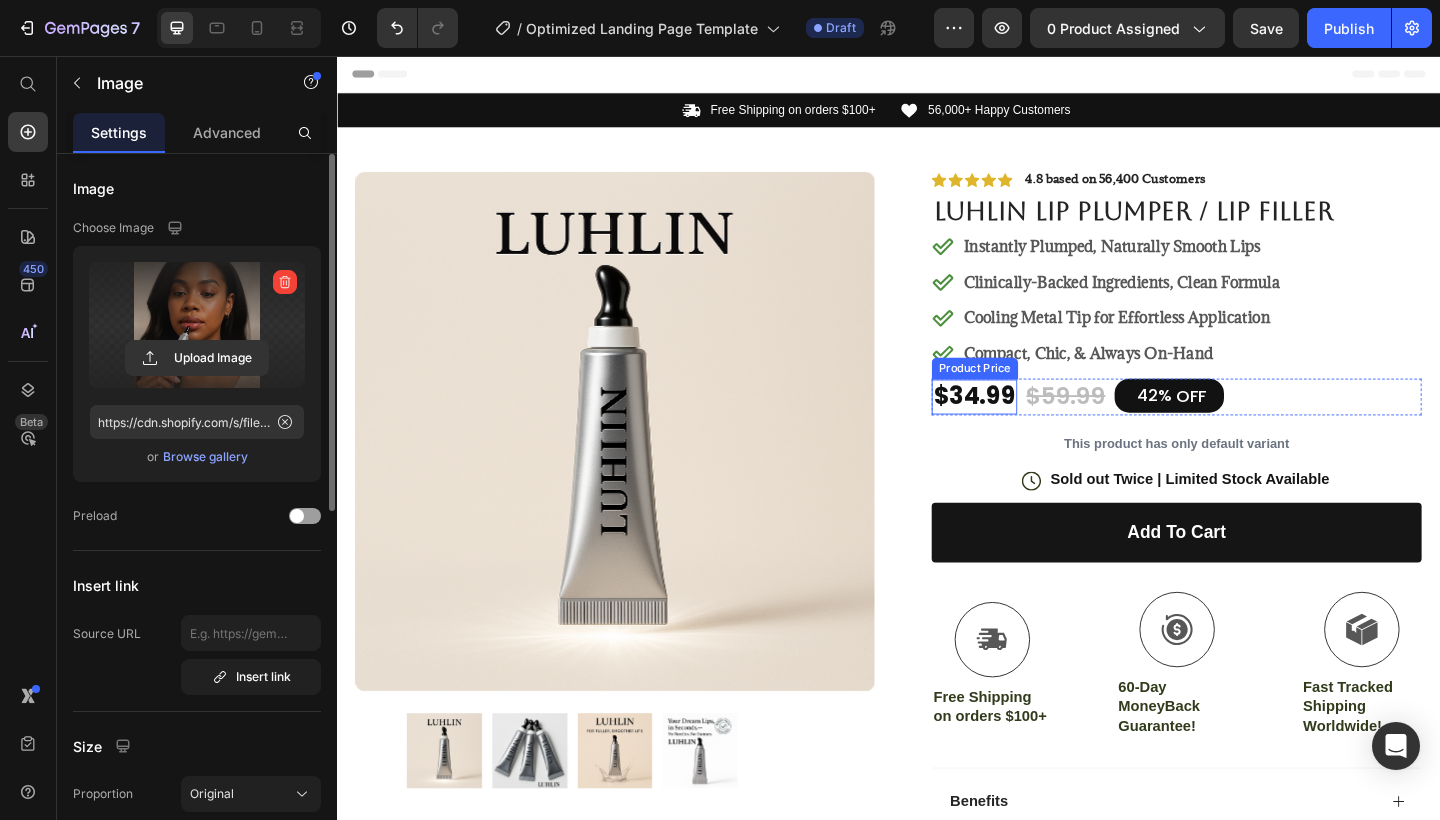scroll, scrollTop: 151, scrollLeft: 0, axis: vertical 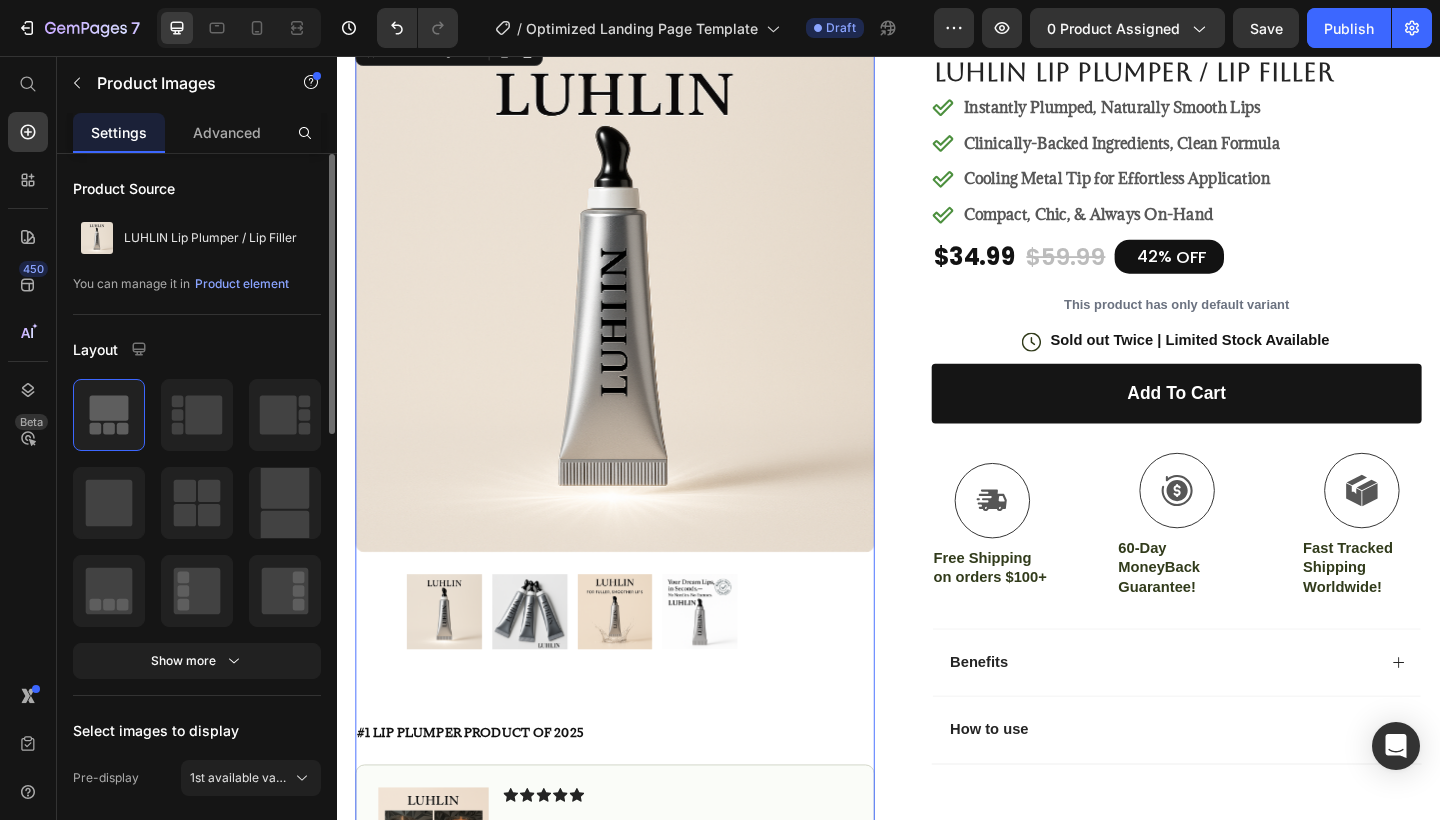 click at bounding box center (547, 661) 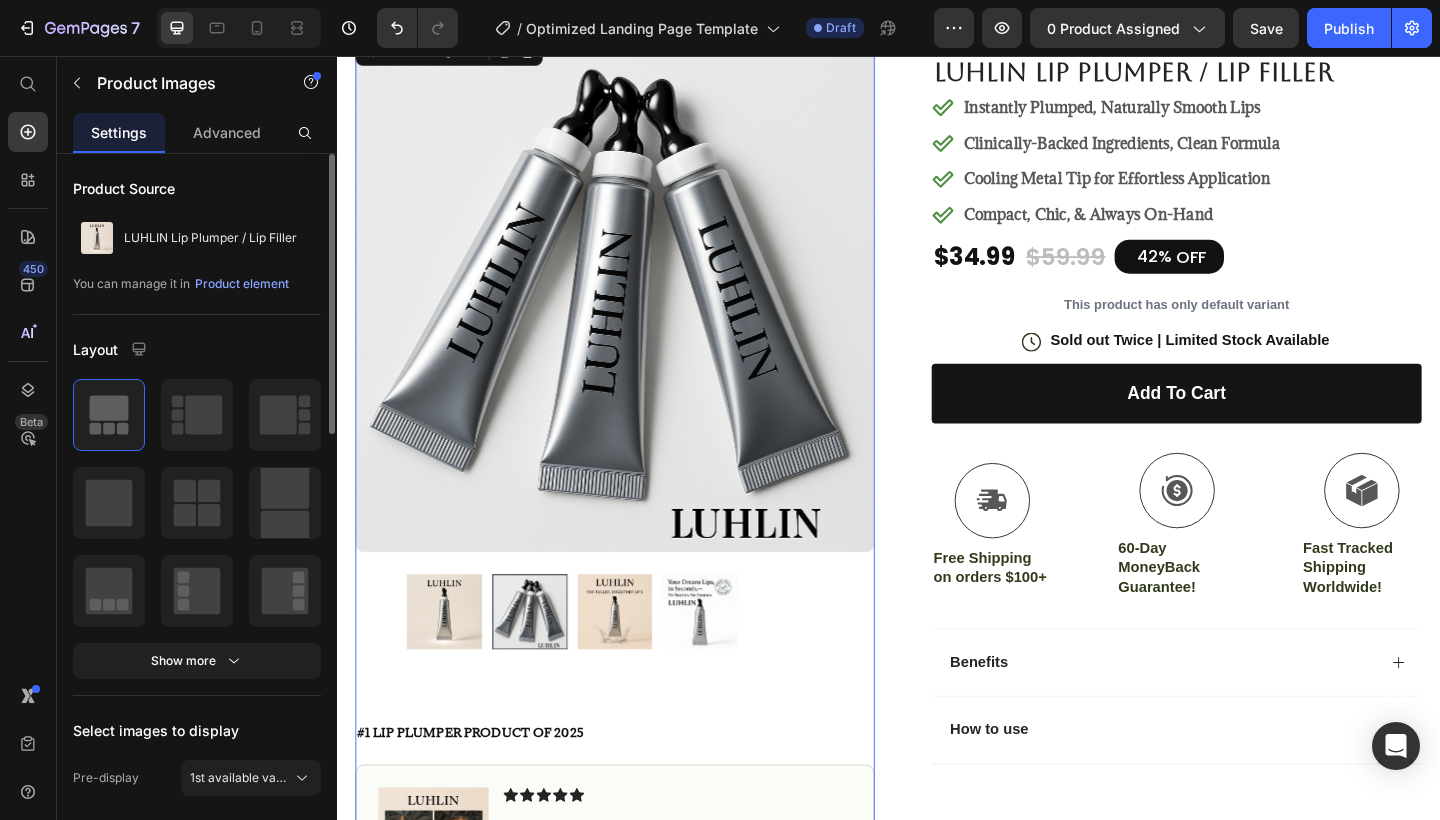 click at bounding box center [640, 661] 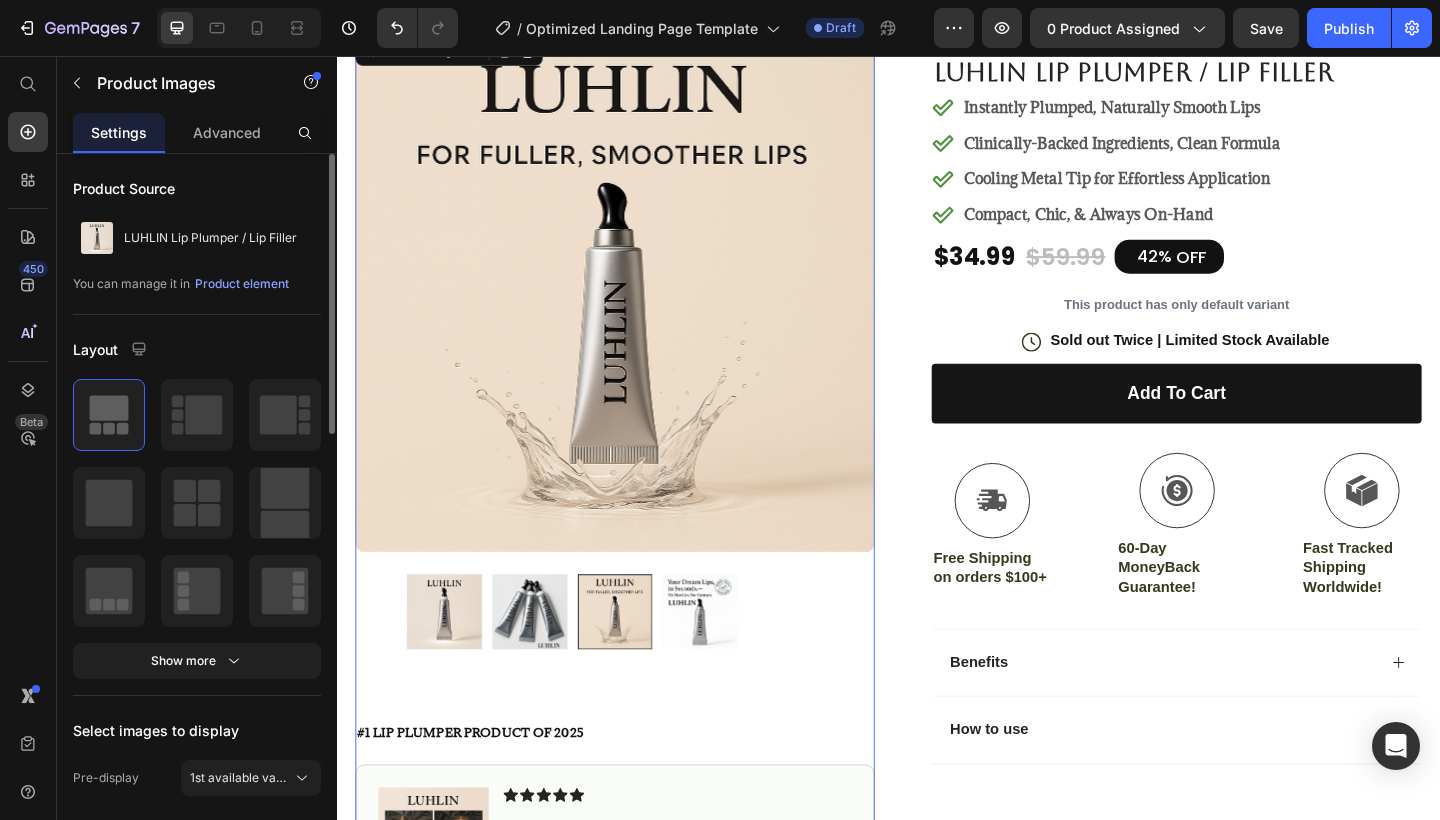 click at bounding box center [732, 661] 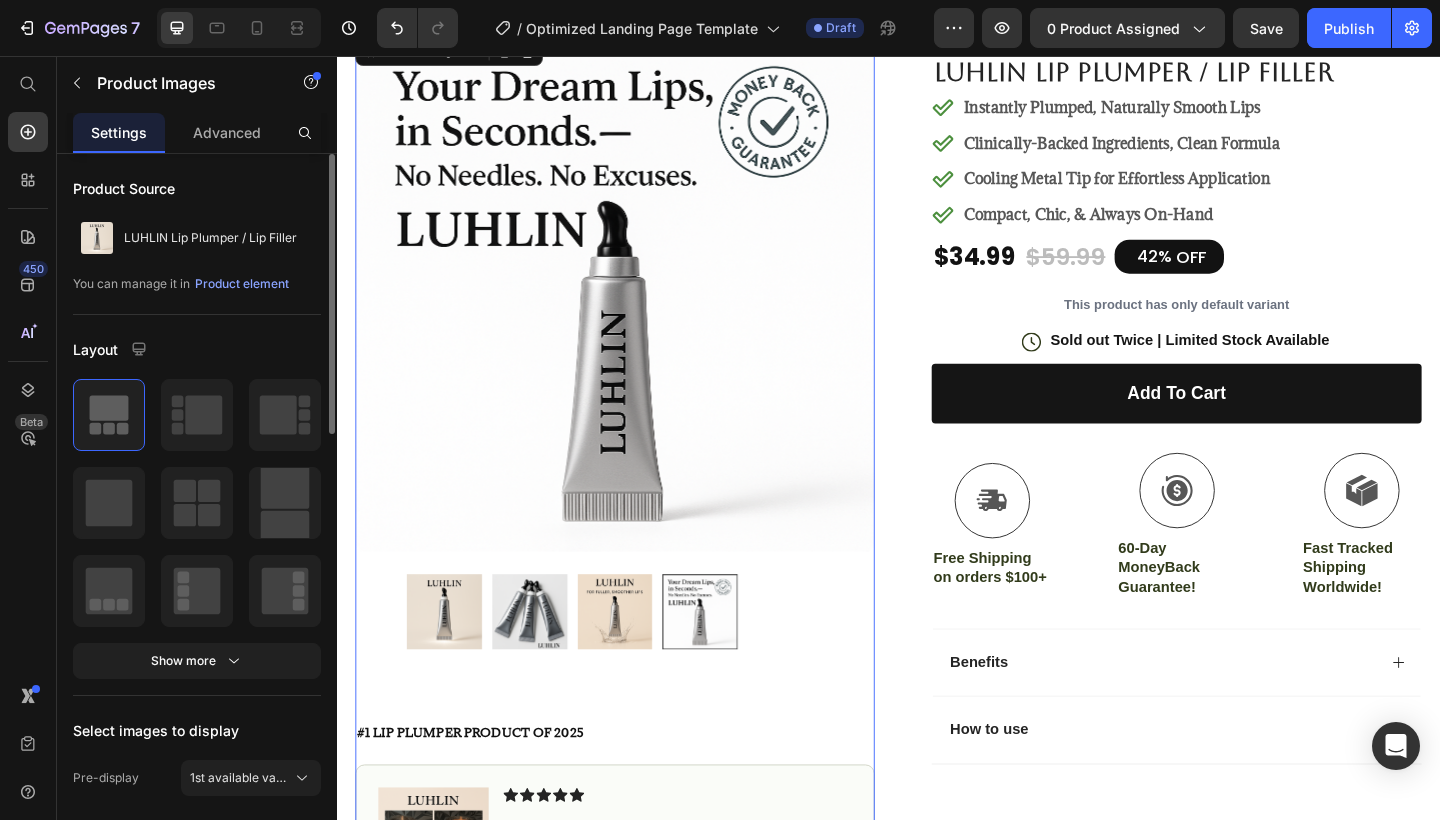 click at bounding box center [640, 661] 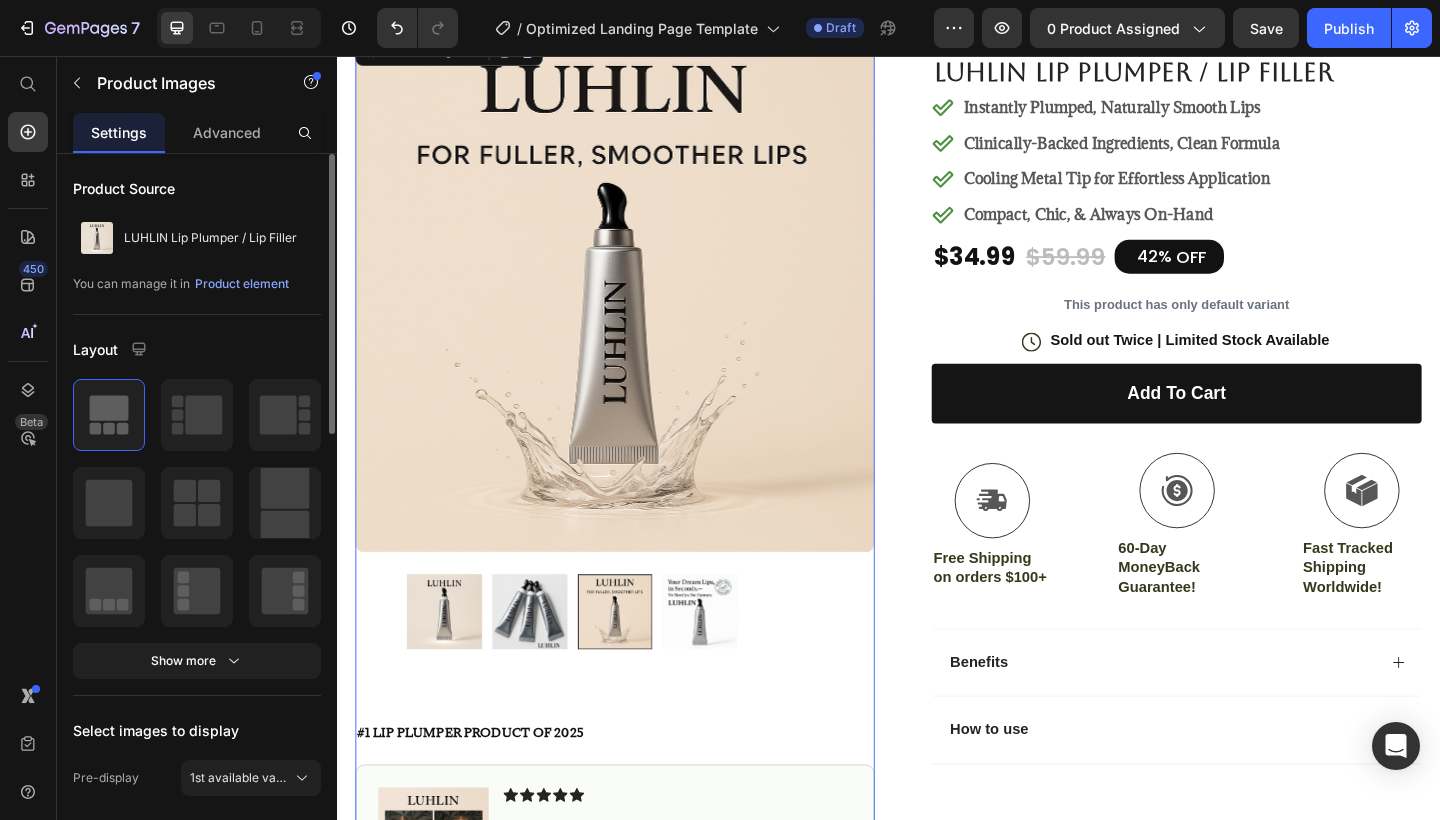 click at bounding box center [547, 661] 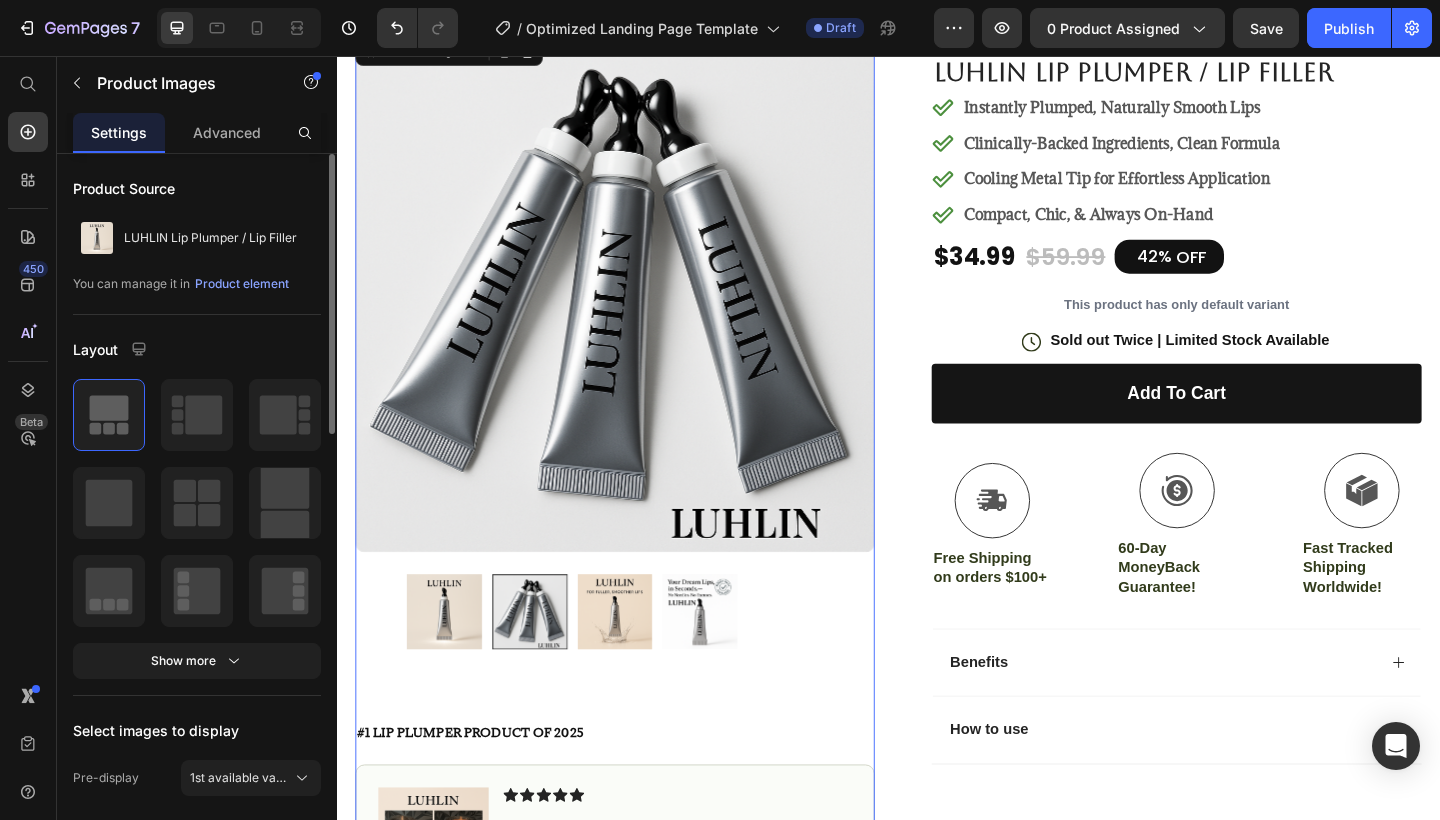 click at bounding box center (454, 661) 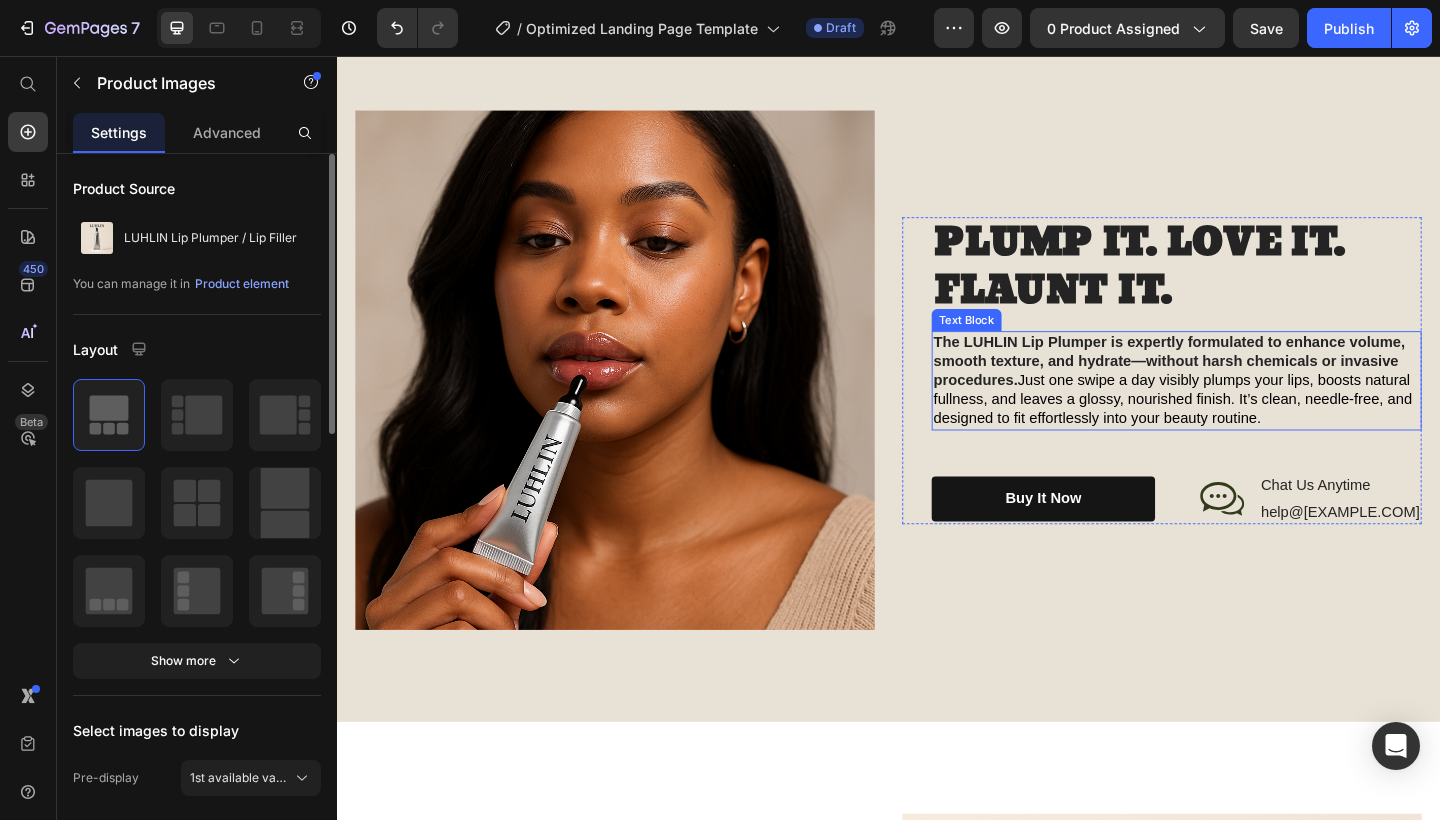 scroll, scrollTop: 1874, scrollLeft: 0, axis: vertical 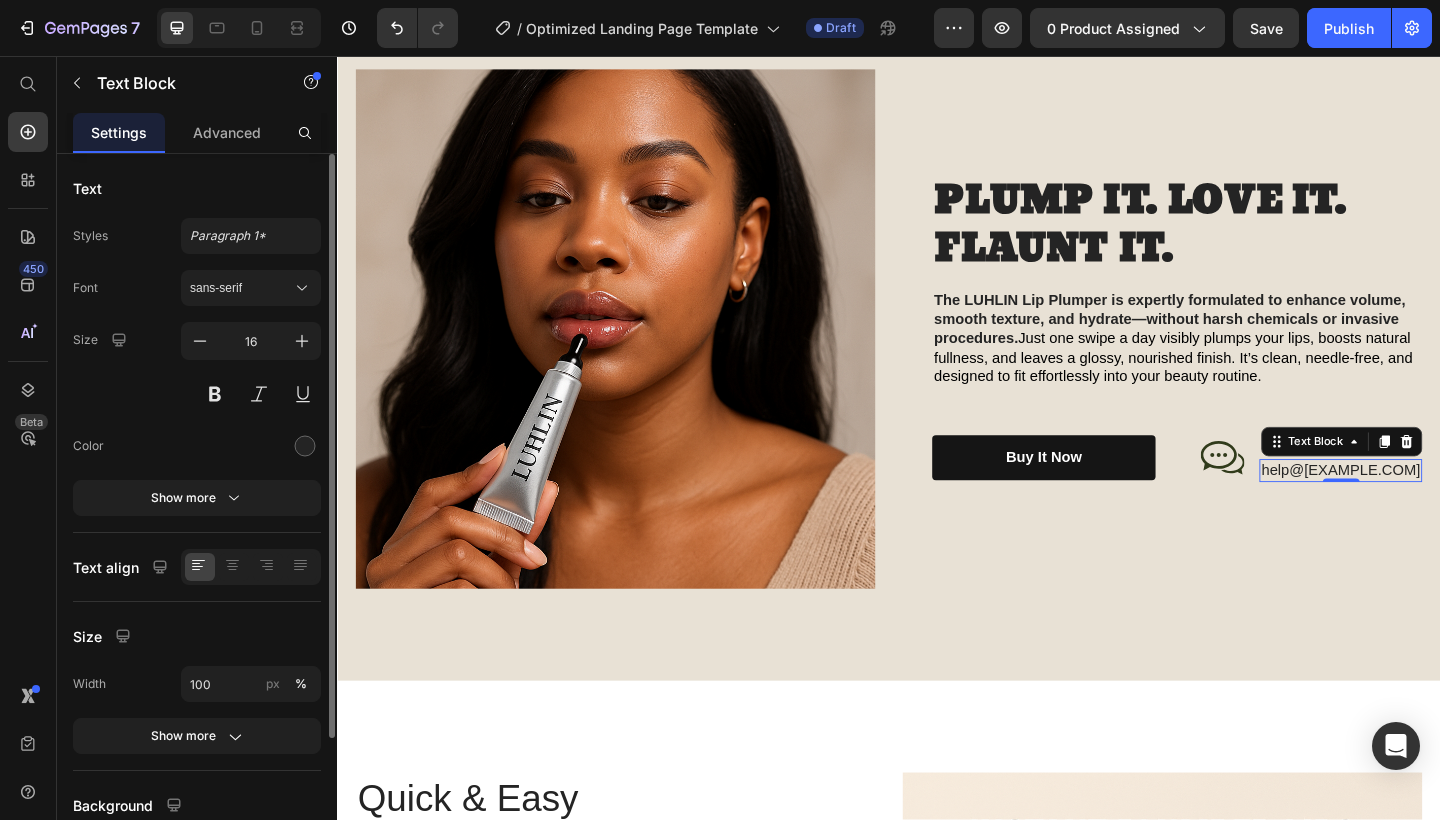 click on "help@[EXAMPLE.COM]" at bounding box center [1428, 507] 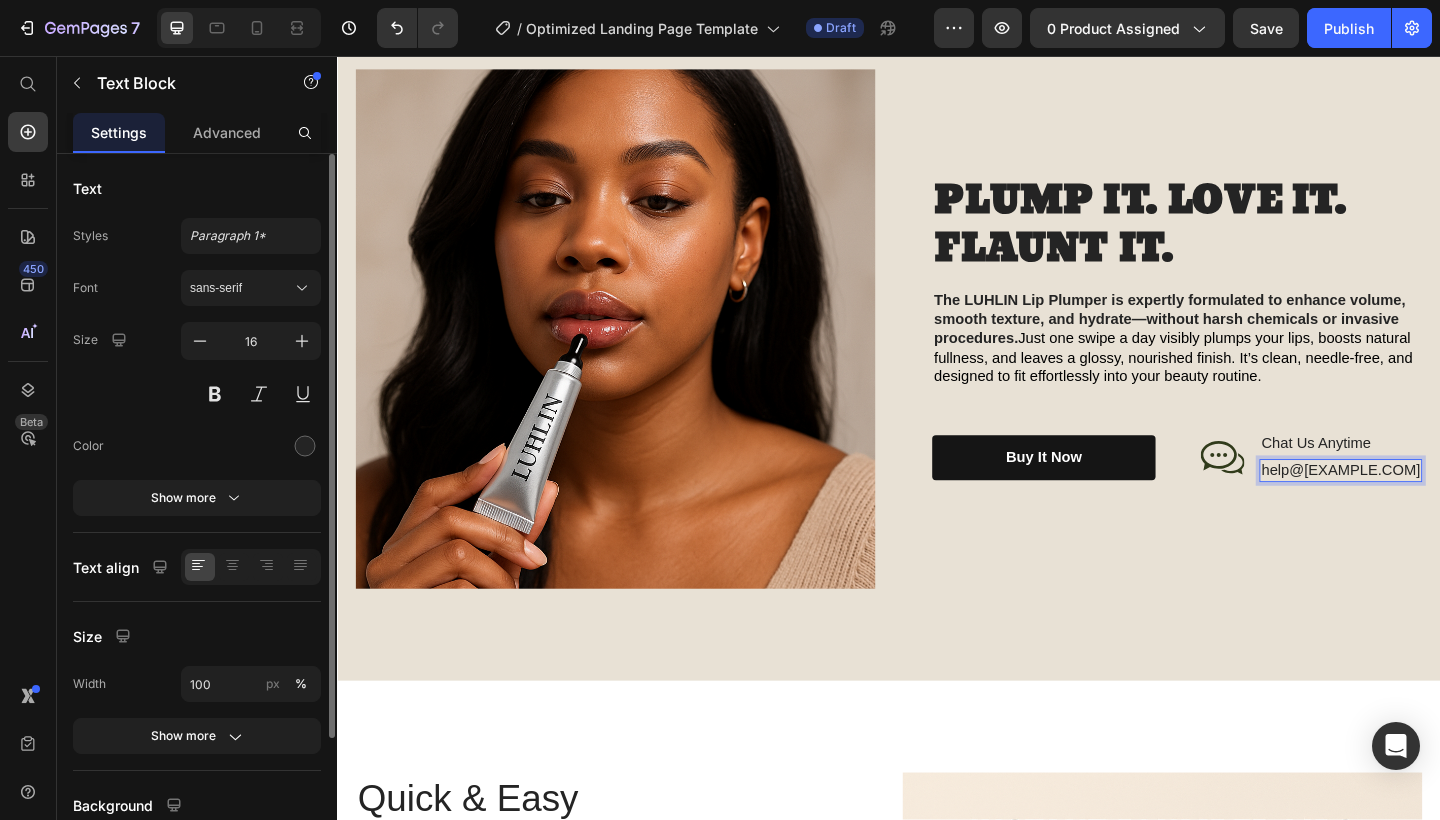 click on "help@[EXAMPLE.COM]" at bounding box center (1428, 507) 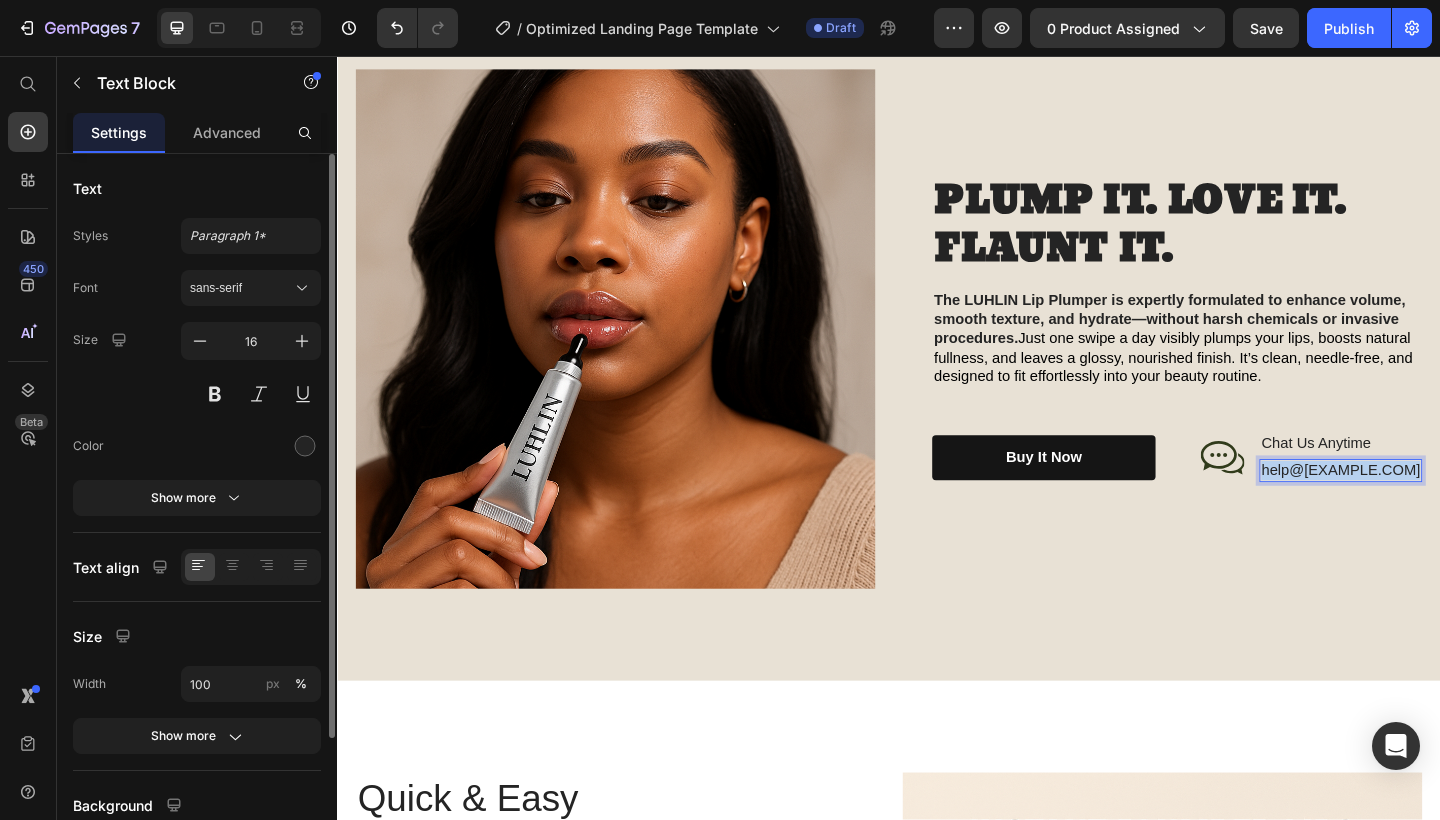 click on "help@[EXAMPLE.COM]" at bounding box center (1428, 507) 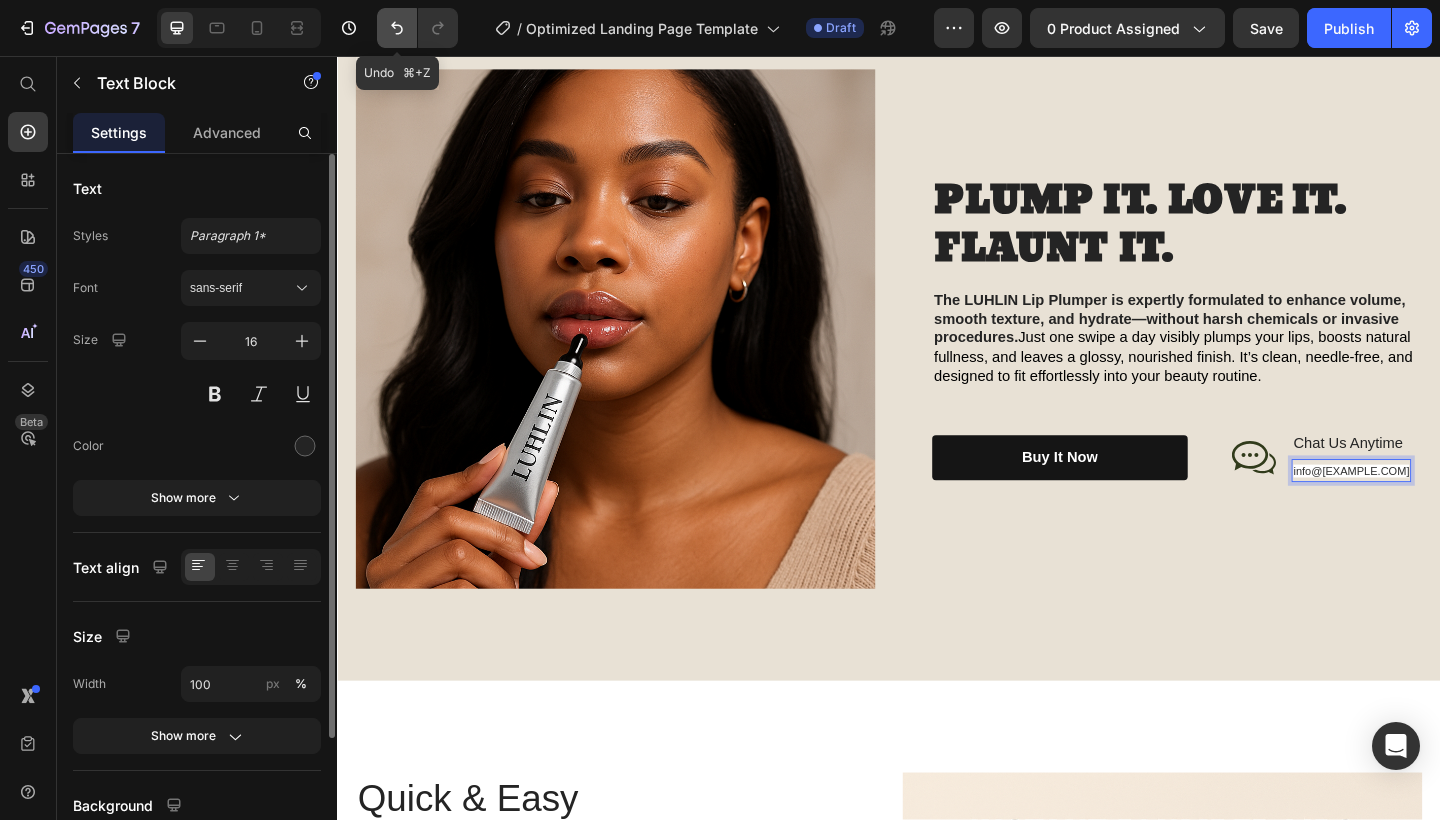 click 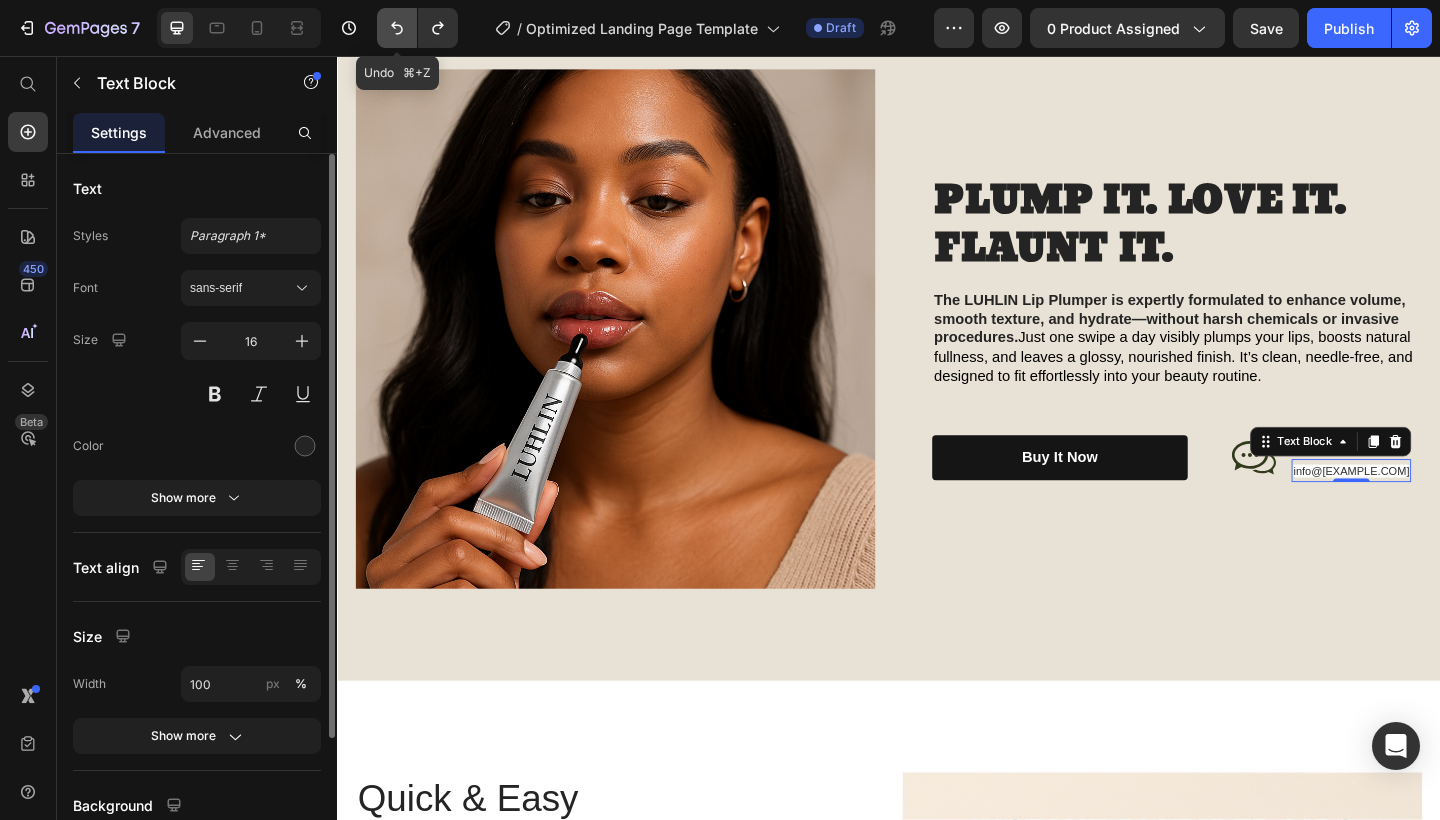 click 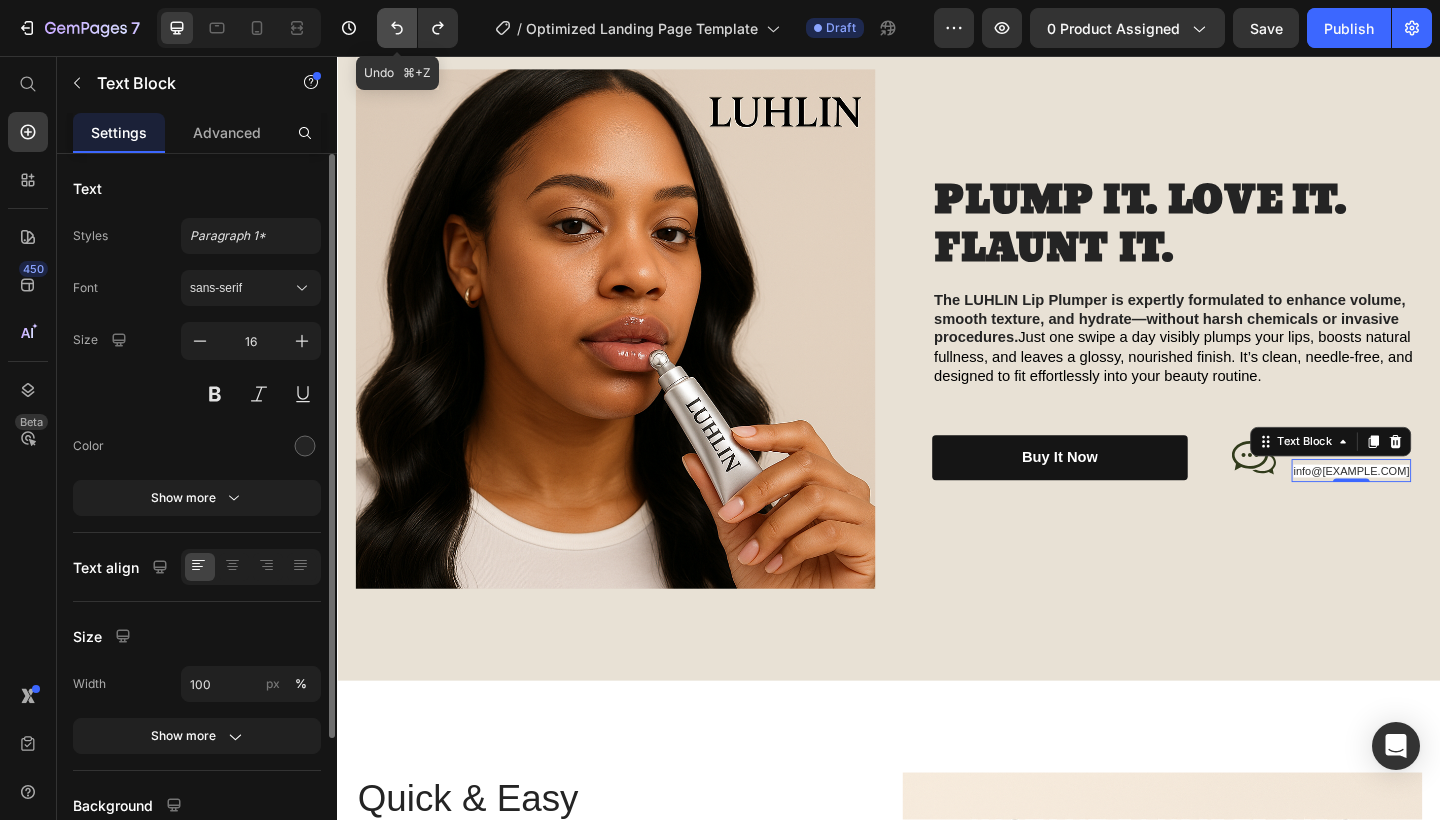 click 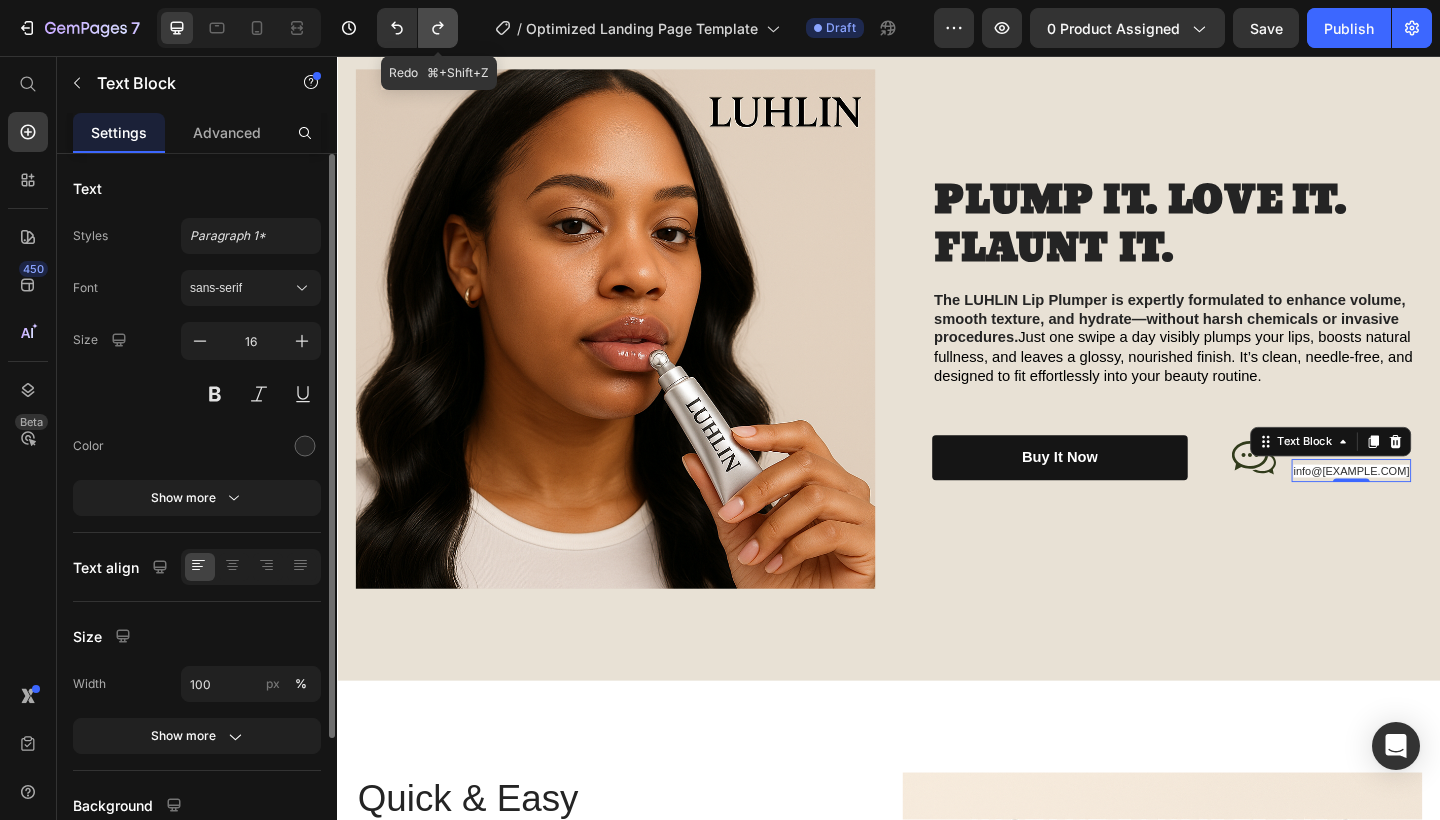 click 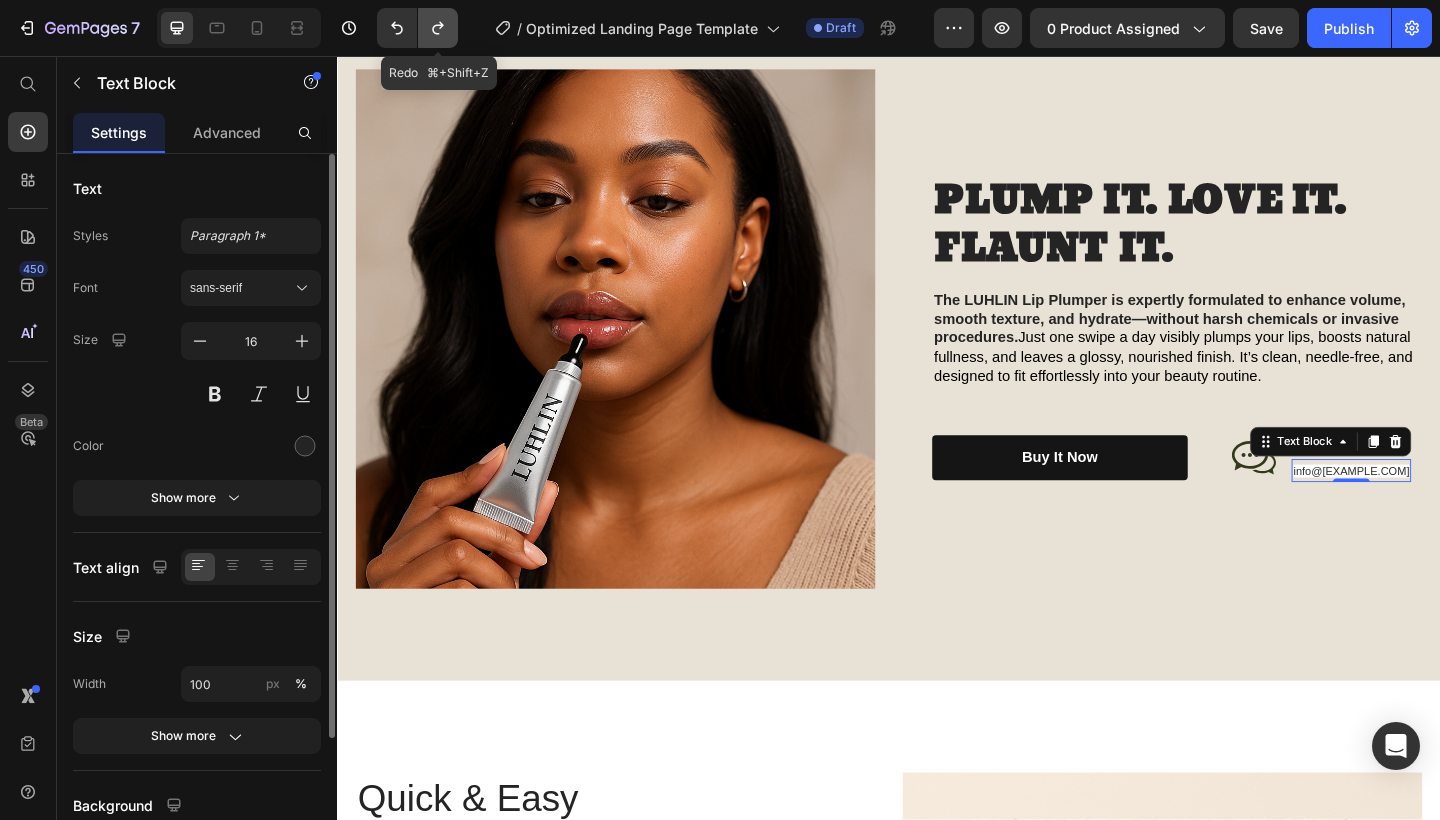 click 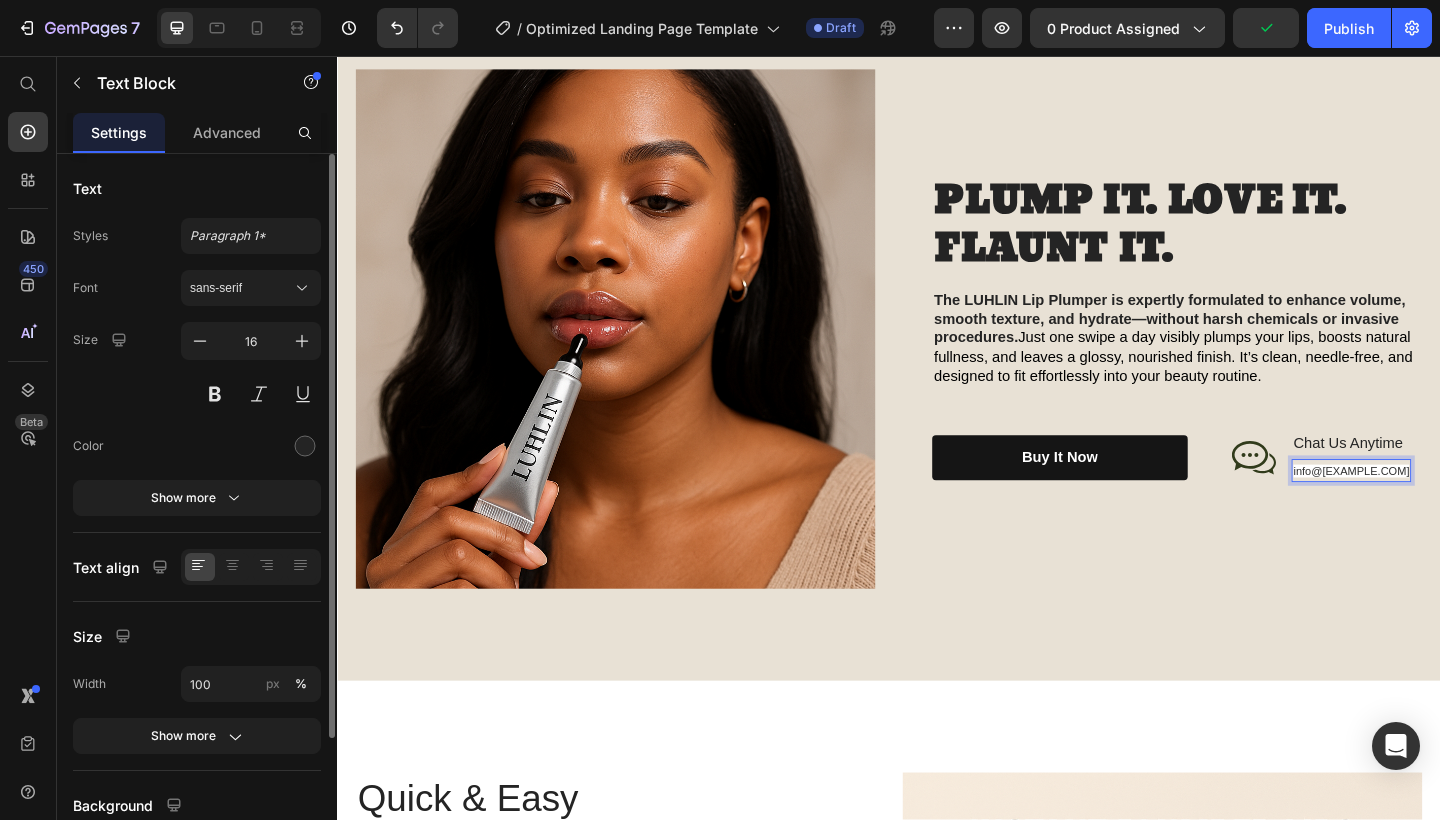 click on "info@[EXAMPLE.COM]" at bounding box center (1440, 508) 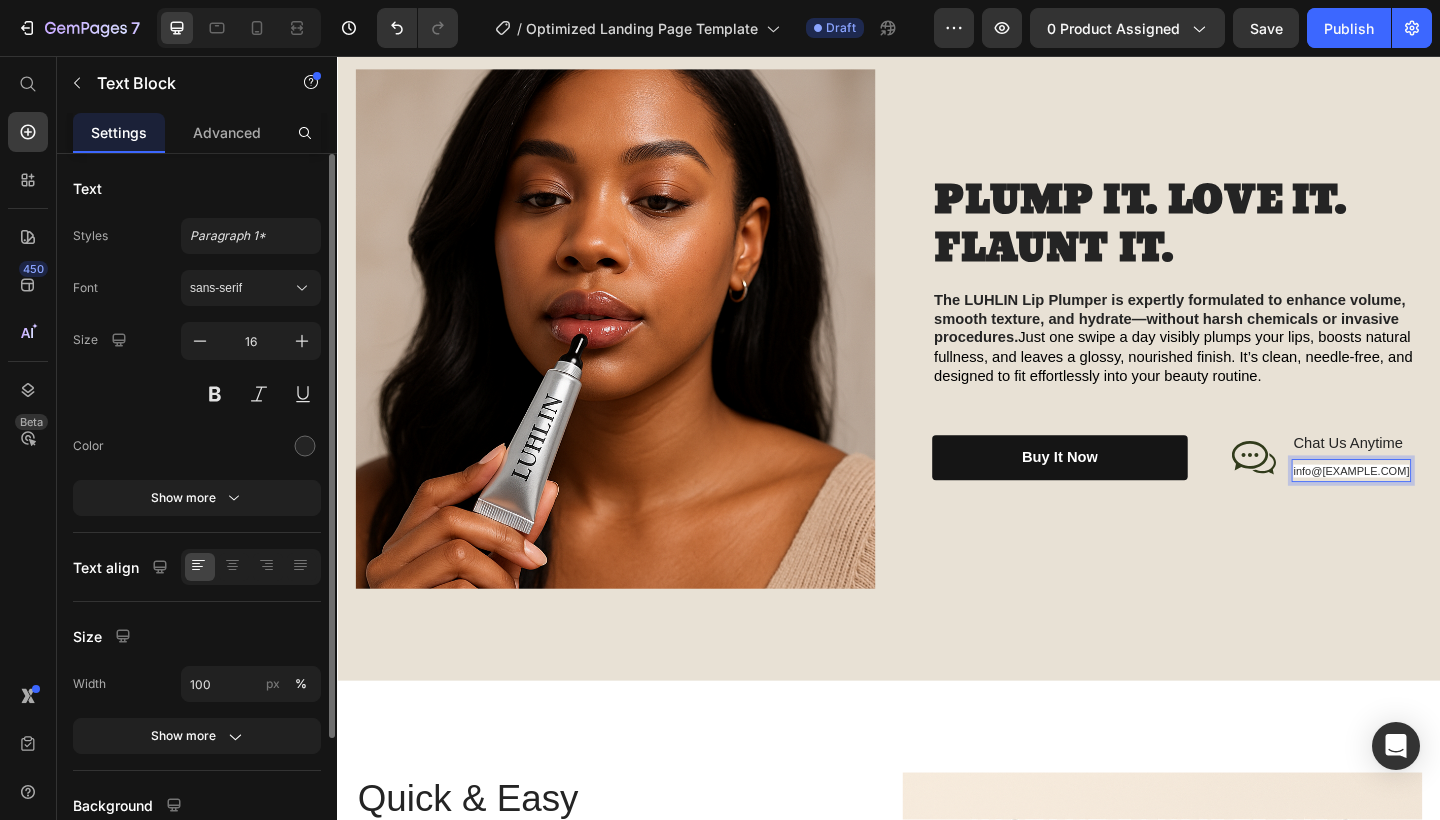 click on "info@[EXAMPLE.COM]" at bounding box center [1440, 508] 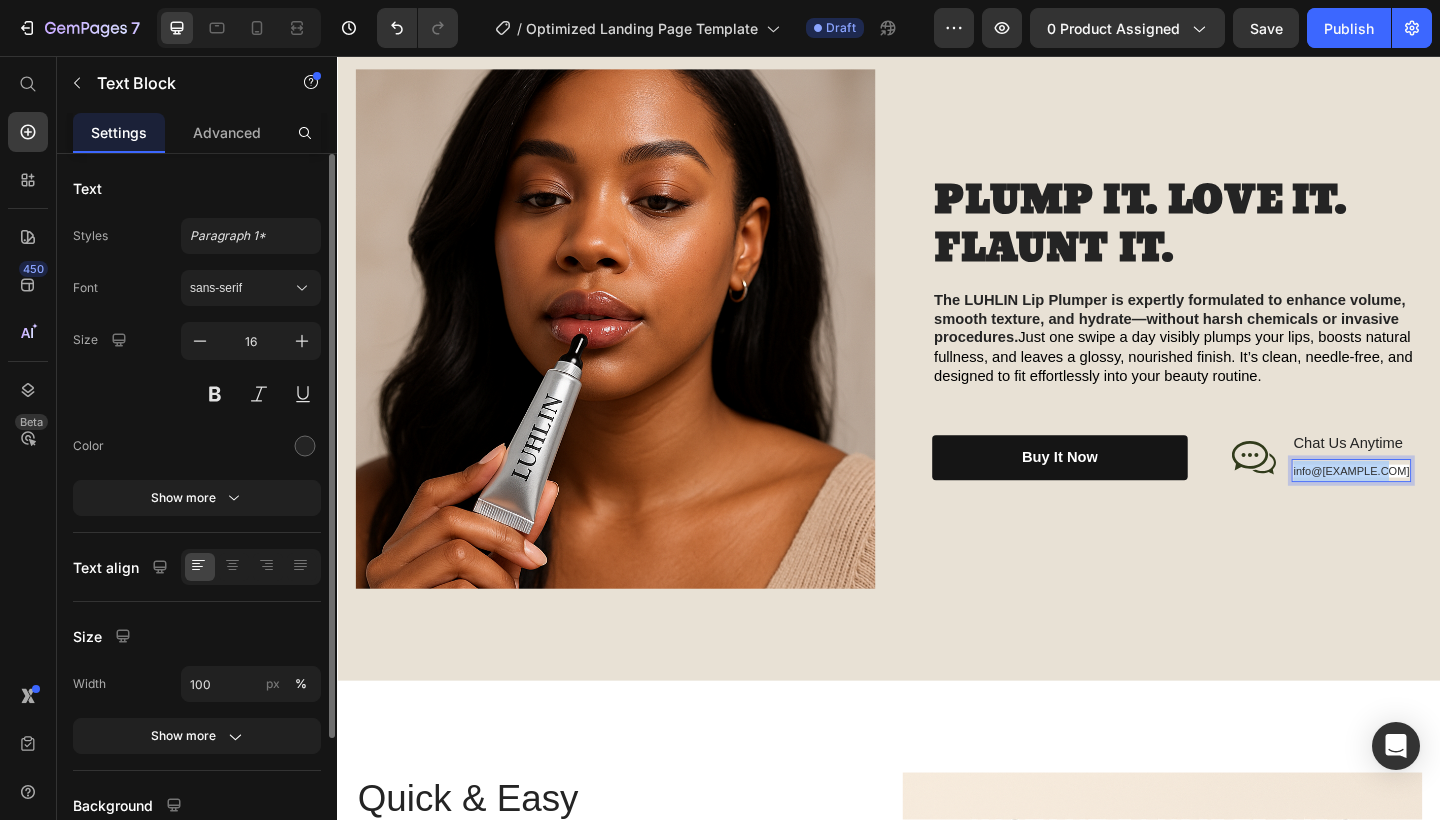 click on "info@[EXAMPLE.COM]" at bounding box center [1440, 508] 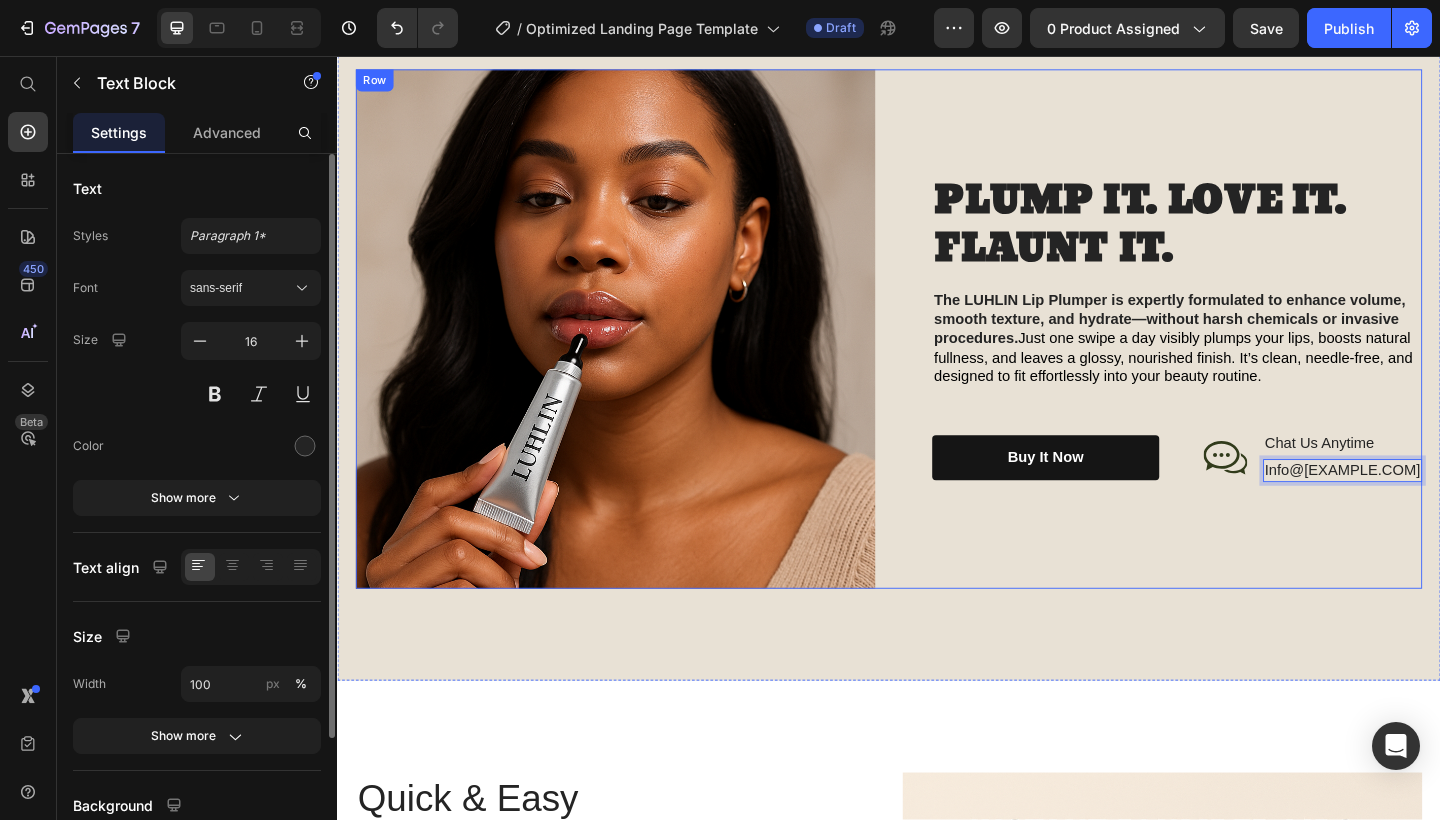 click on "PLUMP IT. LOVE IT. FLAUNT IT. Heading The LUHLIN Lip Plumper is expertly formulated to enhance volume, smooth texture, and hydrate—without harsh chemicals or invasive procedures.  Just one swipe a day visibly plumps your lips, boosts natural fullness, and leaves a glossy, nourished finish. It’s clean, needle-free, and designed to fit effortlessly into your beauty routine. Text Block buy it now Button
Icon Chat Us Anytime Text Block Info@[EXAMPLE.COM] Text Block   0 Row Row Row" at bounding box center [1234, 353] 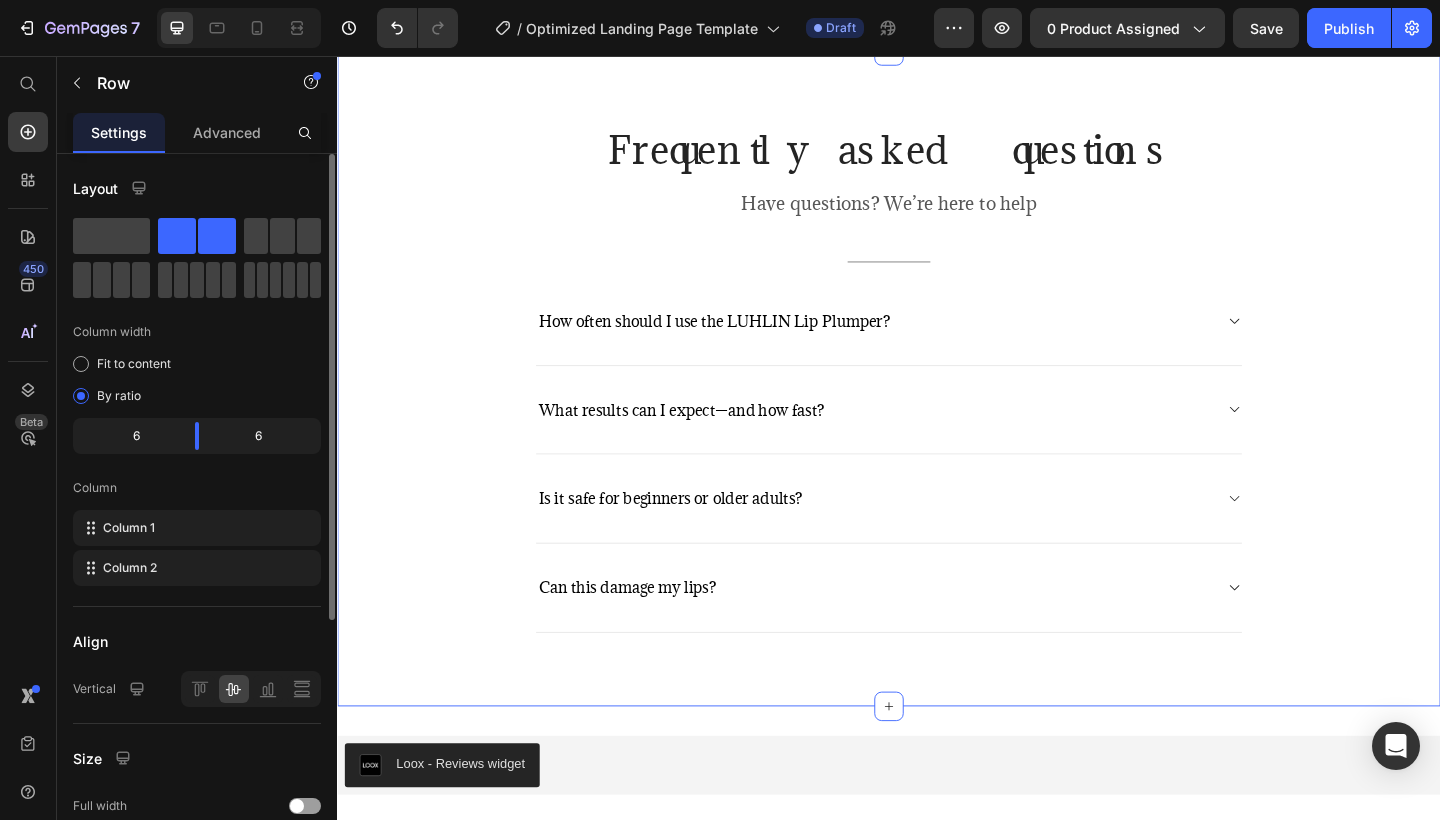 scroll, scrollTop: 4327, scrollLeft: 0, axis: vertical 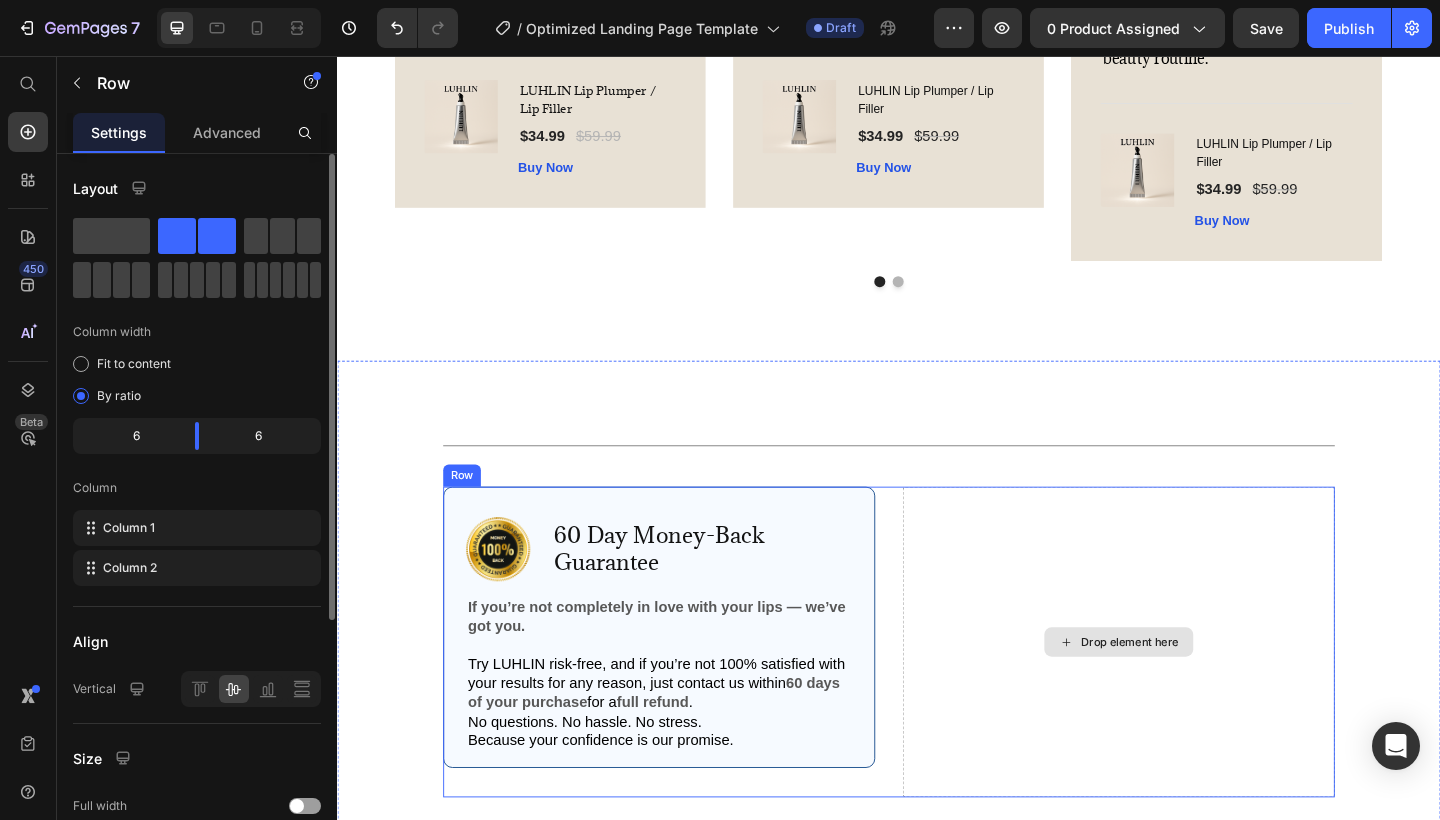 click on "Drop element here" at bounding box center [1199, 694] 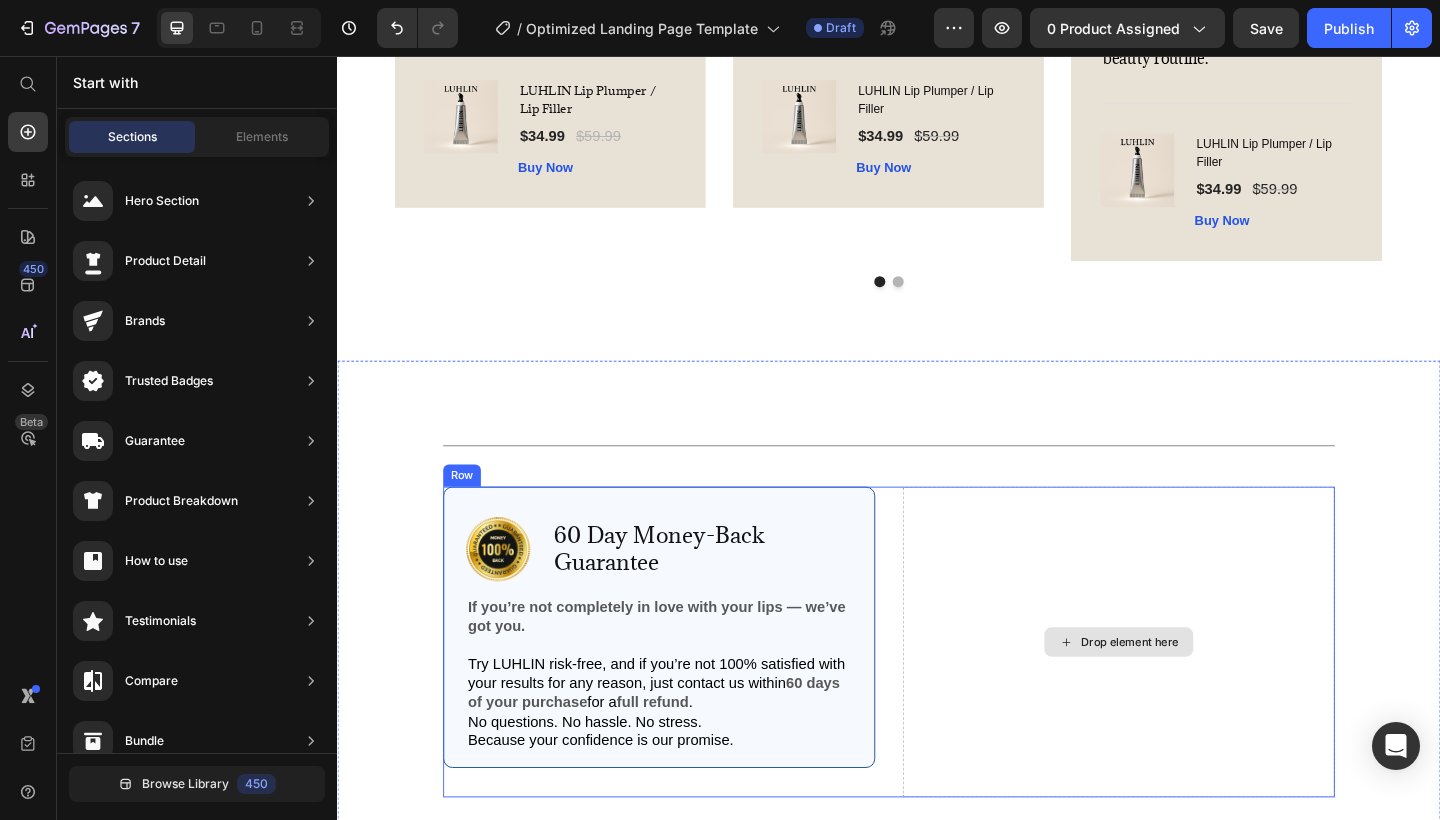 click on "Drop element here" at bounding box center [1199, 694] 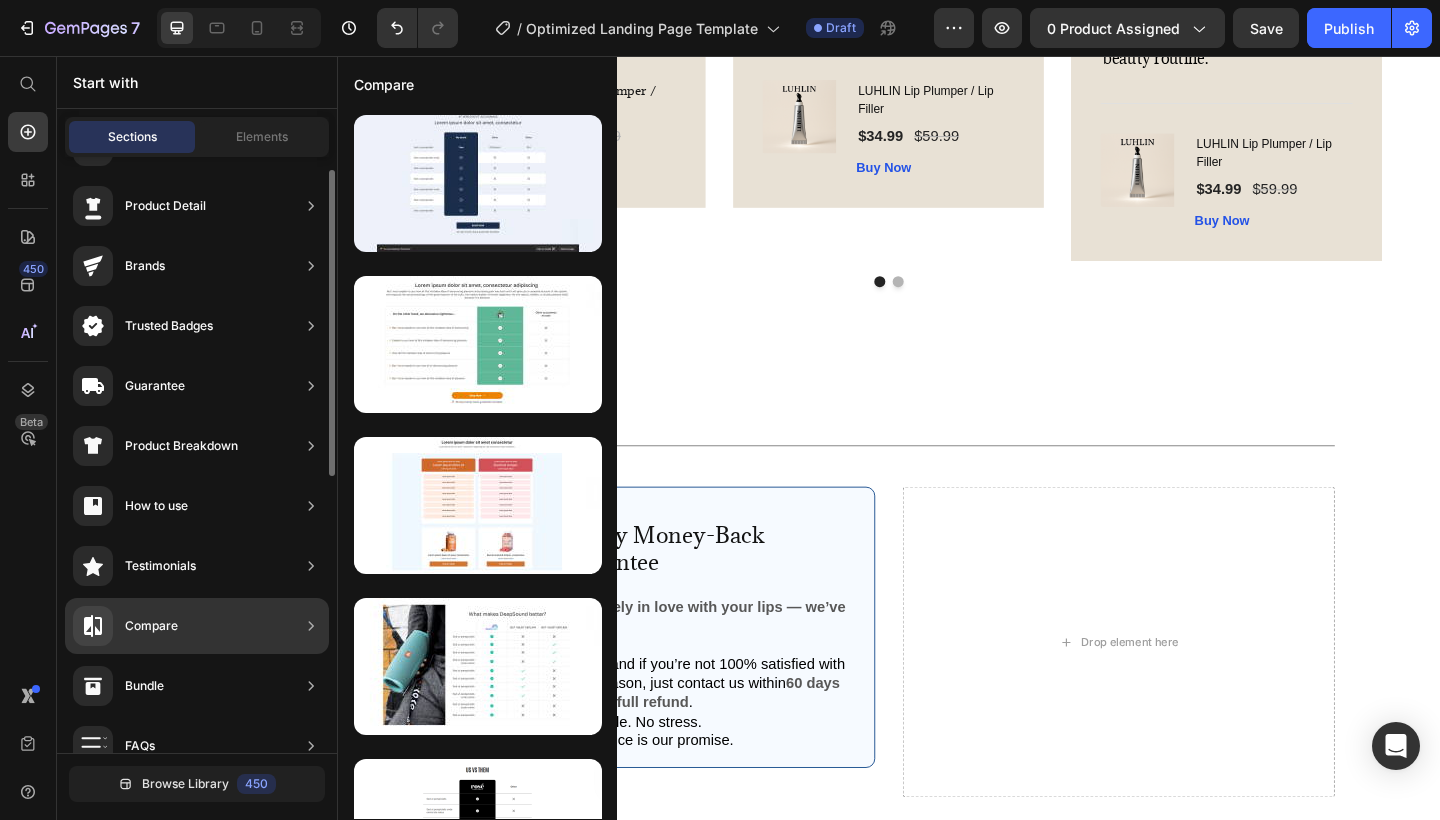 scroll, scrollTop: 57, scrollLeft: 0, axis: vertical 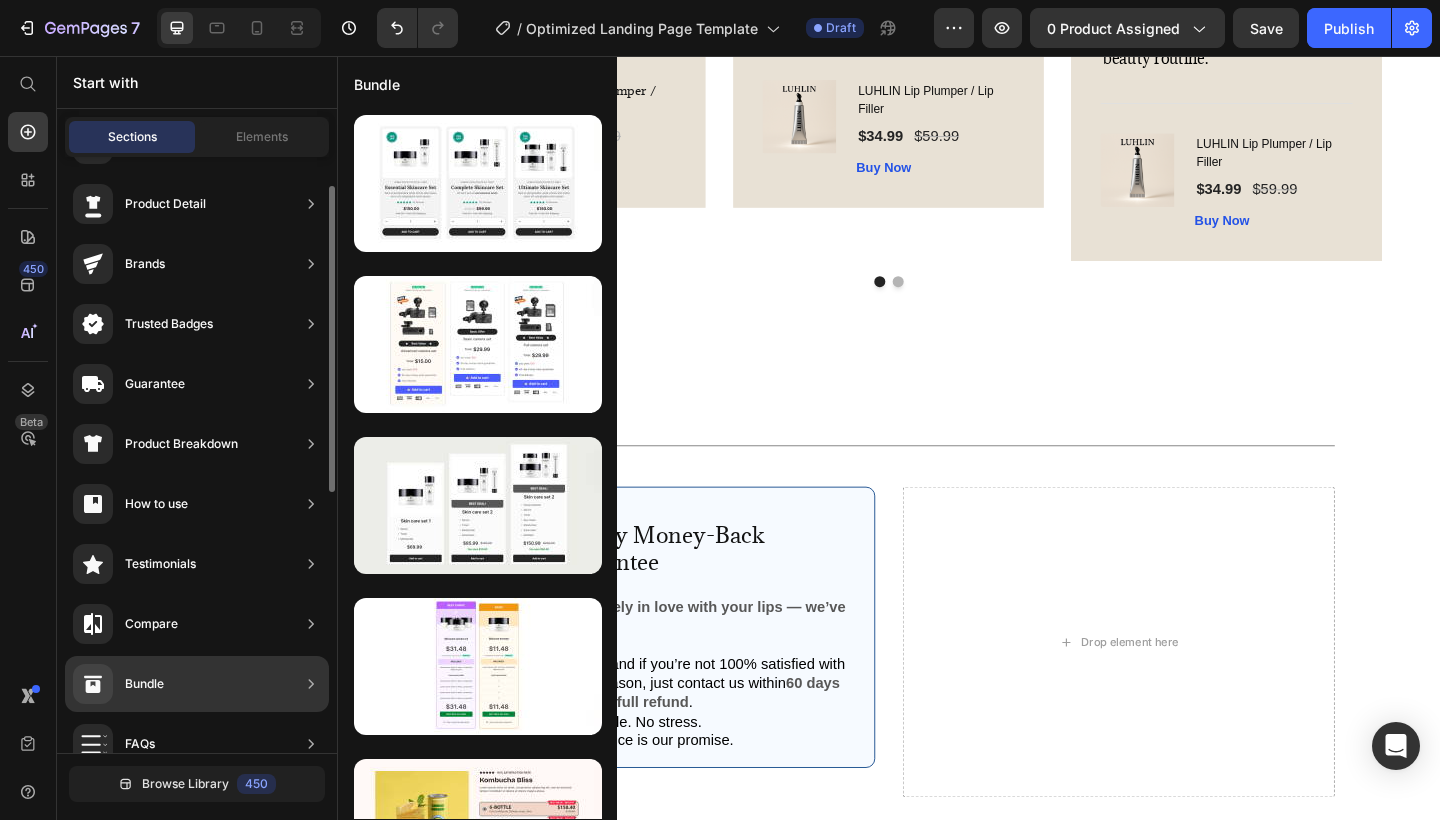 click on "Bundle" 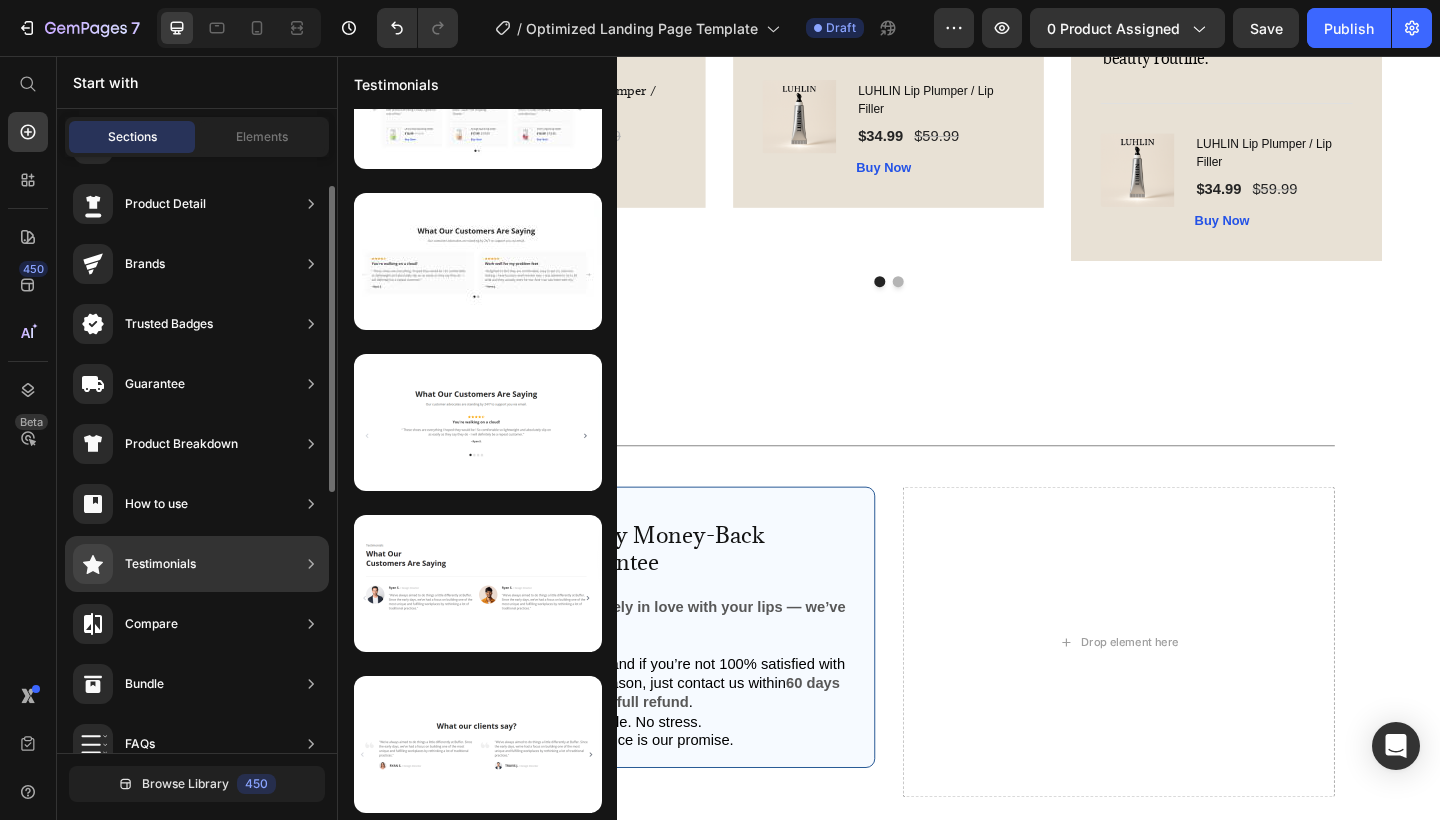 scroll, scrollTop: 0, scrollLeft: 0, axis: both 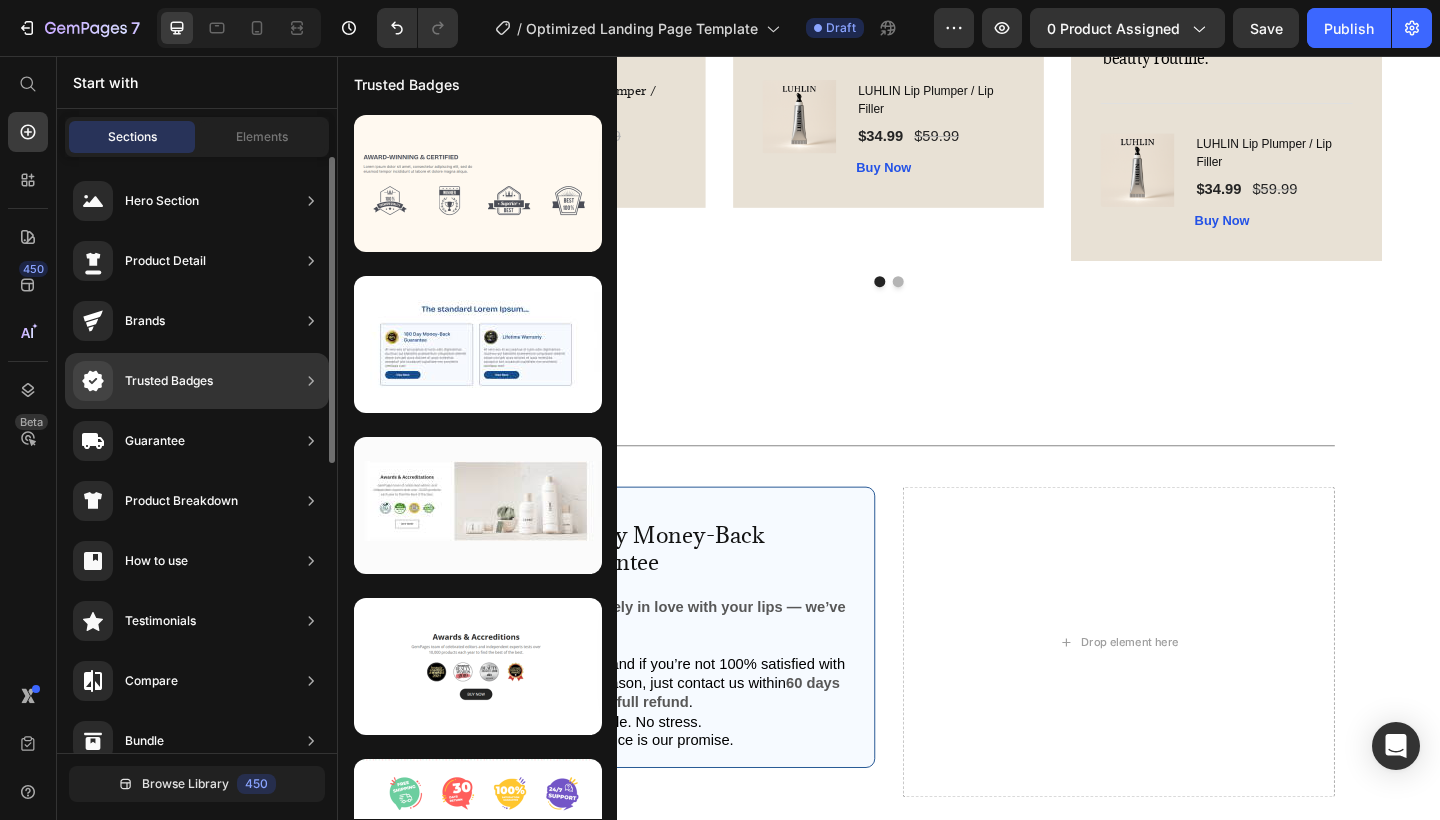 click on "Trusted Badges" at bounding box center (143, 381) 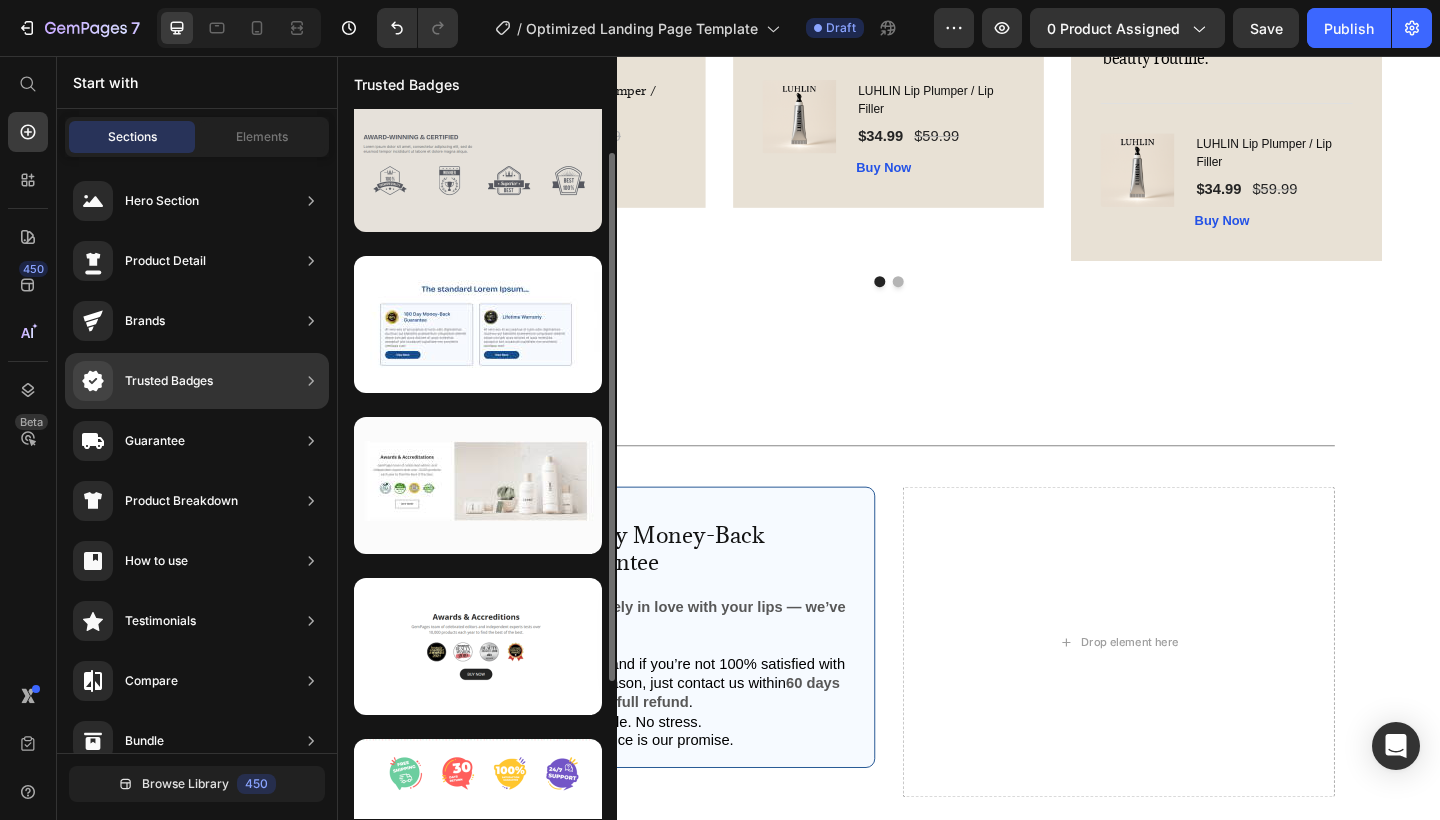 scroll, scrollTop: 0, scrollLeft: 0, axis: both 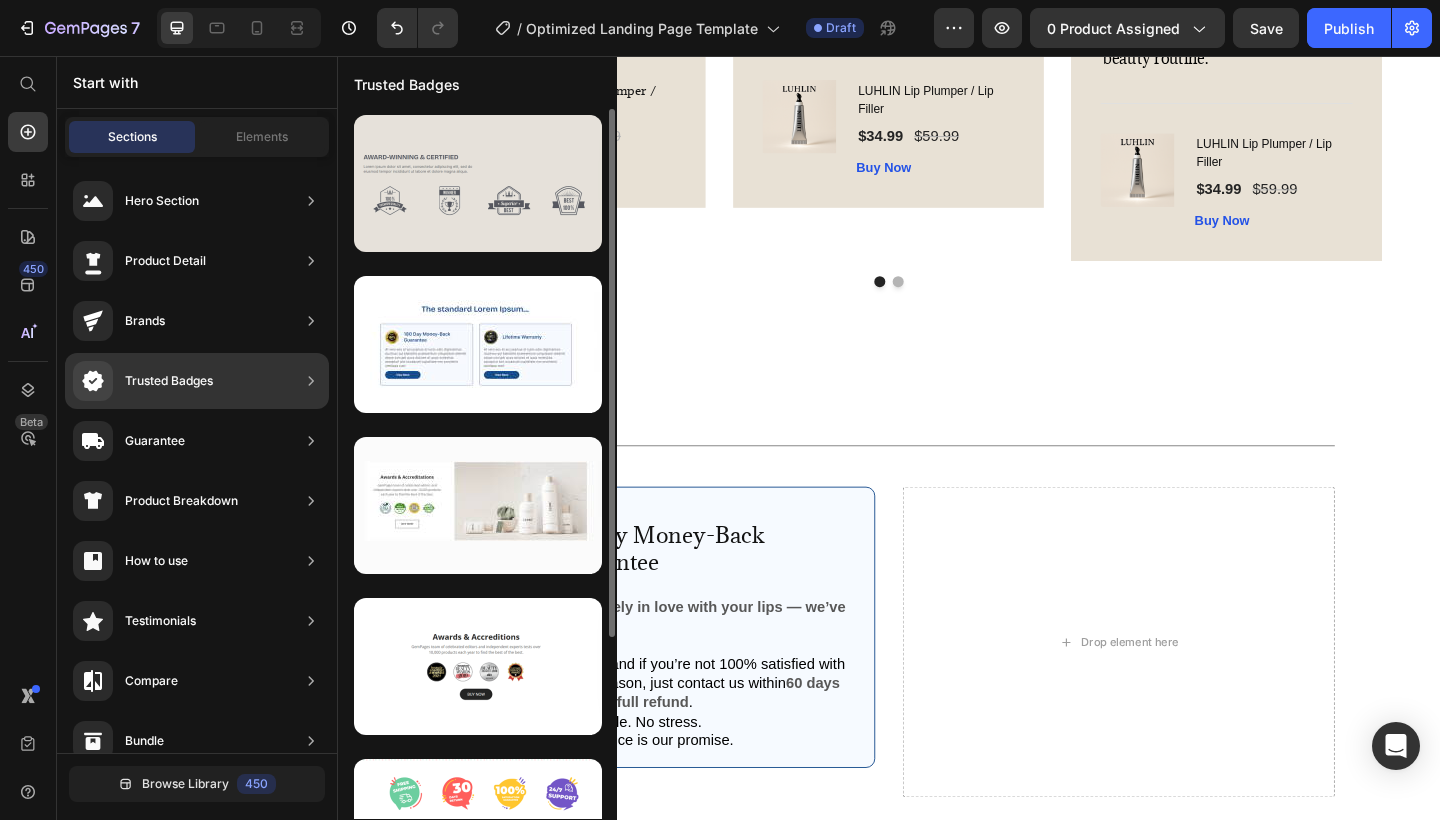 click at bounding box center (478, 183) 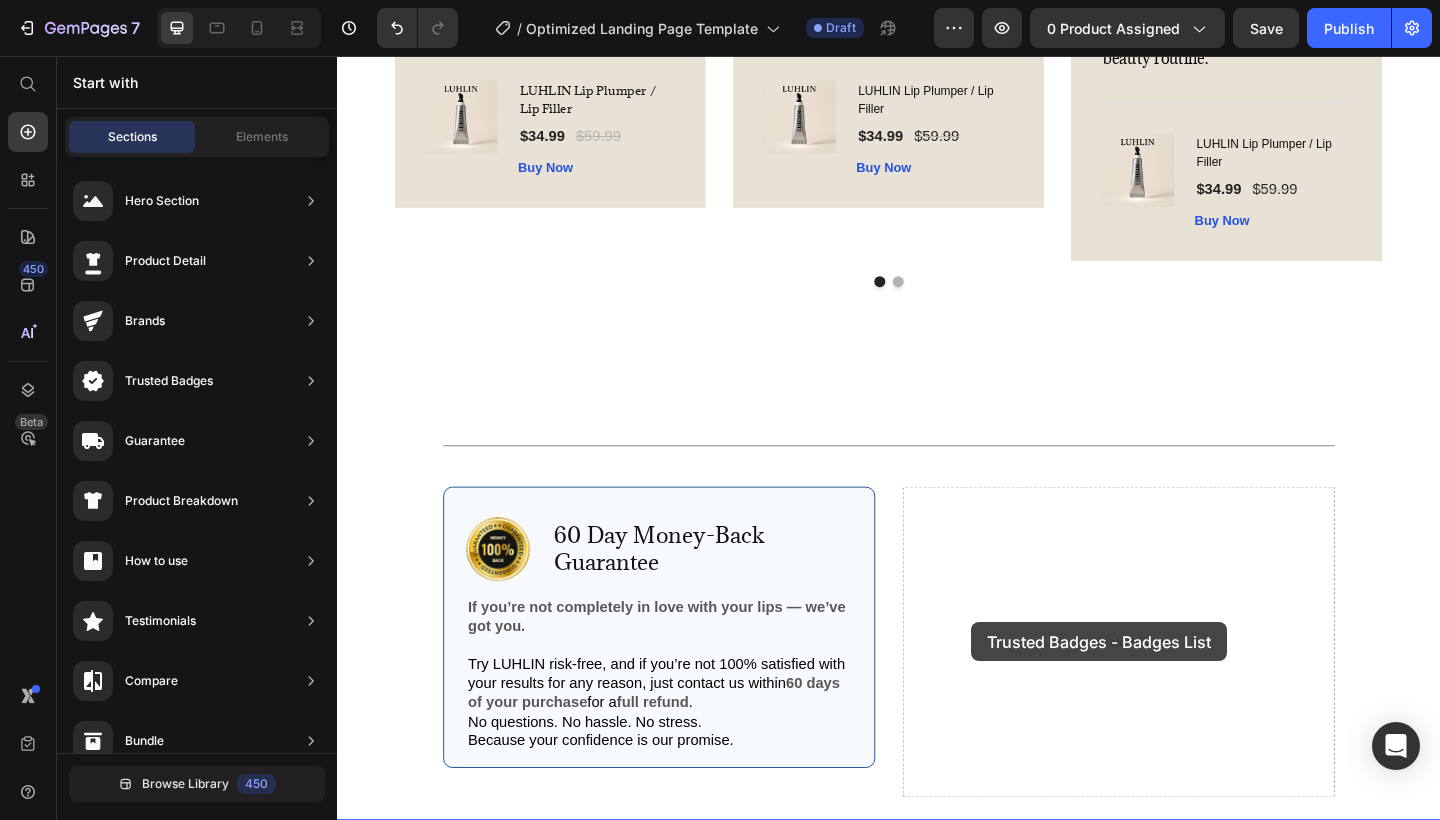 drag, startPoint x: 829, startPoint y: 239, endPoint x: 1027, endPoint y: 672, distance: 476.1229 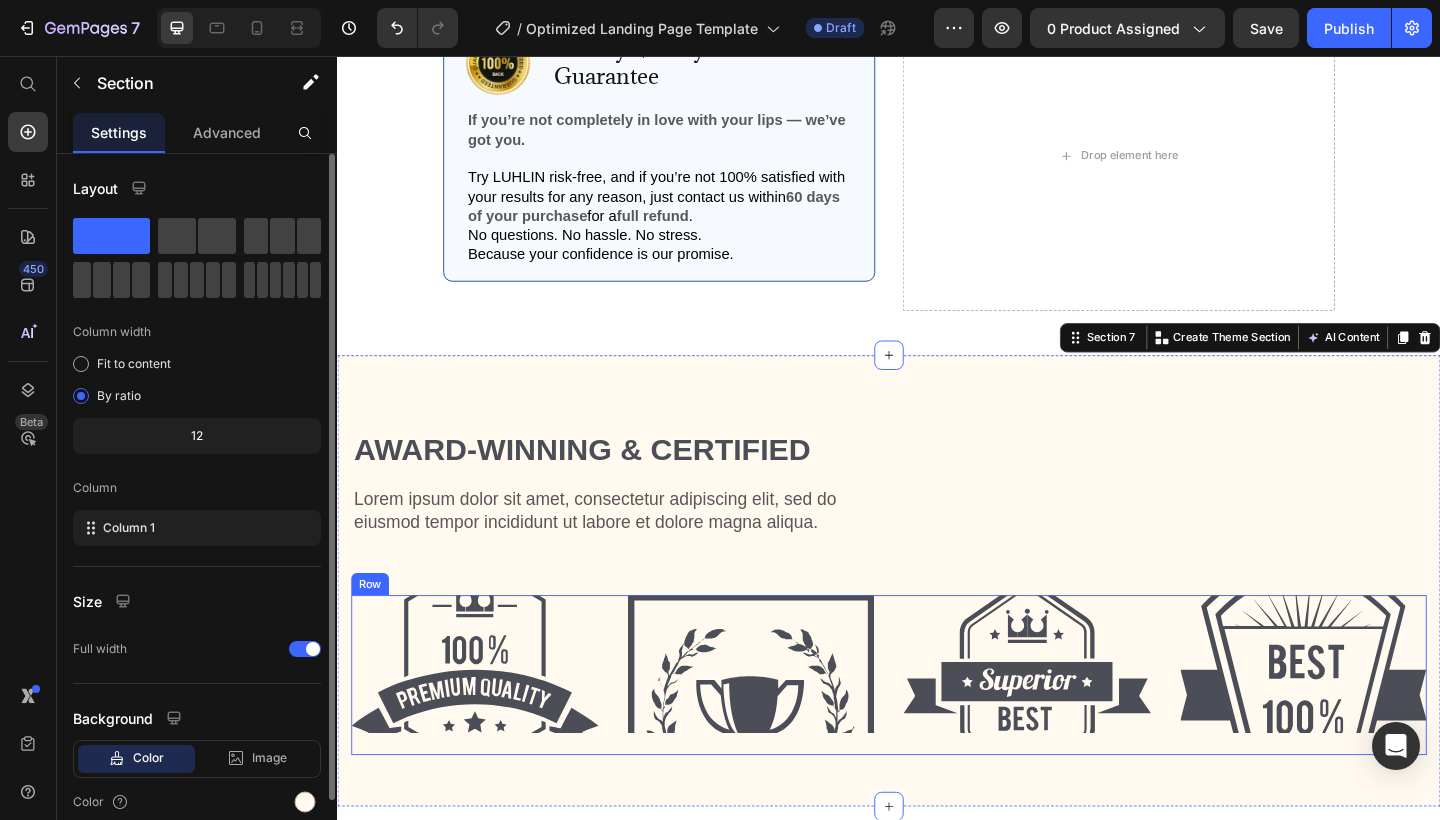 scroll, scrollTop: 4857, scrollLeft: 0, axis: vertical 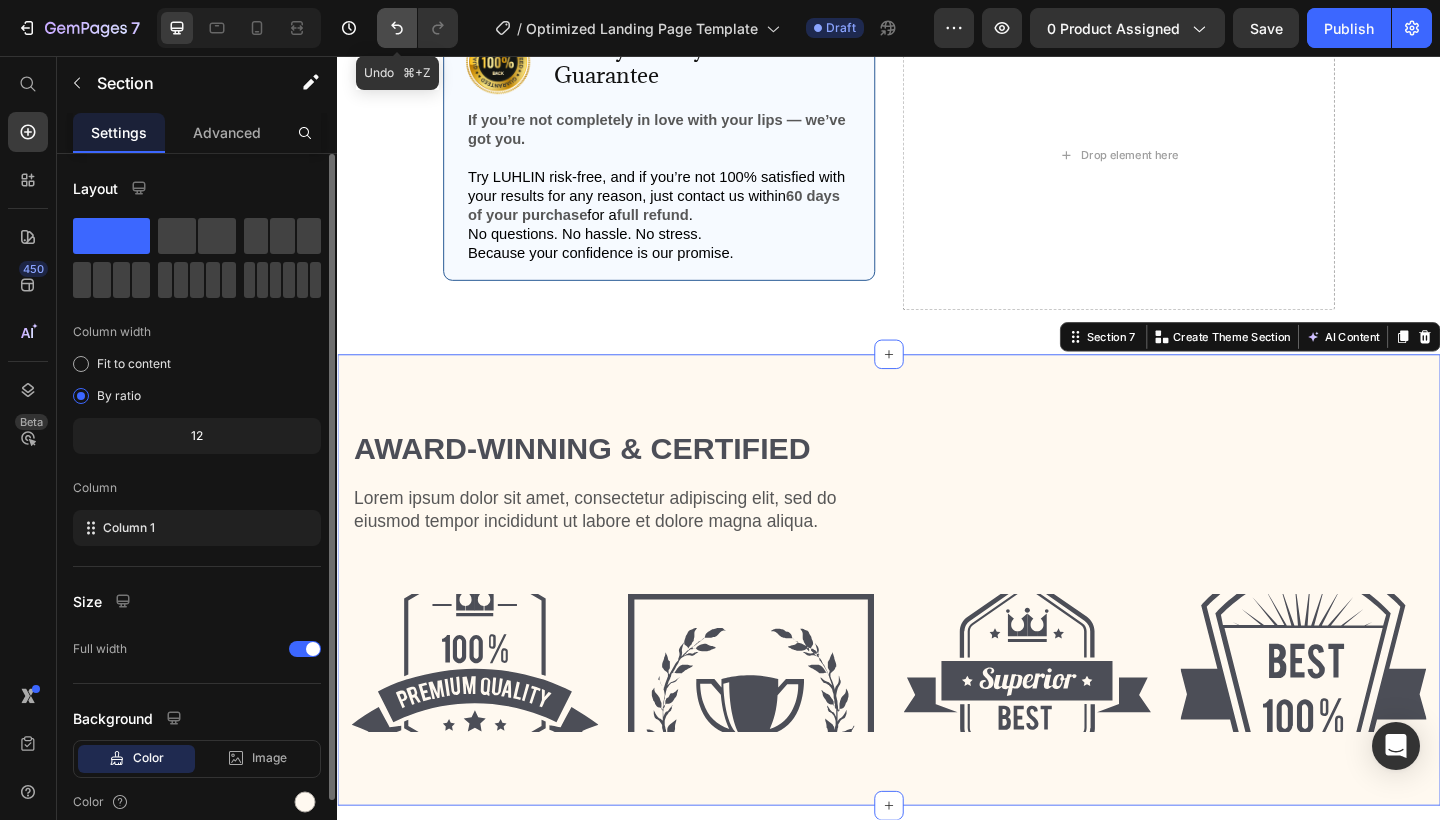 click 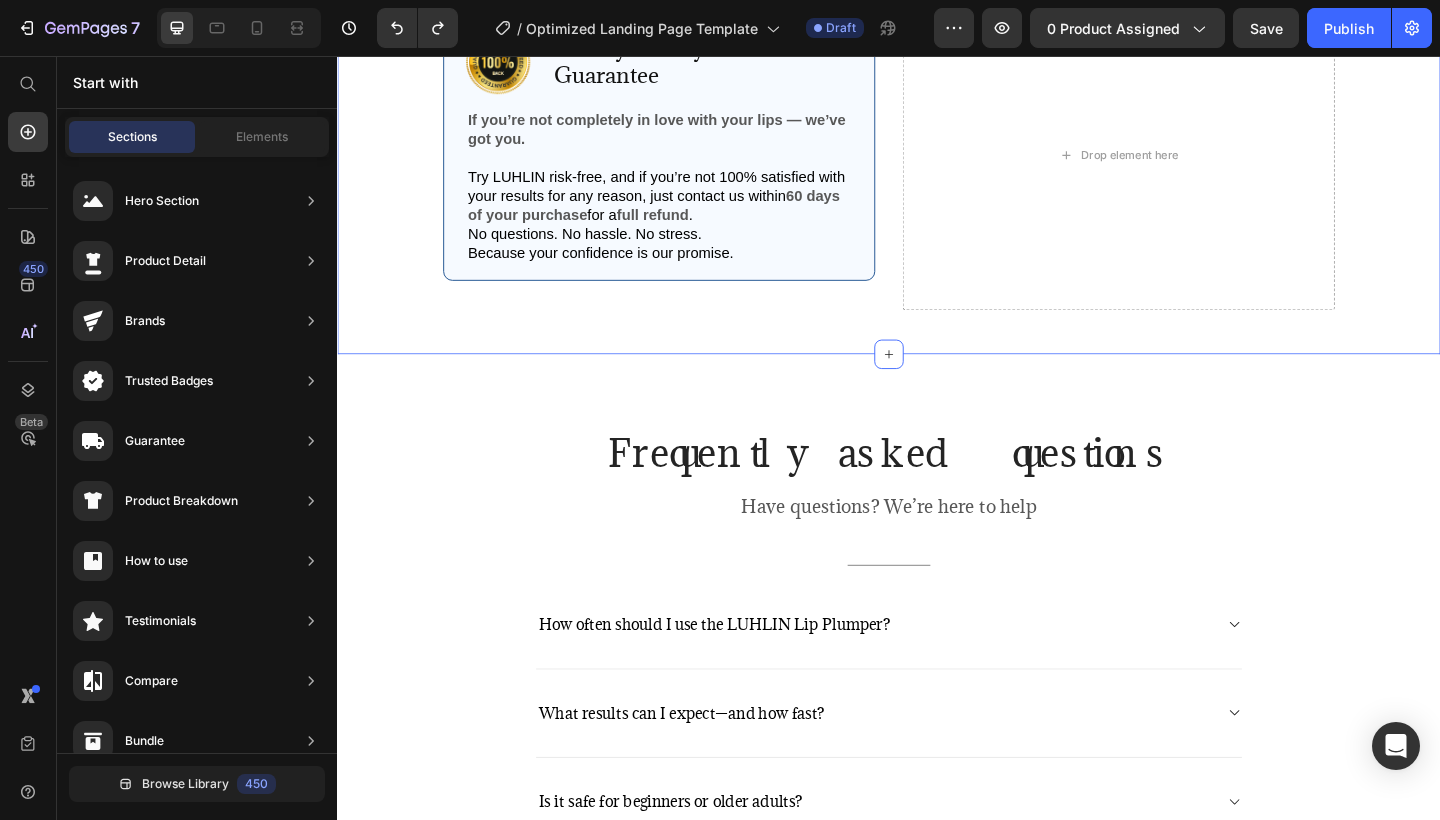 scroll, scrollTop: 4604, scrollLeft: 0, axis: vertical 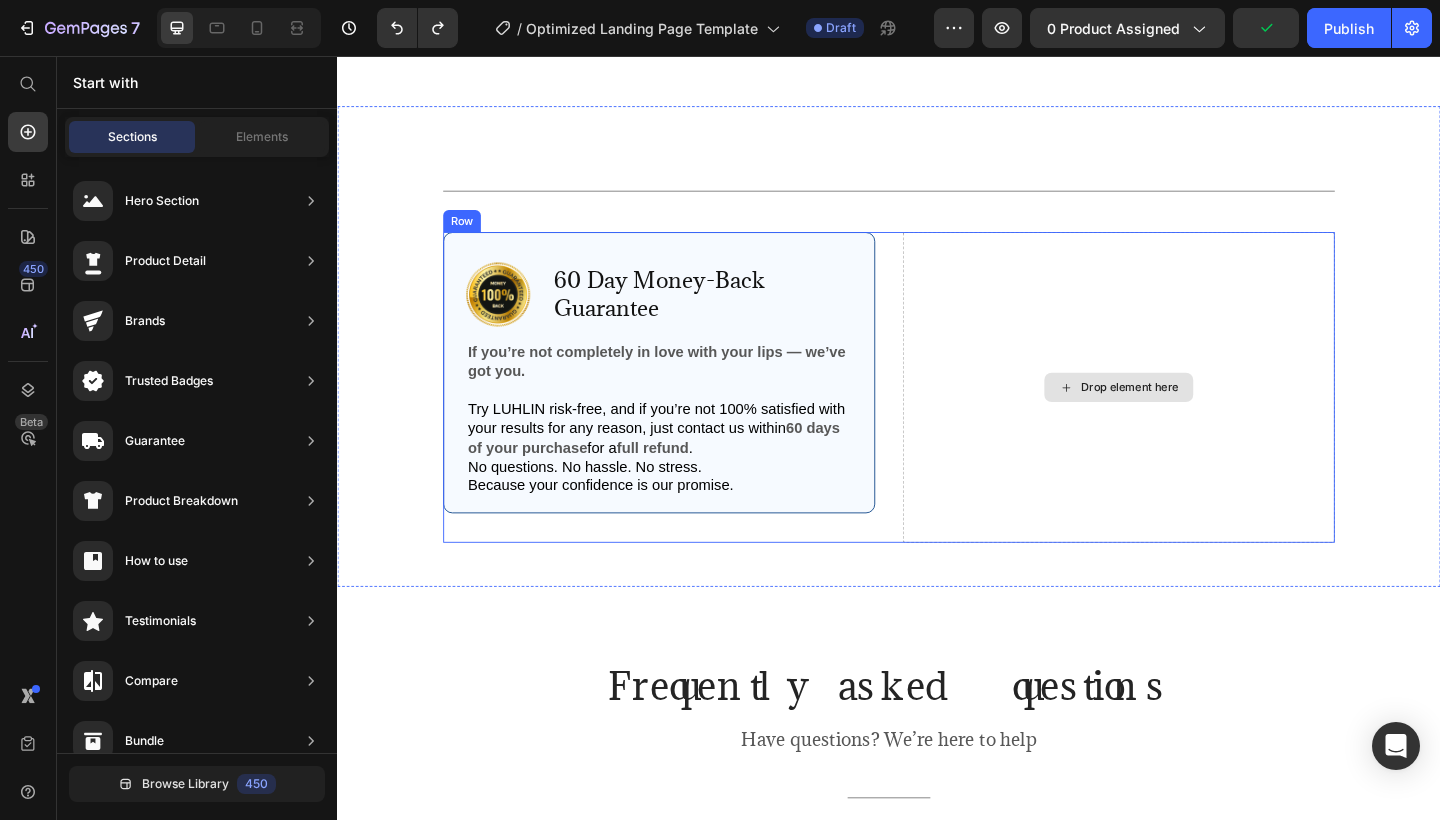 click on "Drop element here" at bounding box center (1199, 417) 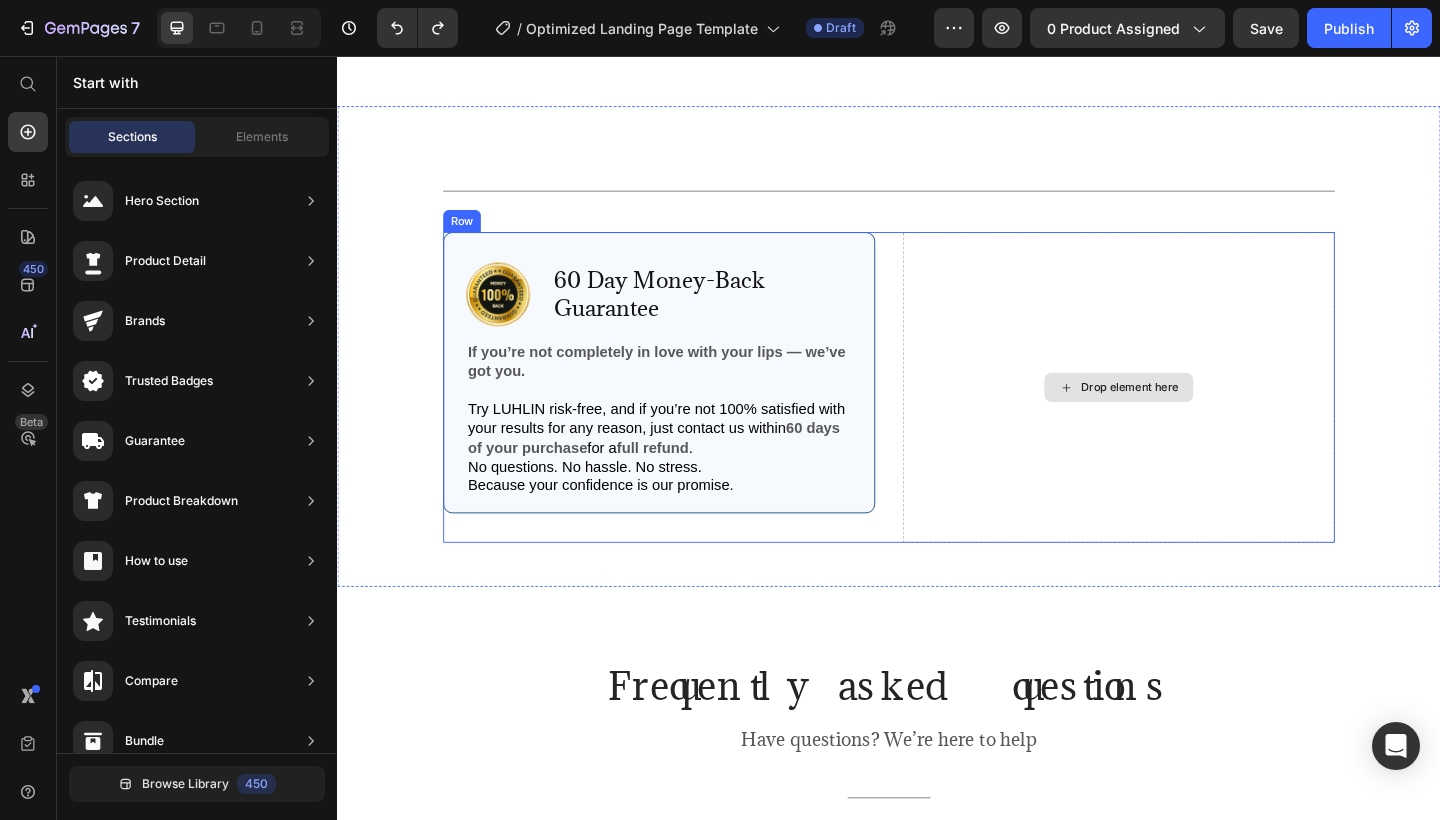 click on "Drop element here" at bounding box center (1187, 417) 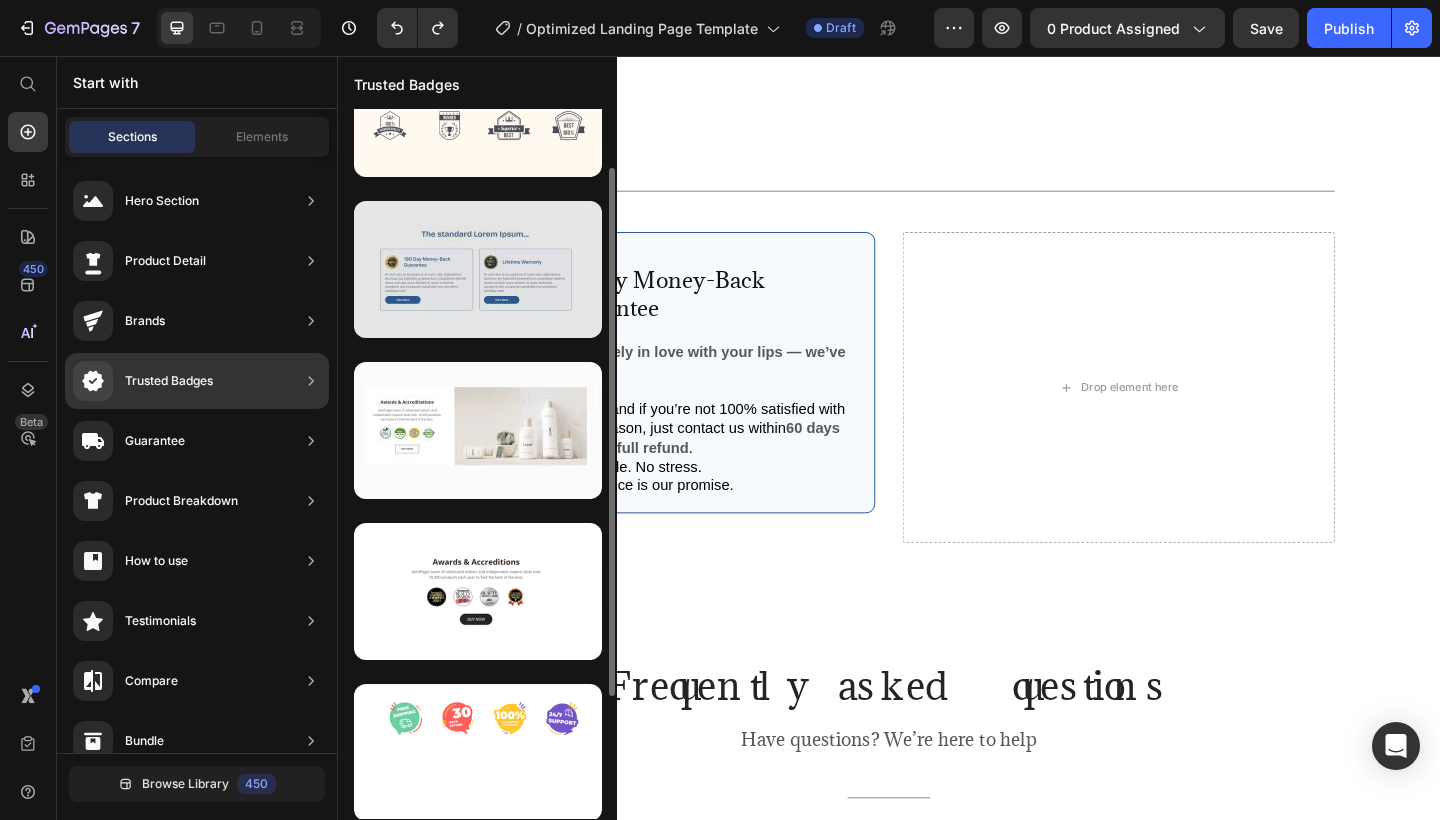 scroll, scrollTop: 78, scrollLeft: 0, axis: vertical 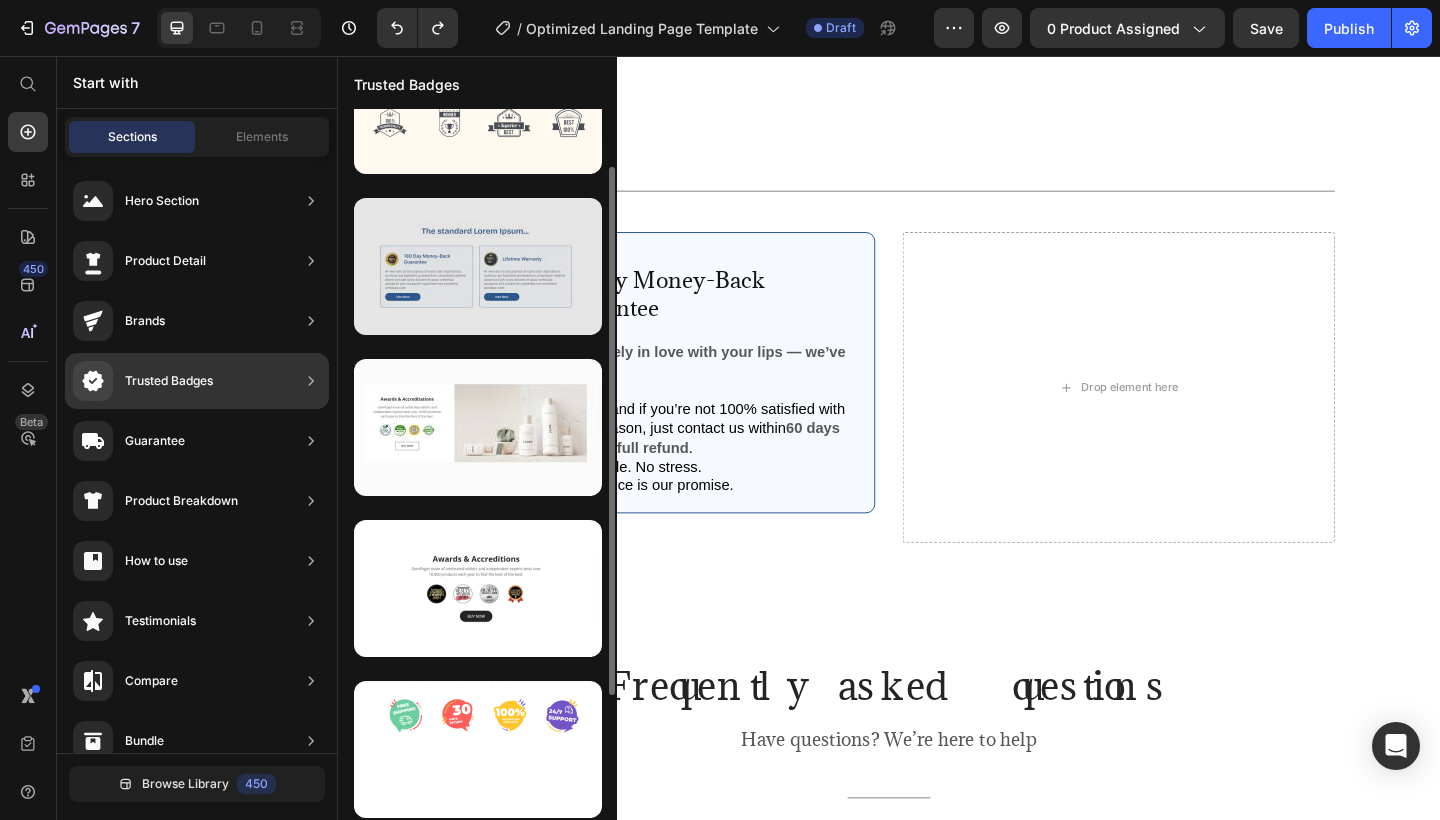 click at bounding box center [478, 266] 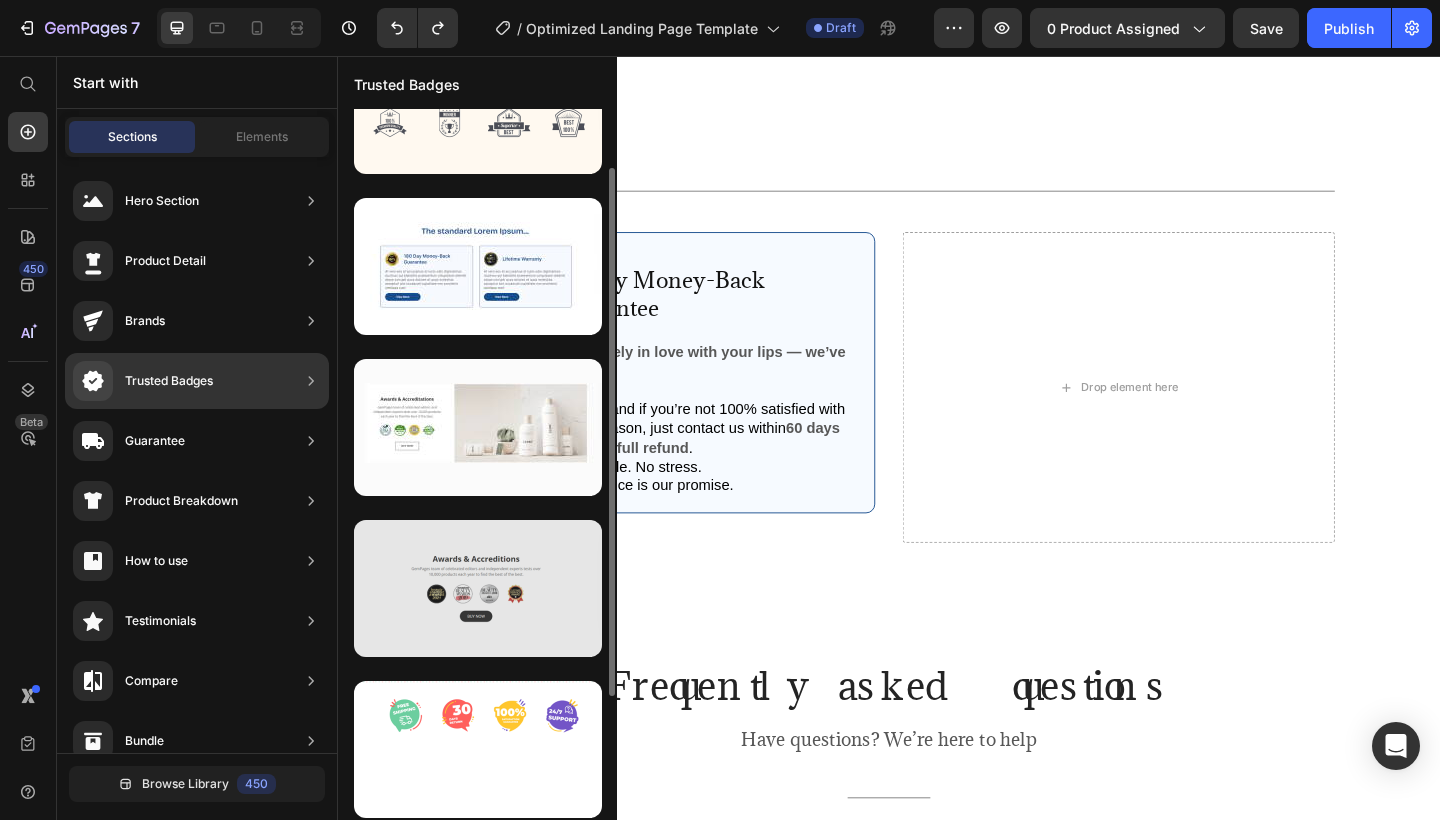 scroll, scrollTop: 244, scrollLeft: 0, axis: vertical 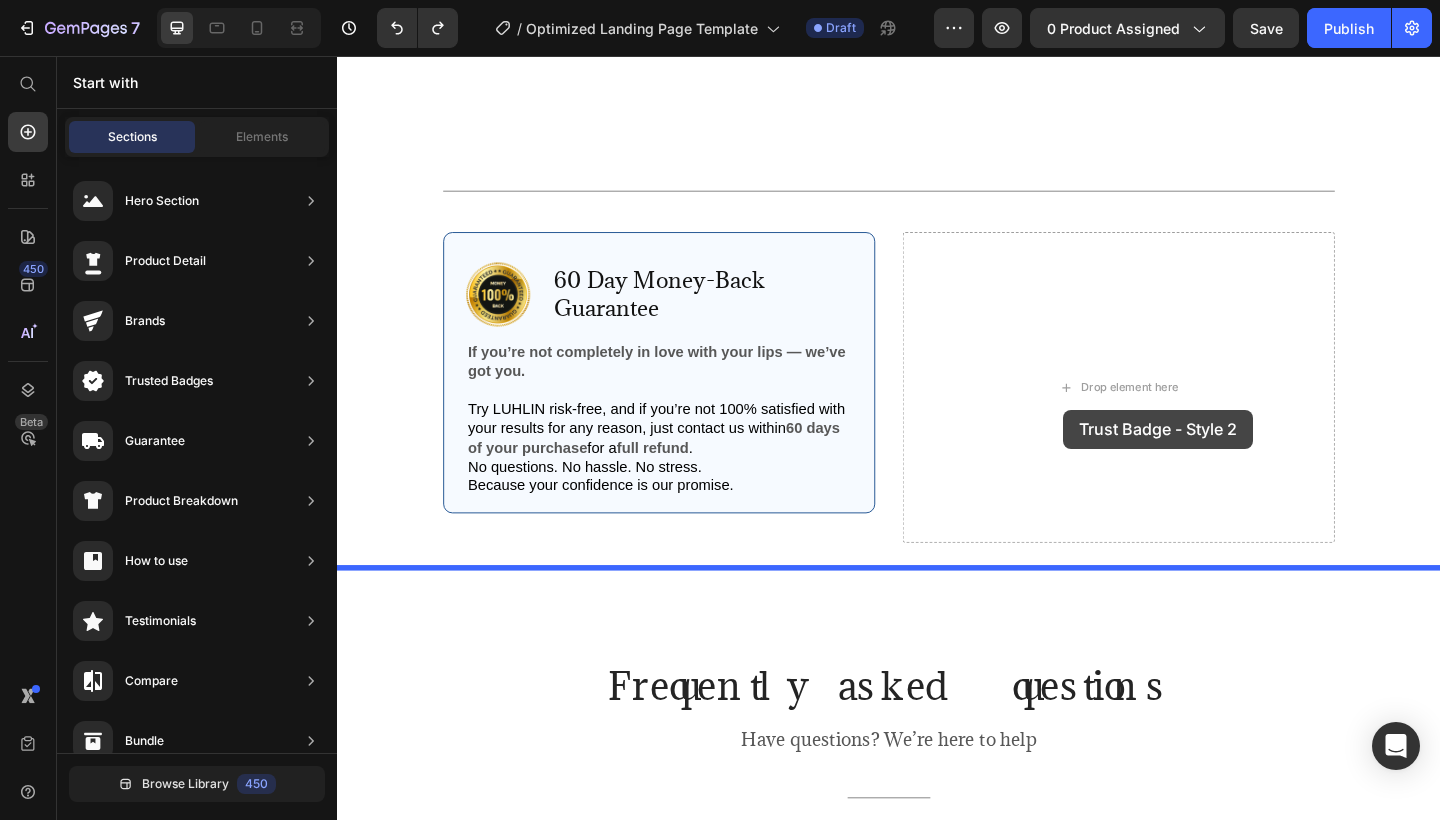 drag, startPoint x: 801, startPoint y: 497, endPoint x: 1125, endPoint y: 439, distance: 329.15042 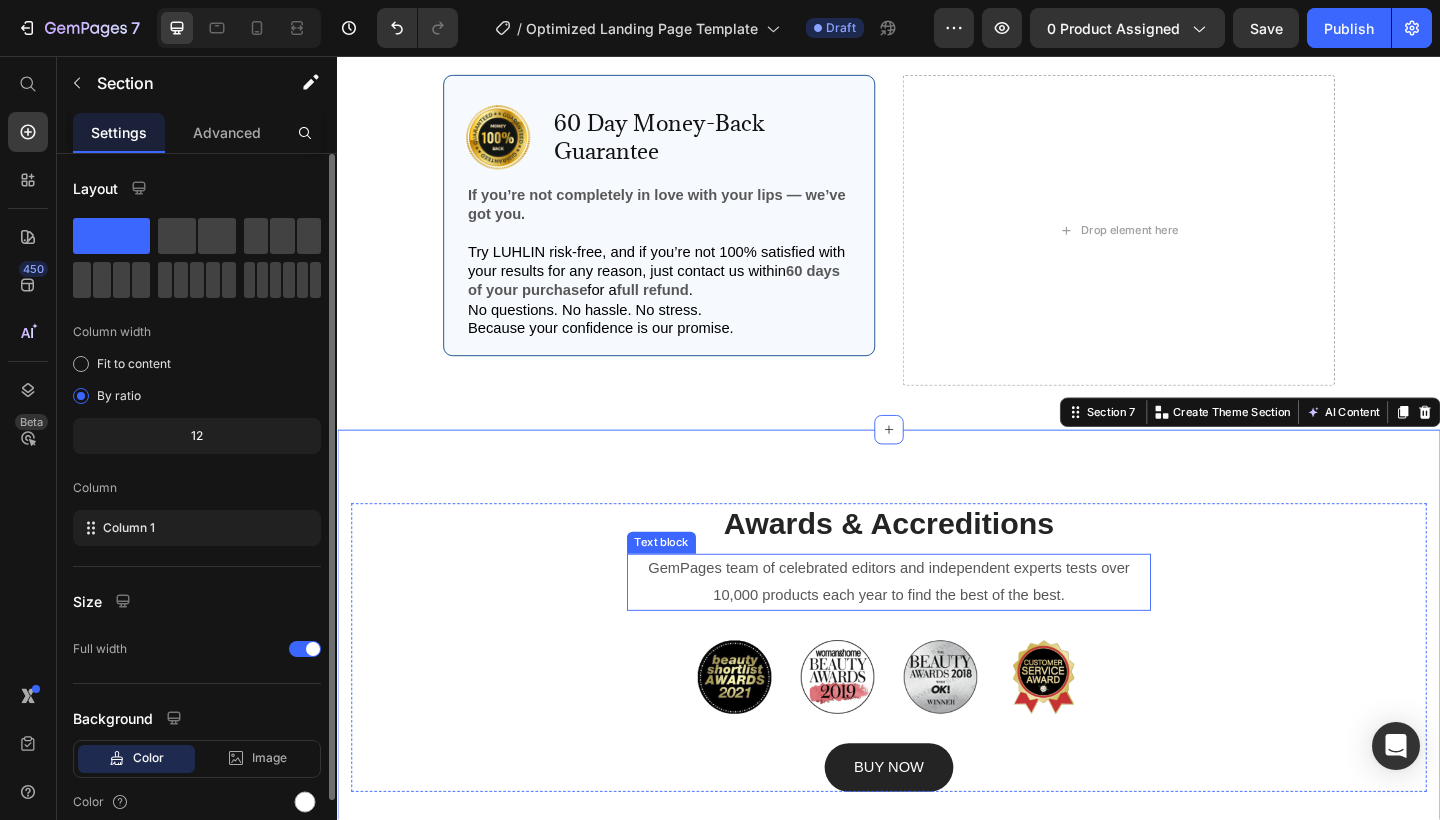 scroll, scrollTop: 4786, scrollLeft: 0, axis: vertical 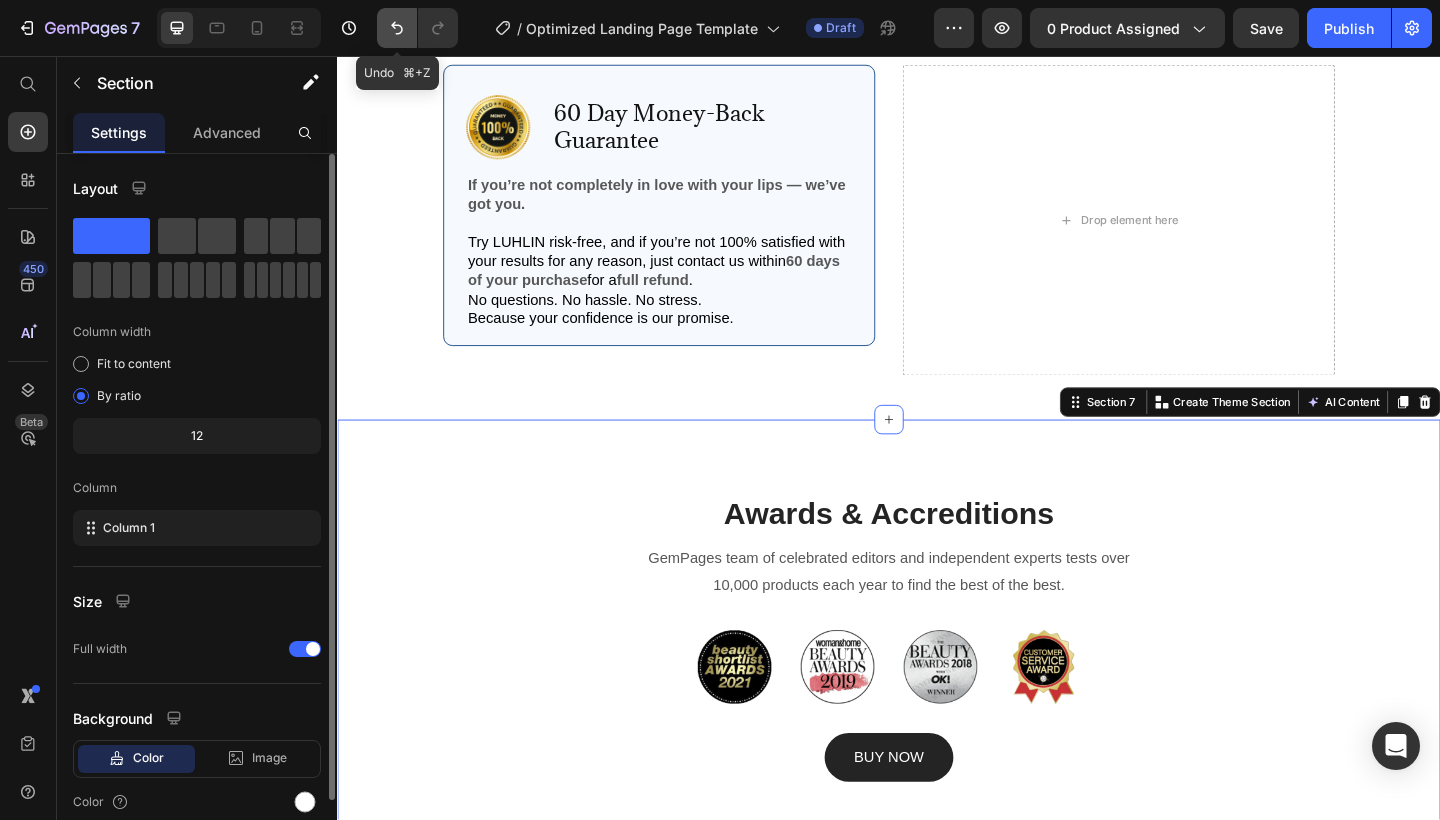 click 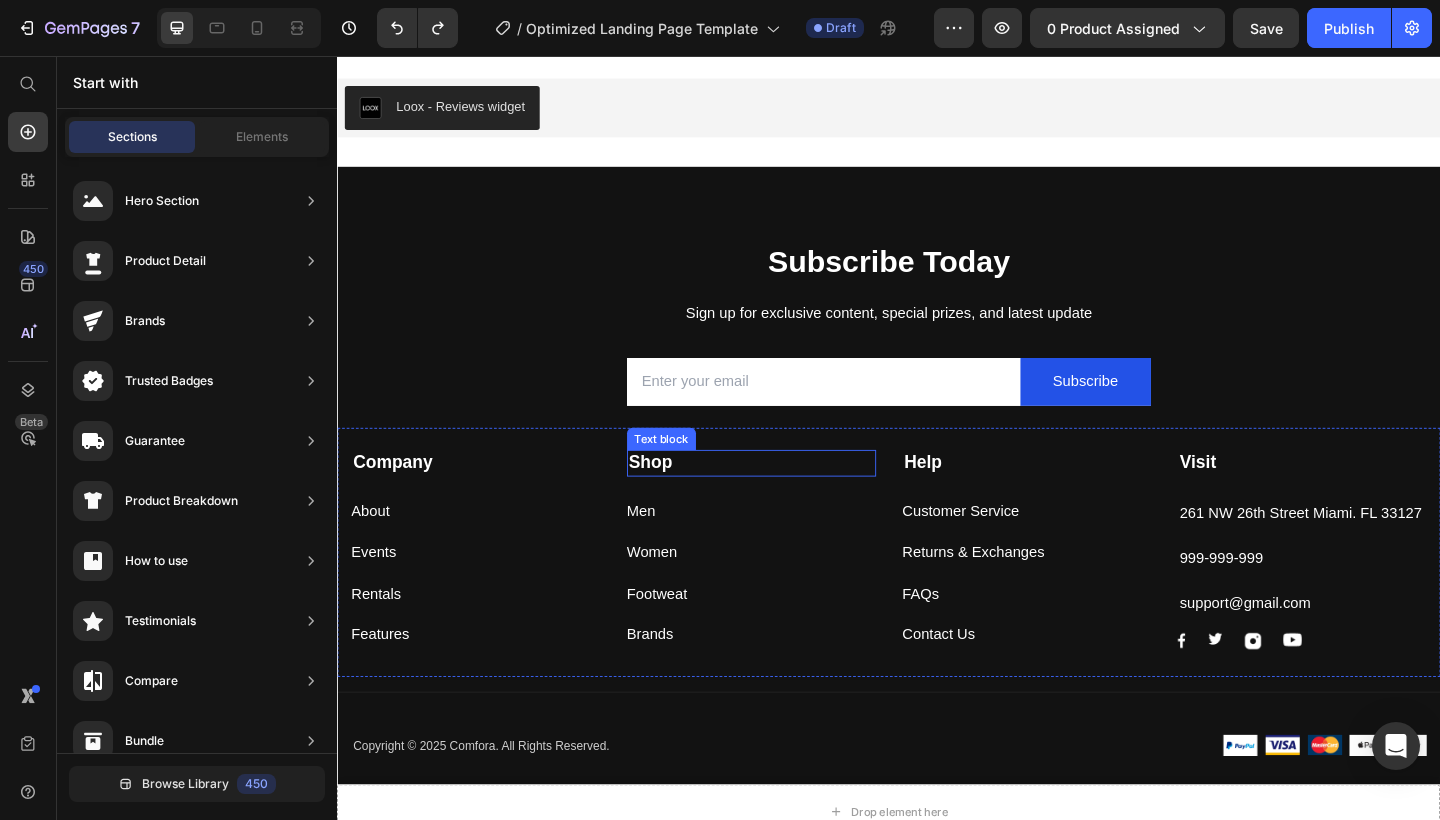 scroll, scrollTop: 5879, scrollLeft: 0, axis: vertical 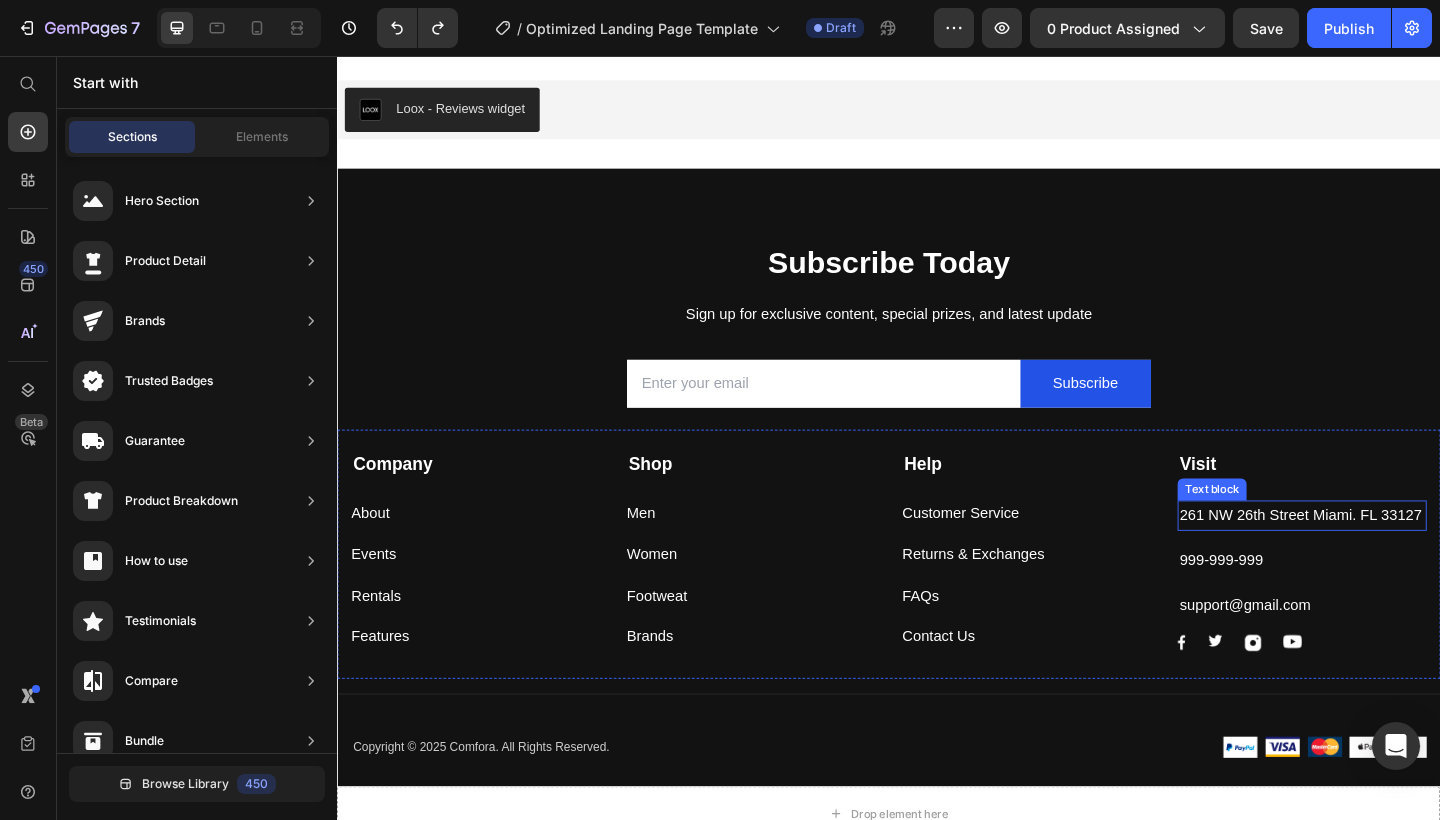 click on "261 NW 26th Street Miami. FL 33127" at bounding box center (1386, 556) 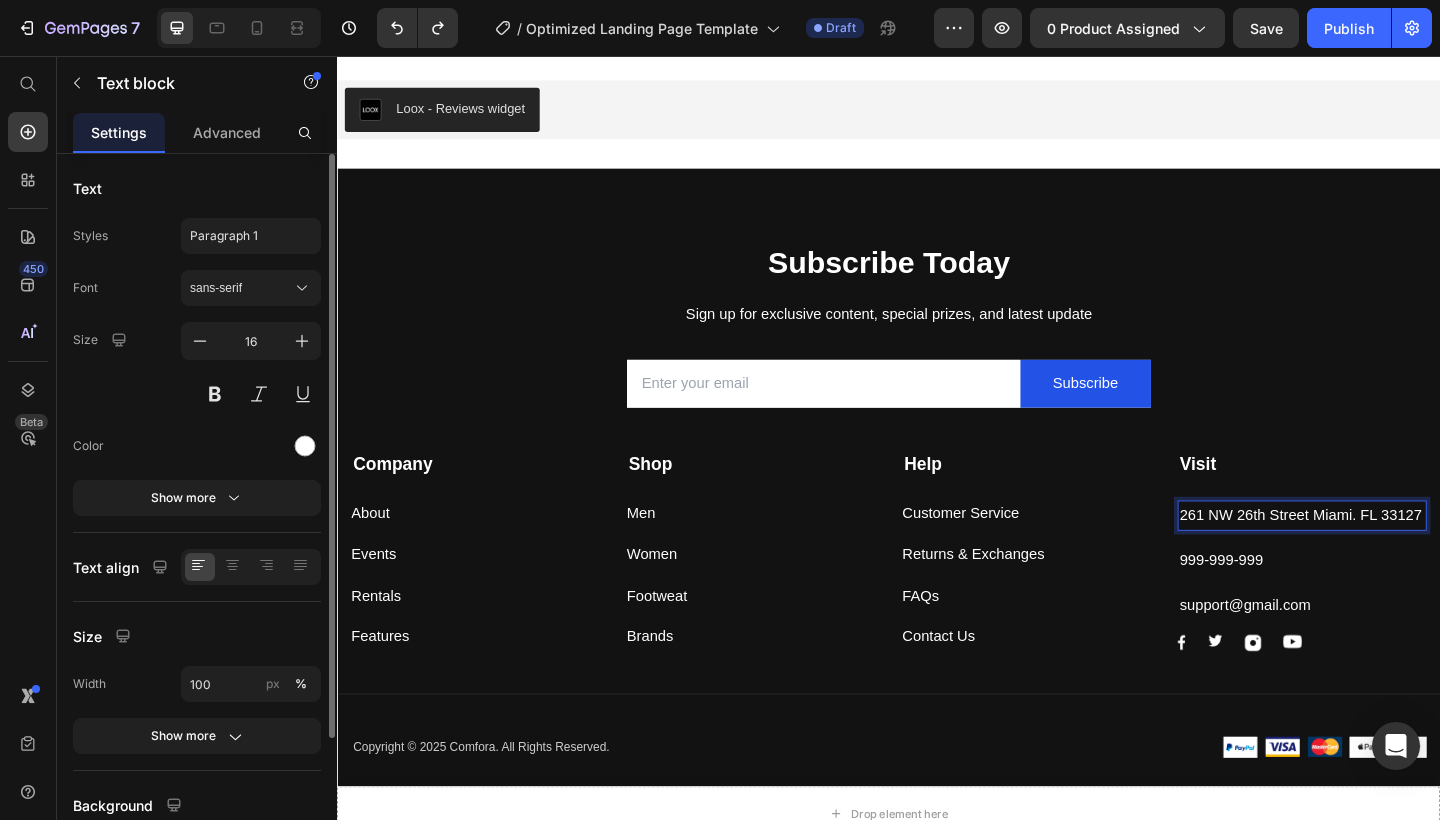 click on "261 NW 26th Street Miami. FL 33127" at bounding box center (1386, 556) 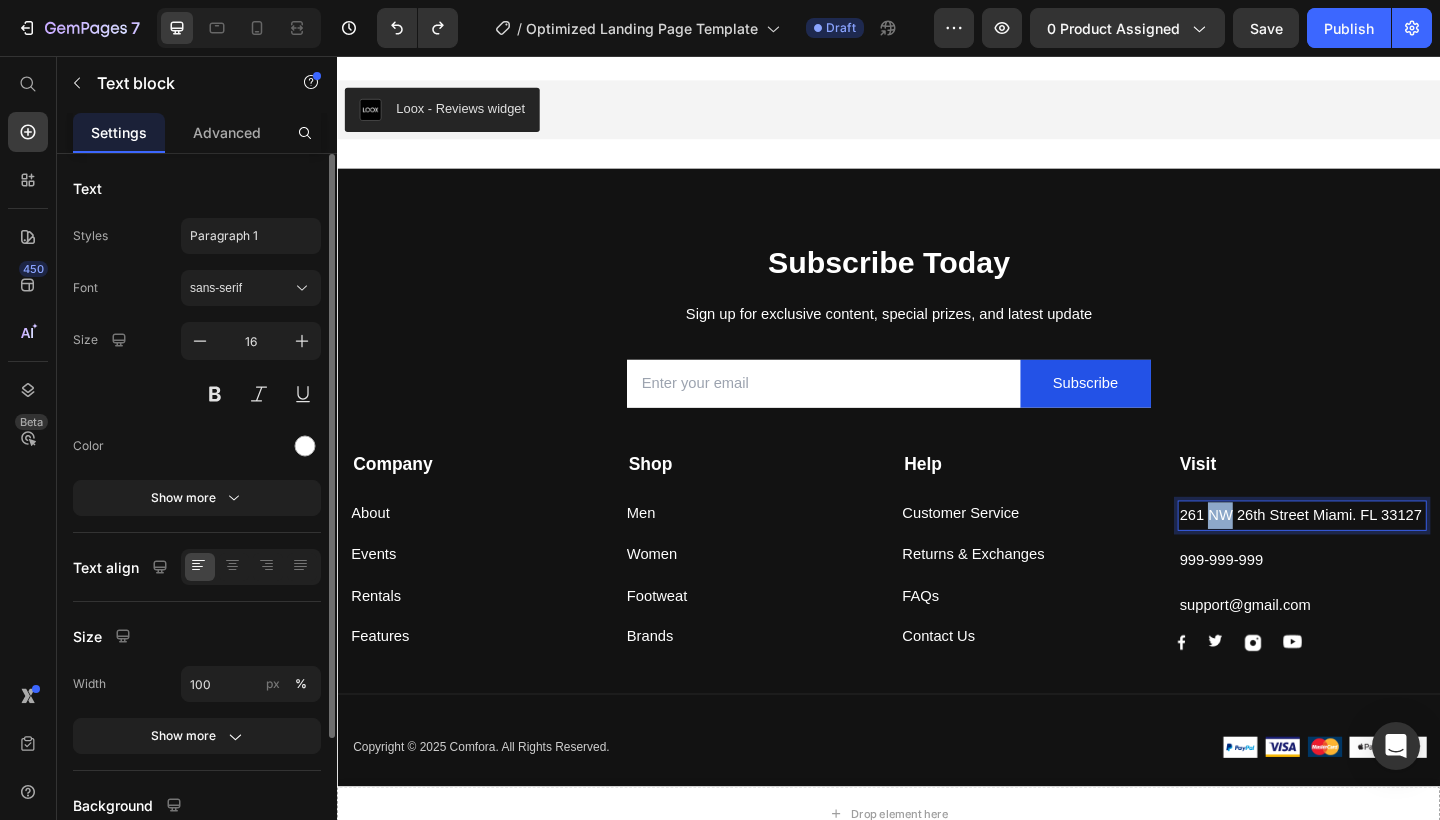 click on "261 NW 26th Street Miami. FL 33127" at bounding box center [1386, 556] 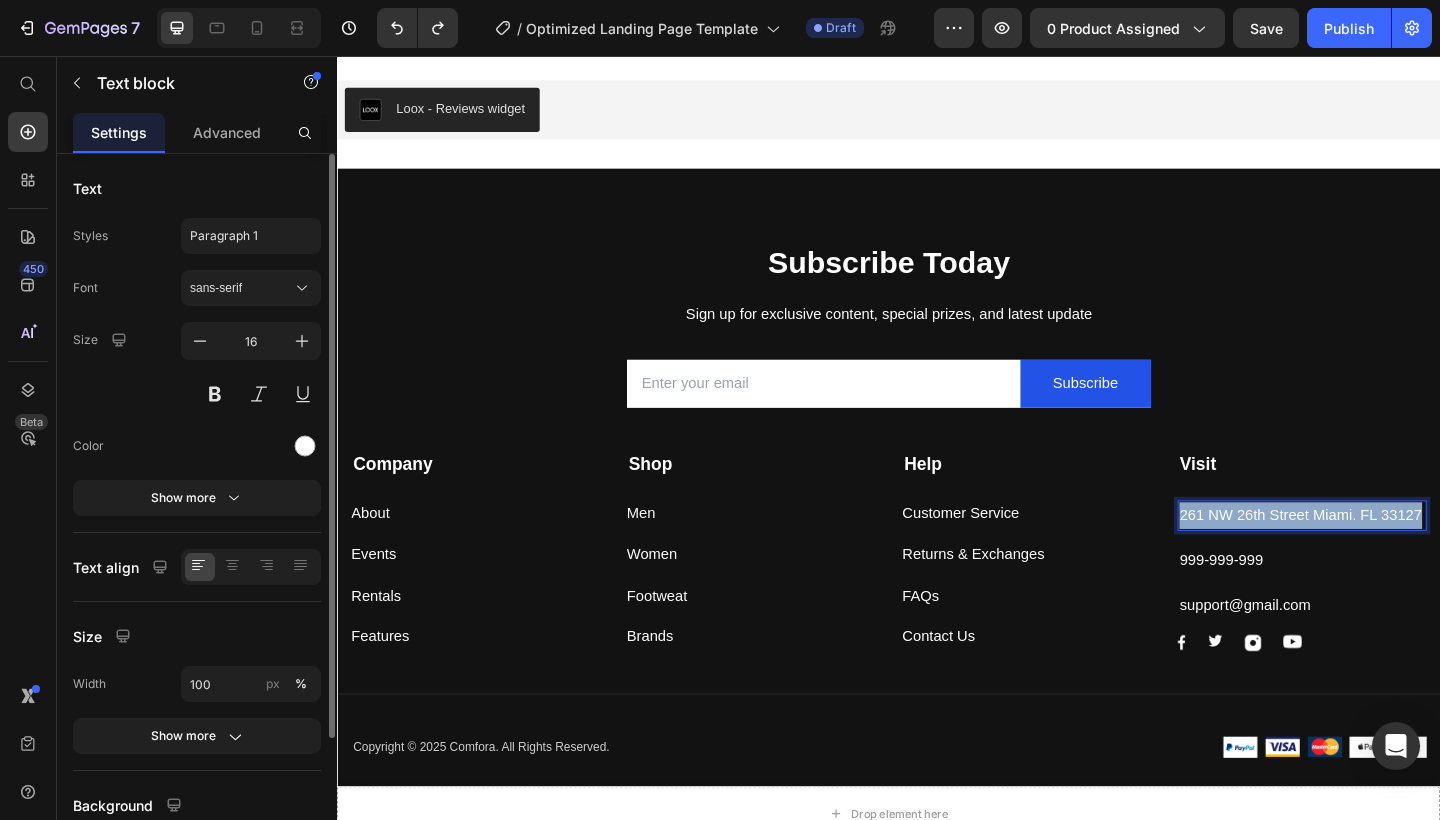 click on "261 NW 26th Street Miami. FL 33127" at bounding box center [1386, 556] 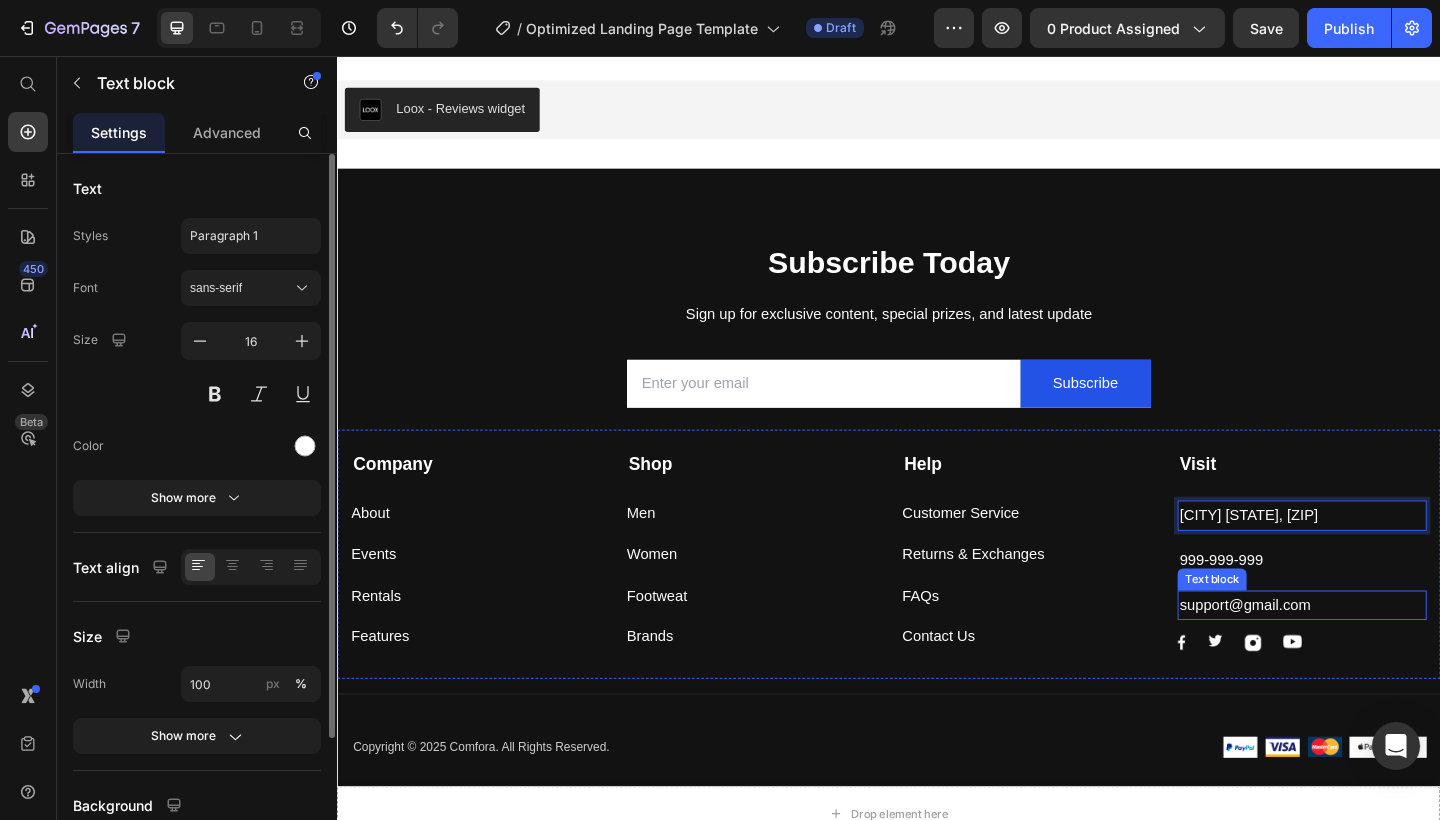 click on "support@gmail.com" at bounding box center [1386, 654] 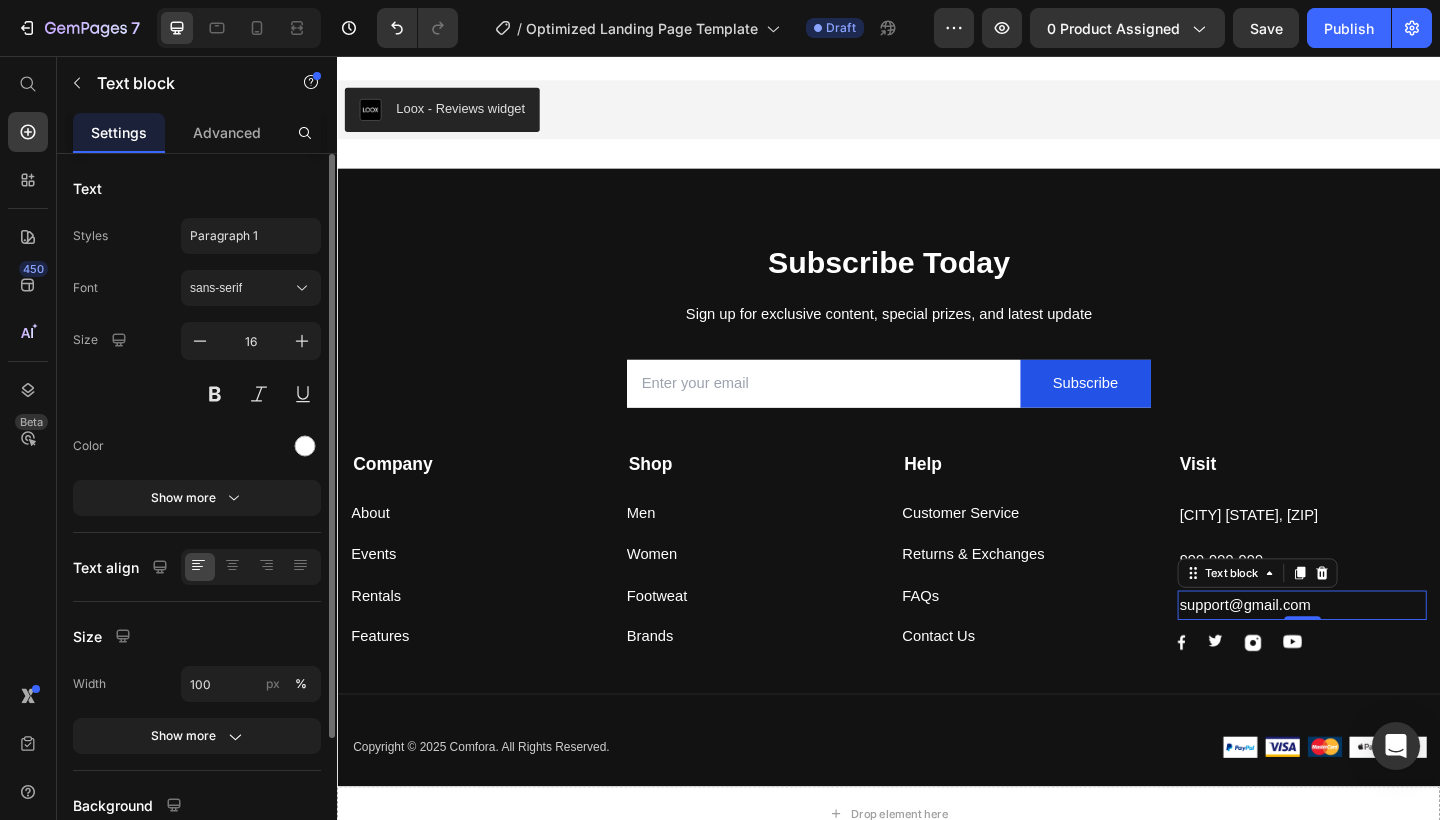 click on "support@gmail.com" at bounding box center (1386, 654) 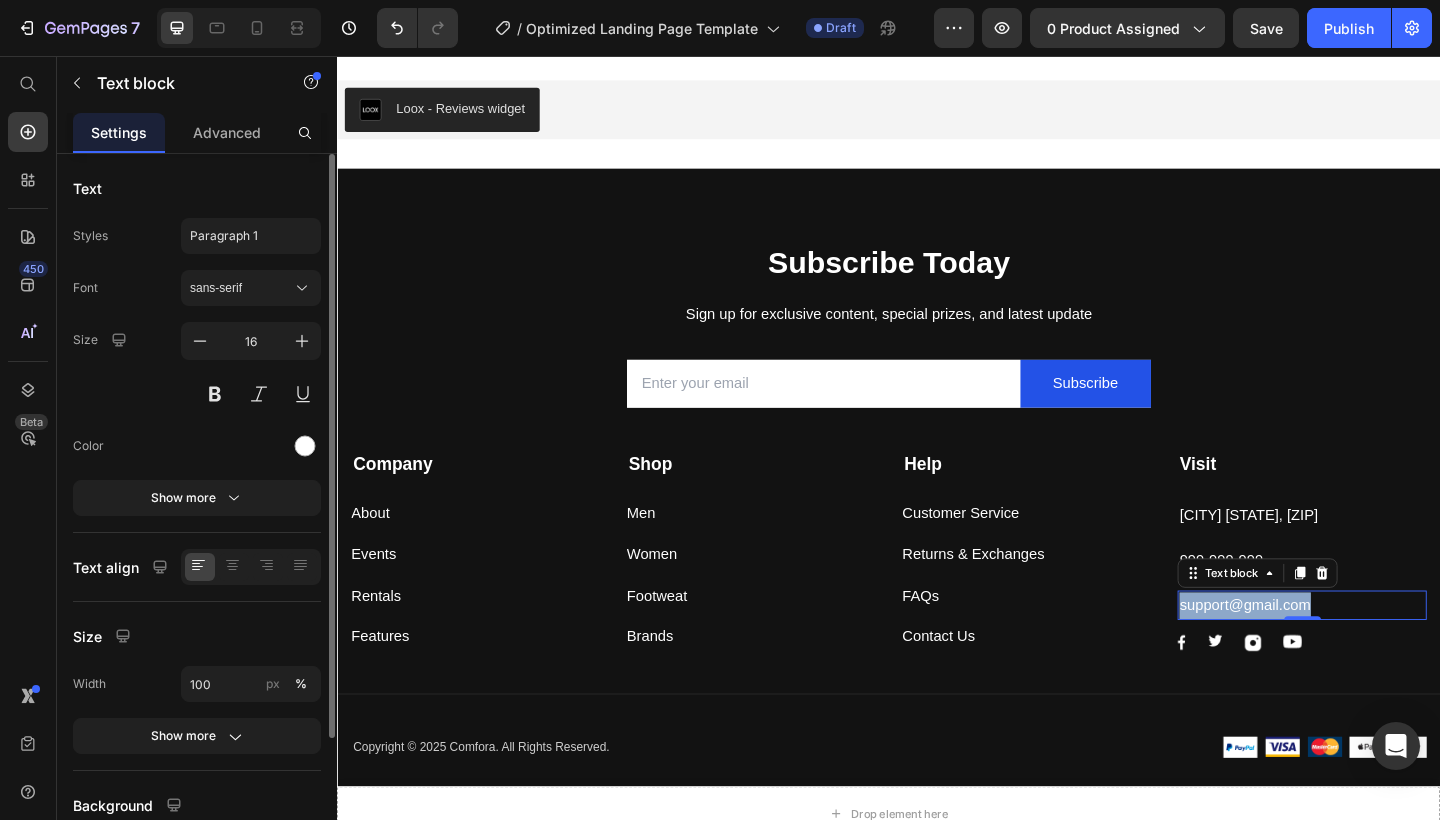 click on "support@gmail.com" at bounding box center [1386, 654] 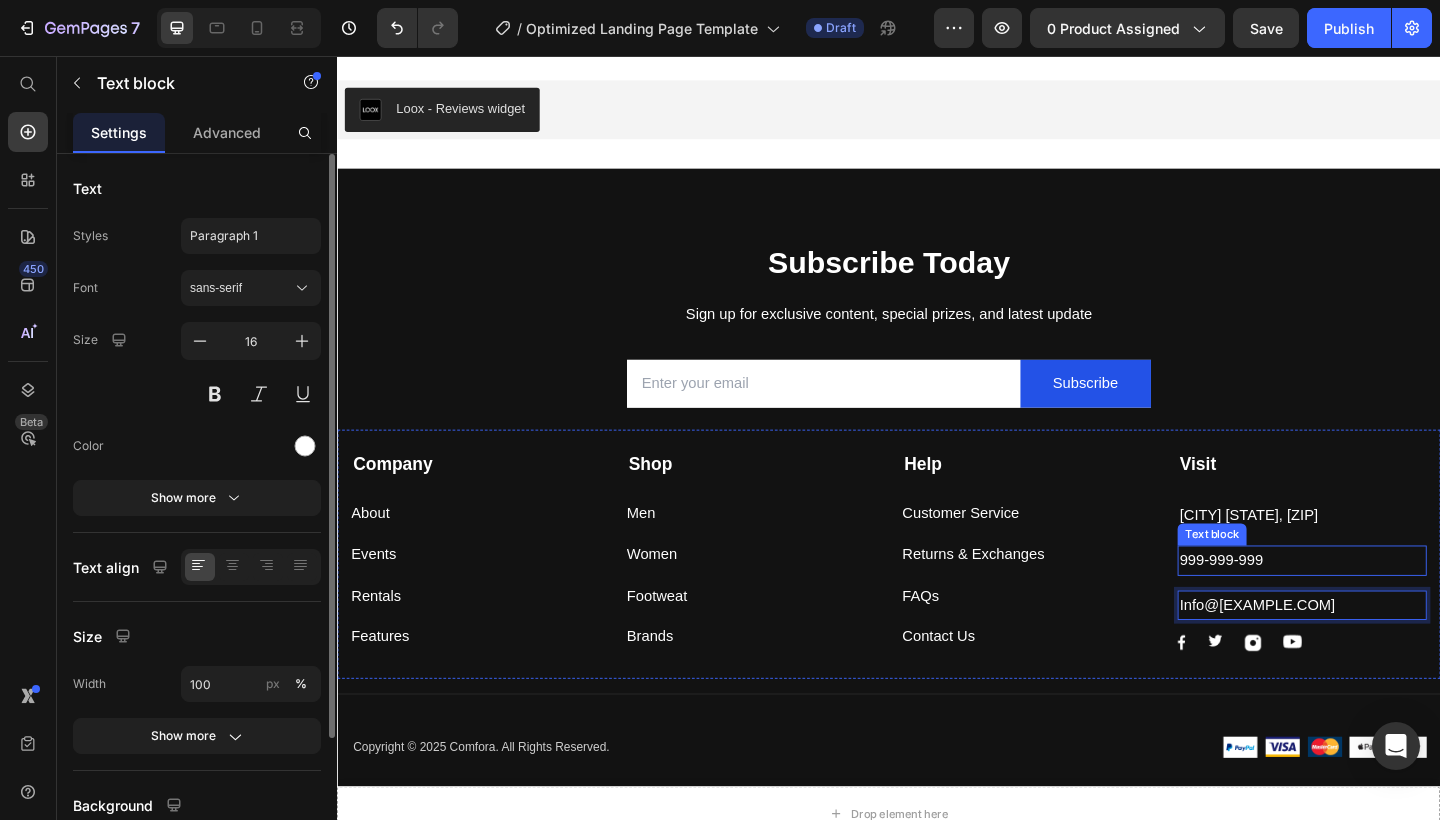 click on "999-999-999" at bounding box center (1386, 605) 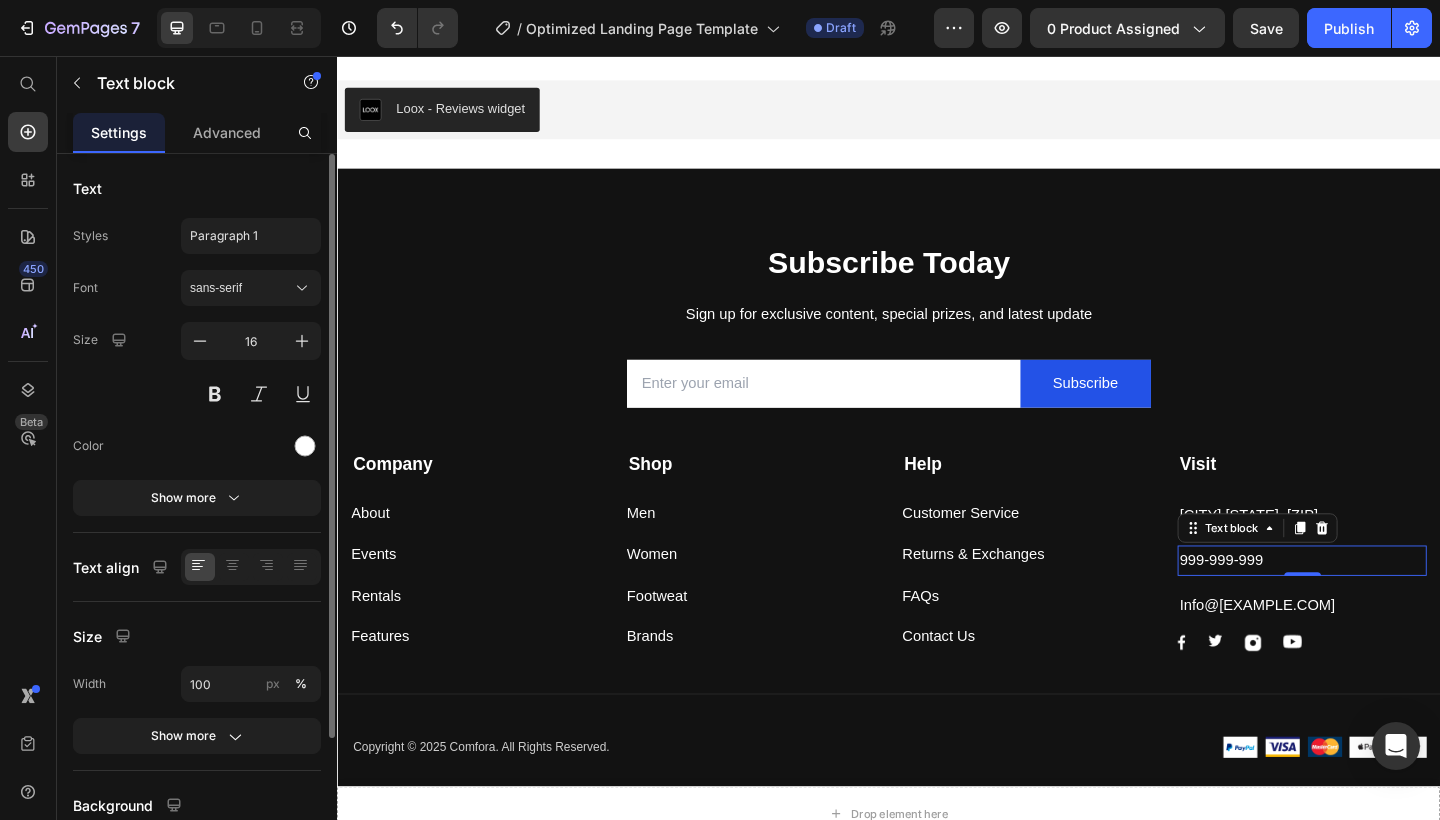 click on "999-999-999" at bounding box center [1386, 605] 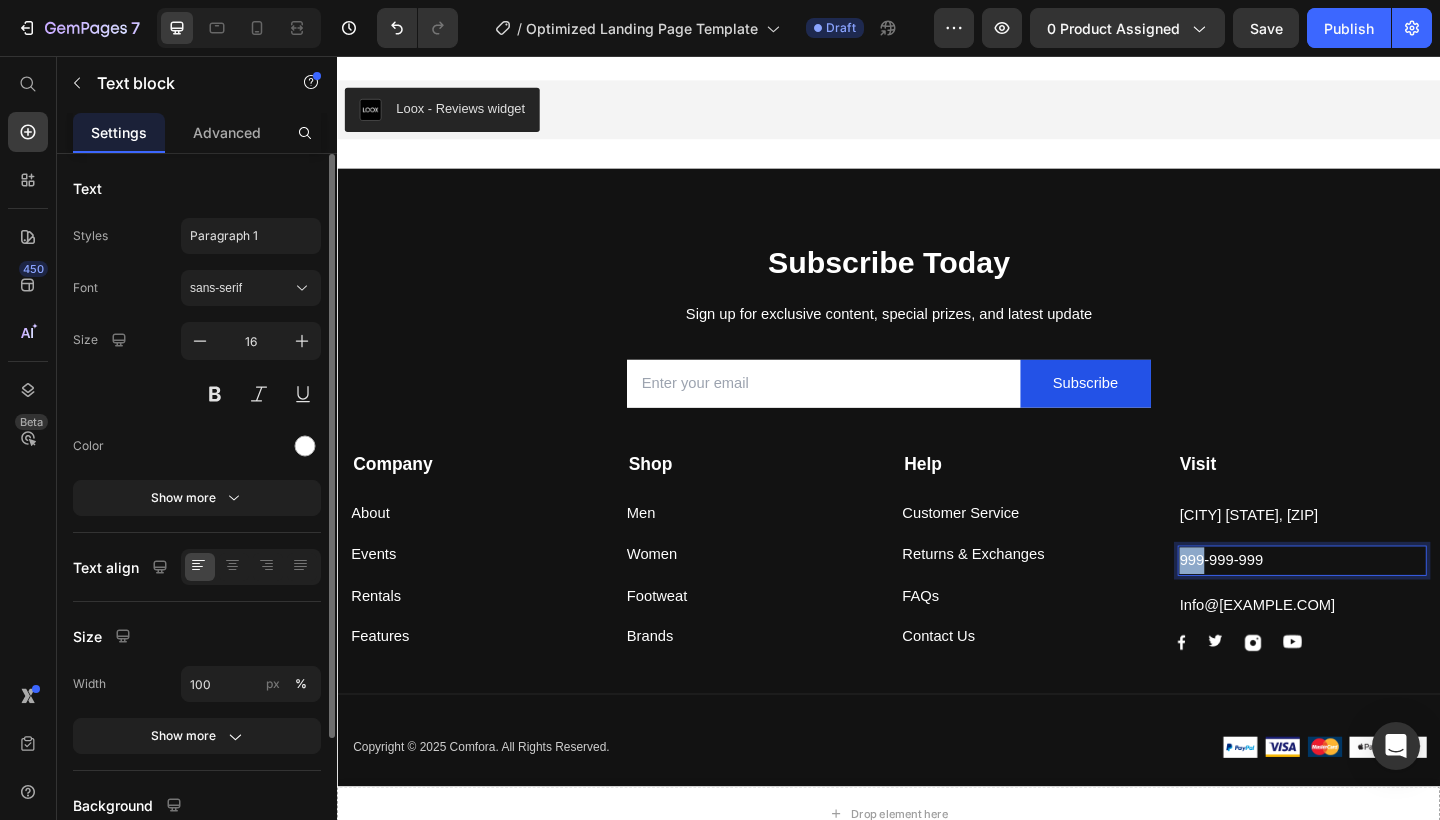 click on "999-999-999" at bounding box center [1386, 605] 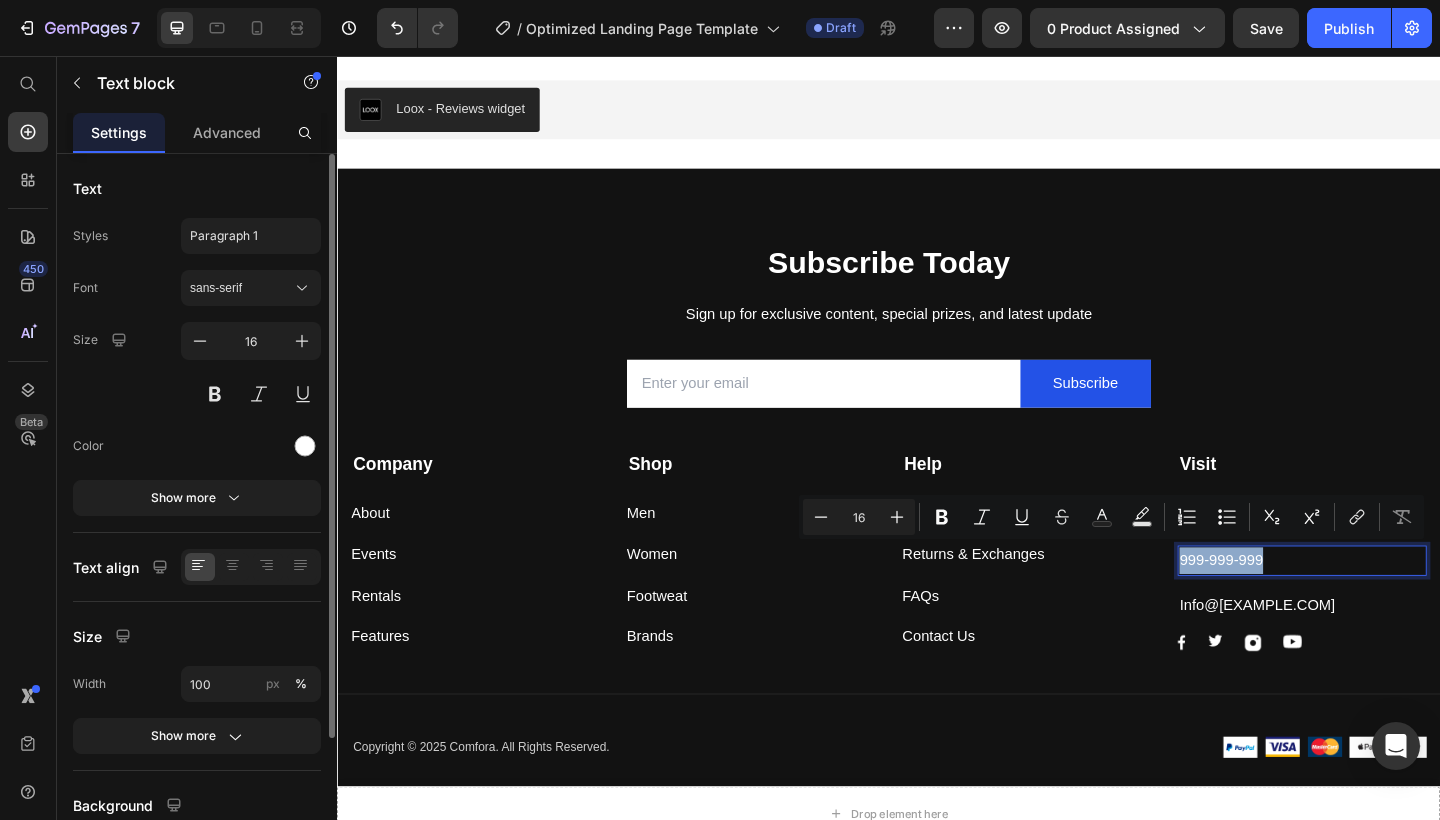 click on "999-999-999" at bounding box center [1386, 605] 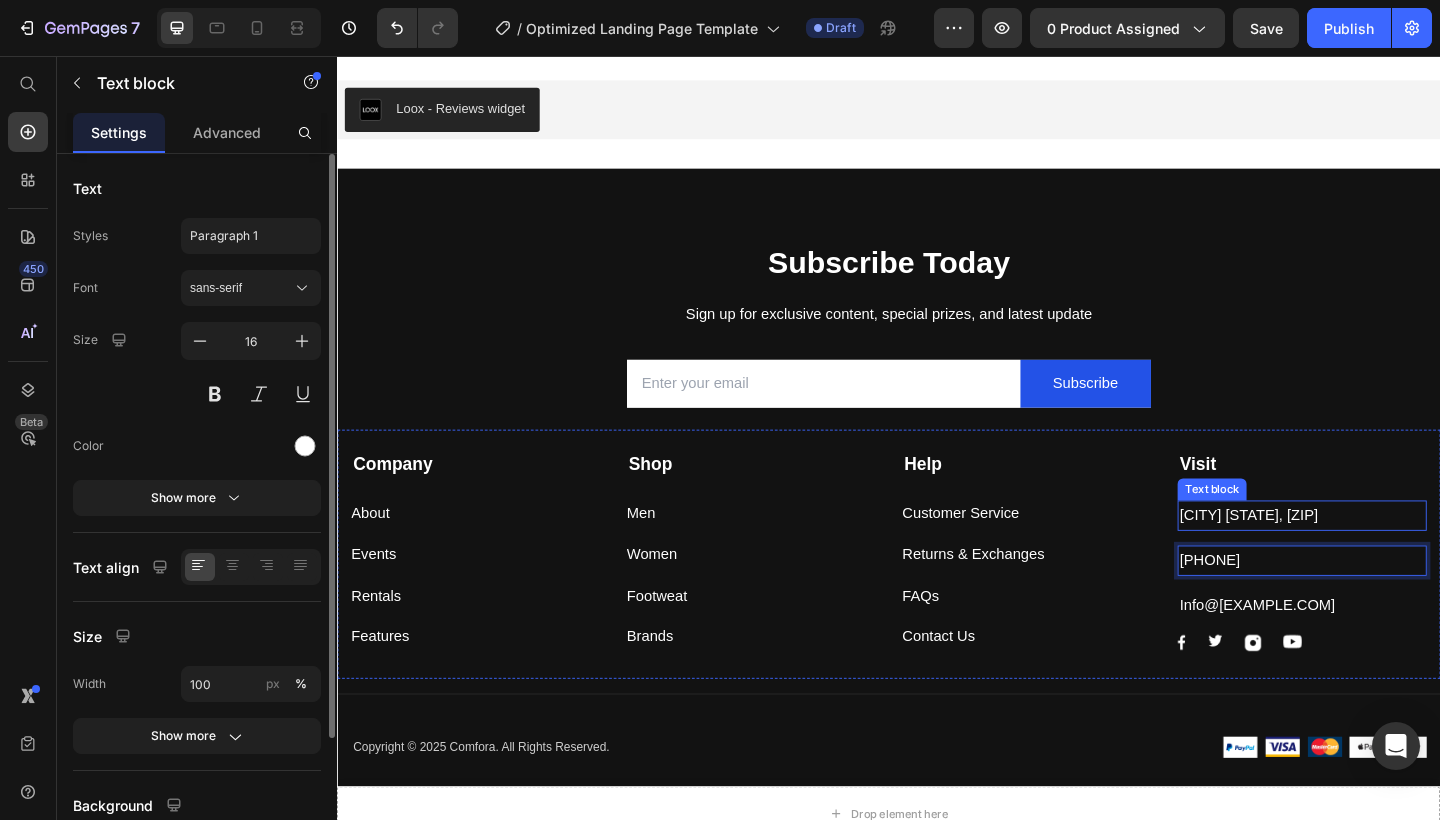 click on "[CITY] [STATE], [ZIP]" at bounding box center [1386, 556] 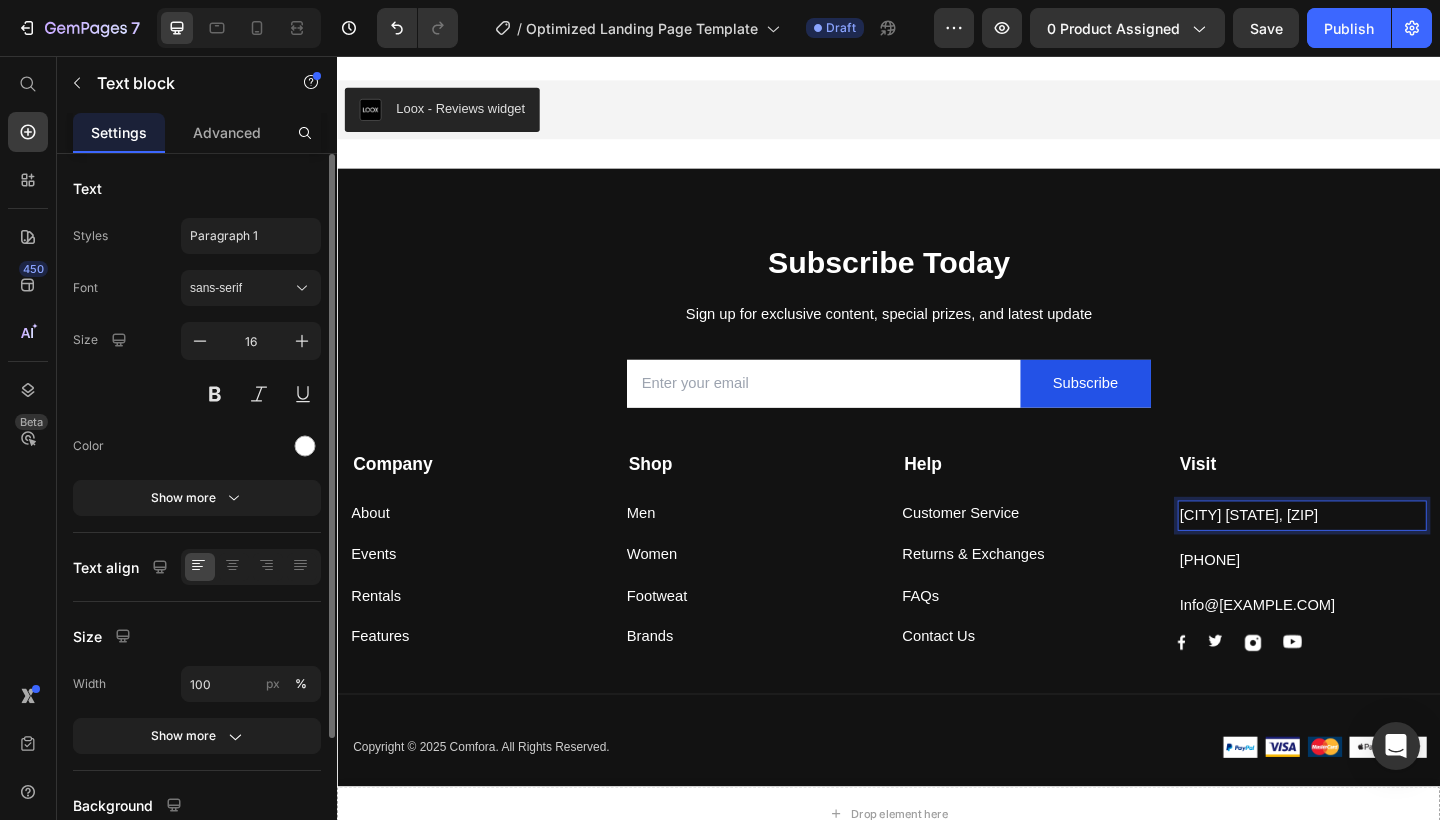 click on "[CITY] [STATE], [ZIP]" at bounding box center (1386, 556) 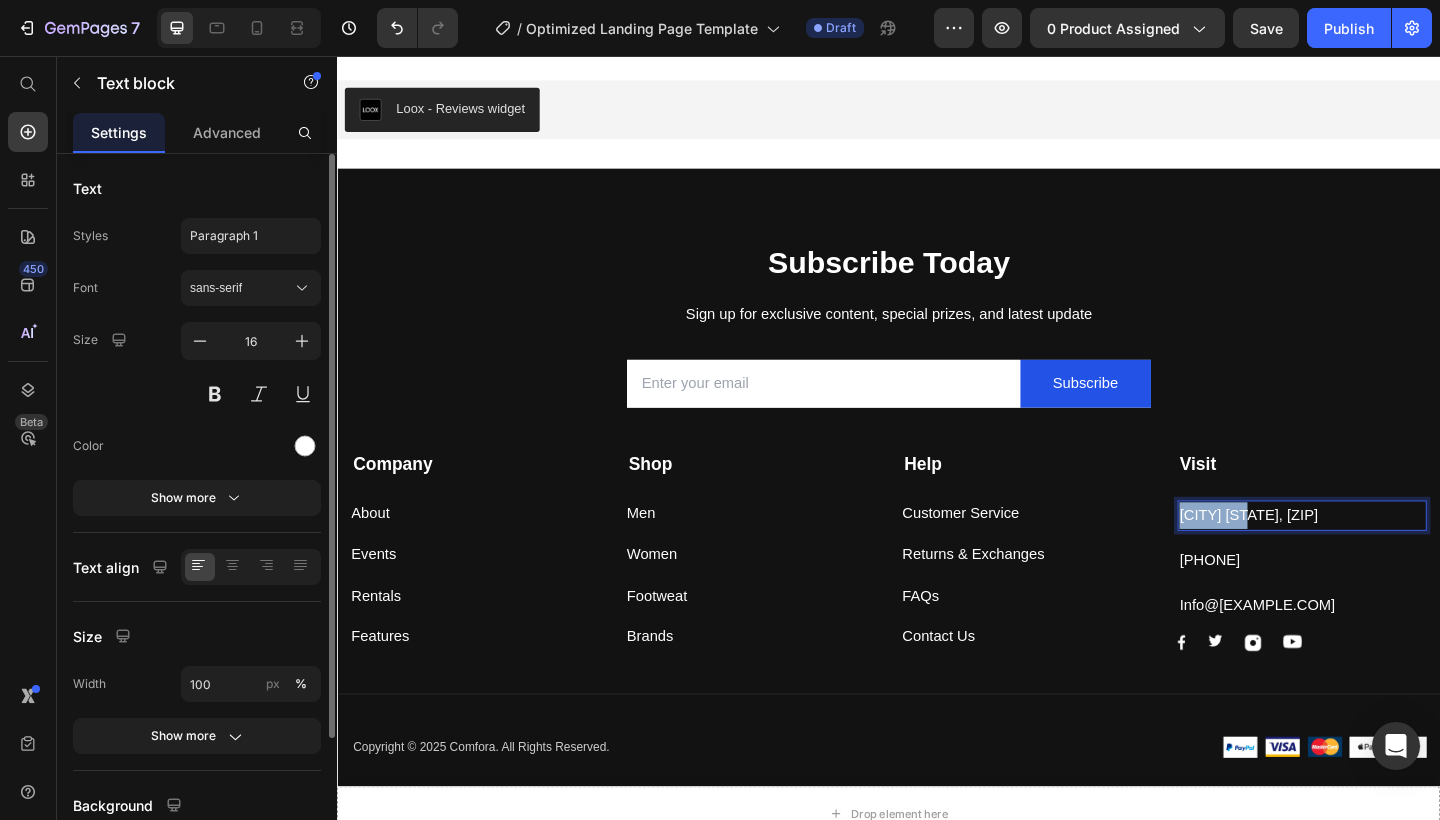 click on "[CITY] [STATE], [ZIP]" at bounding box center (1386, 556) 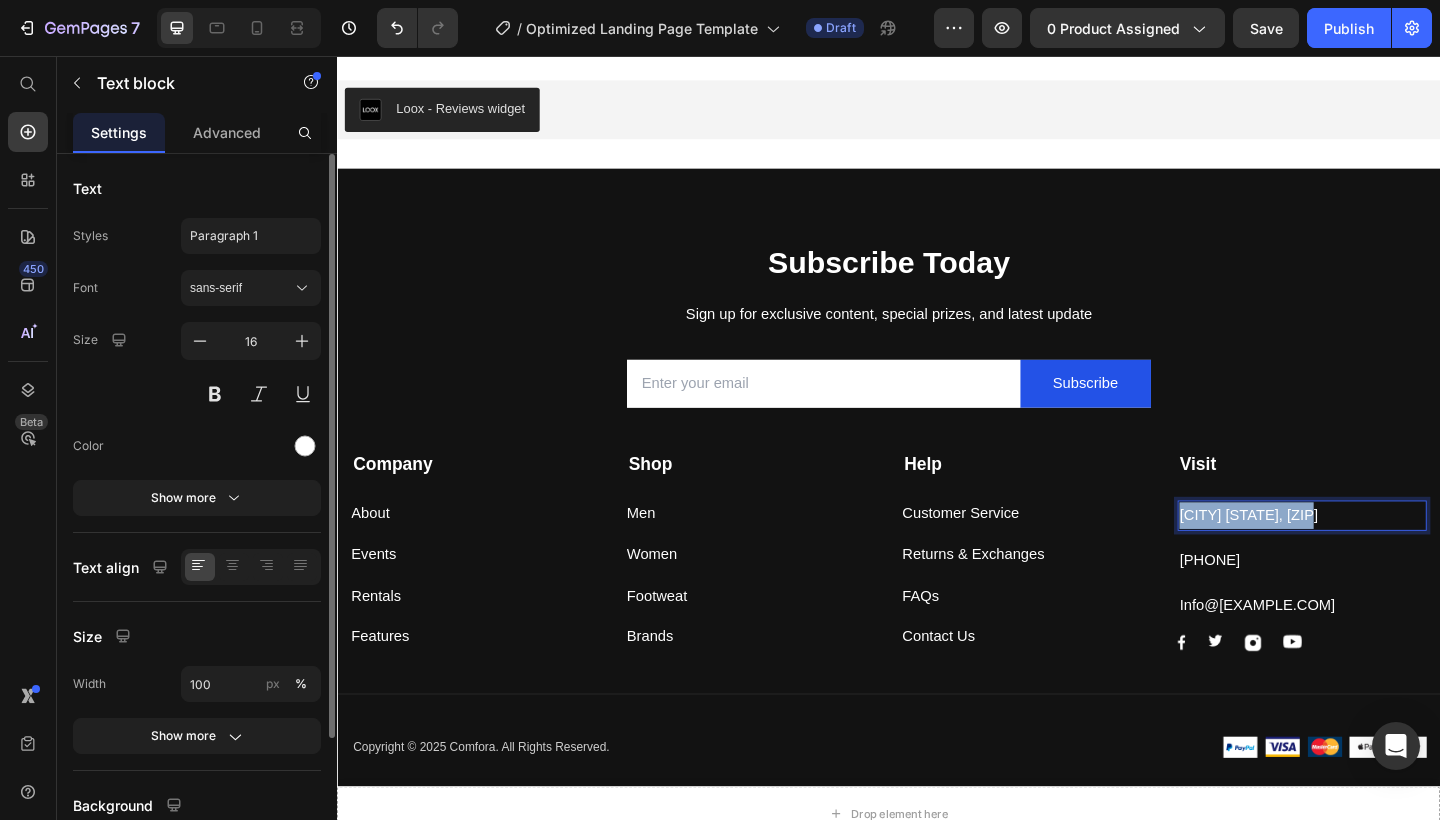 click on "[CITY] [STATE], [ZIP]" at bounding box center (1386, 556) 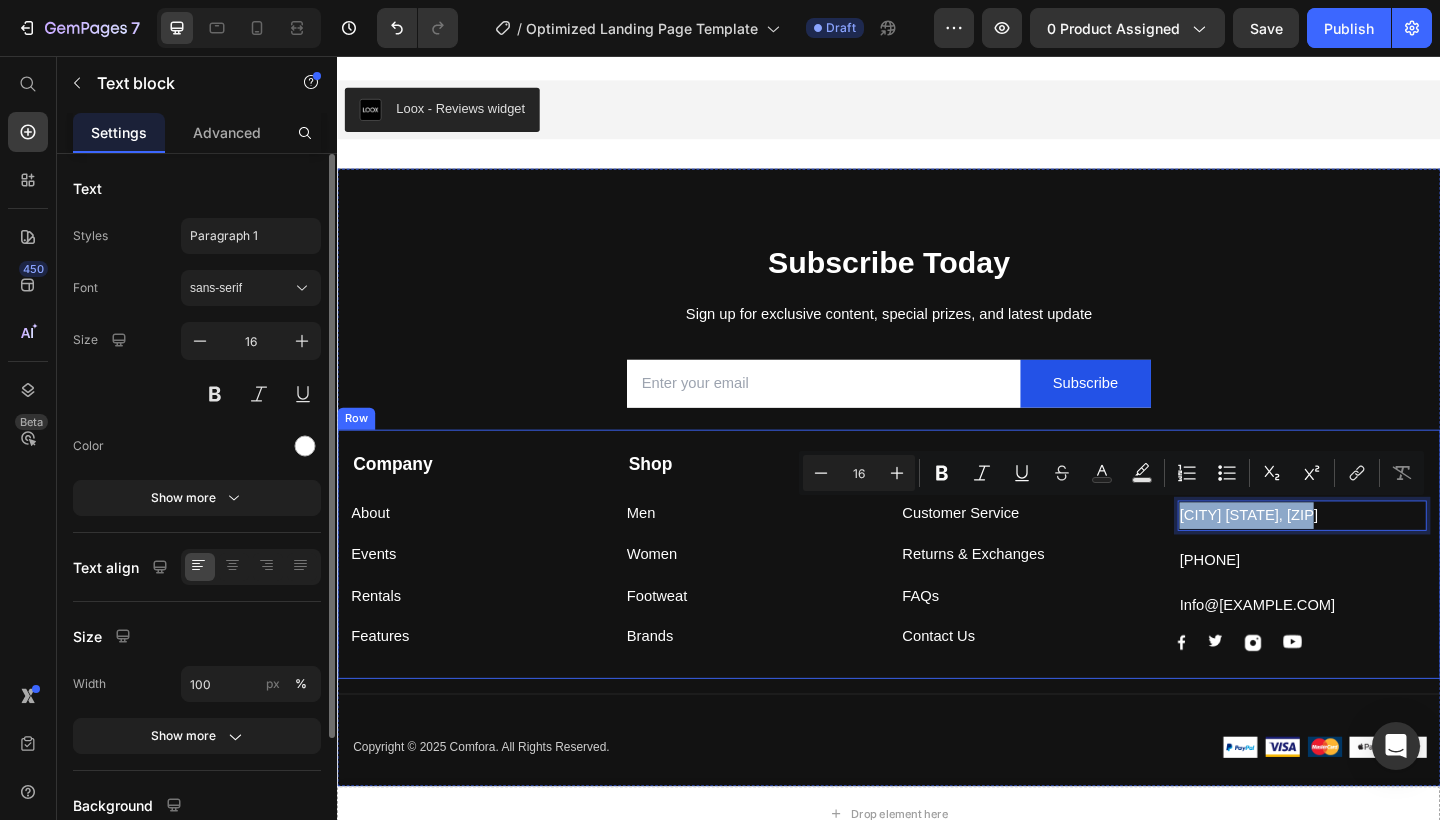 click on "Company Text block About Button Events Button Rentals Button Features Button Shop Text block Men Button Women Button Footweat Button Brands Button Help Text block Customer Service Button Returns & Exchanges Button FAQs Button Contact Us Button Visit Text block[CITY] [STATE], [ZIP] Text block   0 [PHONE] Text block Info@[EXAMPLE.COM] Text block Image Image Image Image Row Row" at bounding box center [937, 598] 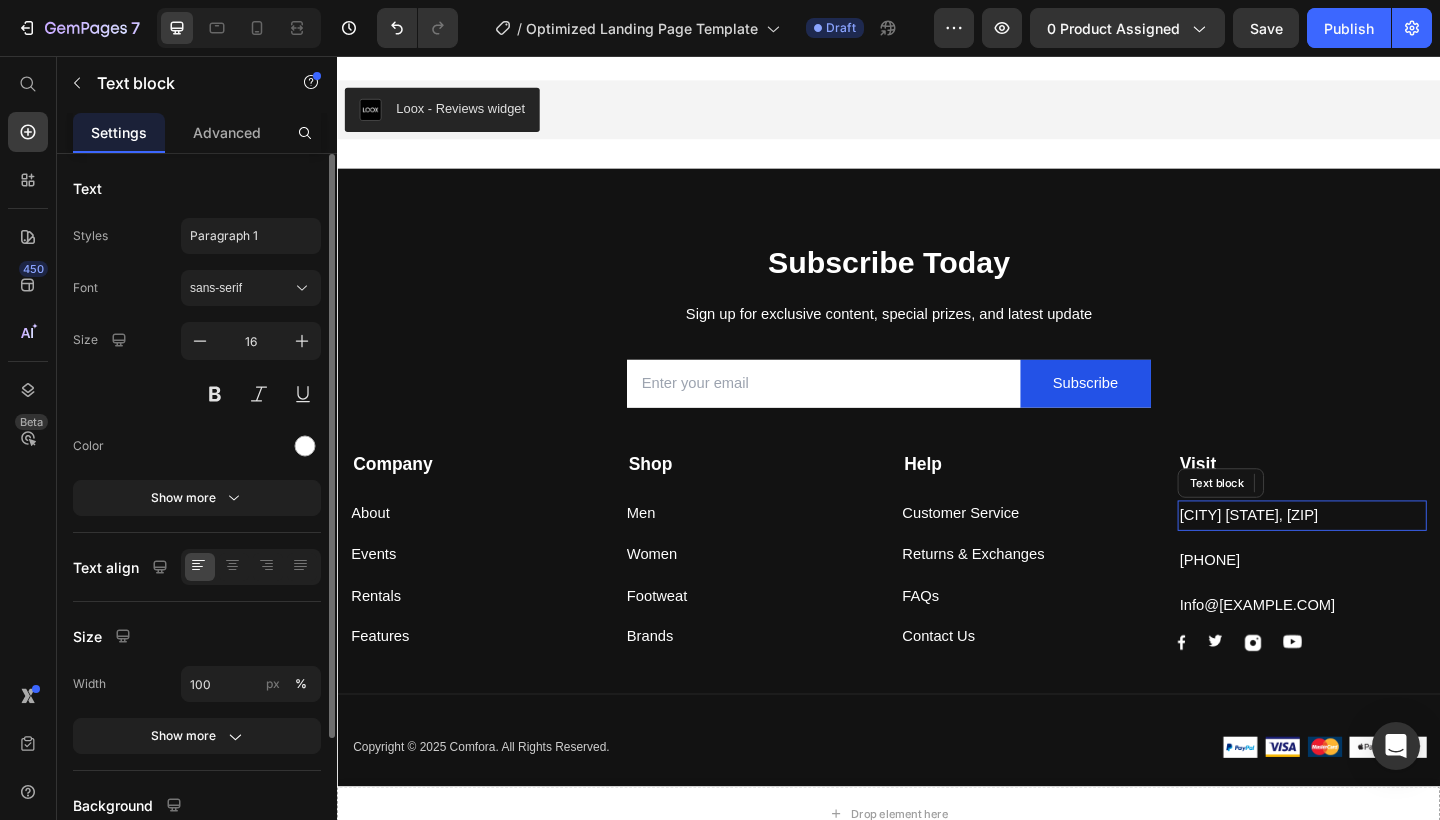 click on "[CITY] [STATE], [ZIP]" at bounding box center (1386, 556) 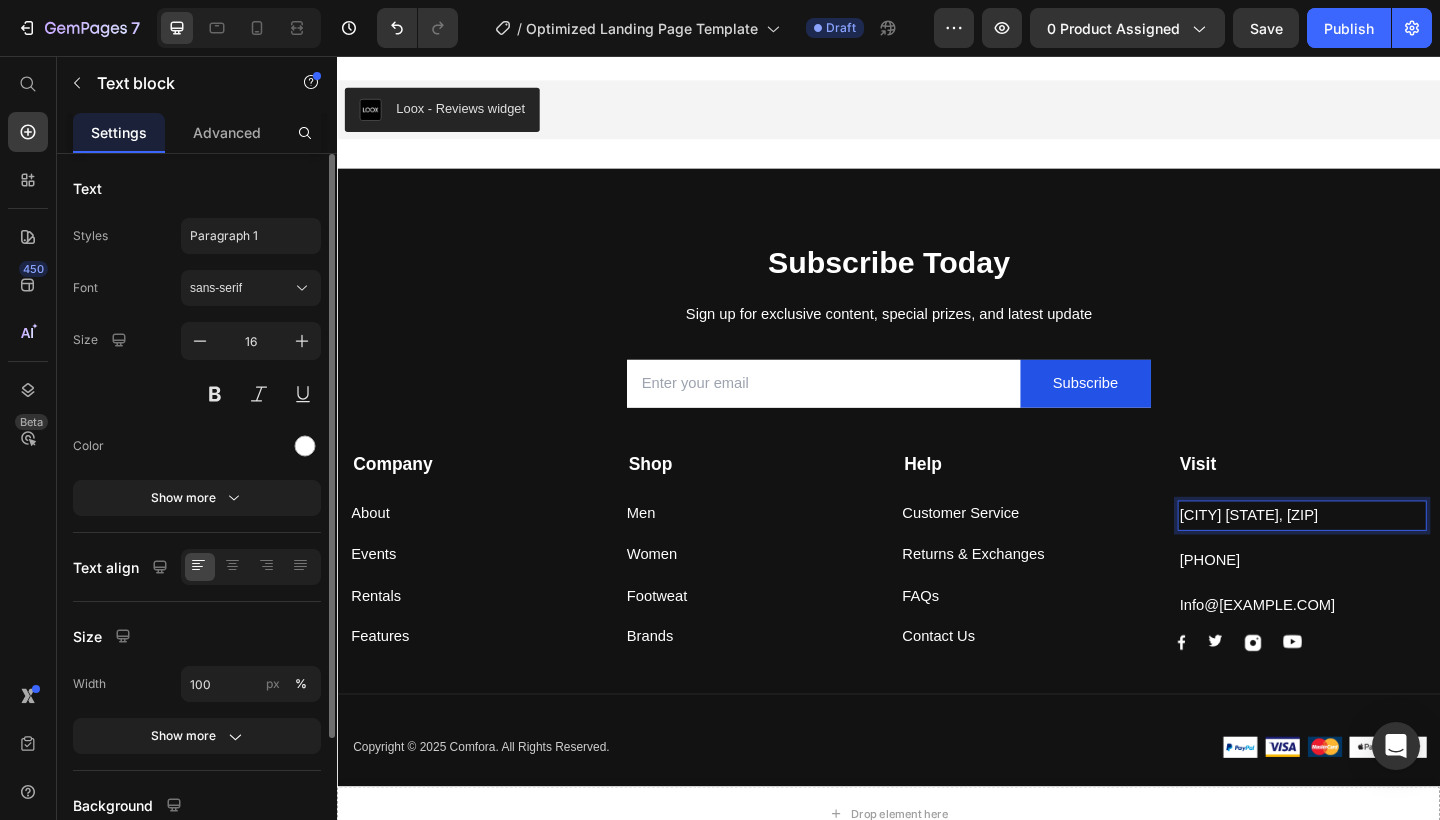 click on "[CITY] [STATE], [ZIP]" at bounding box center (1386, 556) 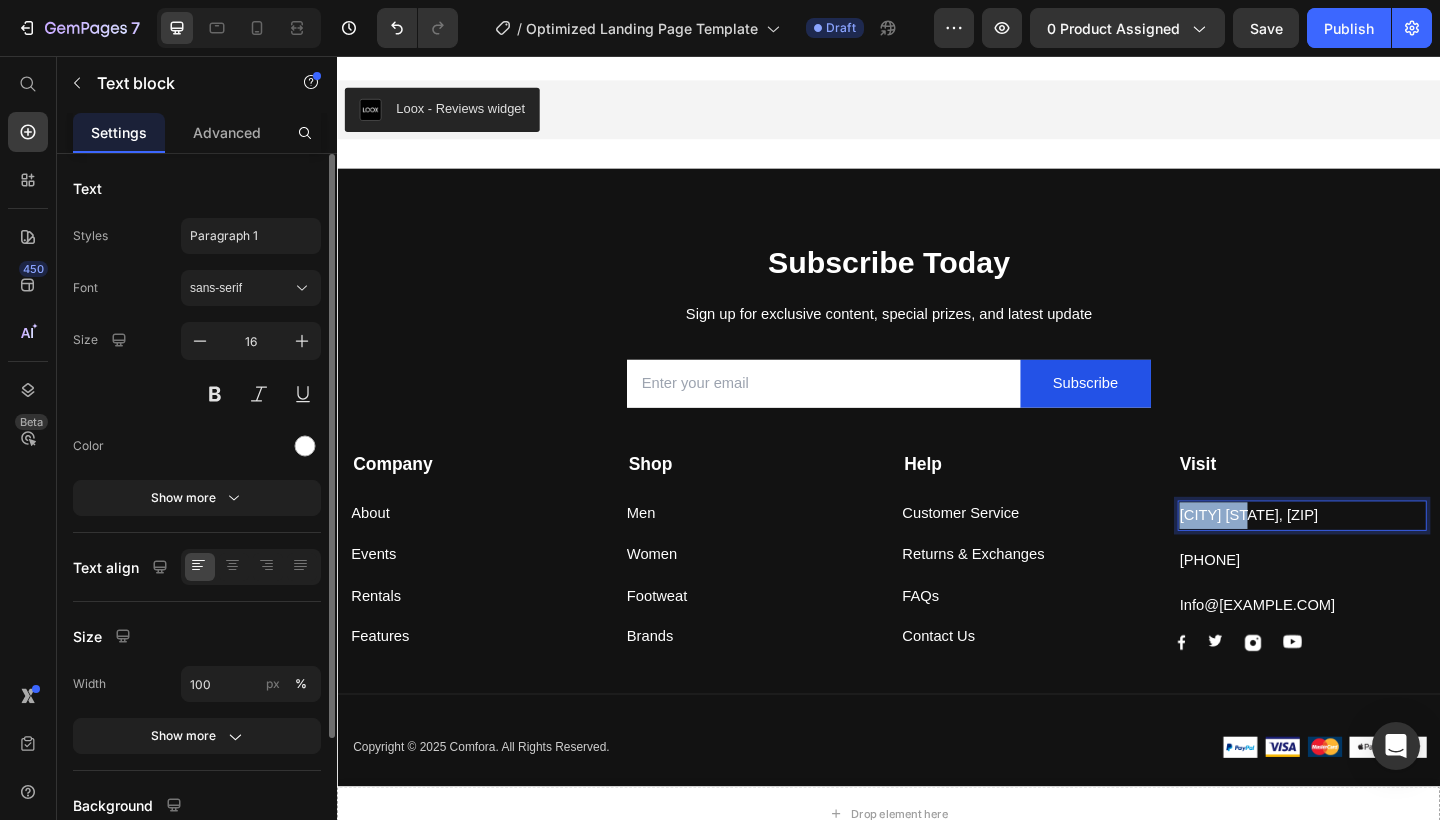 click on "[CITY] [STATE], [ZIP]" at bounding box center (1386, 556) 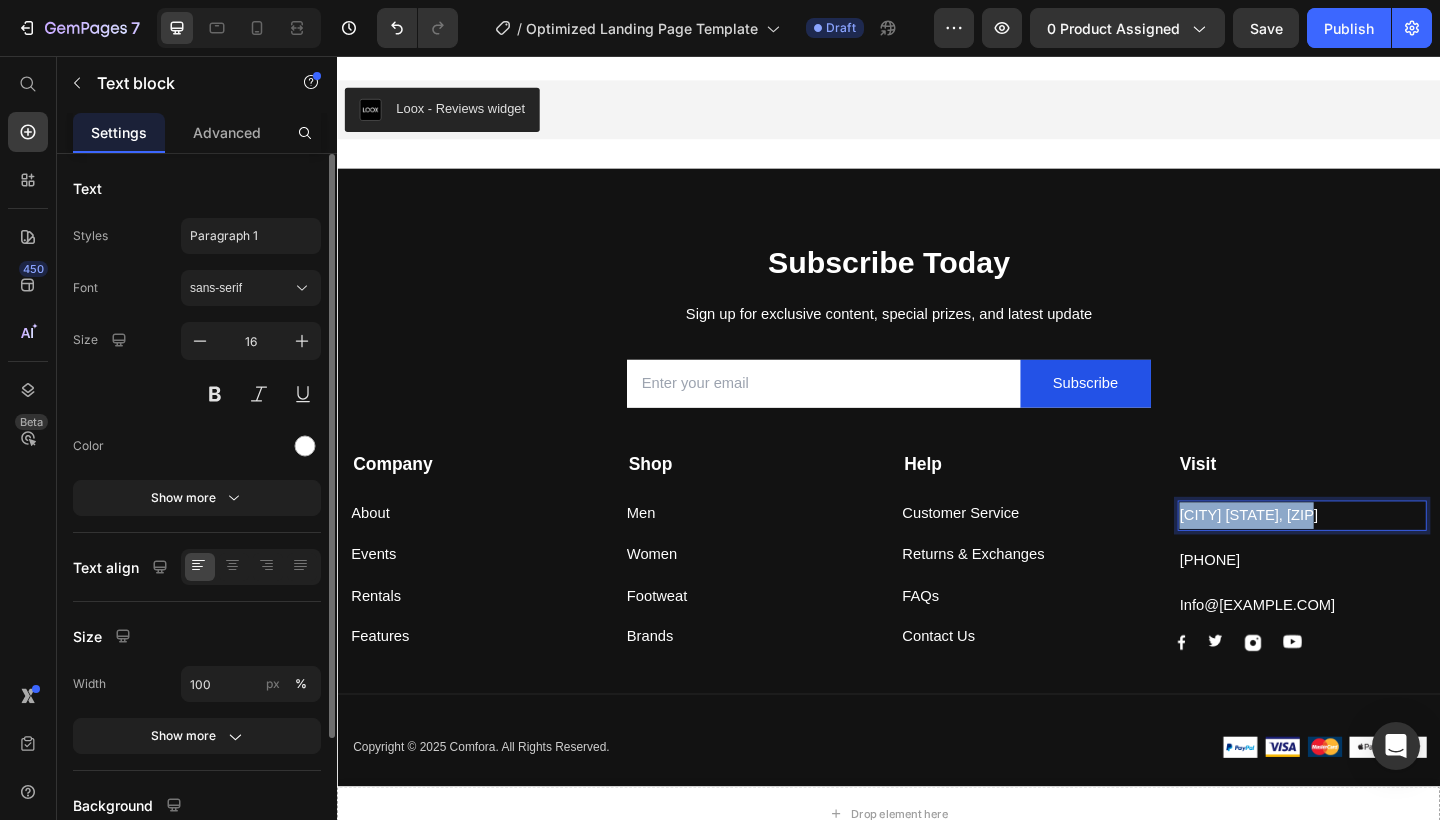 click on "[CITY] [STATE], [ZIP]" at bounding box center [1386, 556] 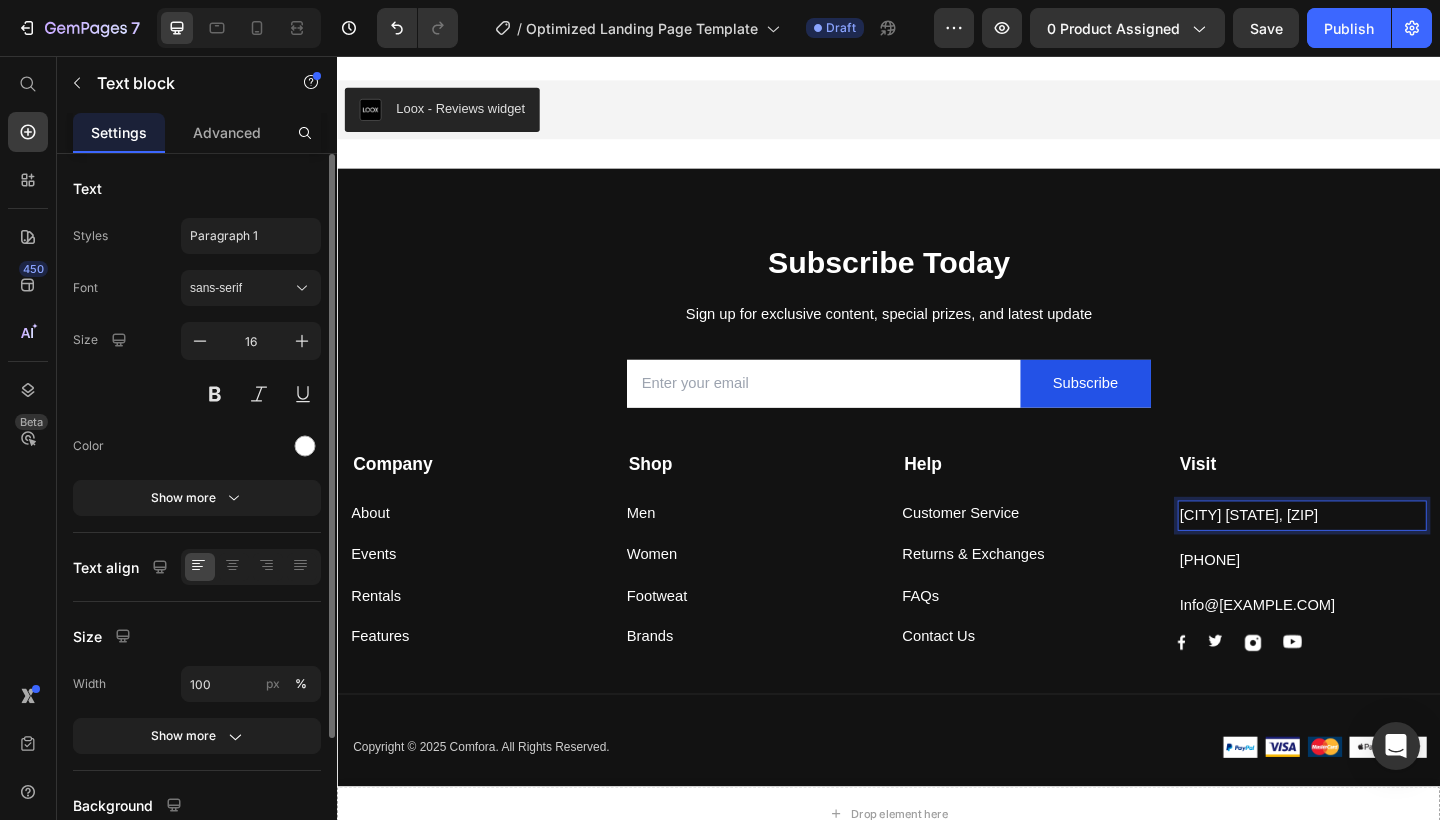 click on "[CITY] [STATE], [ZIP]" at bounding box center (1386, 556) 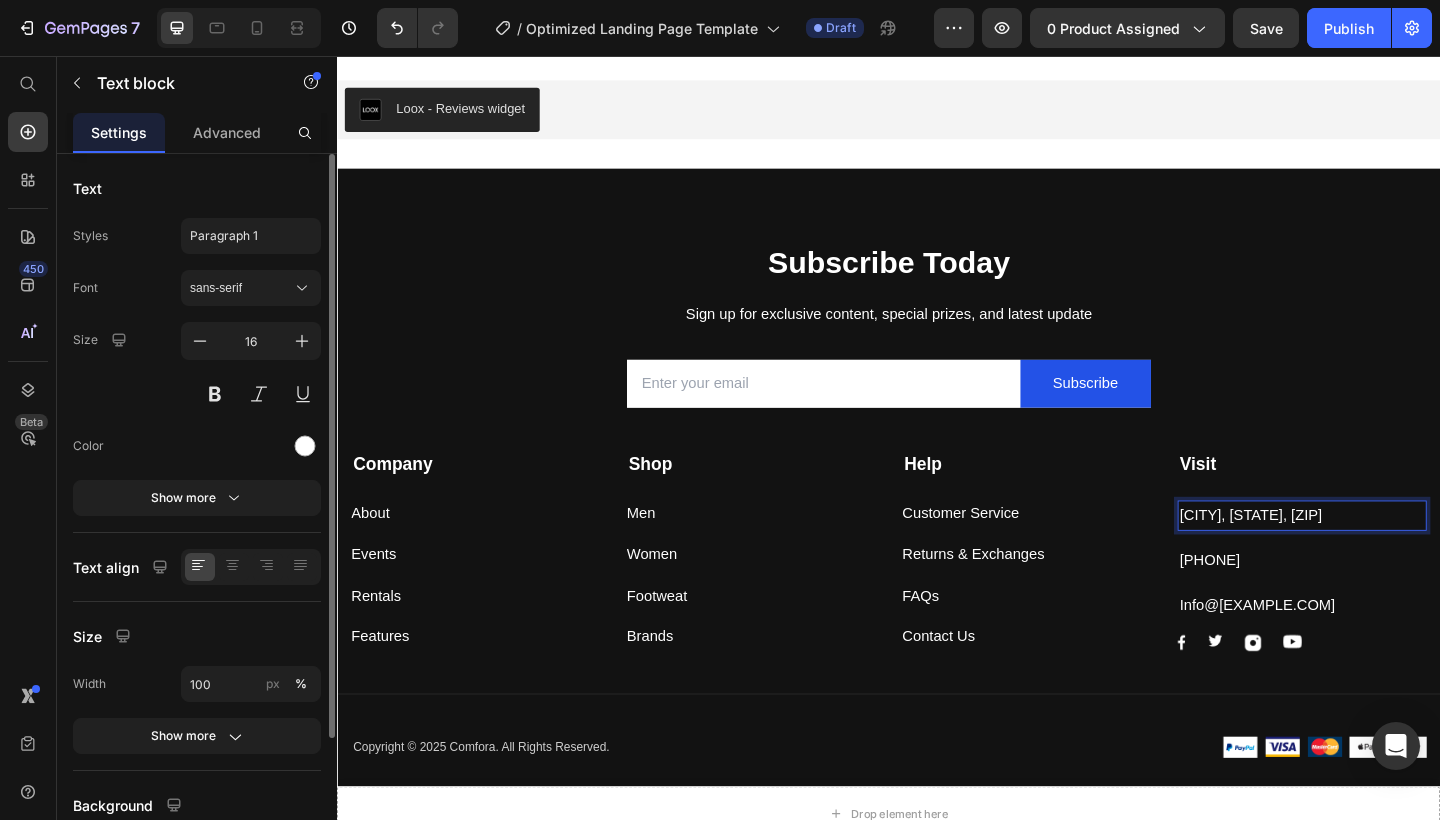 click on "[CITY], [STATE], [ZIP]" at bounding box center (1386, 556) 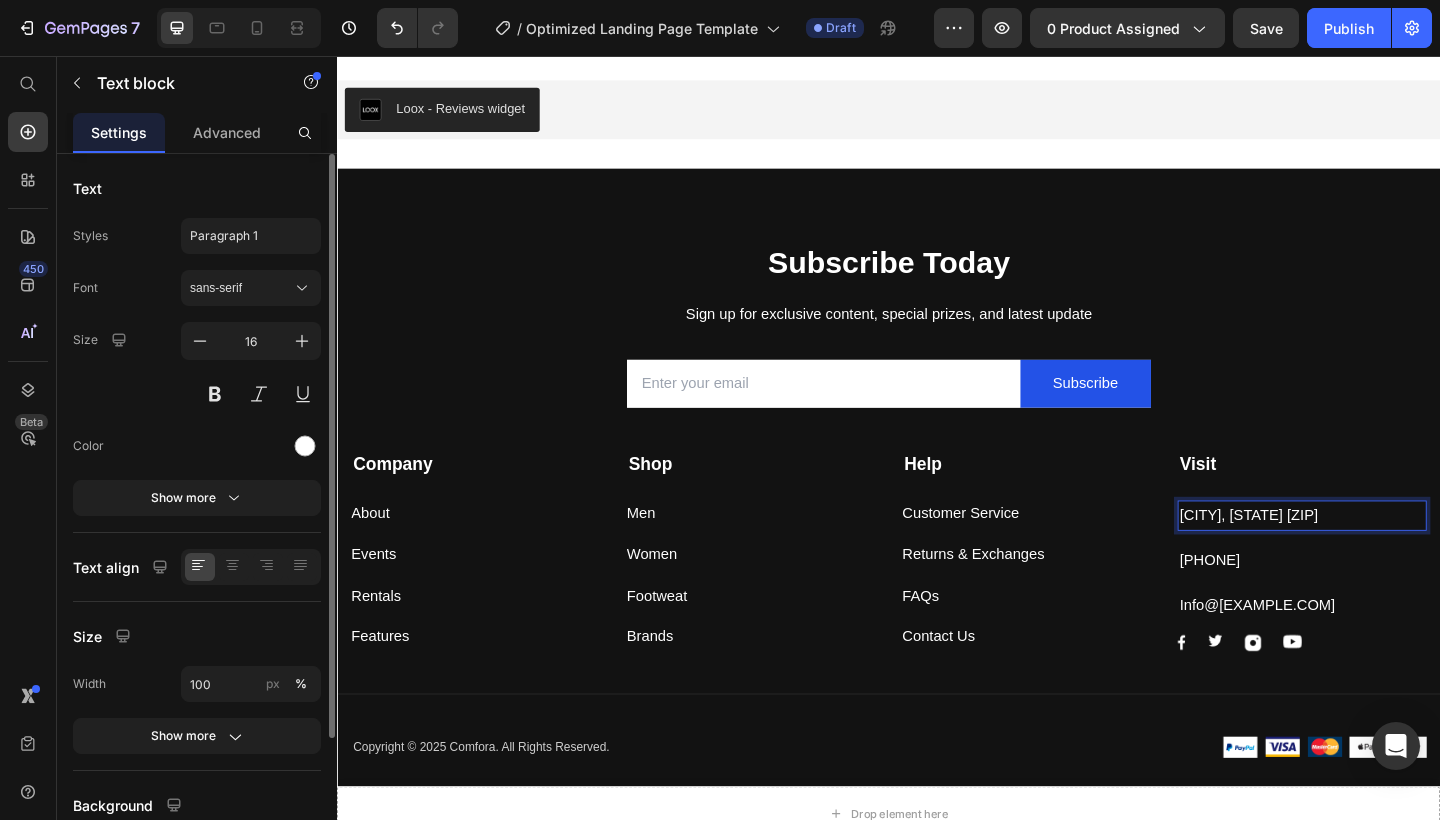 click on "[CITY], [STATE] [ZIP]" at bounding box center (1386, 556) 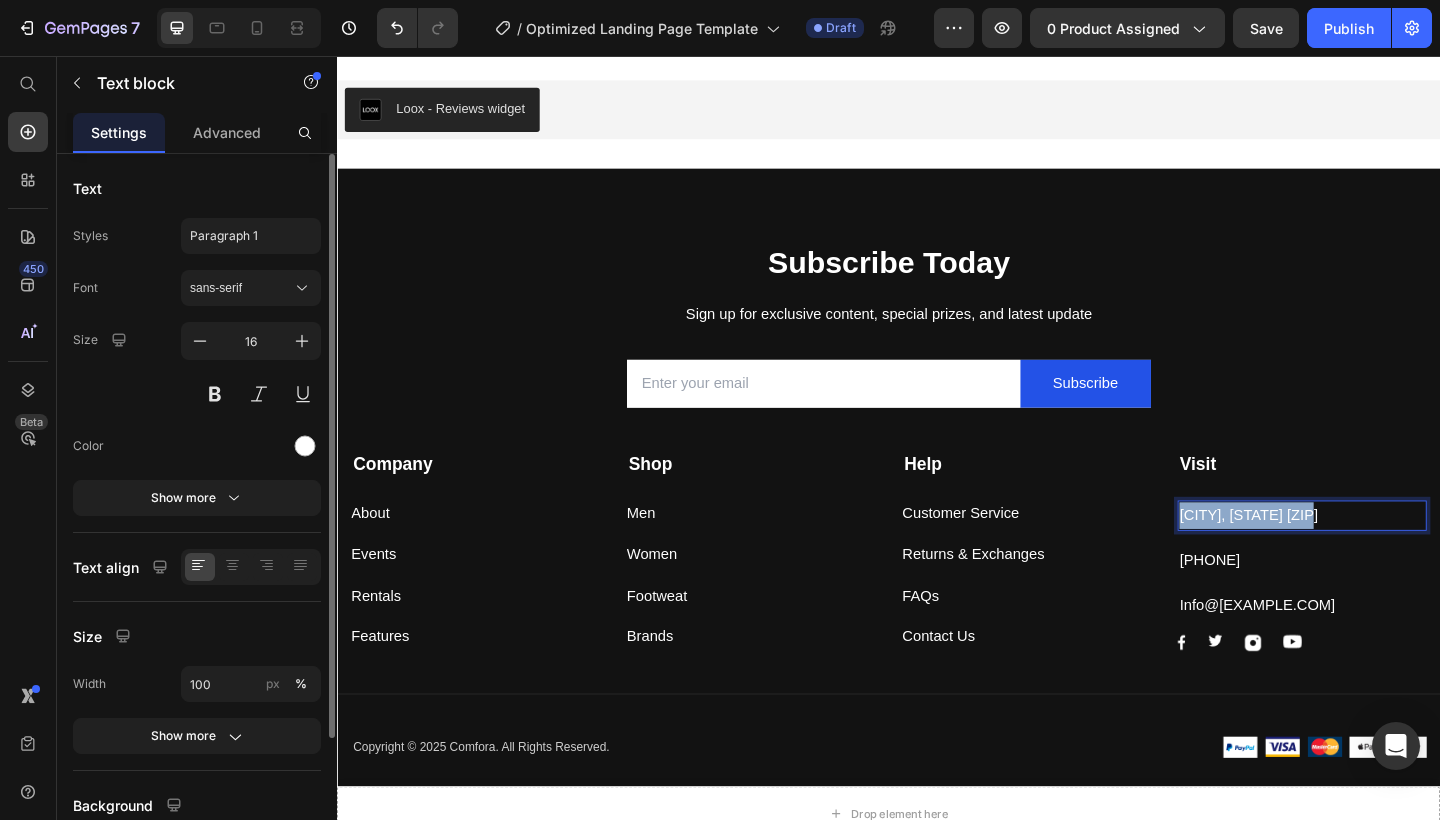 click on "[CITY], [STATE] [ZIP]" at bounding box center [1386, 556] 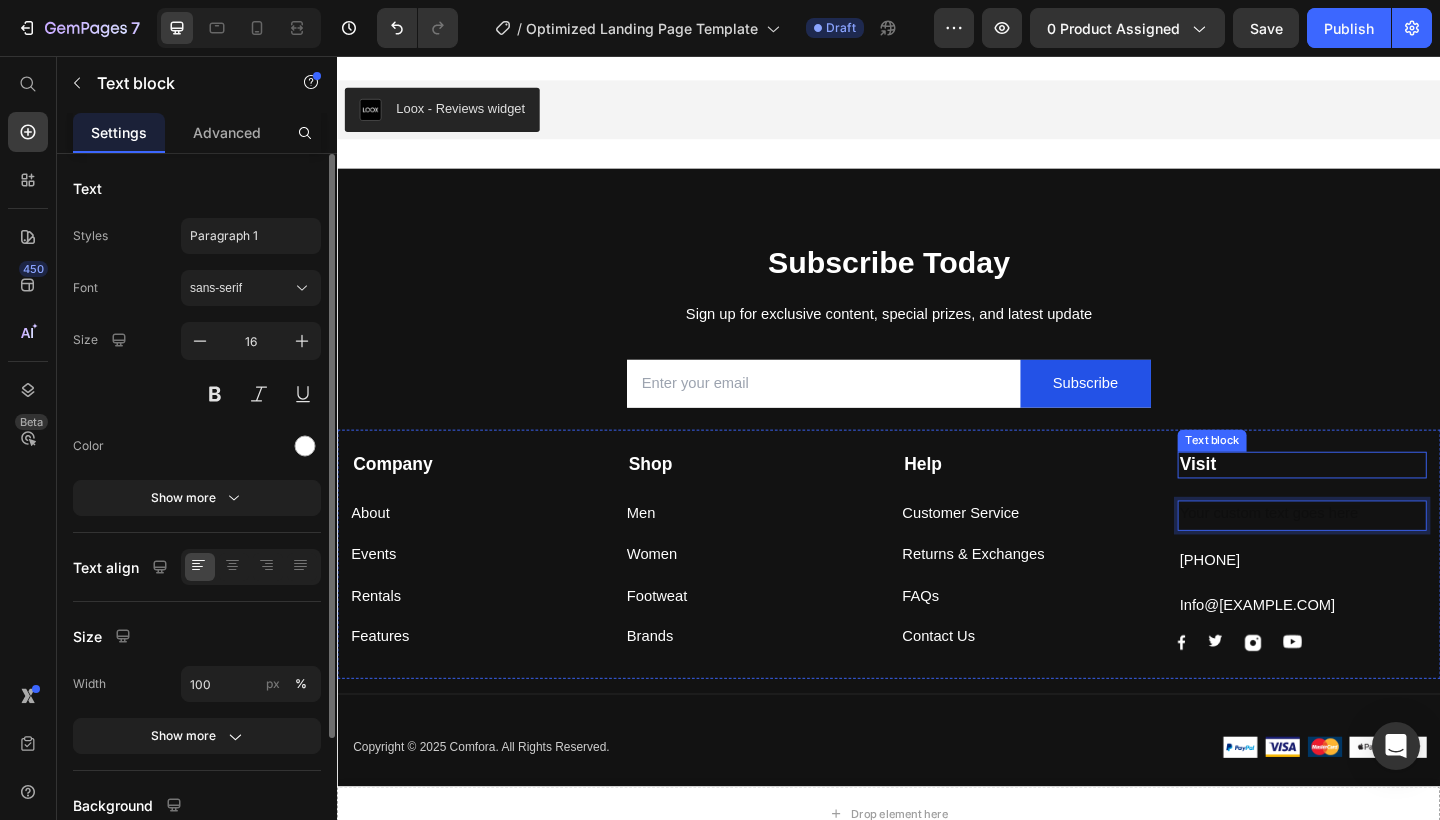 click on "Visit" at bounding box center (1386, 501) 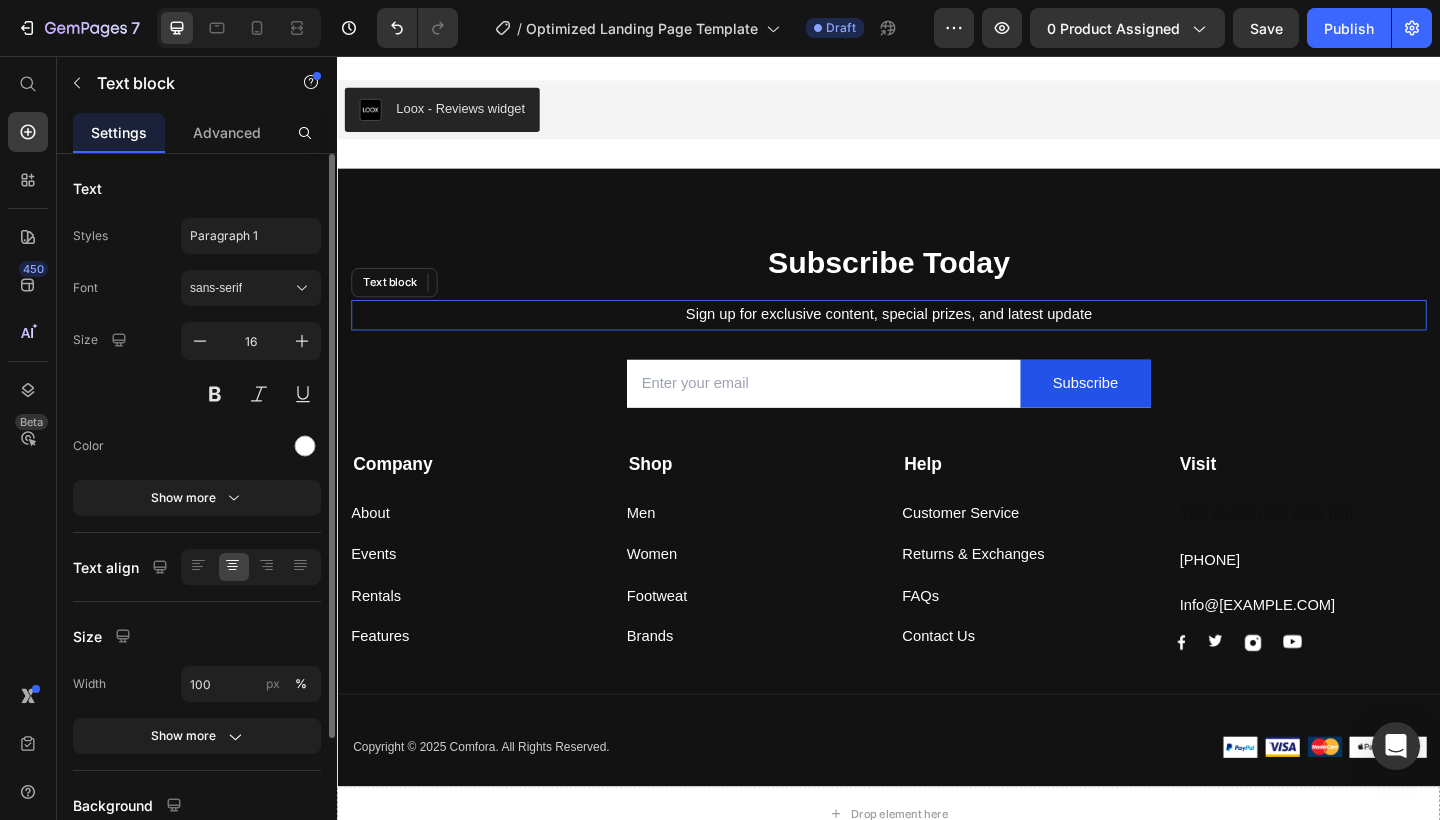 click on "Sign up for exclusive content, special prizes, and latest update" at bounding box center [937, 338] 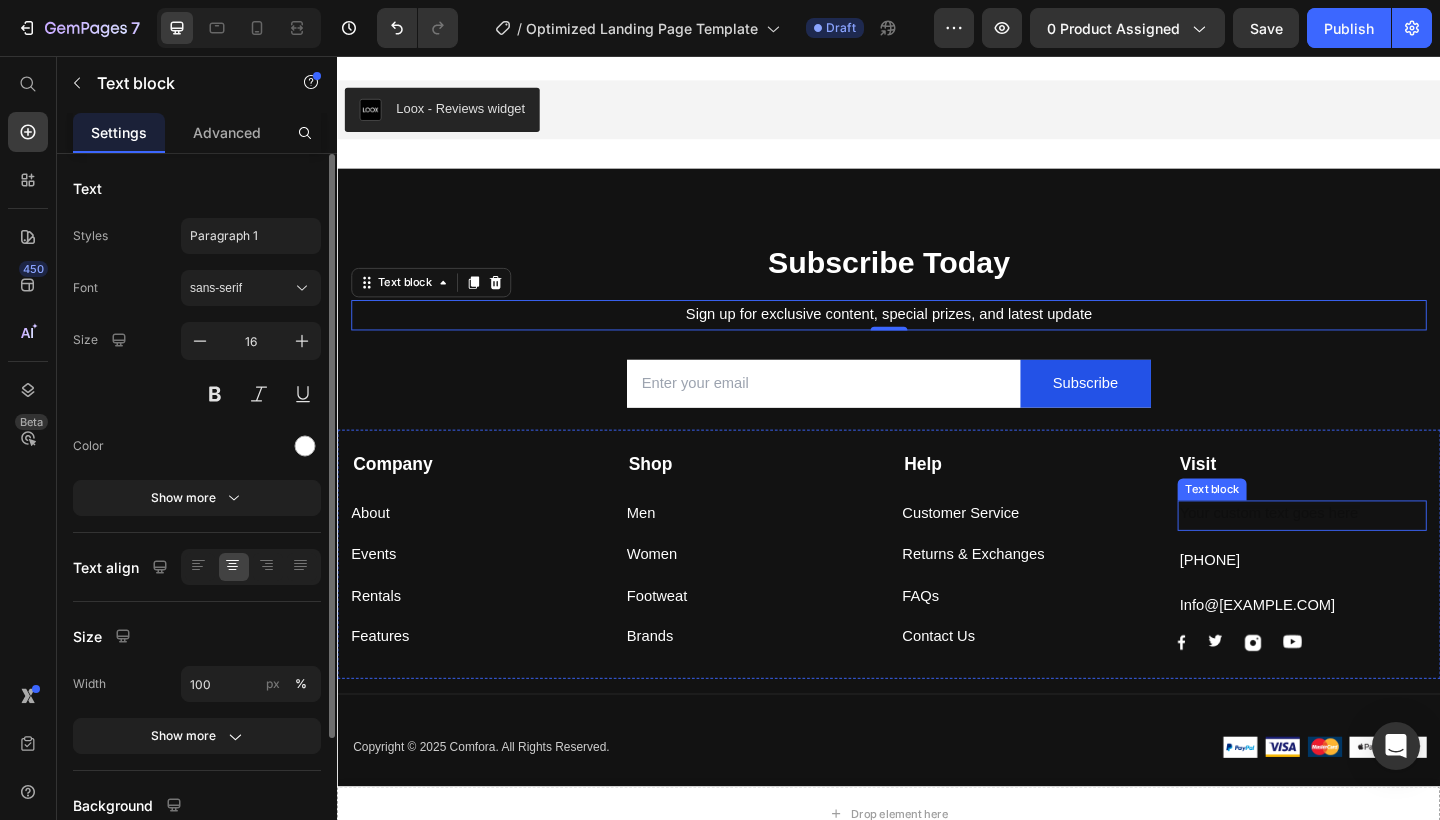 click at bounding box center [1386, 556] 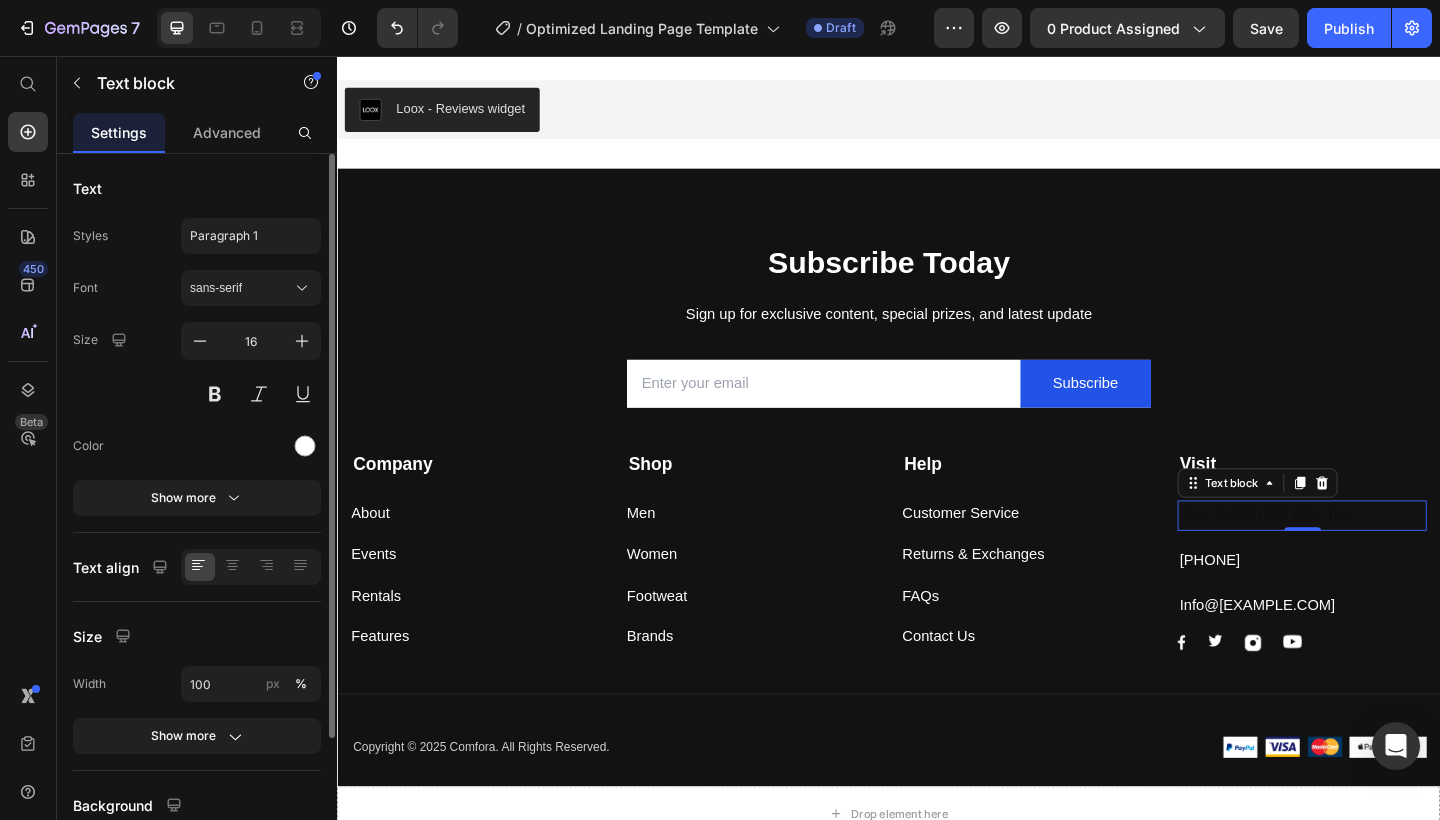 click at bounding box center [1386, 556] 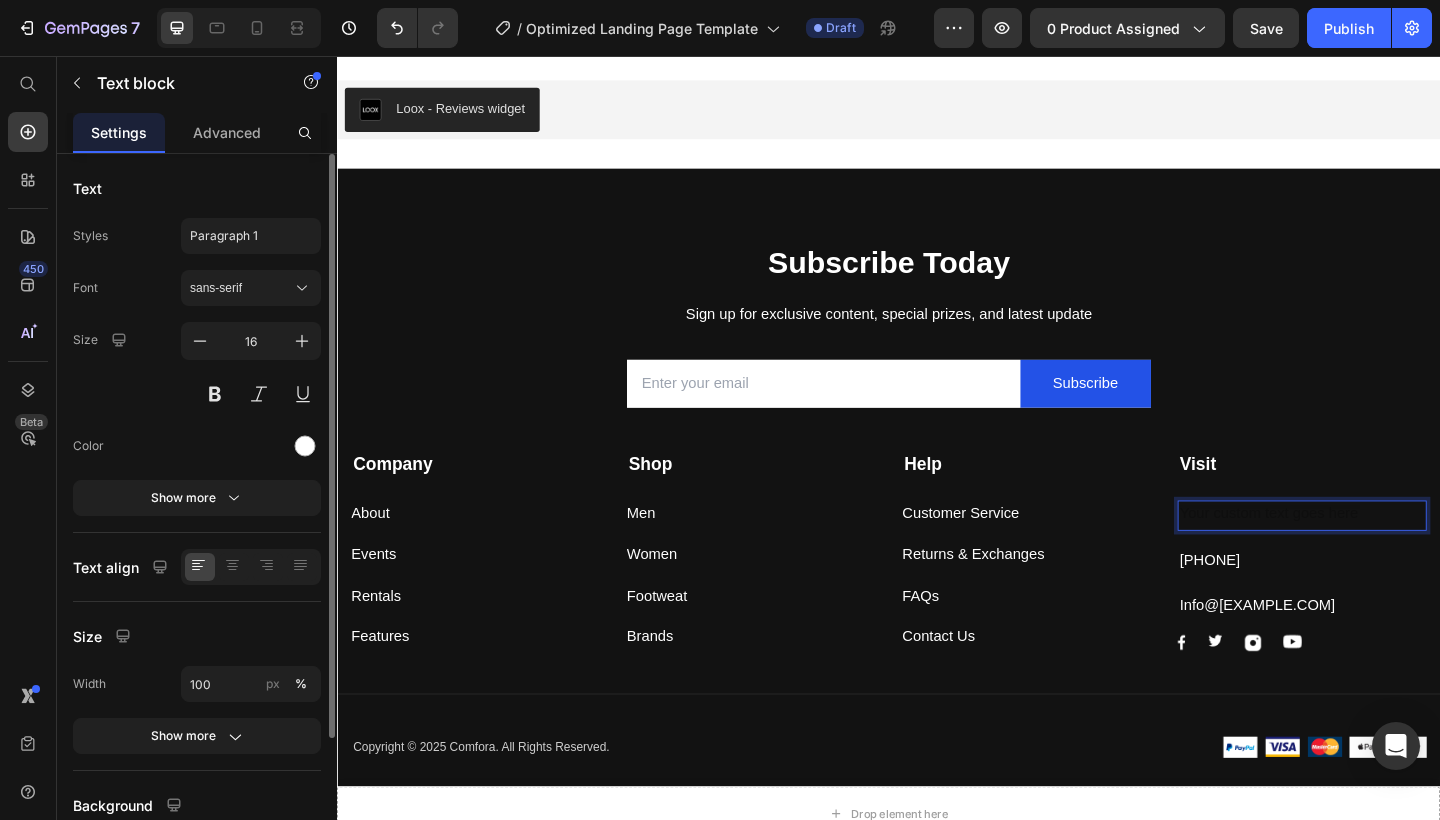 click at bounding box center (1386, 556) 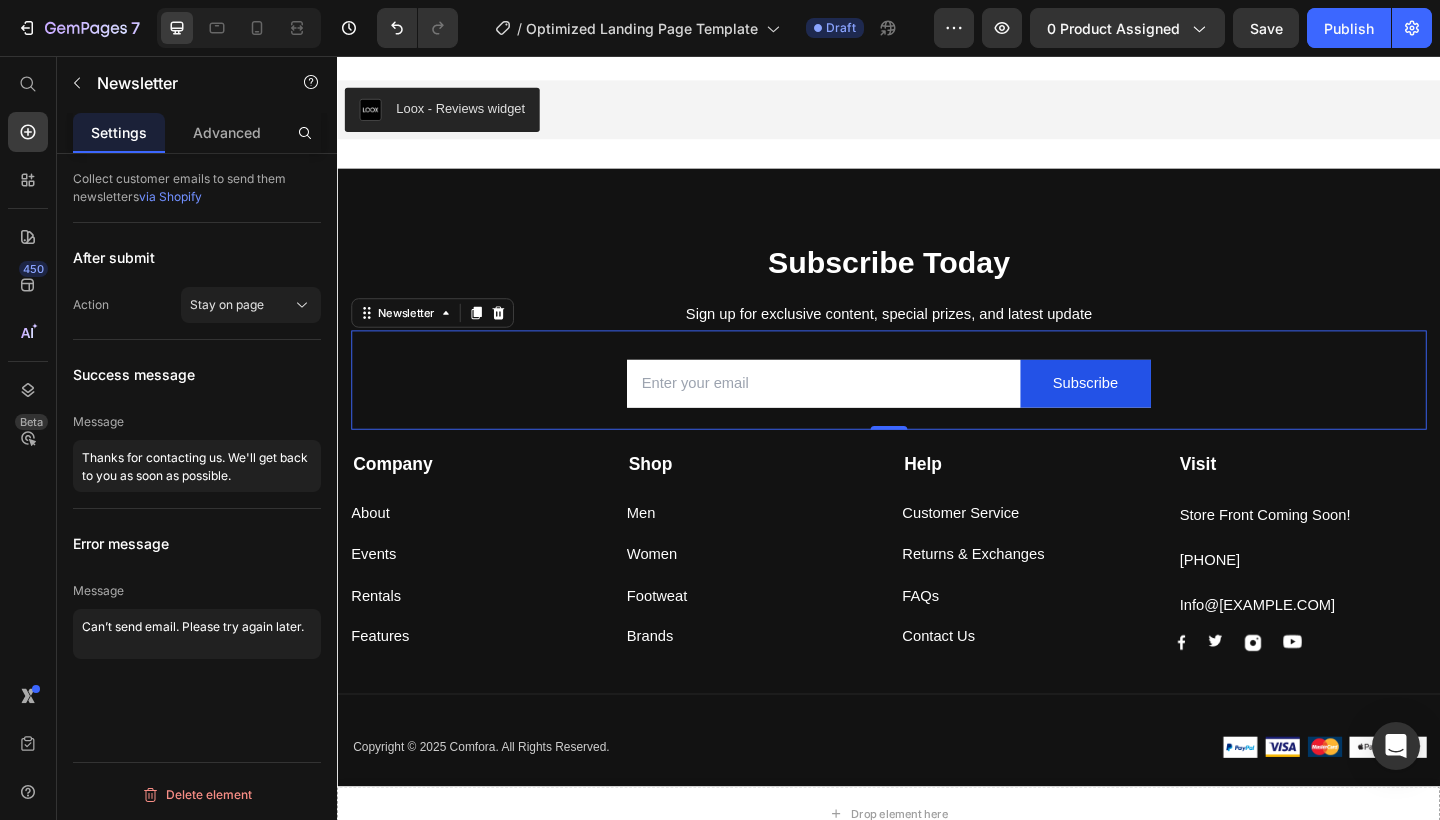 click on "Email Field Subscribe Submit Button Row Newsletter   0" at bounding box center [937, 409] 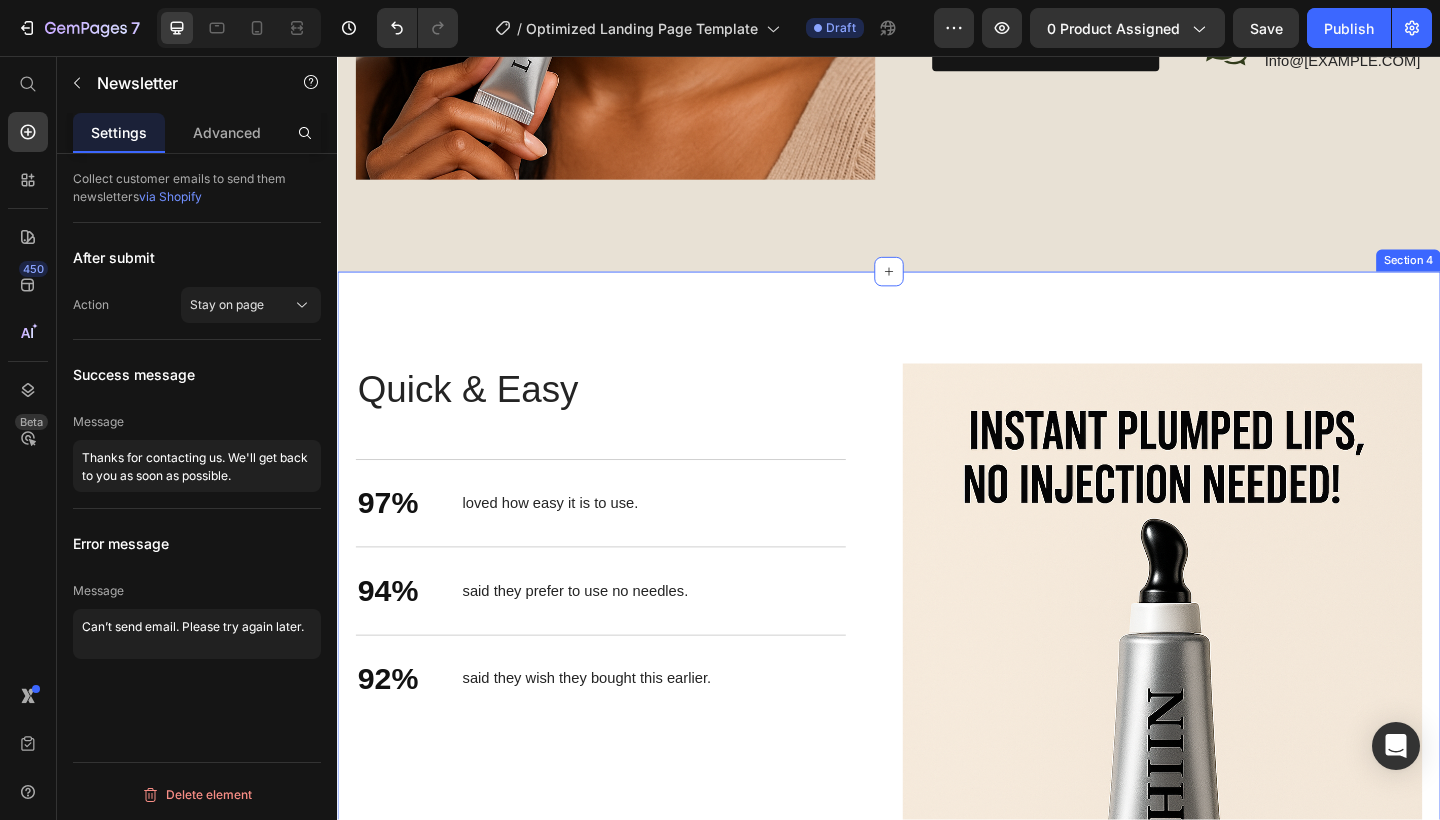scroll, scrollTop: 2240, scrollLeft: 0, axis: vertical 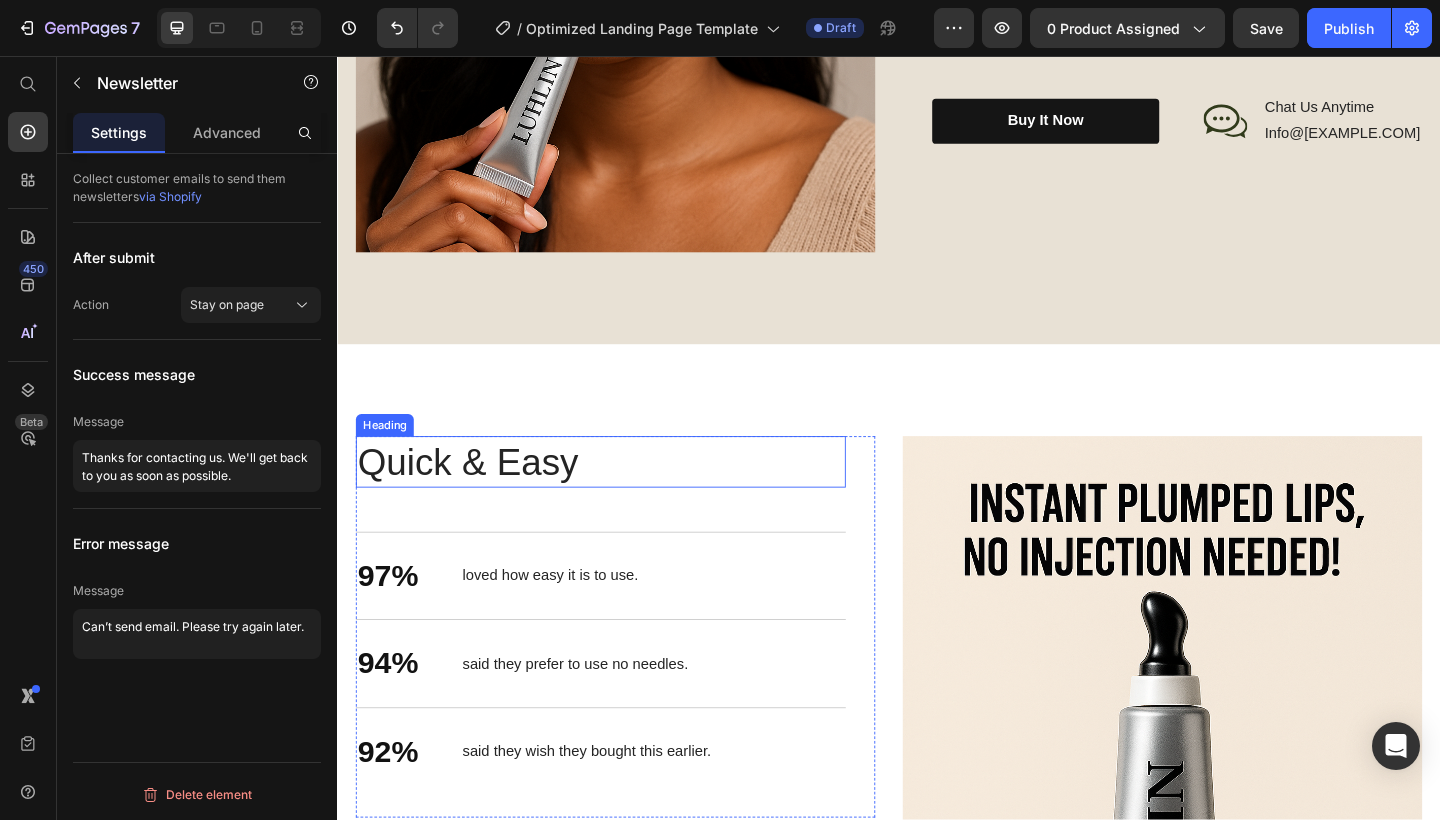 click on "Quick & Easy" at bounding box center (623, 498) 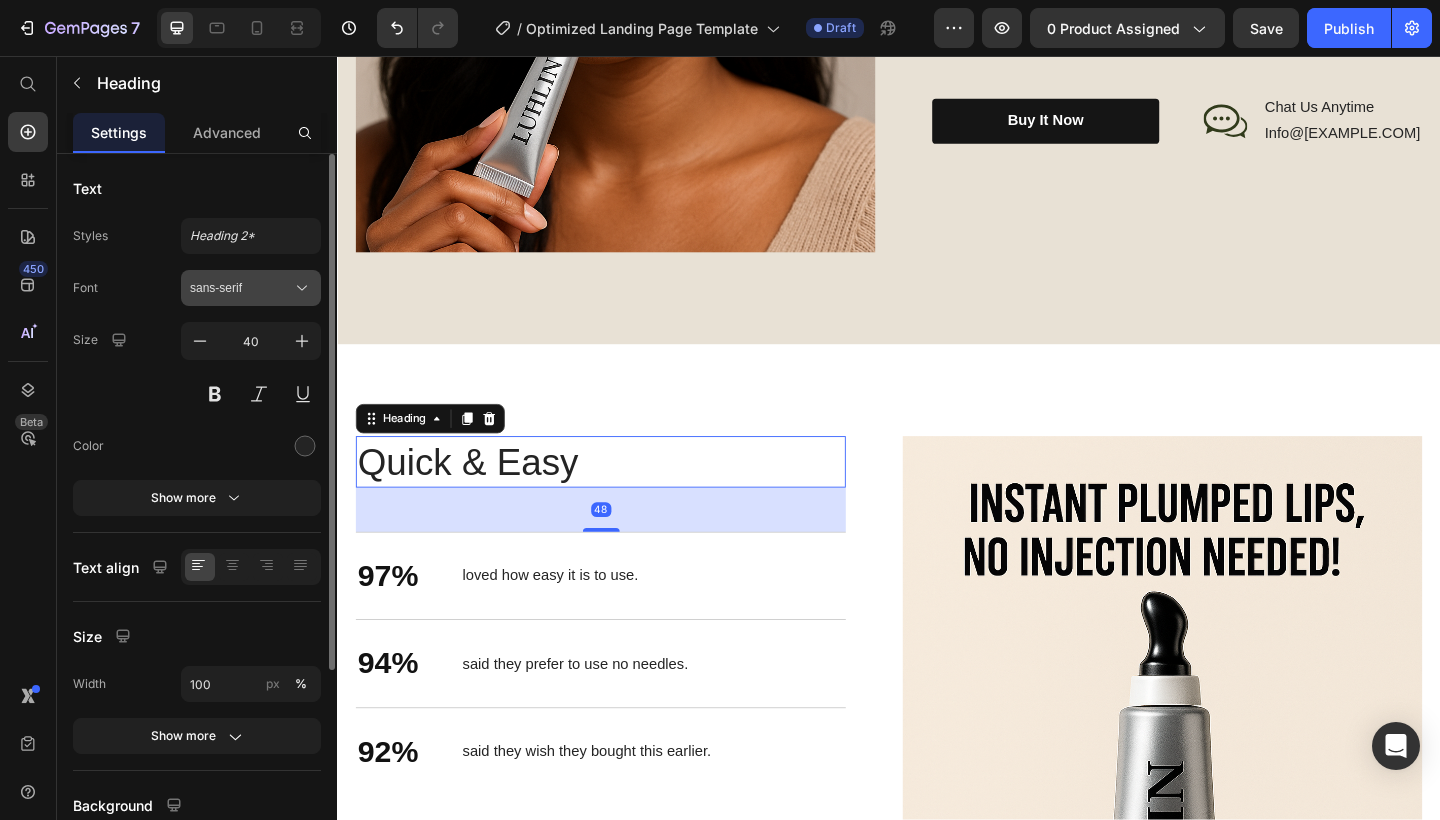 click on "sans-serif" at bounding box center [251, 288] 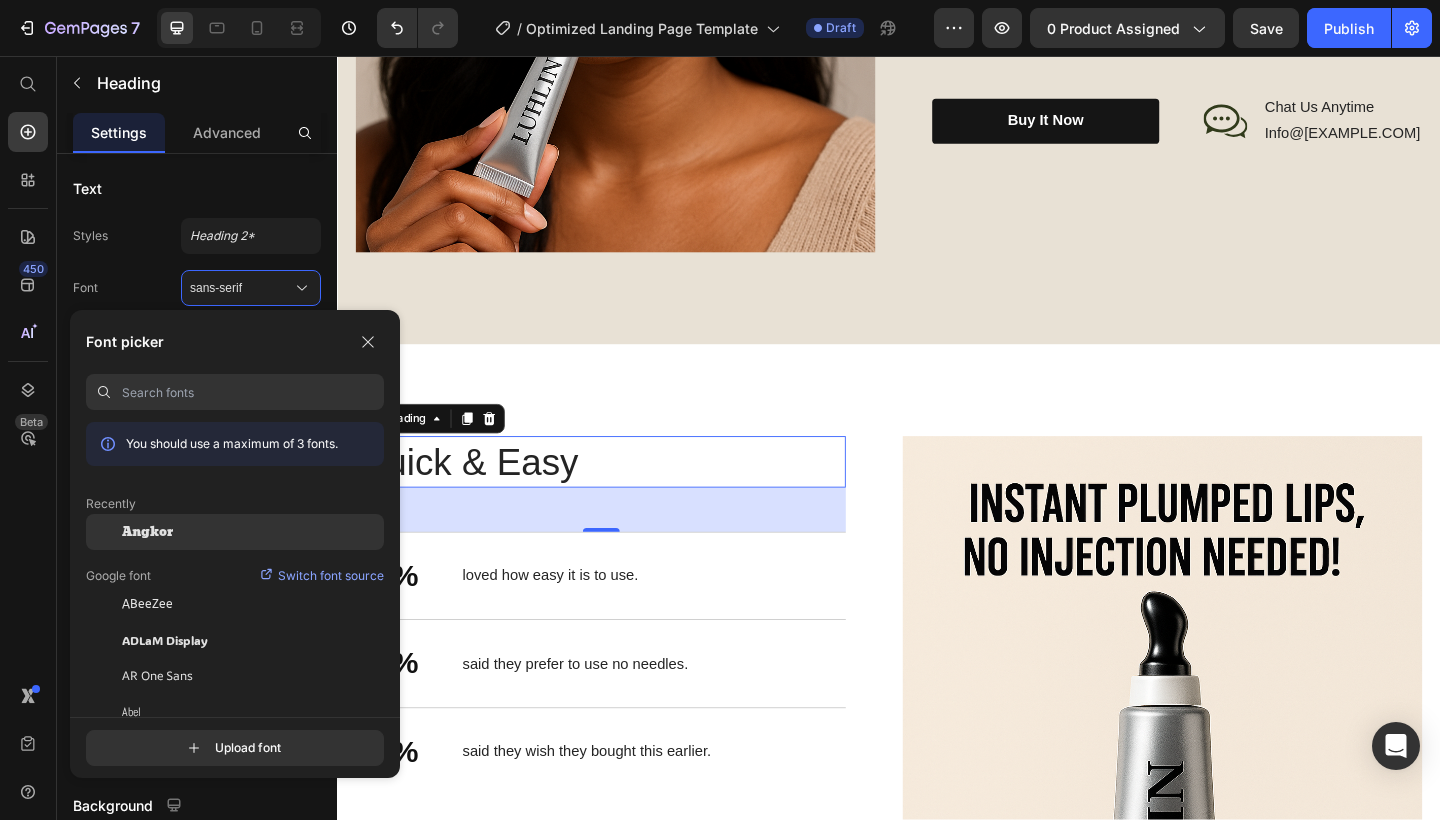 click on "Angkor" at bounding box center (147, 532) 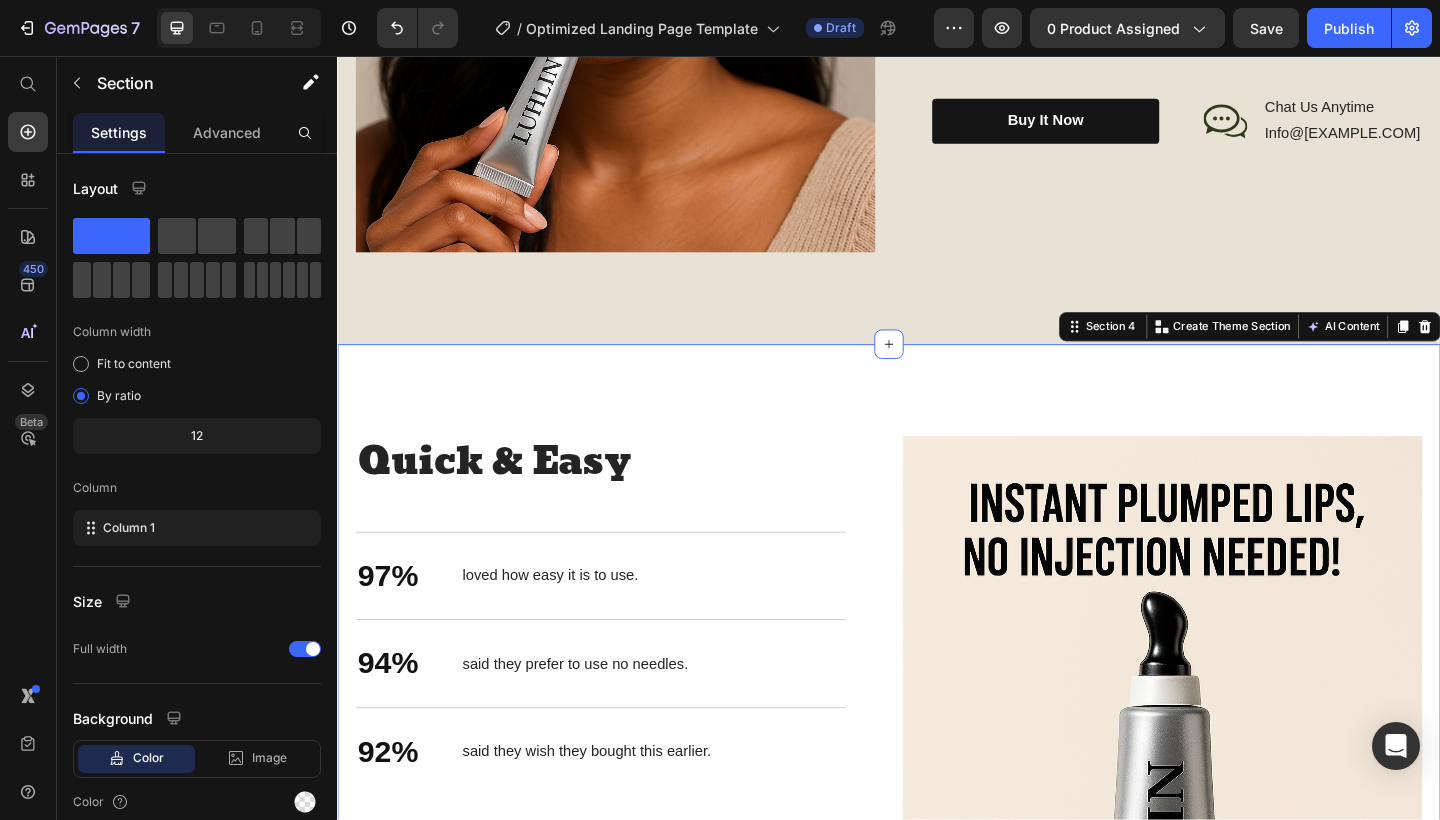 click on "Stronger Body. Better You. Heading Quick & Easy Heading 97% Text Block loved how easy it is to use. Text Block Row 94% Text Block said they prefer to use no needles. Text Block Row 92% Text Block said they wish they bought this earlier. Text Block Row Row Image Row Section 4   You can create reusable sections Create Theme Section AI Content Write with GemAI What would you like to describe here? Tone and Voice Persuasive Product LUHLIN Lip Plumper / Lip Filler Show more Generate" at bounding box center [937, 894] 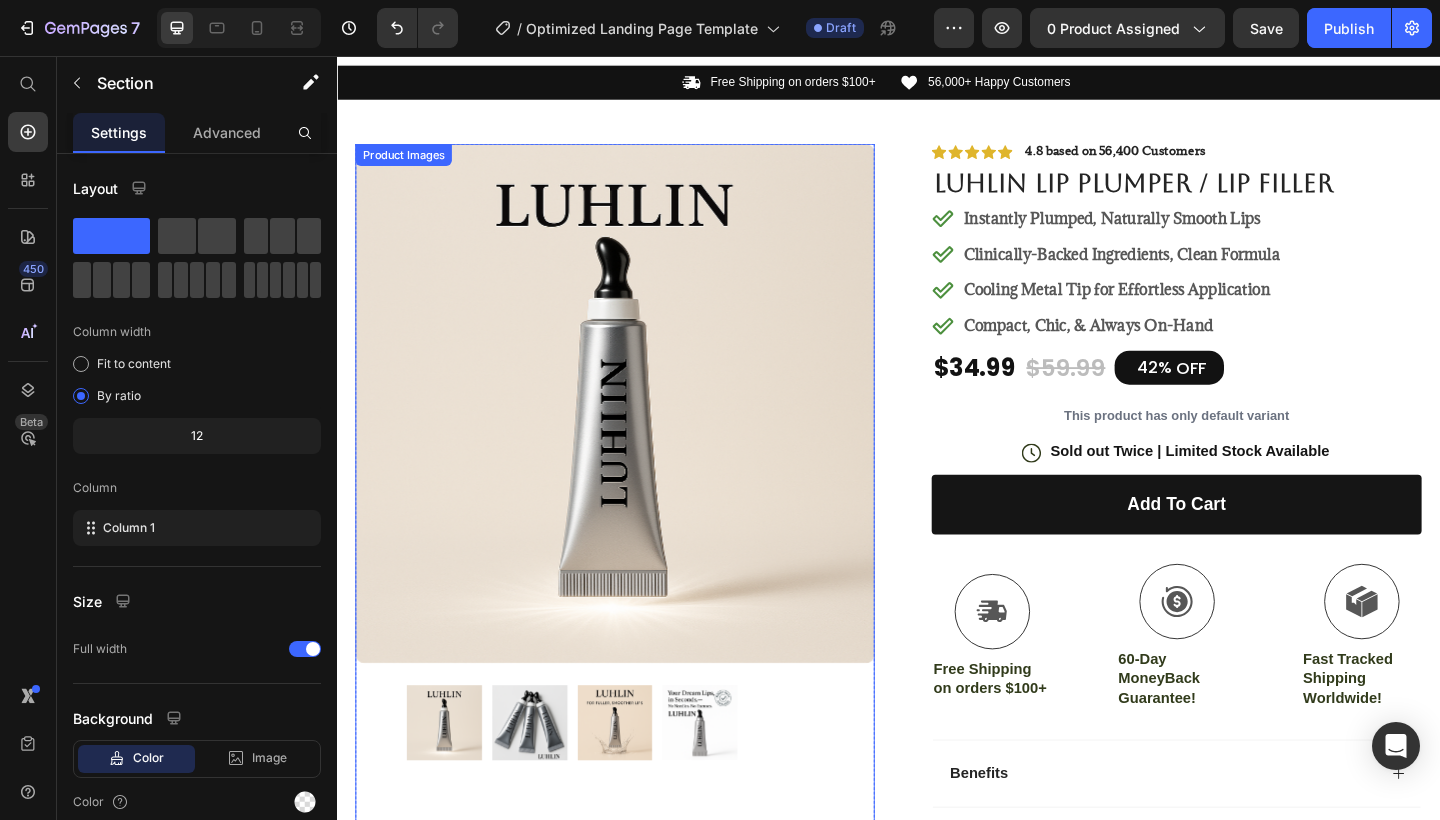 scroll, scrollTop: 0, scrollLeft: 0, axis: both 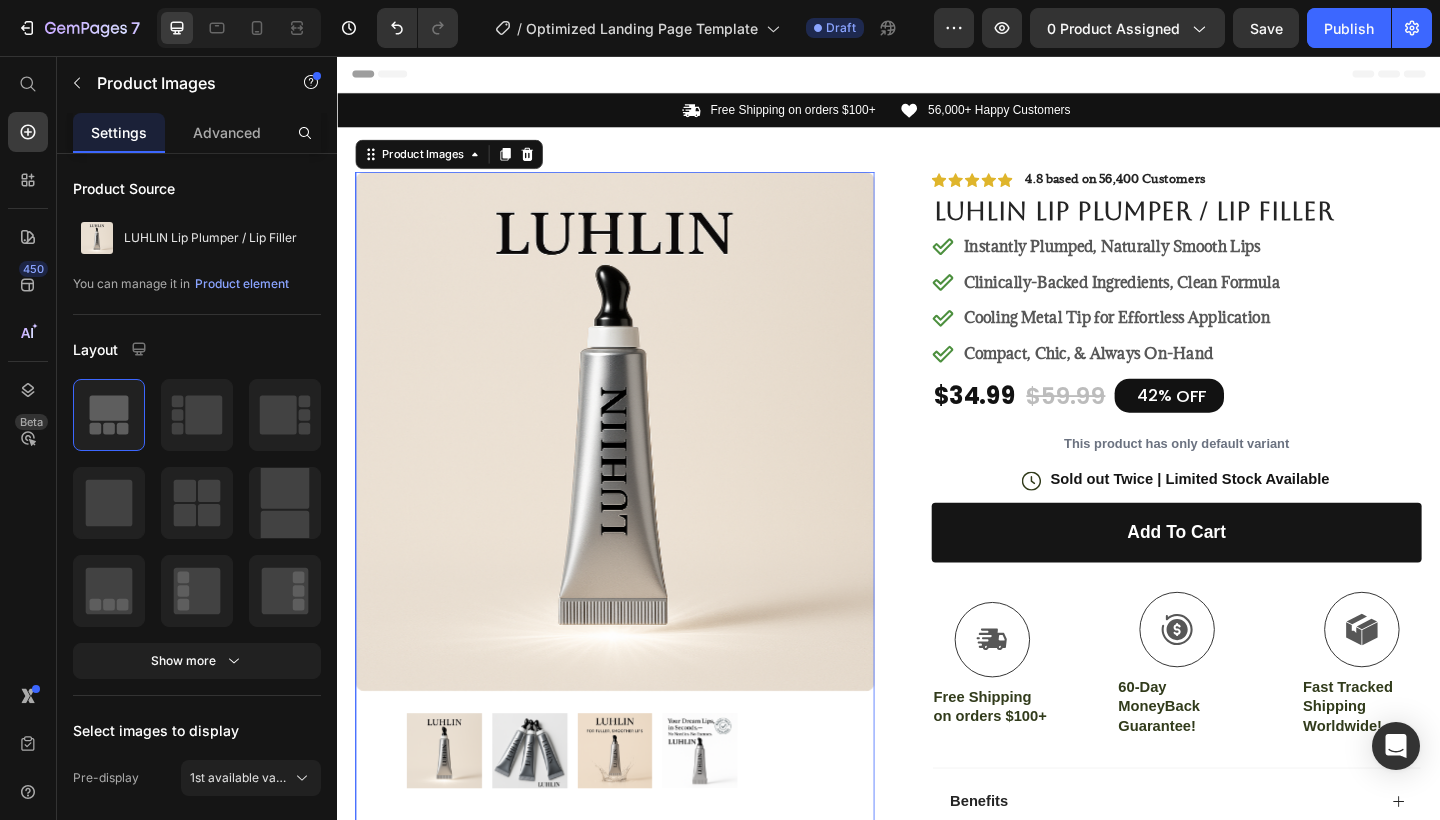 click at bounding box center [547, 812] 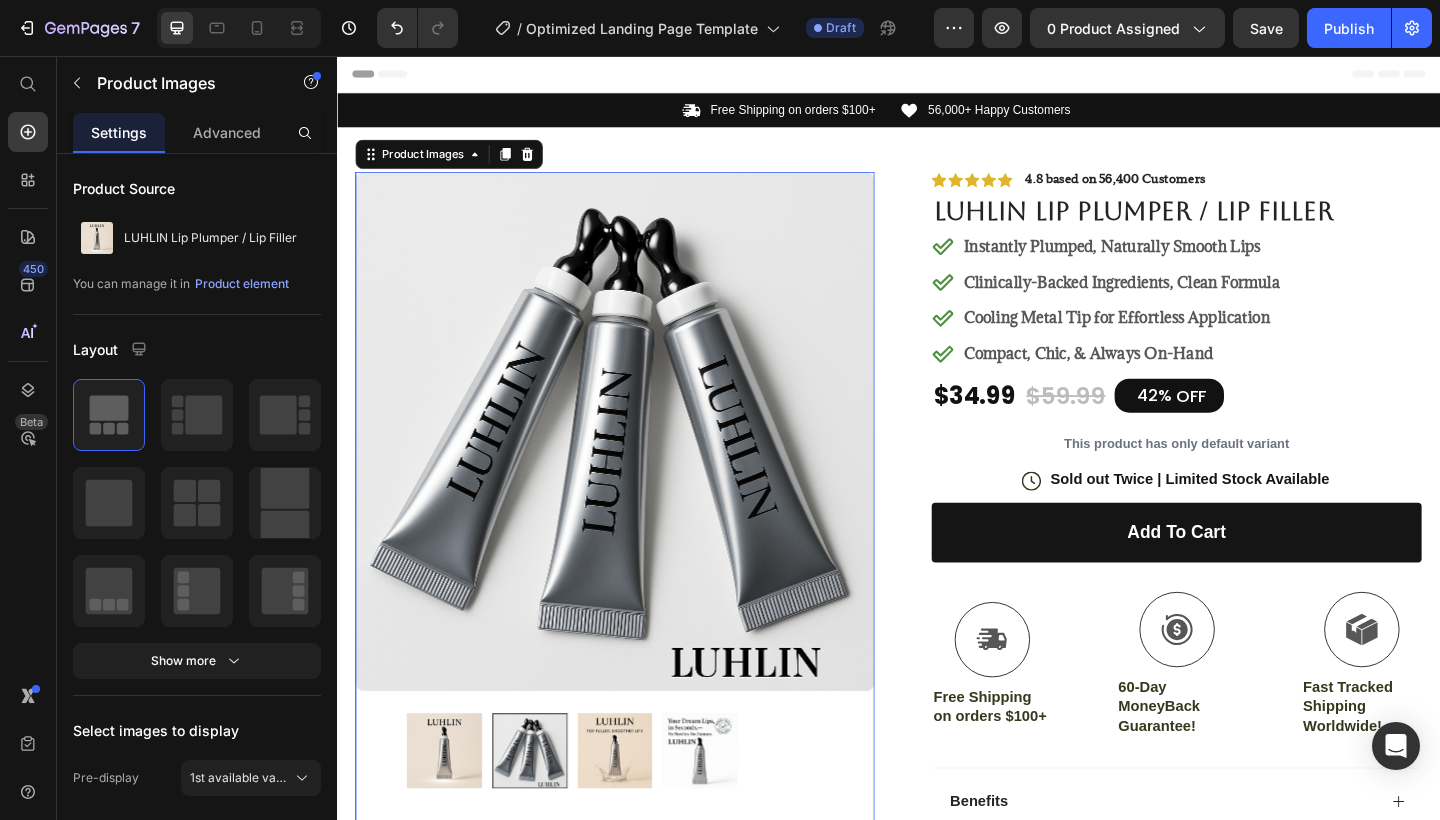 click at bounding box center (640, 812) 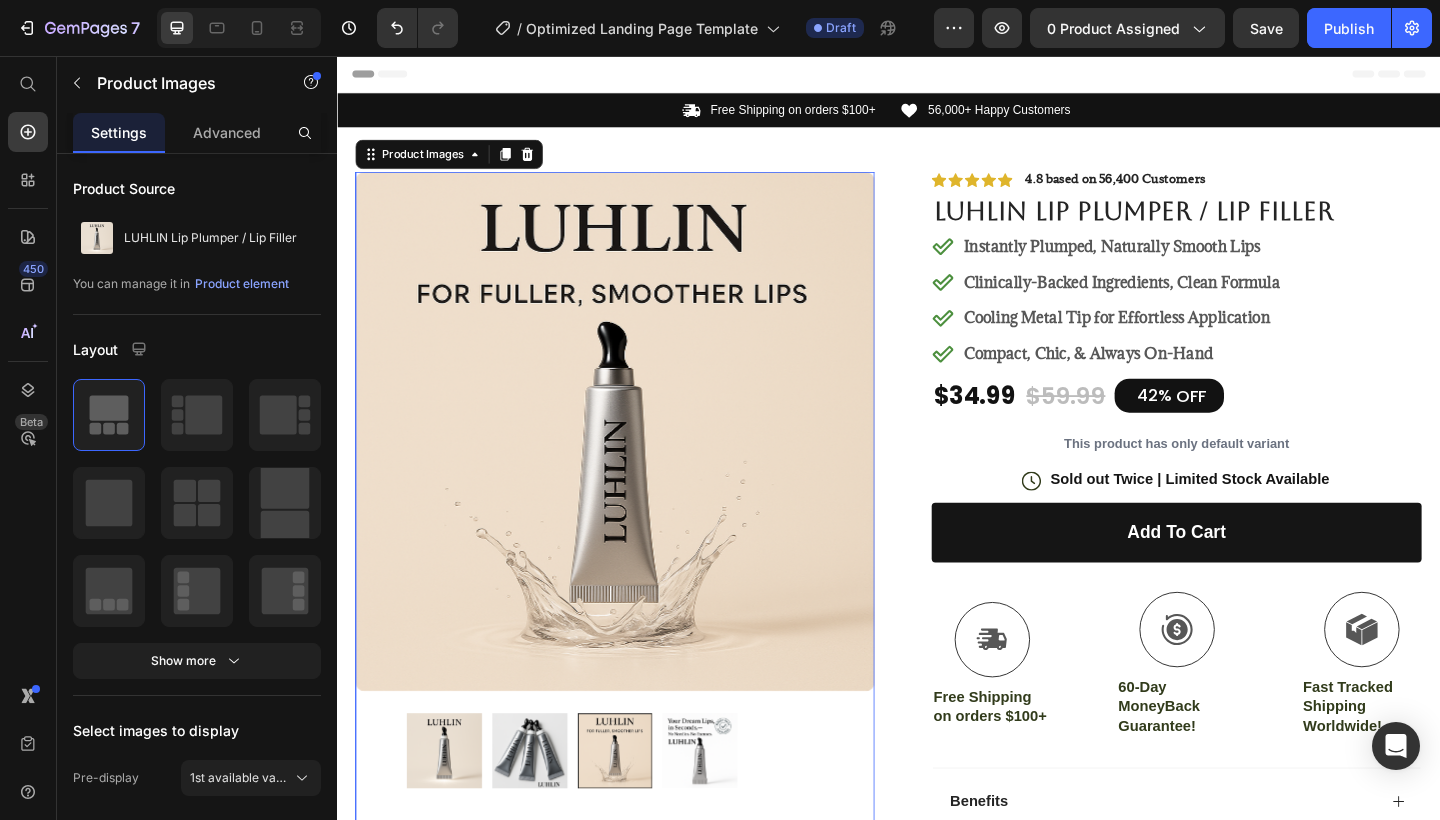 click at bounding box center [732, 812] 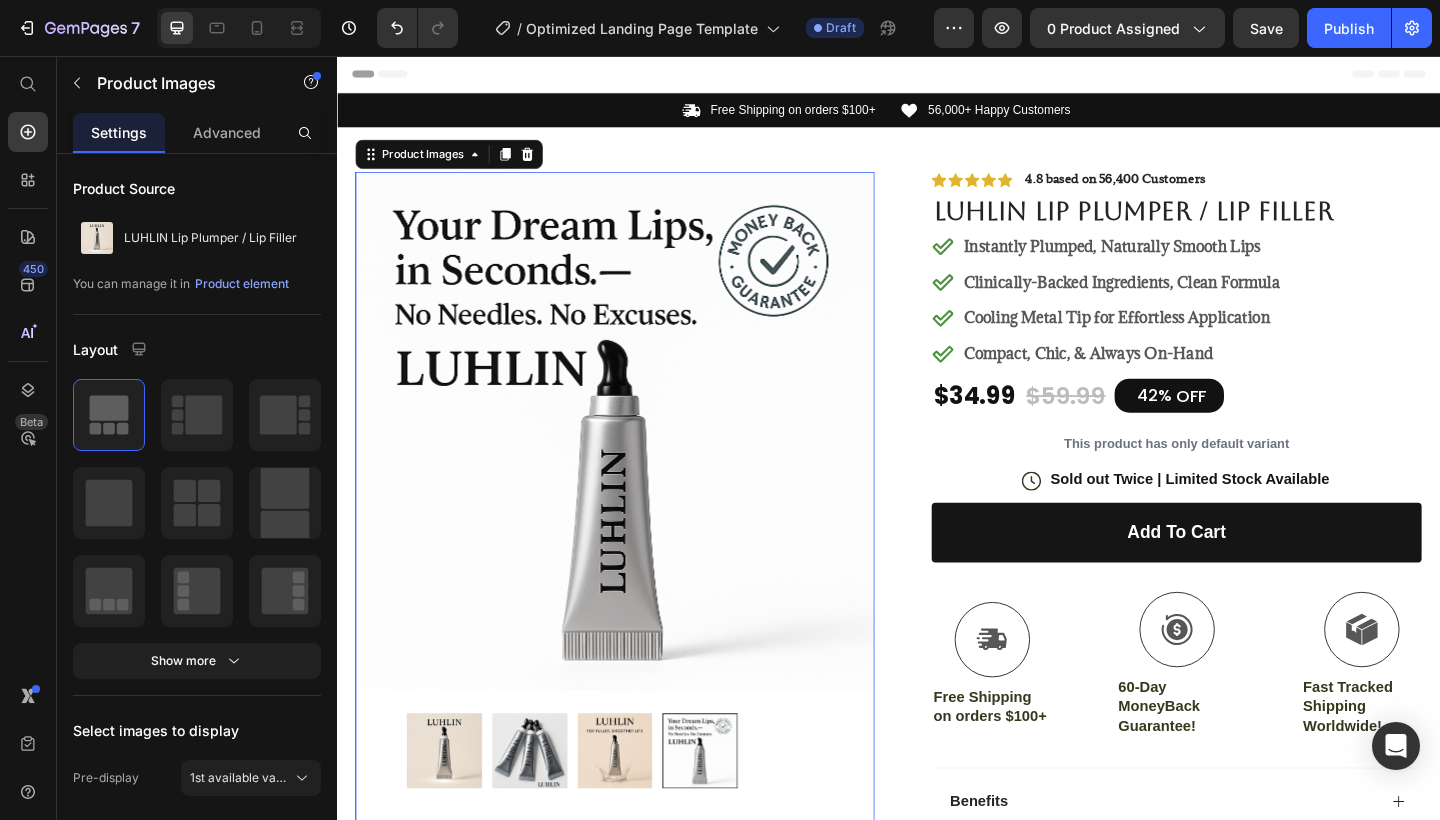 click at bounding box center (454, 812) 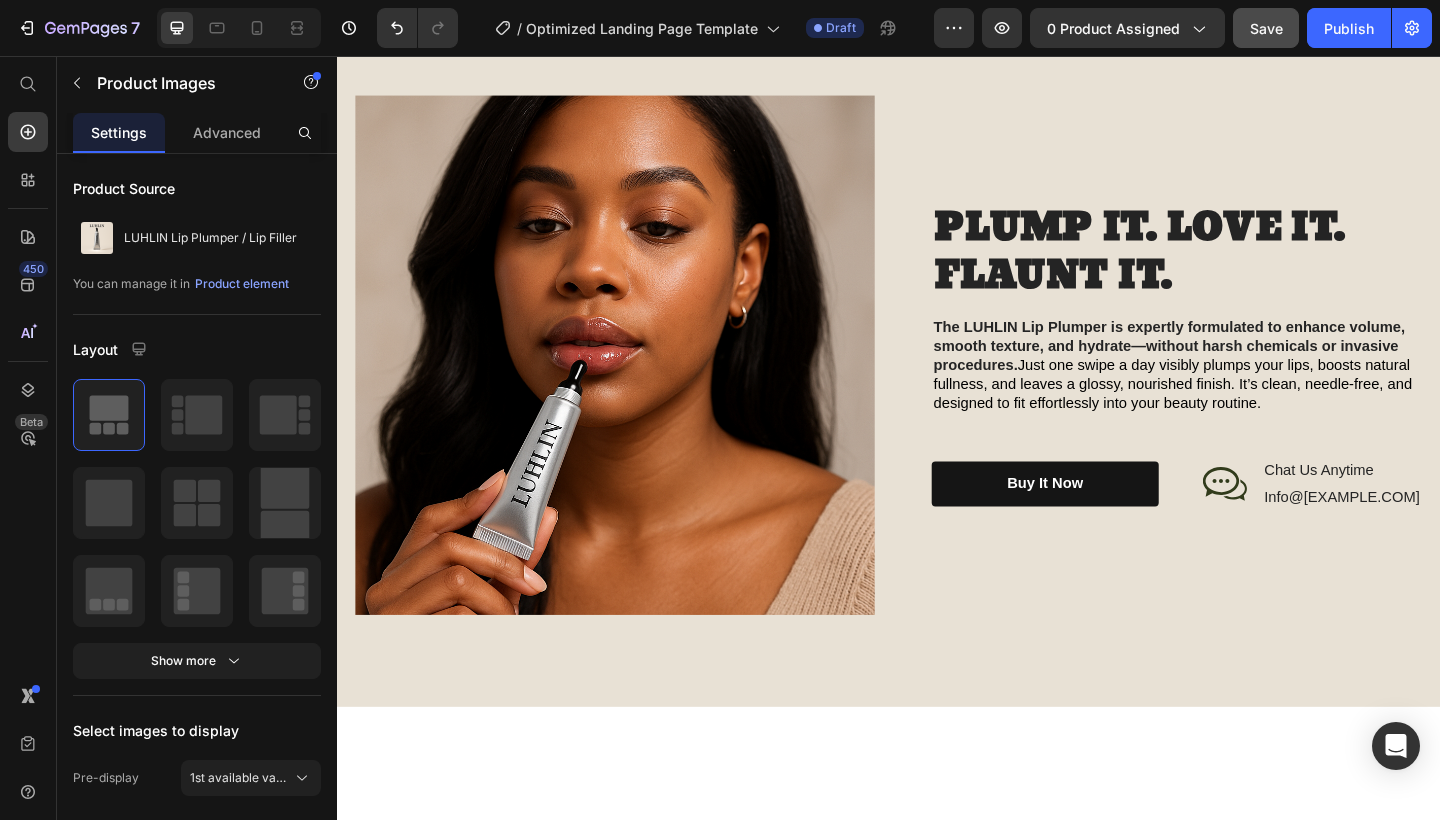 scroll, scrollTop: 545, scrollLeft: 0, axis: vertical 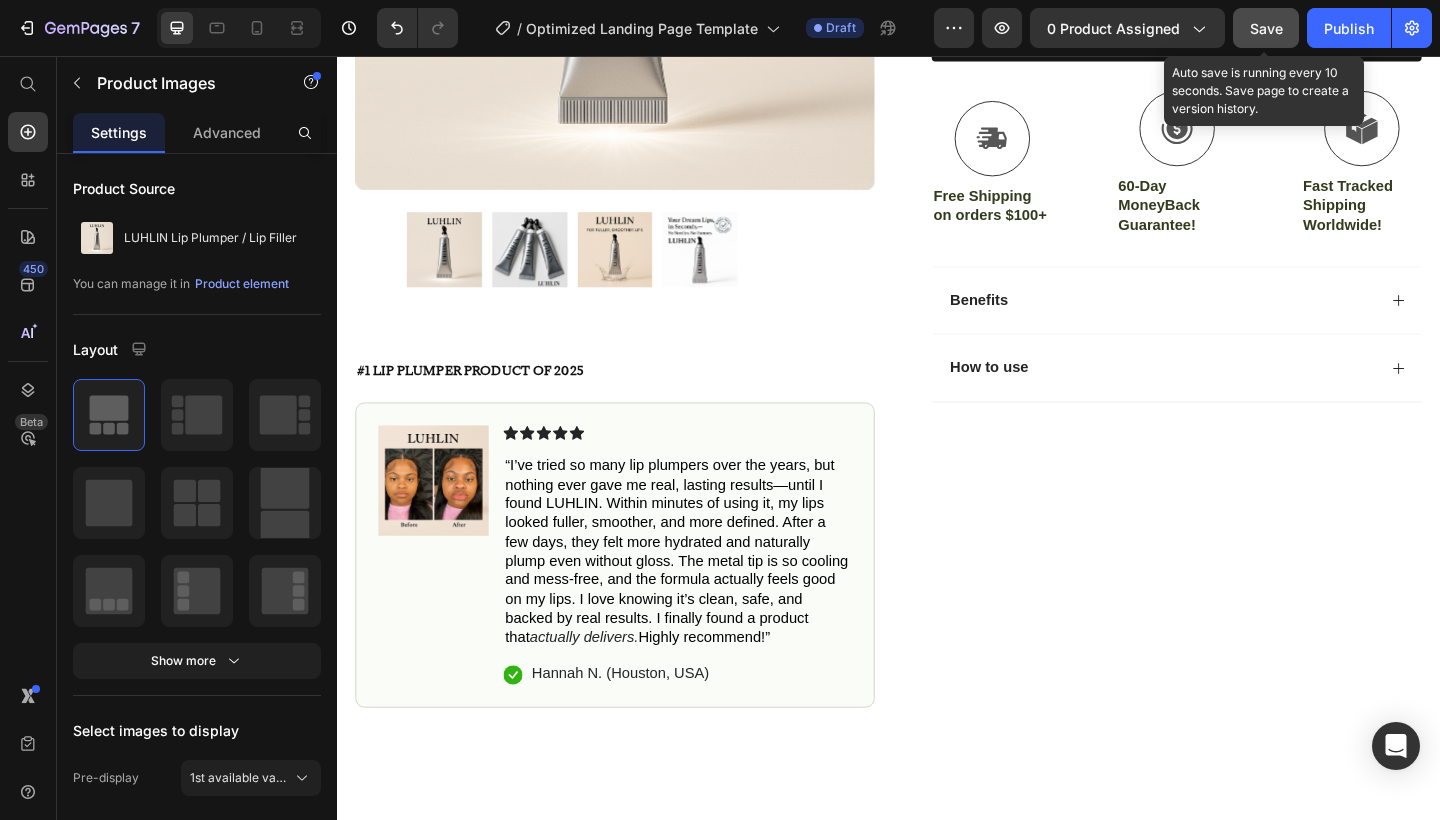 click on "Save" at bounding box center (1266, 28) 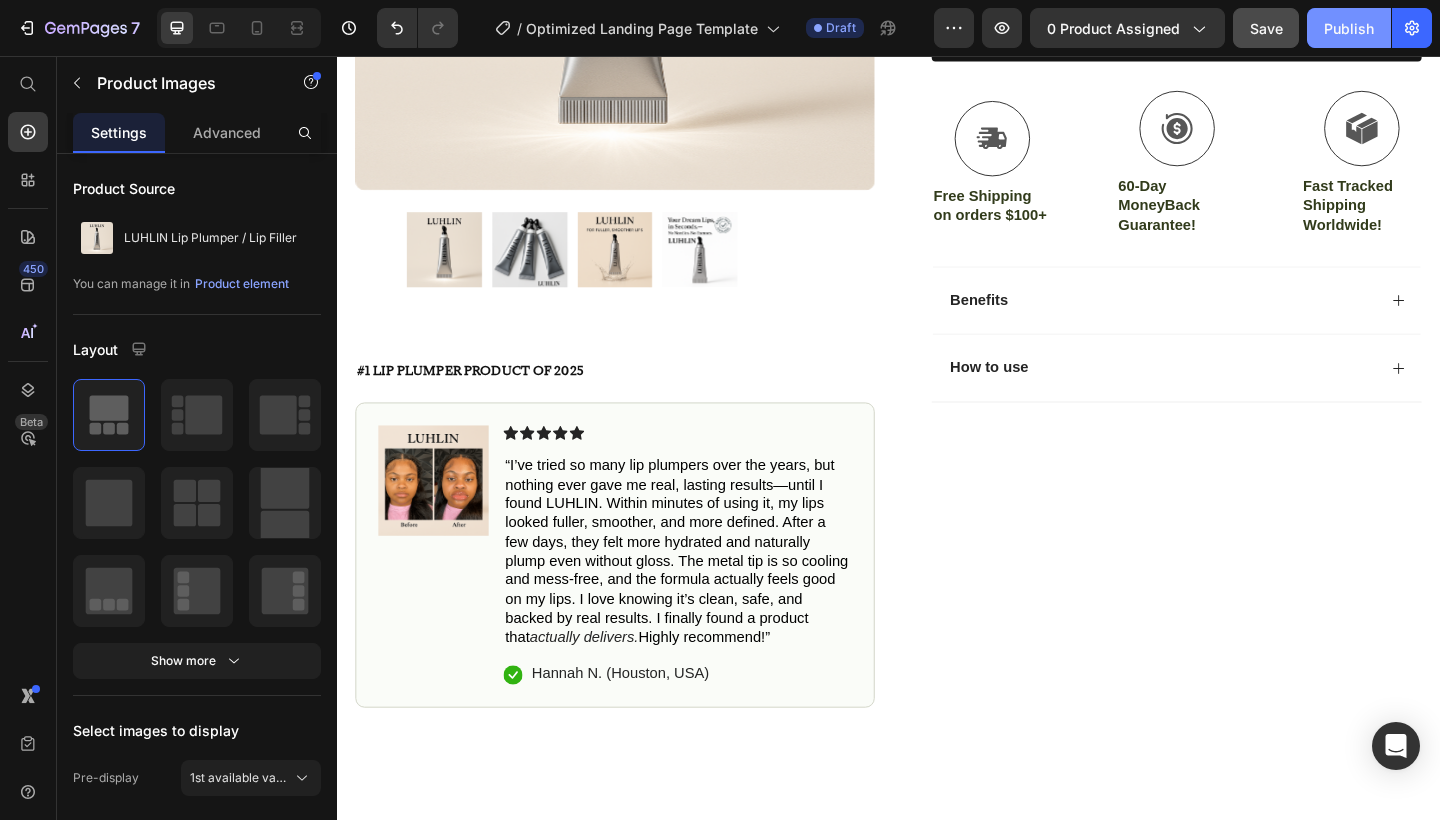 click on "Publish" at bounding box center [1349, 28] 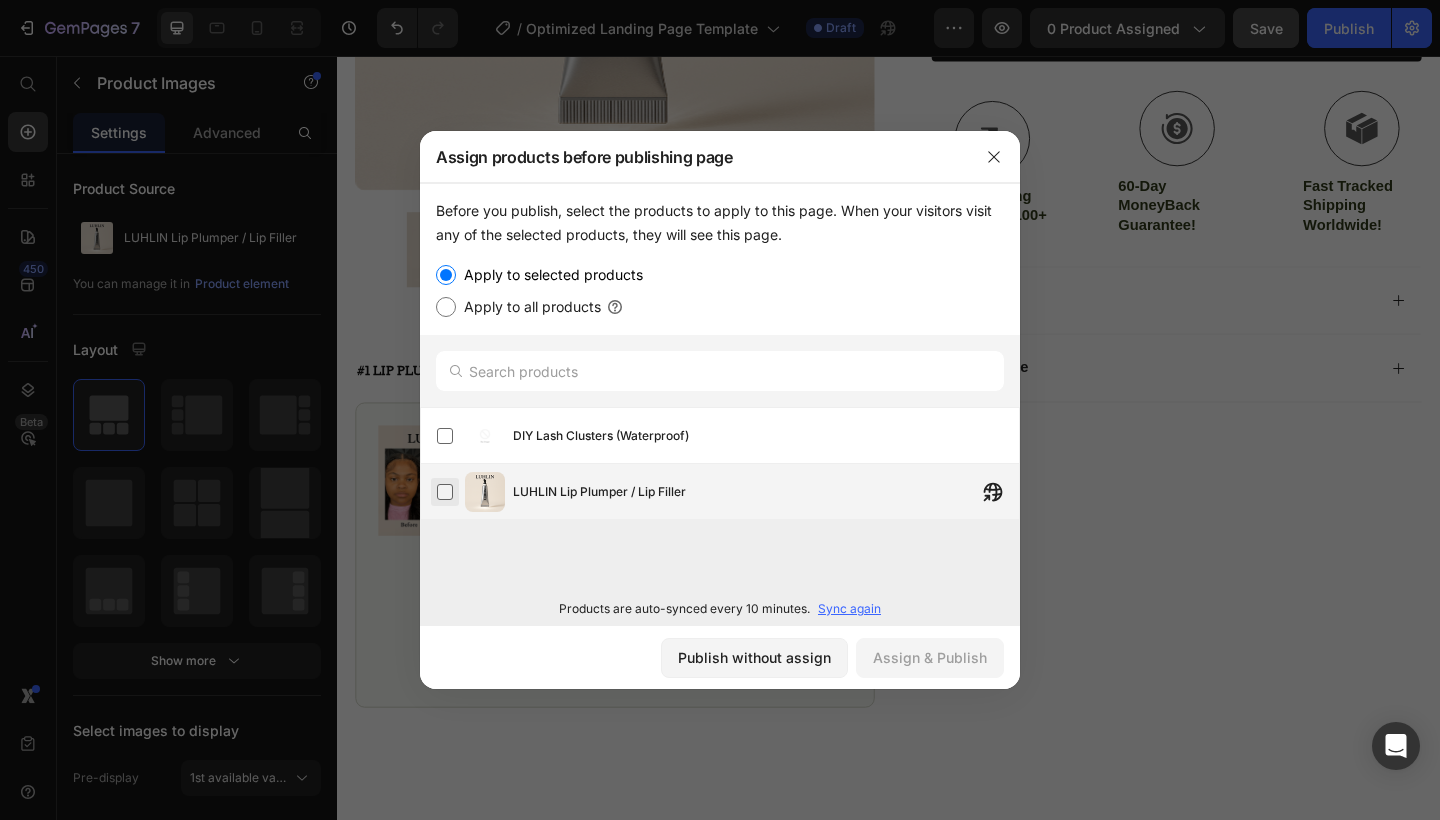click at bounding box center [445, 492] 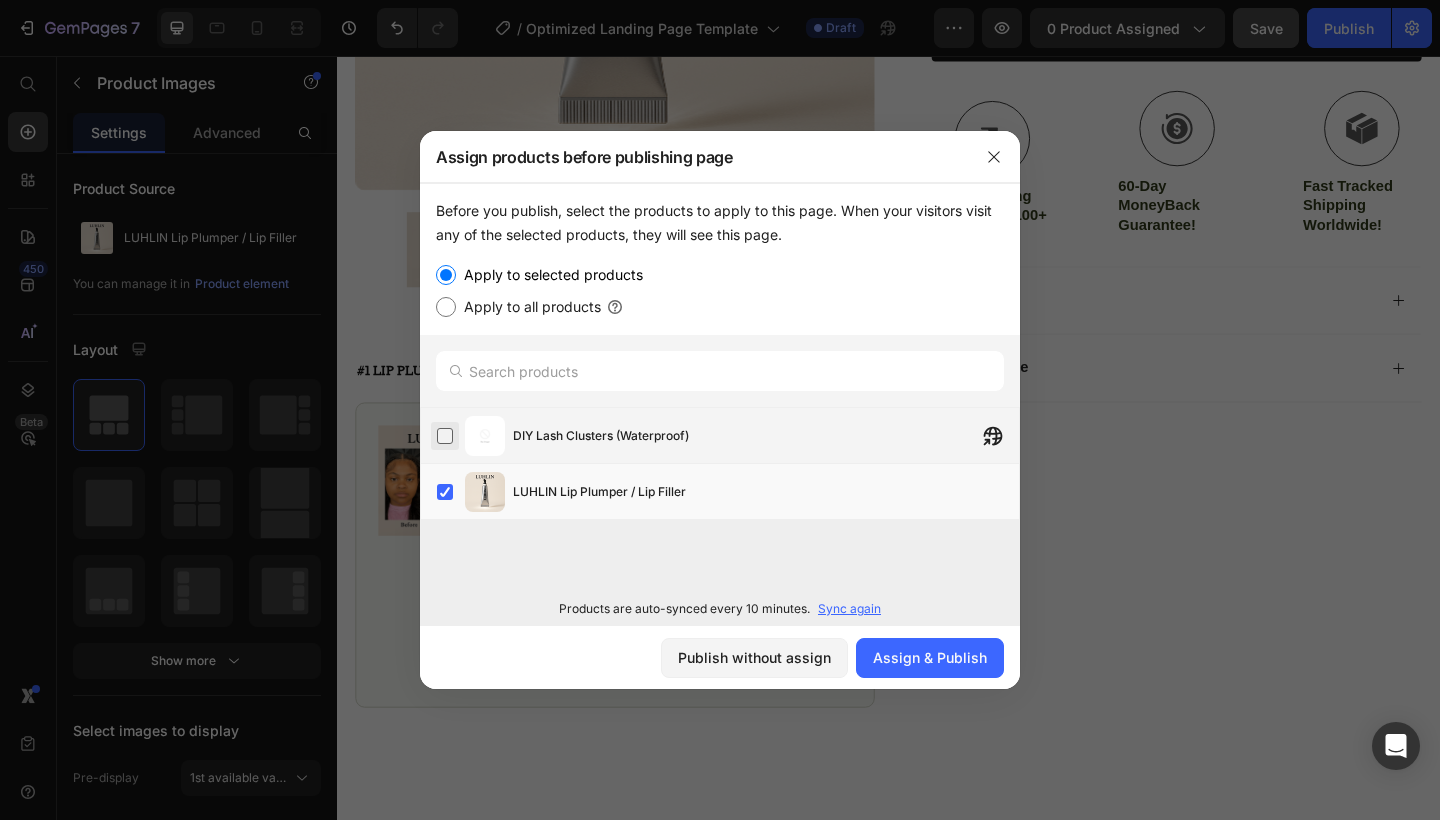 click at bounding box center [445, 436] 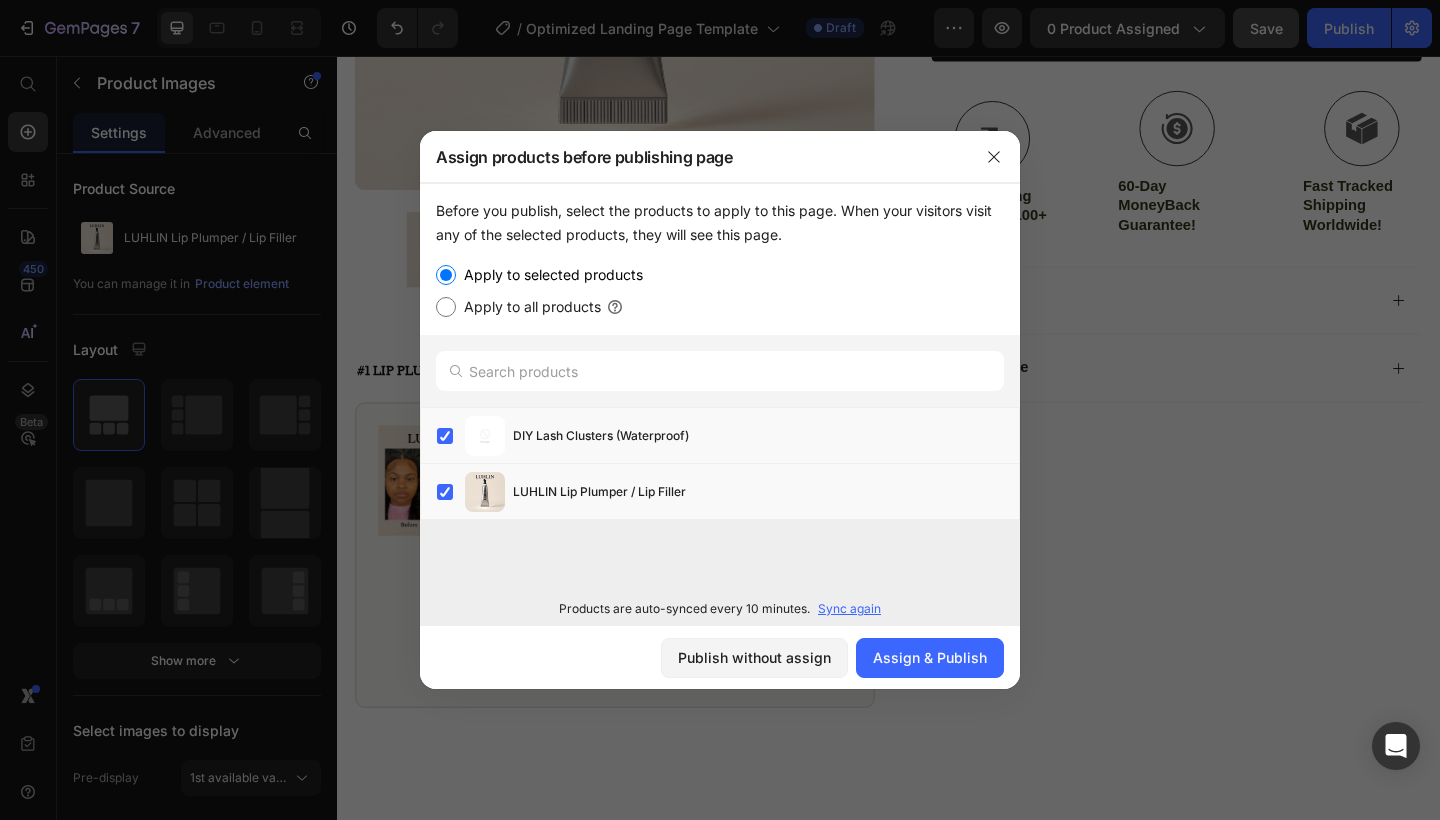 click on "Apply to all products" at bounding box center (446, 307) 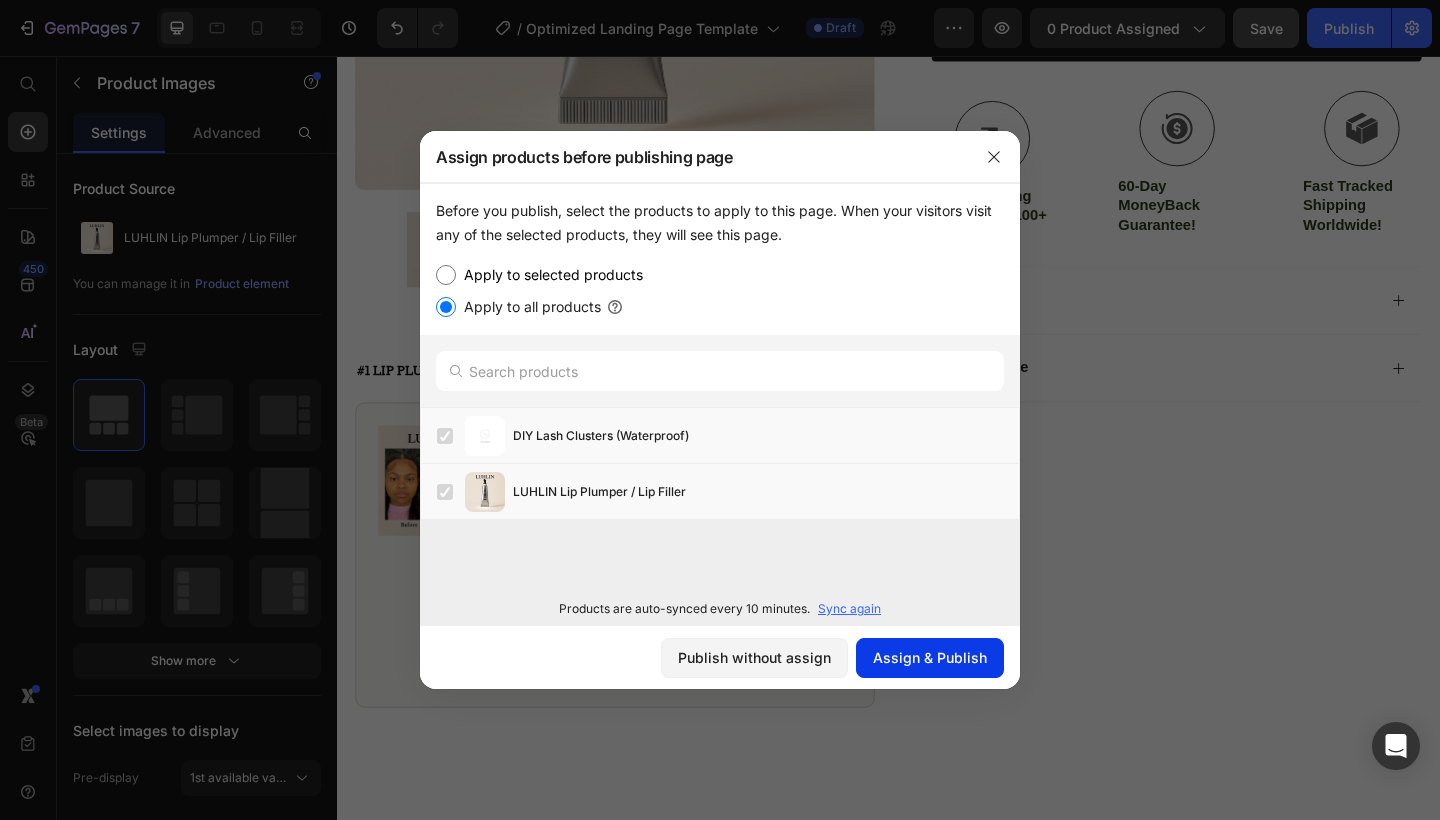 click on "Assign & Publish" at bounding box center [930, 657] 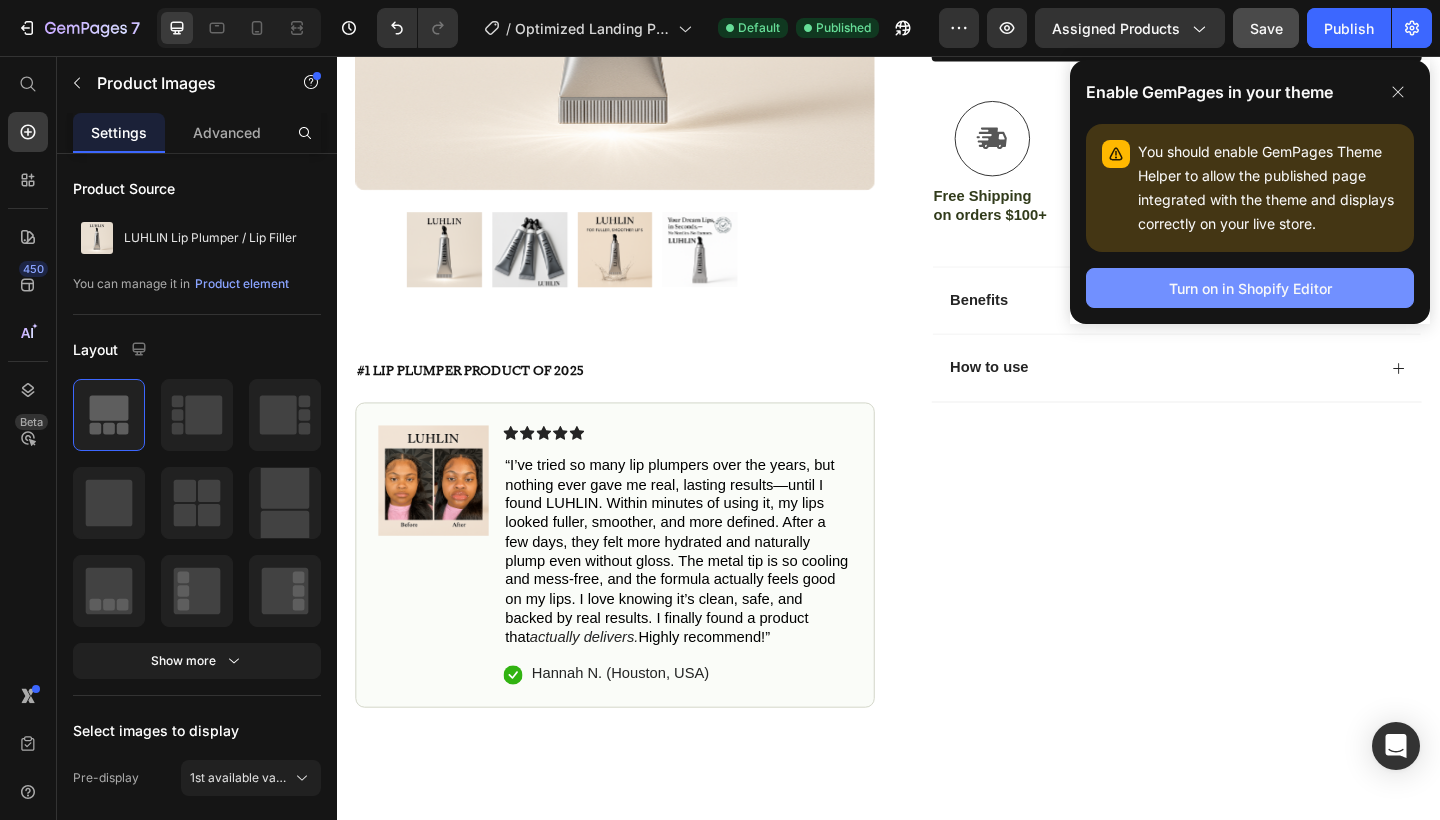 click on "Turn on in Shopify Editor" at bounding box center [1250, 288] 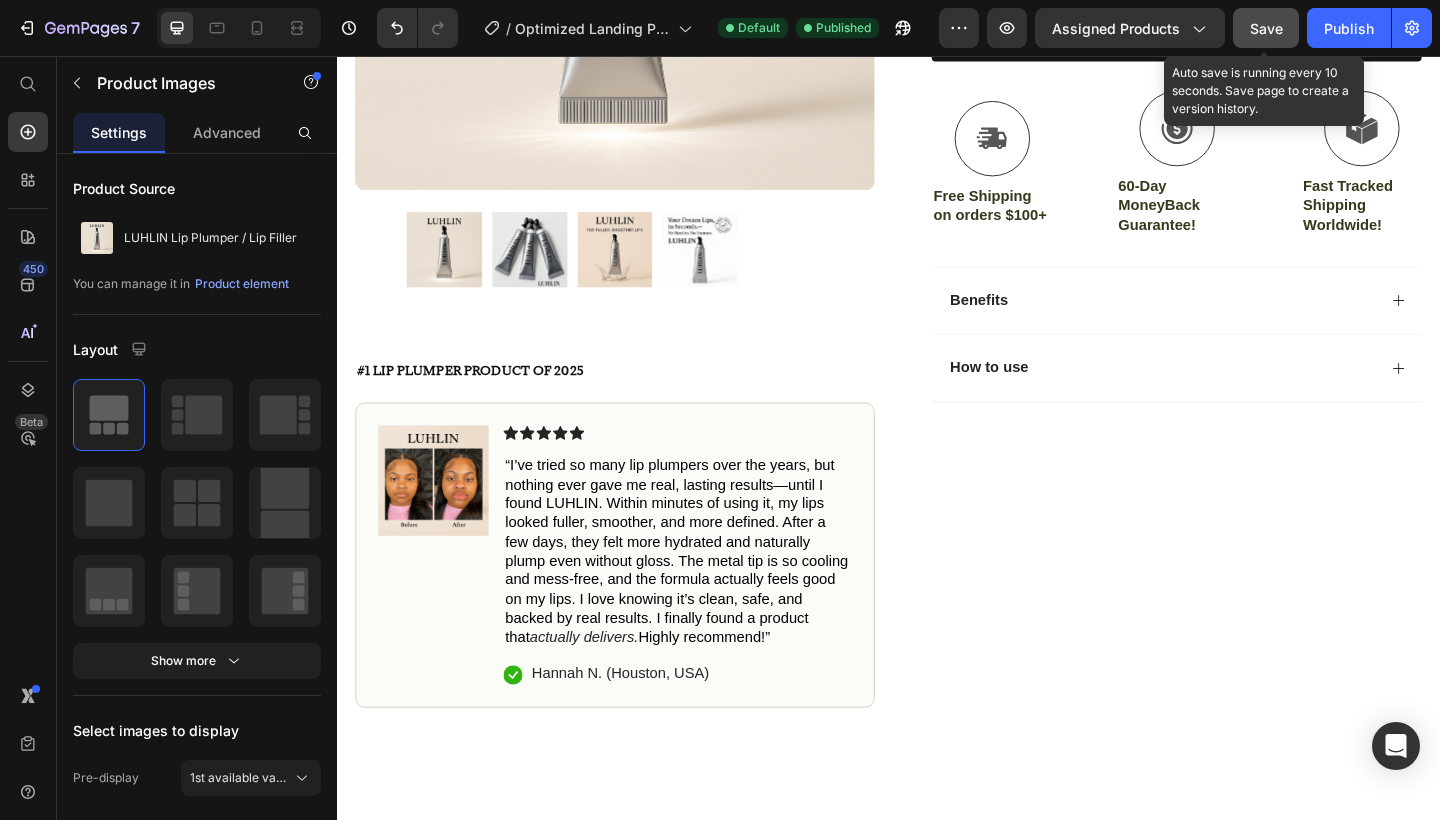 click on "Save" at bounding box center (1266, 28) 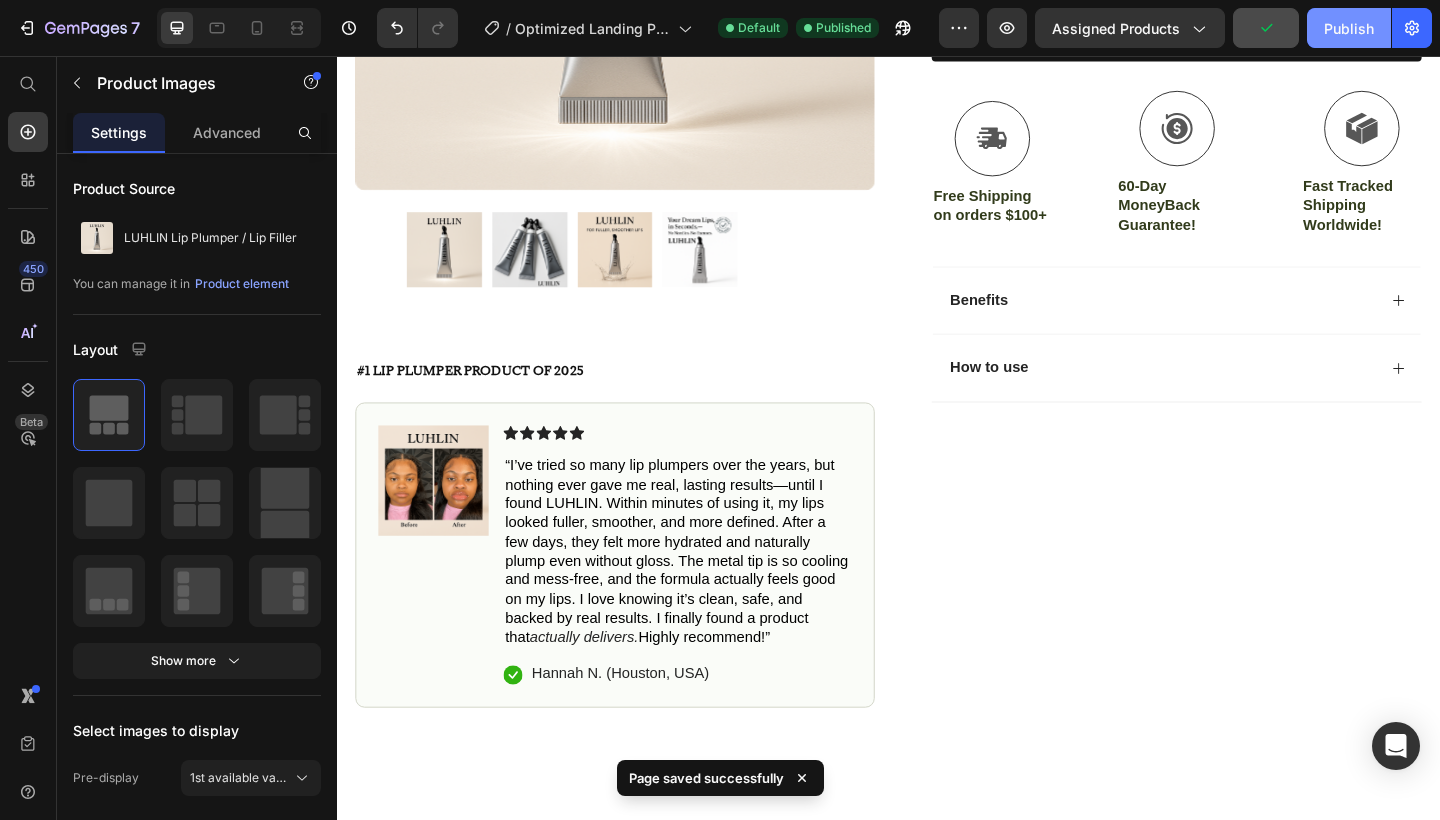 click on "Publish" 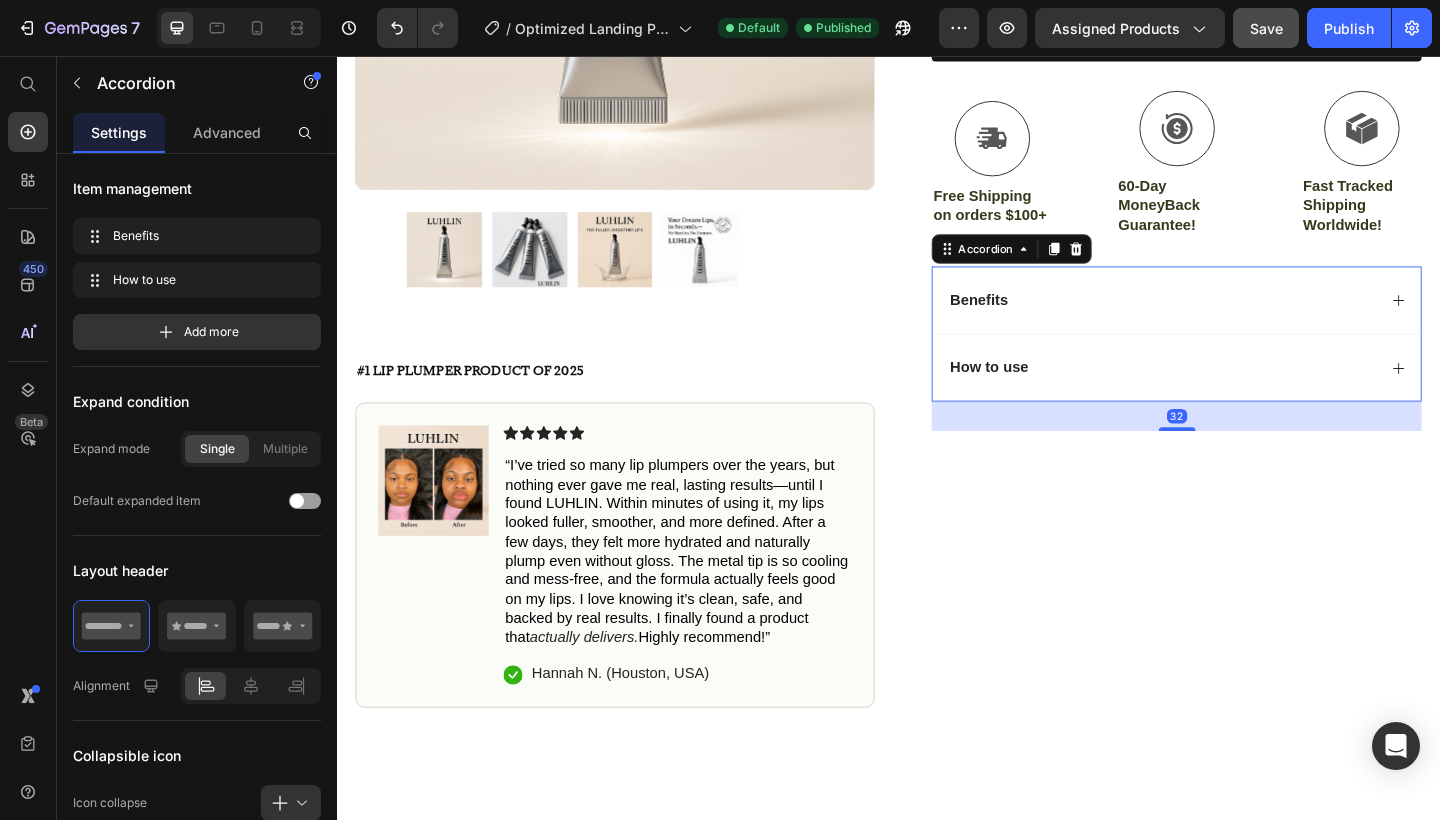click 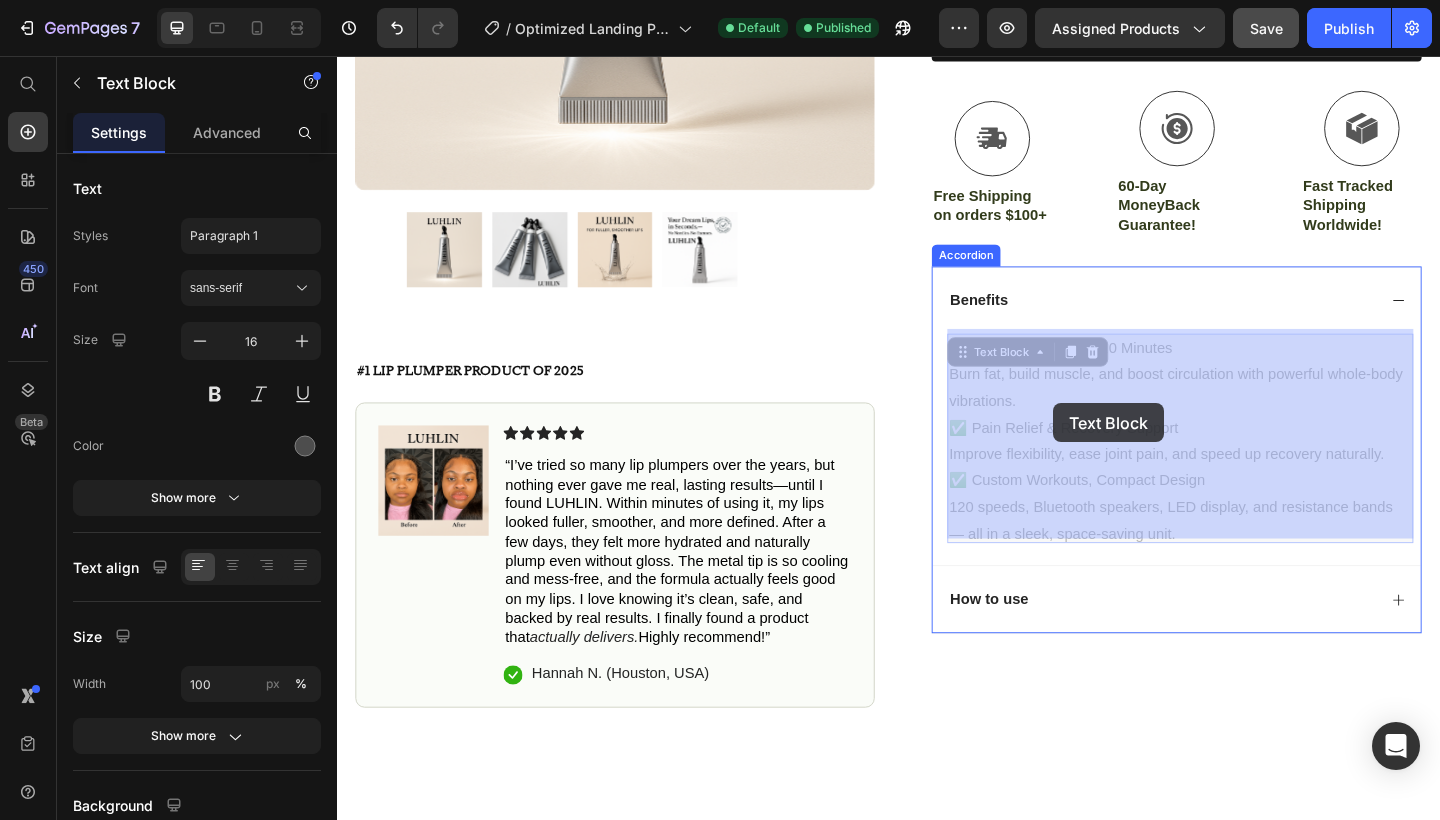drag, startPoint x: 1005, startPoint y: 375, endPoint x: 1095, endPoint y: 404, distance: 94.55686 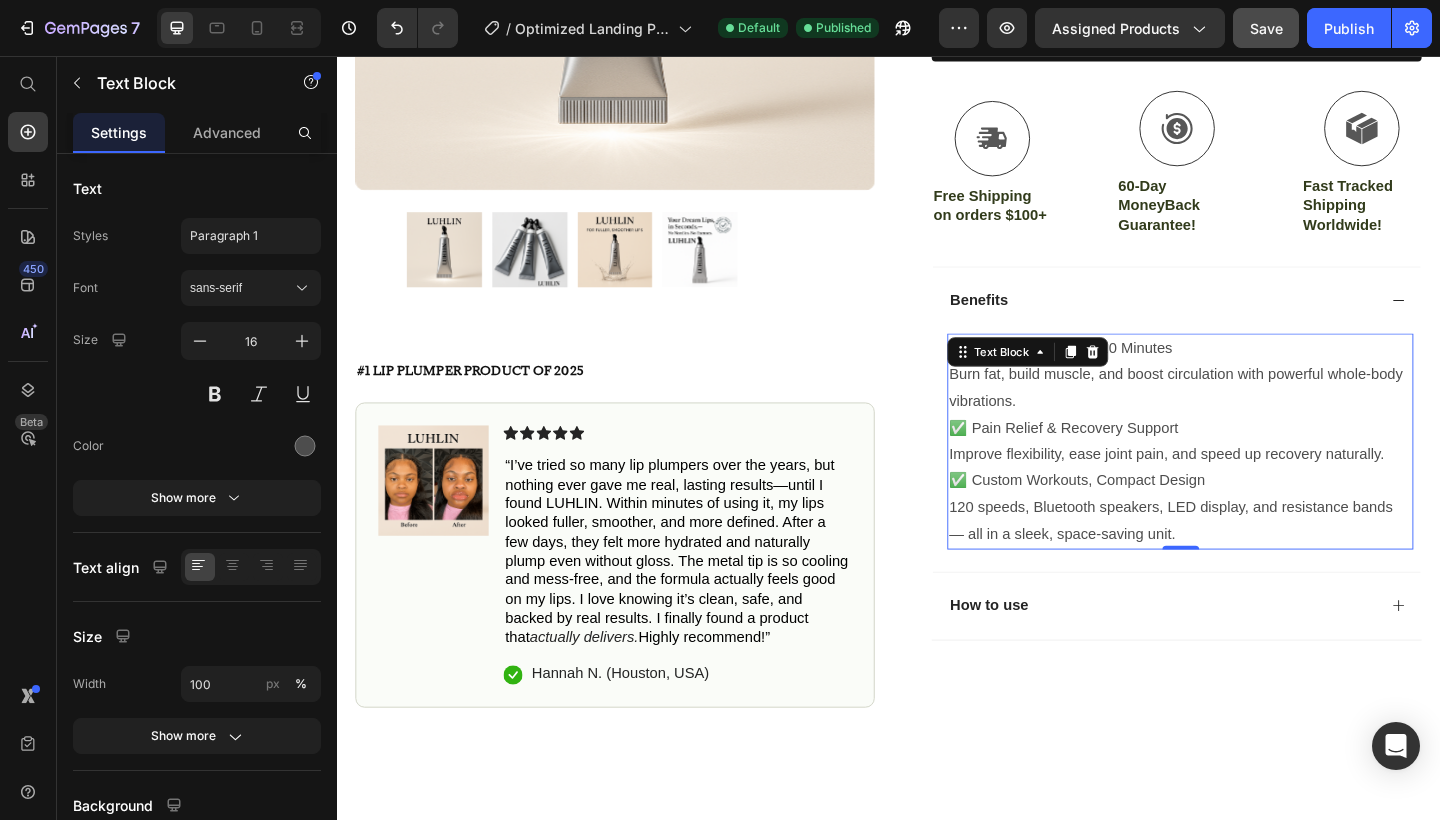 click on "Burn fat, build muscle, and boost circulation with powerful whole-body vibrations." at bounding box center (1254, 418) 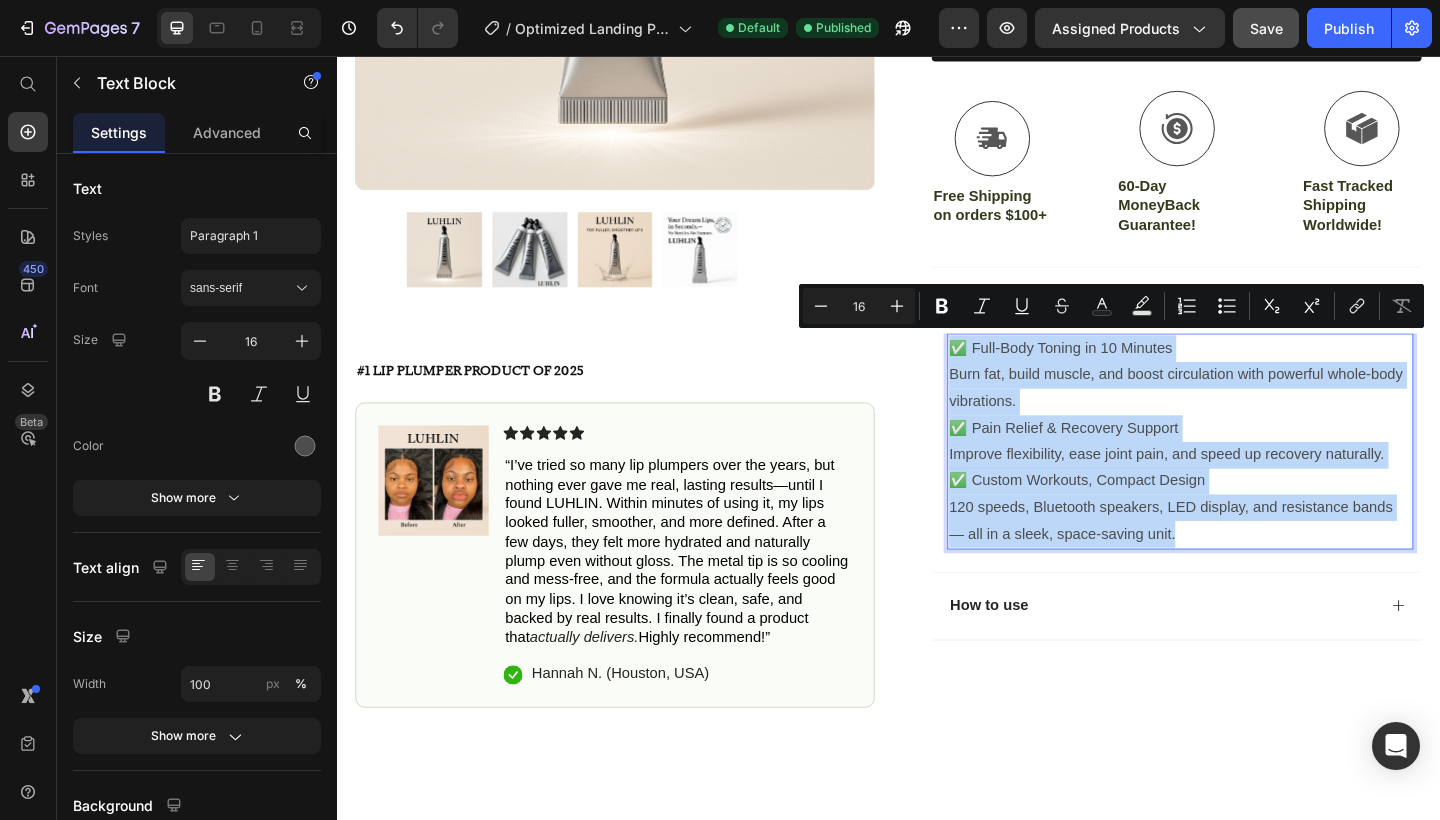drag, startPoint x: 1008, startPoint y: 364, endPoint x: 1301, endPoint y: 552, distance: 348.12784 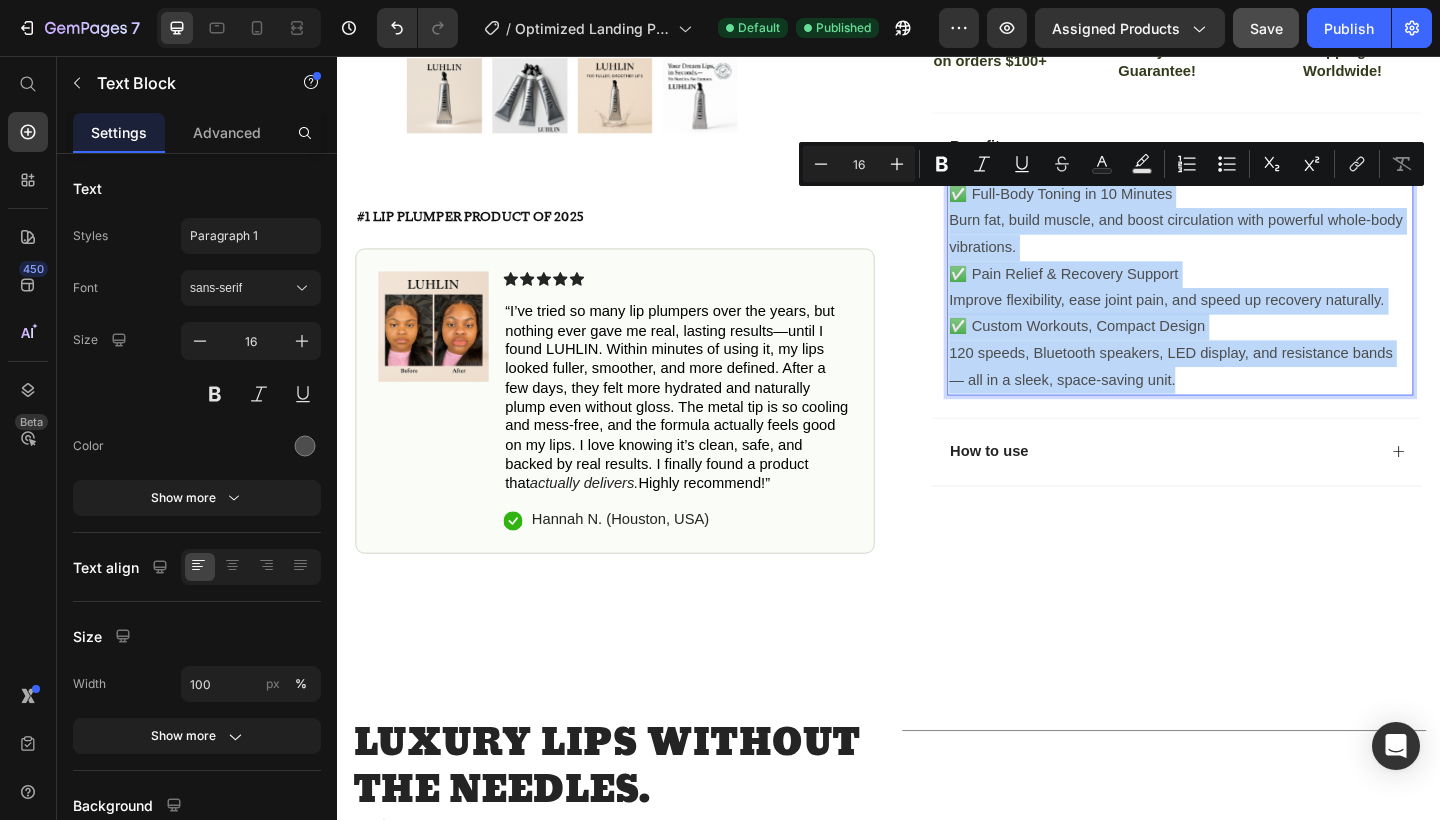 scroll, scrollTop: 719, scrollLeft: 0, axis: vertical 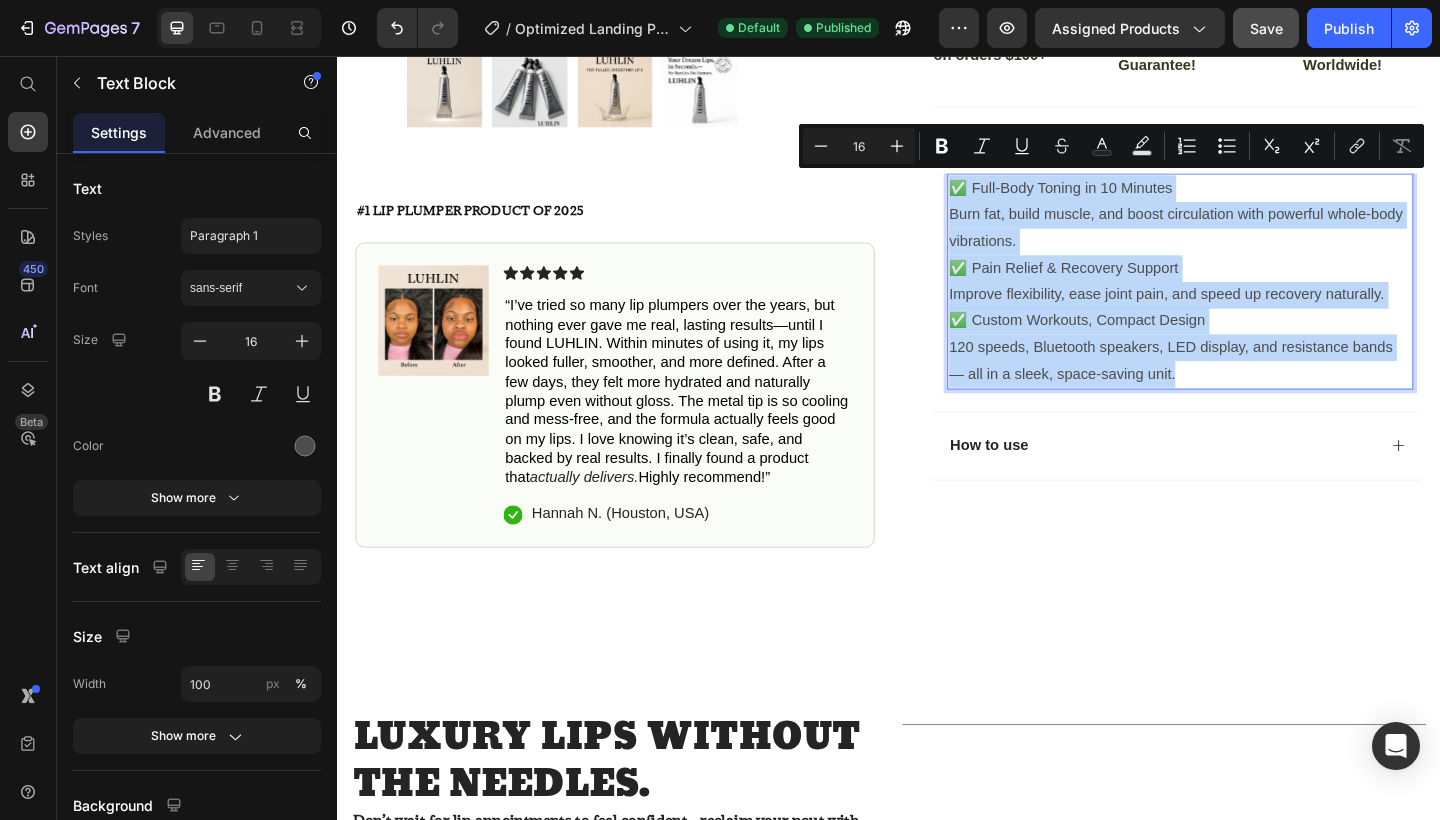 copy on "✅ Full-Body Toning in 10 Minutes Burn fat, build muscle, and boost circulation with powerful whole-body vibrations. ✅ Pain Relief & Recovery Support Improve flexibility, ease joint pain, and speed up recovery naturally. ✅ Custom Workouts, Compact Design 120 speeds, Bluetooth speakers, LED display, and resistance bands — all in a sleek, space-saving unit." 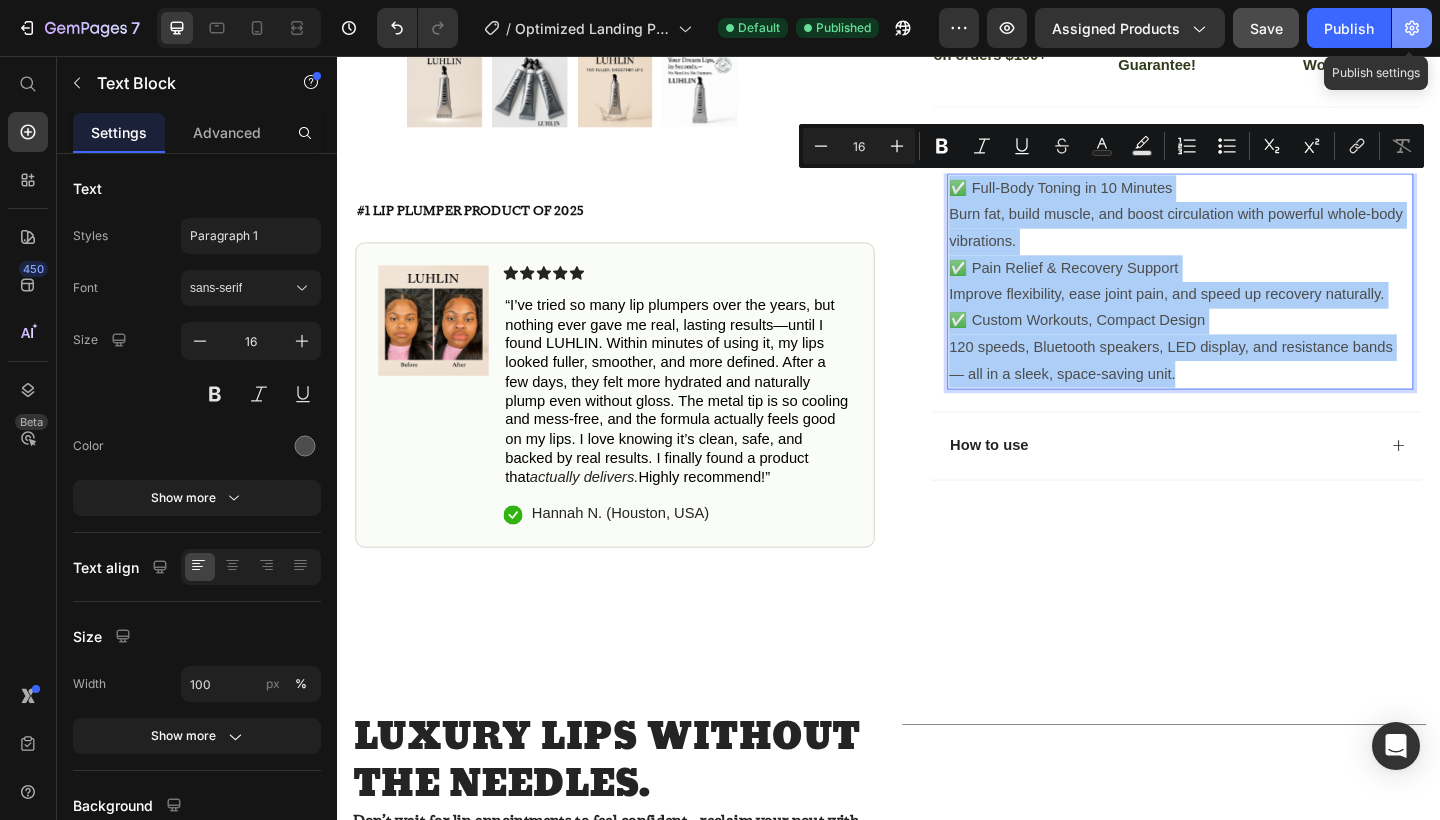click 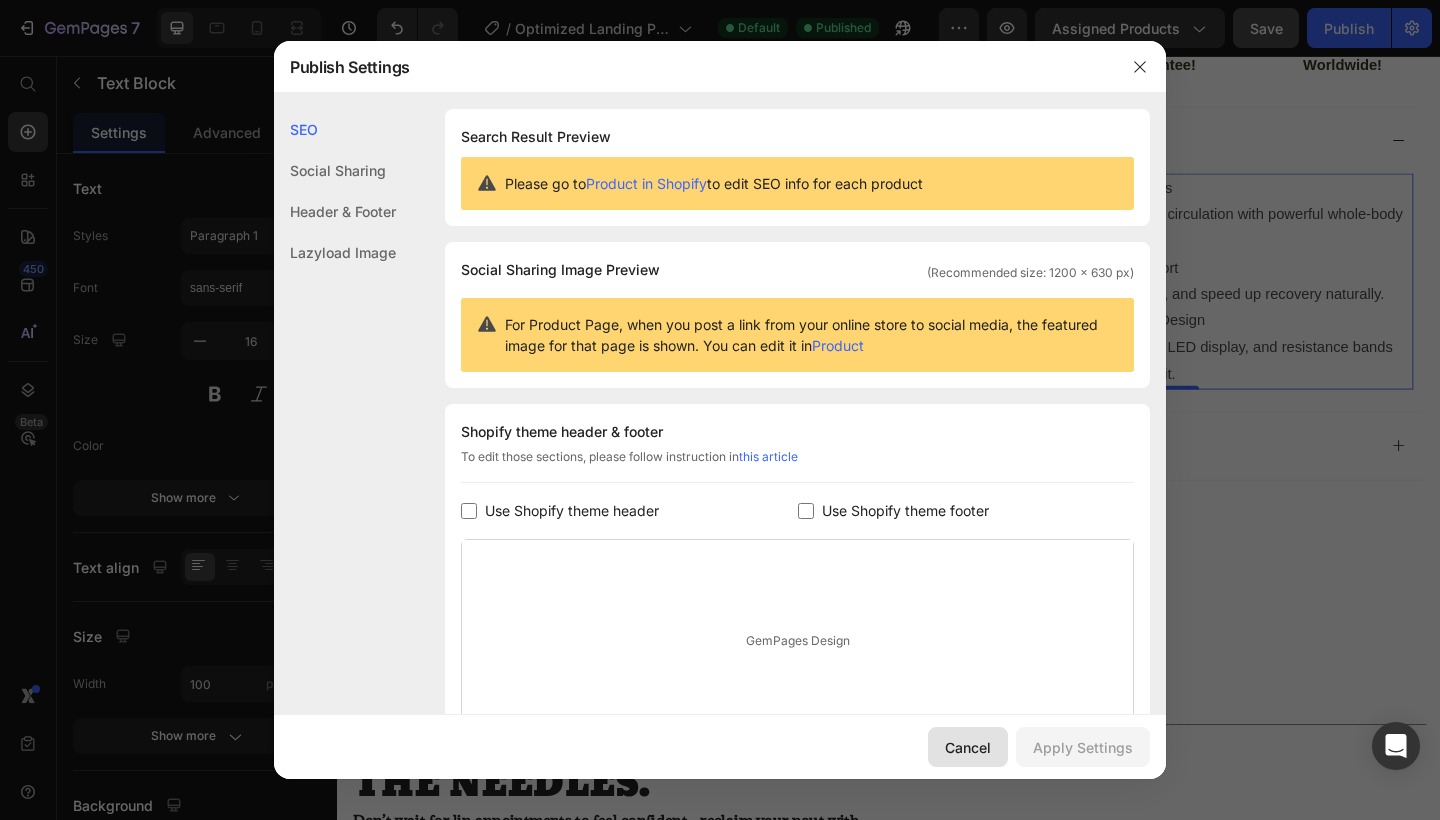 scroll, scrollTop: 0, scrollLeft: 0, axis: both 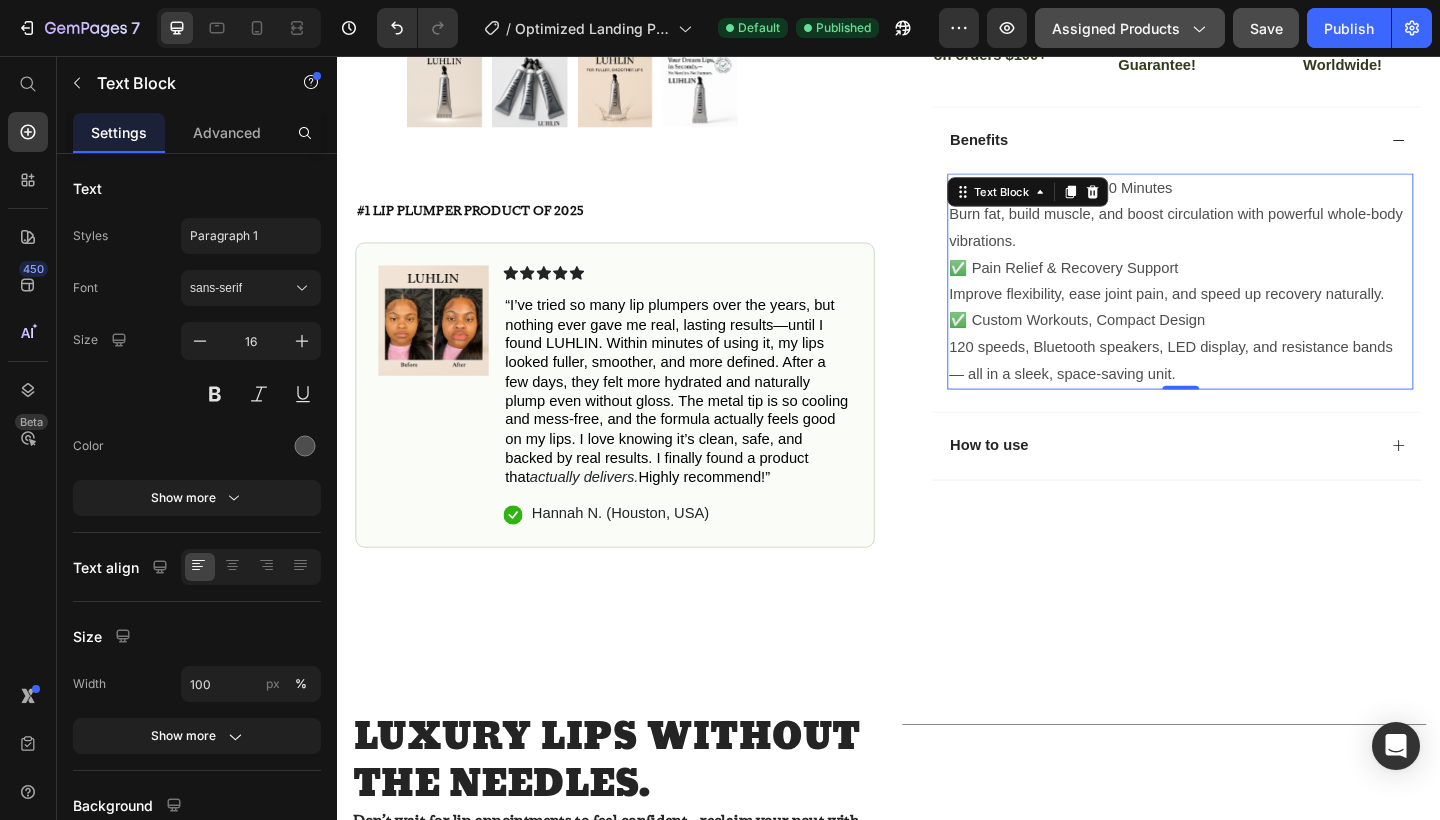 click on "Assigned Products" 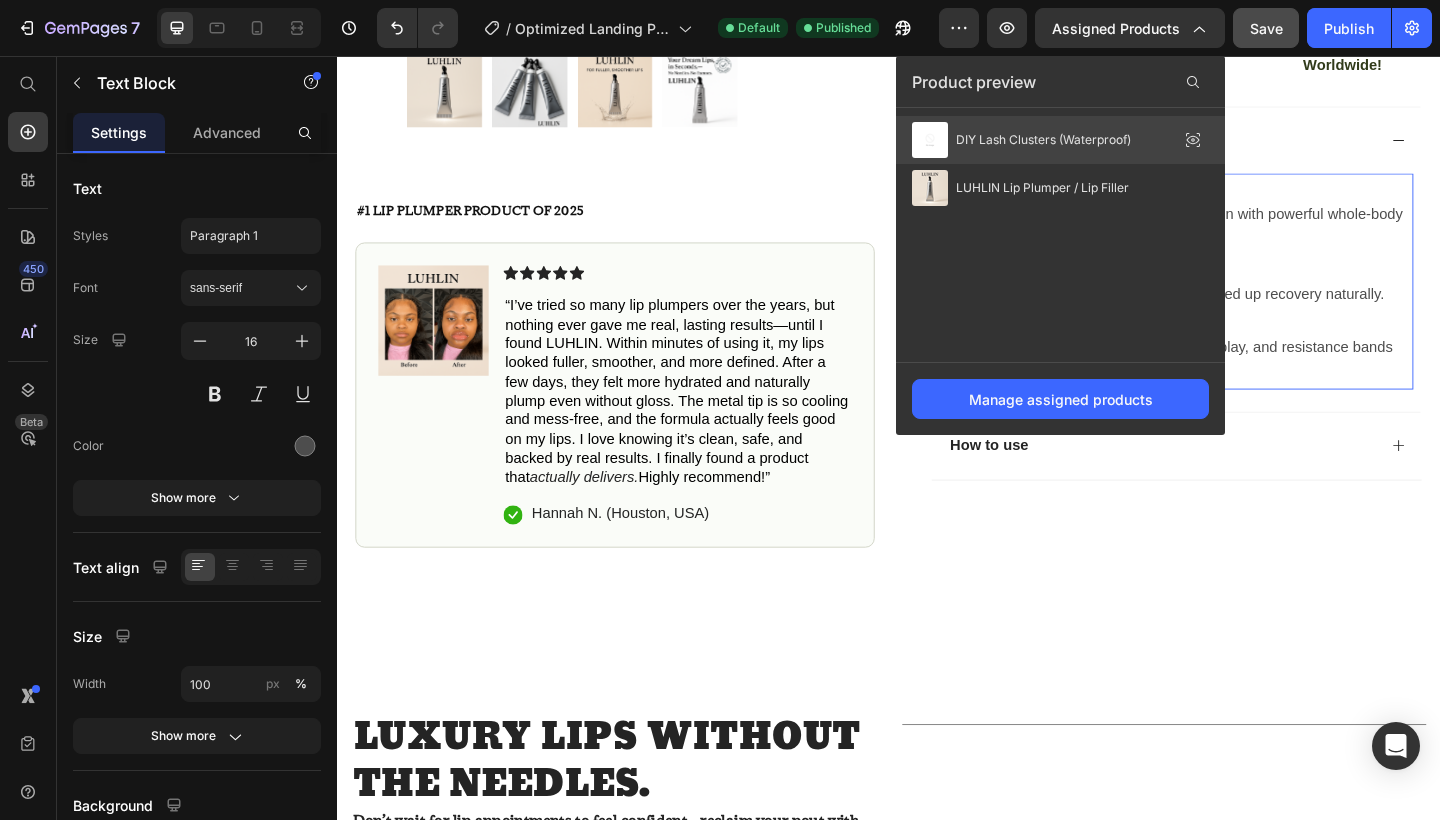 click on "DIY Lash Clusters (Waterproof)" at bounding box center [1043, 140] 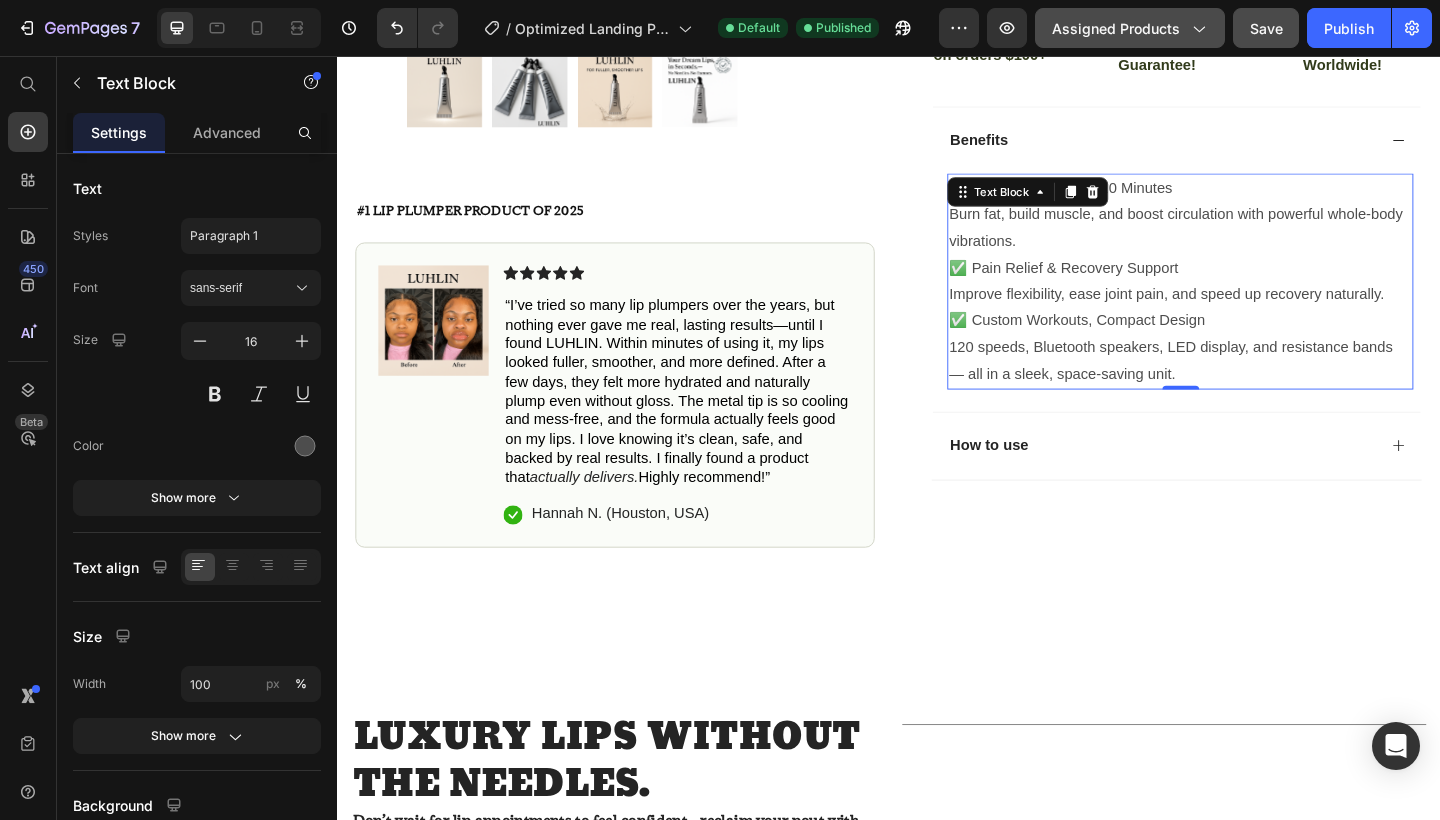 click 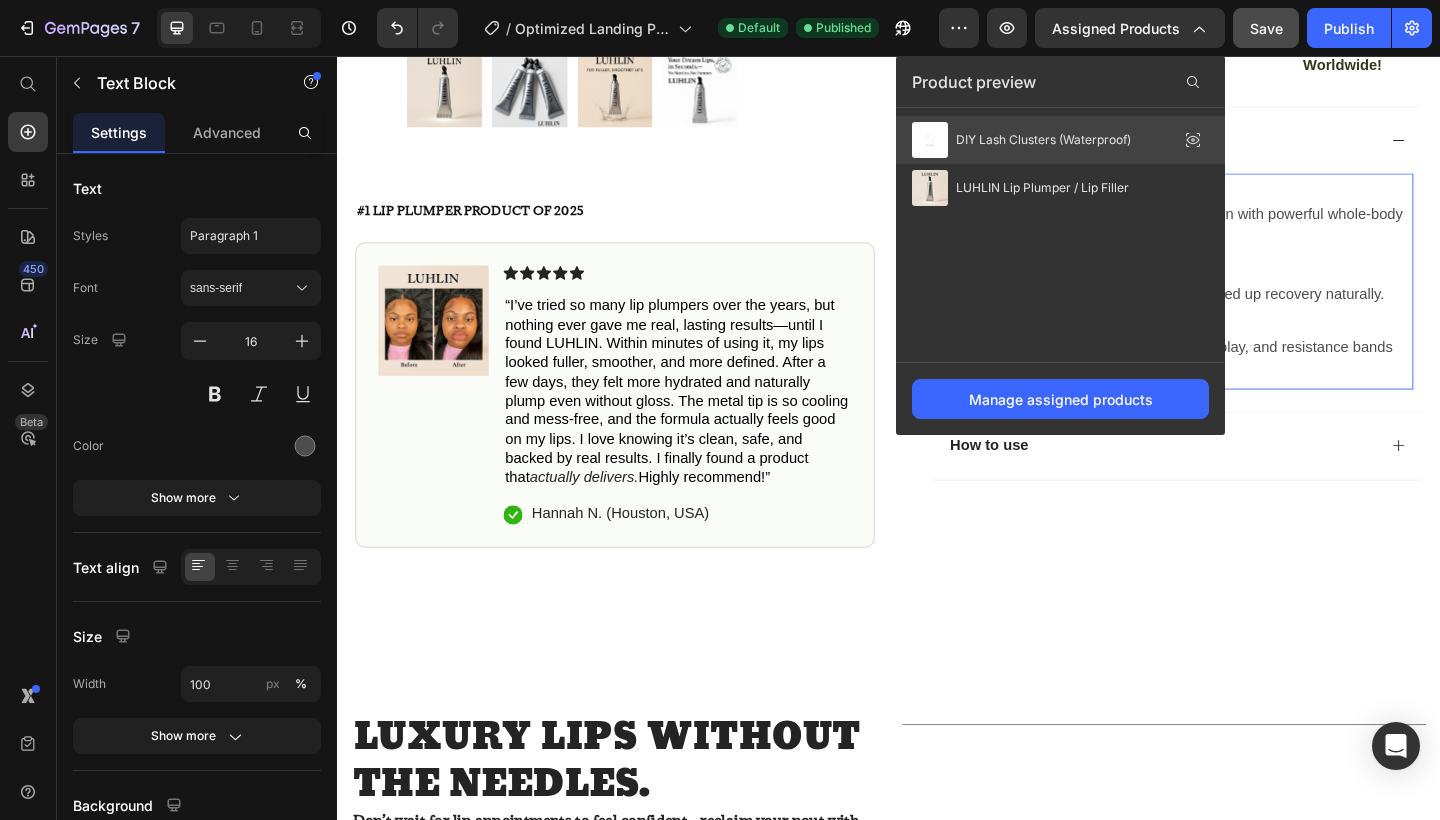 click 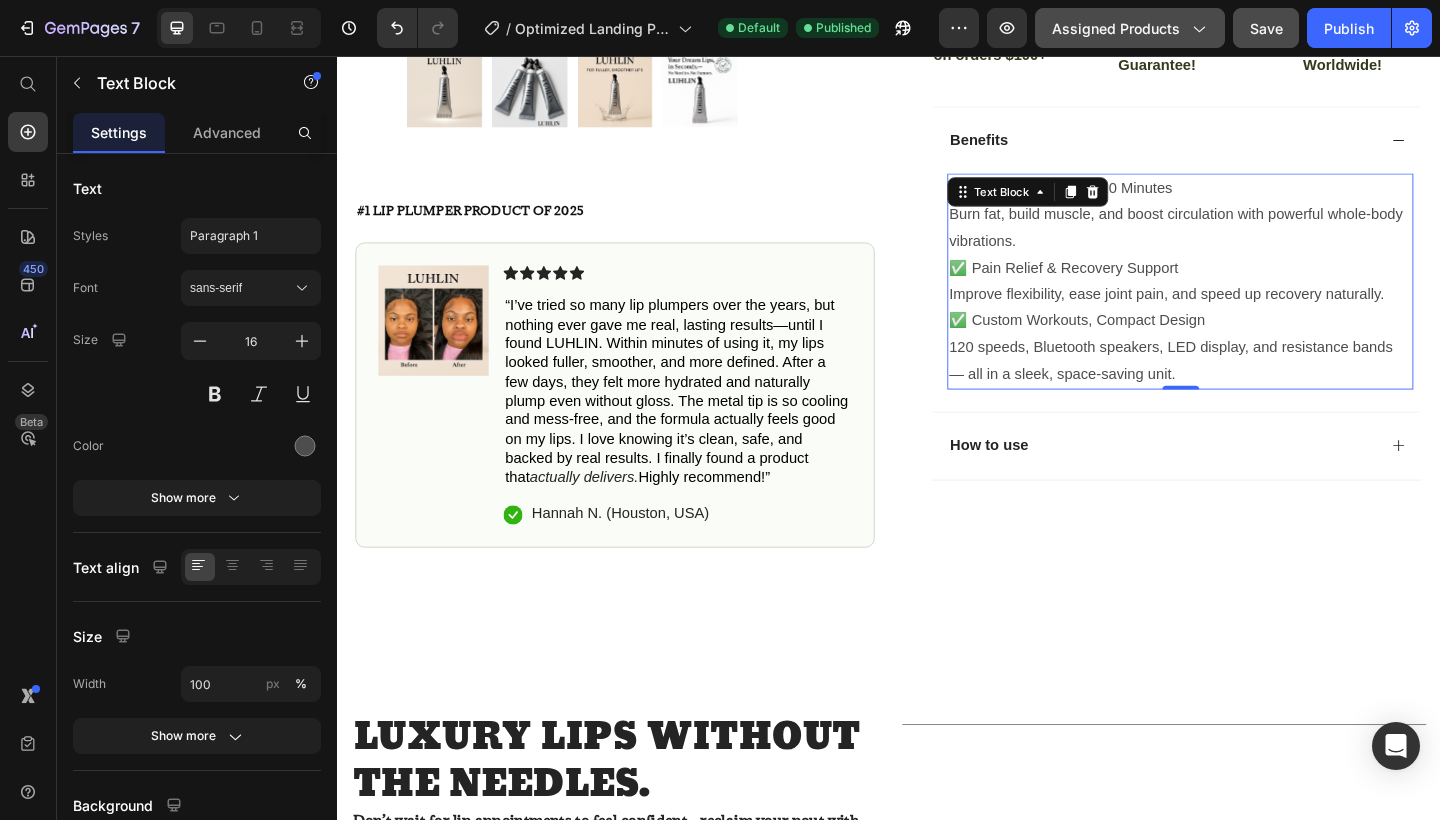 click on "Assigned Products" at bounding box center (1130, 28) 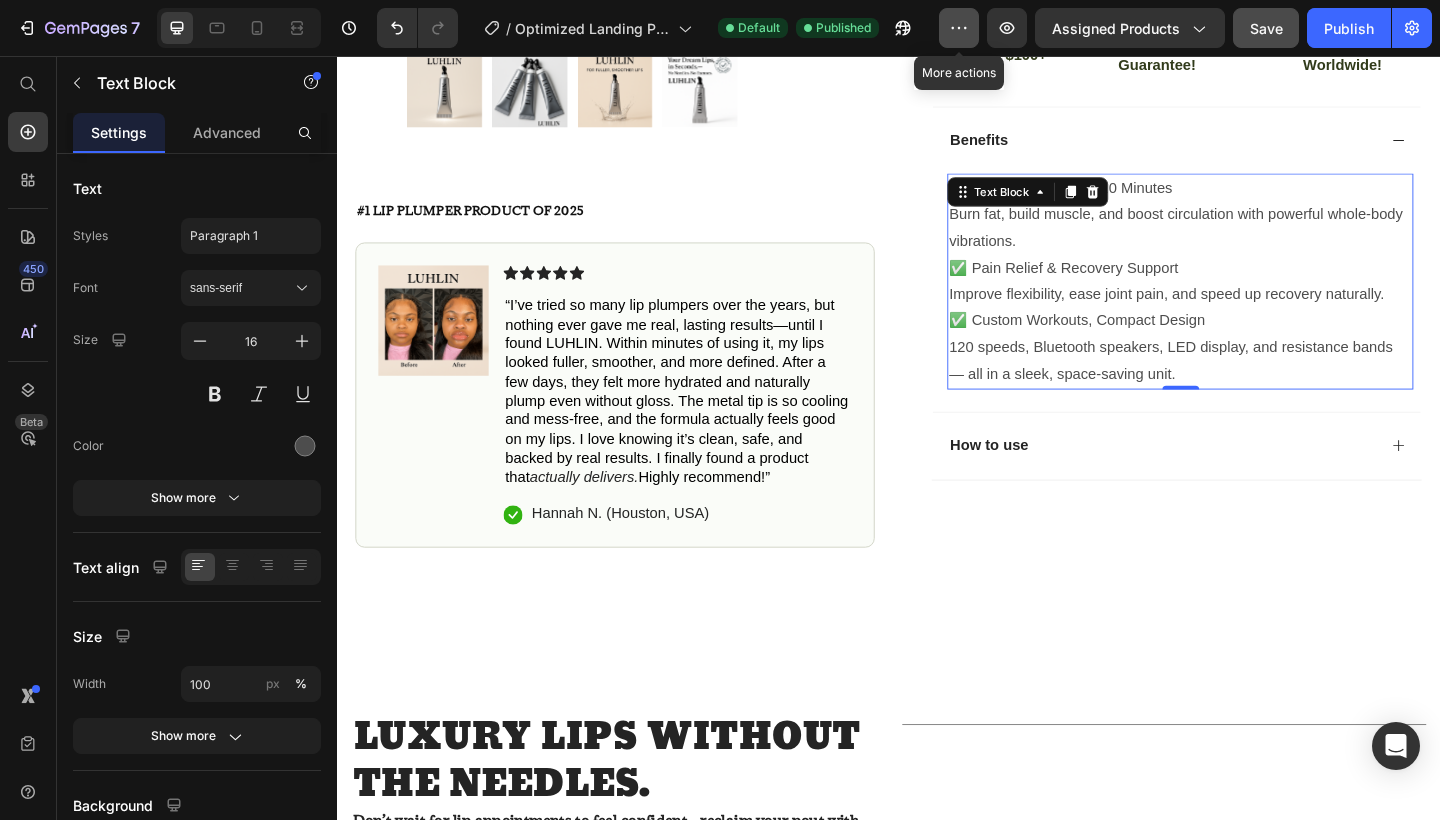 click 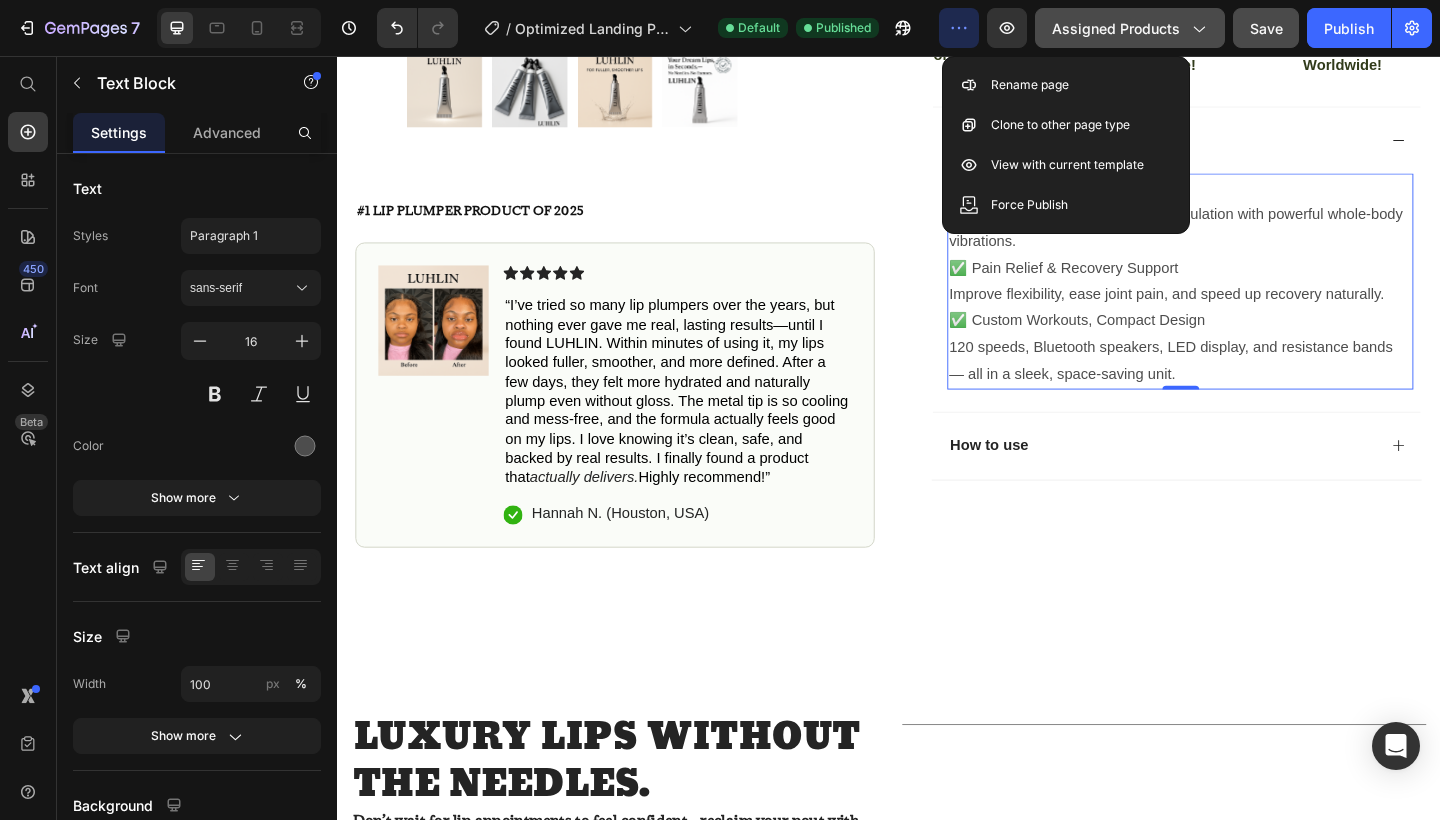 click 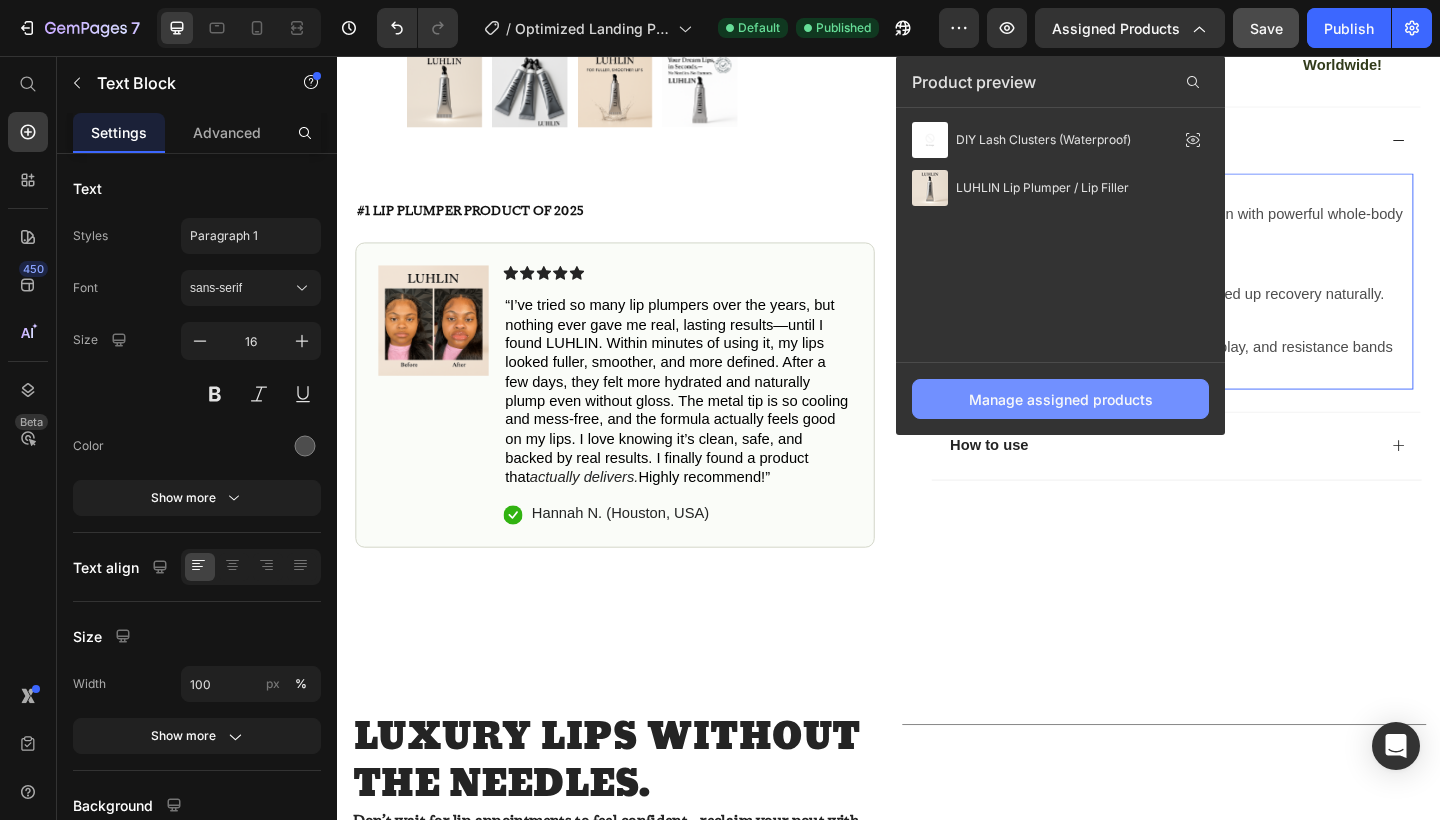 click on "Manage assigned products" at bounding box center (1061, 399) 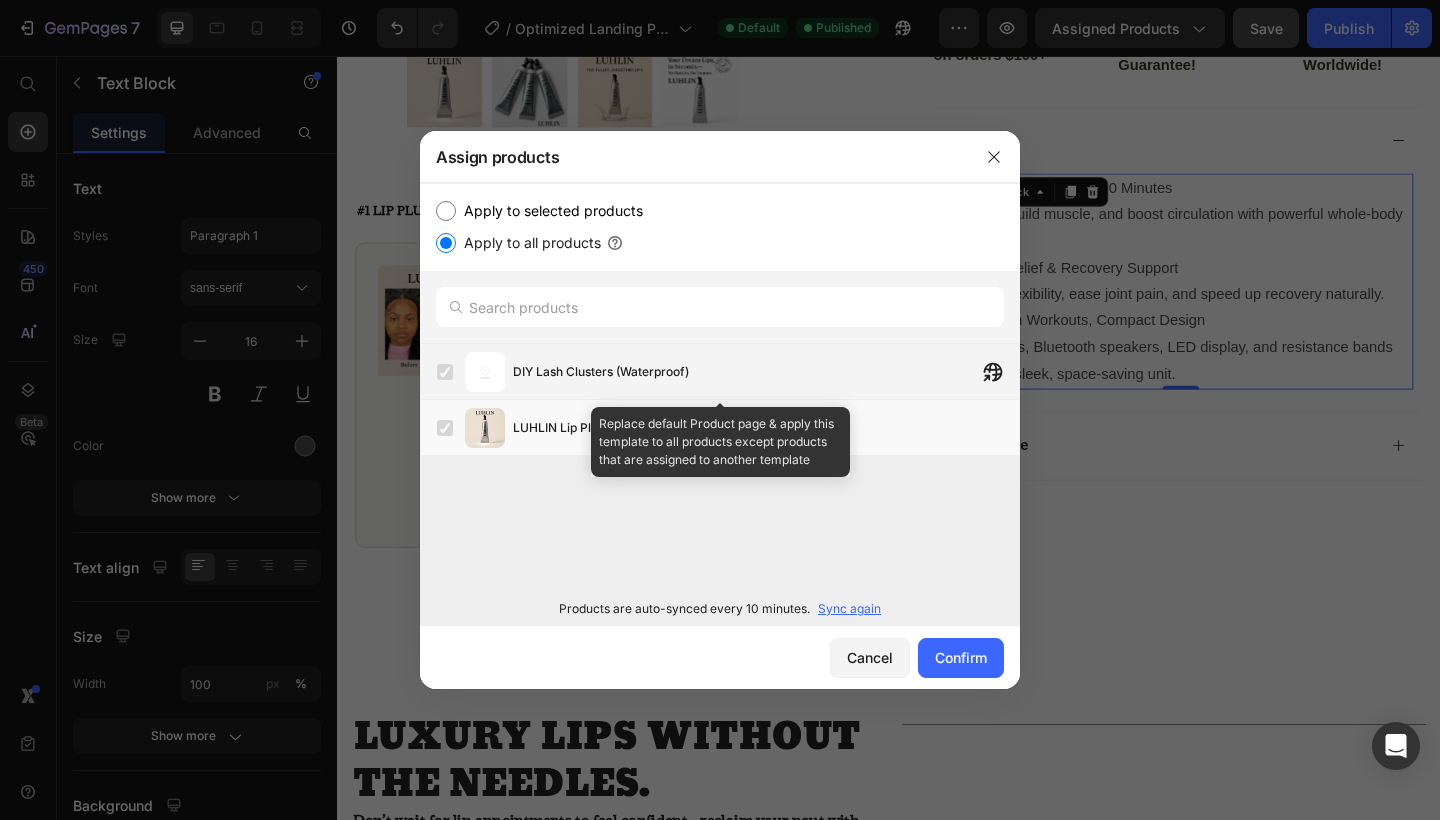 click at bounding box center (445, 372) 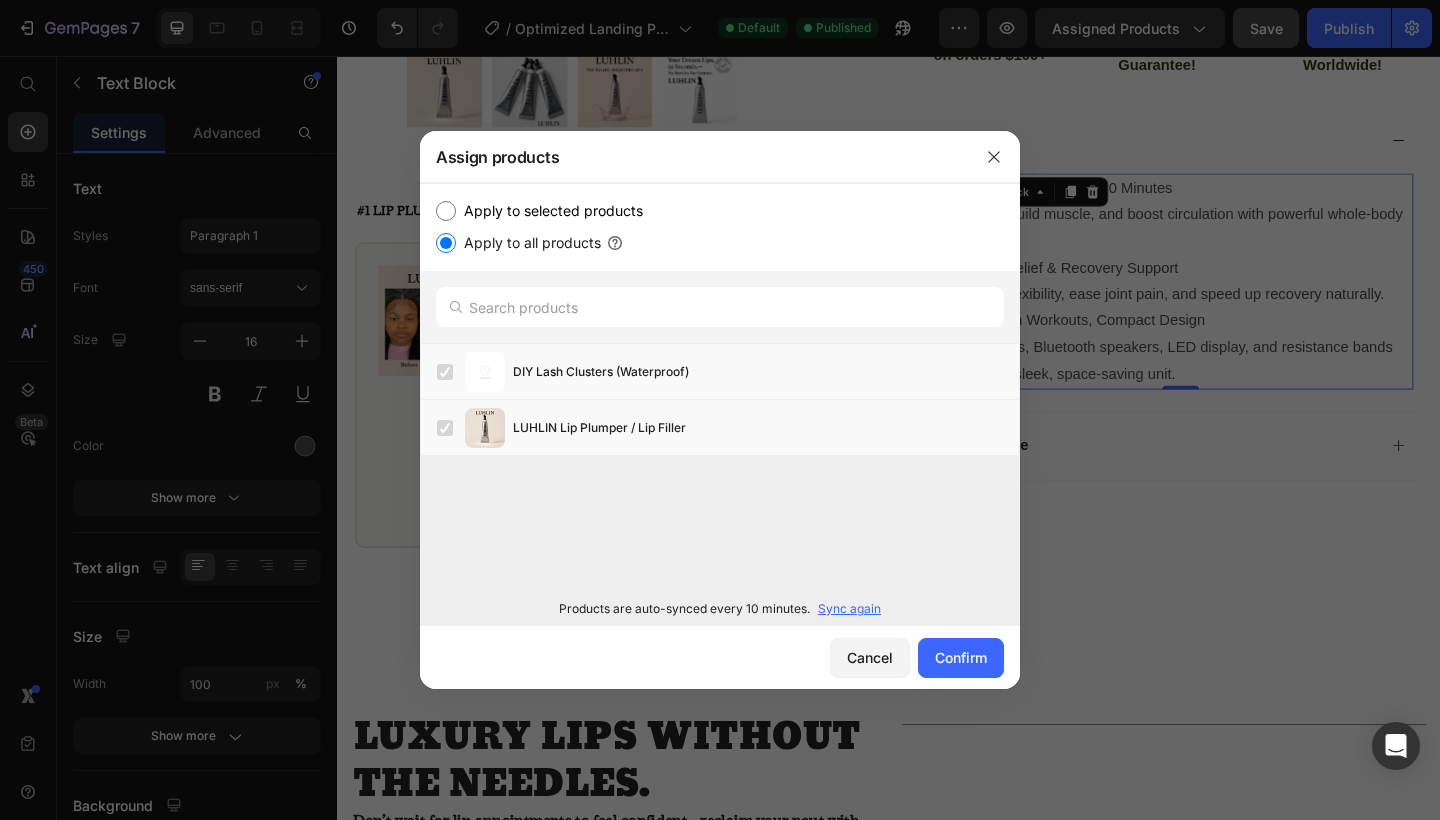 click on "Apply to selected products" at bounding box center (446, 211) 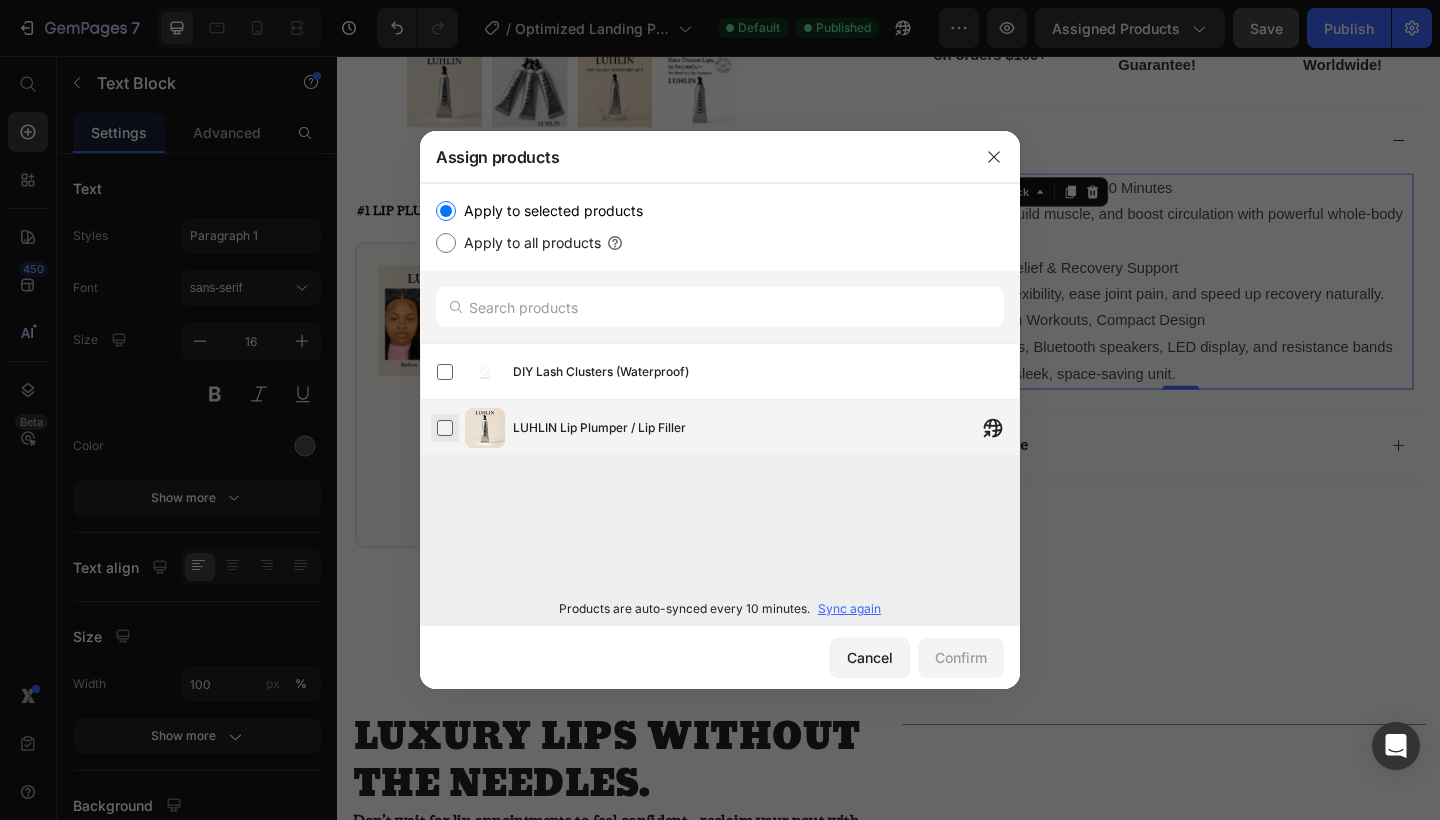 click at bounding box center [445, 428] 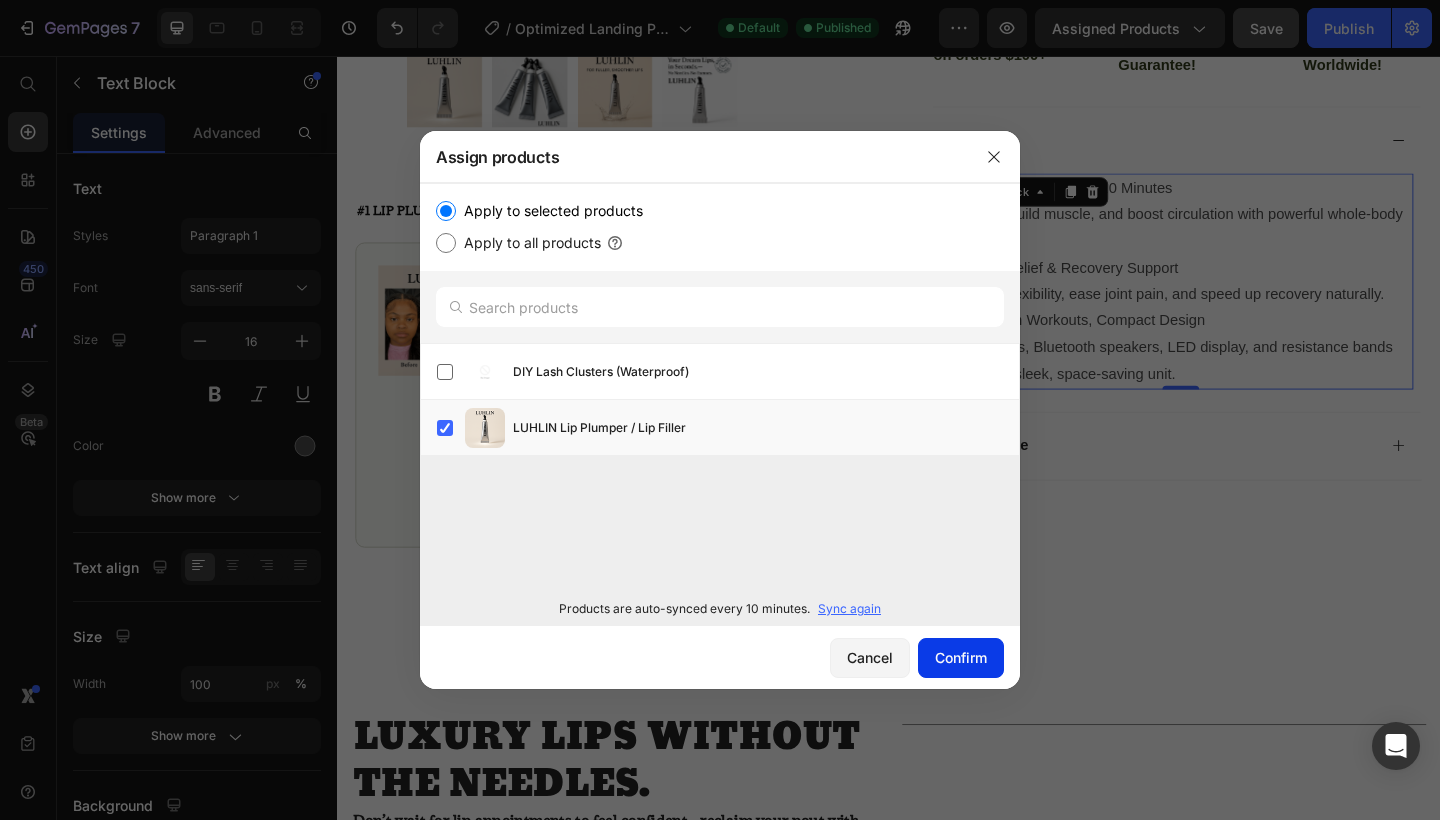 click on "Confirm" at bounding box center [961, 657] 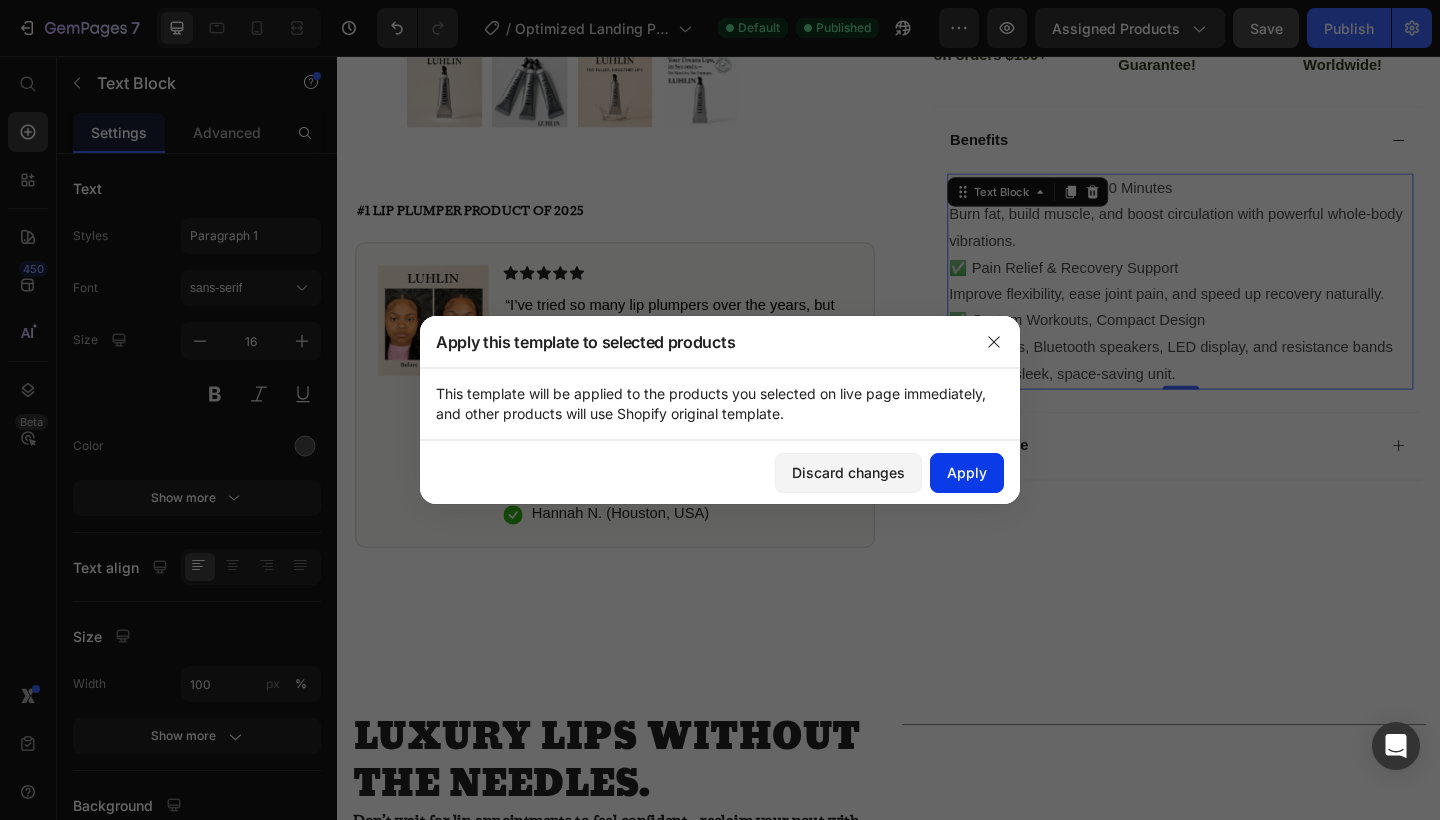 click on "Apply" at bounding box center (967, 472) 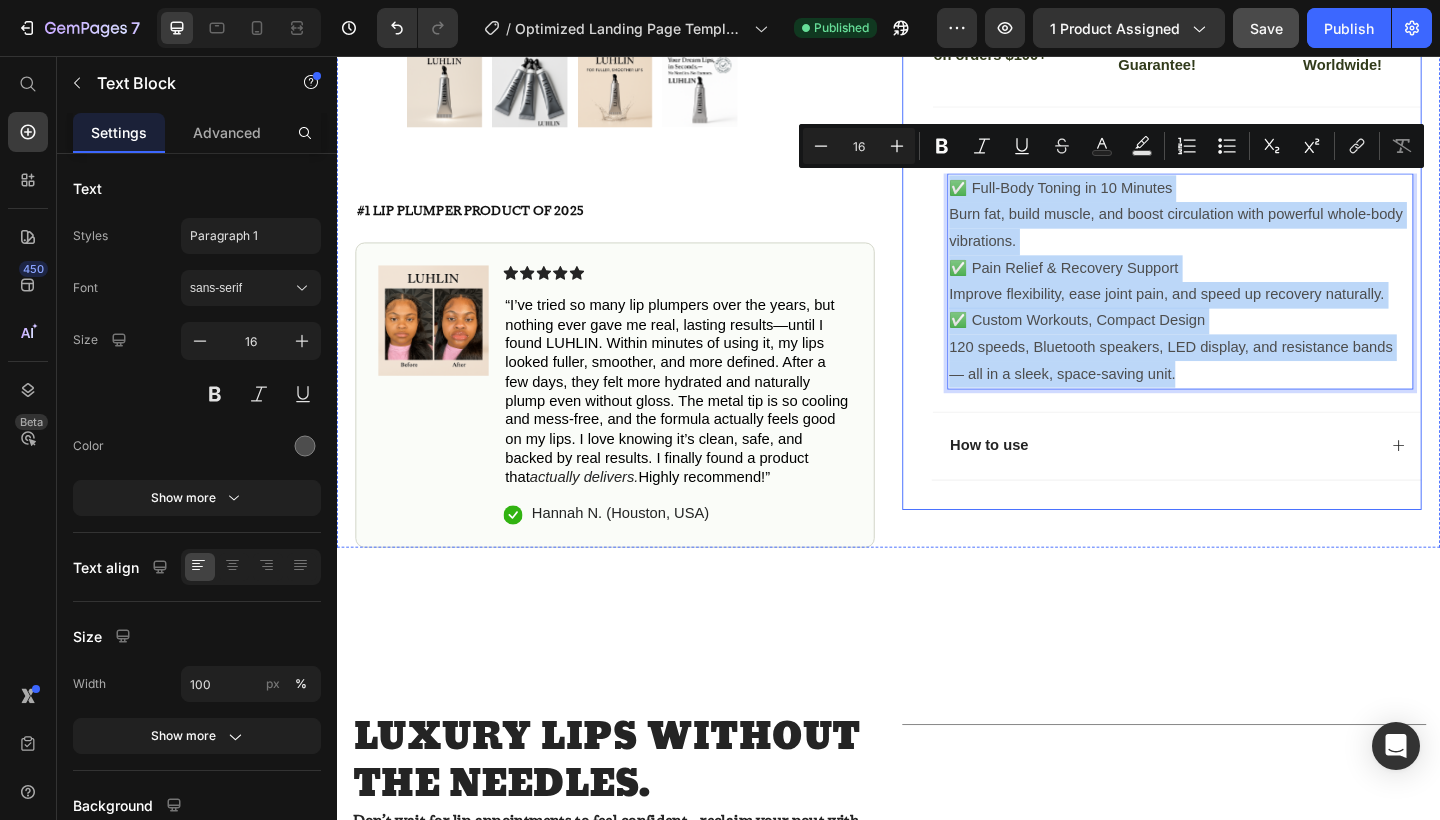 drag, startPoint x: 1258, startPoint y: 386, endPoint x: 981, endPoint y: 167, distance: 353.11472 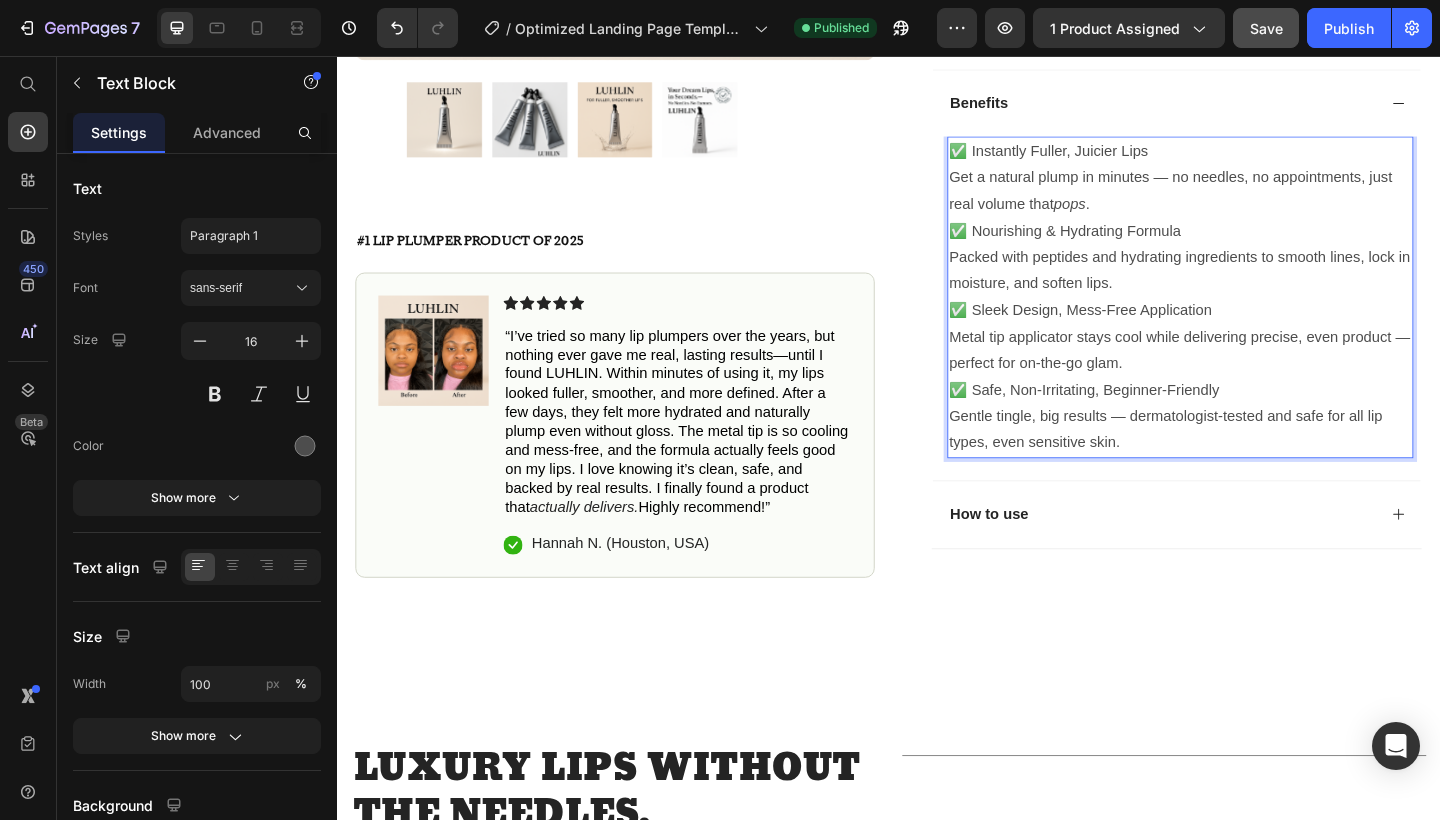 scroll, scrollTop: 773, scrollLeft: 0, axis: vertical 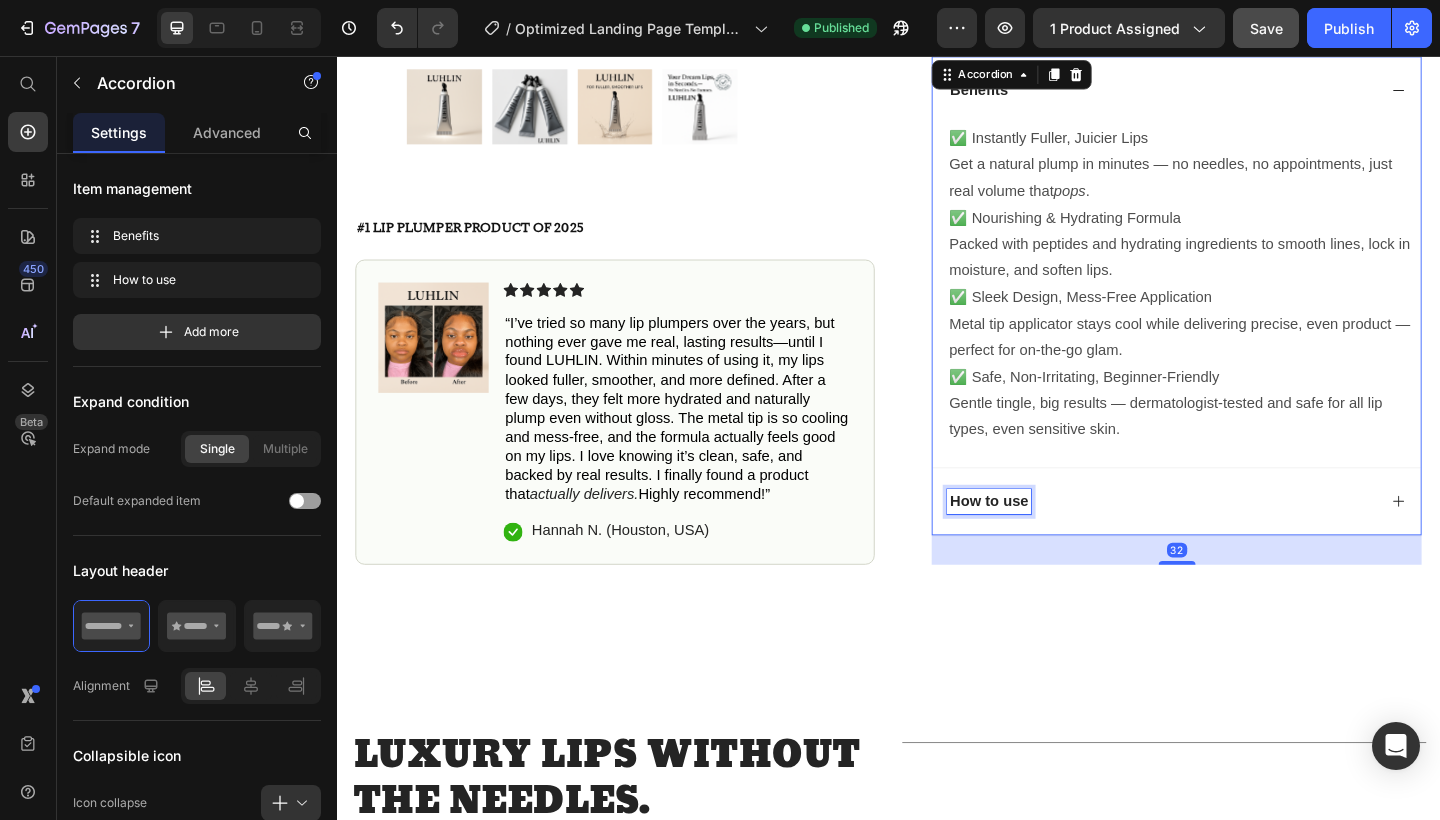 click on "How to use" at bounding box center [1046, 541] 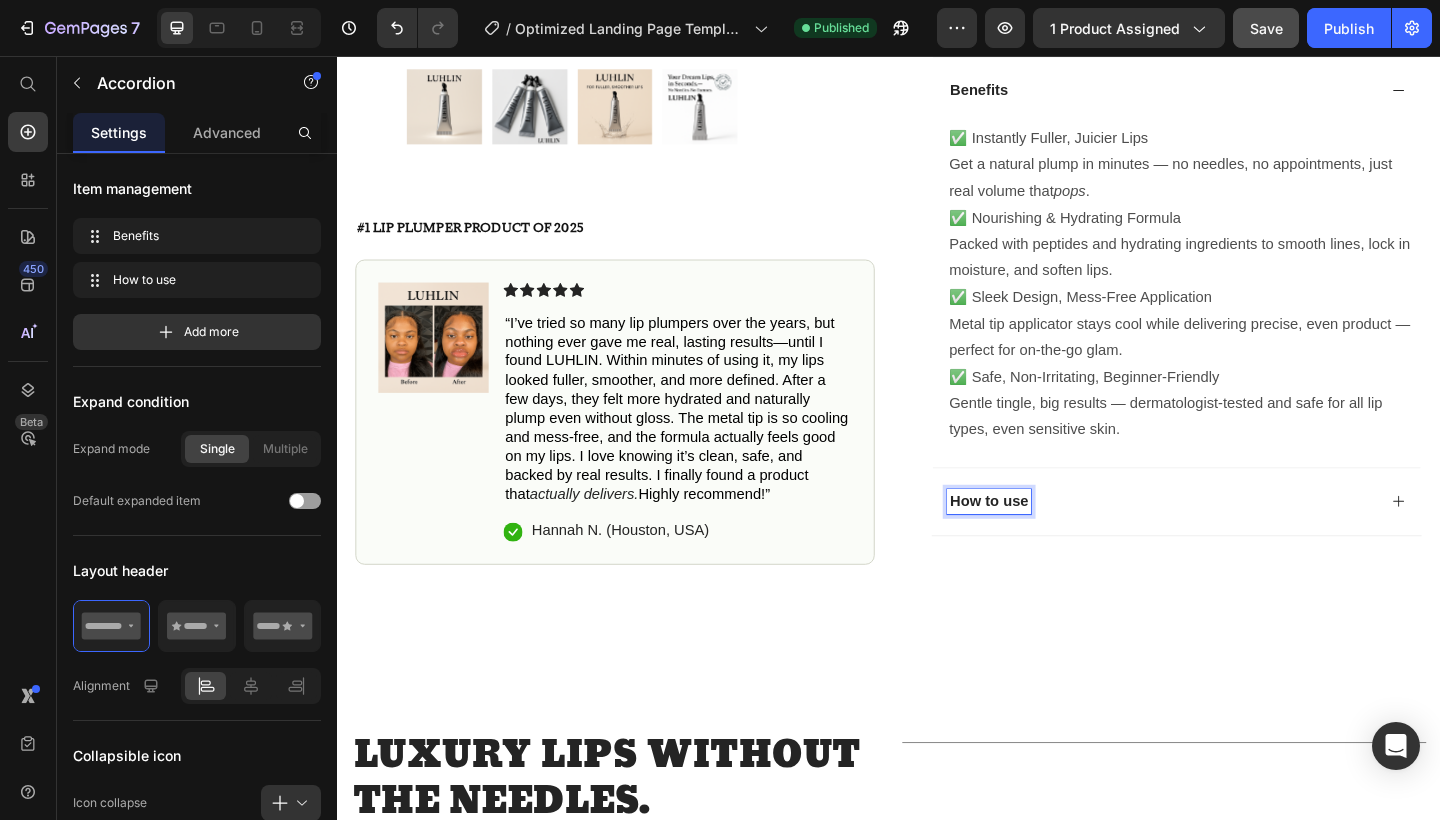 click 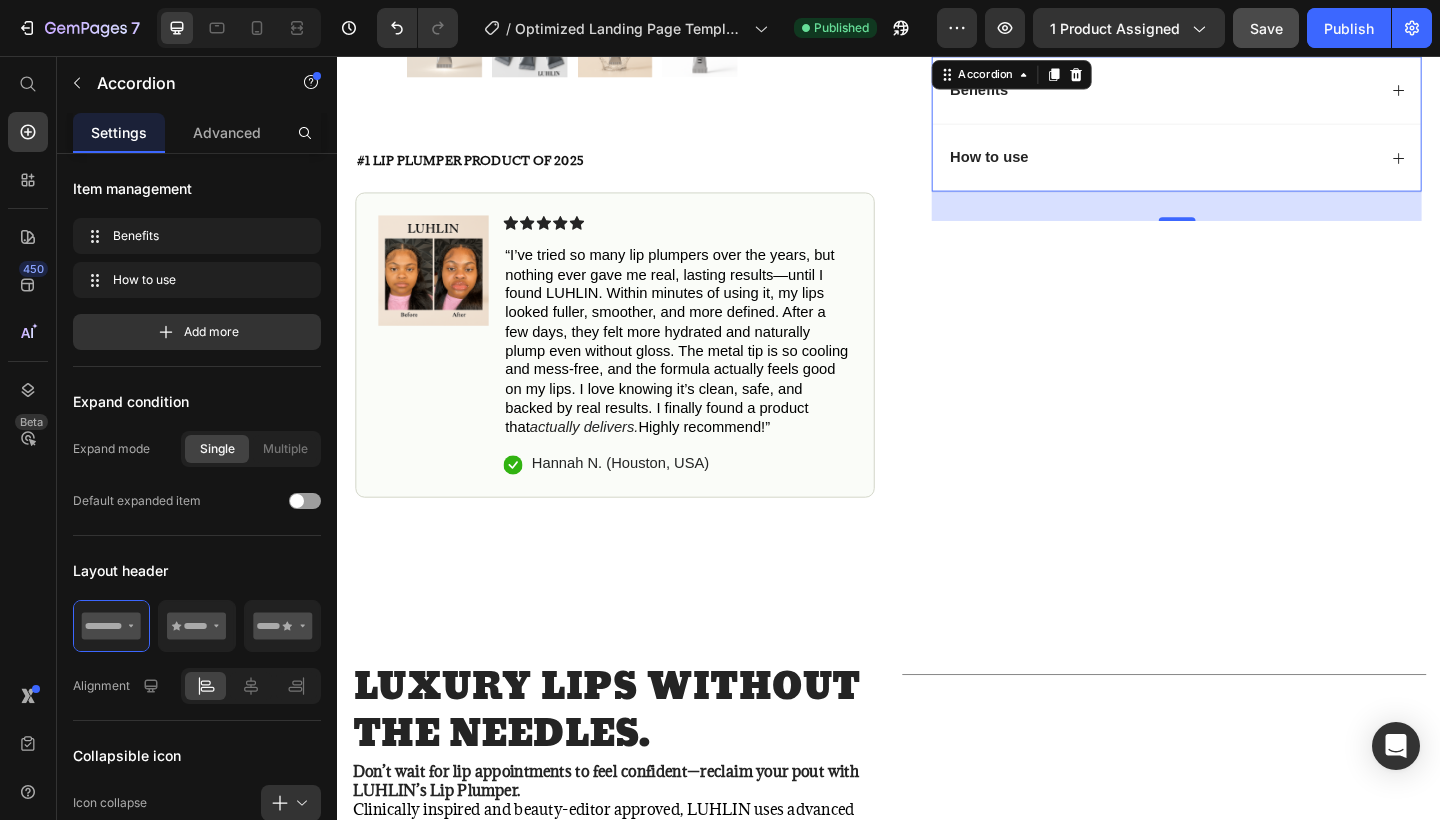 click on "How to use" at bounding box center (1234, 167) 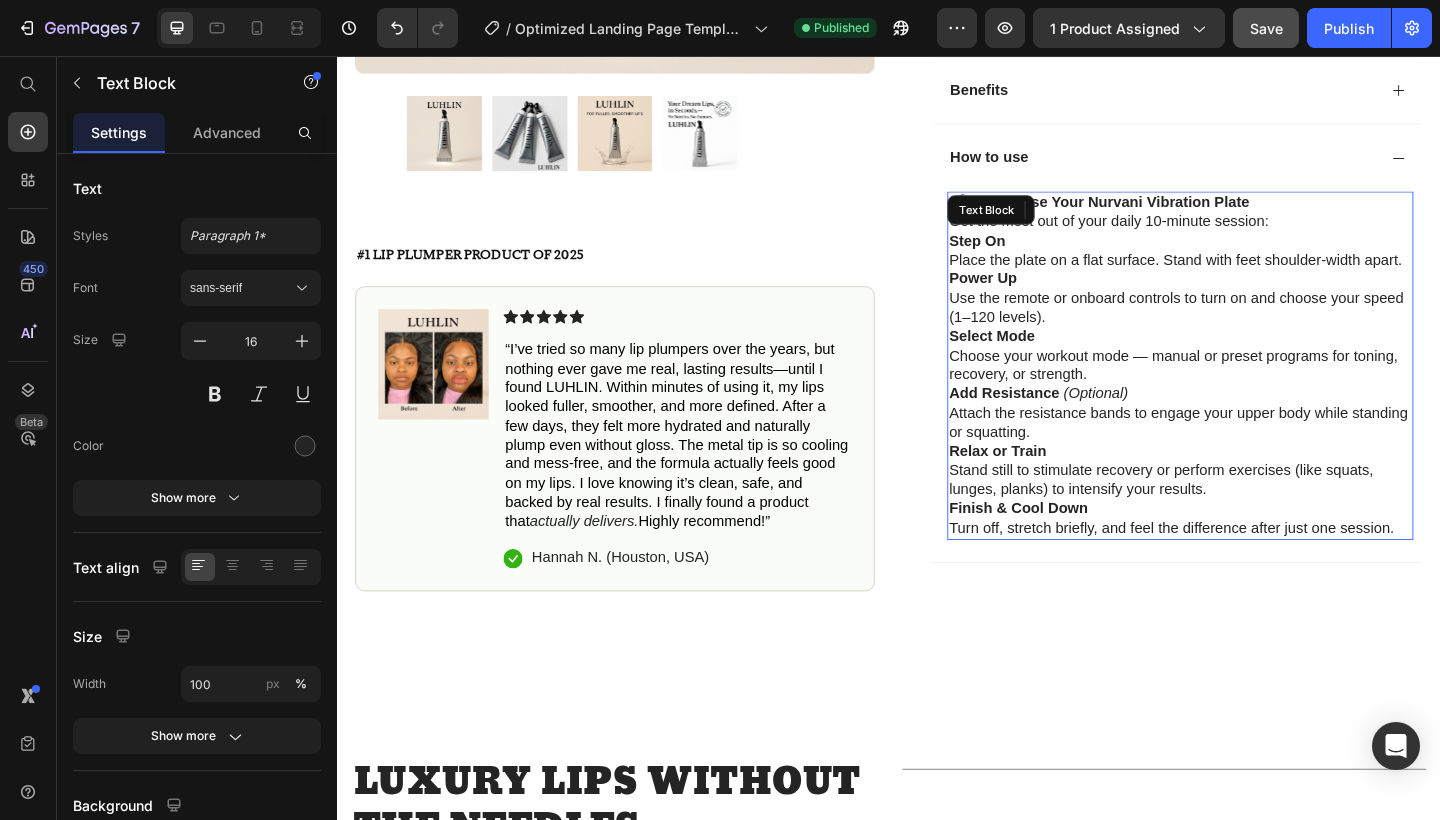 click on "🔧  How to Use Your Nurvani Vibration Plate Get the most out of your daily 10-minute session: Step On Place the plate on a flat surface. Stand with feet shoulder-width apart. Power Up Use the remote or onboard controls to turn on and choose your speed (1–120 levels). Select Mode Choose your workout mode — manual or preset programs for toning, recovery, or strength. Add Resistance   (Optional) Attach the resistance bands to engage your upper body while standing or squatting. Relax or Train Stand still to stimulate recovery or perform exercises (like squats, lunges, planks) to intensify your results. Finish & Cool Down Turn off, stretch briefly, and feel the difference after just one session. Text Block" at bounding box center (1254, 393) 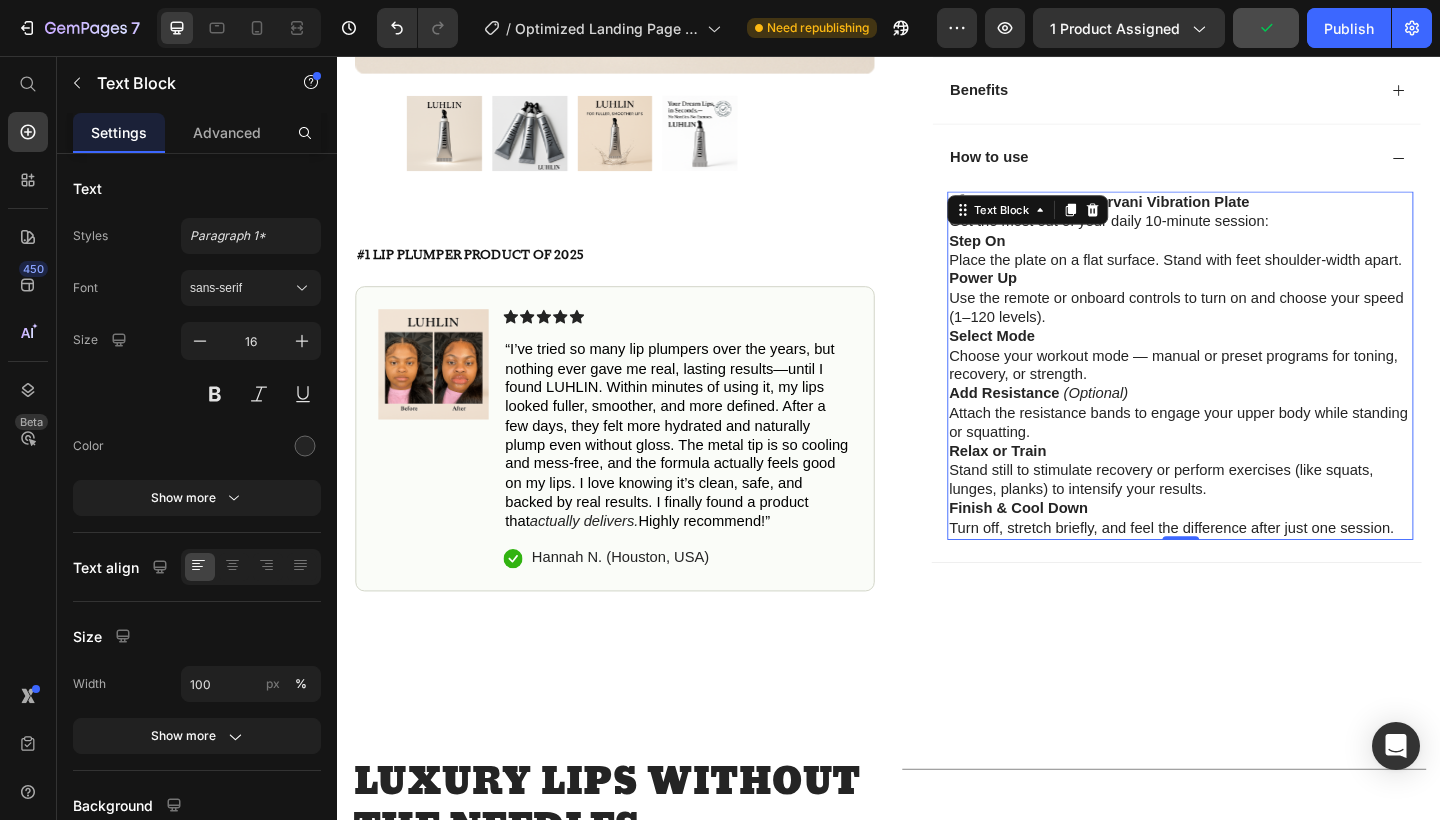 click on "Power Up Use the remote or onboard controls to turn on and choose your speed (1–120 levels)." at bounding box center (1254, 320) 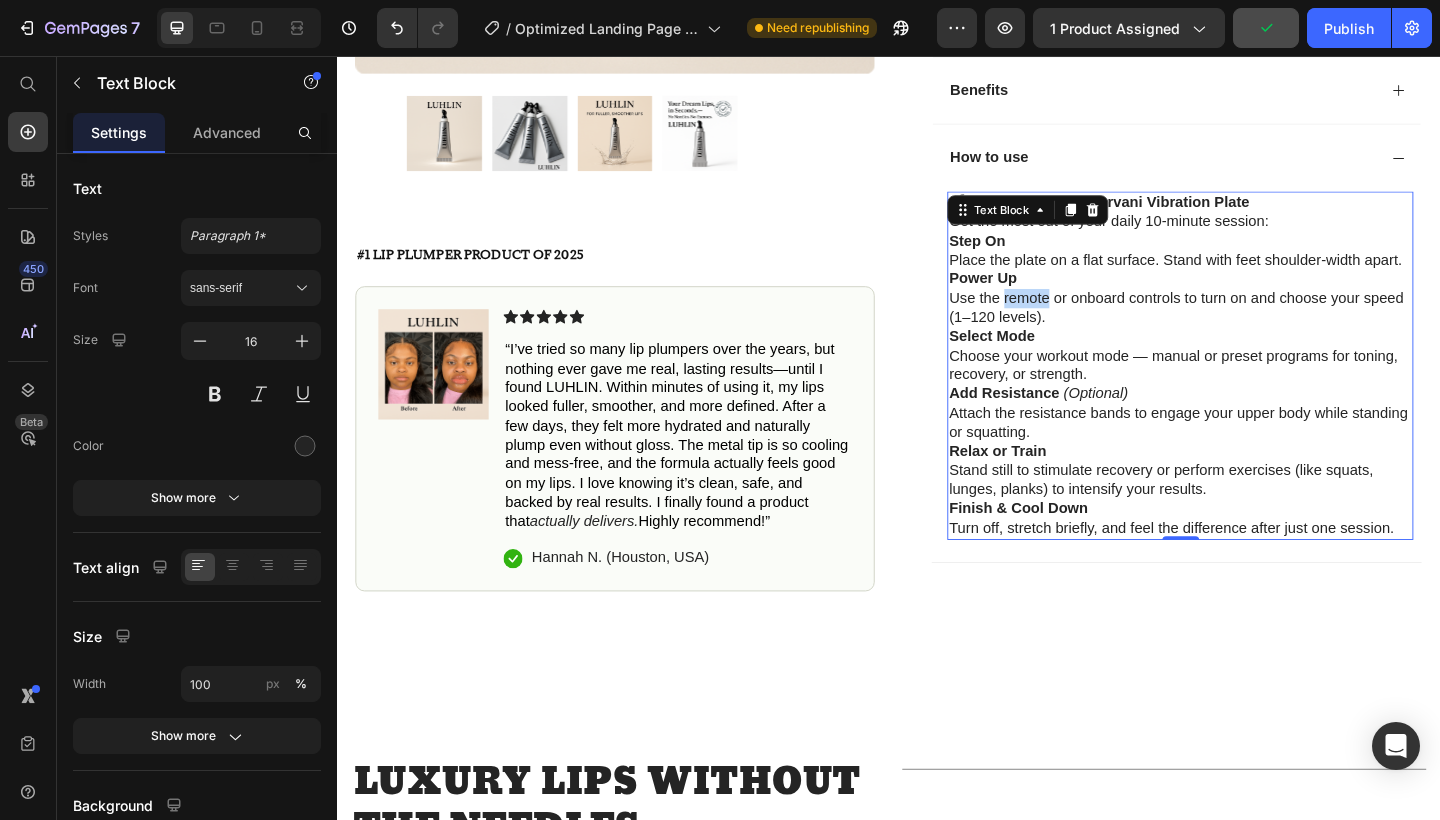 click on "Power Up Use the remote or onboard controls to turn on and choose your speed (1–120 levels)." at bounding box center (1254, 320) 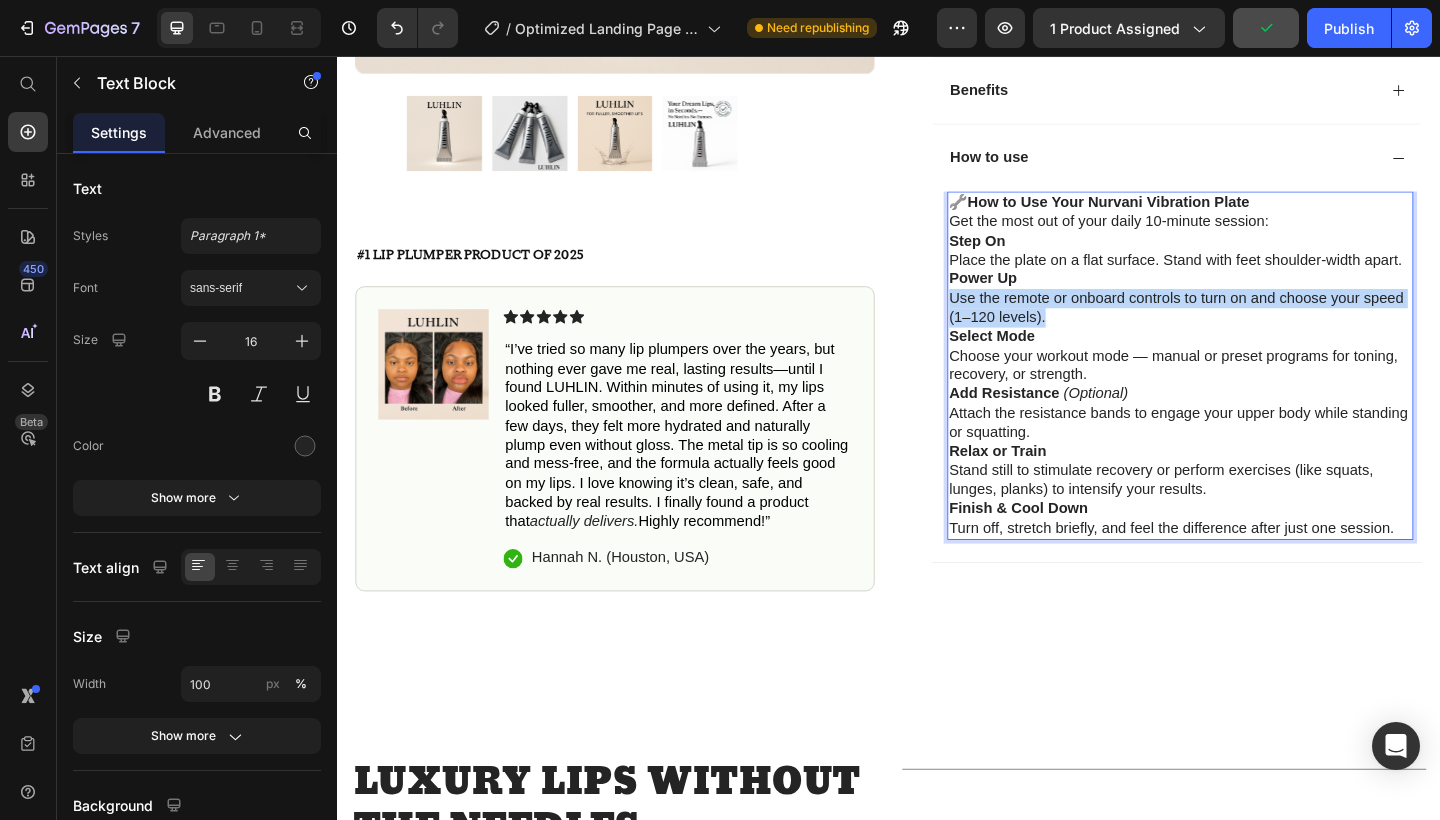 click on "Power Up Use the remote or onboard controls to turn on and choose your speed (1–120 levels)." at bounding box center [1254, 320] 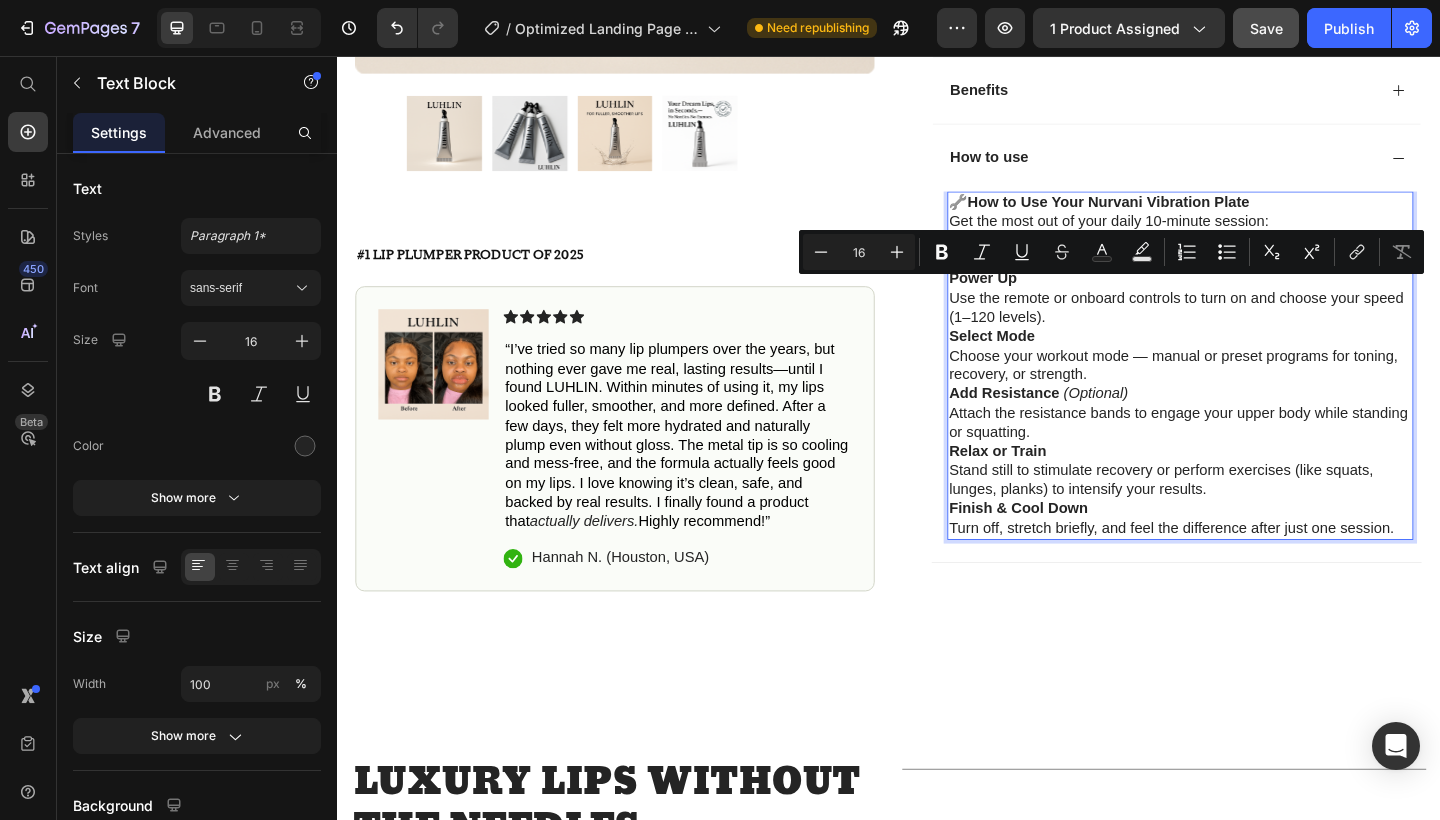 click on "Select Mode Choose your workout mode — manual or preset programs for toning, recovery, or strength." at bounding box center [1254, 383] 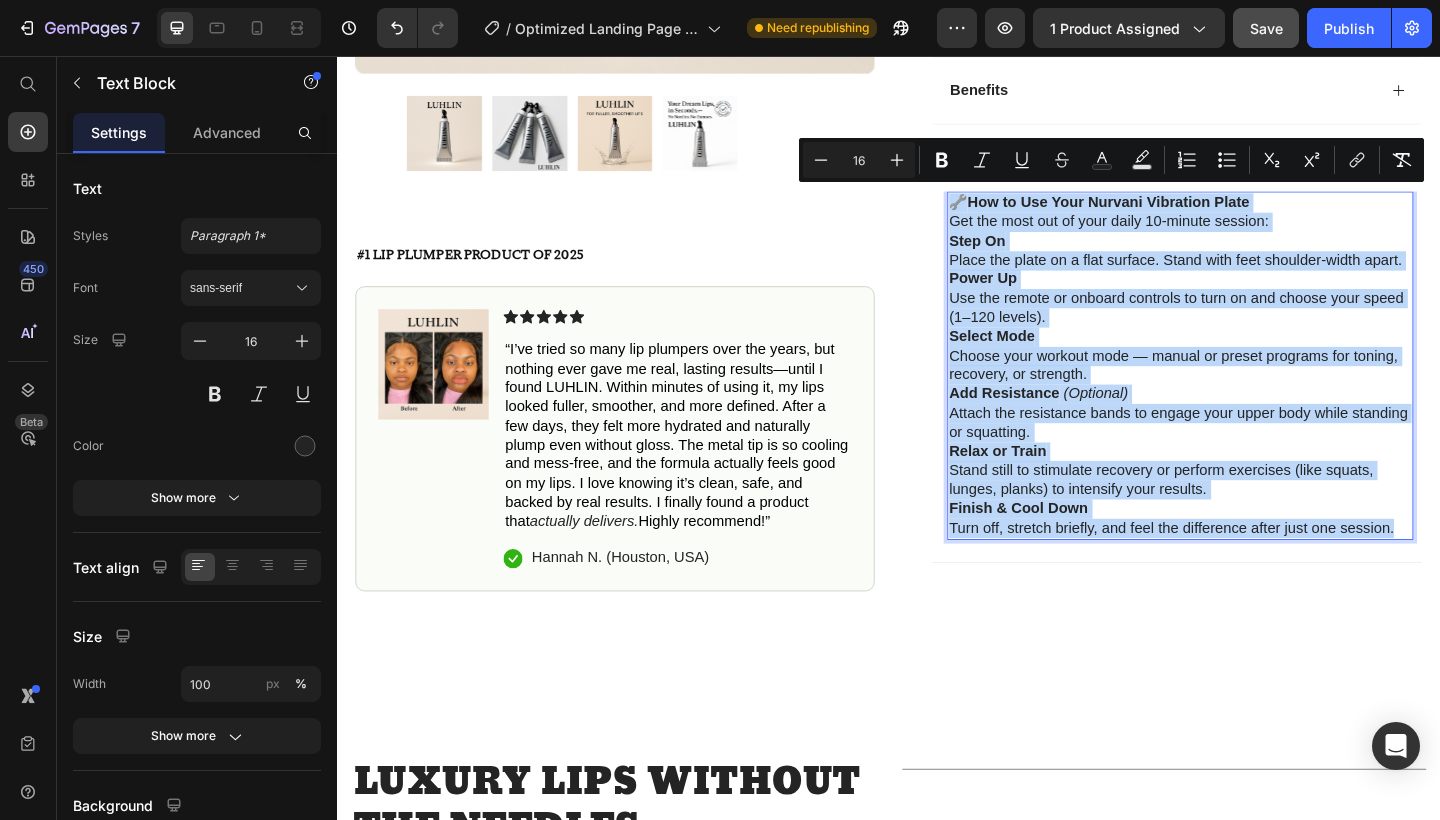 drag, startPoint x: 1009, startPoint y: 209, endPoint x: 1492, endPoint y: 550, distance: 591.24445 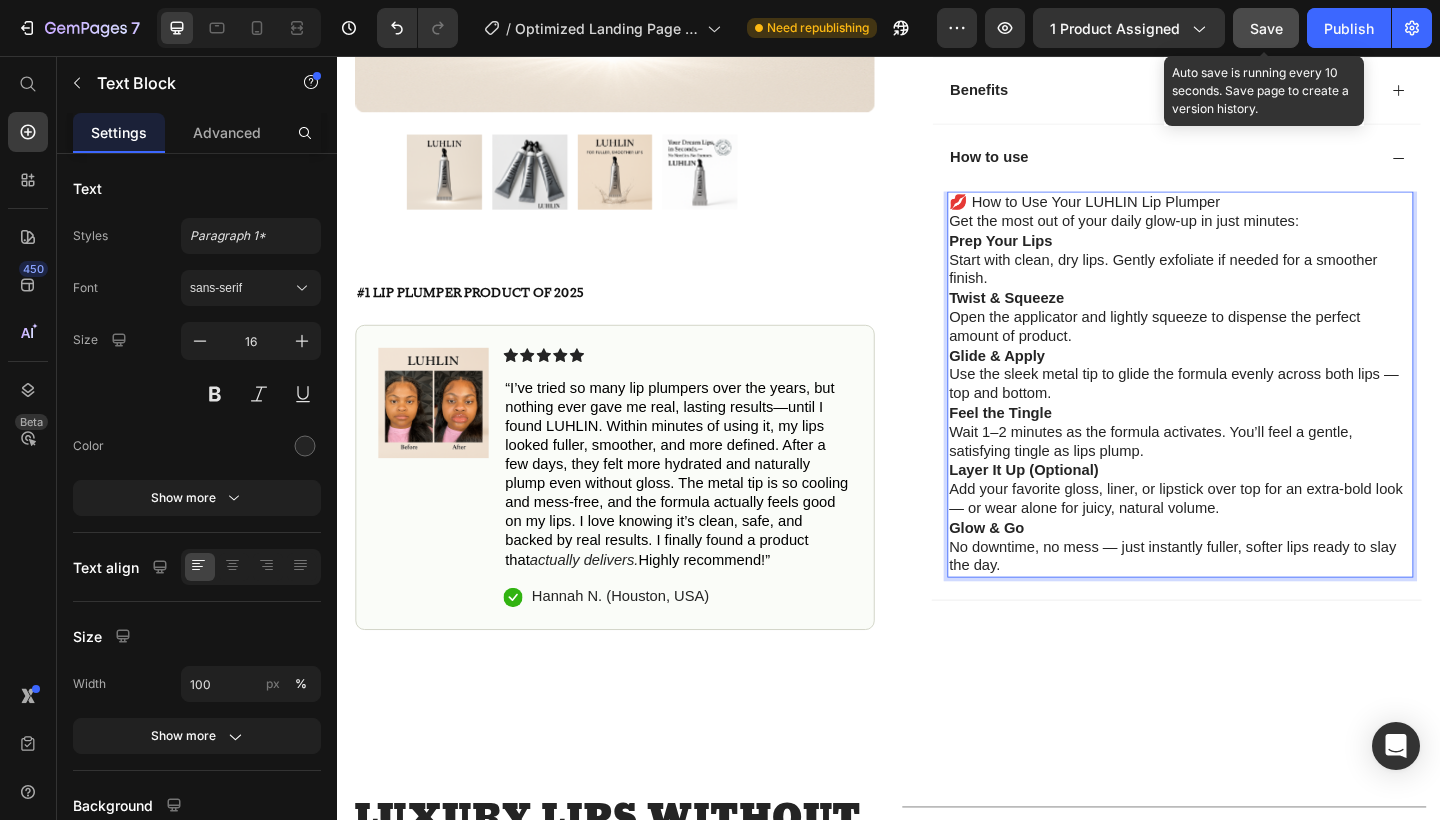 click on "Save" 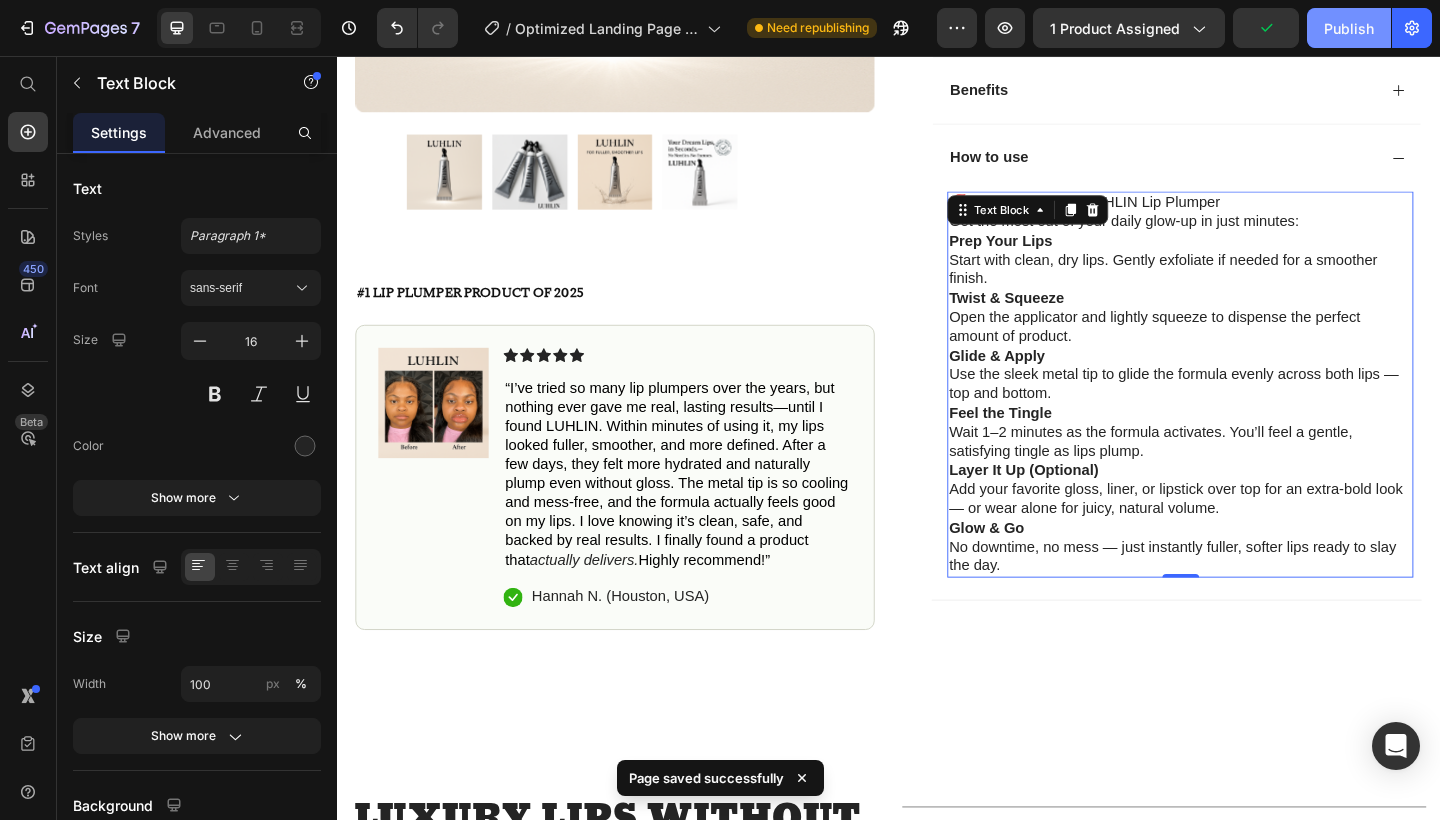 click on "Publish" at bounding box center [1349, 28] 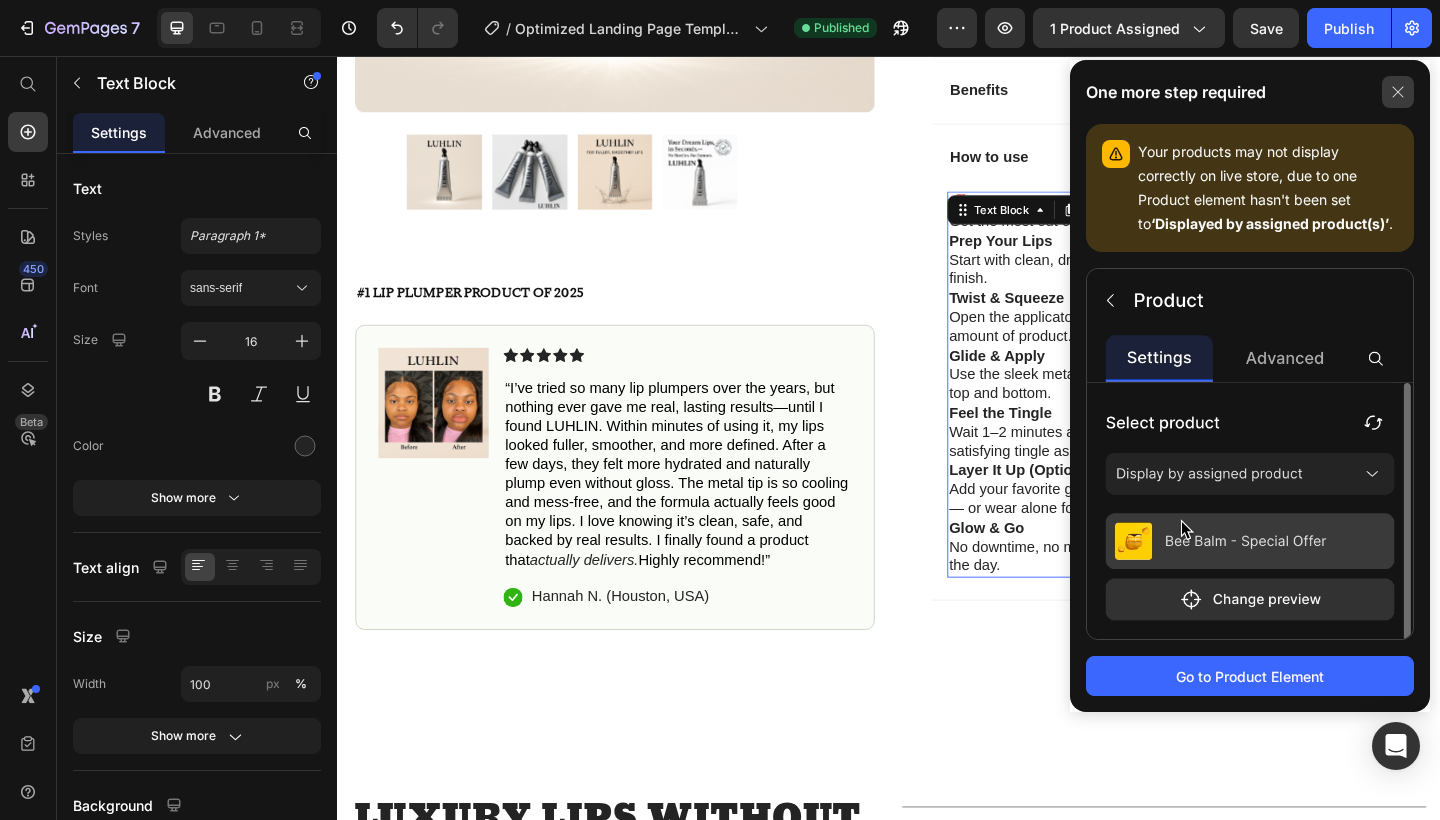 click 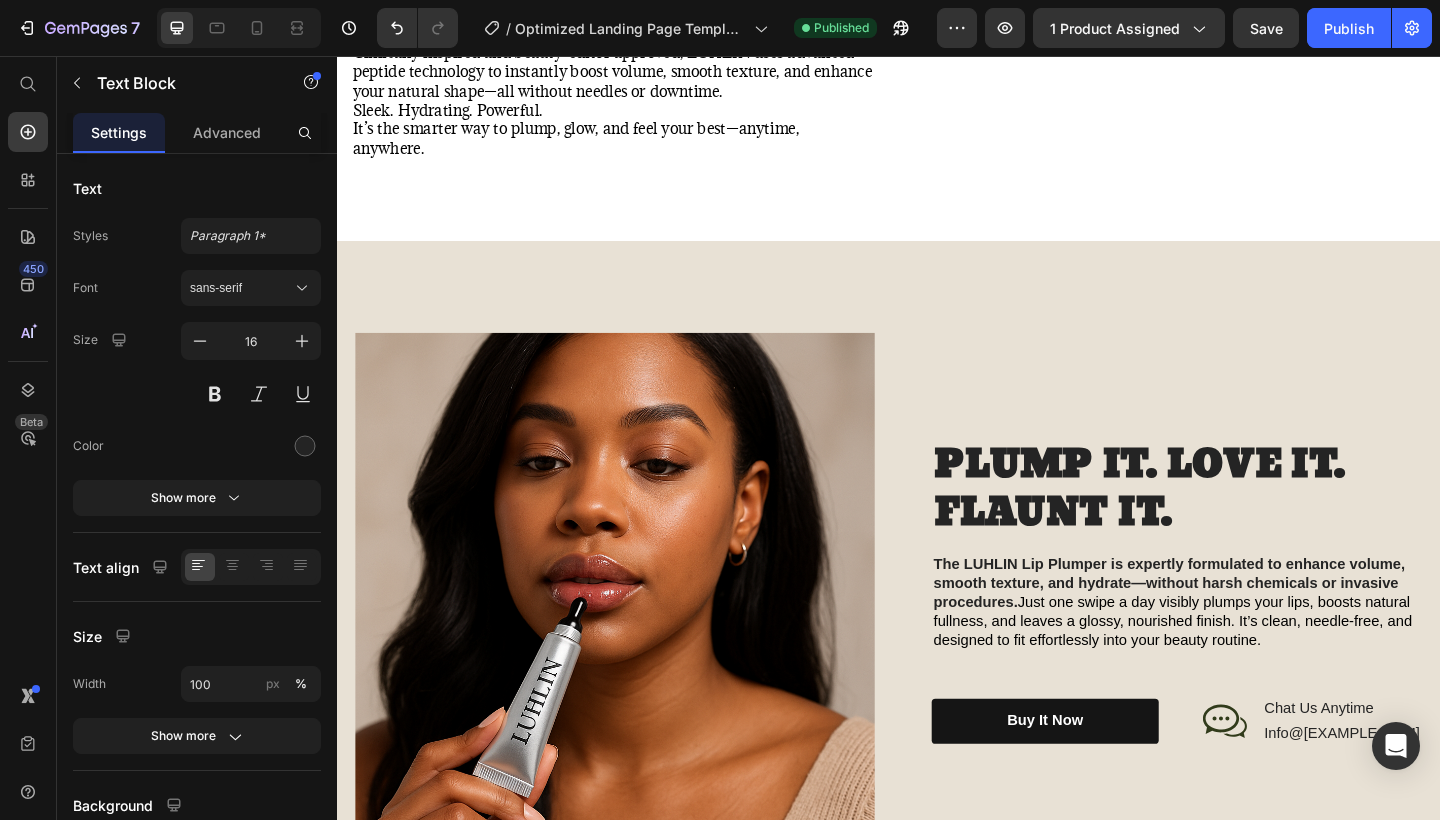 scroll, scrollTop: 1839, scrollLeft: 0, axis: vertical 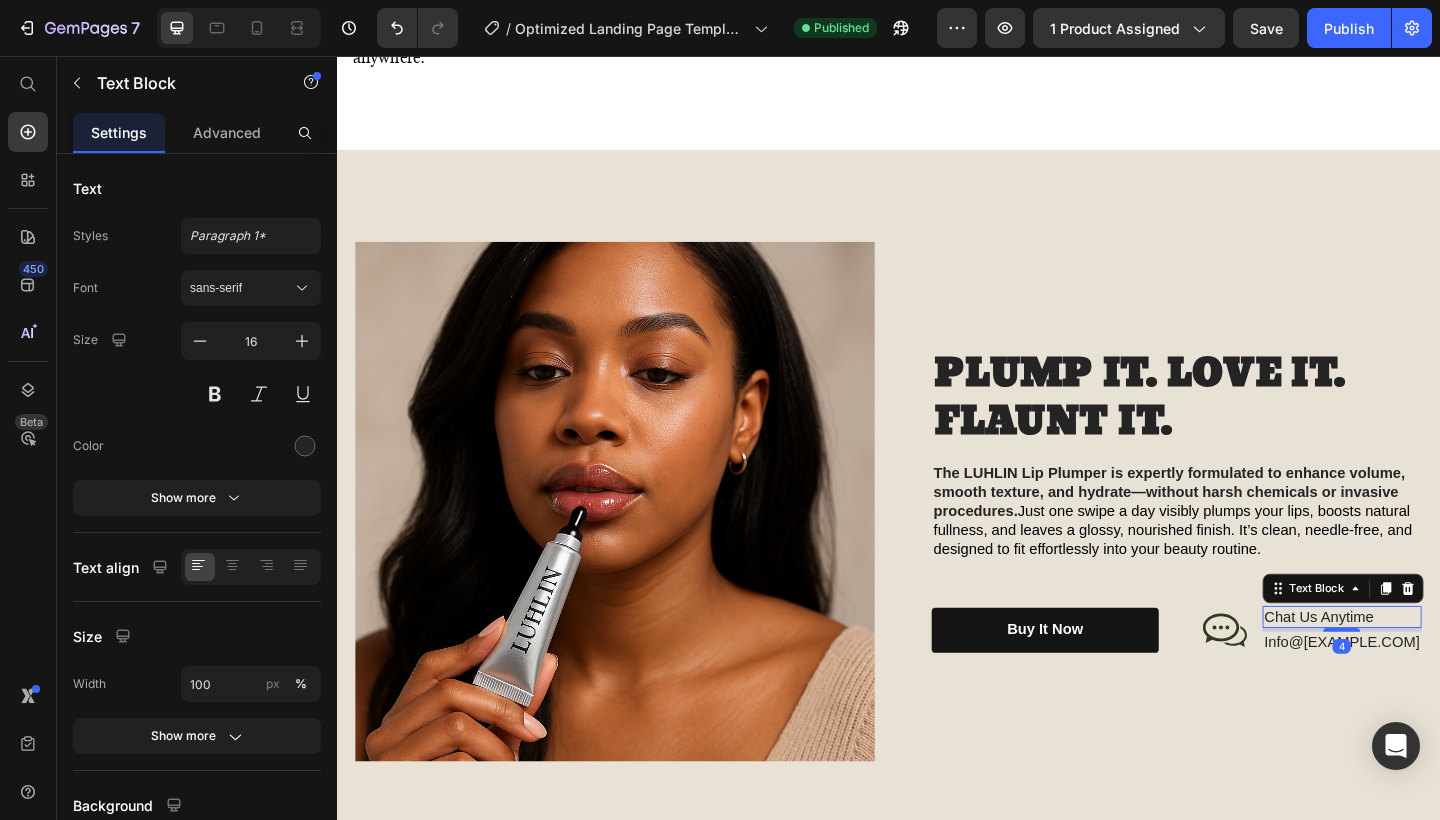 click on "Chat Us Anytime" at bounding box center [1430, 667] 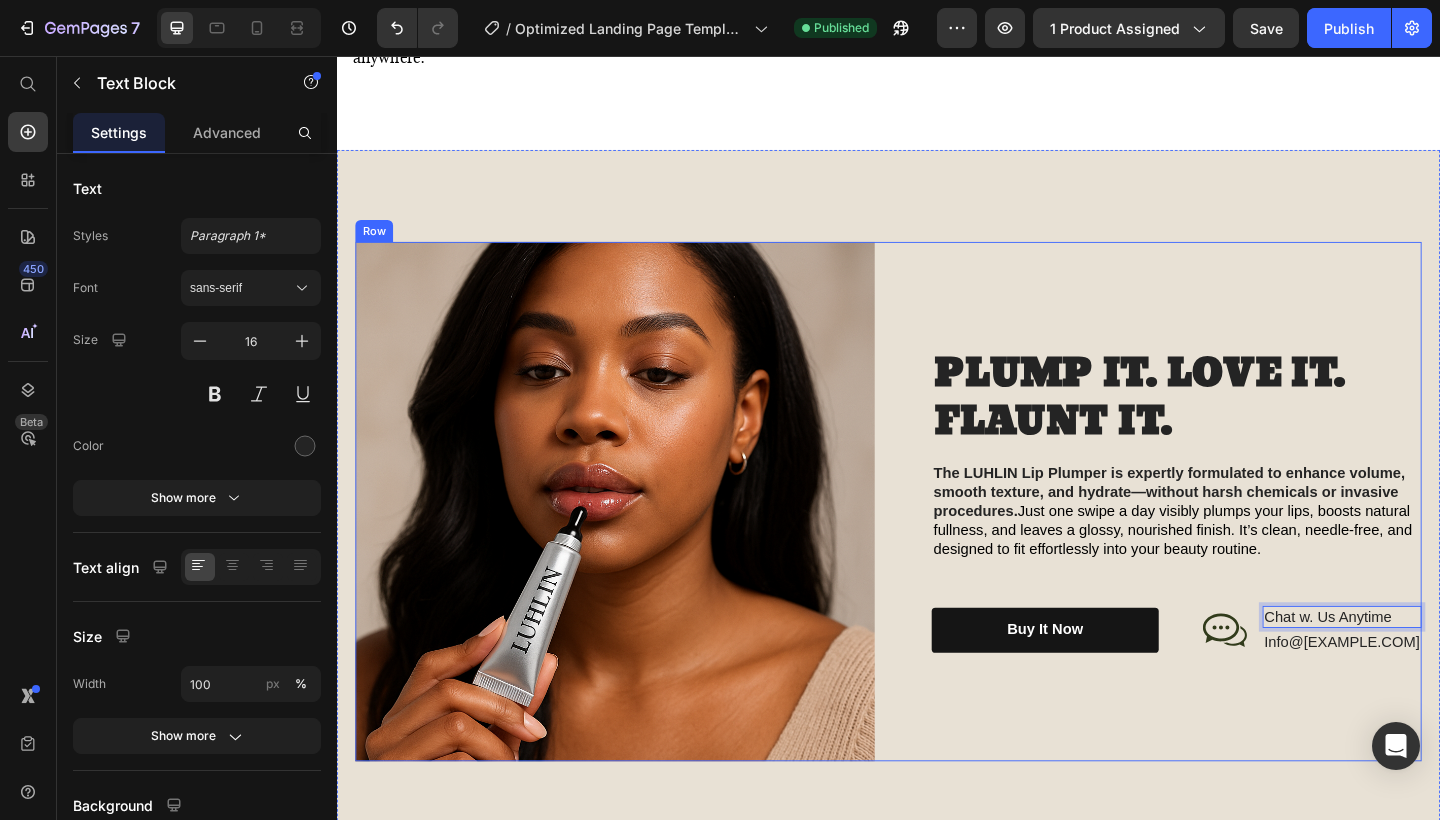 click on "PLUMP IT. LOVE IT. FLAUNT IT. Heading The LUHLIN Lip Plumper is expertly formulated to enhance volume, smooth texture, and hydrate—without harsh chemicals or invasive procedures.  Just one swipe a day visibly plumps your lips, boosts natural fullness, and leaves a glossy, nourished finish. It’s clean, needle-free, and designed to fit effortlessly into your beauty routine. Text Block buy it now Button
Icon Chat w. Us Anytime Text Block   4 Info@[EXAMPLE.COM] Text Block Row Row Row" at bounding box center (1234, 541) 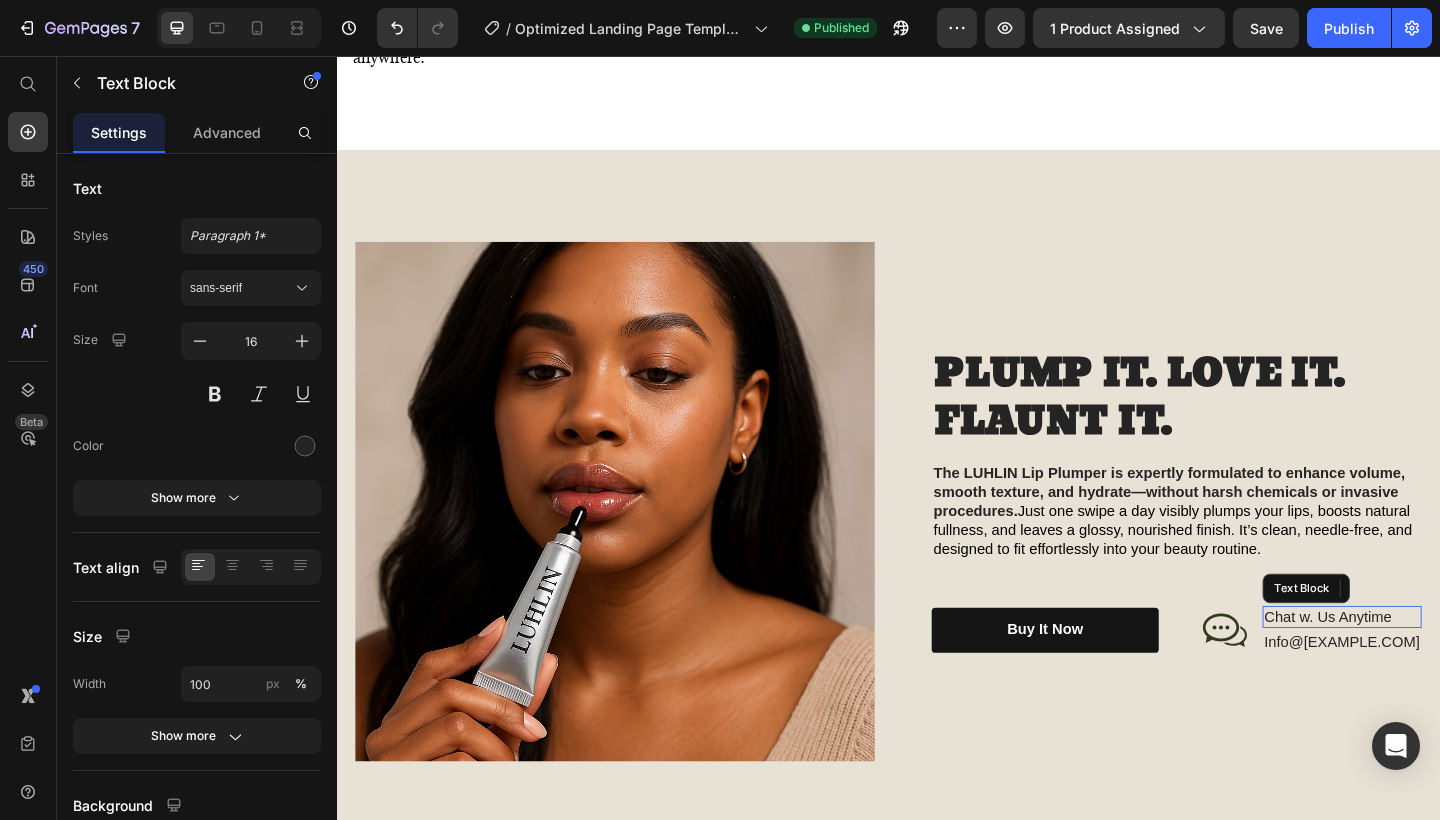 click on "Chat w. Us Anytime" at bounding box center [1430, 667] 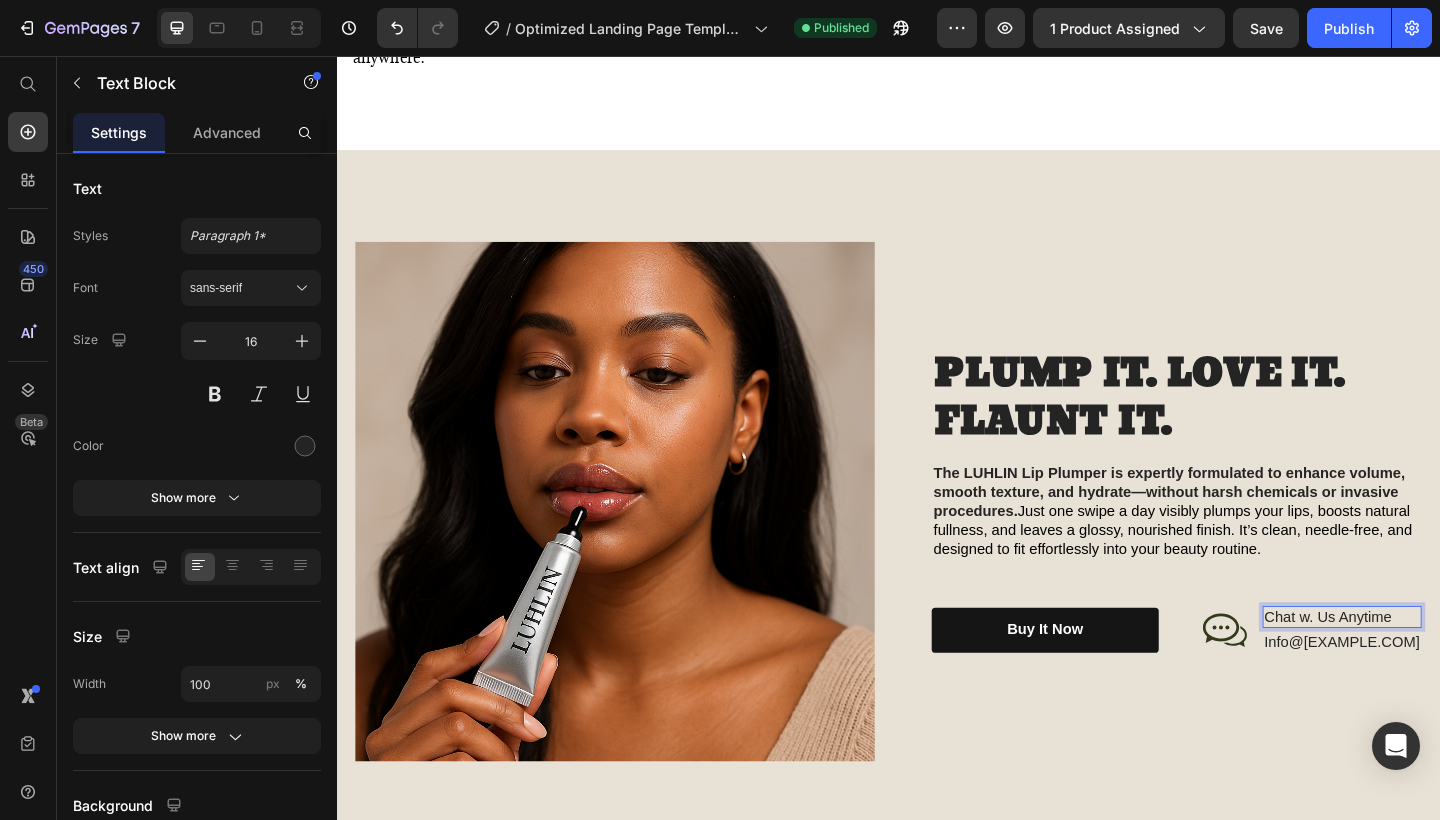 click on "Chat w. Us Anytime" at bounding box center [1430, 667] 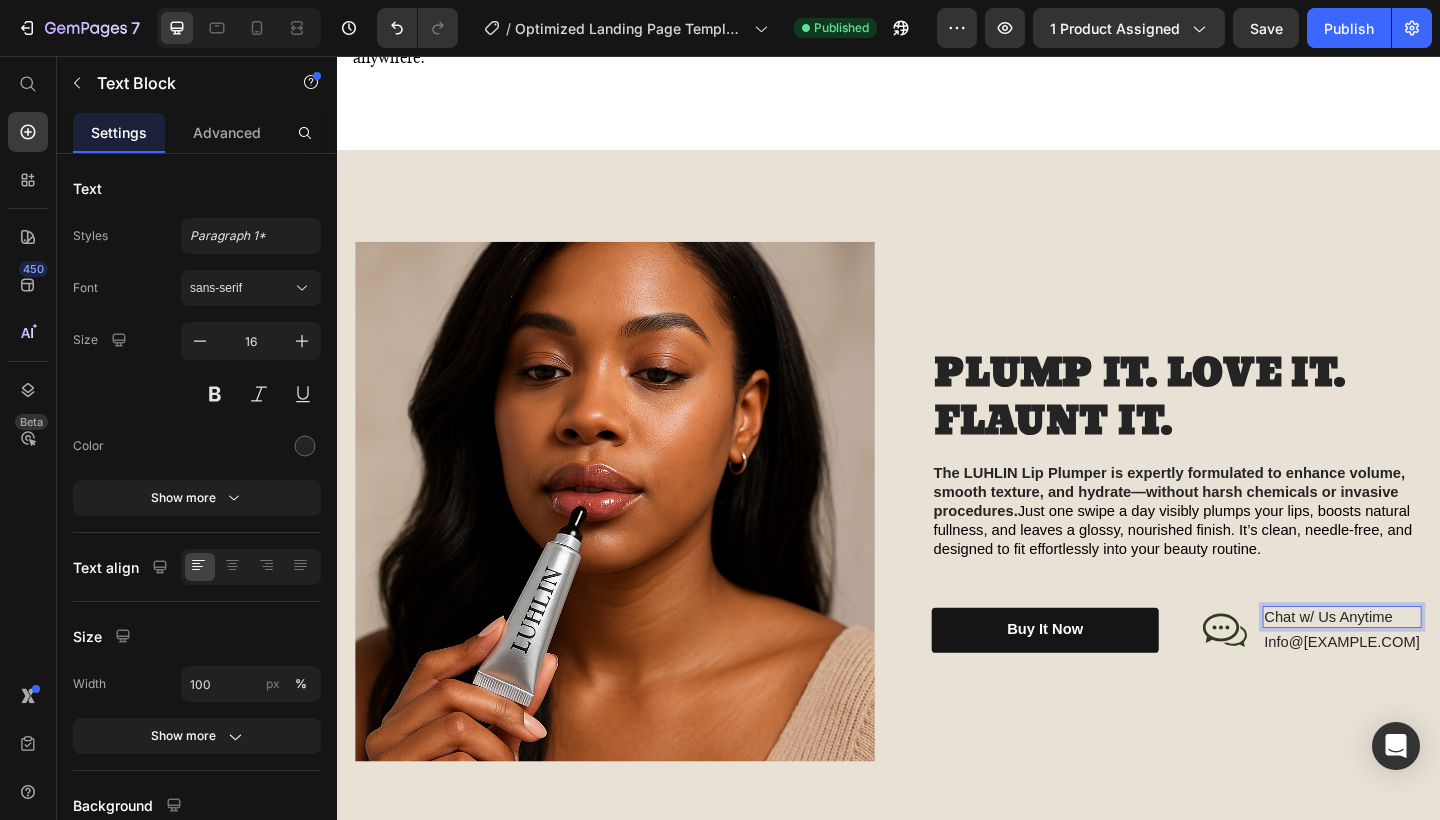 click on "Chat w/ Us Anytime" at bounding box center [1430, 667] 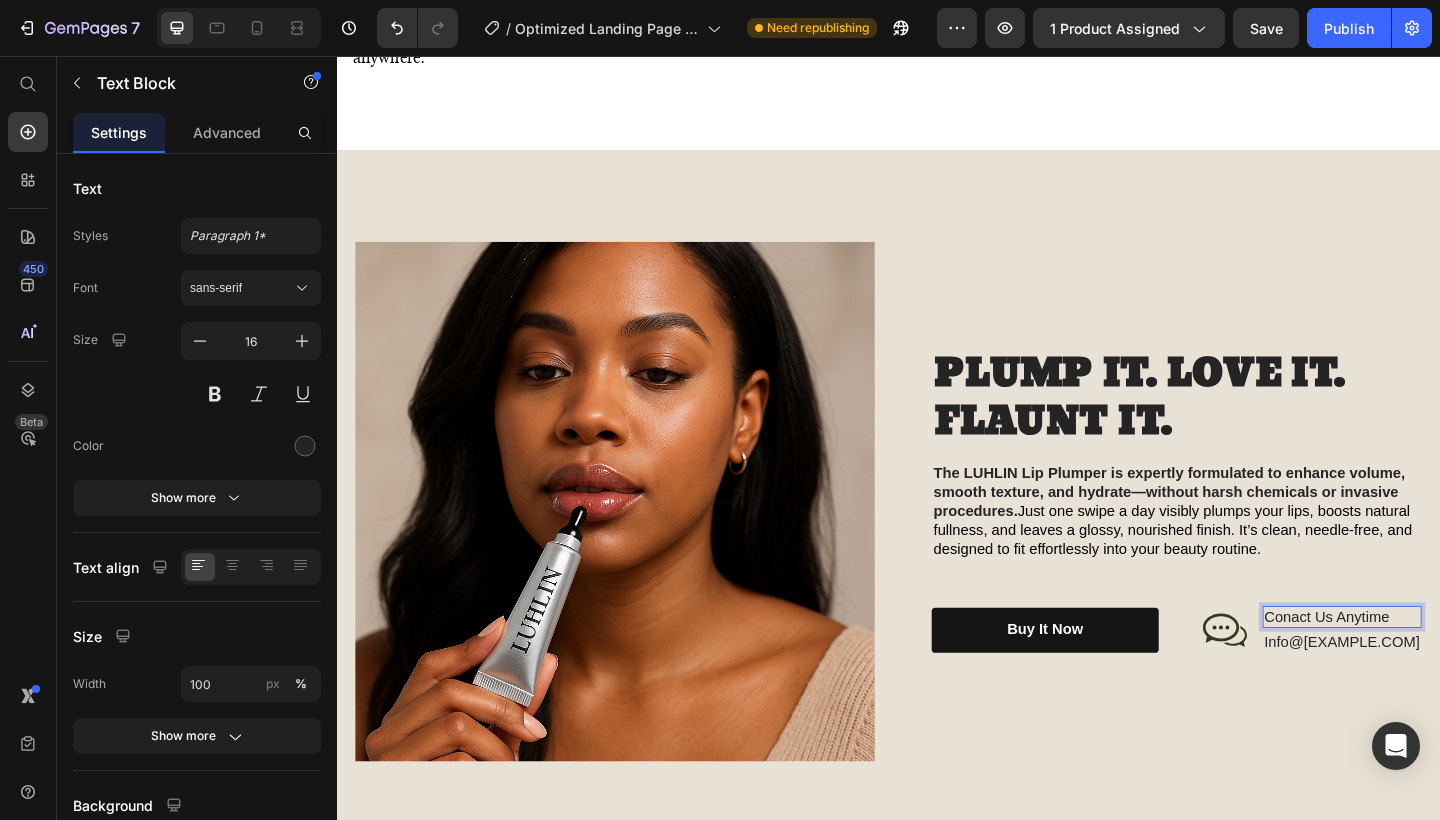 click on "Conact Us Anytime" at bounding box center (1430, 667) 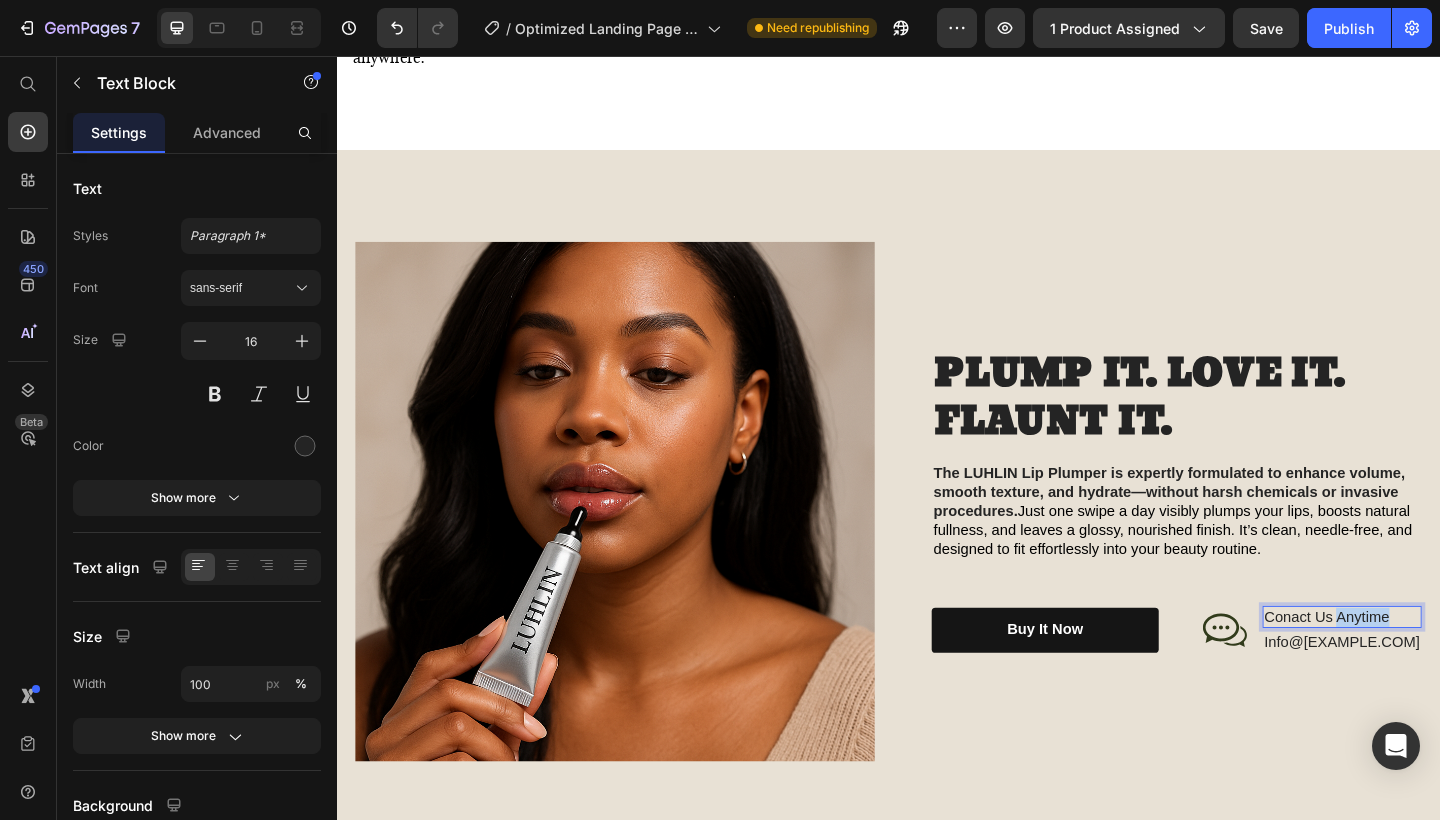 click on "Conact Us Anytime" at bounding box center (1430, 667) 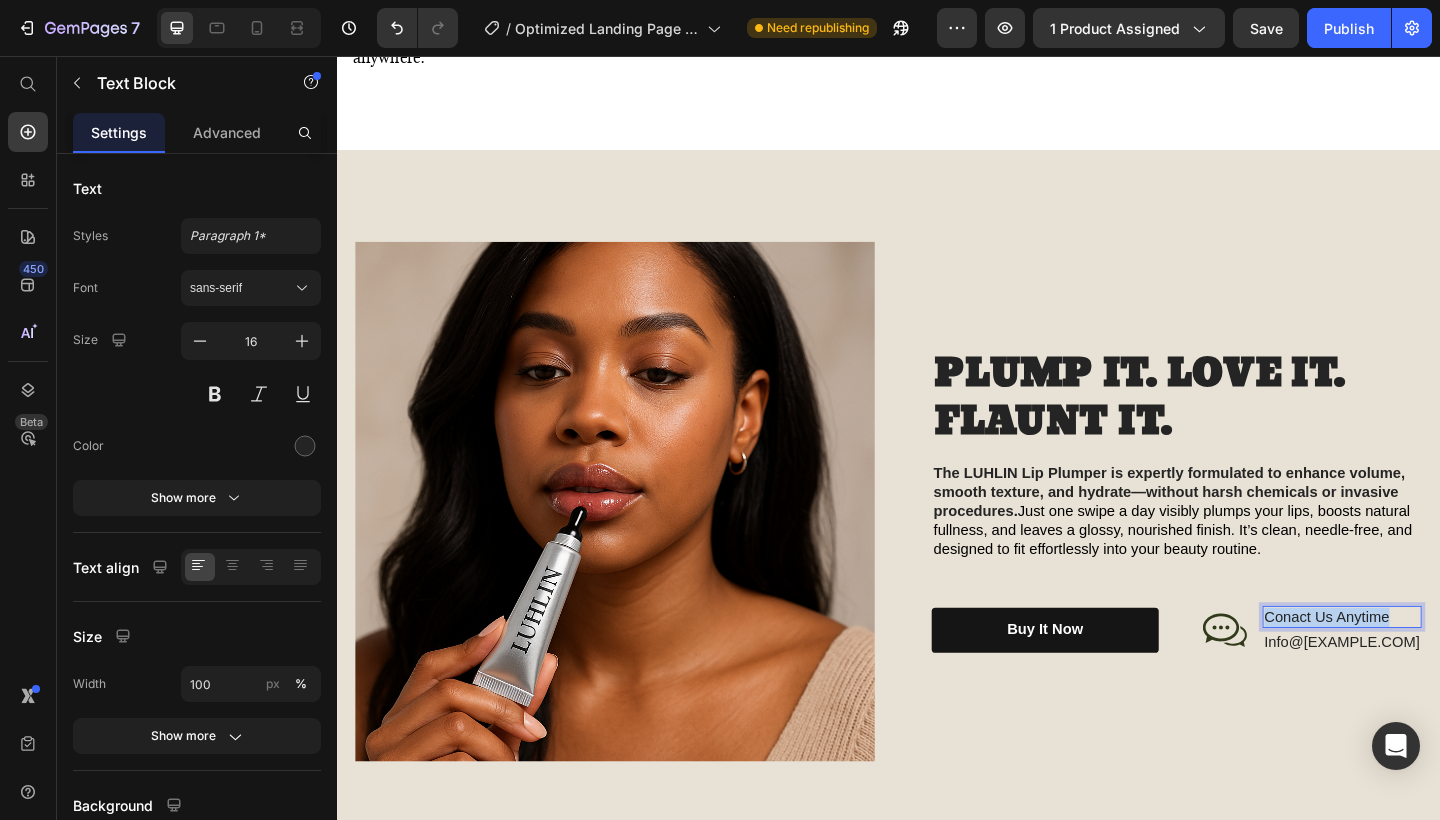 click on "Conact Us Anytime" at bounding box center (1430, 667) 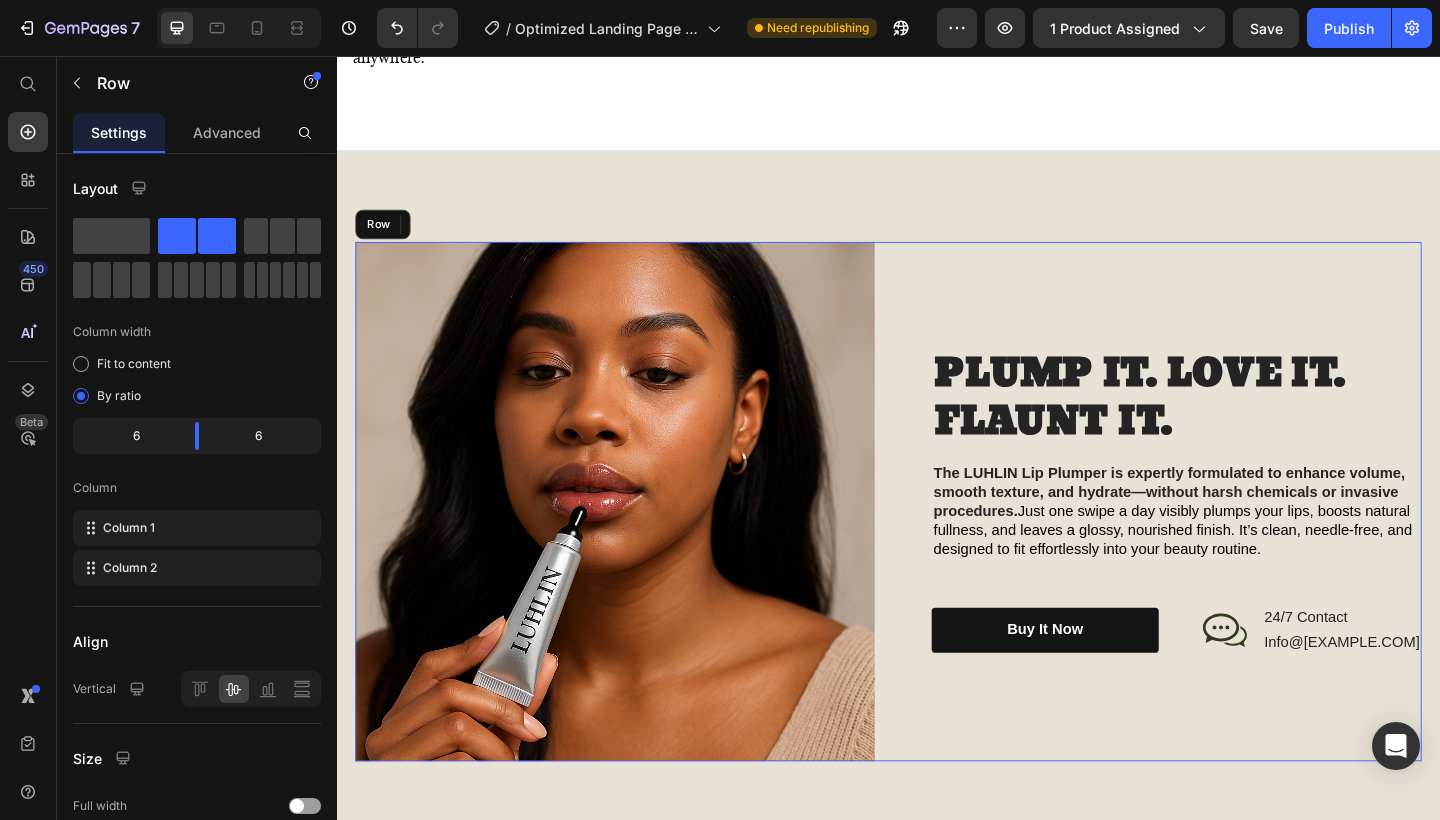 click on "PLUMP IT. LOVE IT. FLAUNT IT. Heading The LUHLIN Lip Plumper is expertly formulated to enhance volume, smooth texture, and hydrate—without harsh chemicals or invasive procedures.  Just one swipe a day visibly plumps your lips, boosts natural fullness, and leaves a glossy, nourished finish. It’s clean, needle-free, and designed to fit effortlessly into your beauty routine. Text Block buy it now Button
Icon 24/7 Contact Text Block   4 Info@[EXAMPLE.COM] Text Block Row Row Row" at bounding box center (1234, 541) 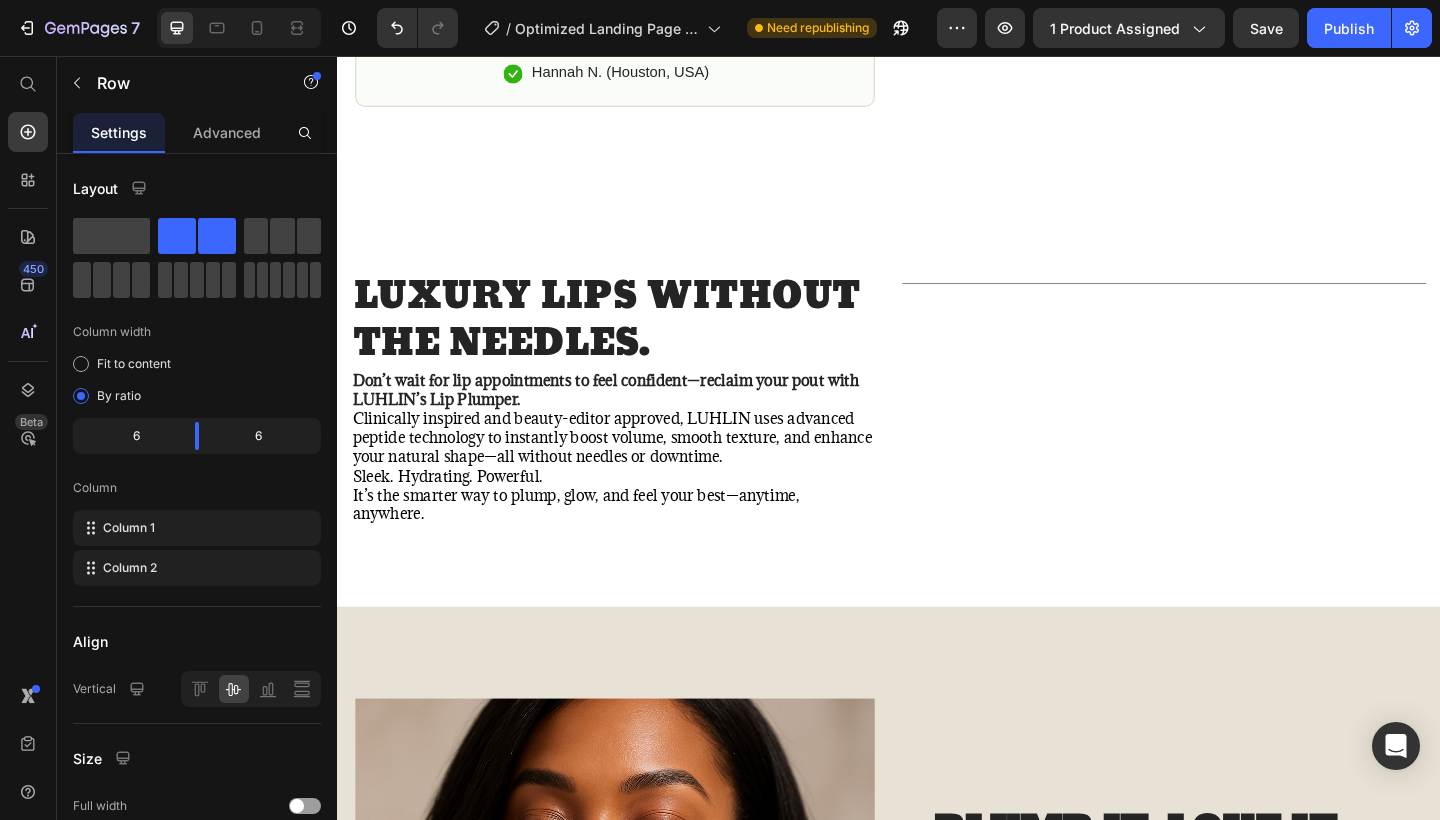 scroll, scrollTop: 1713, scrollLeft: 0, axis: vertical 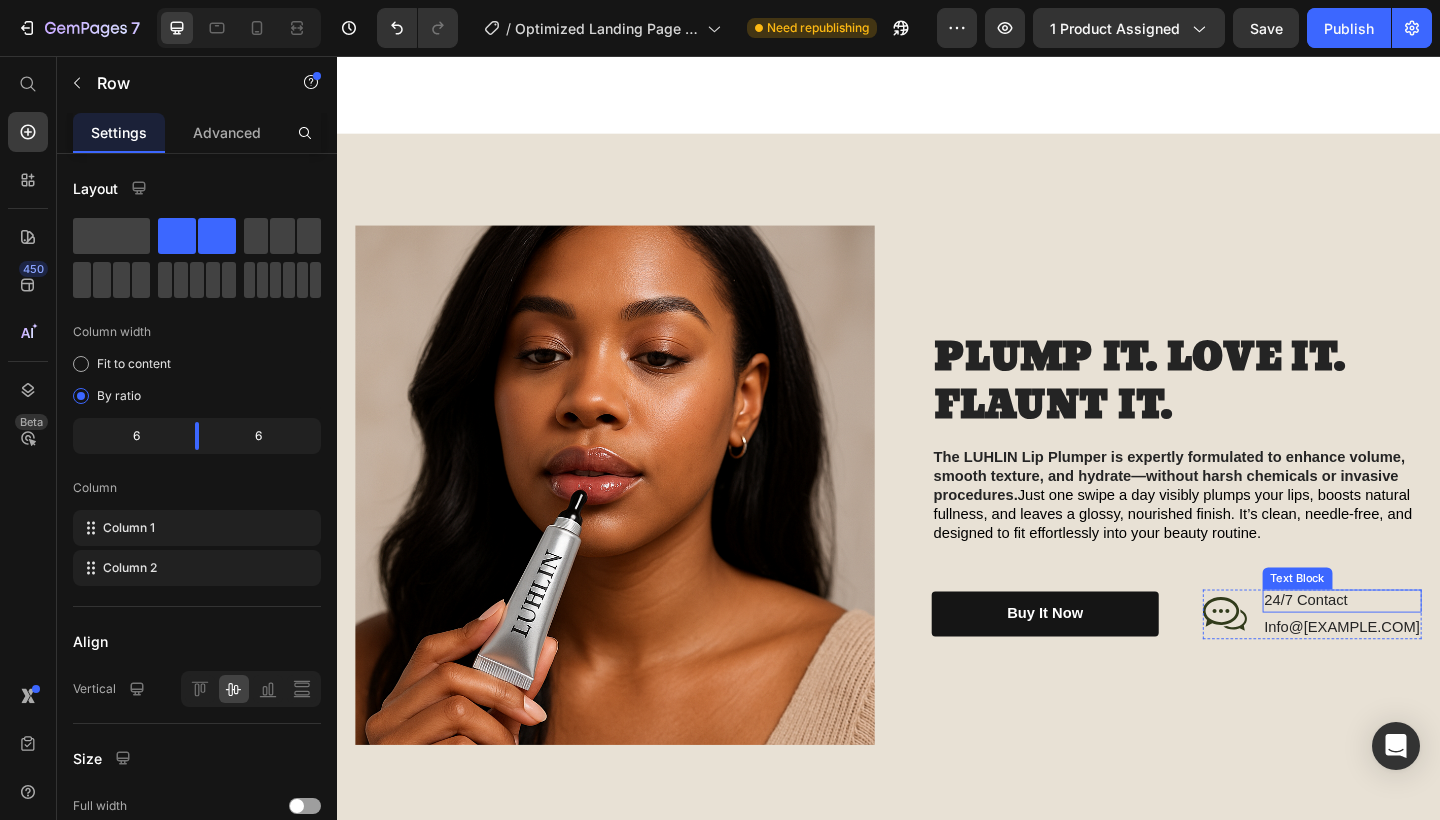 click on "24/7 Contact" at bounding box center [1430, 649] 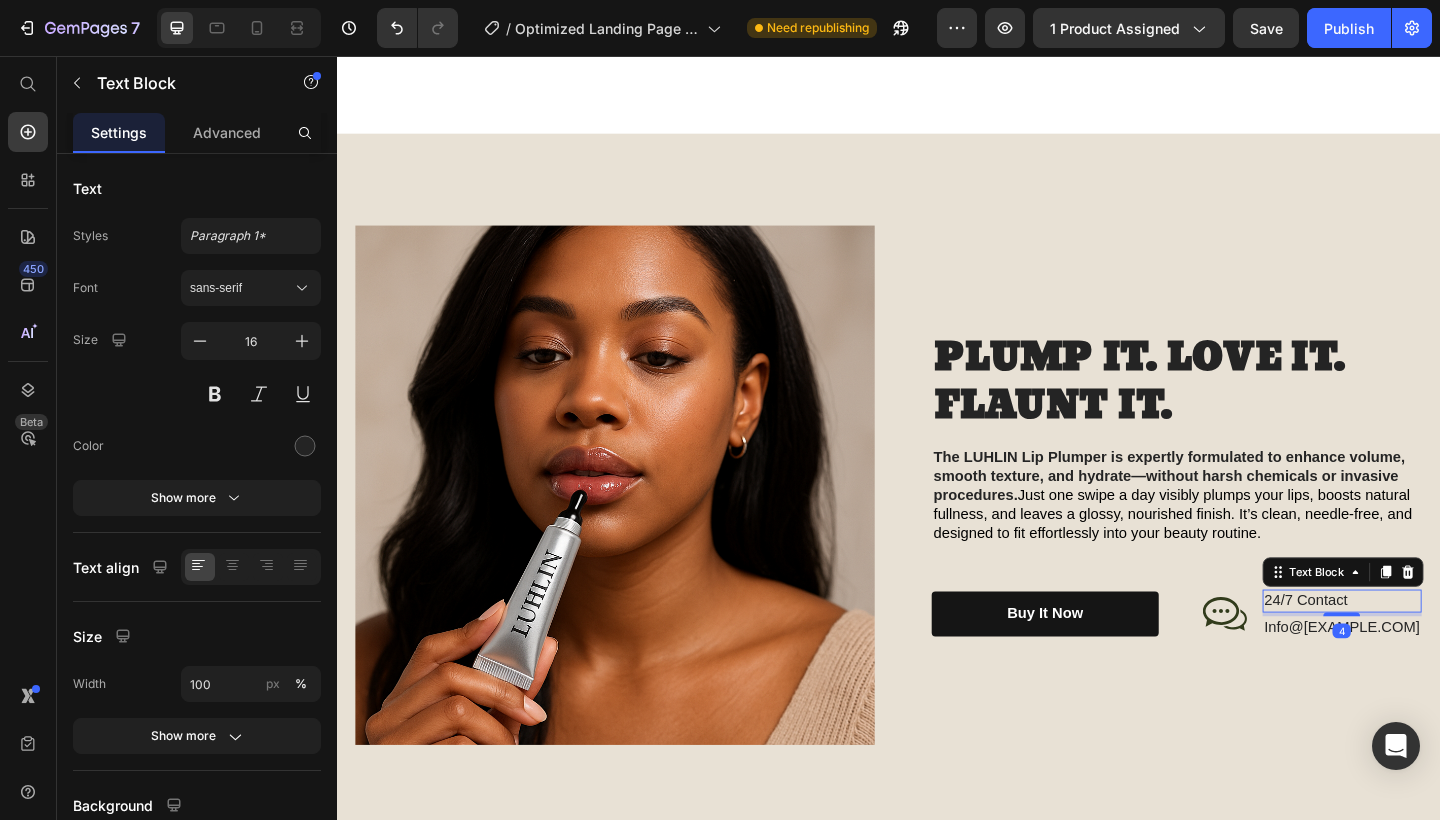 click on "24/7 Contact" at bounding box center (1430, 649) 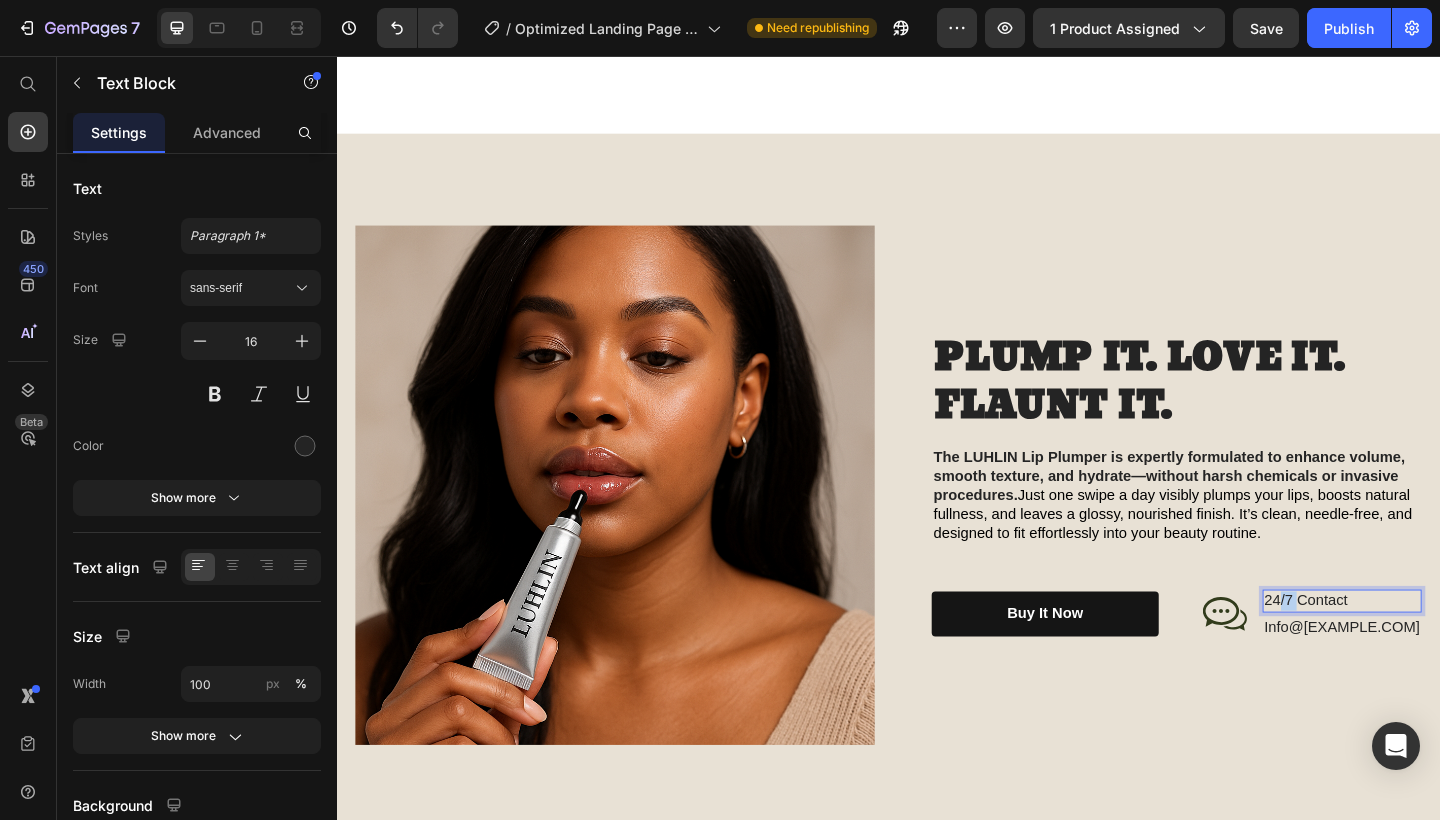 drag, startPoint x: 1412, startPoint y: 627, endPoint x: 1383, endPoint y: 624, distance: 29.15476 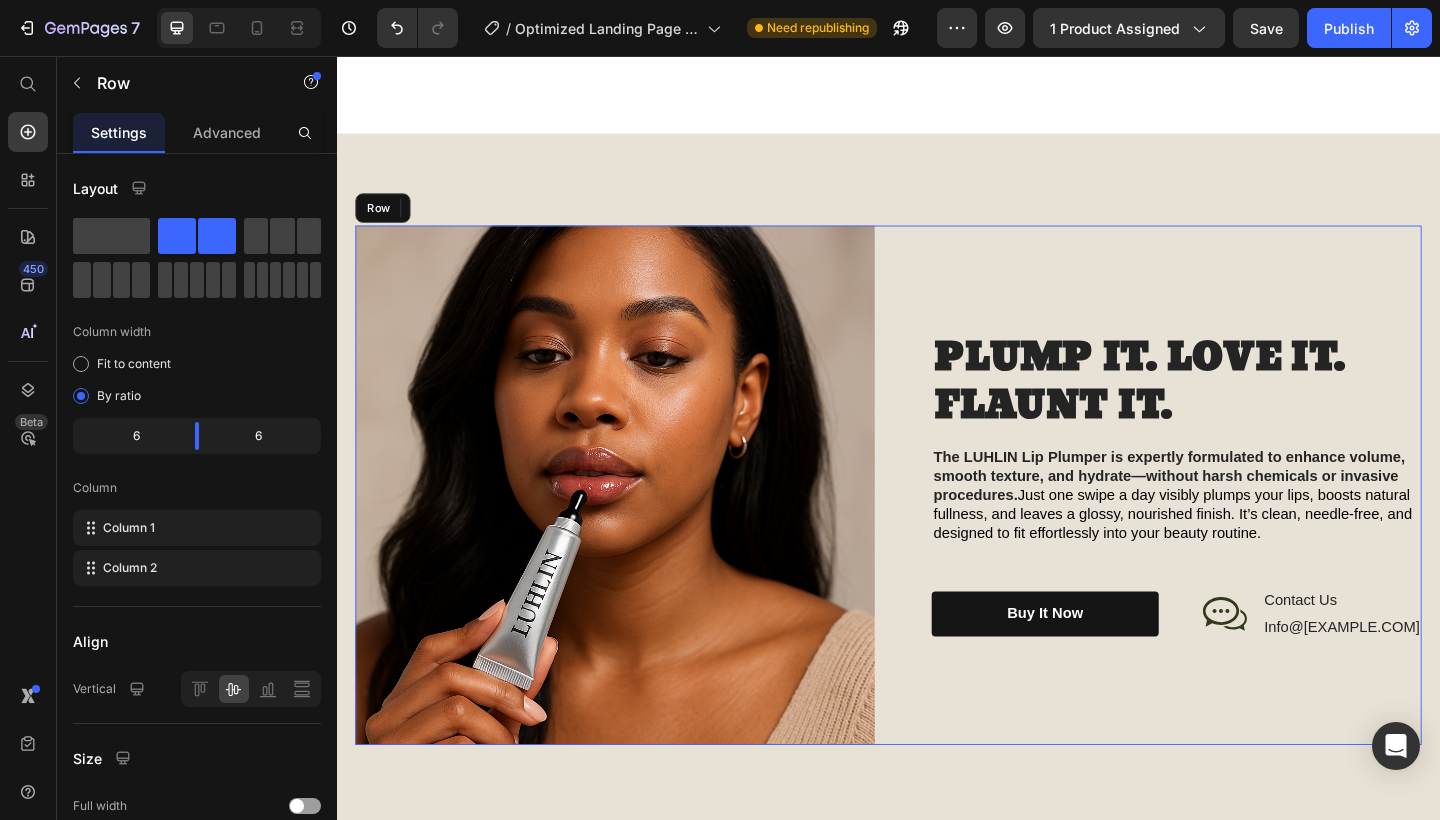 click on "PLUMP IT. LOVE IT. FLAUNT IT. Heading The LUHLIN Lip Plumper is expertly formulated to enhance volume, smooth texture, and hydrate—without harsh chemicals or invasive procedures.  Just one swipe a day visibly plumps your lips, boosts natural fullness, and leaves a glossy, nourished finish. It’s clean, needle-free, and designed to fit effortlessly into your beauty routine. Text Block buy it now Button
Icon Contact Us Text Block   4 Info@[EXAMPLE.COM] Text Block Row Row Row" at bounding box center [1234, 523] 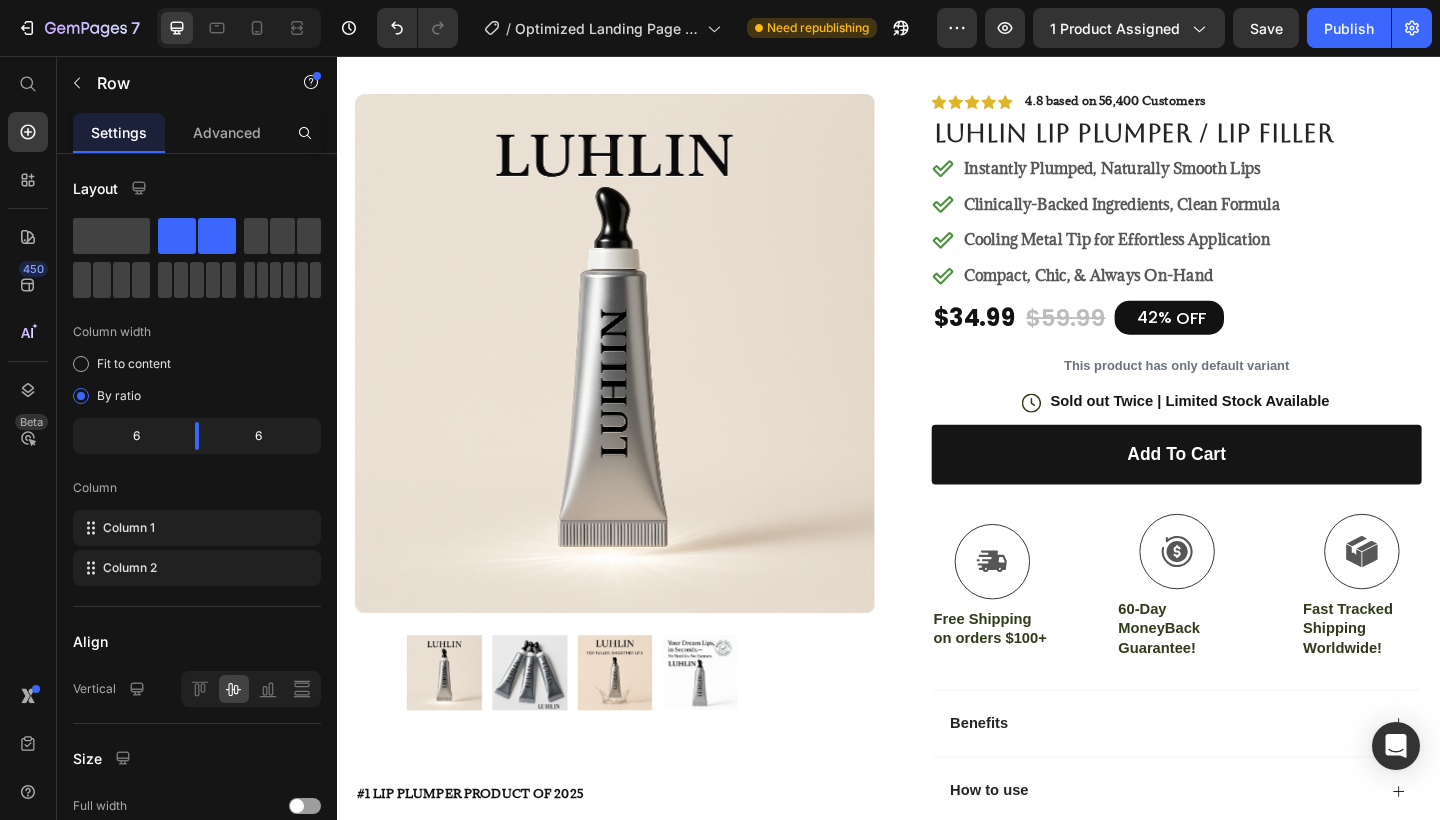 scroll, scrollTop: 0, scrollLeft: 0, axis: both 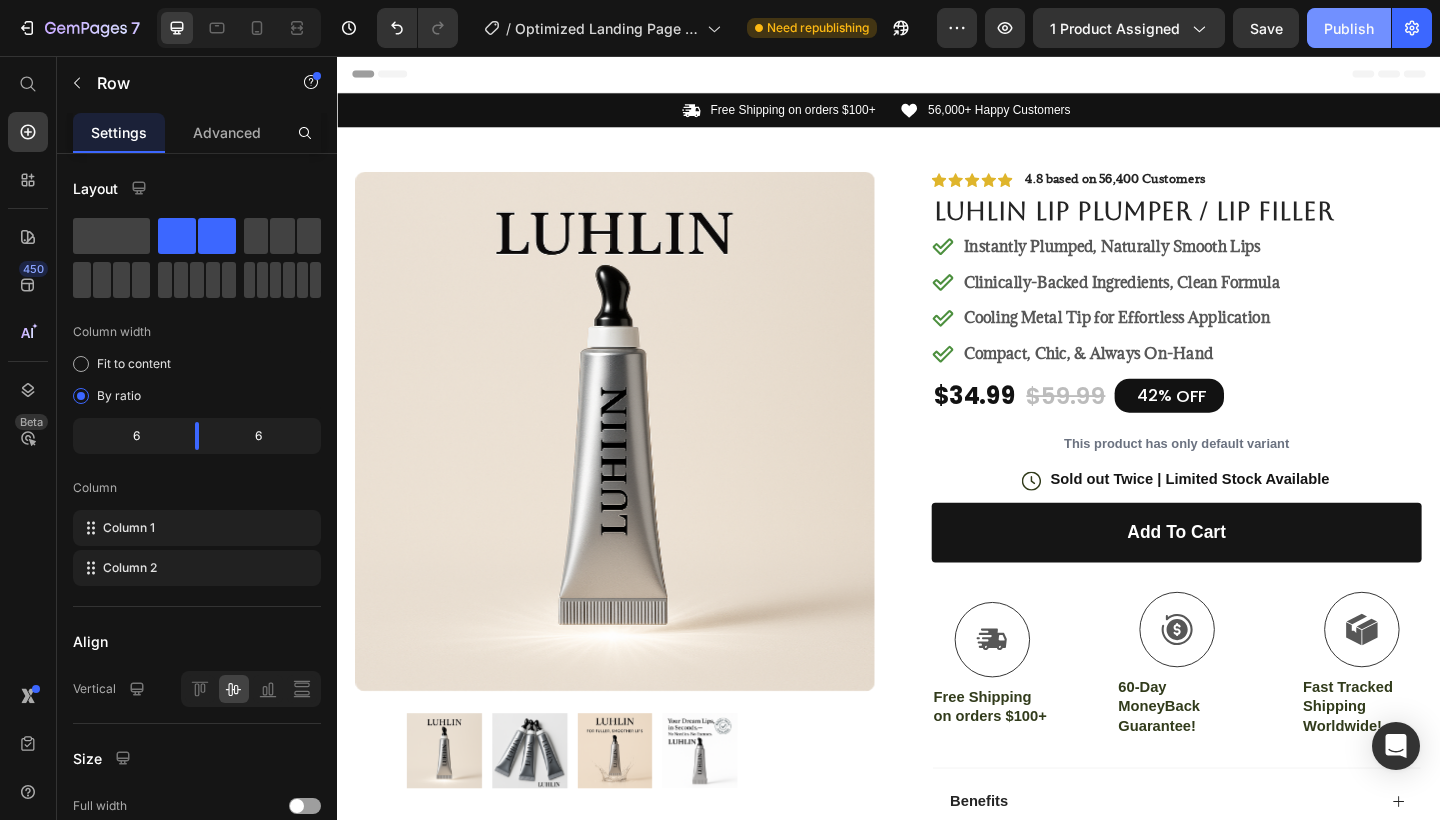click on "Publish" at bounding box center (1349, 28) 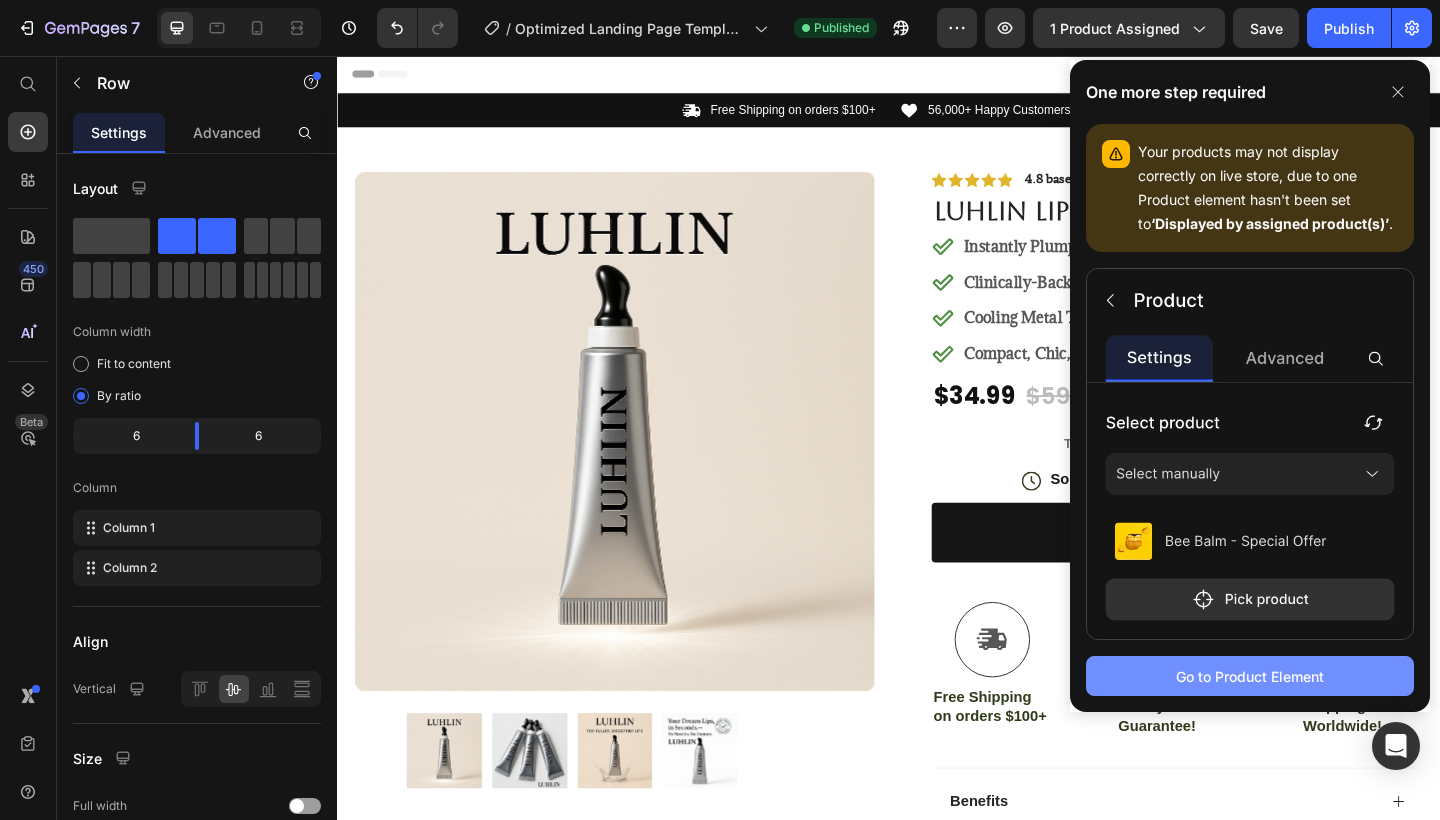 click on "Go to Product Element" at bounding box center (1250, 676) 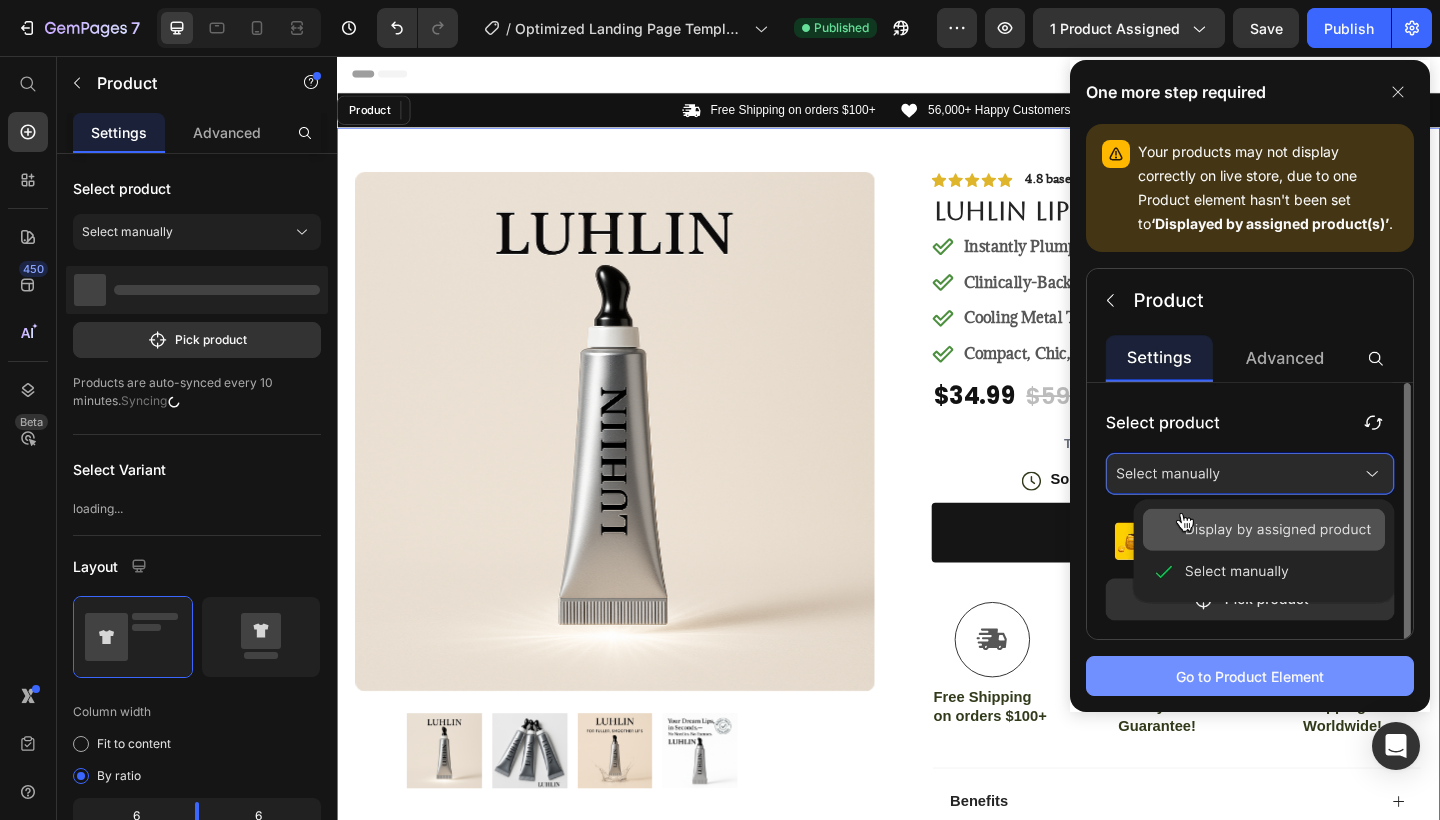 scroll, scrollTop: 8, scrollLeft: 0, axis: vertical 